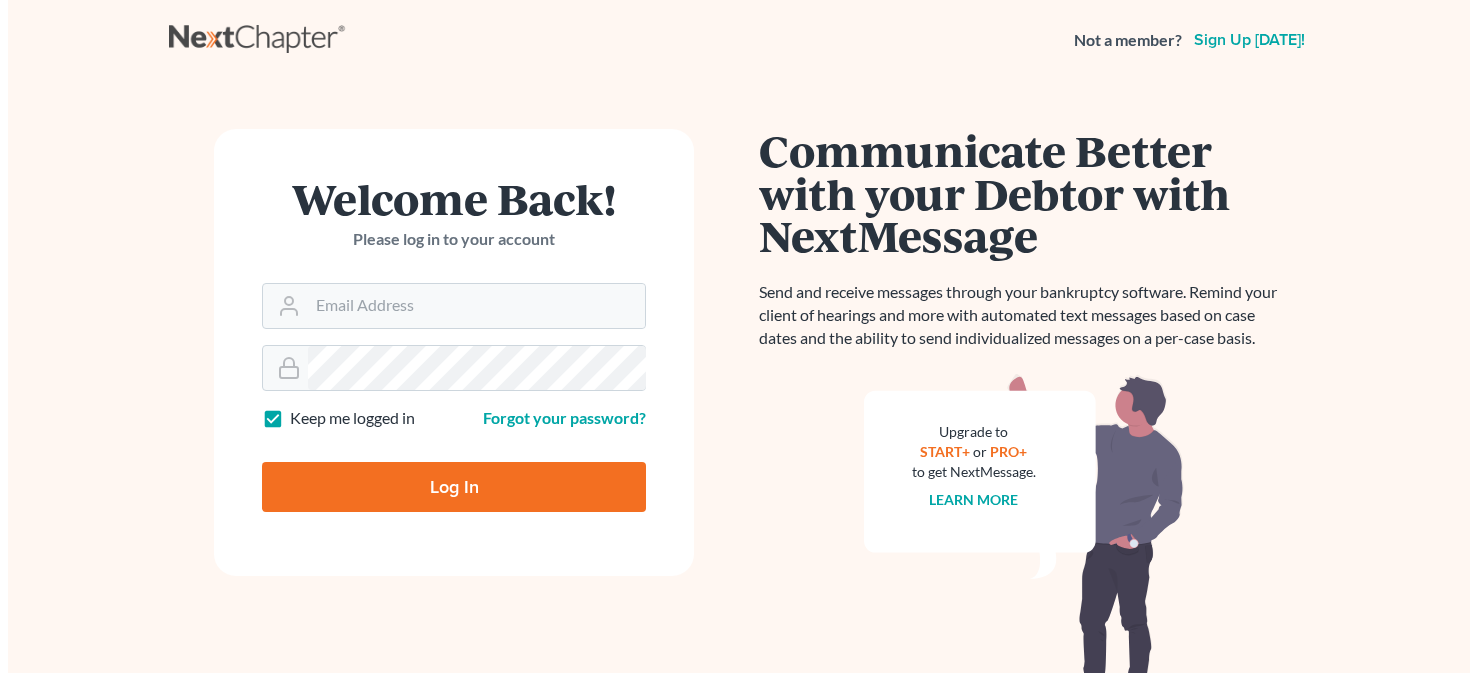 scroll, scrollTop: 0, scrollLeft: 0, axis: both 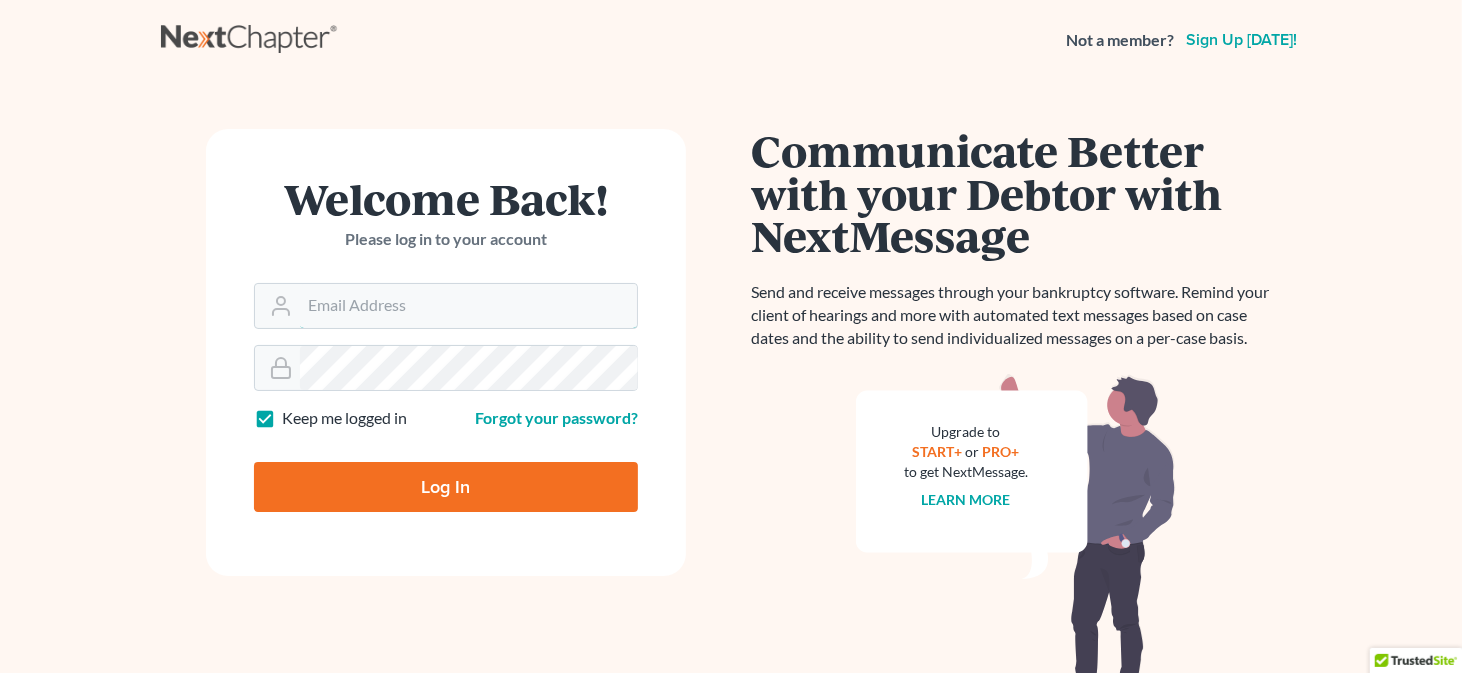 type on "[EMAIL_ADDRESS][DOMAIN_NAME]" 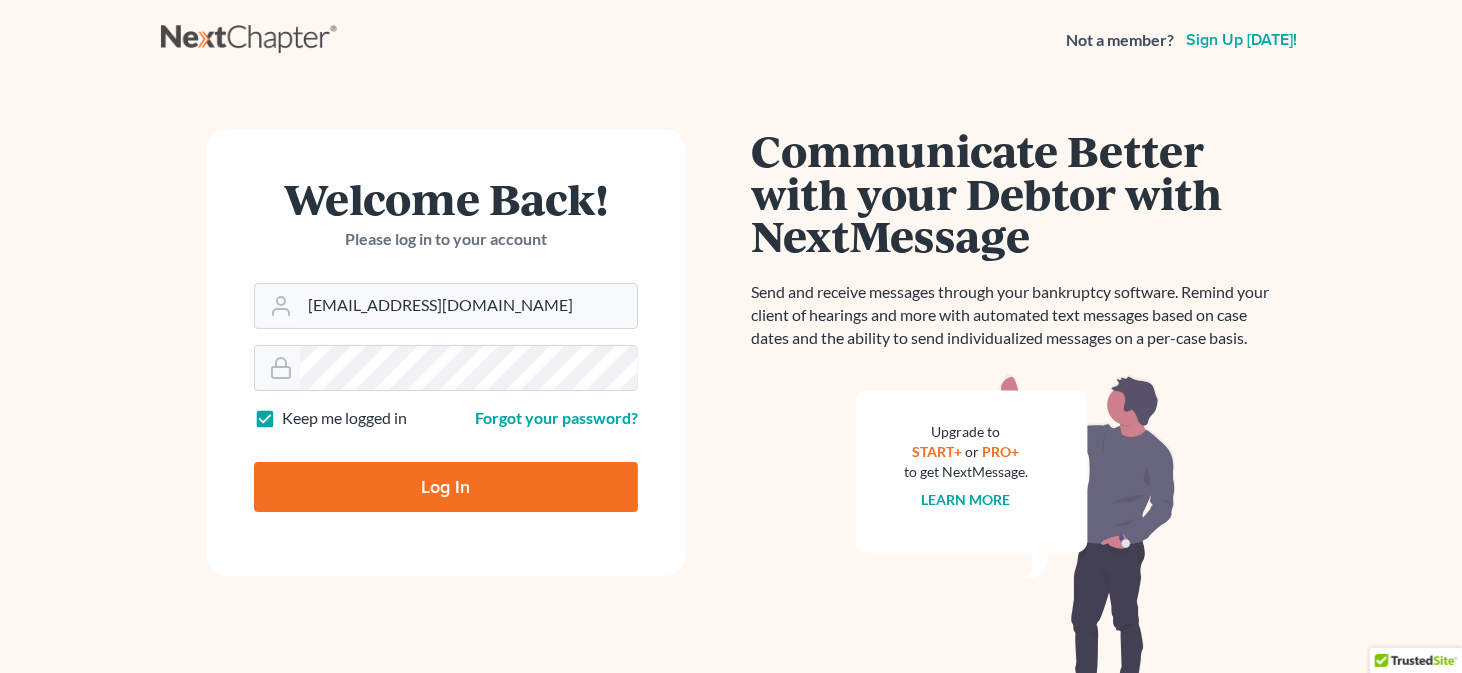 click on "Log In" at bounding box center (446, 487) 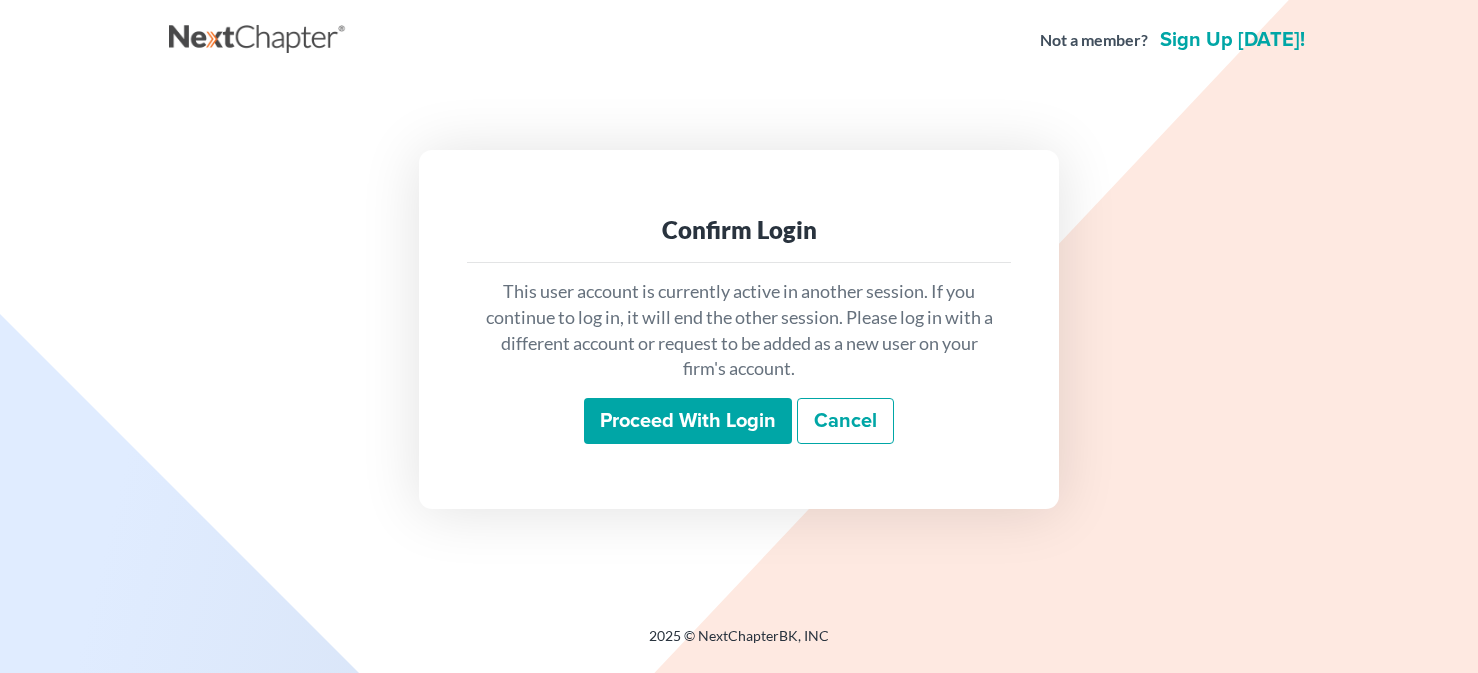 scroll, scrollTop: 0, scrollLeft: 0, axis: both 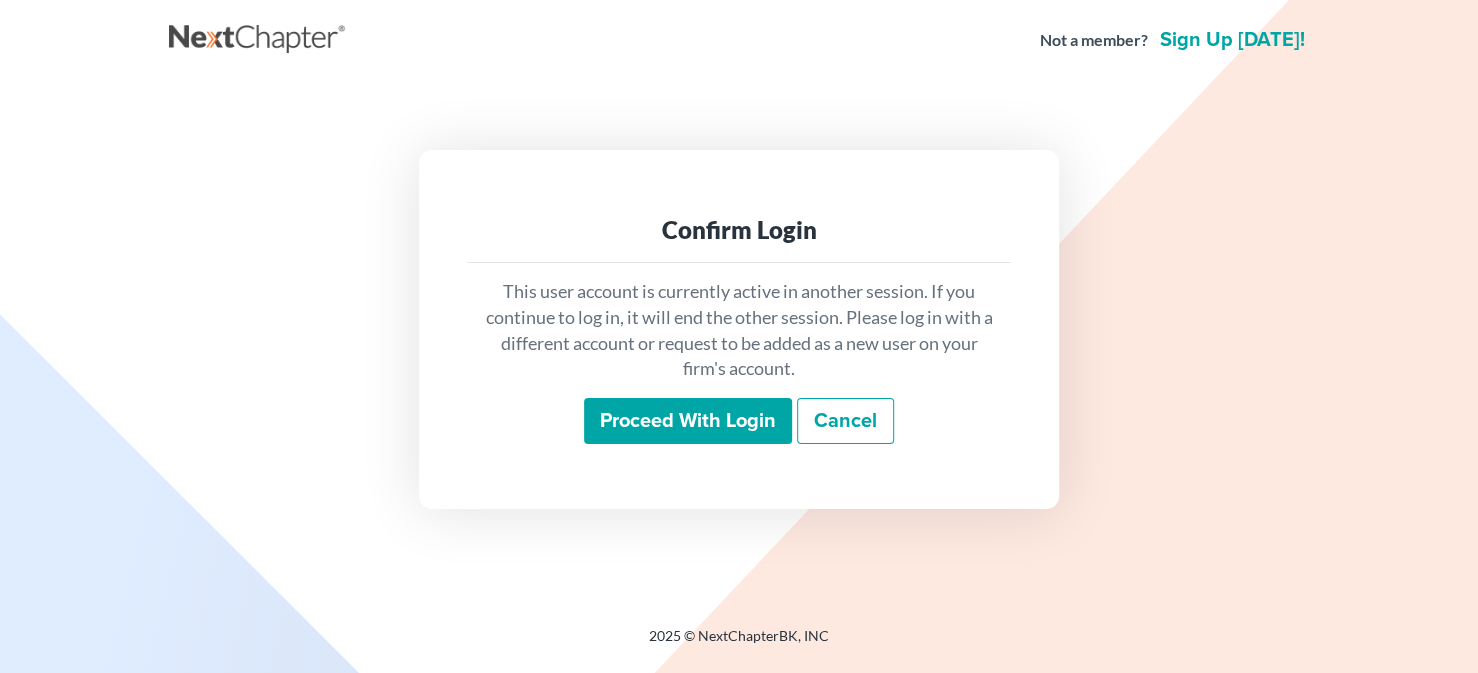 click on "Proceed with login" at bounding box center (688, 421) 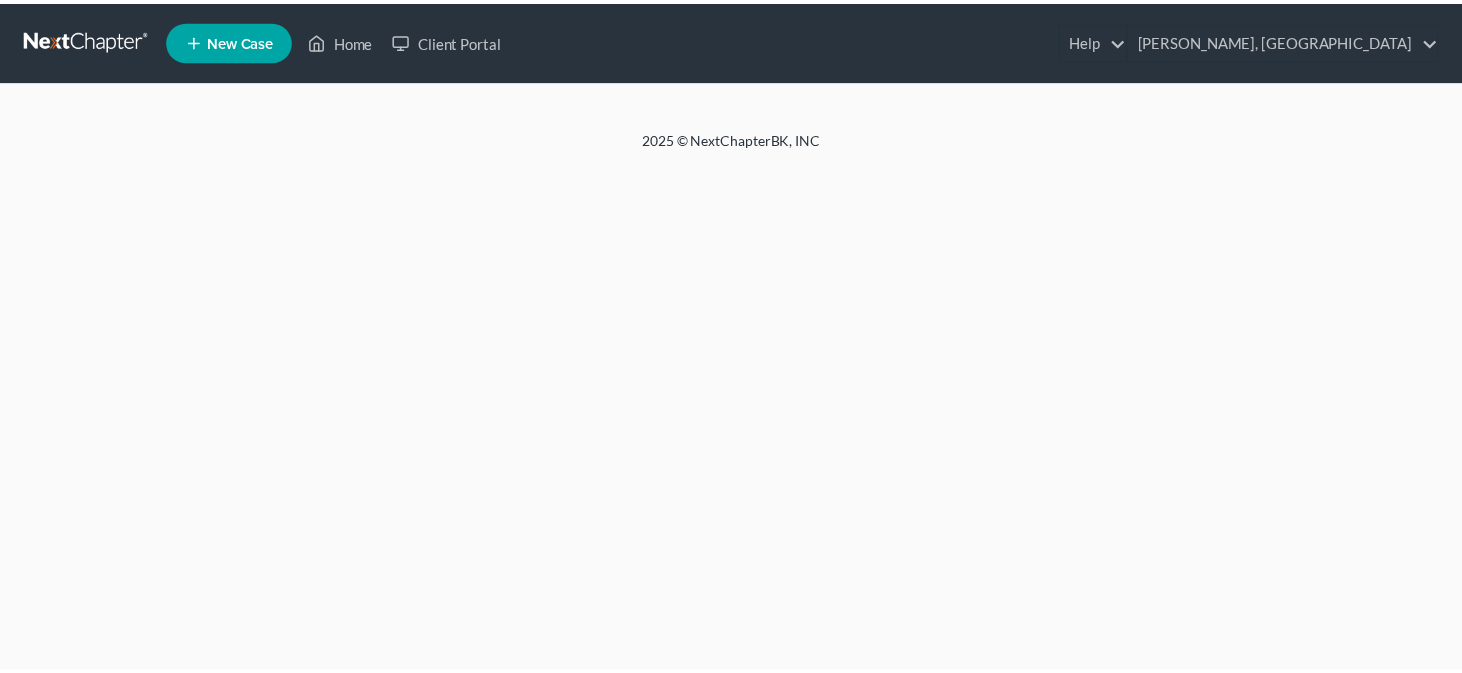 scroll, scrollTop: 0, scrollLeft: 0, axis: both 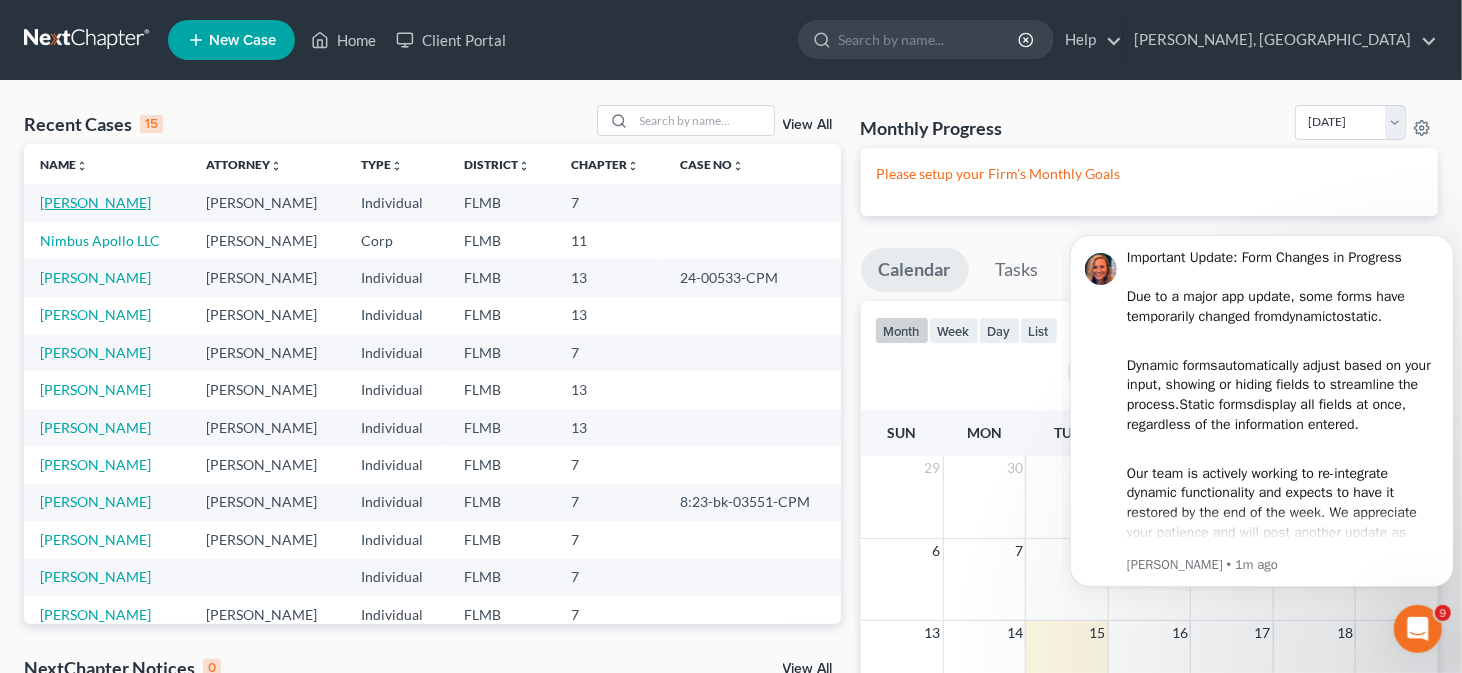 click on "Thompson, Kenneth" at bounding box center [95, 202] 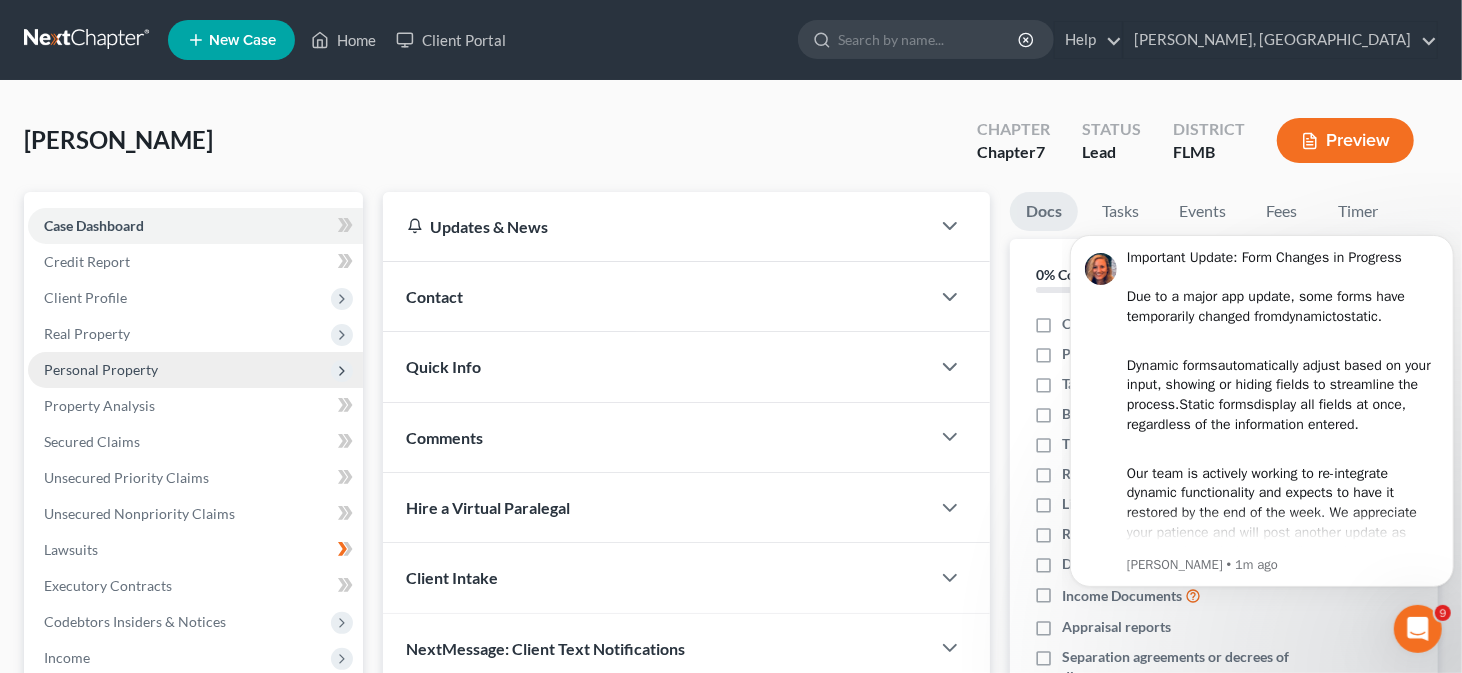 click on "Personal Property" at bounding box center (101, 369) 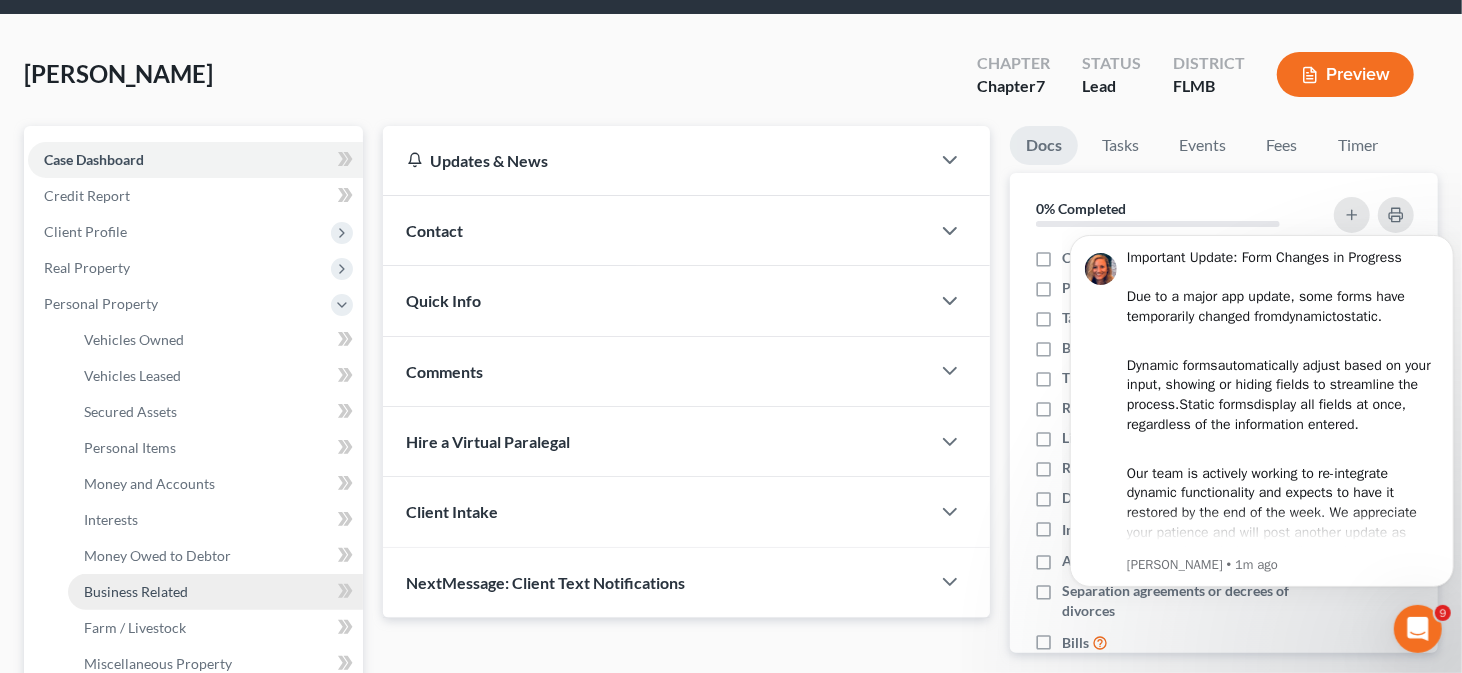 scroll, scrollTop: 100, scrollLeft: 0, axis: vertical 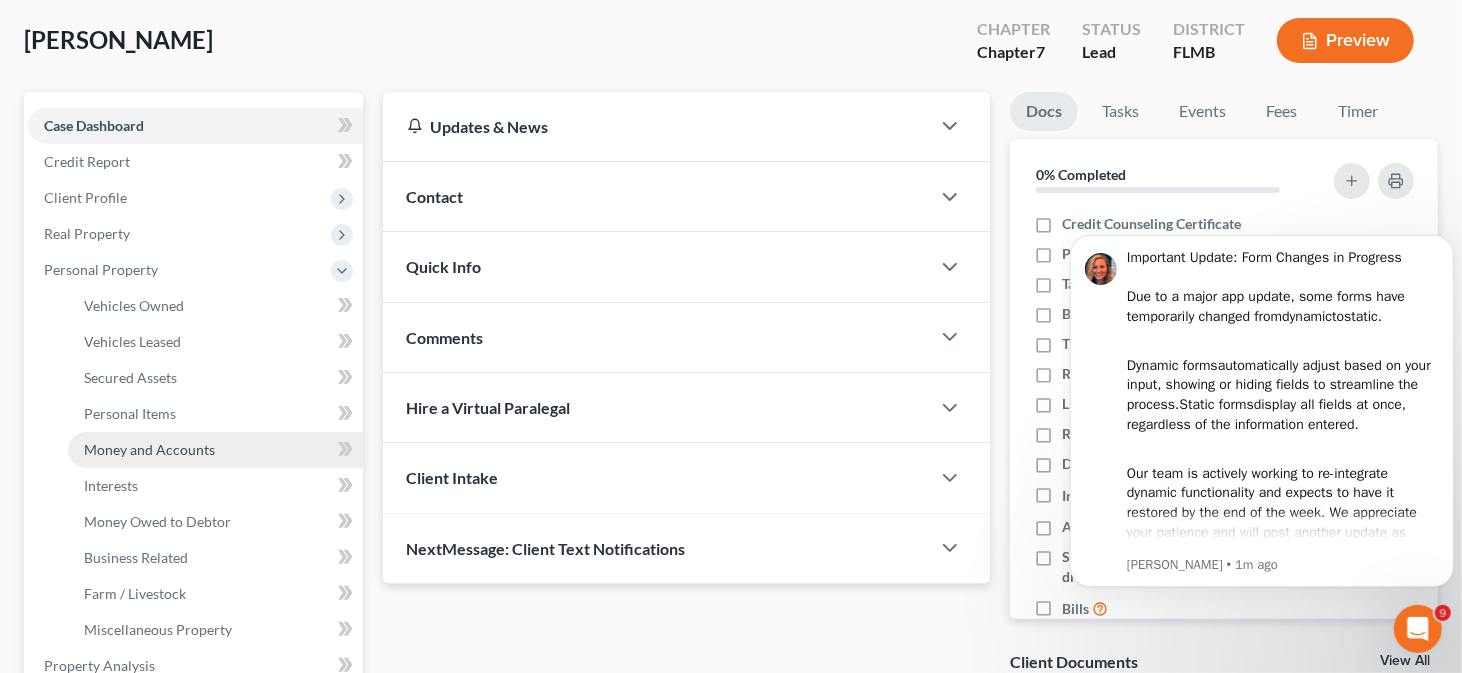 click on "Money and Accounts" at bounding box center [149, 449] 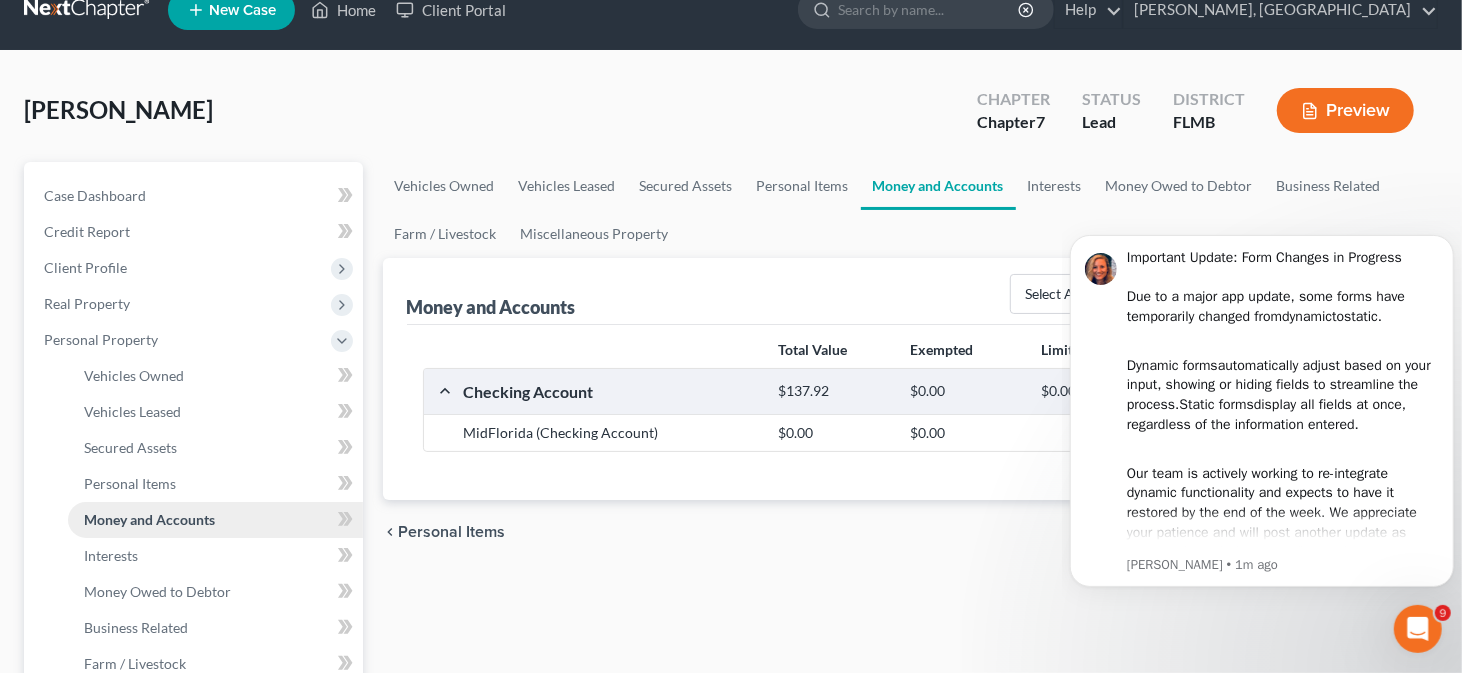 scroll, scrollTop: 0, scrollLeft: 0, axis: both 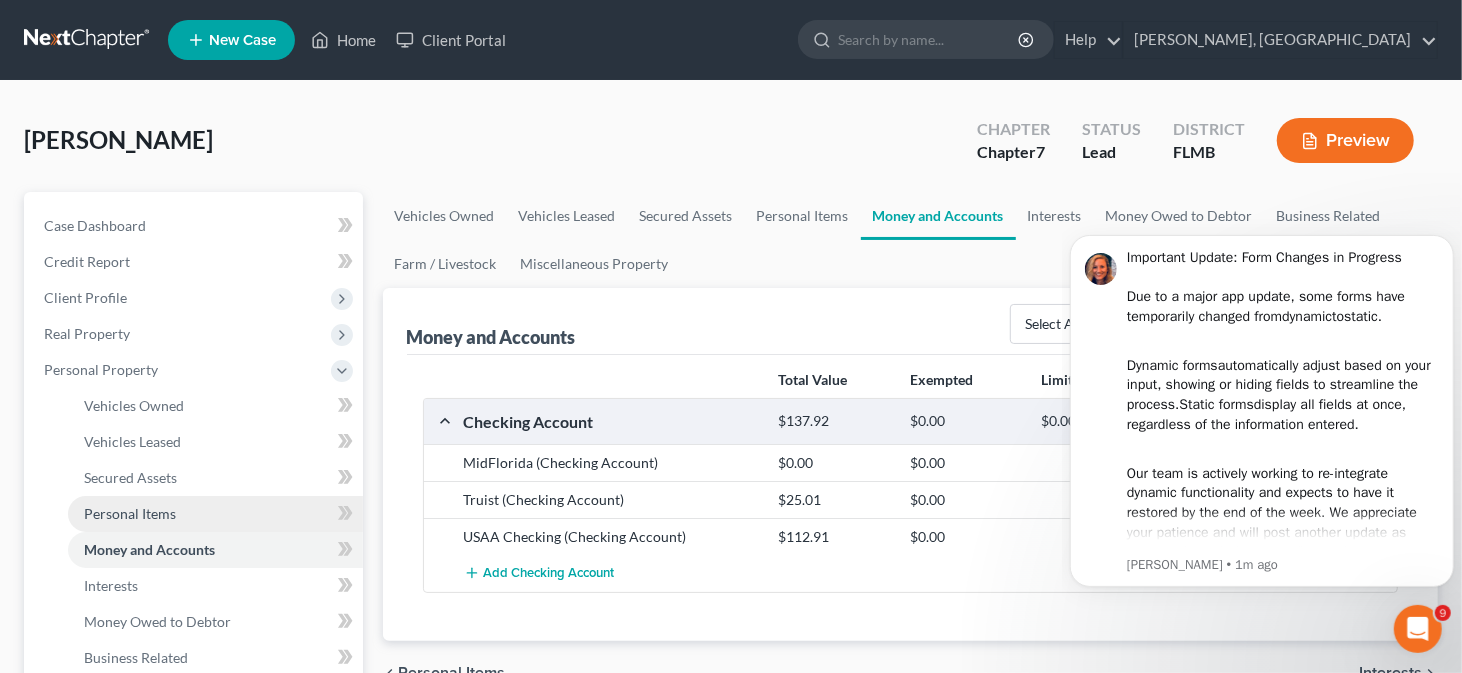 click on "Personal Items" at bounding box center (215, 514) 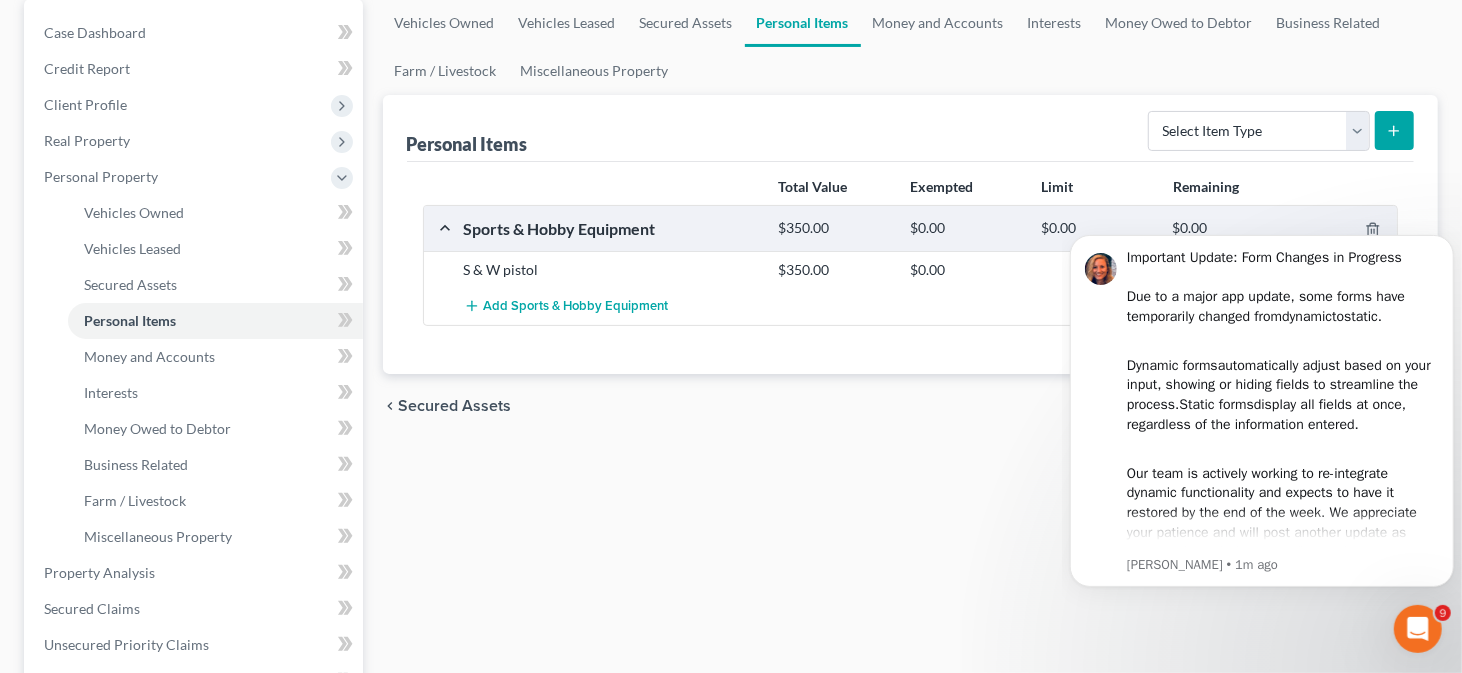 scroll, scrollTop: 200, scrollLeft: 0, axis: vertical 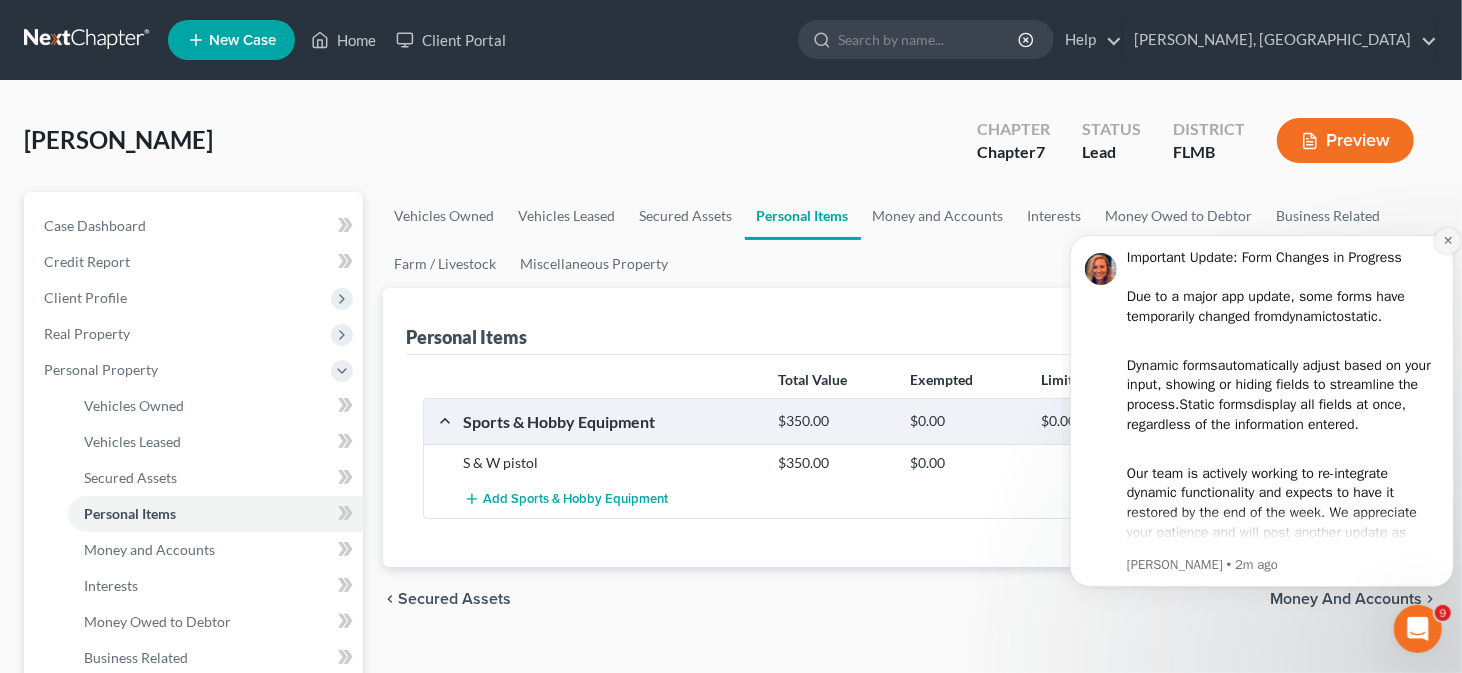 click 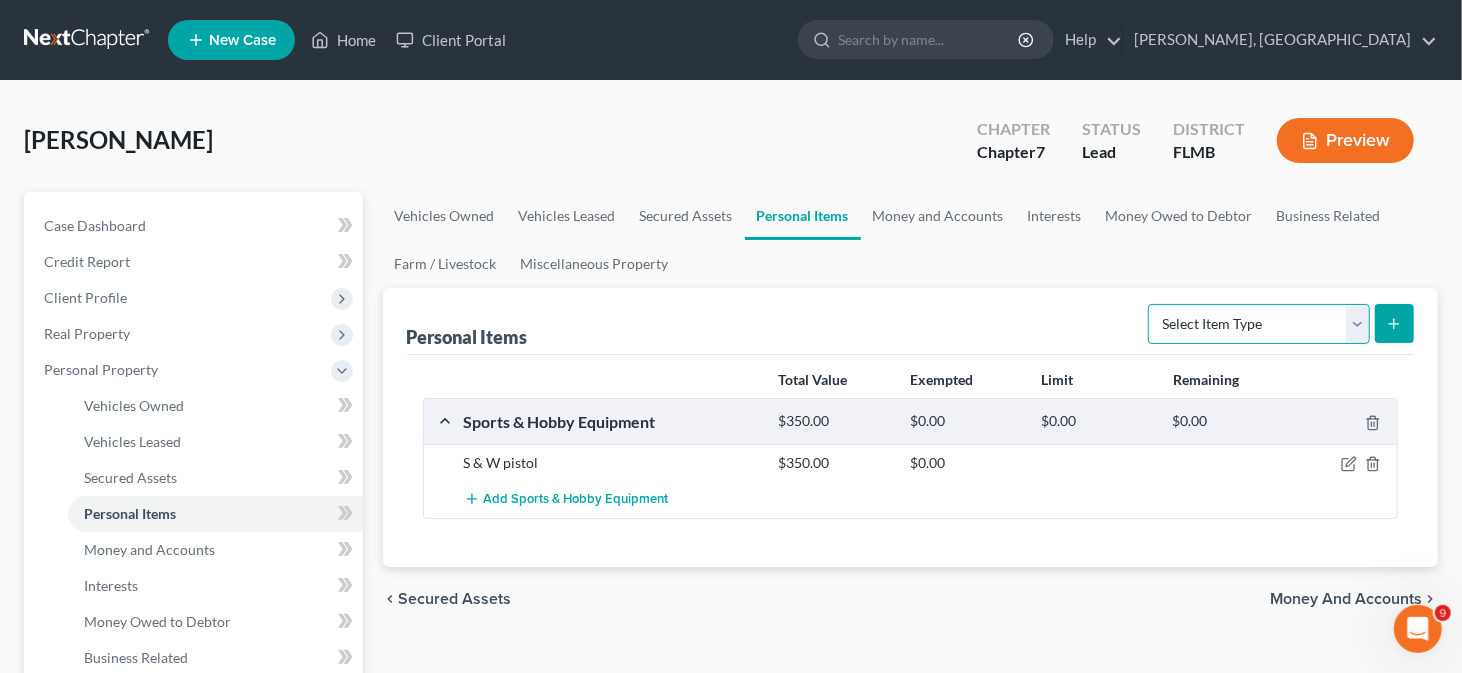 click on "Select Item Type Clothing Collectibles Of Value Electronics Firearms Household Goods Jewelry Other Pet(s) Sports & Hobby Equipment" at bounding box center (1259, 324) 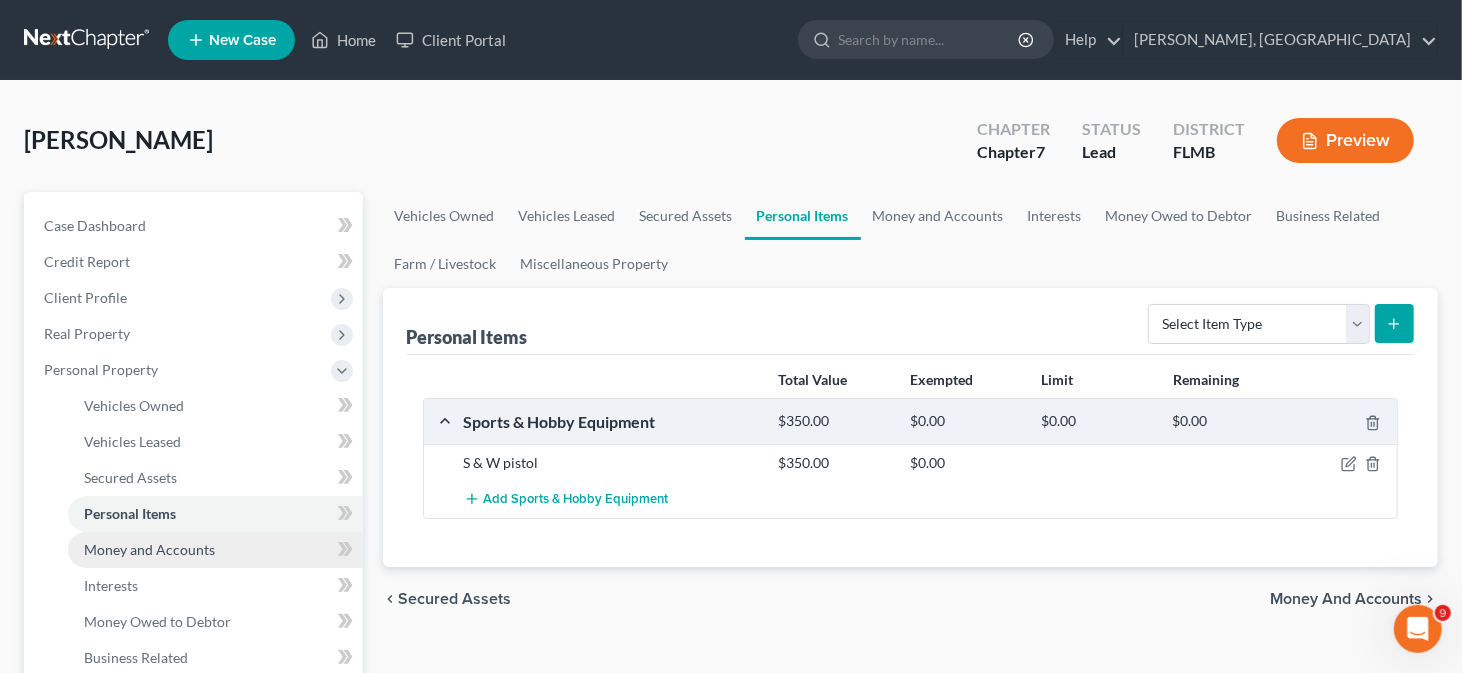 click on "Money and Accounts" at bounding box center (149, 549) 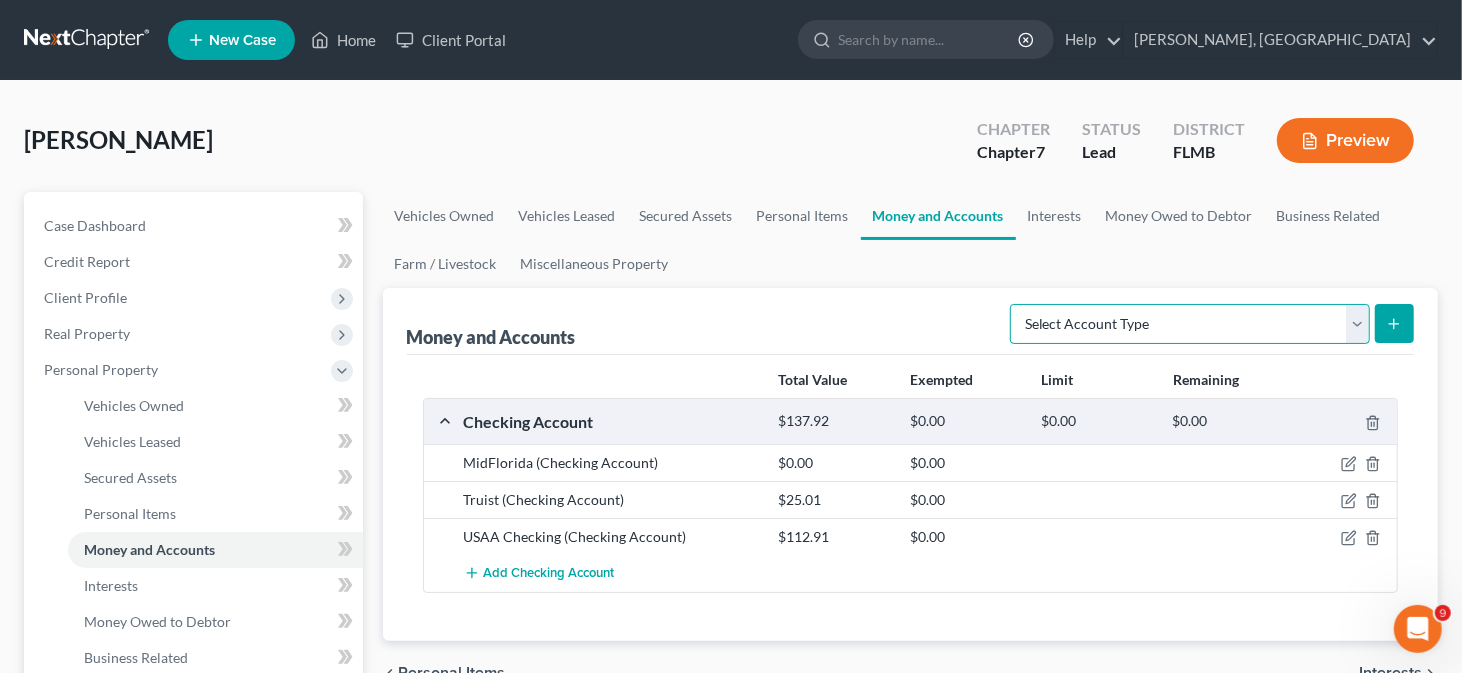 click on "Select Account Type Brokerage Cash on Hand Certificates of Deposit Checking Account Money Market Other (Credit Union, Health Savings Account, etc) Safe Deposit Box Savings Account Security Deposits or Prepayments" at bounding box center [1190, 324] 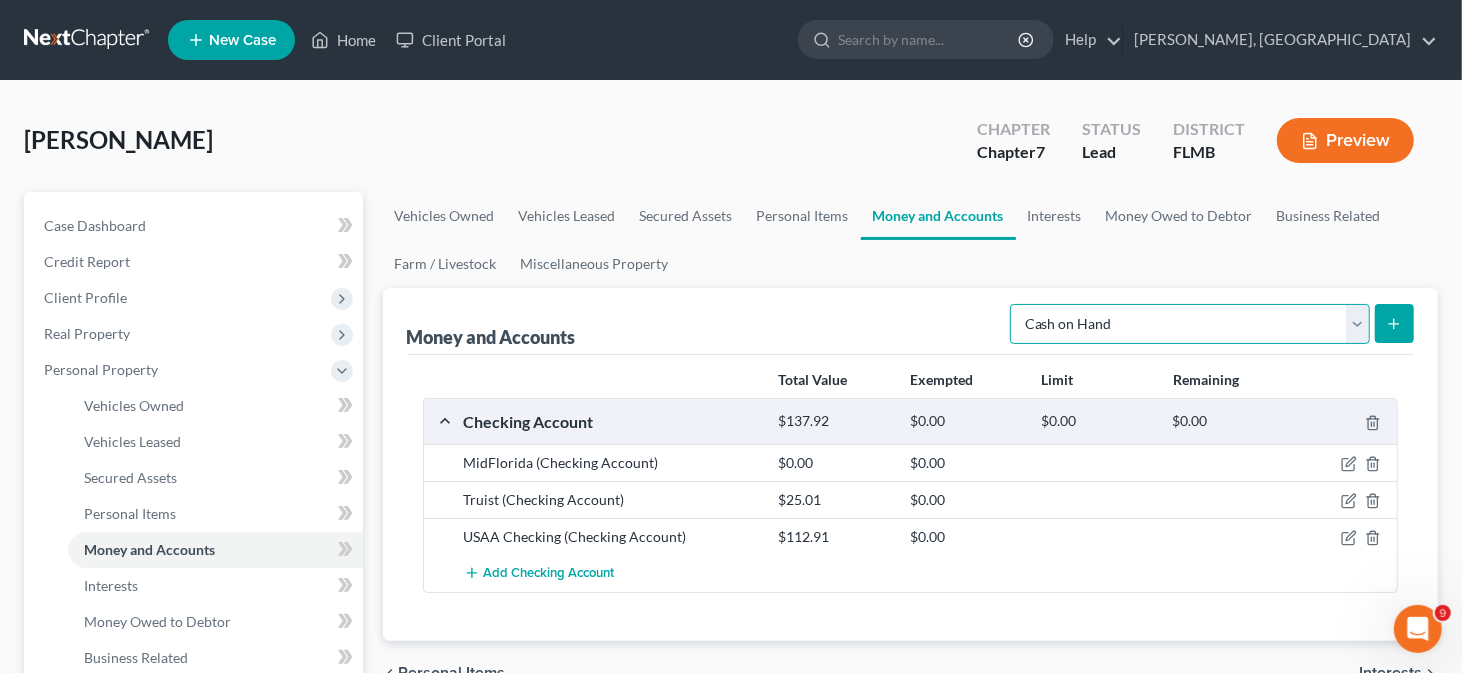 click on "Select Account Type Brokerage Cash on Hand Certificates of Deposit Checking Account Money Market Other (Credit Union, Health Savings Account, etc) Safe Deposit Box Savings Account Security Deposits or Prepayments" at bounding box center [1190, 324] 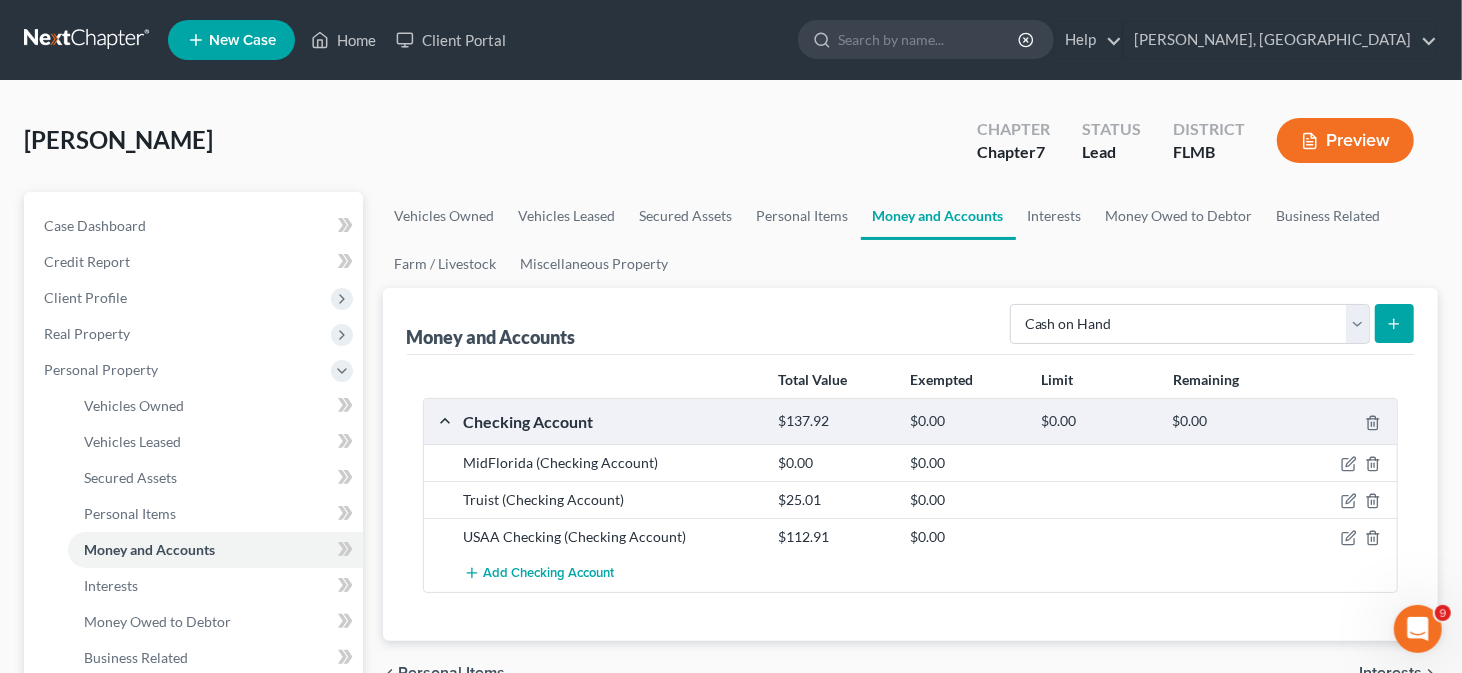 click at bounding box center [1394, 323] 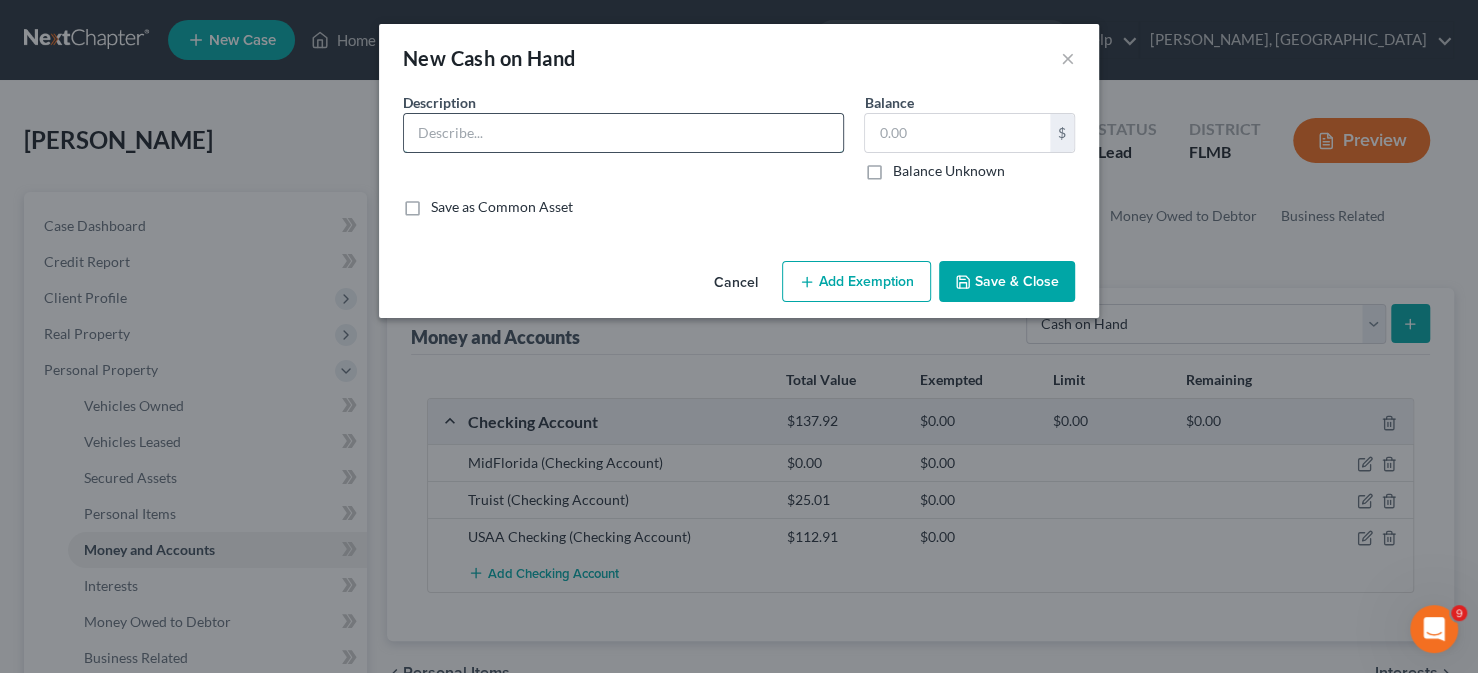 click at bounding box center (623, 133) 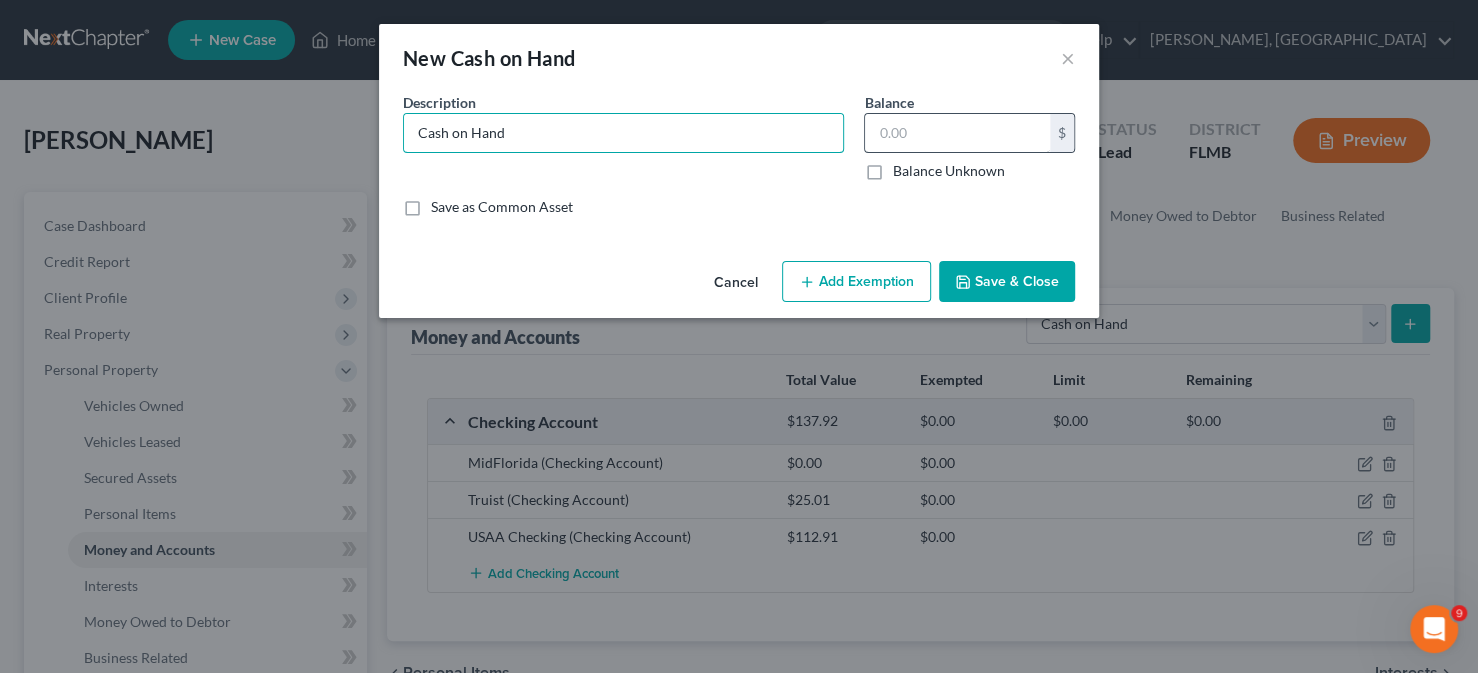 type on "Cash on Hand" 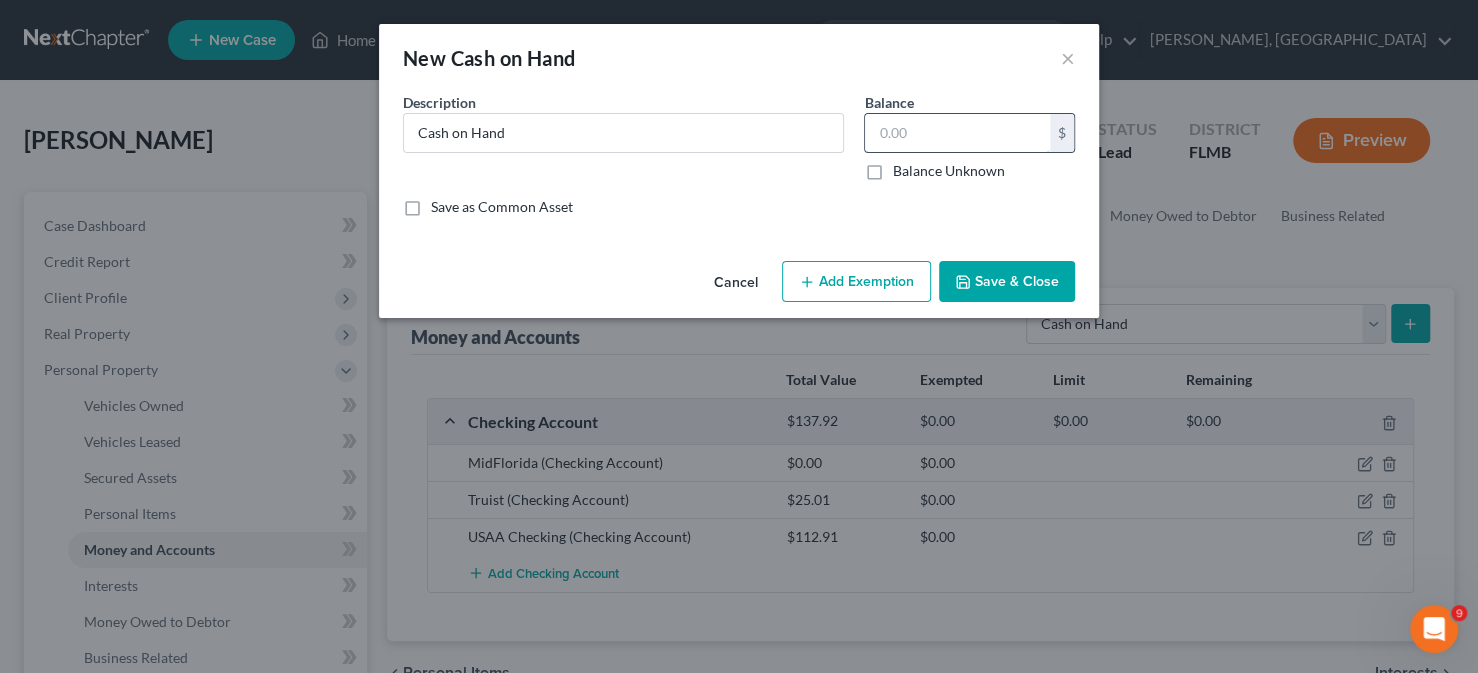 click at bounding box center [957, 133] 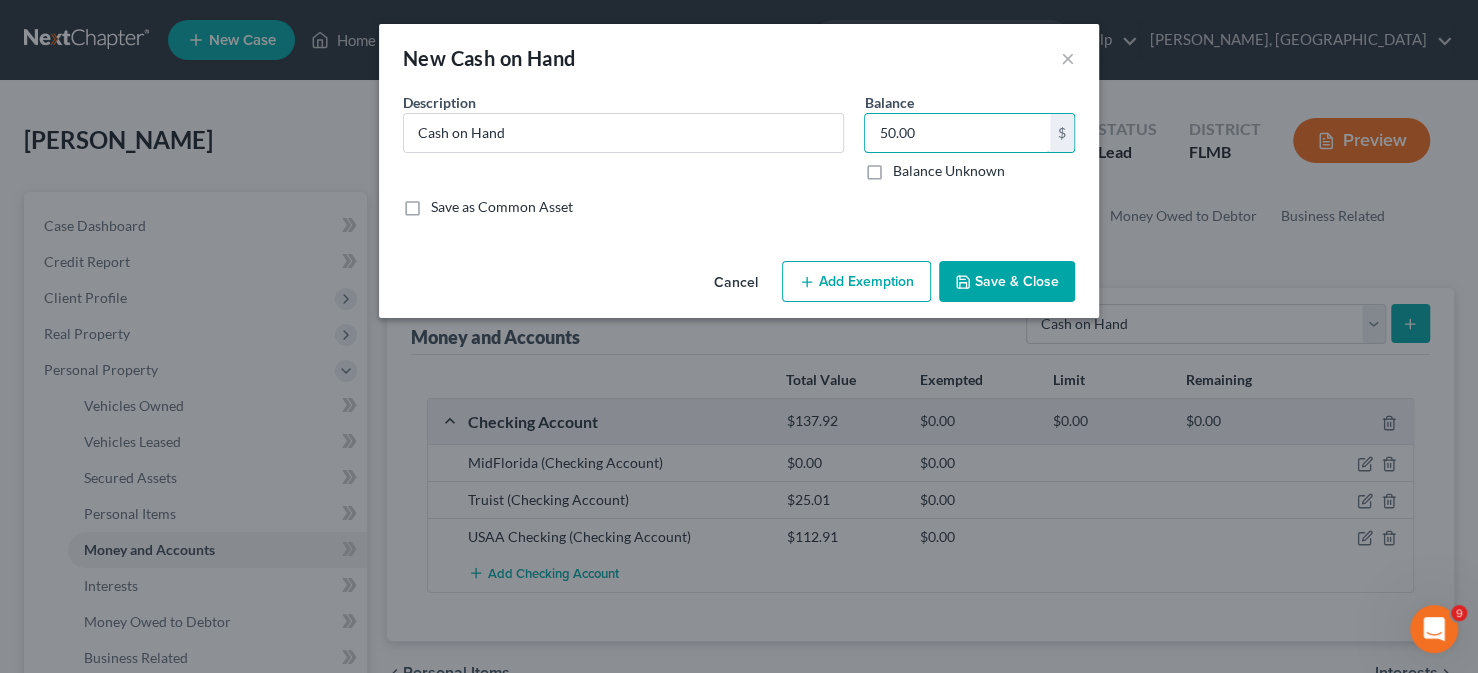 type on "50.00" 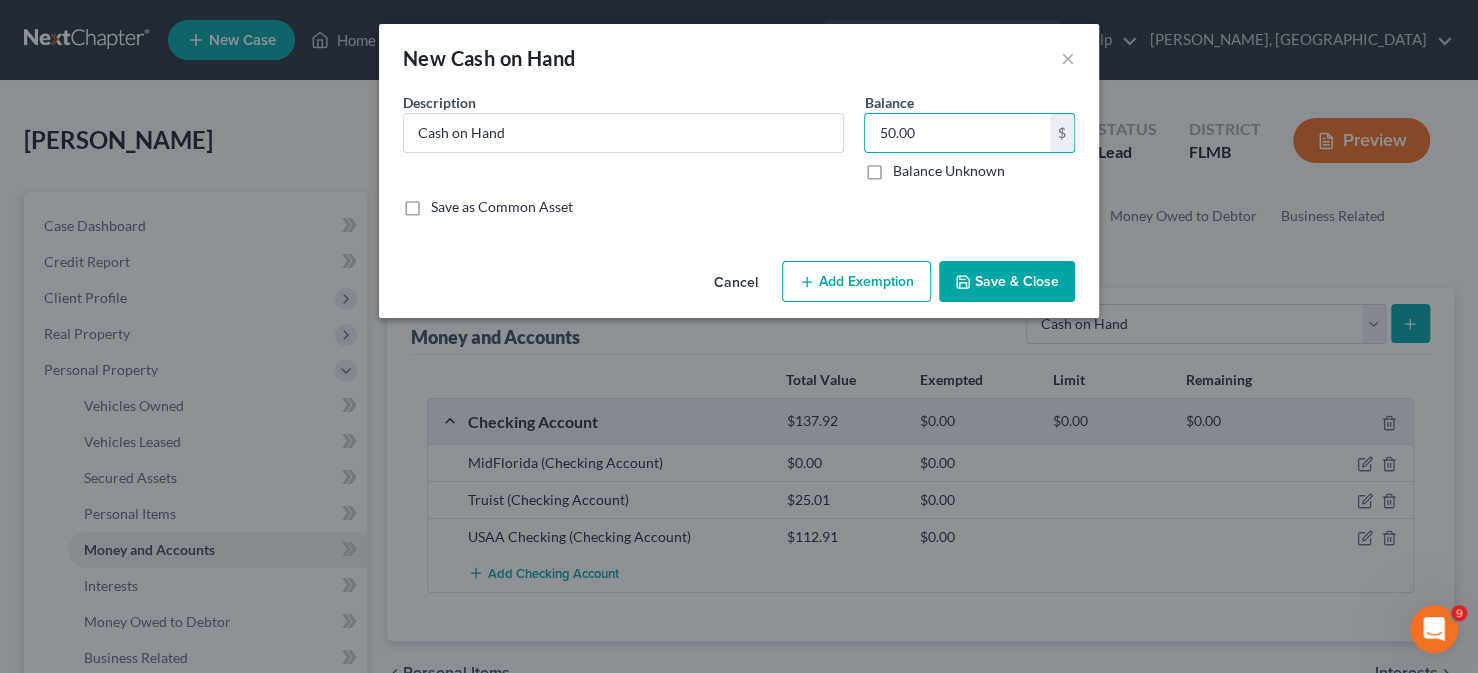 click on "Save & Close" at bounding box center [1007, 282] 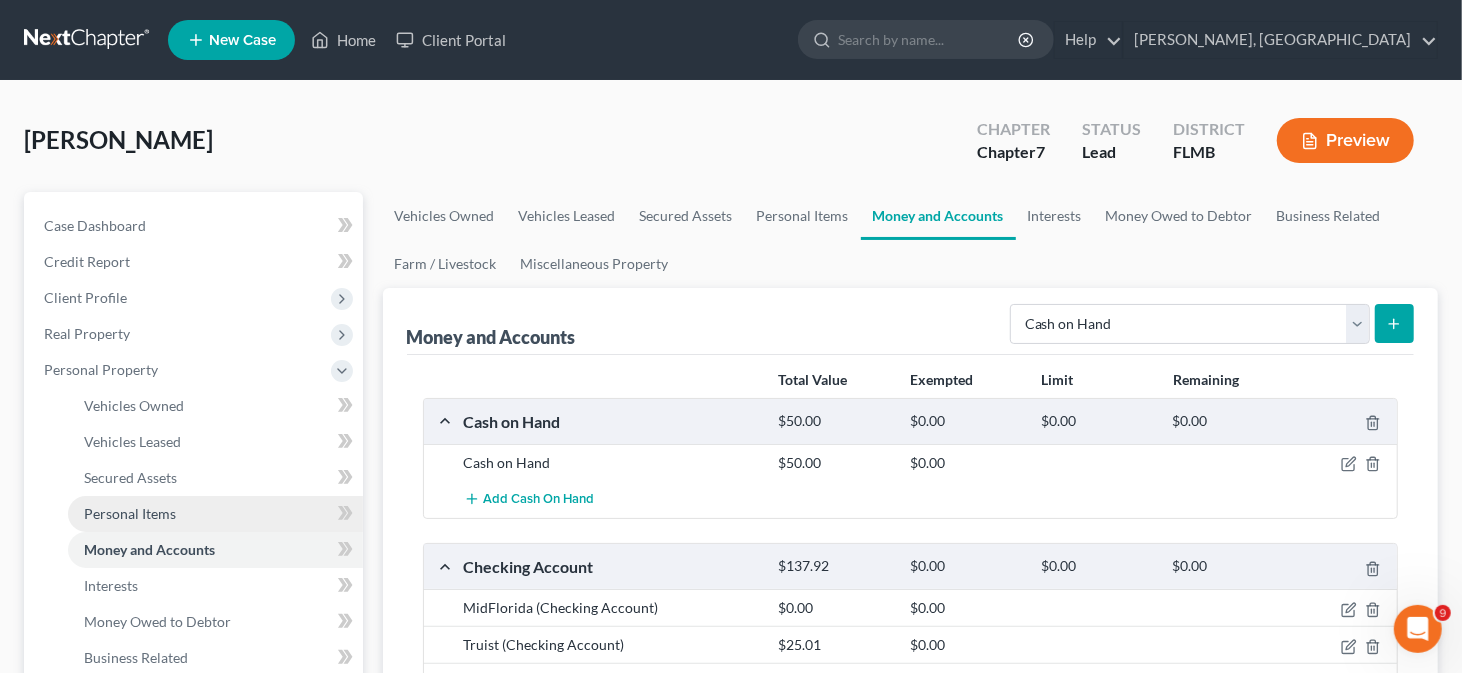 click on "Personal Items" at bounding box center (215, 514) 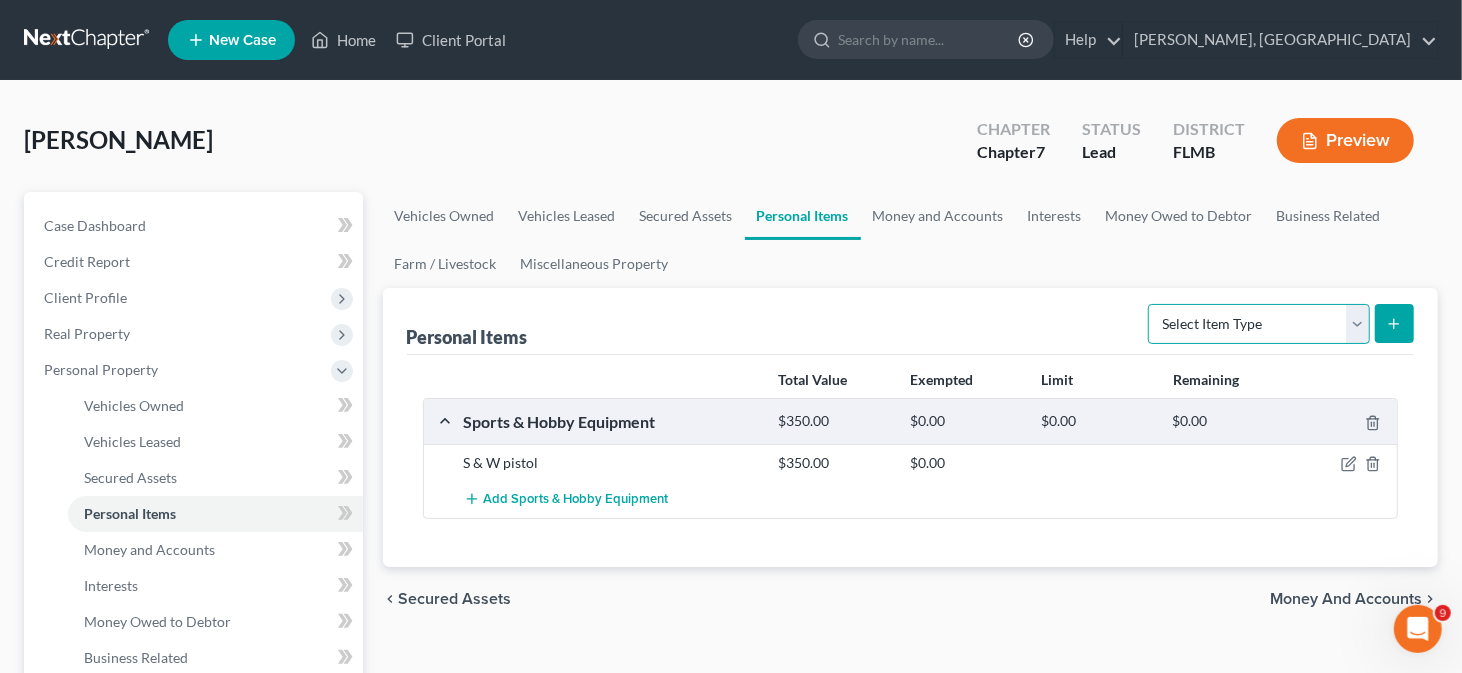 click on "Select Item Type Clothing Collectibles Of Value Electronics Firearms Household Goods Jewelry Other Pet(s) Sports & Hobby Equipment" at bounding box center [1259, 324] 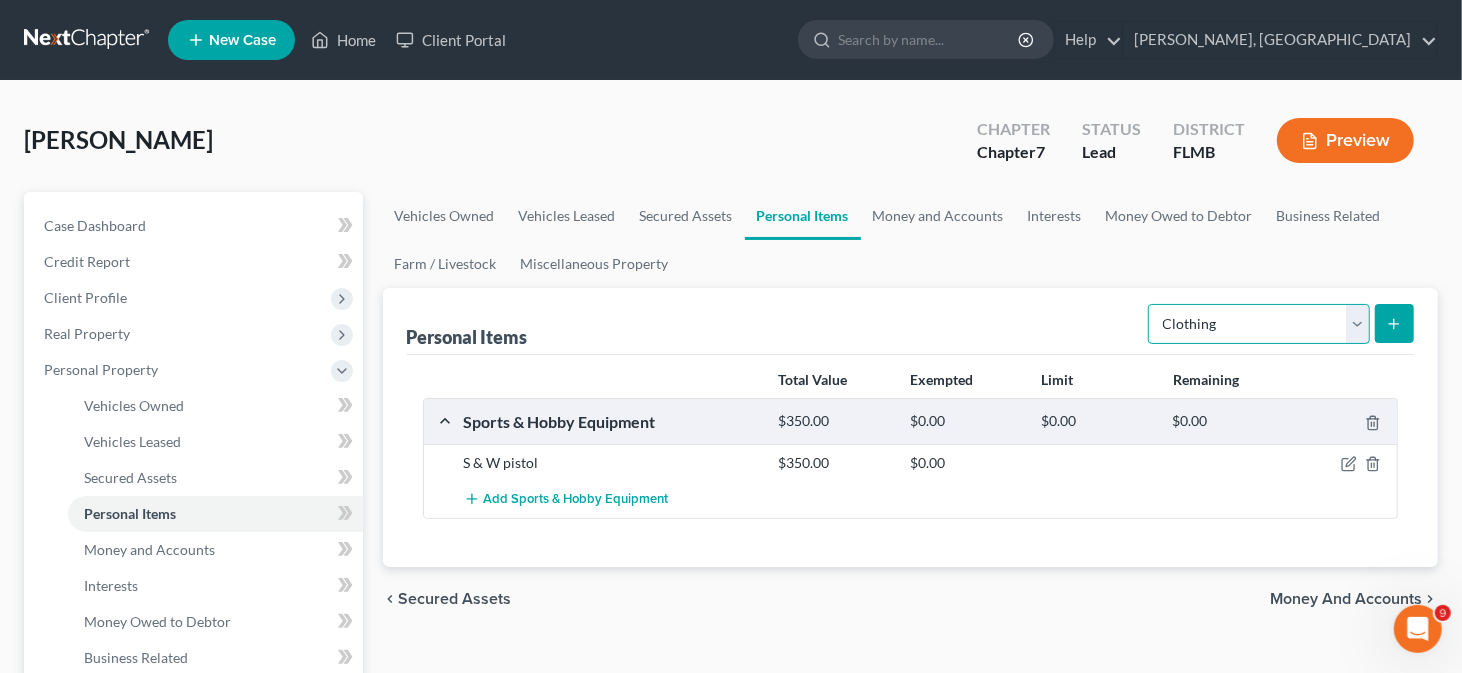 click on "Select Item Type Clothing Collectibles Of Value Electronics Firearms Household Goods Jewelry Other Pet(s) Sports & Hobby Equipment" at bounding box center (1259, 324) 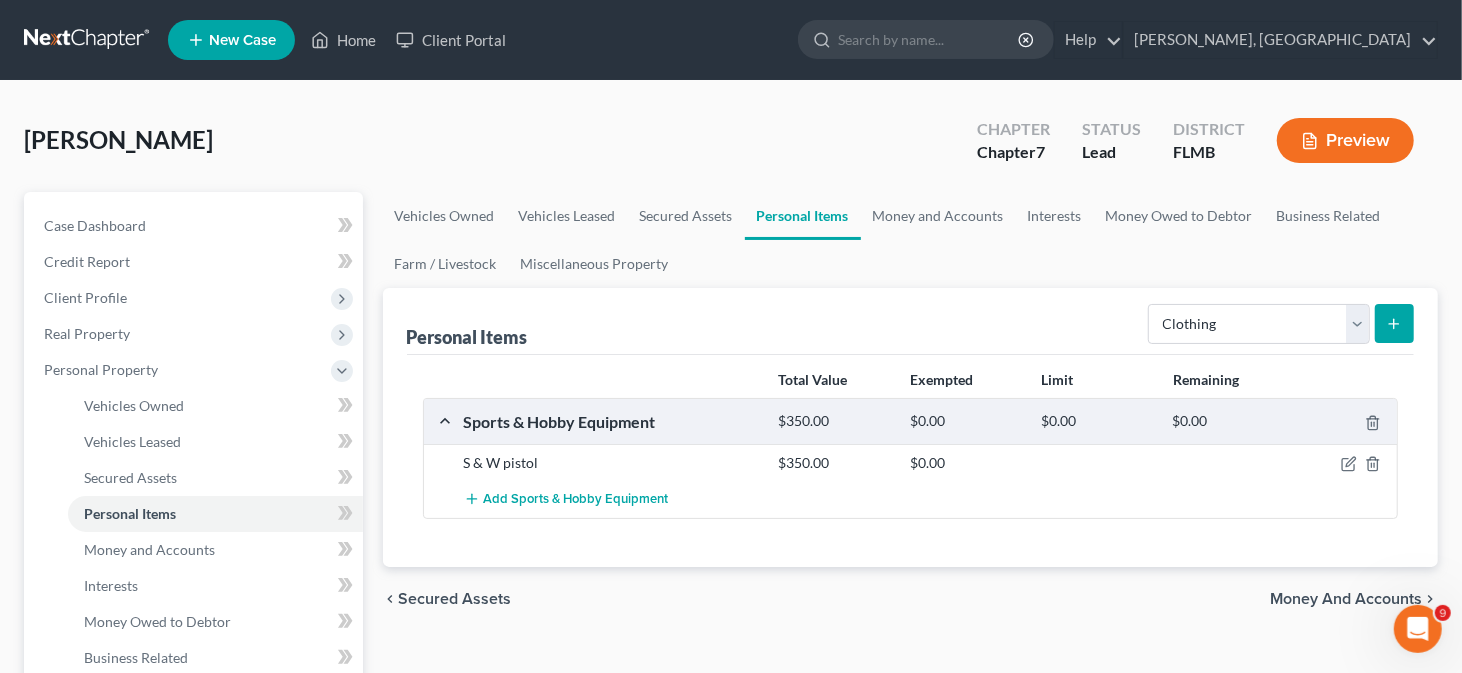 click 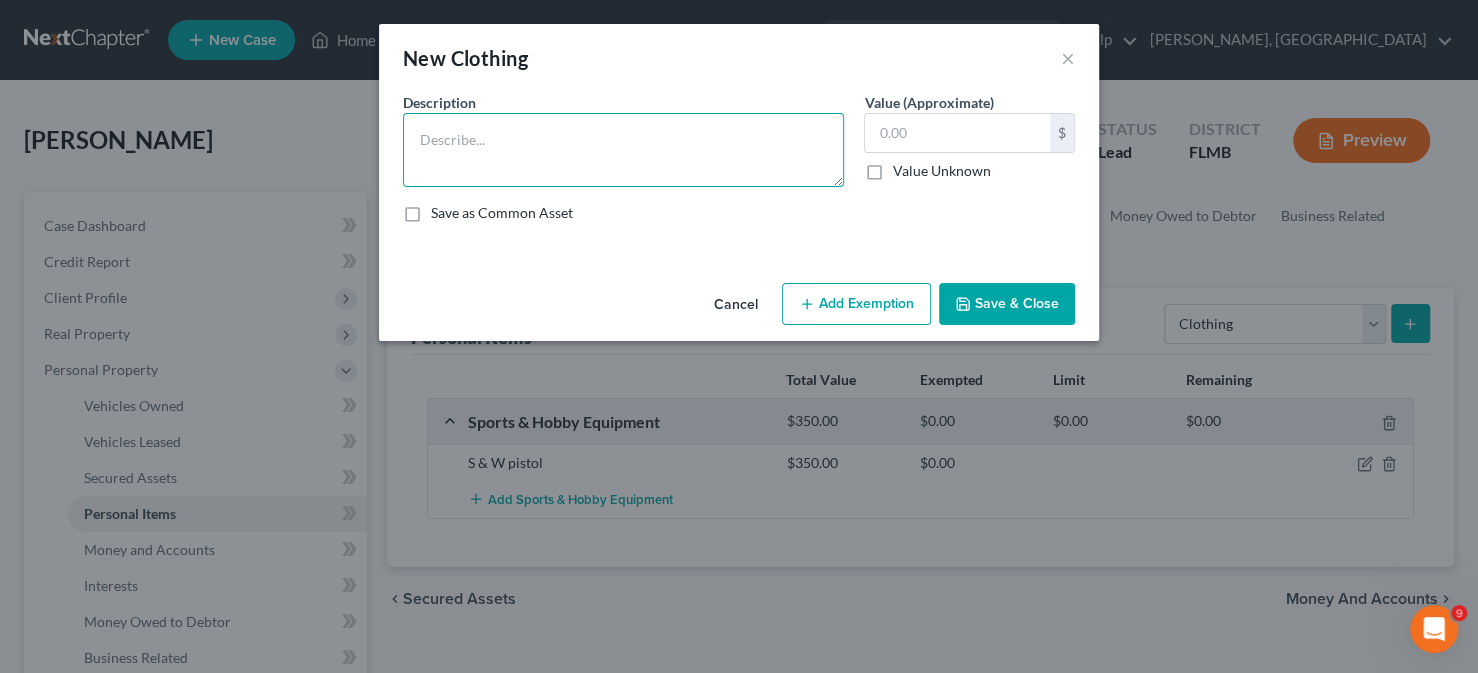 click at bounding box center [623, 150] 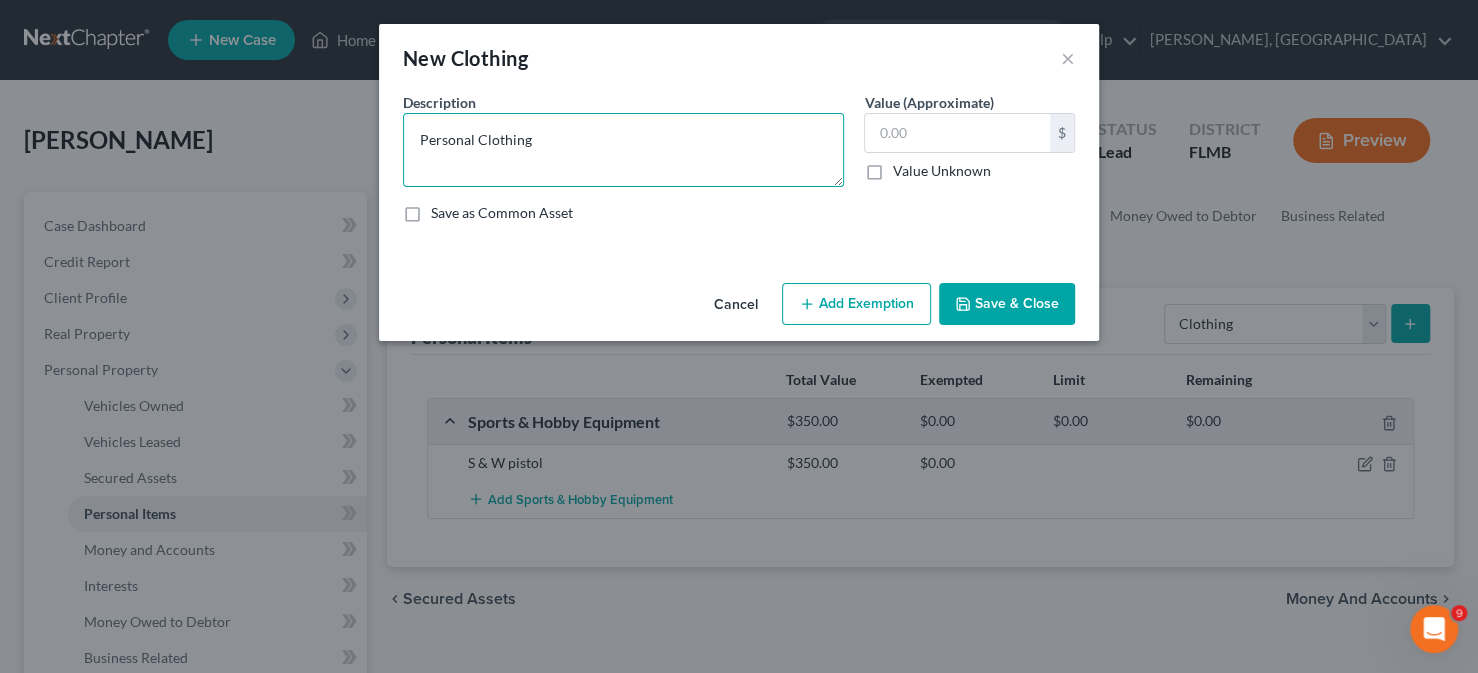 type on "Personal Clothing" 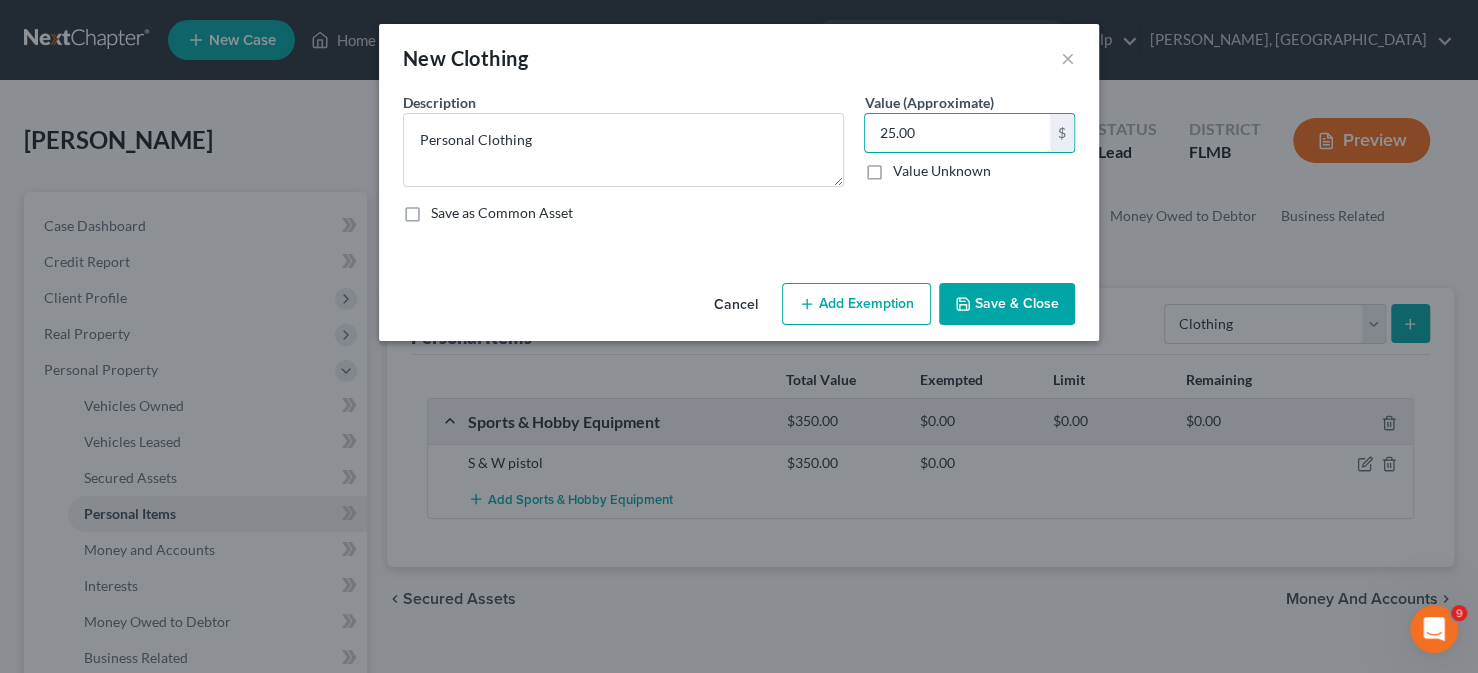 type on "25.00" 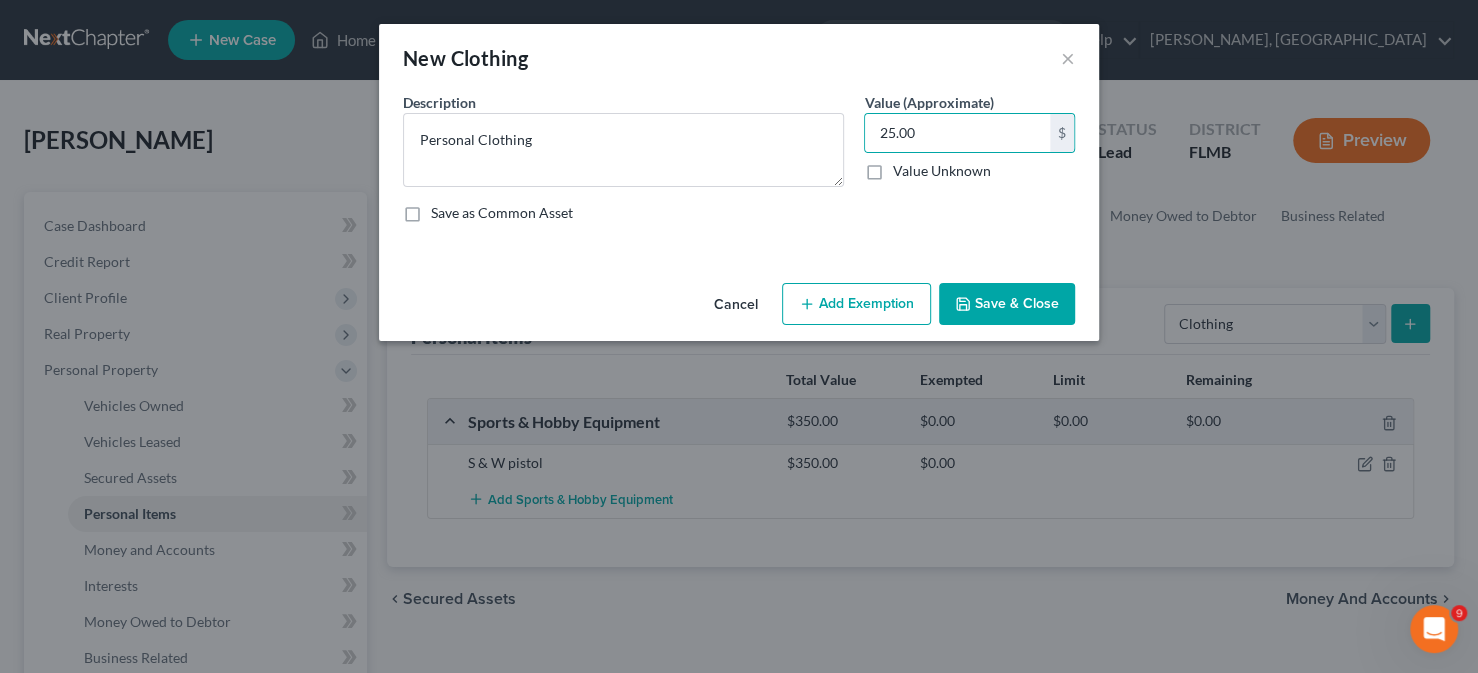 click on "Save & Close" at bounding box center (1007, 304) 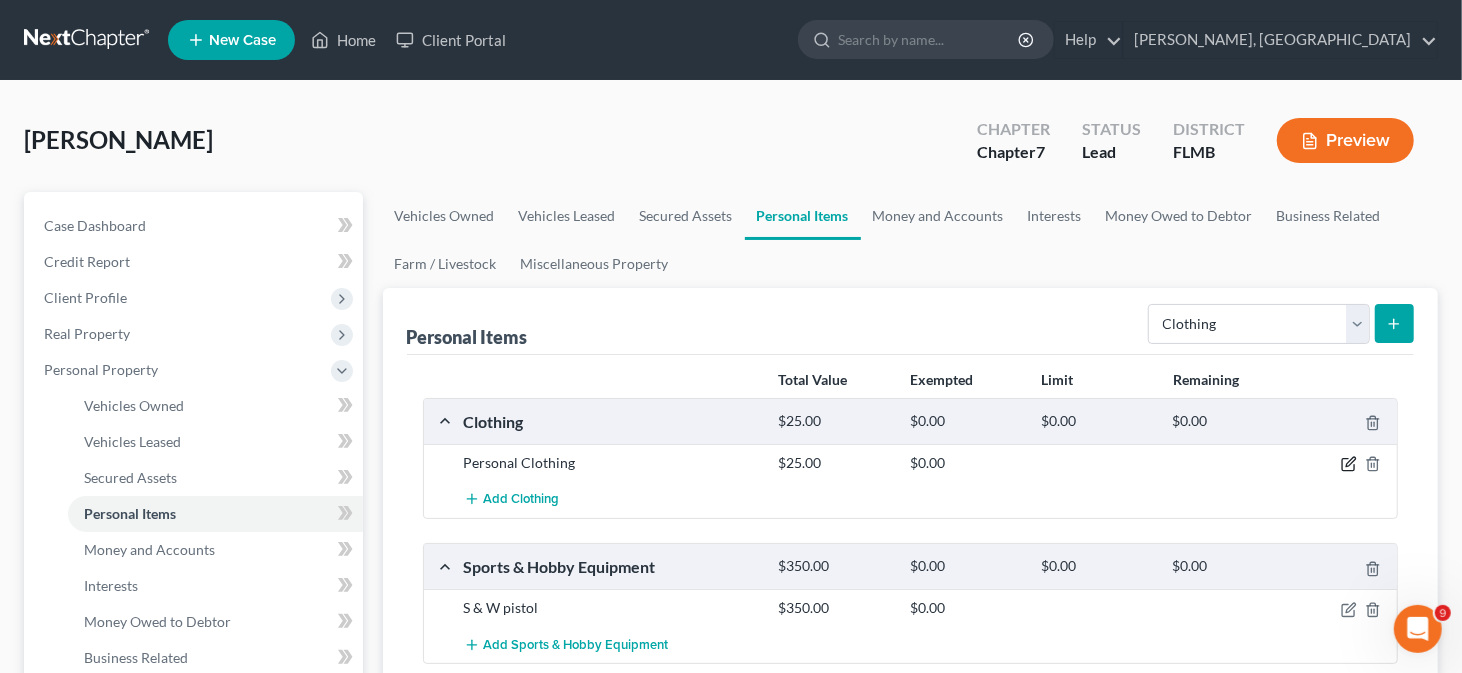 click 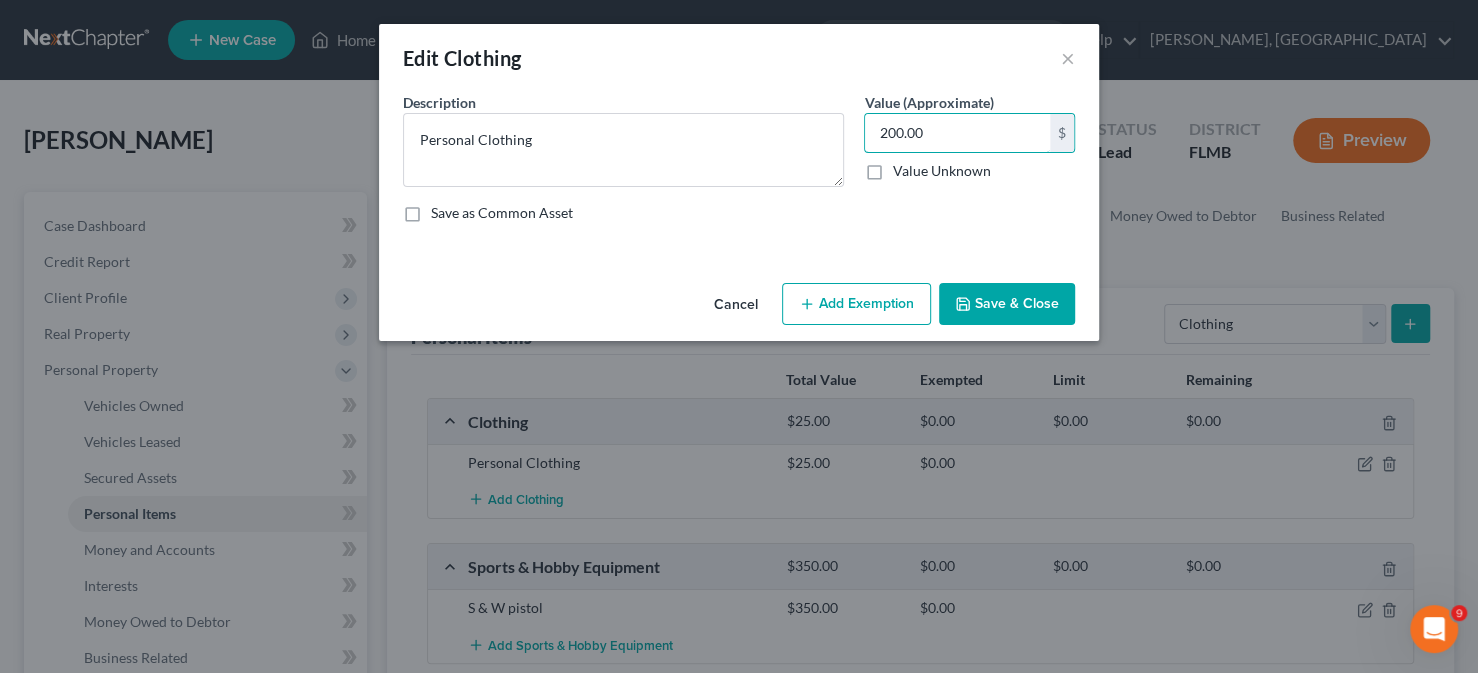 type on "200.00" 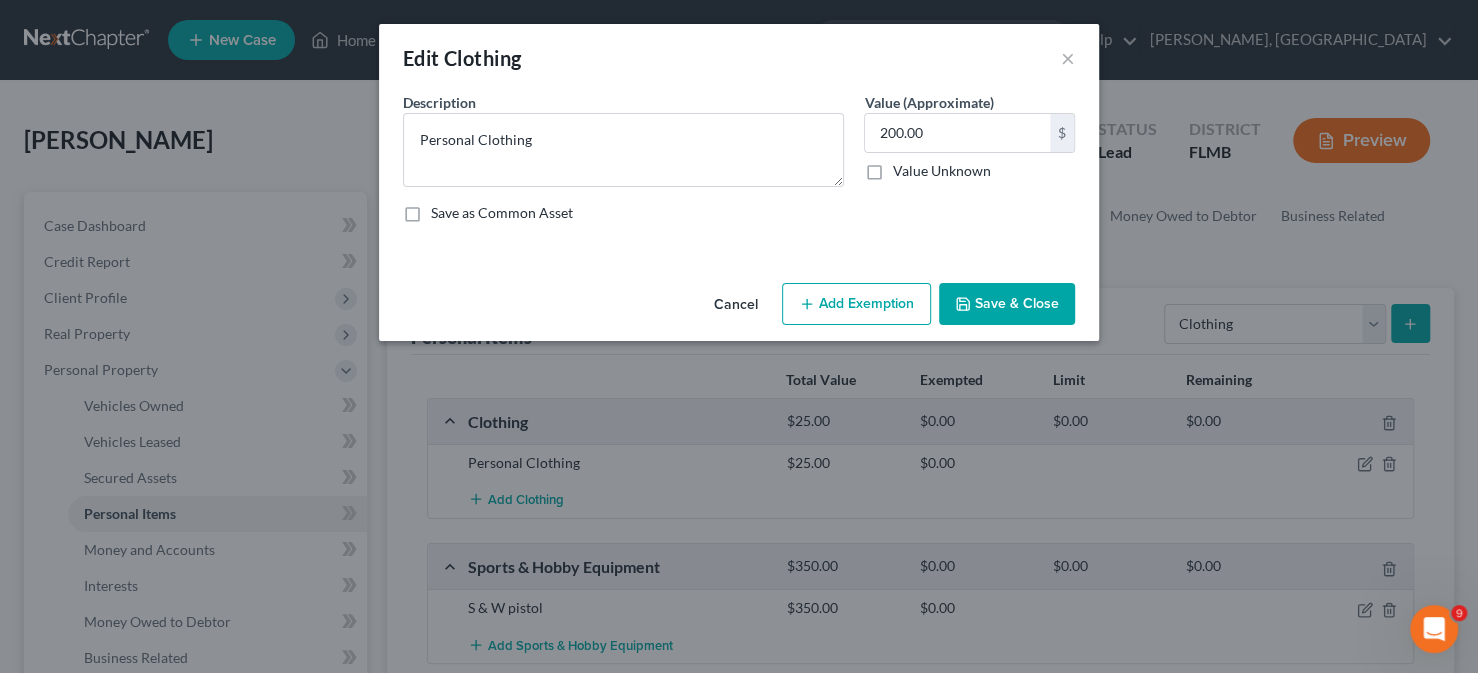click on "Save & Close" at bounding box center [1007, 304] 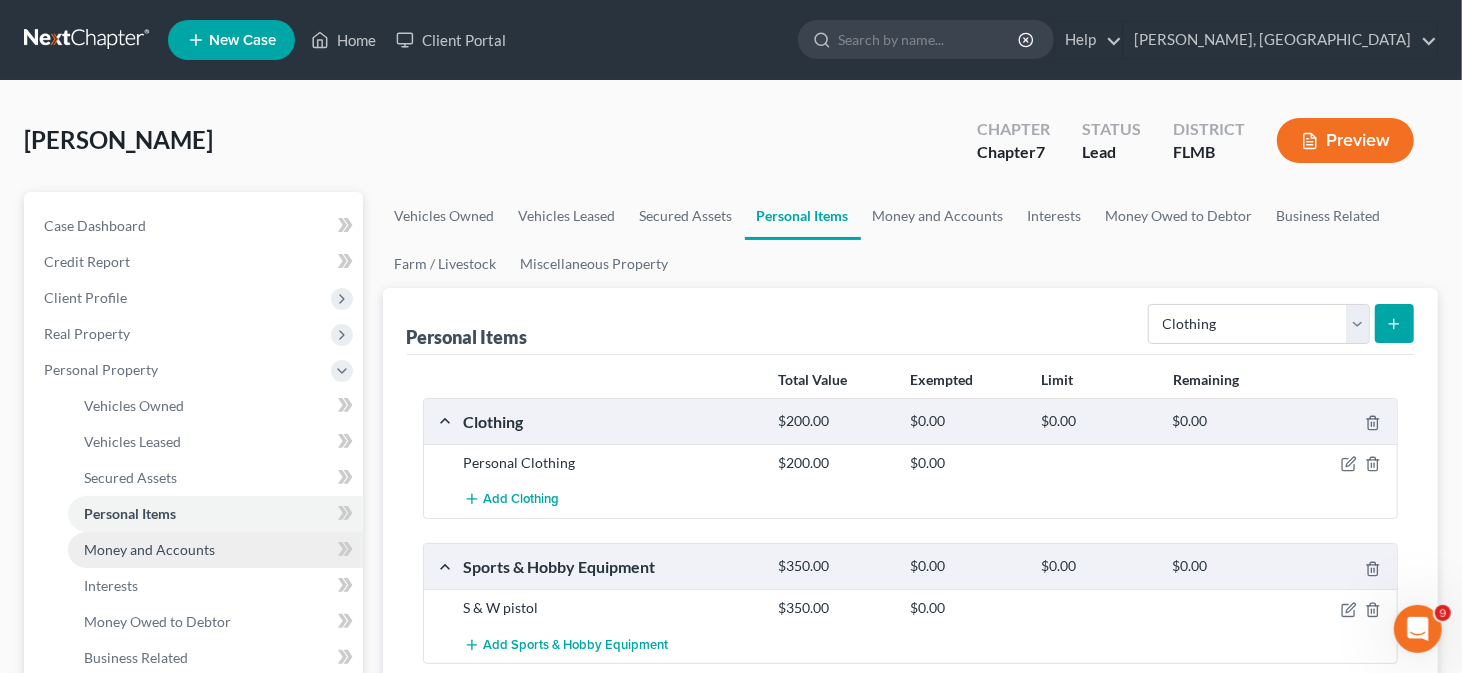 click on "Money and Accounts" at bounding box center [149, 549] 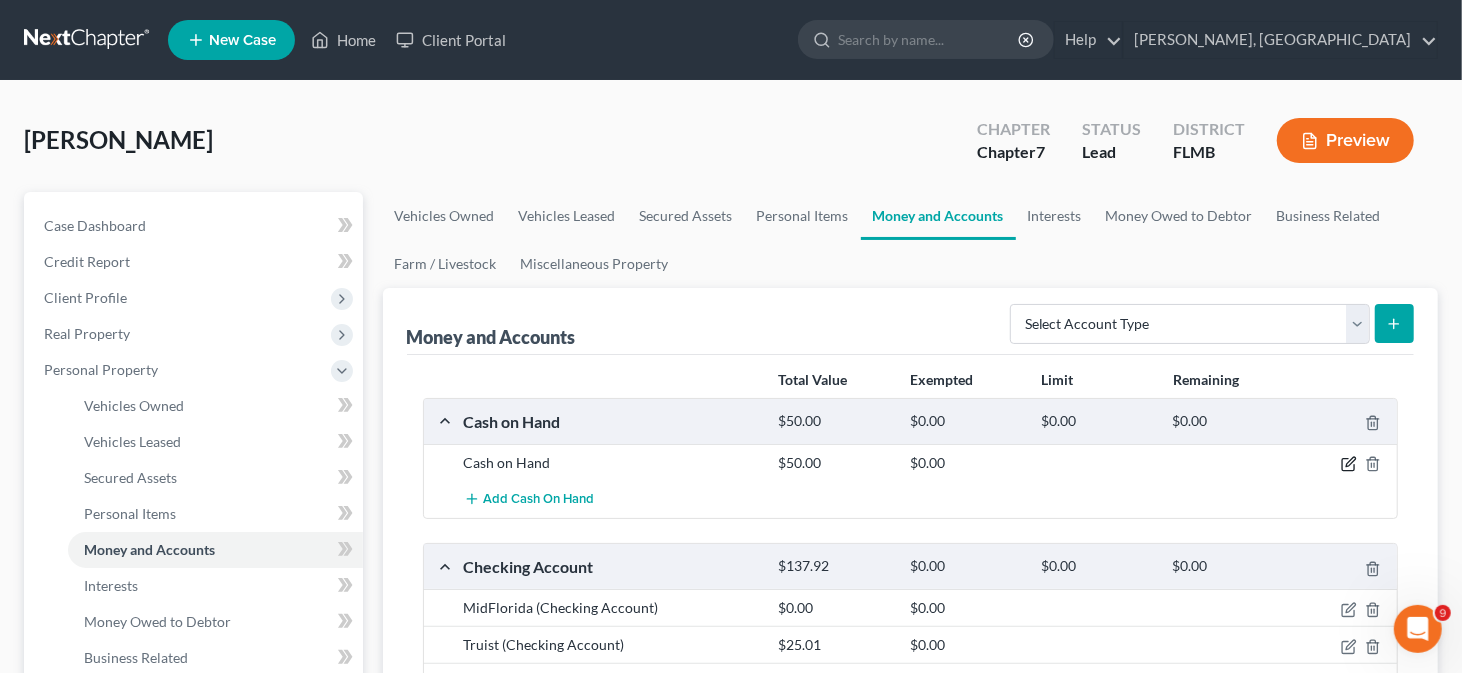 click 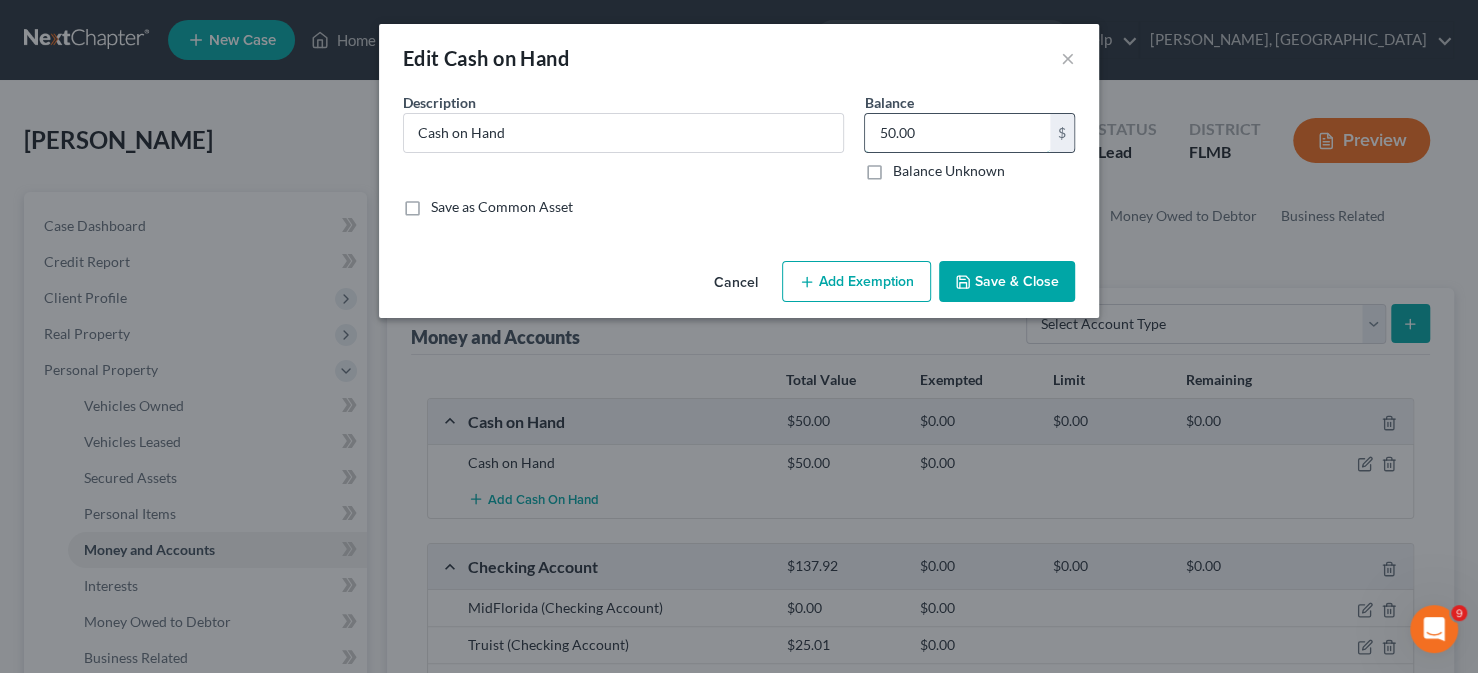 click on "50.00" at bounding box center (957, 133) 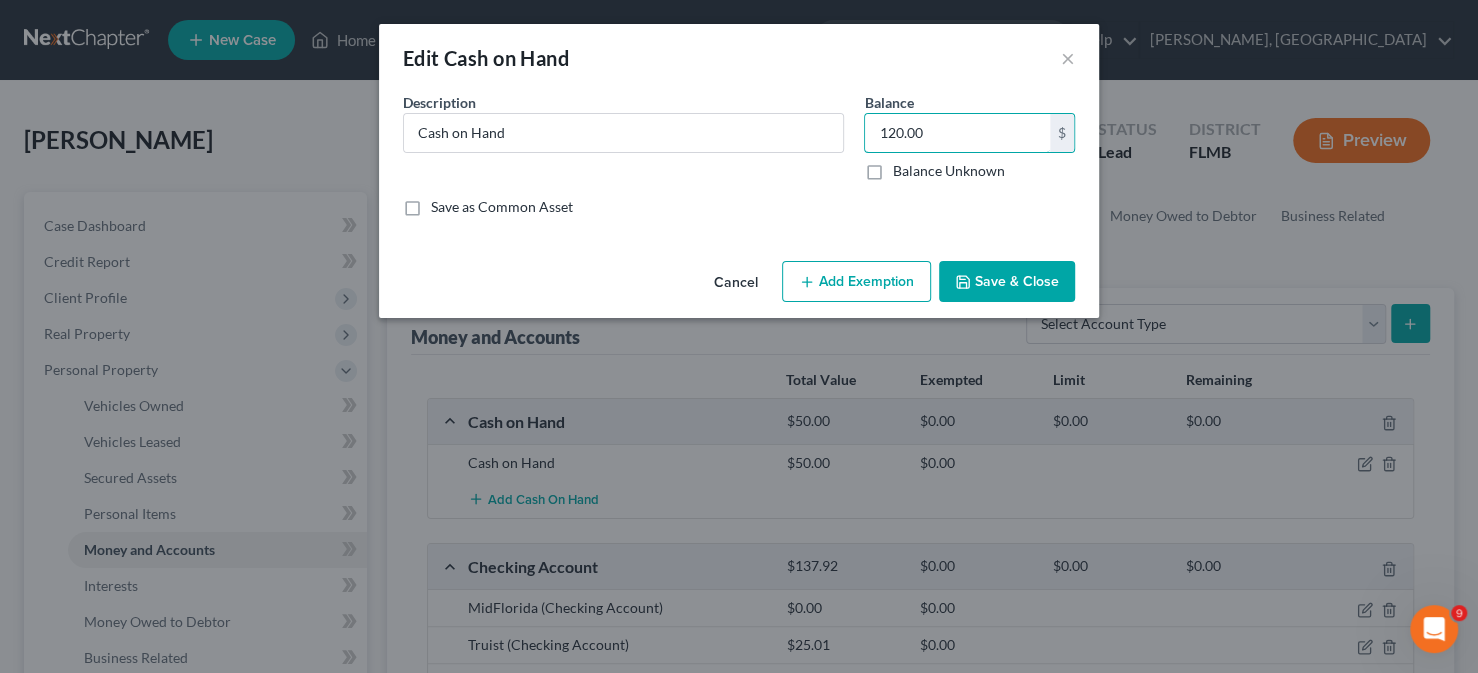 type on "120.00" 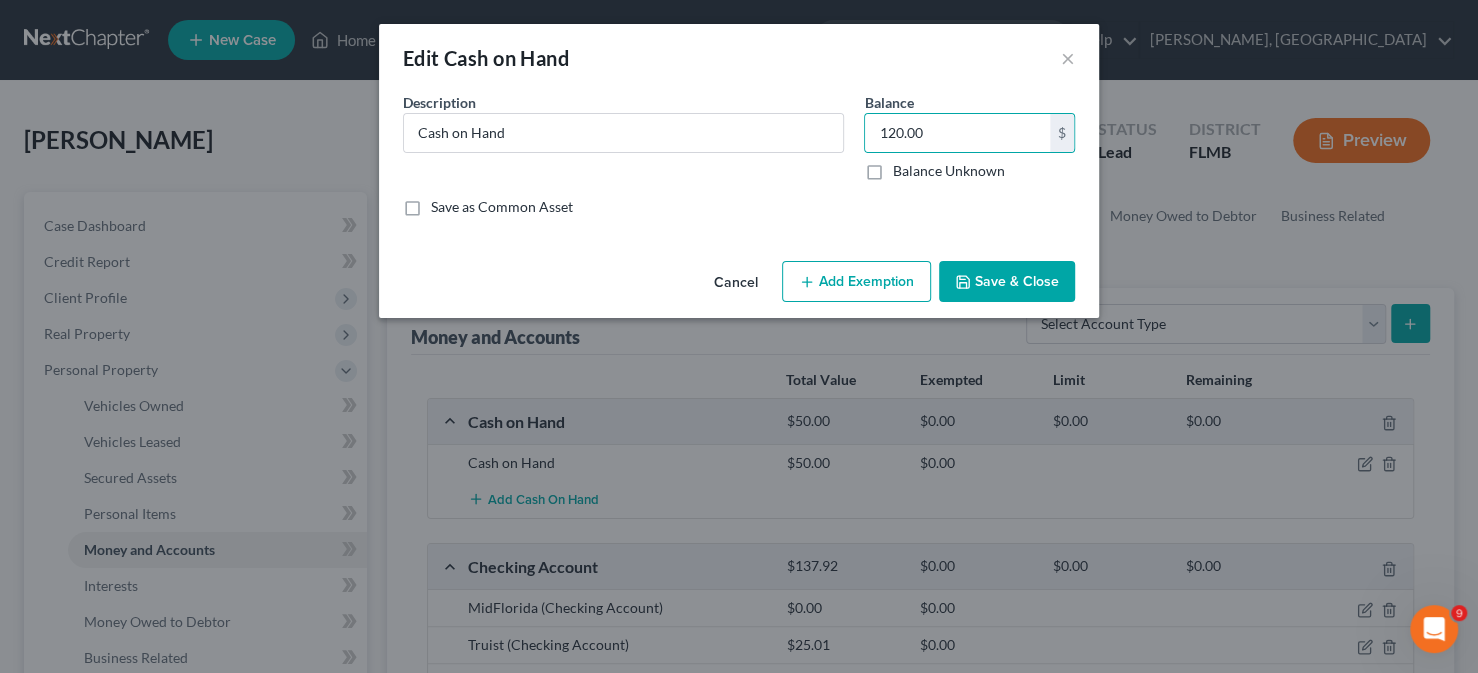 click on "Save & Close" at bounding box center [1007, 282] 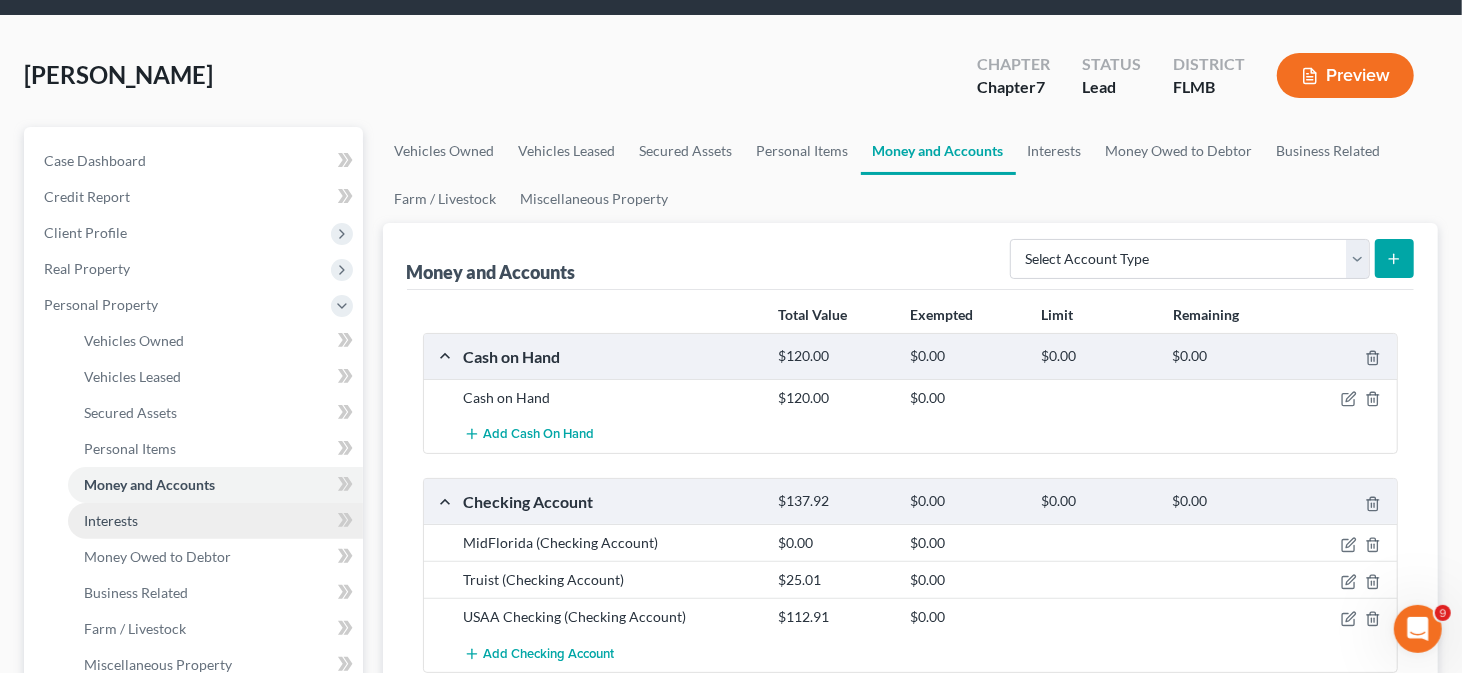 scroll, scrollTop: 100, scrollLeft: 0, axis: vertical 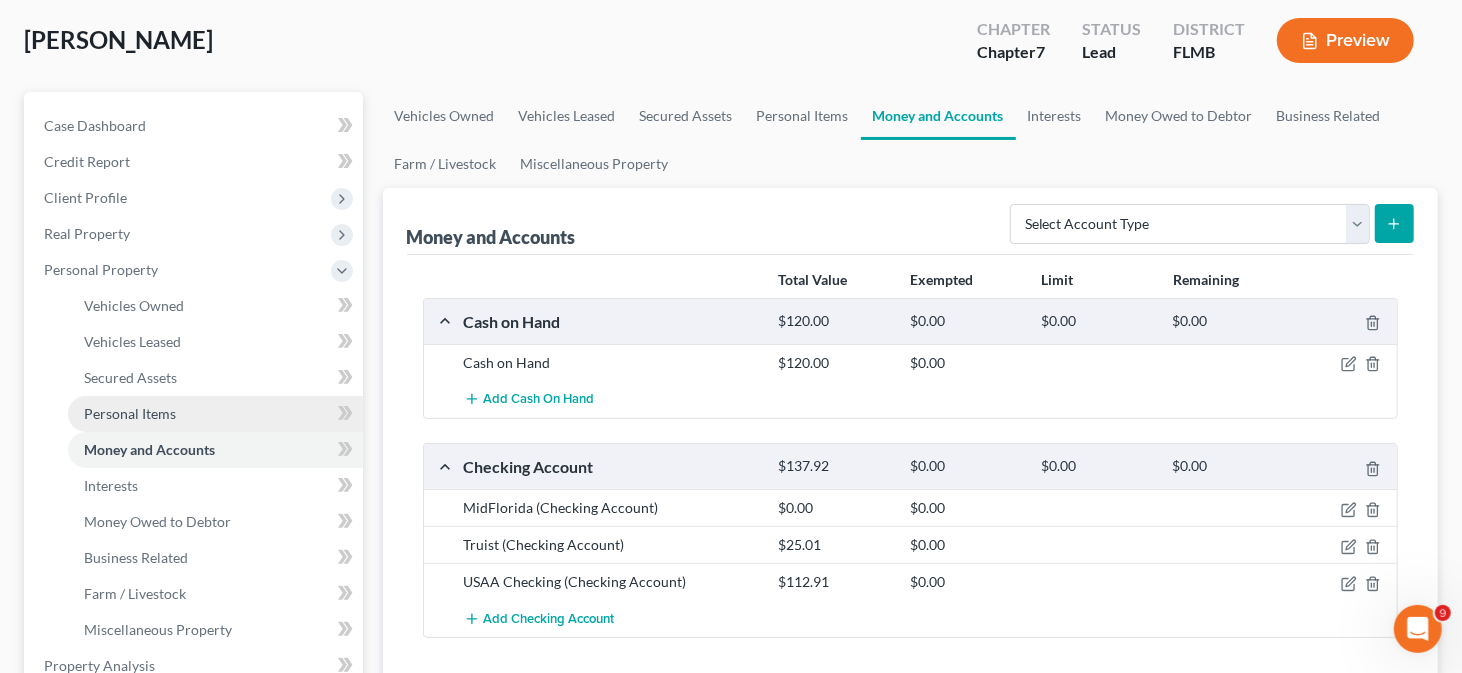 click on "Personal Items" at bounding box center (130, 413) 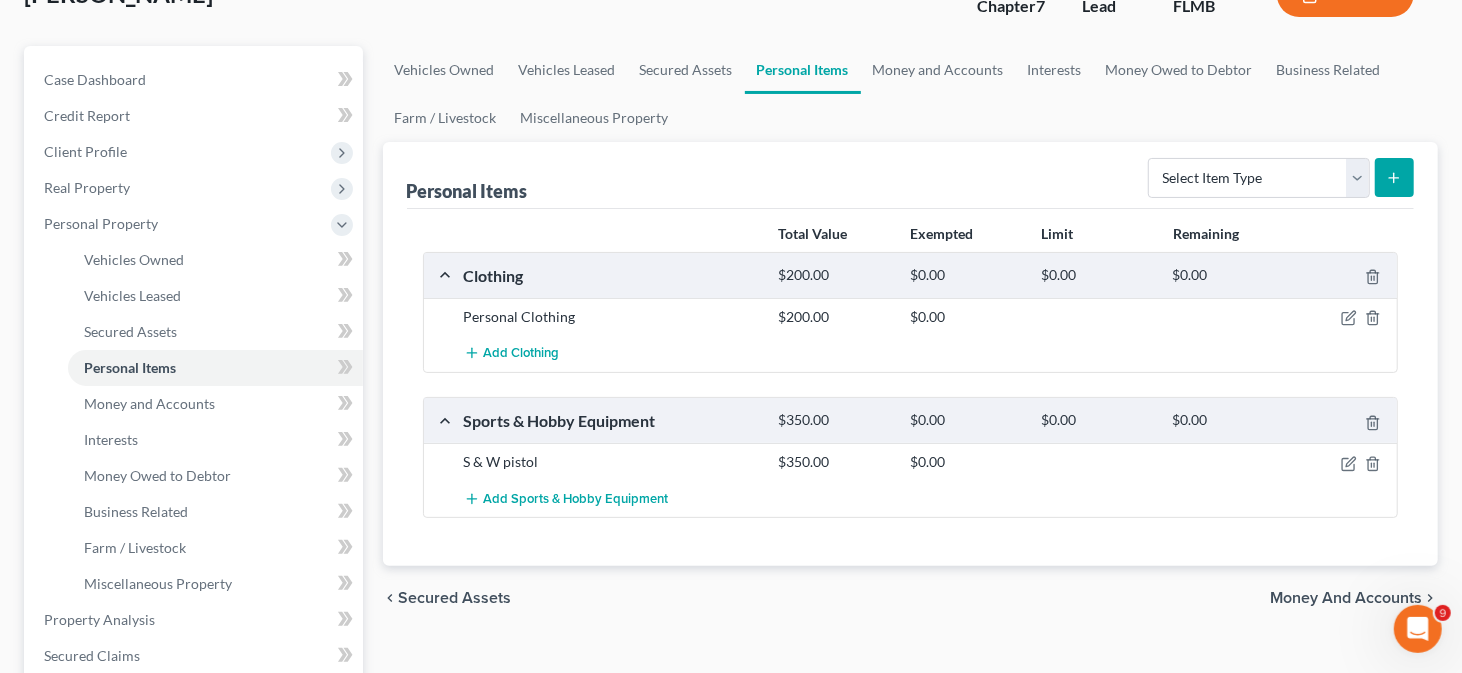 scroll, scrollTop: 200, scrollLeft: 0, axis: vertical 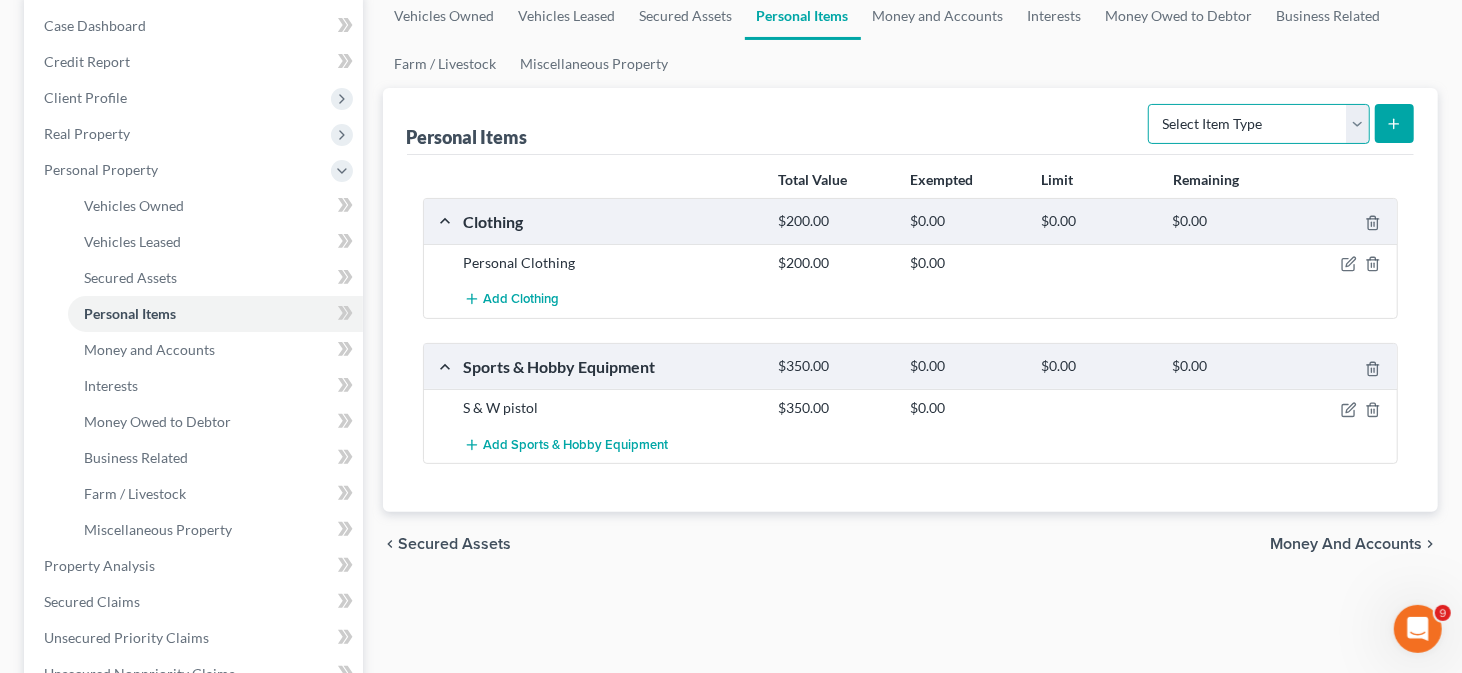 click on "Select Item Type Clothing Collectibles Of Value Electronics Firearms Household Goods Jewelry Other Pet(s) Sports & Hobby Equipment" at bounding box center [1259, 124] 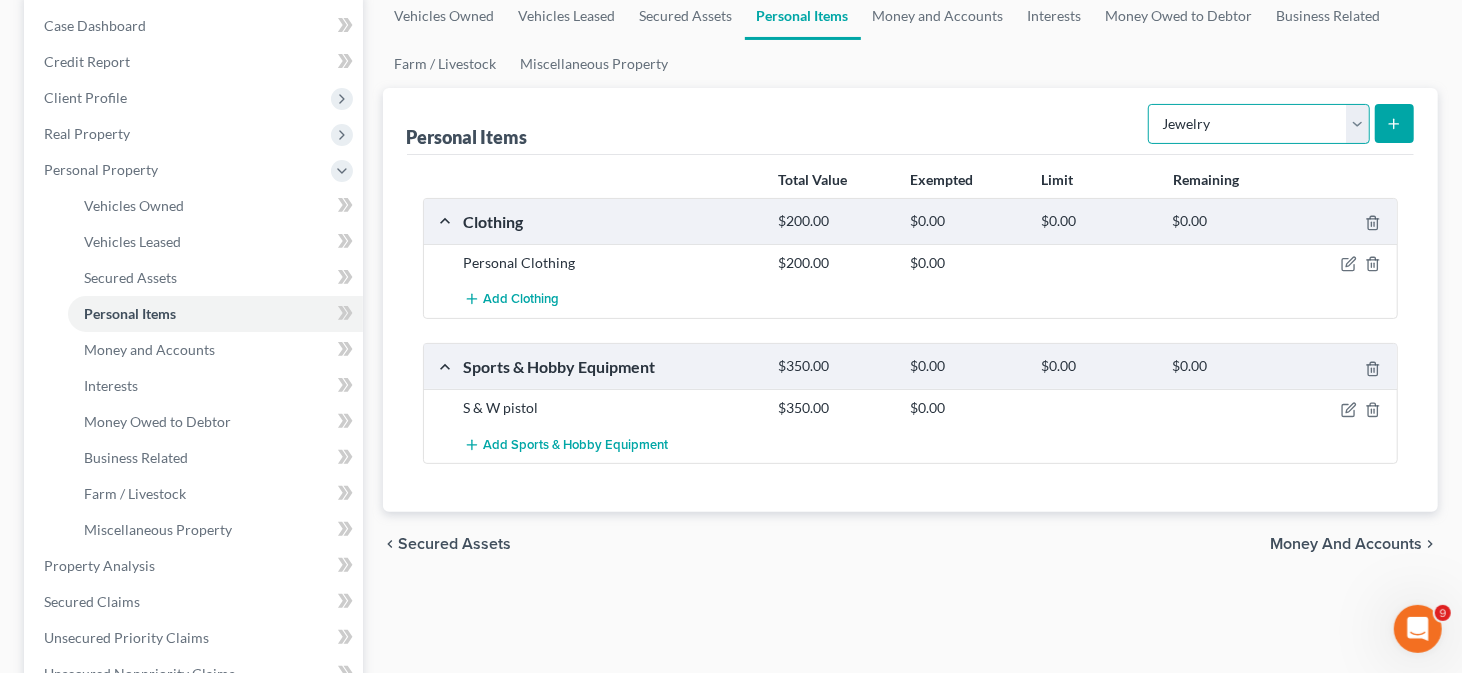 click on "Select Item Type Clothing Collectibles Of Value Electronics Firearms Household Goods Jewelry Other Pet(s) Sports & Hobby Equipment" at bounding box center [1259, 124] 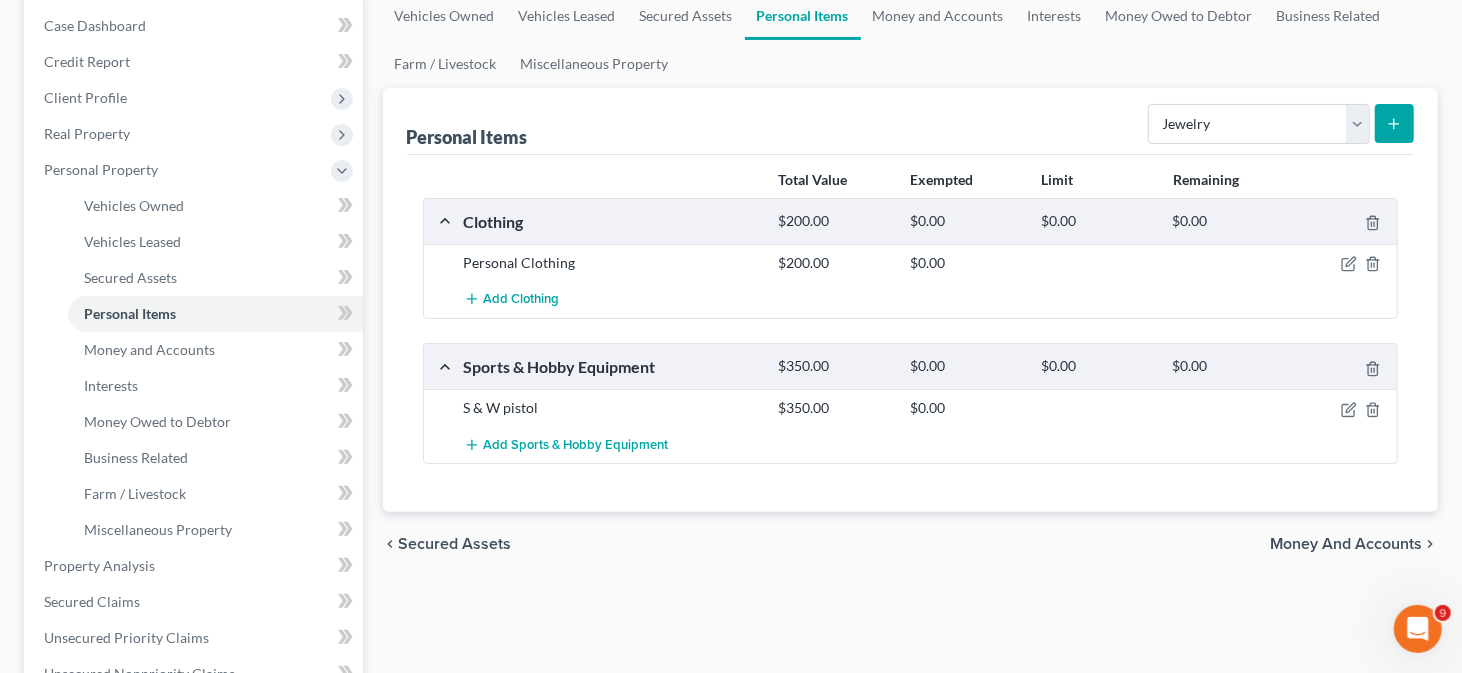 click 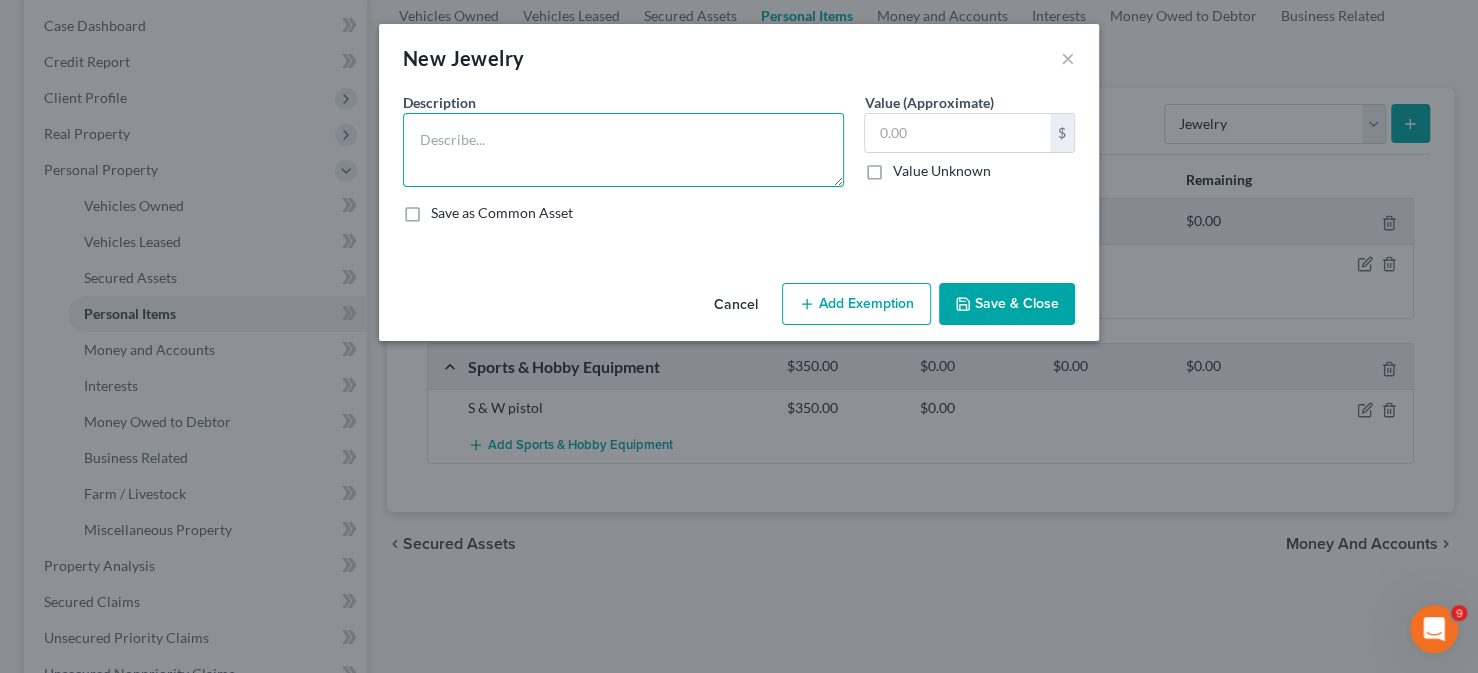 click at bounding box center (623, 150) 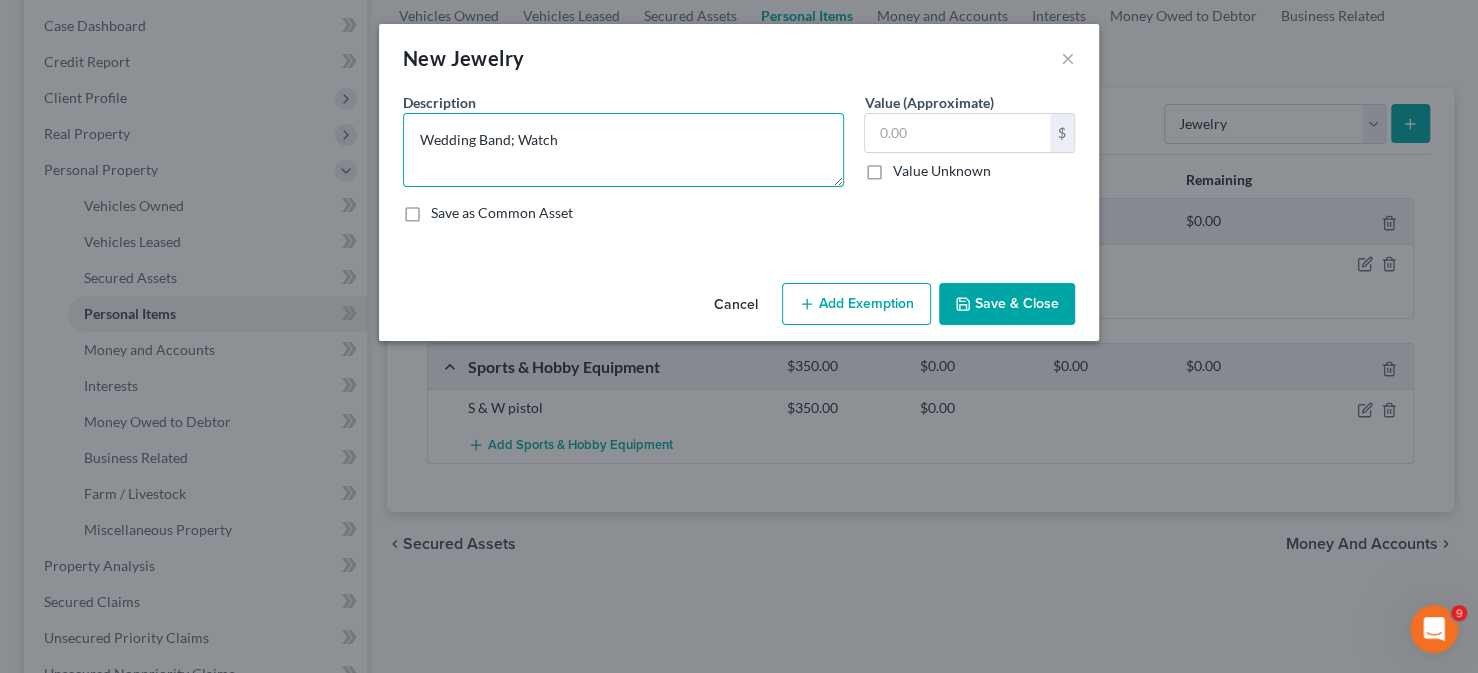 type on "Wedding Band; Watch" 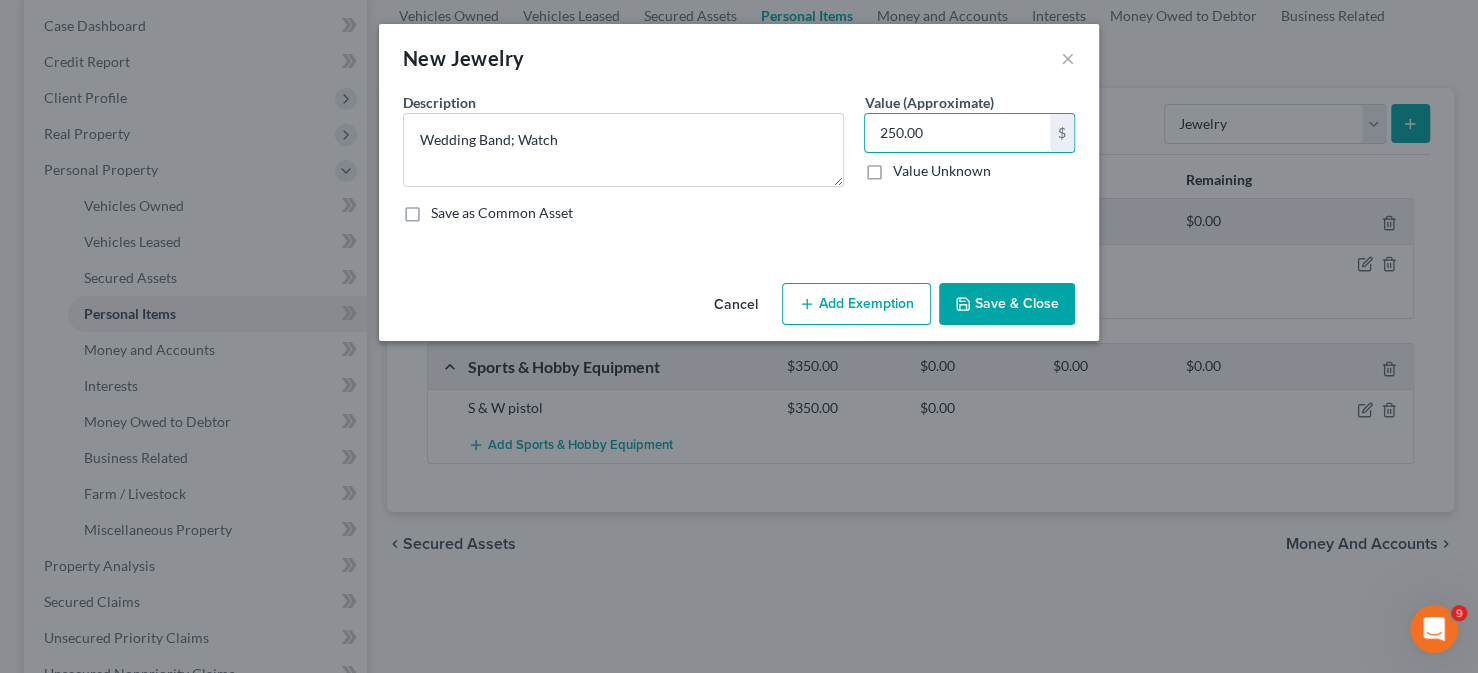 type on "250.00" 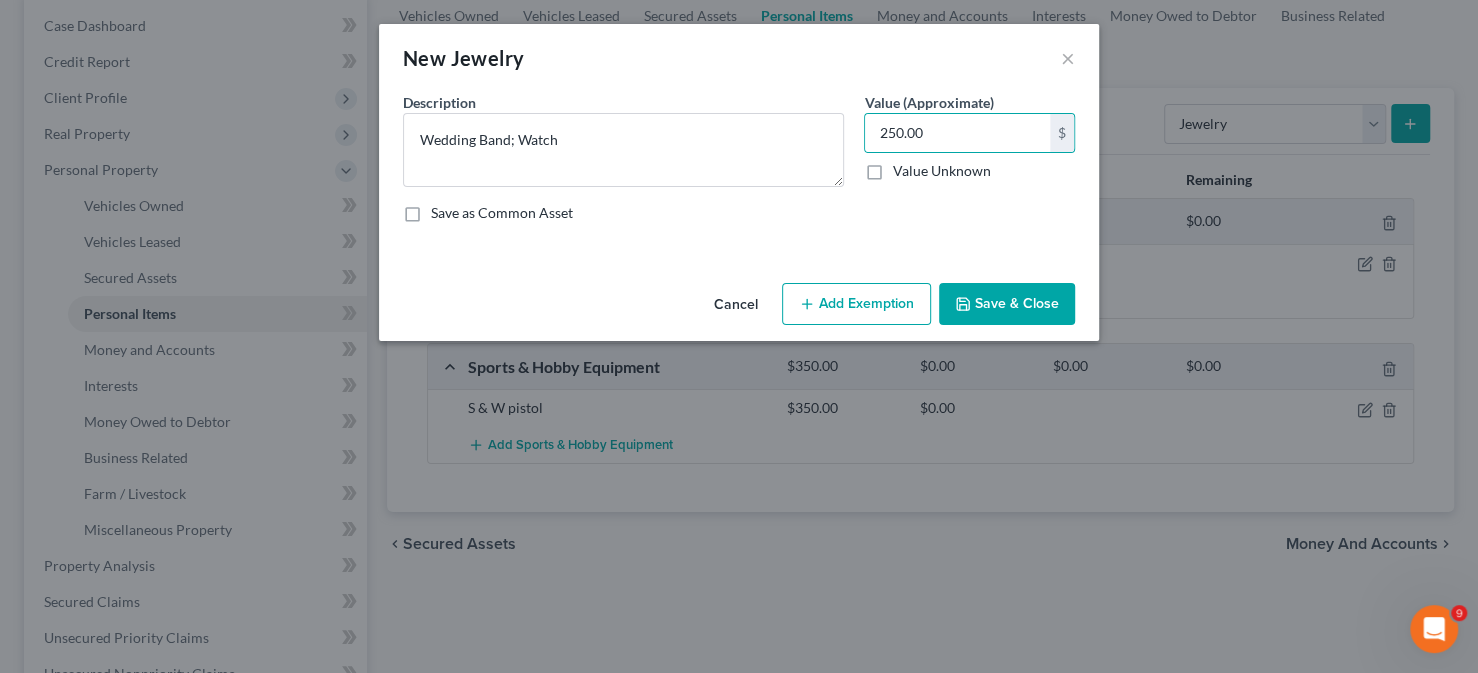 click on "Save & Close" at bounding box center [1007, 304] 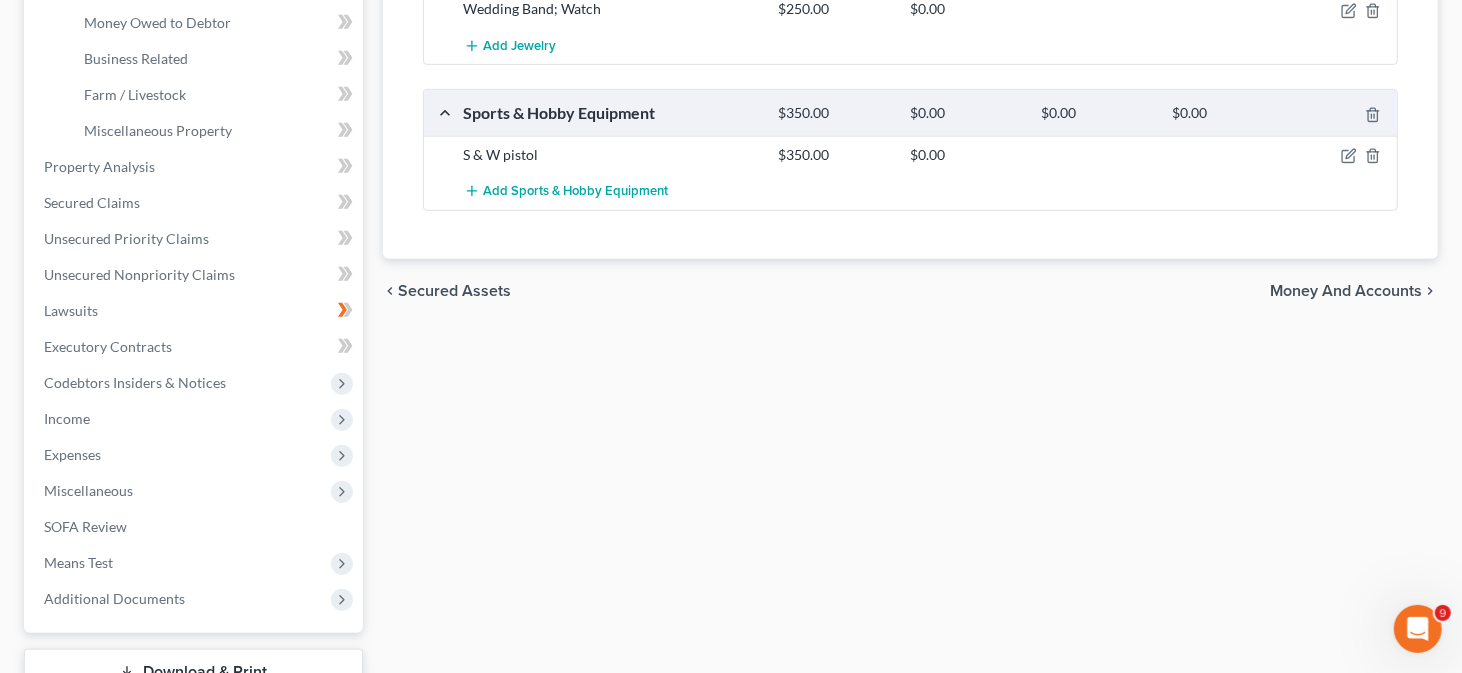 scroll, scrollTop: 600, scrollLeft: 0, axis: vertical 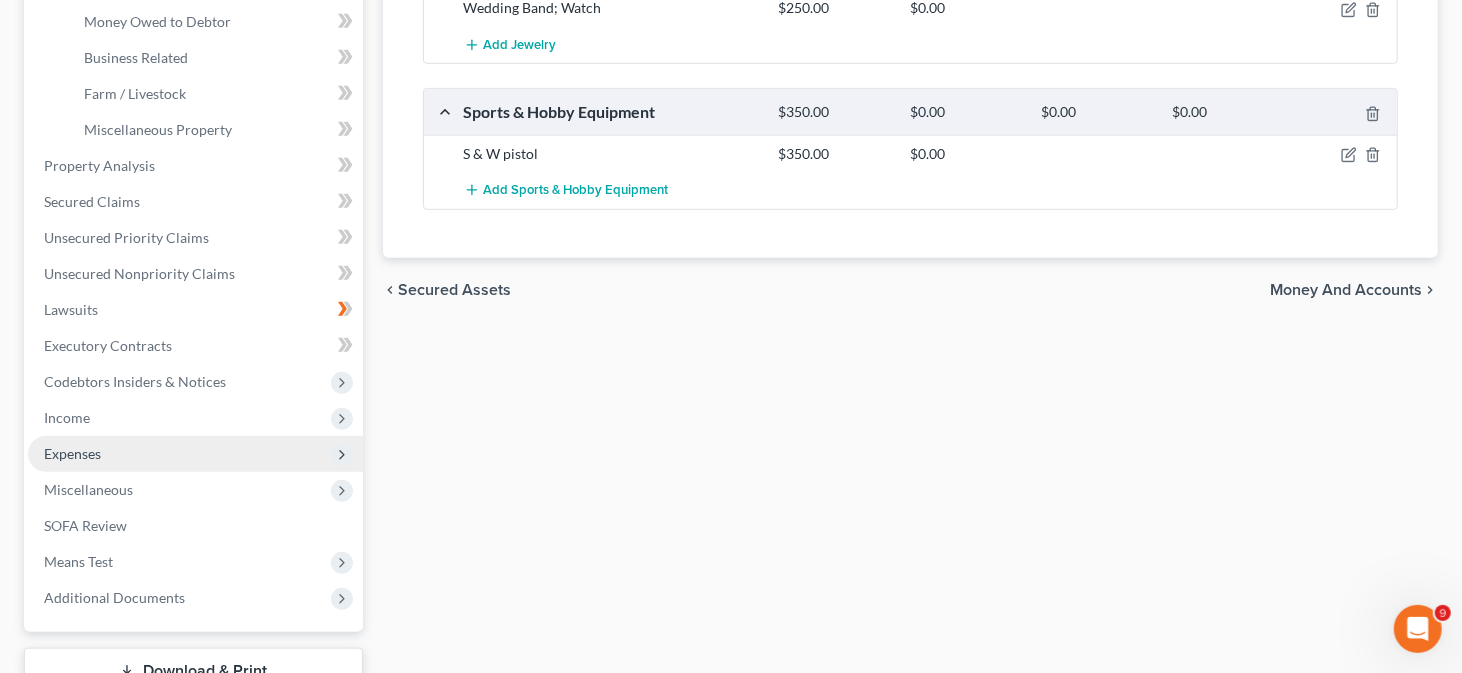 click on "Expenses" at bounding box center [195, 454] 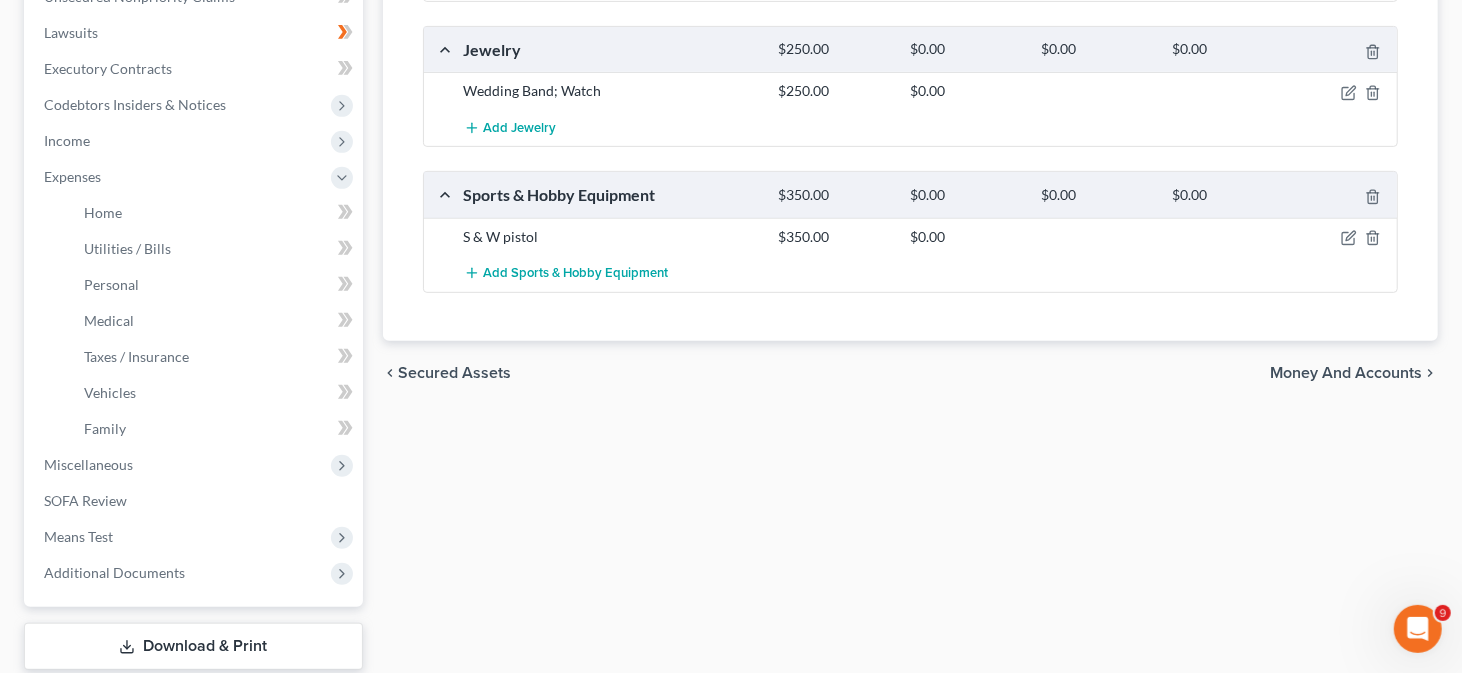 scroll, scrollTop: 638, scrollLeft: 0, axis: vertical 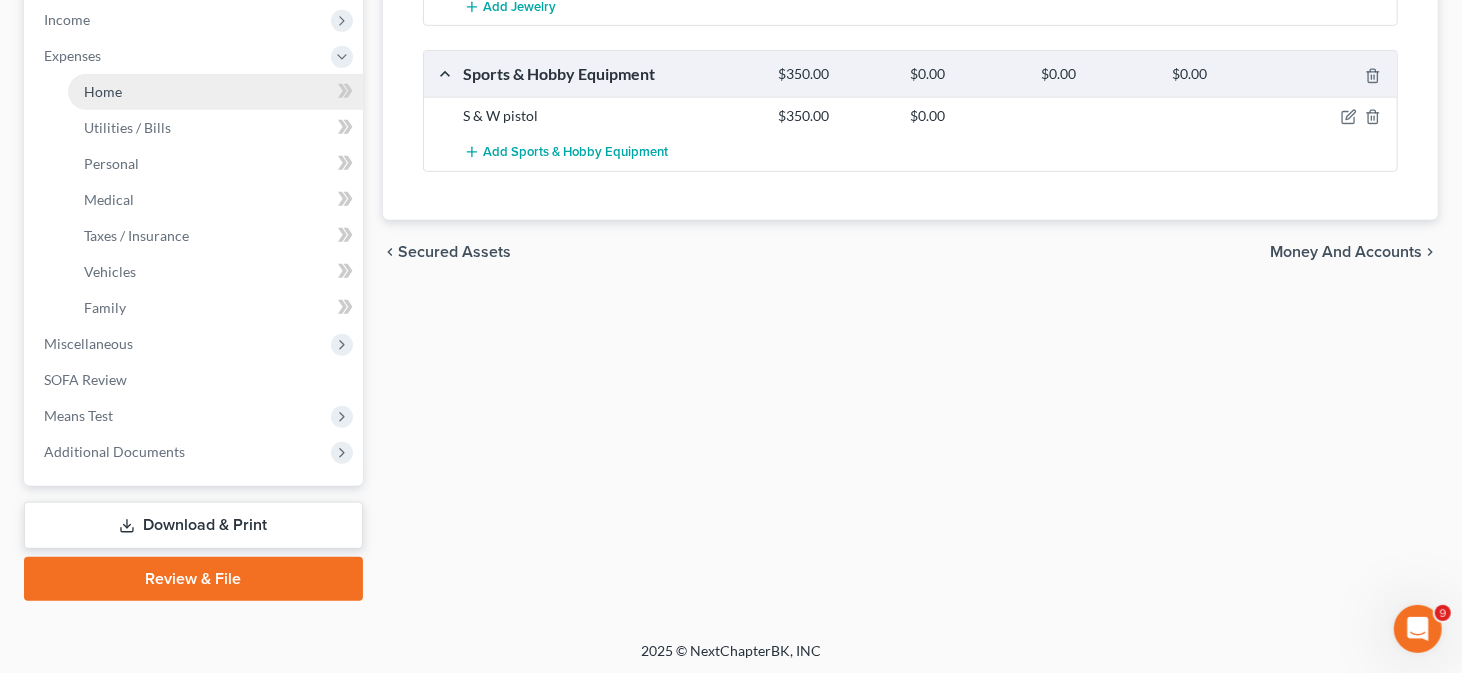 click on "Home" at bounding box center (103, 91) 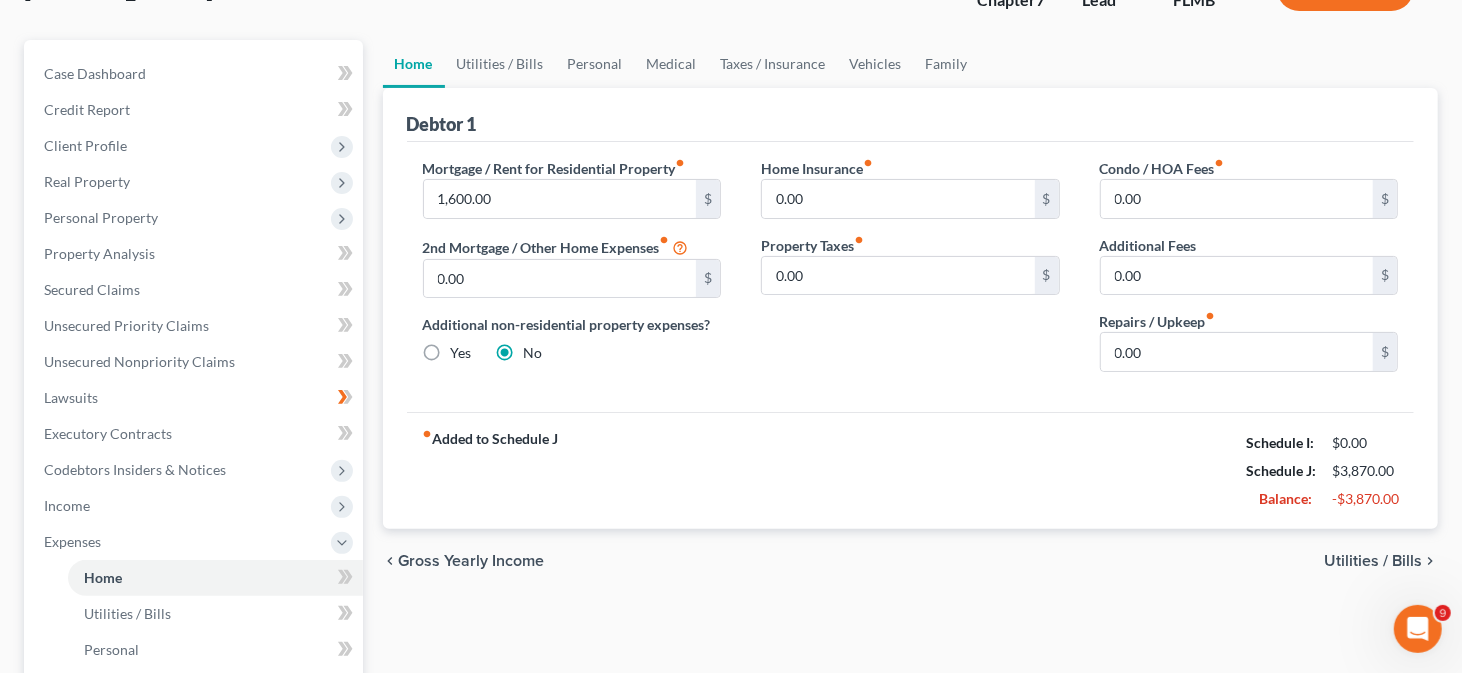 scroll, scrollTop: 200, scrollLeft: 0, axis: vertical 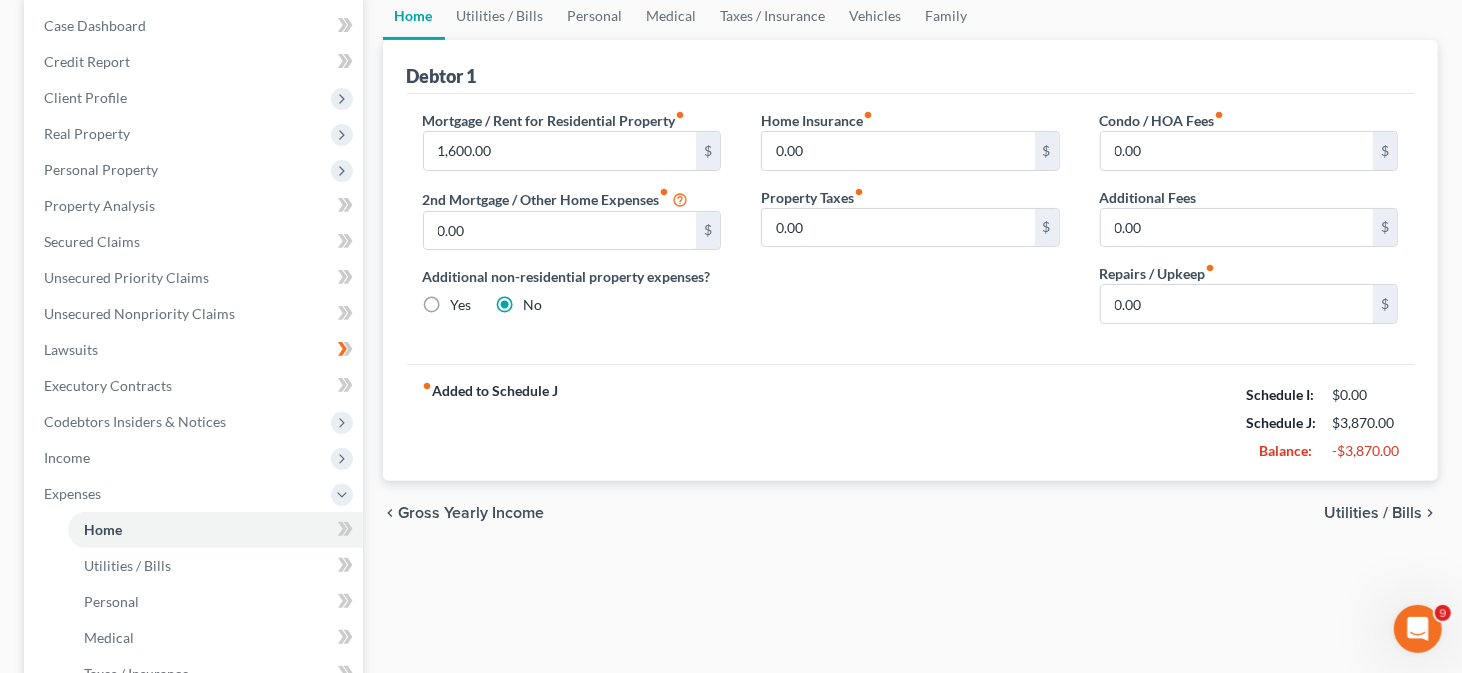 click on "Utilities / Bills" at bounding box center (1373, 513) 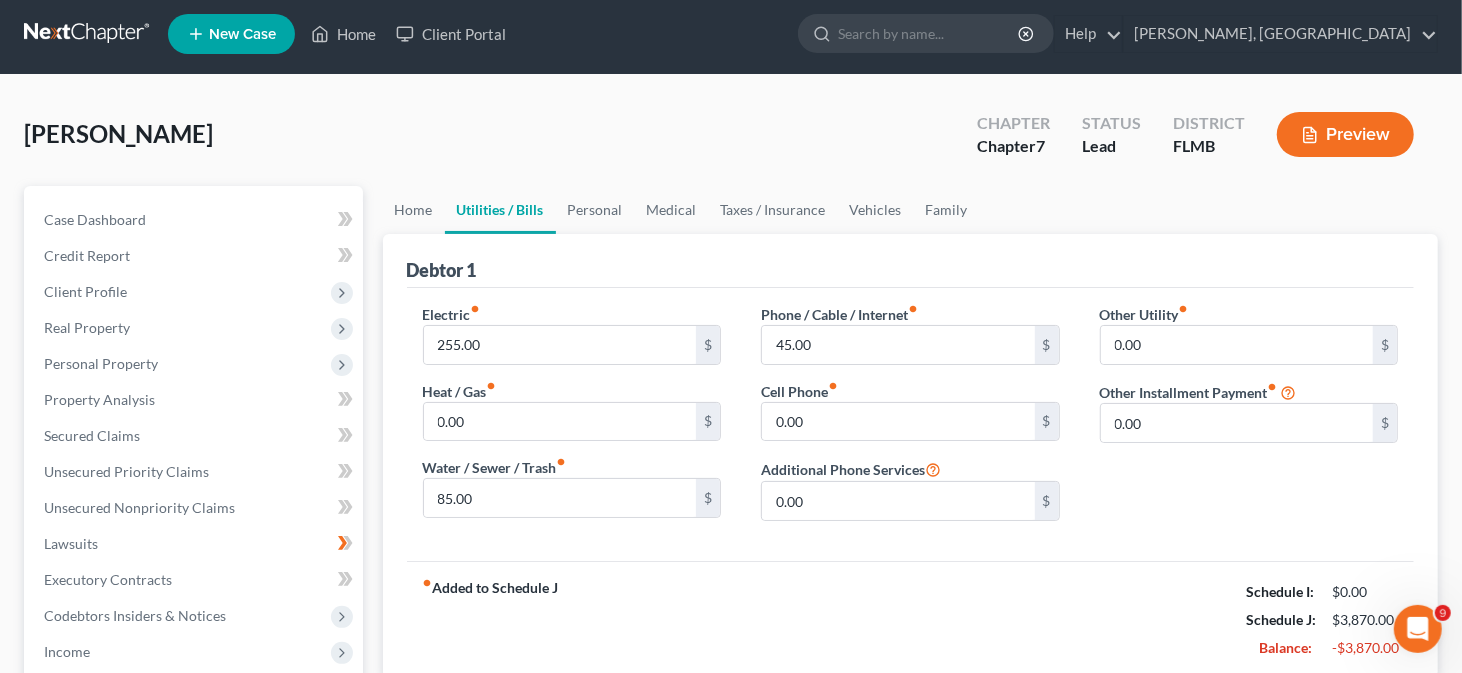 scroll, scrollTop: 0, scrollLeft: 0, axis: both 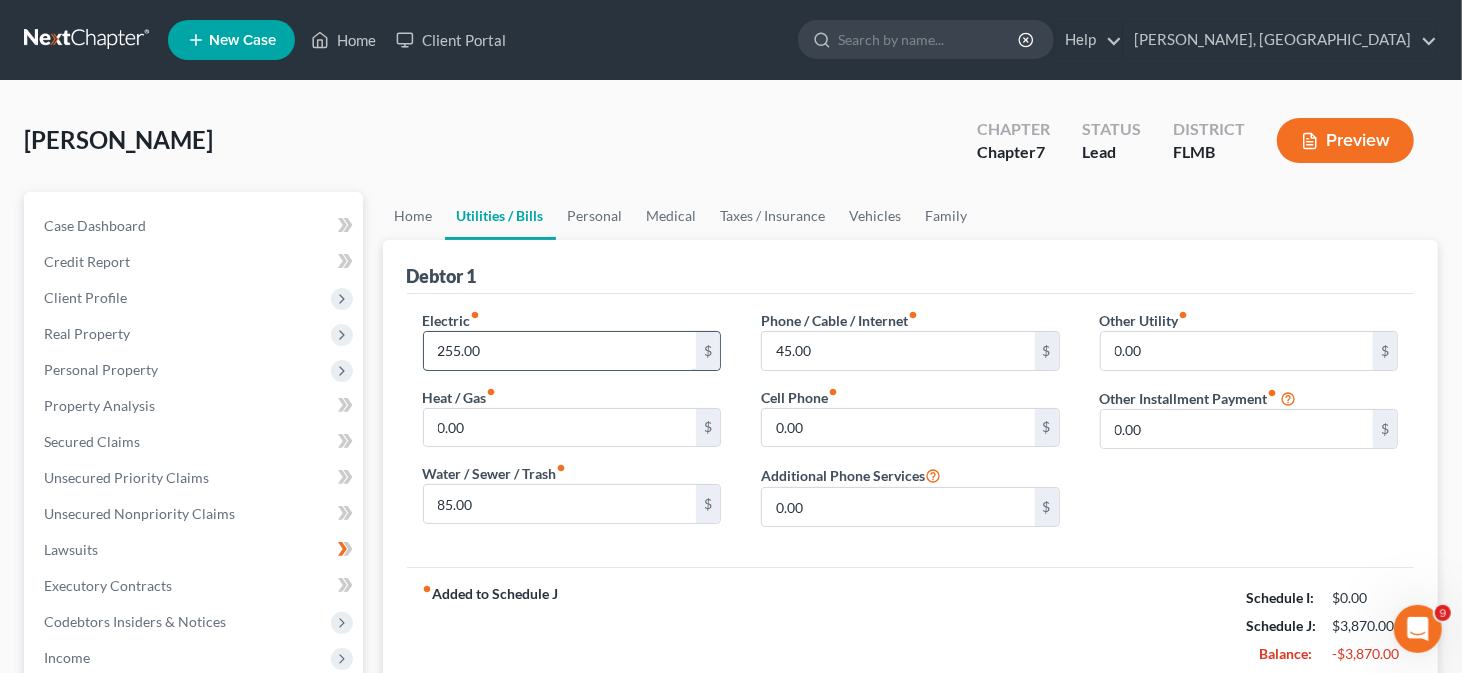 click on "255.00" at bounding box center (560, 351) 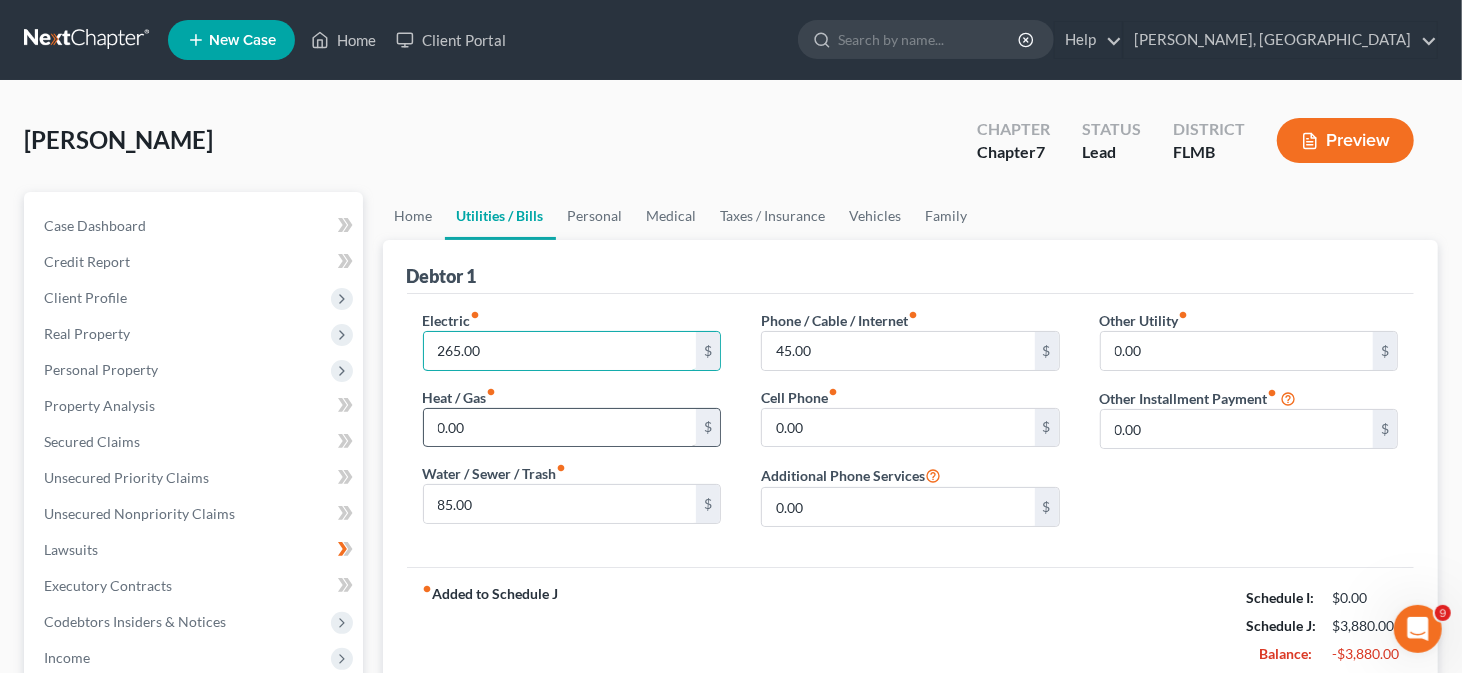type on "265.00" 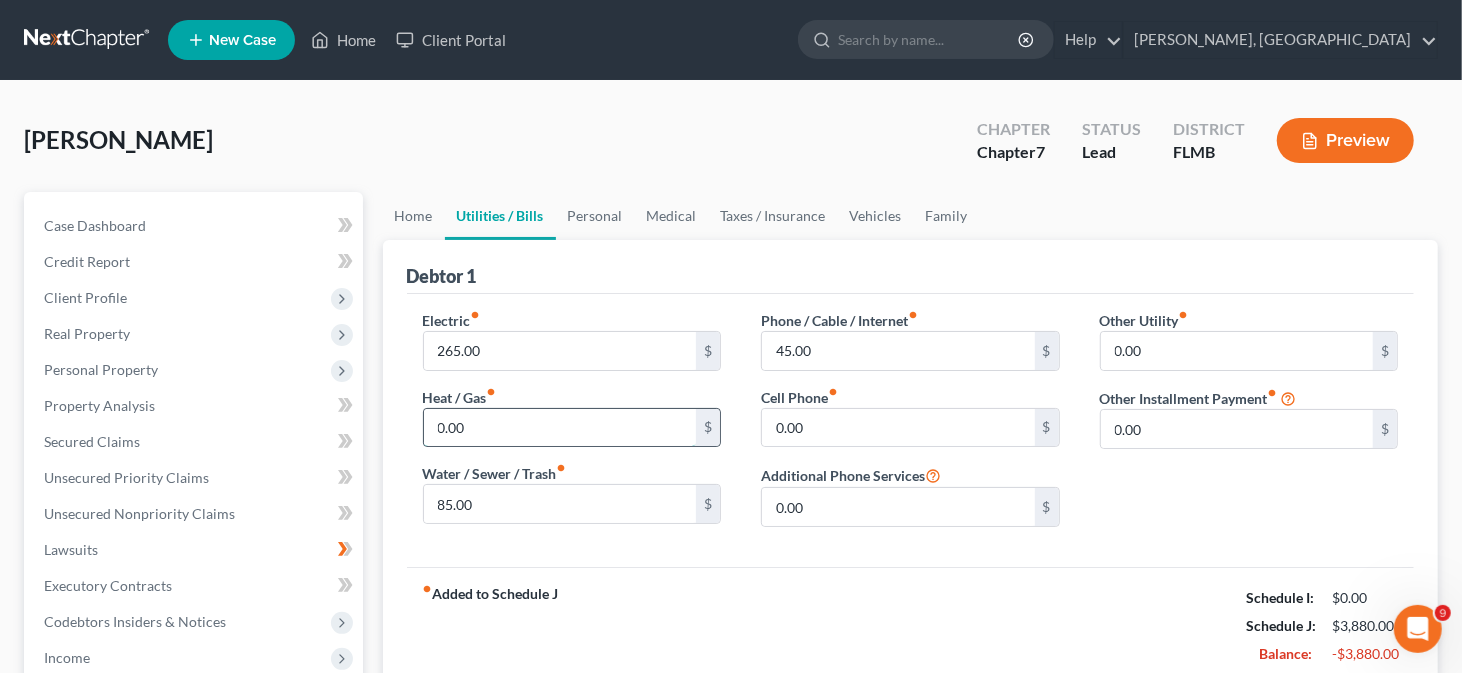 click on "0.00" at bounding box center [560, 428] 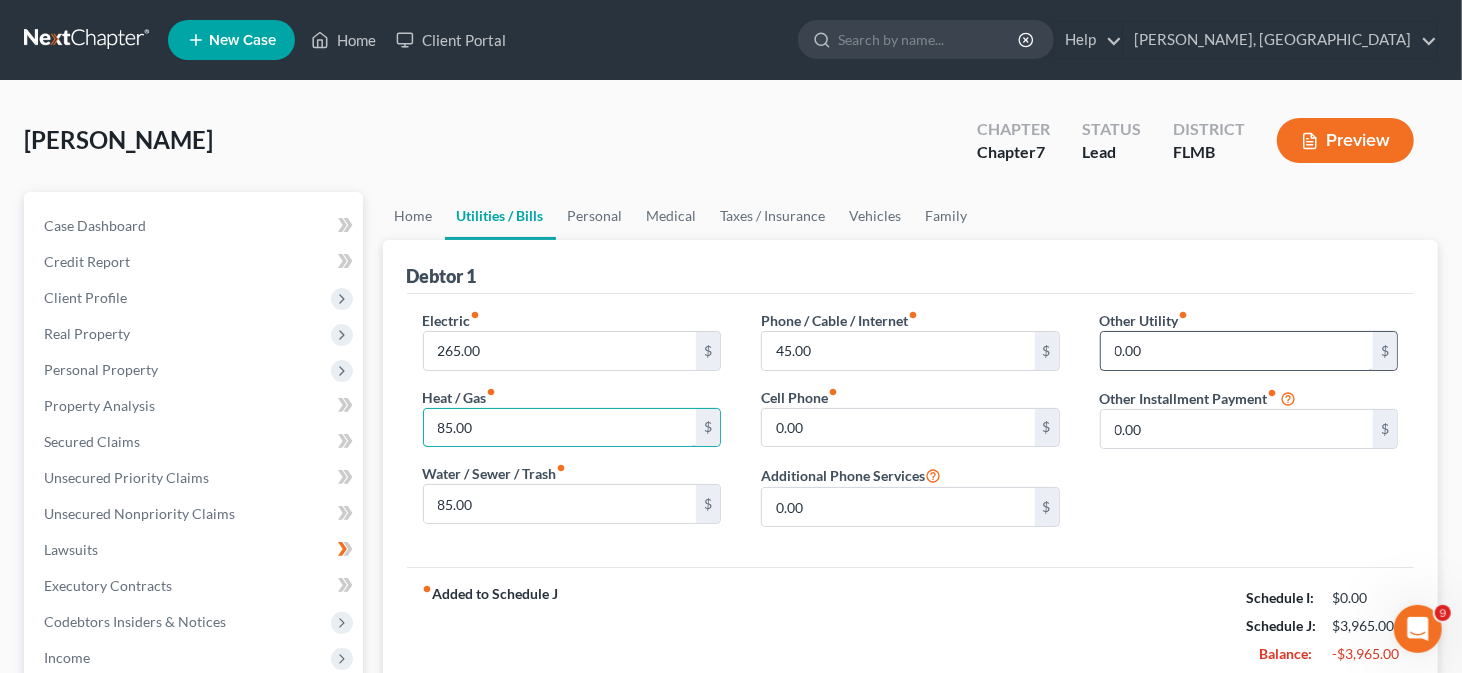 type on "85.00" 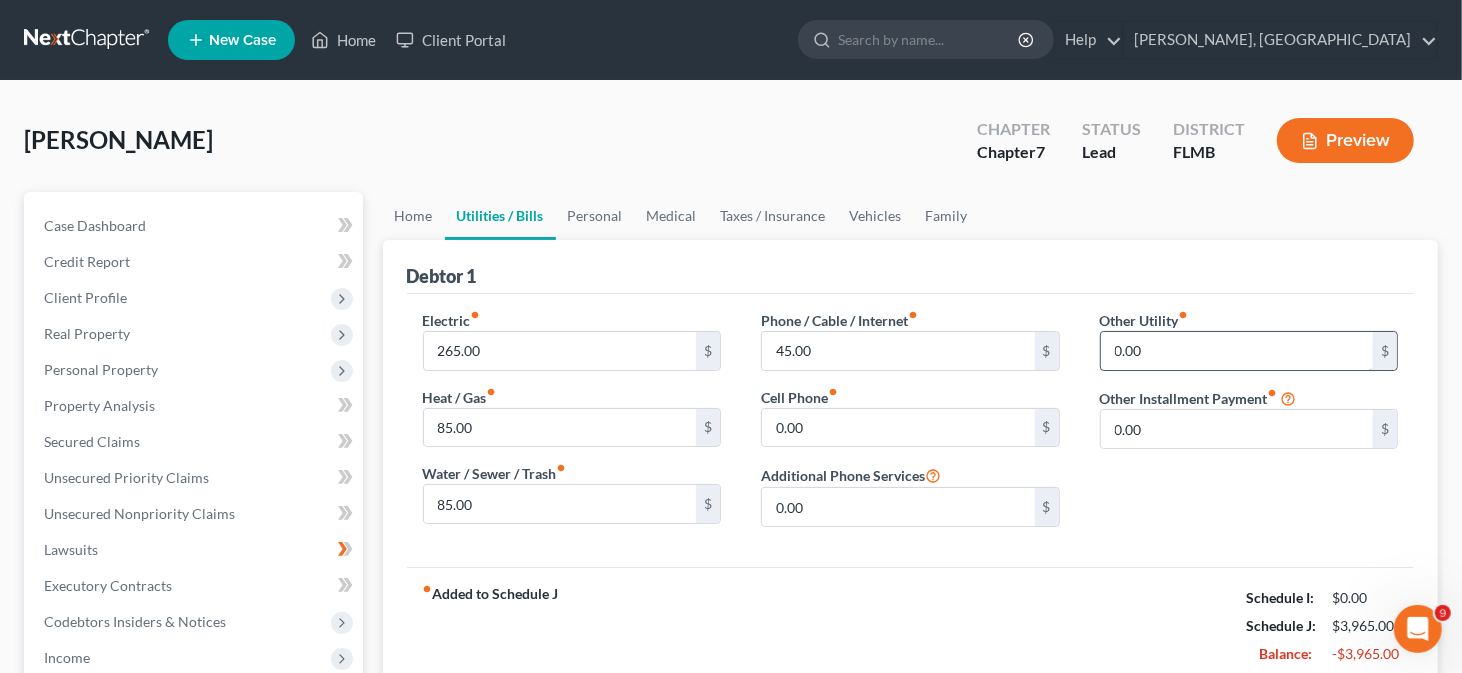 click on "0.00" at bounding box center [1237, 351] 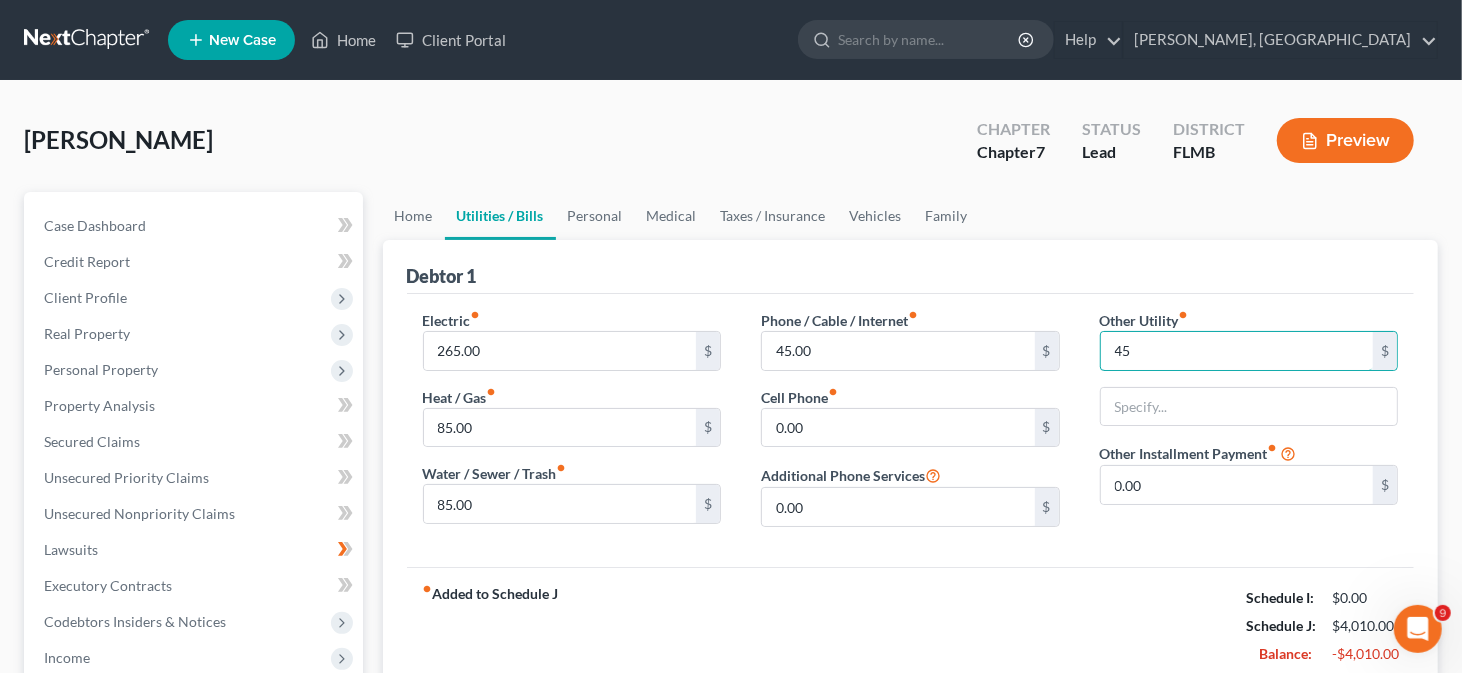 type on "4" 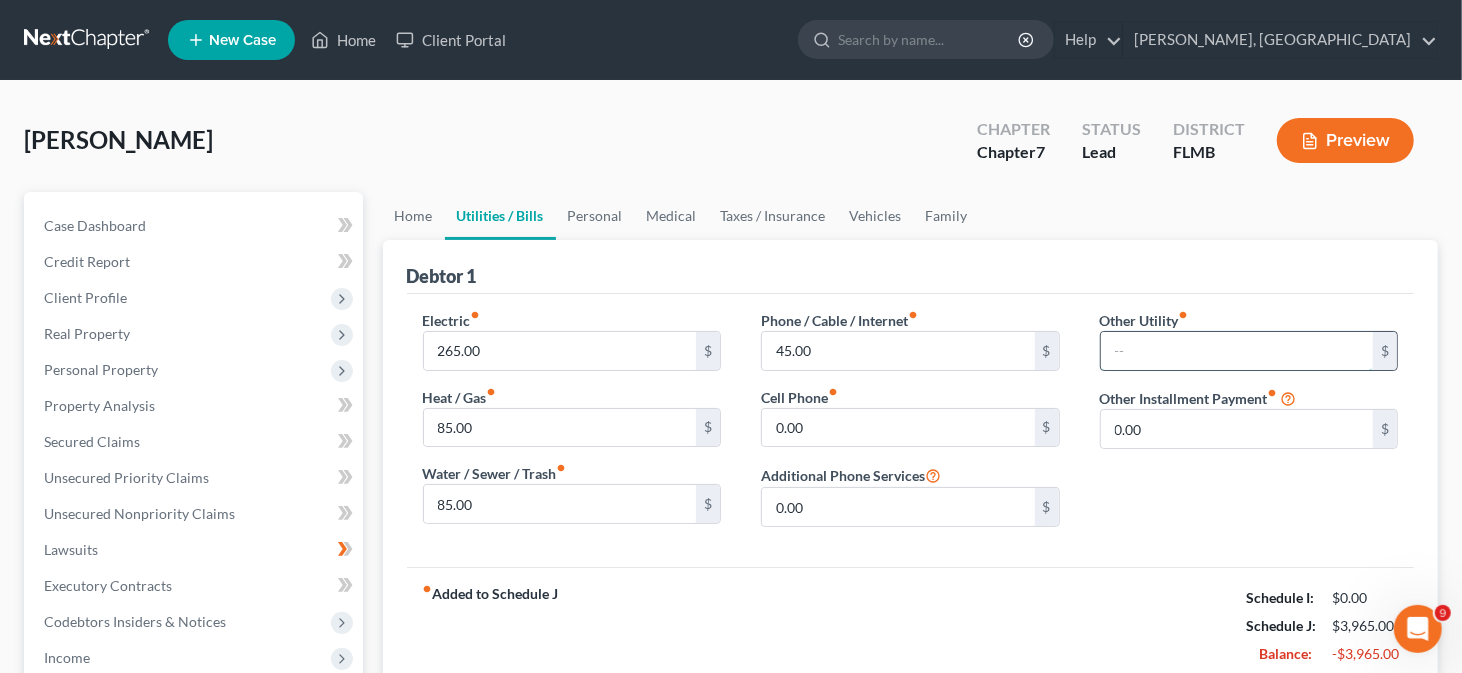 click at bounding box center [1237, 351] 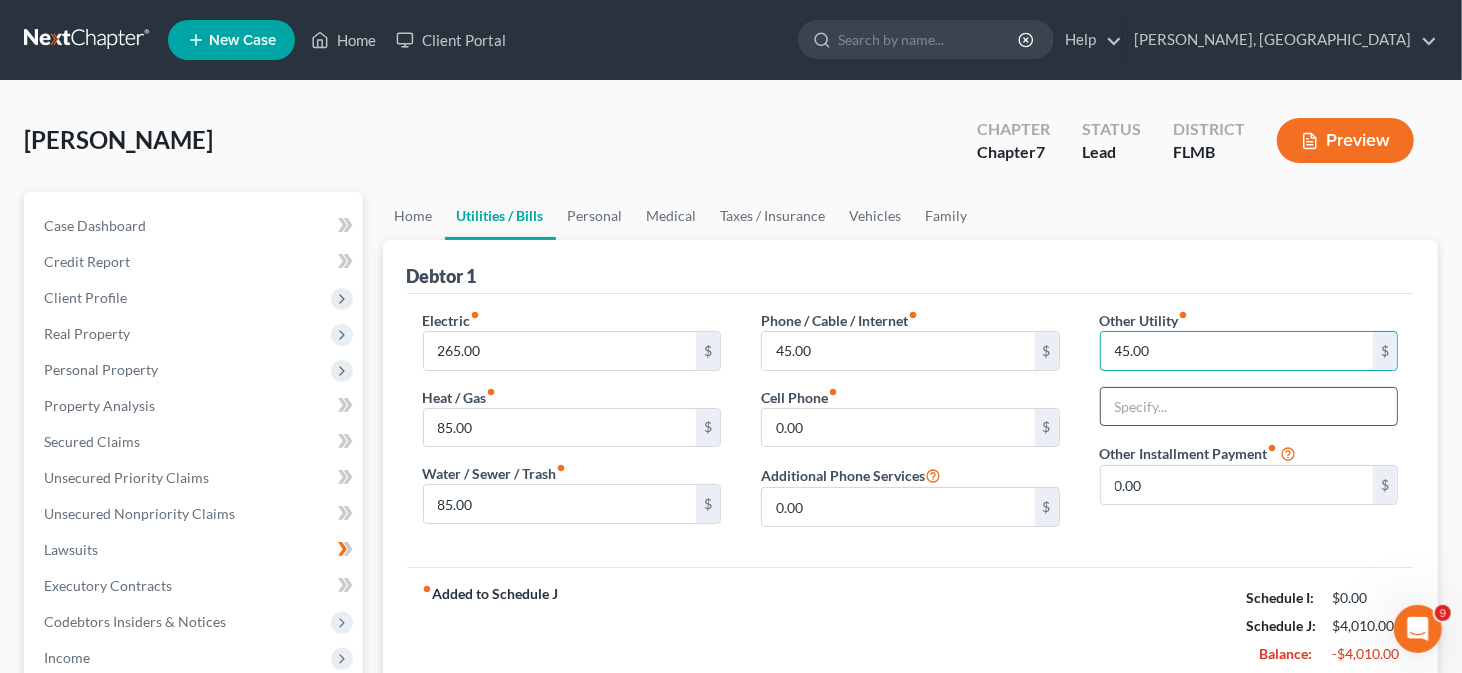 type on "45.00" 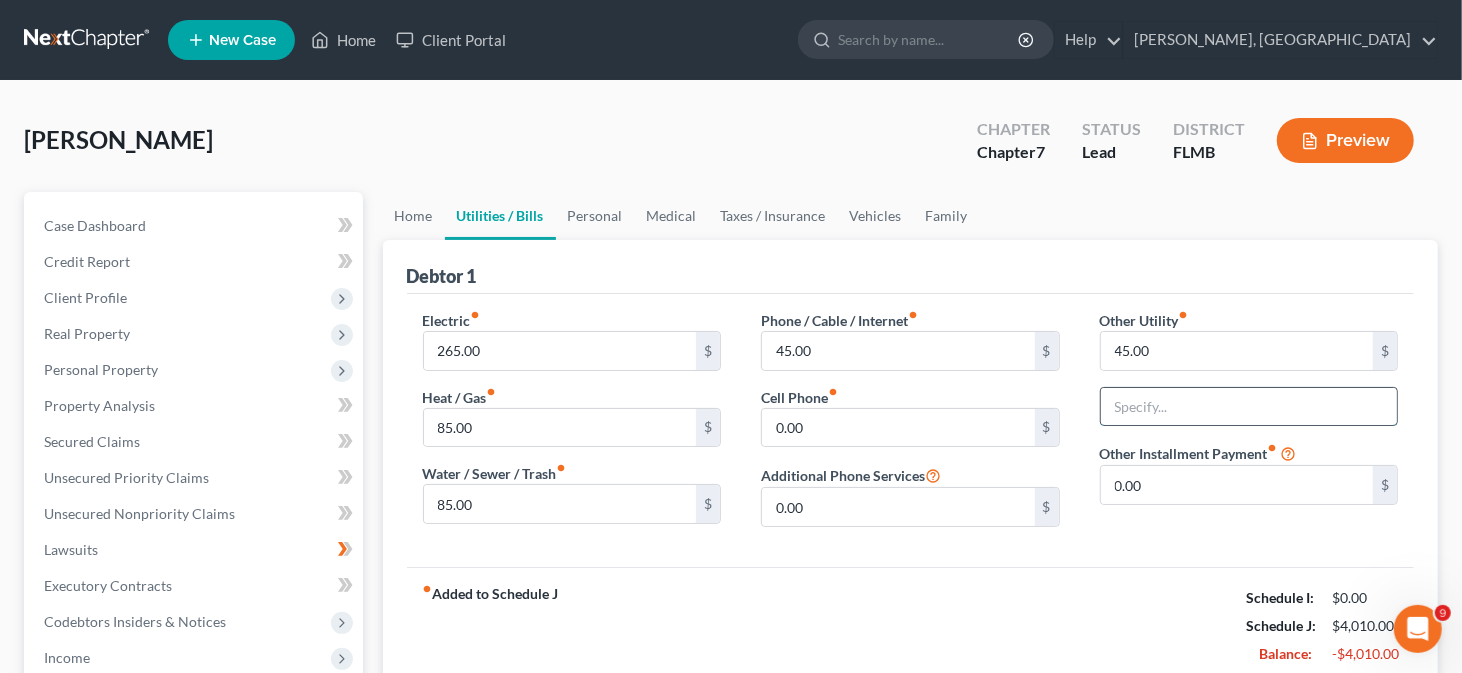 click at bounding box center (1249, 407) 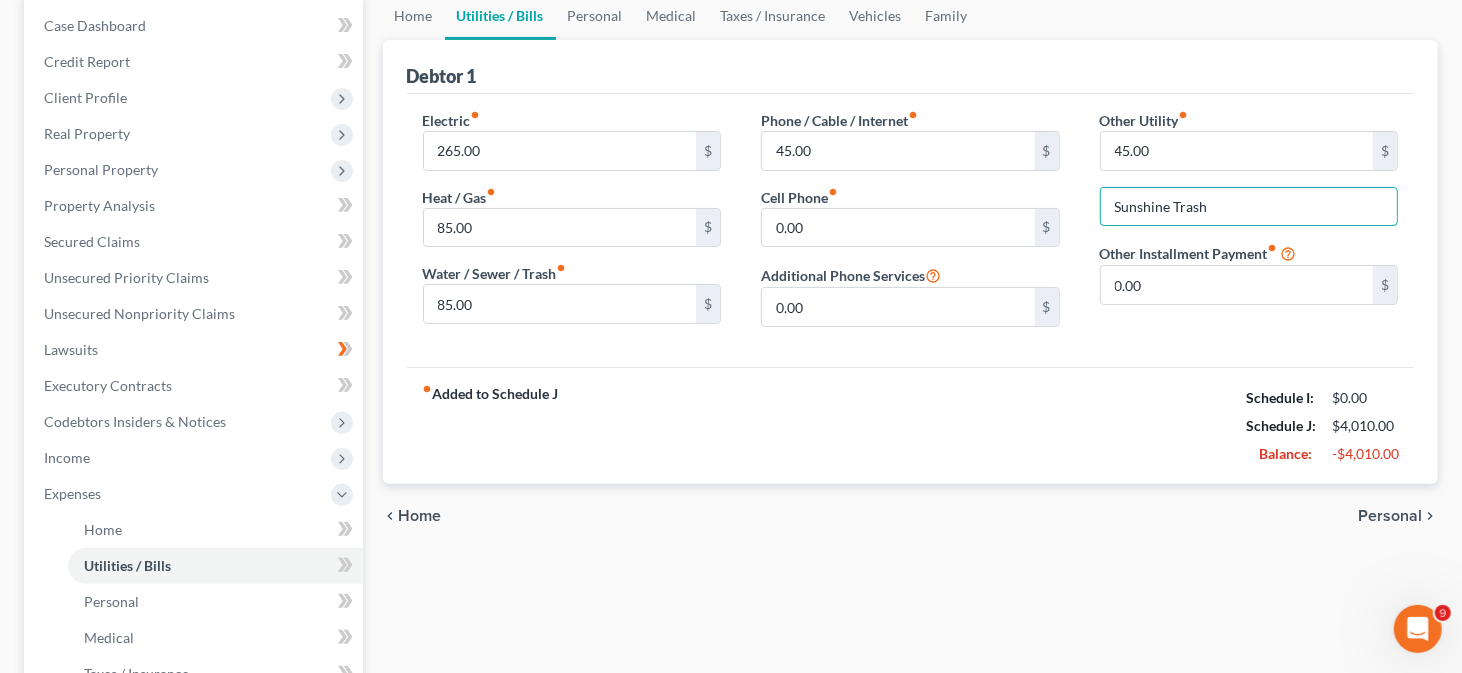scroll, scrollTop: 100, scrollLeft: 0, axis: vertical 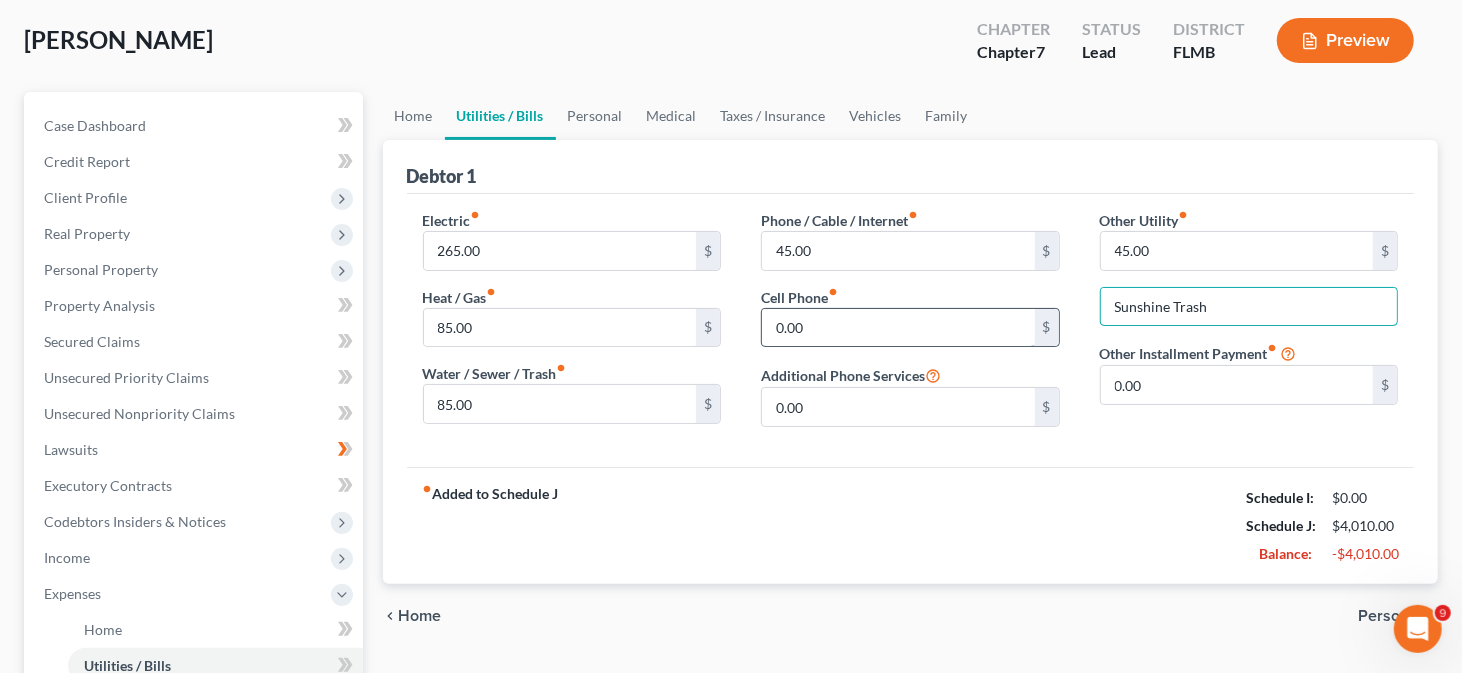 type on "Sunshine Trash" 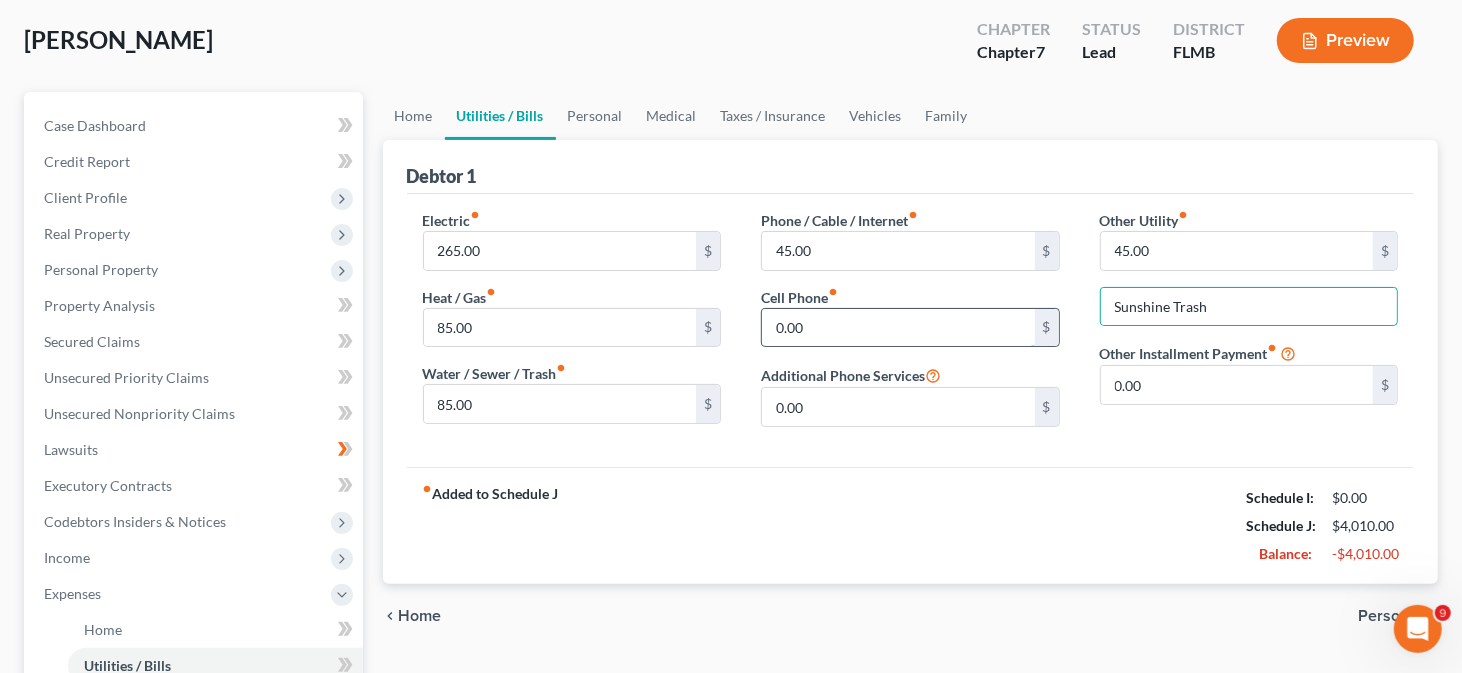click on "0.00" at bounding box center [898, 328] 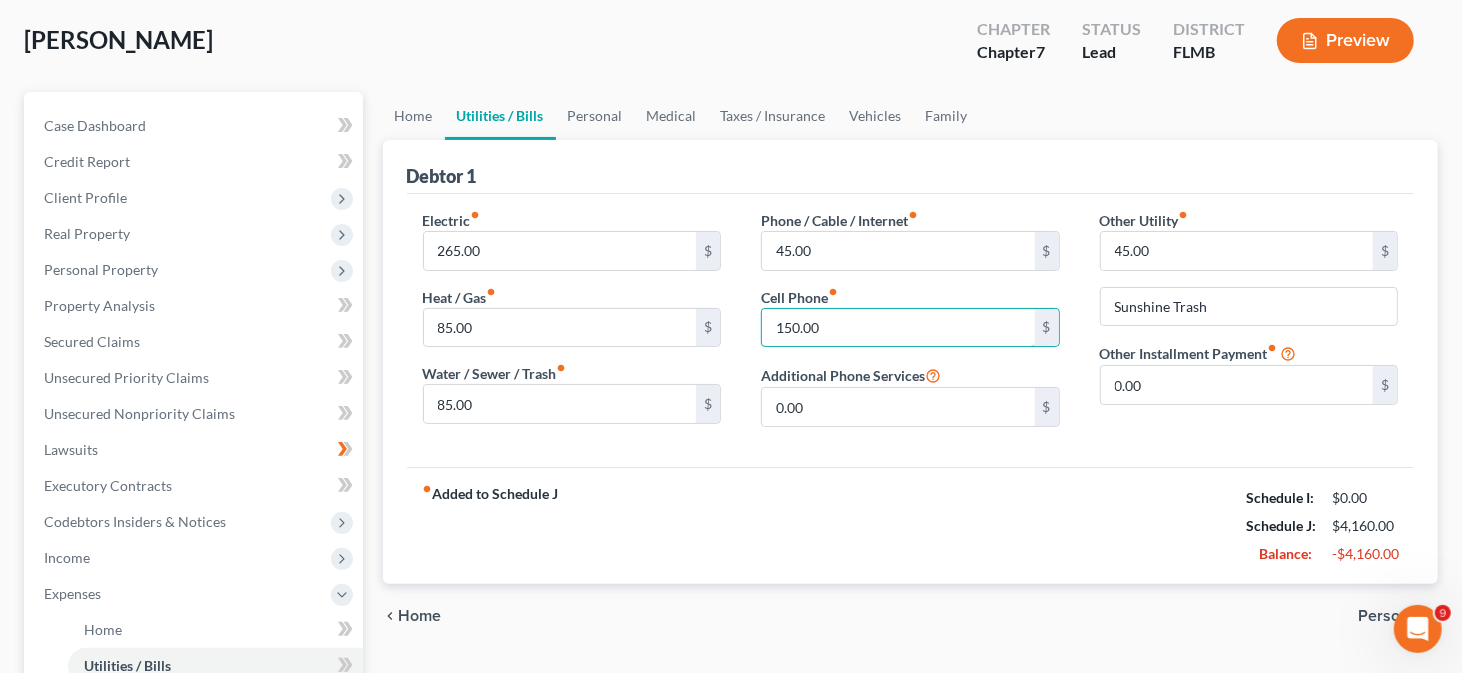 type on "150.00" 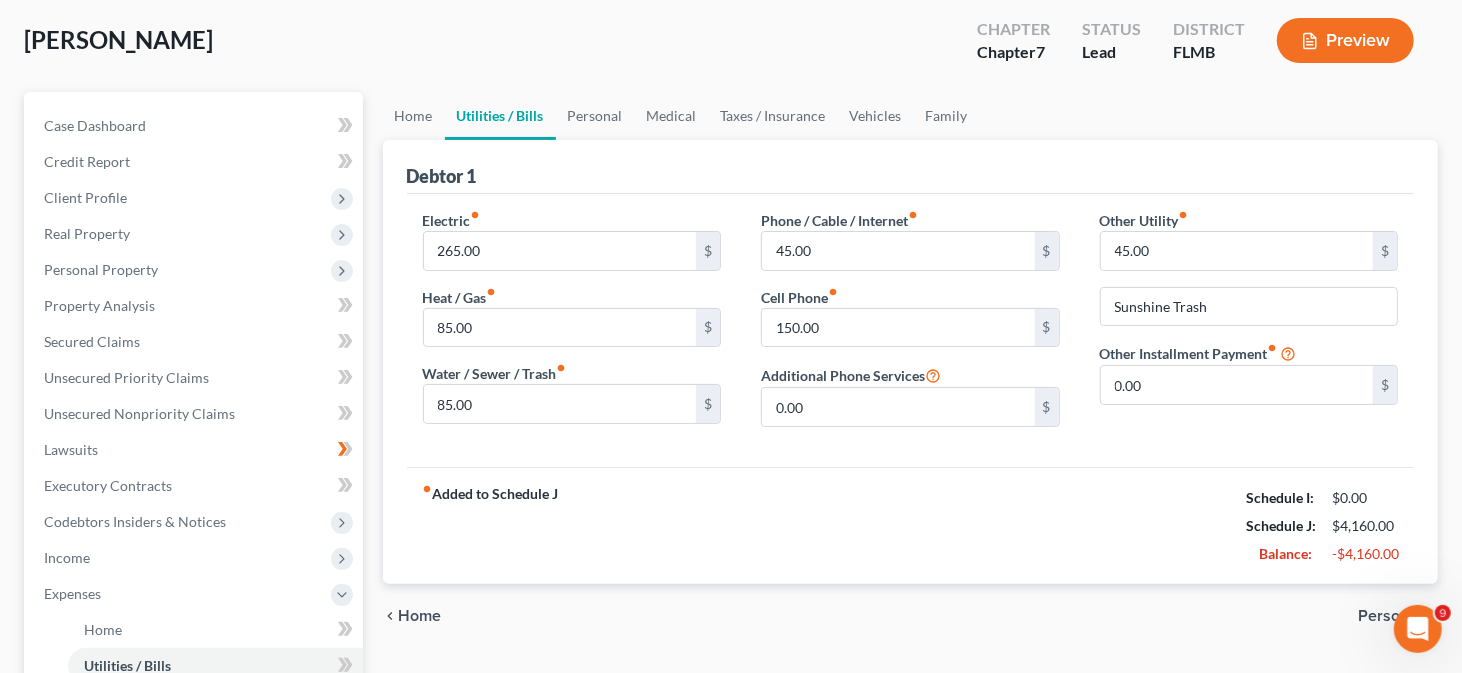 click on "fiber_manual_record  Added to Schedule J Schedule I: $0.00 Schedule J: $4,160.00 Balance: -$4,160.00" at bounding box center [911, 525] 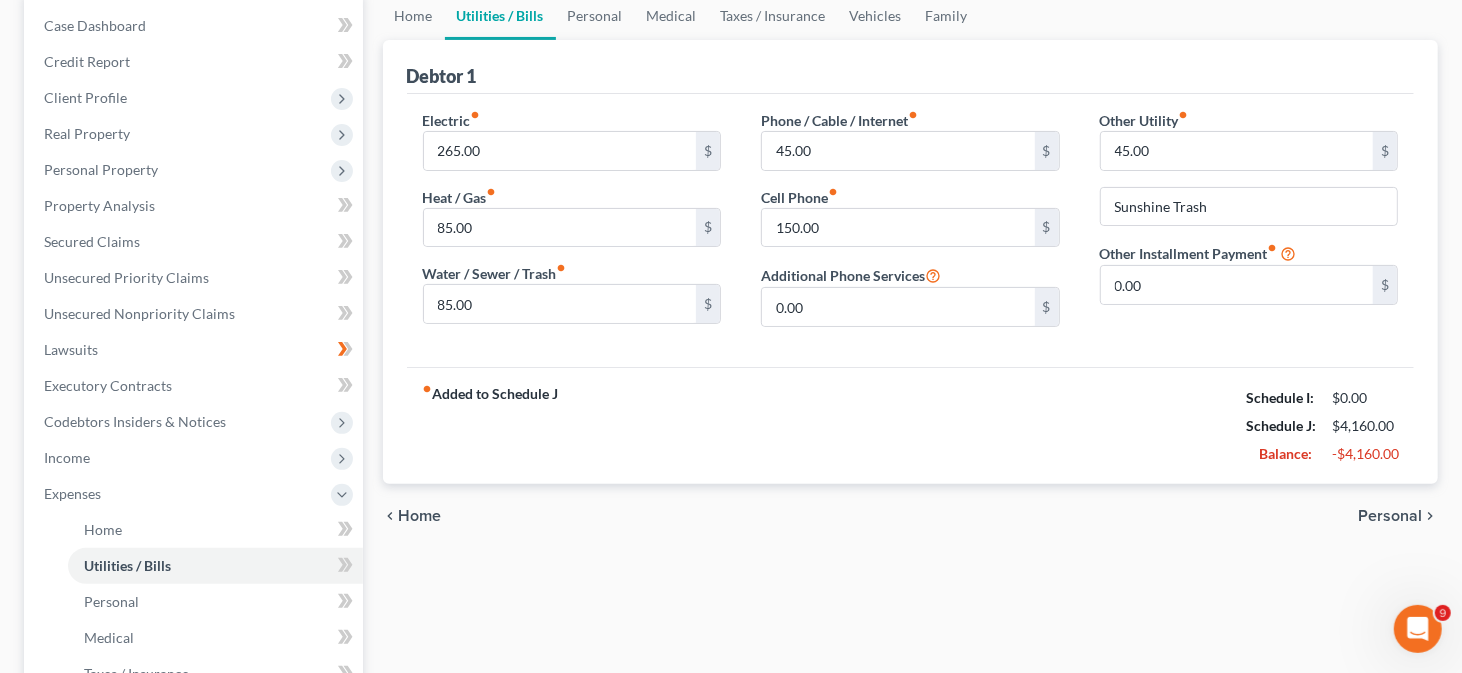 click on "Personal" at bounding box center [1390, 516] 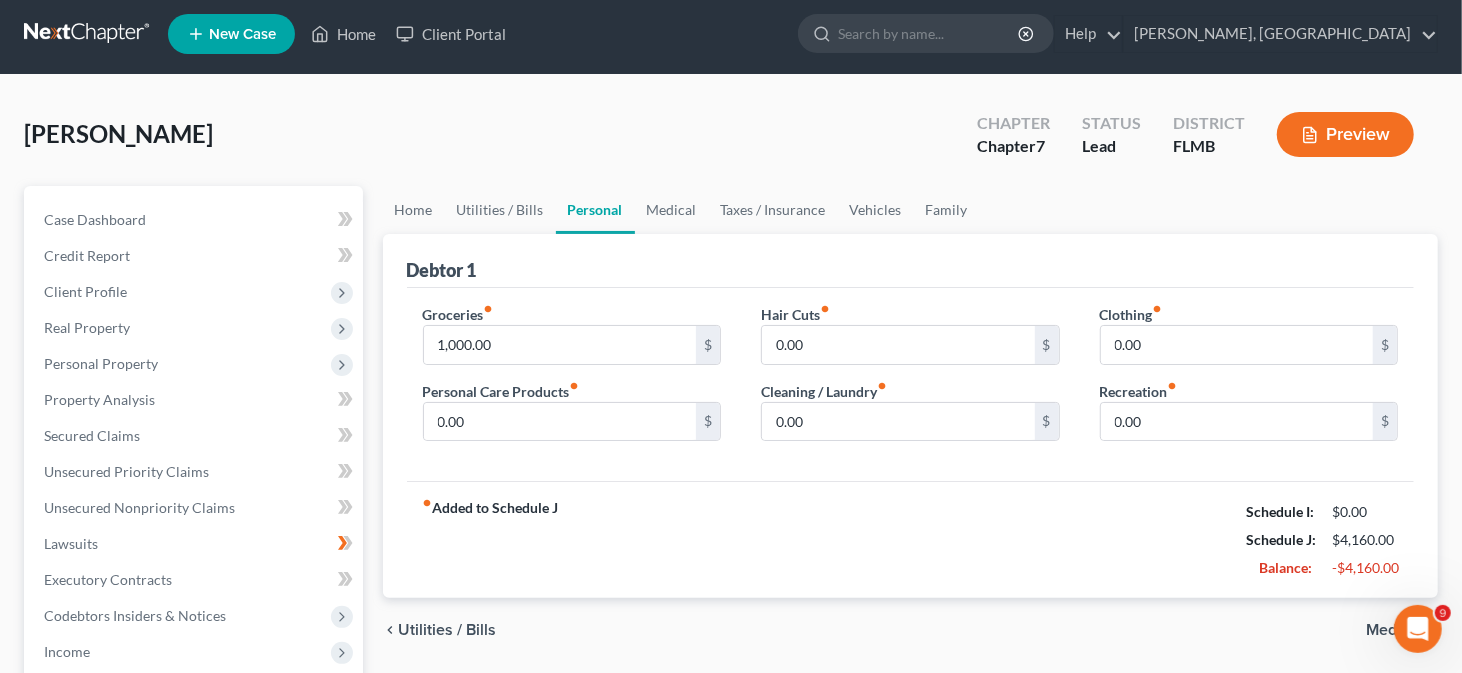 scroll, scrollTop: 0, scrollLeft: 0, axis: both 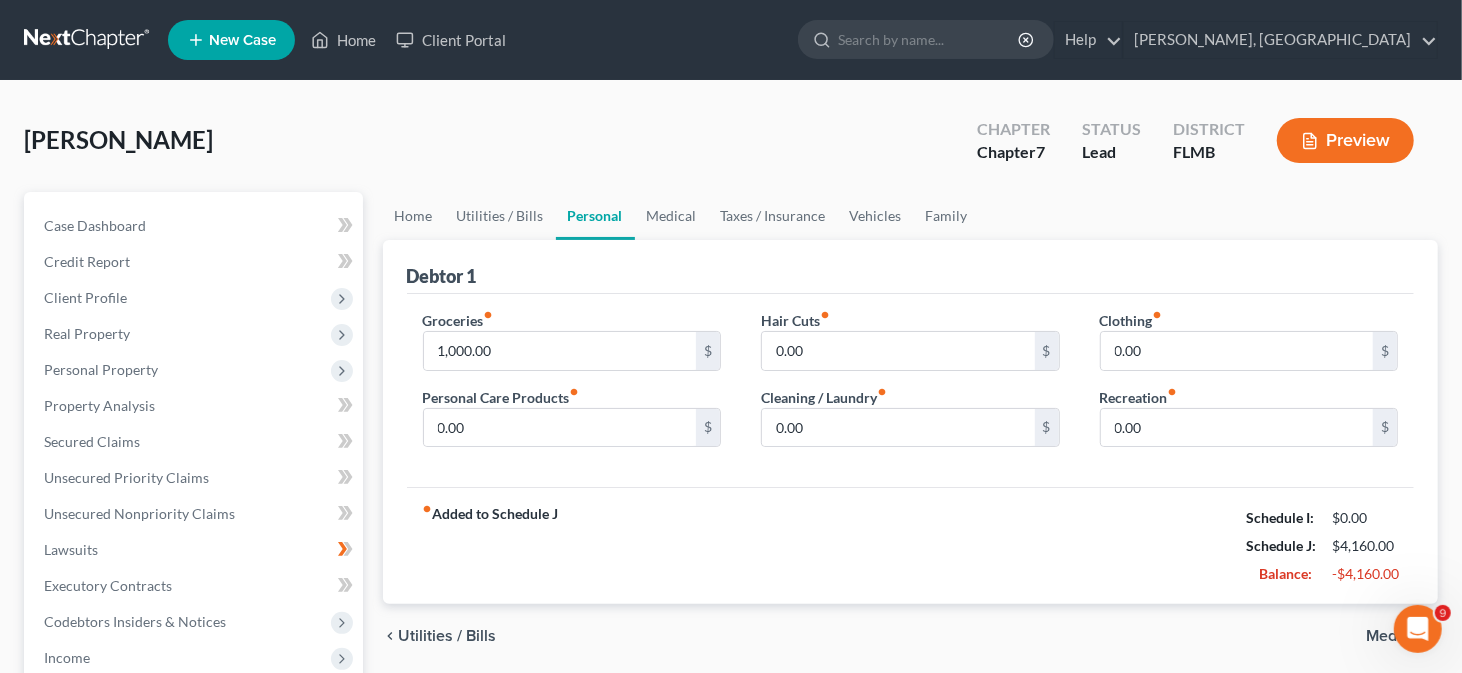 click on "Utilities / Bills" at bounding box center (448, 636) 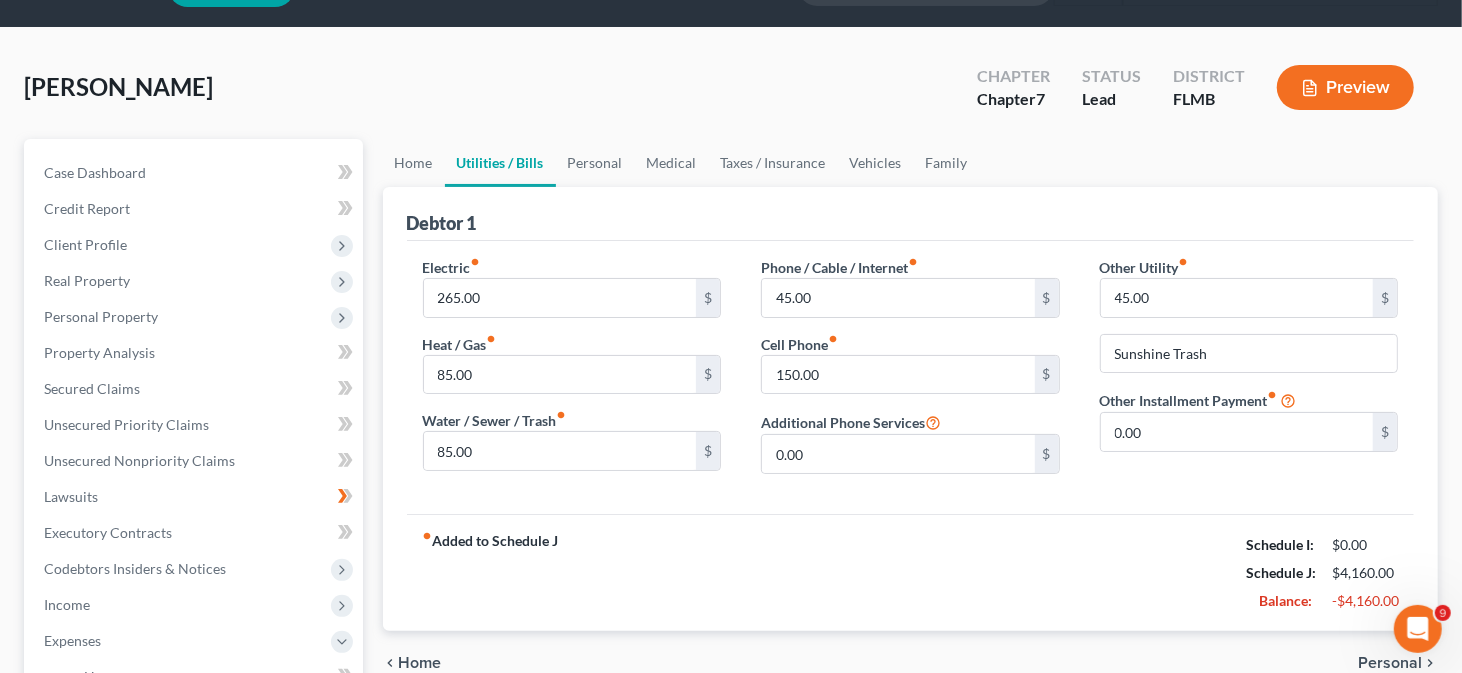 scroll, scrollTop: 100, scrollLeft: 0, axis: vertical 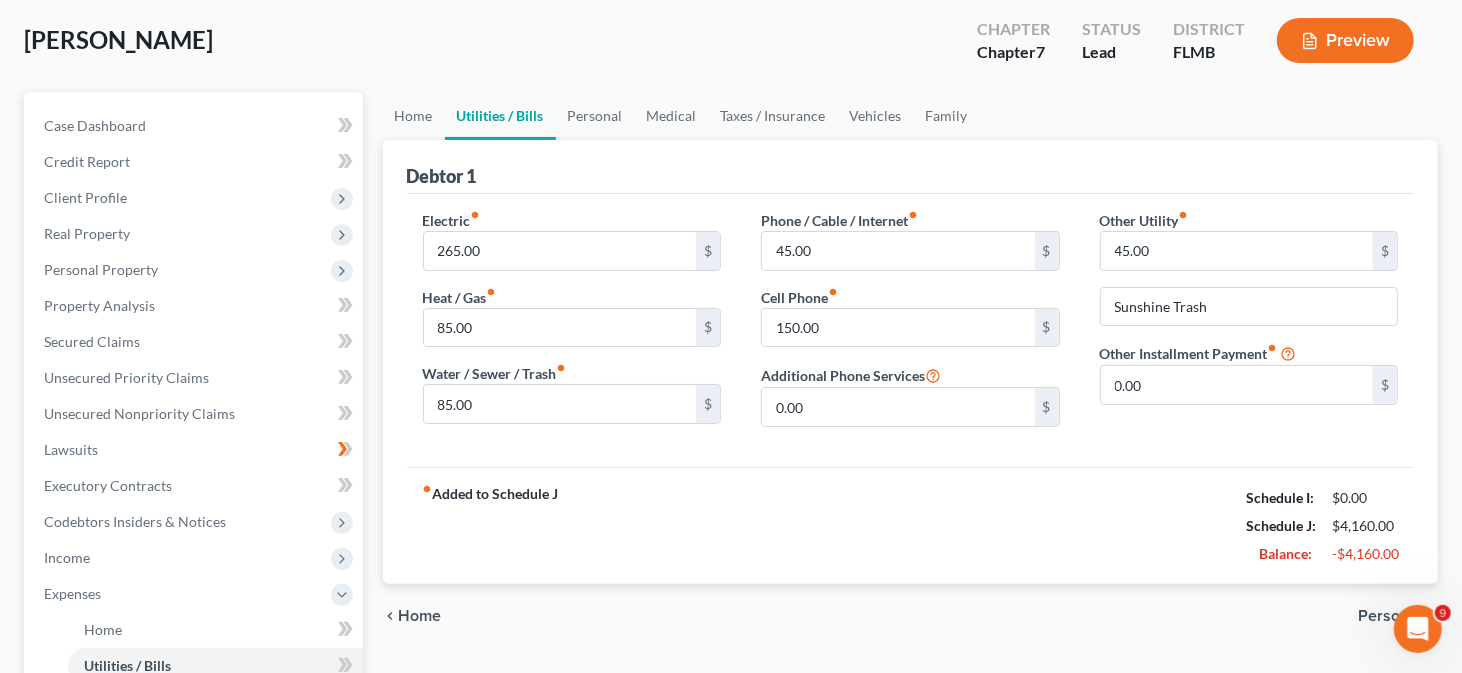click on "Home" at bounding box center [420, 616] 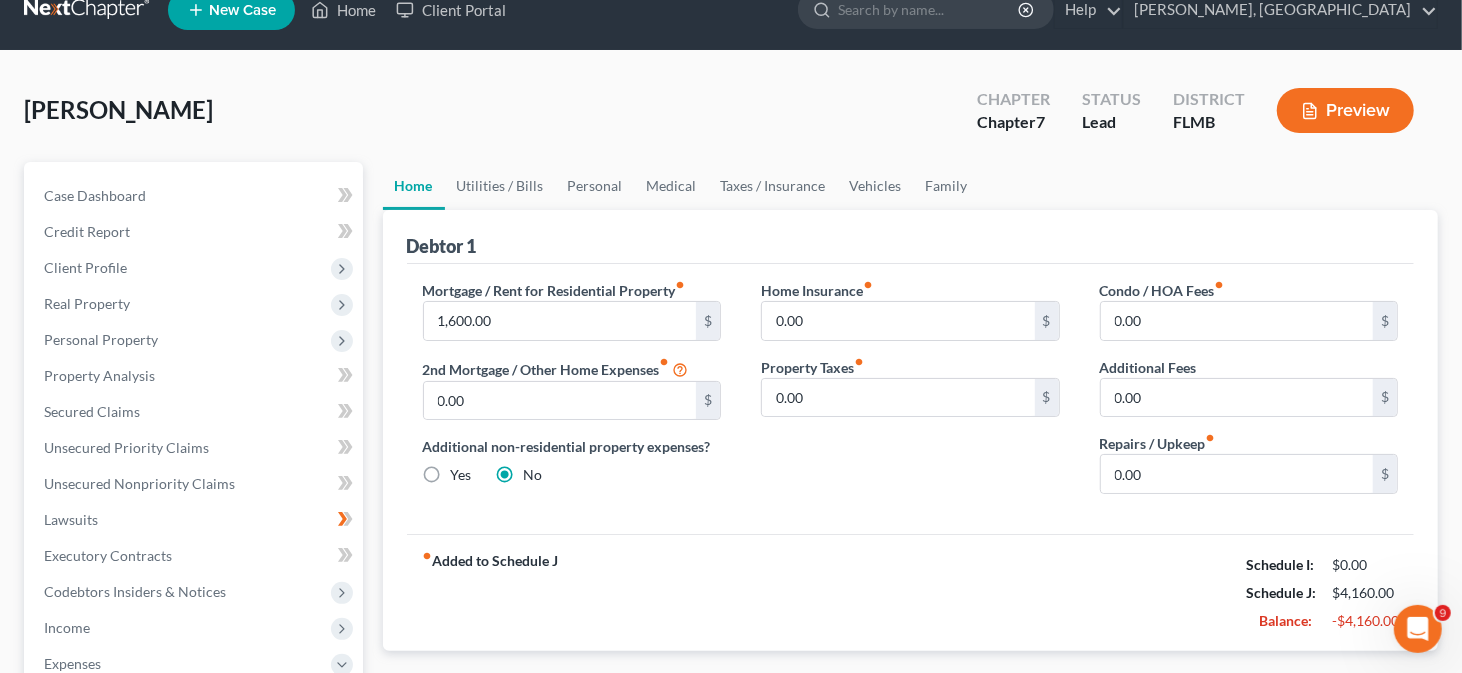 scroll, scrollTop: 0, scrollLeft: 0, axis: both 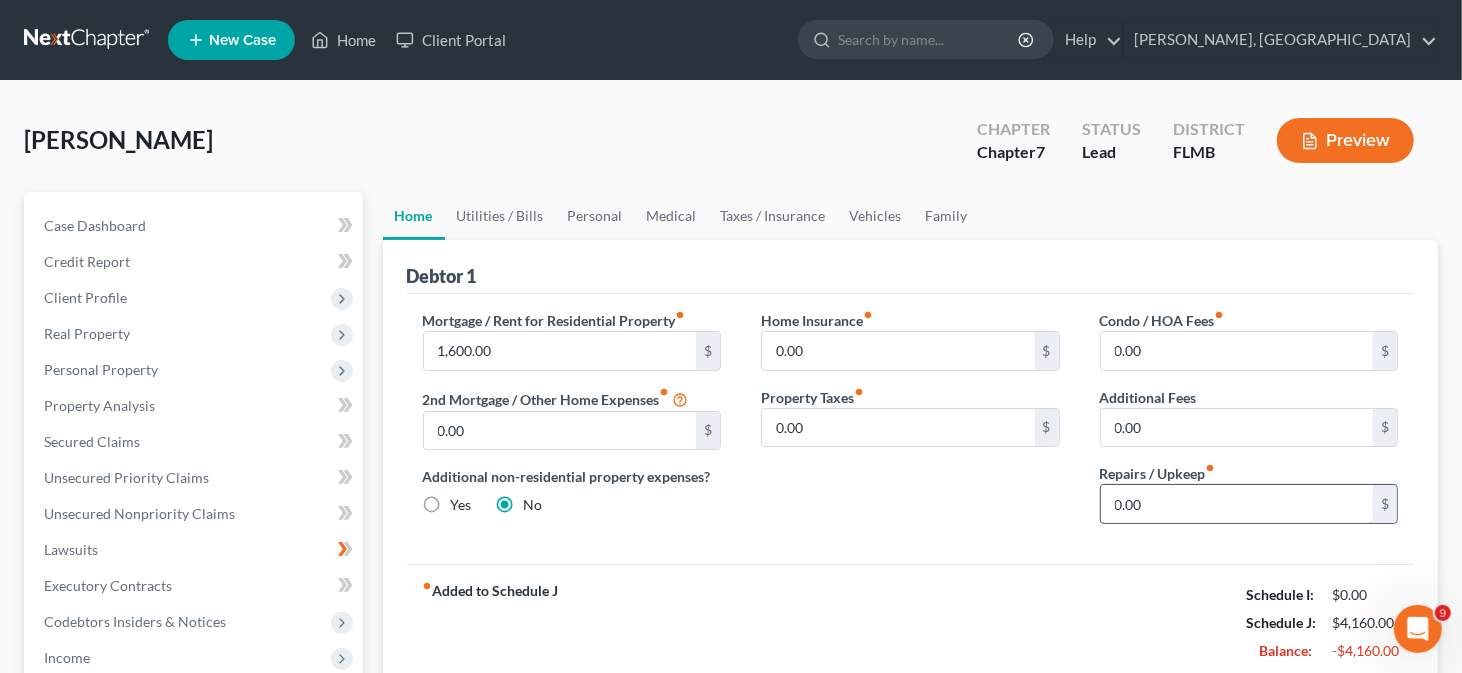 click on "0.00" at bounding box center [1237, 504] 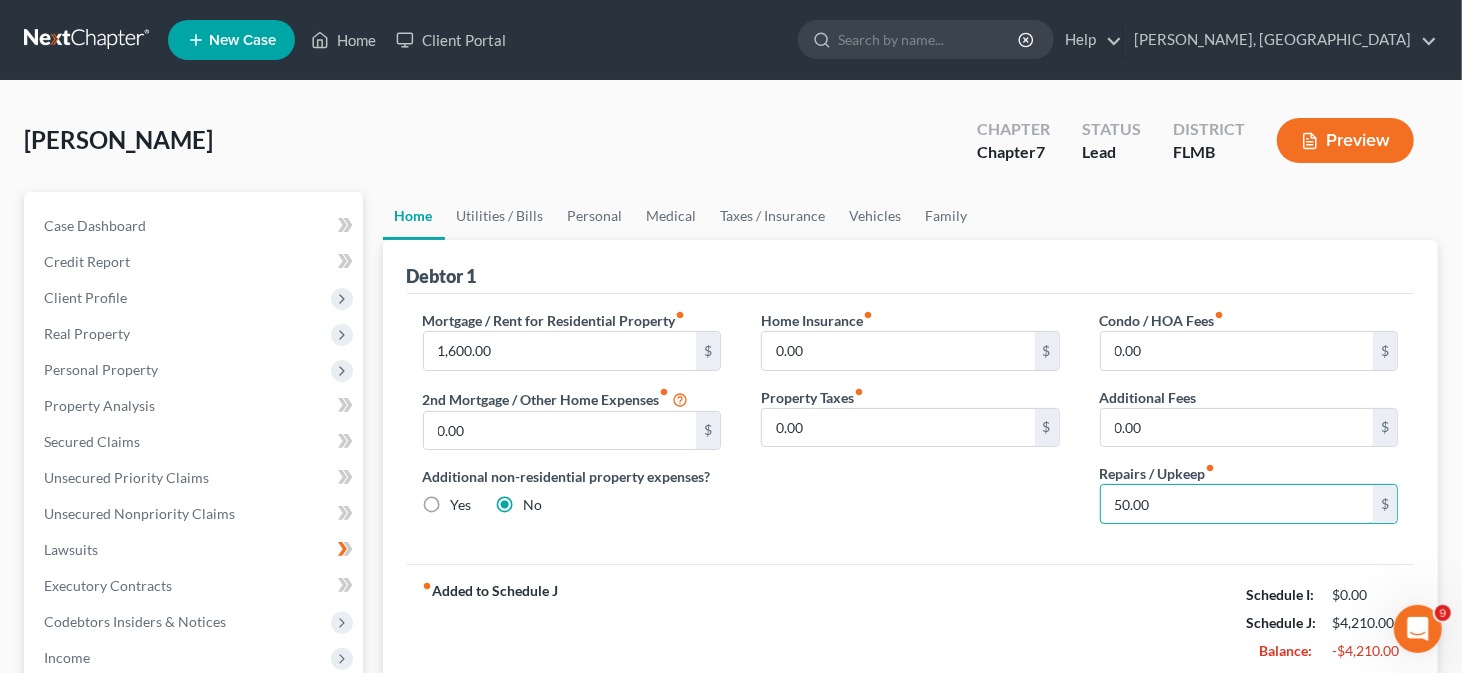 type on "50.00" 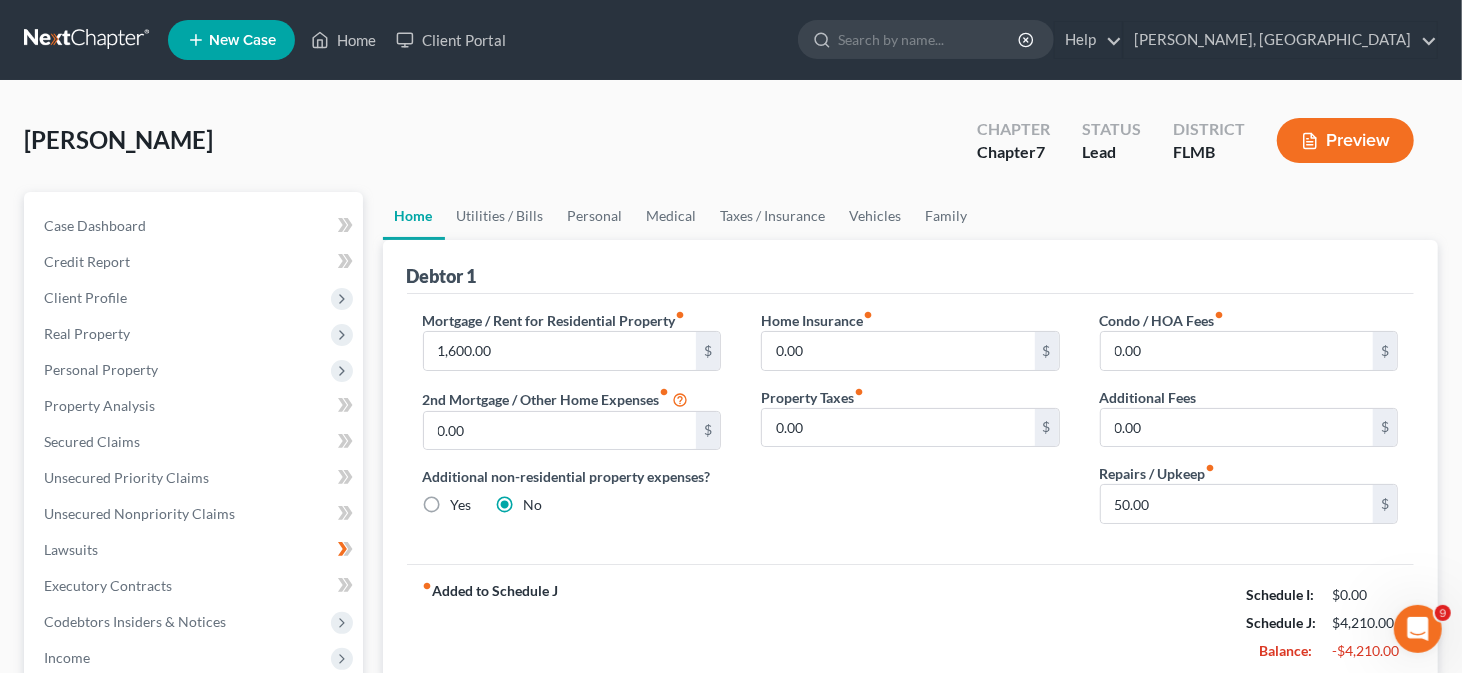 click on "fiber_manual_record  Added to Schedule J Schedule I: $0.00 Schedule J: $4,210.00 Balance: -$4,210.00" at bounding box center (911, 622) 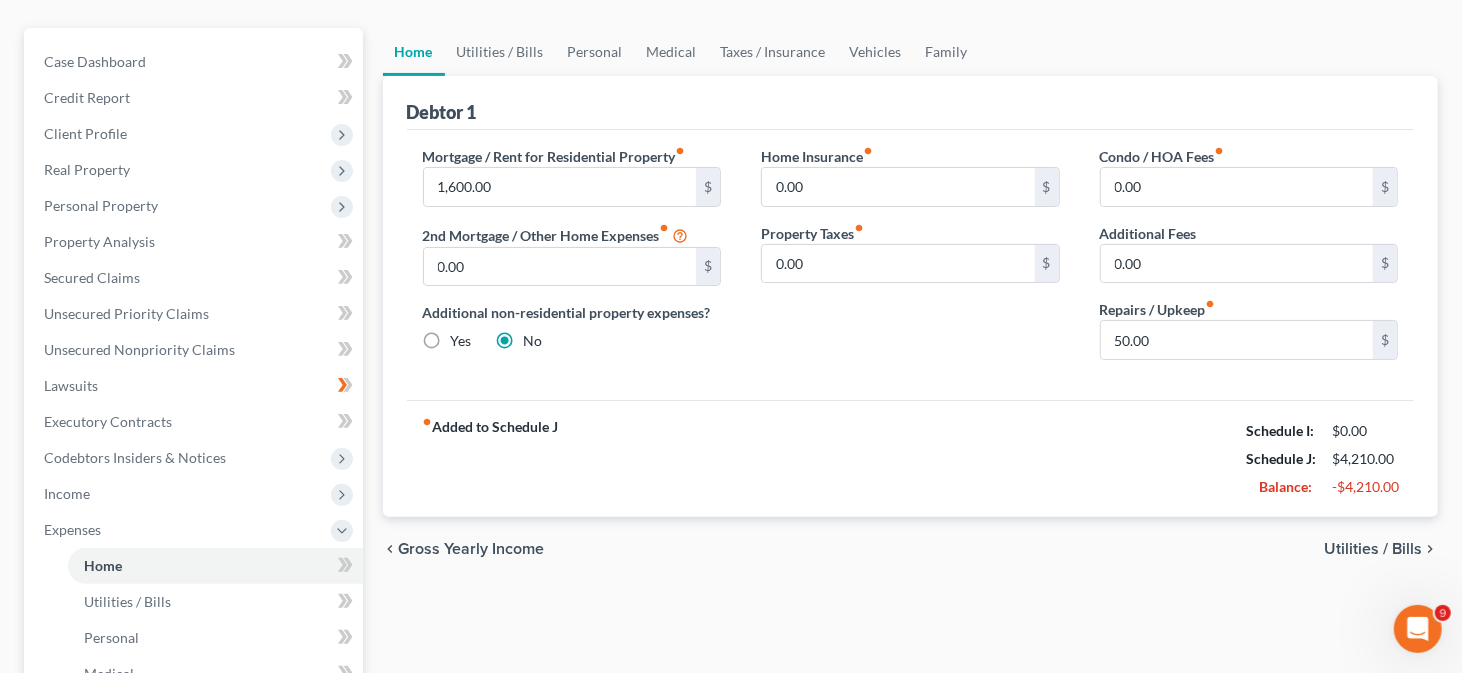 scroll, scrollTop: 200, scrollLeft: 0, axis: vertical 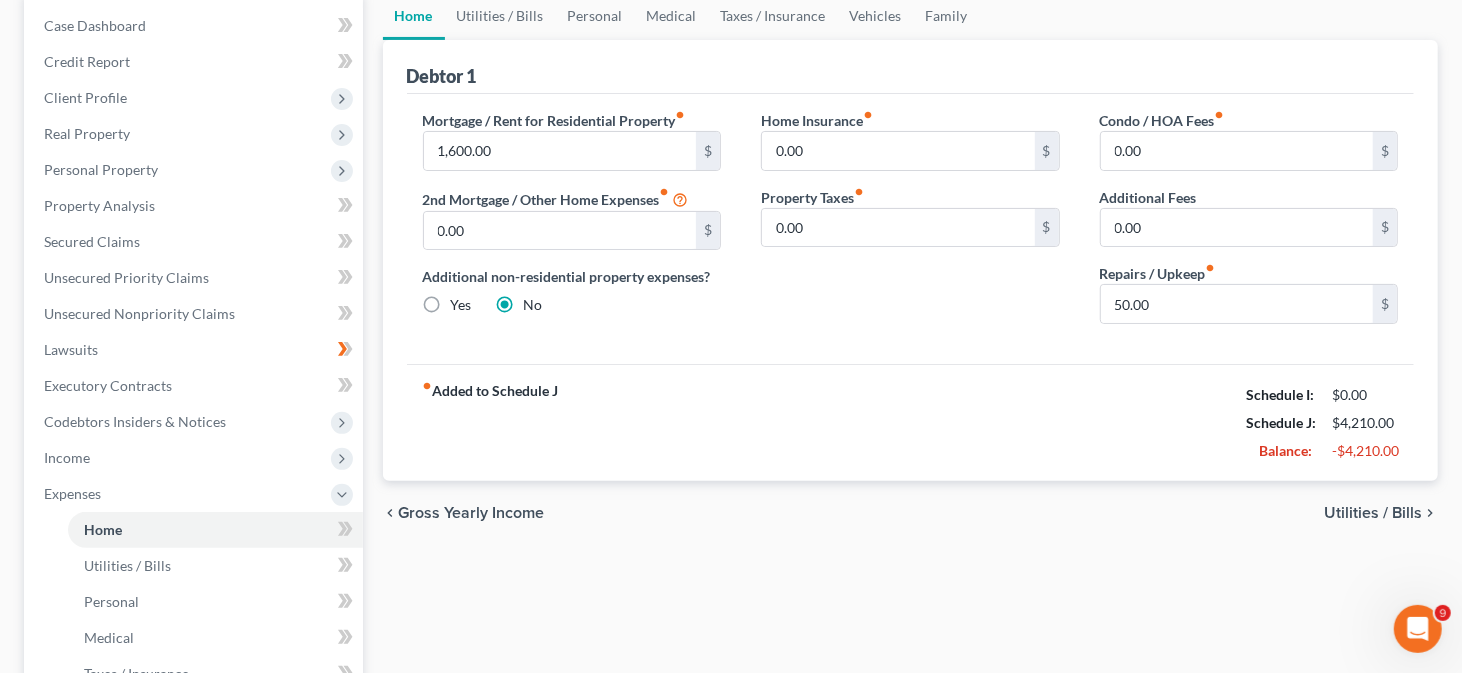 click on "Utilities / Bills" at bounding box center (1373, 513) 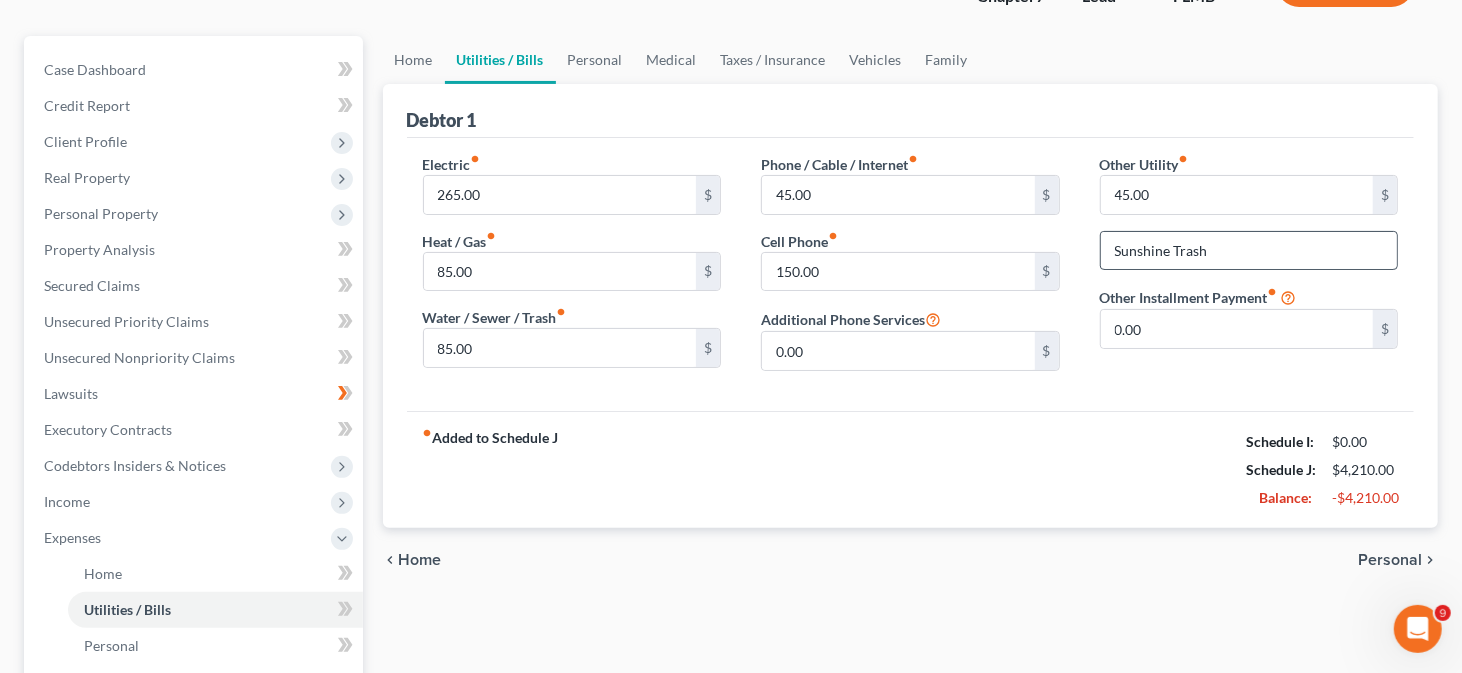 scroll, scrollTop: 200, scrollLeft: 0, axis: vertical 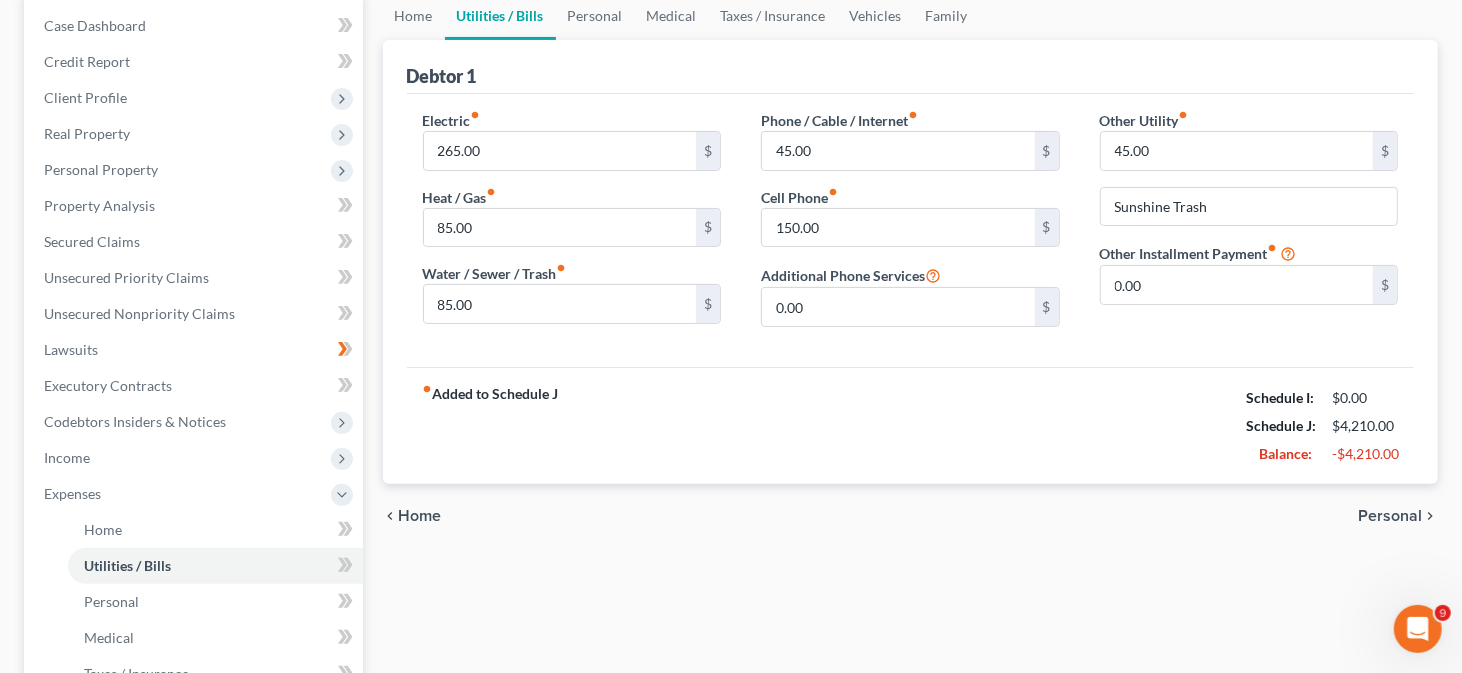 click on "Personal" at bounding box center (1390, 516) 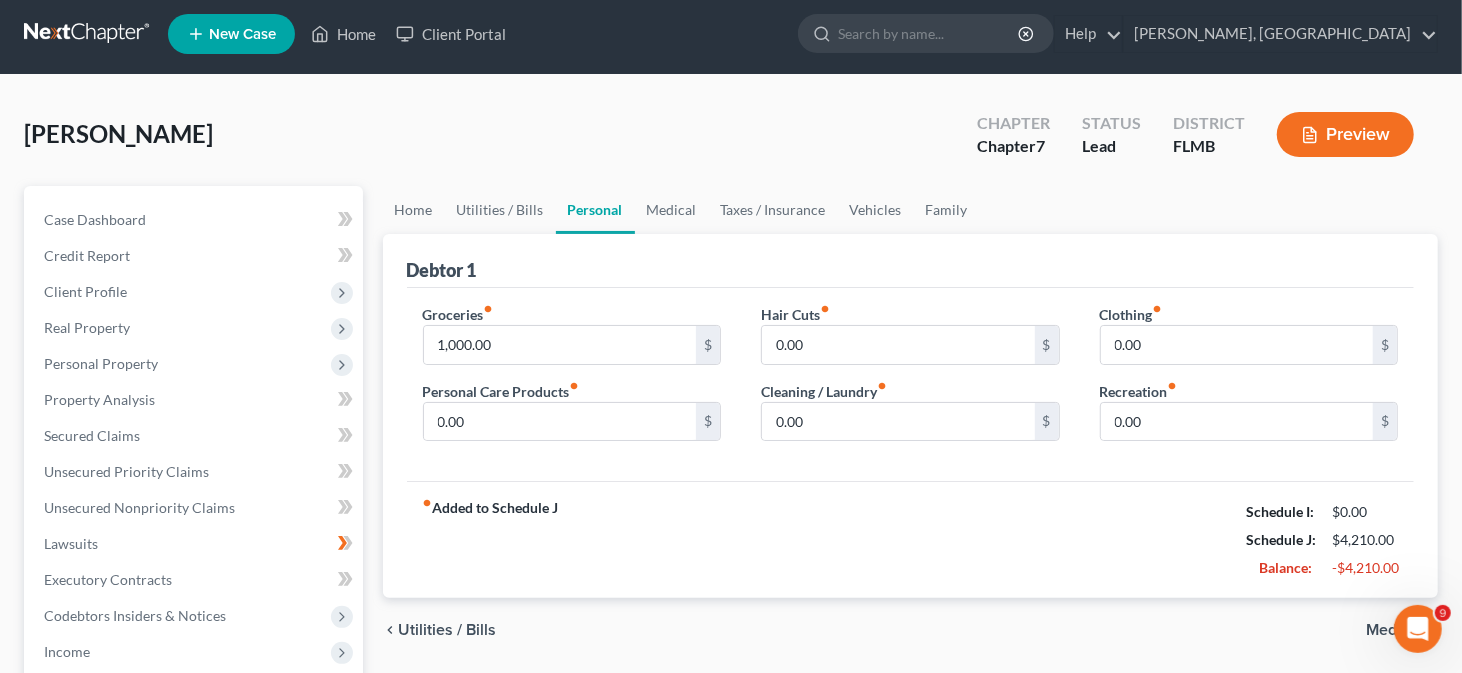 scroll, scrollTop: 0, scrollLeft: 0, axis: both 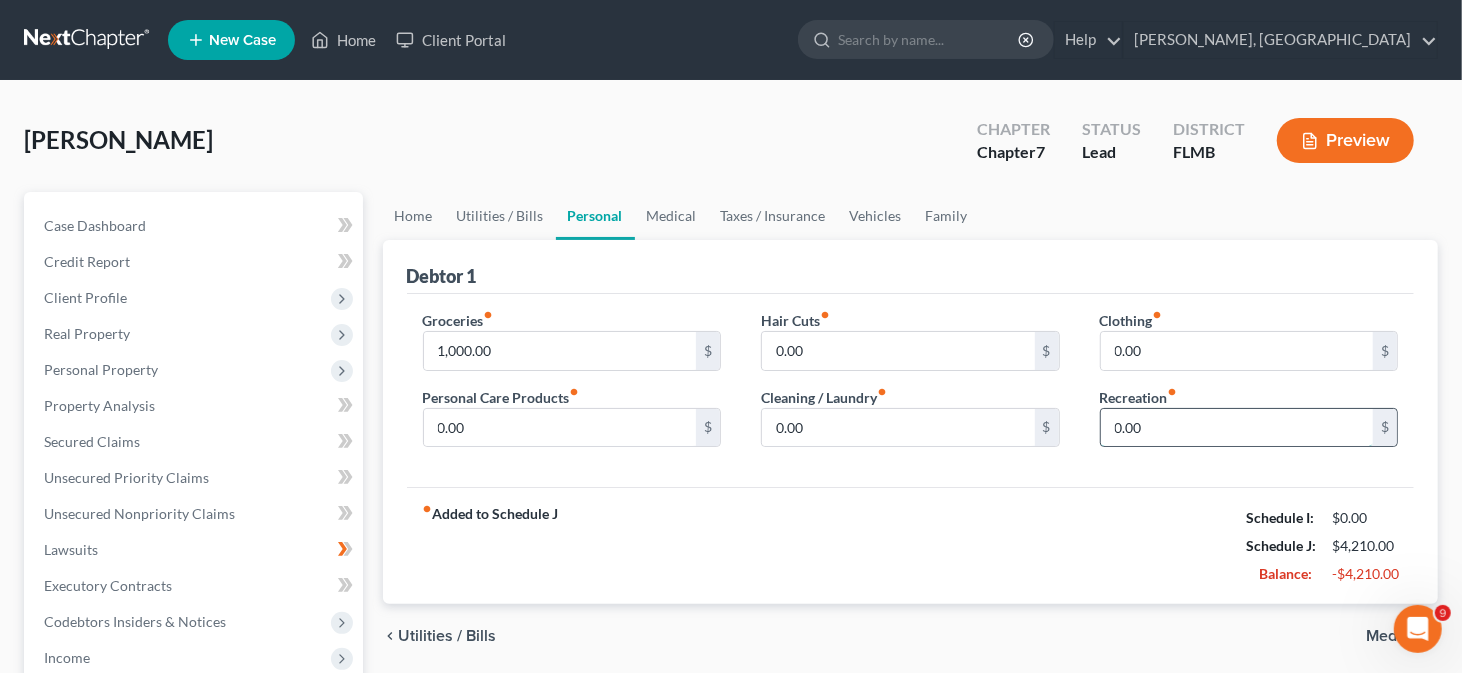 click on "0.00" at bounding box center (1237, 428) 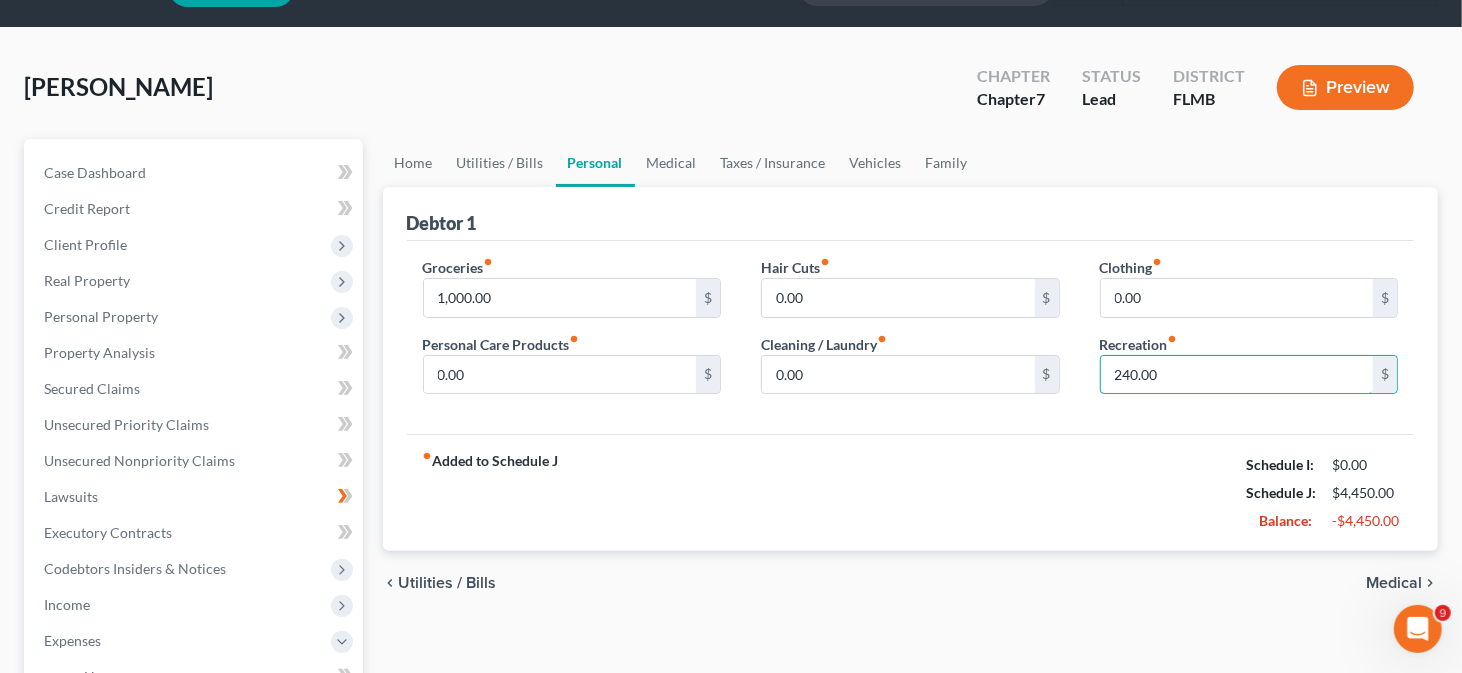 scroll, scrollTop: 100, scrollLeft: 0, axis: vertical 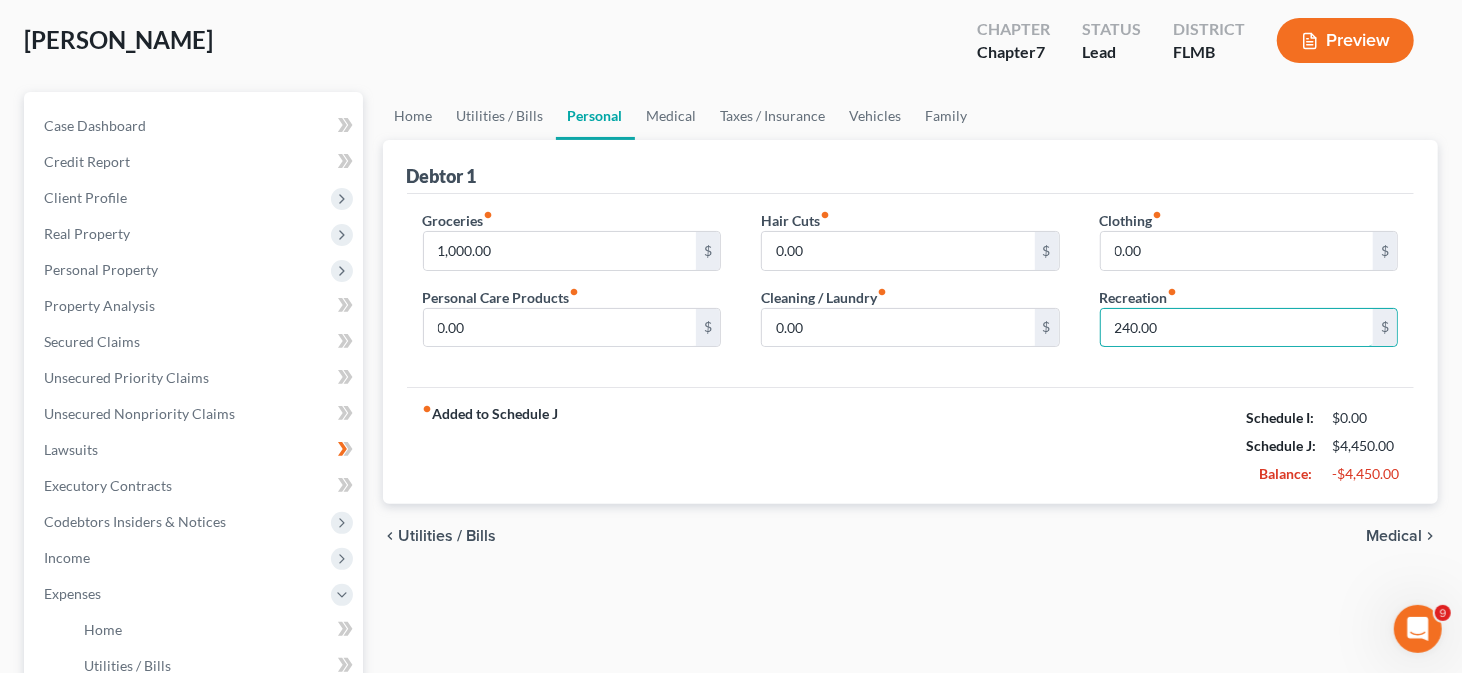 type on "240.00" 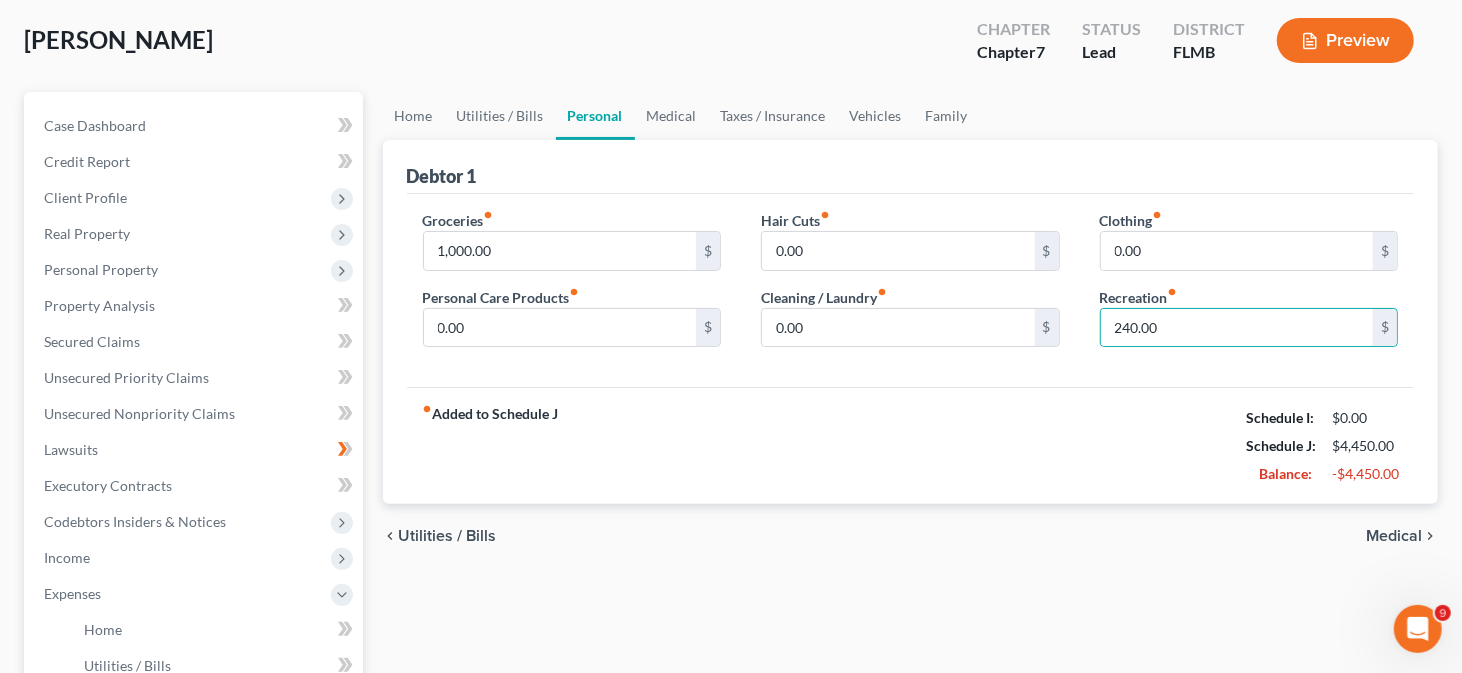 click on "Medical" at bounding box center [1394, 536] 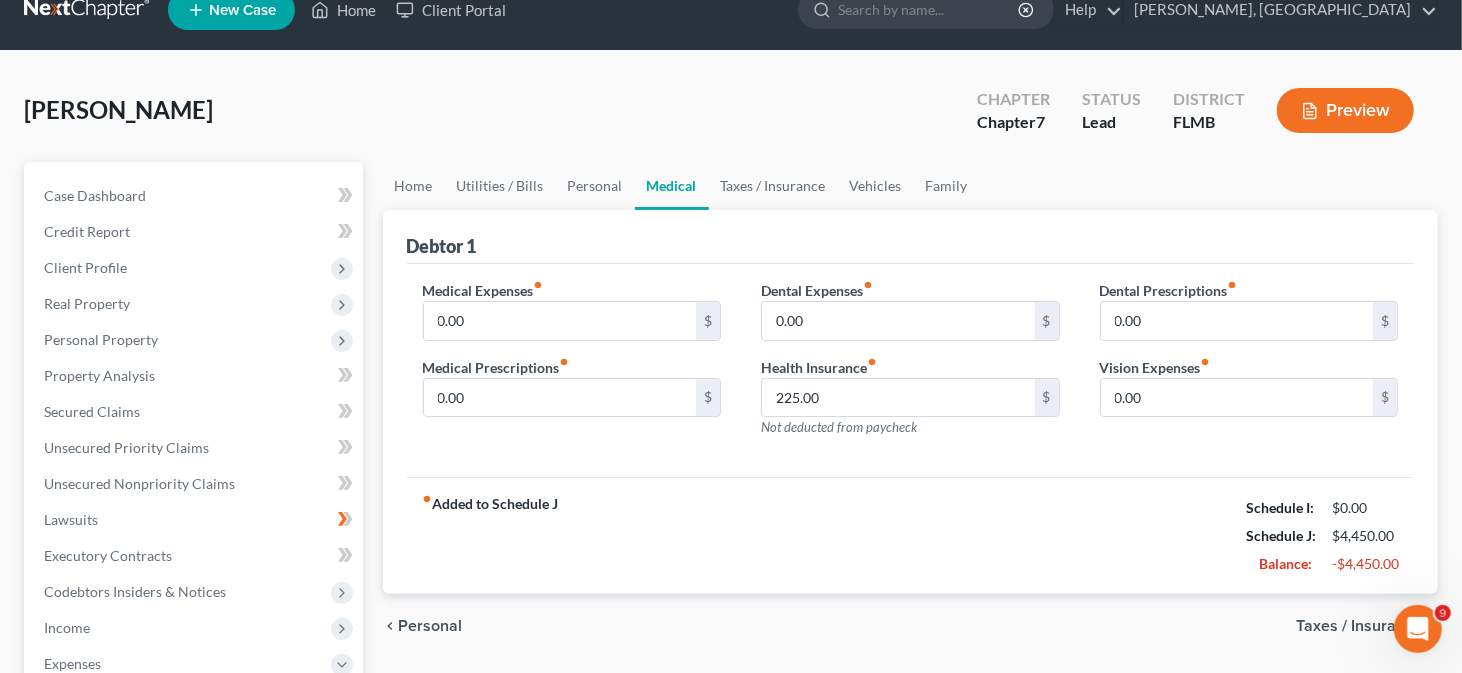 scroll, scrollTop: 0, scrollLeft: 0, axis: both 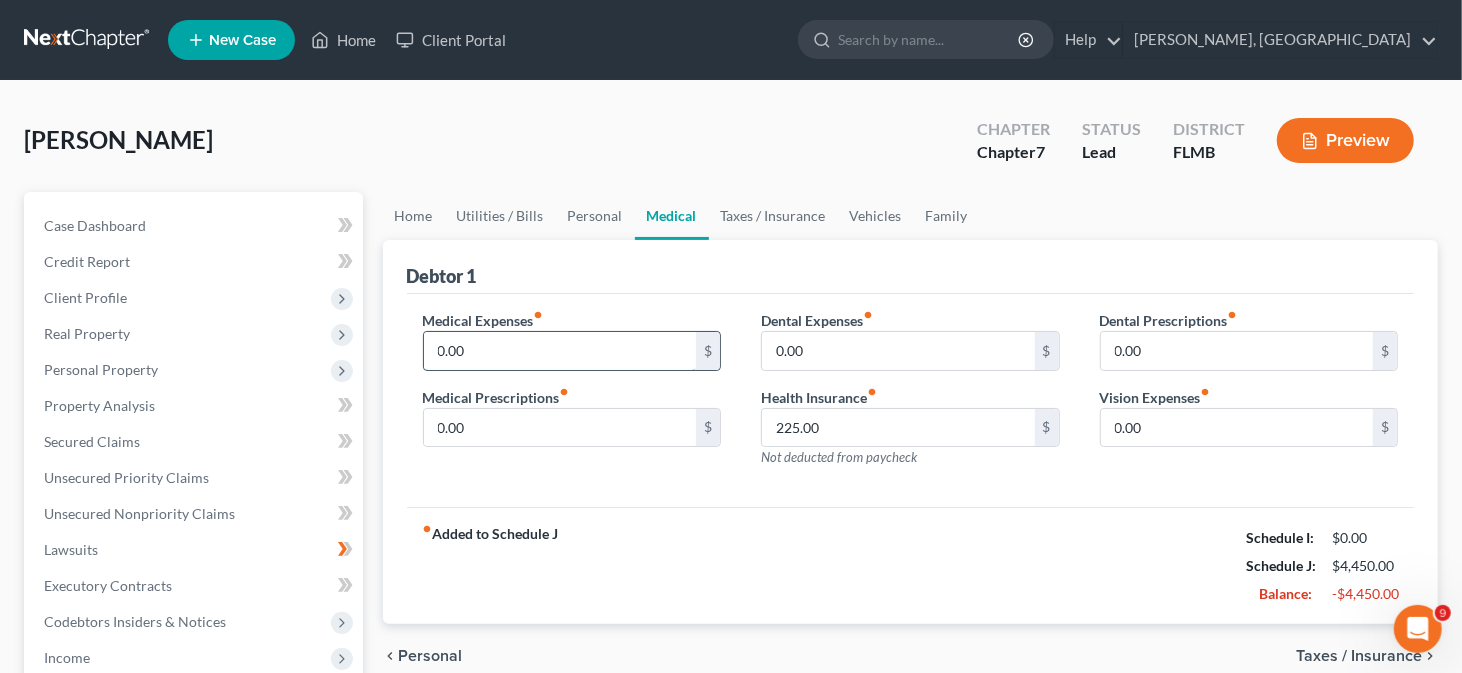 click on "0.00" at bounding box center [560, 351] 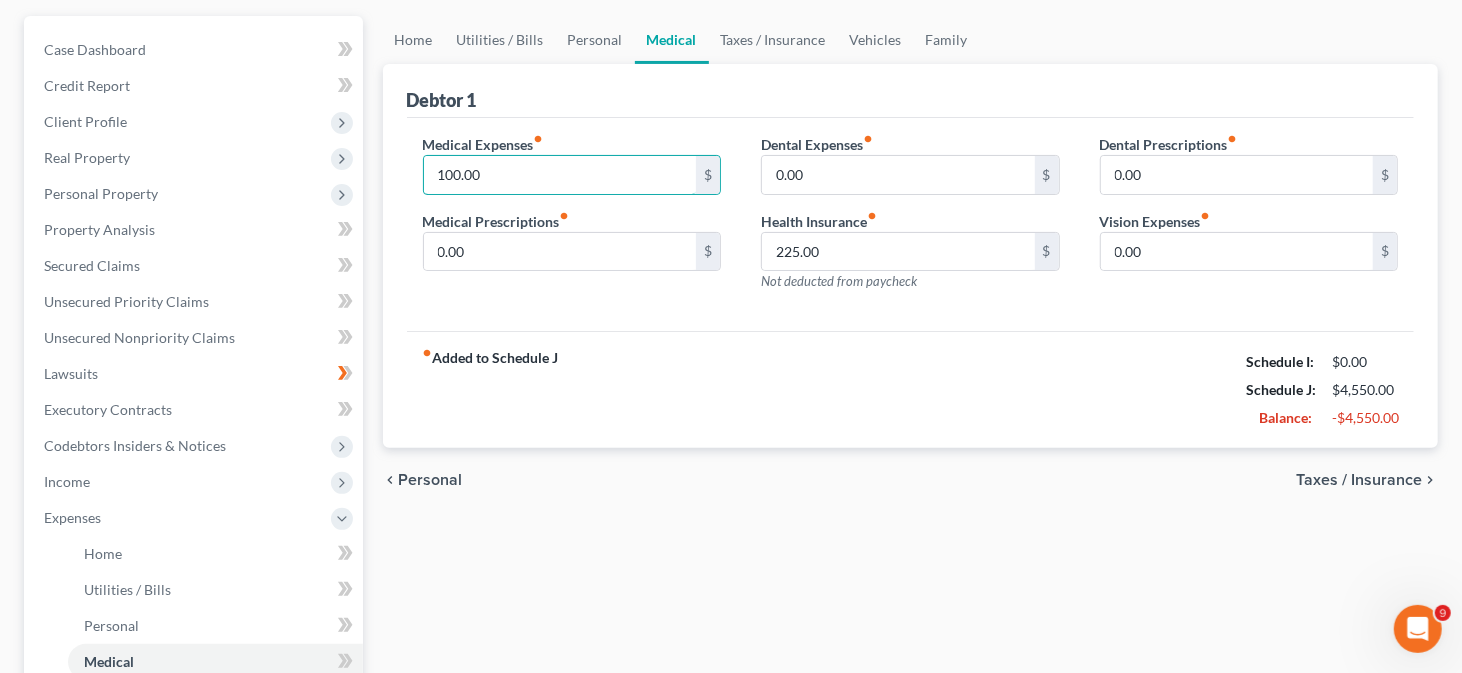 scroll, scrollTop: 200, scrollLeft: 0, axis: vertical 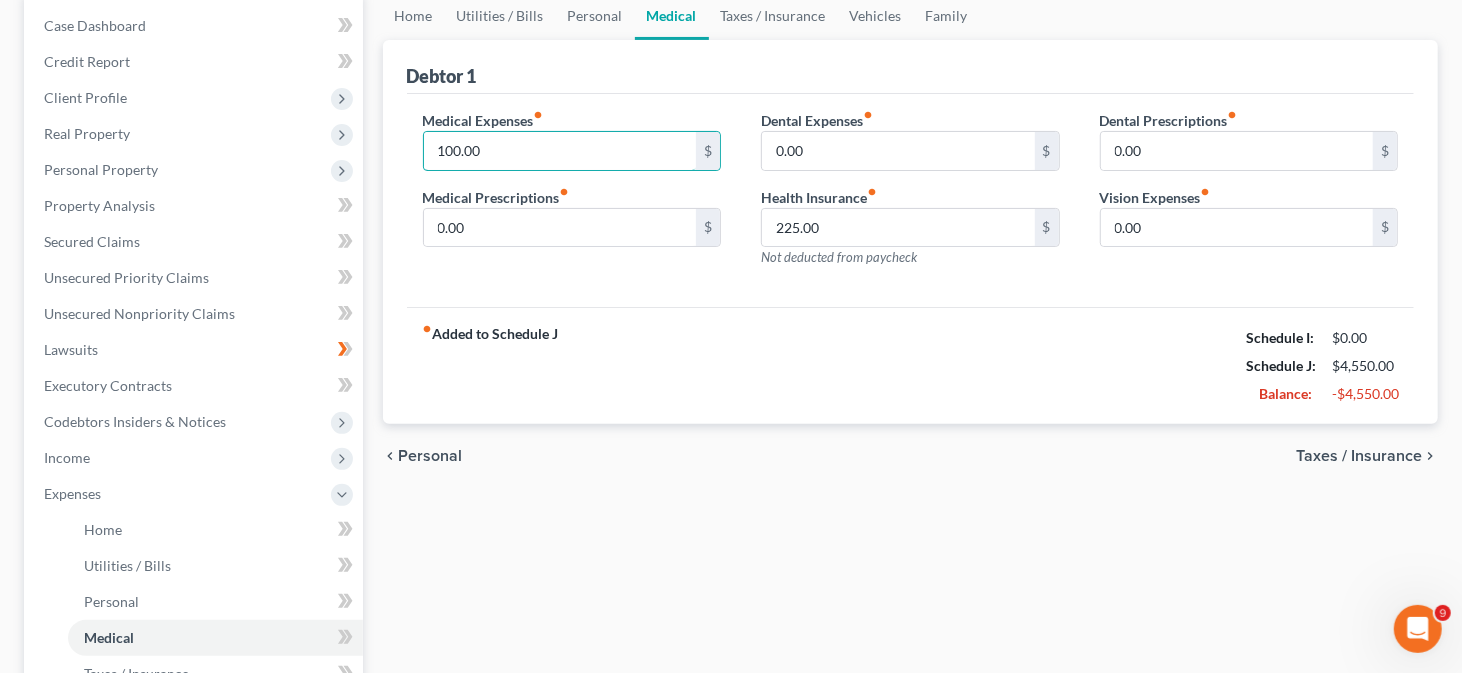type on "100.00" 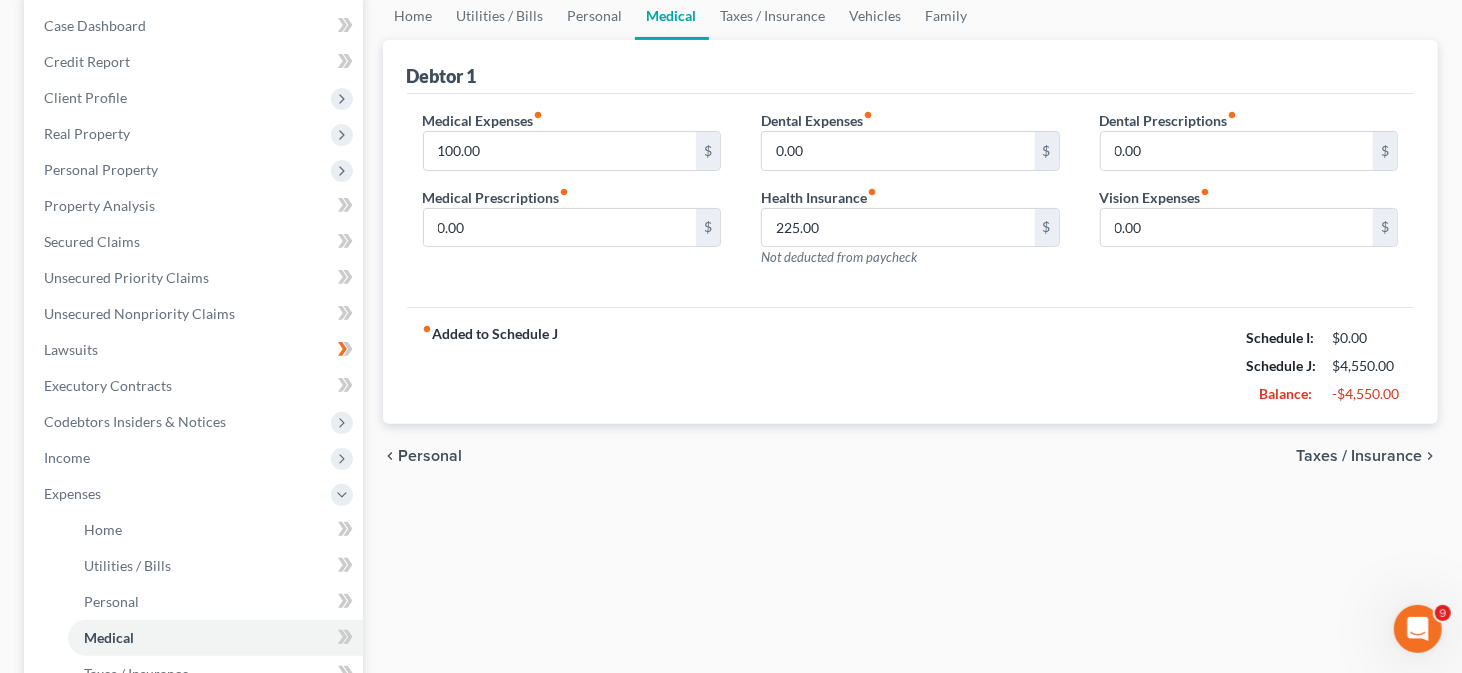 click on "Taxes / Insurance" at bounding box center [1359, 456] 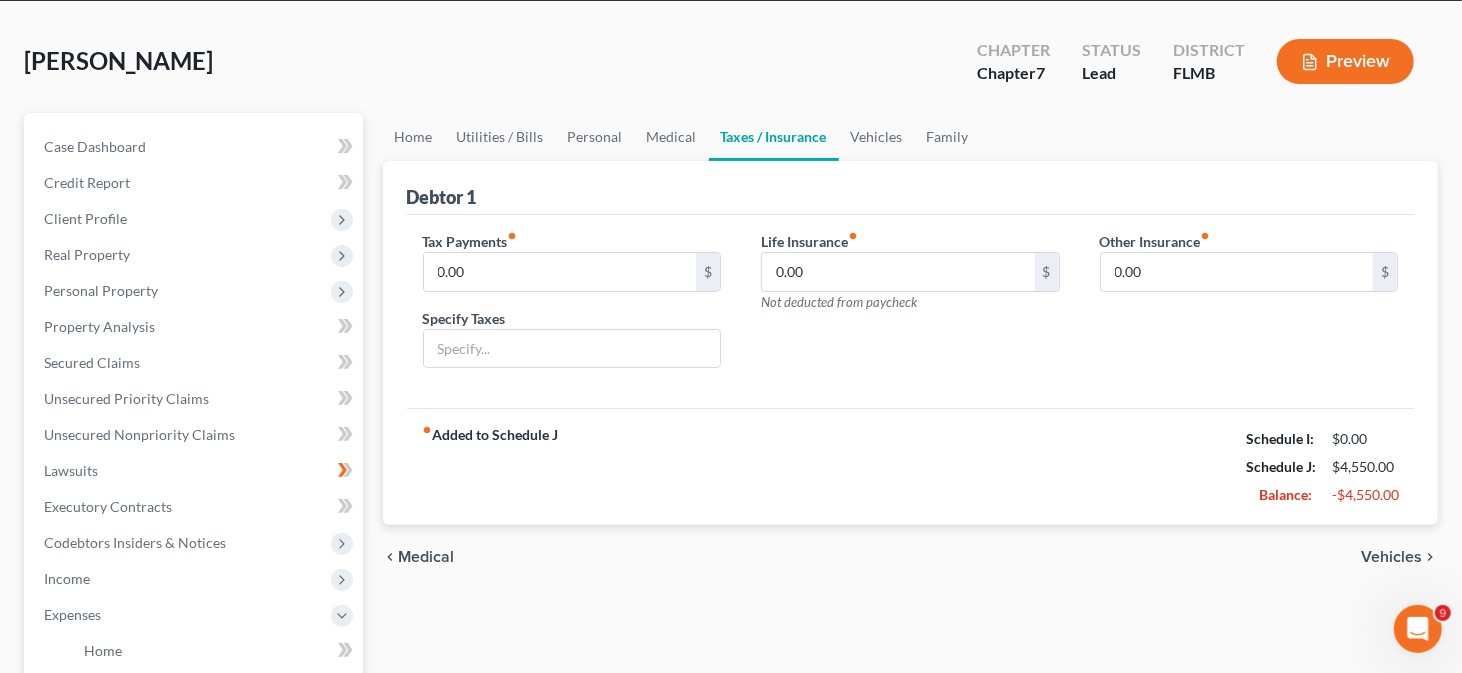 scroll, scrollTop: 200, scrollLeft: 0, axis: vertical 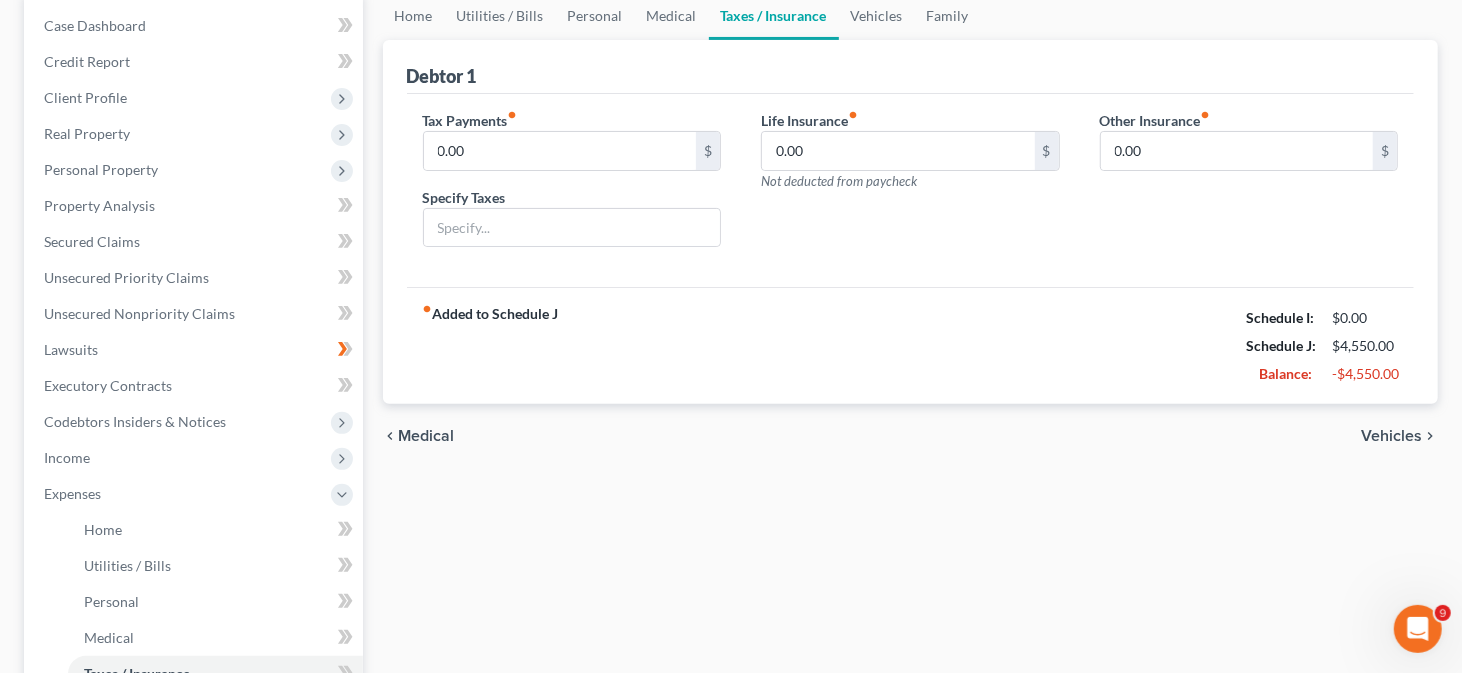 drag, startPoint x: 1374, startPoint y: 430, endPoint x: 1359, endPoint y: 435, distance: 15.811388 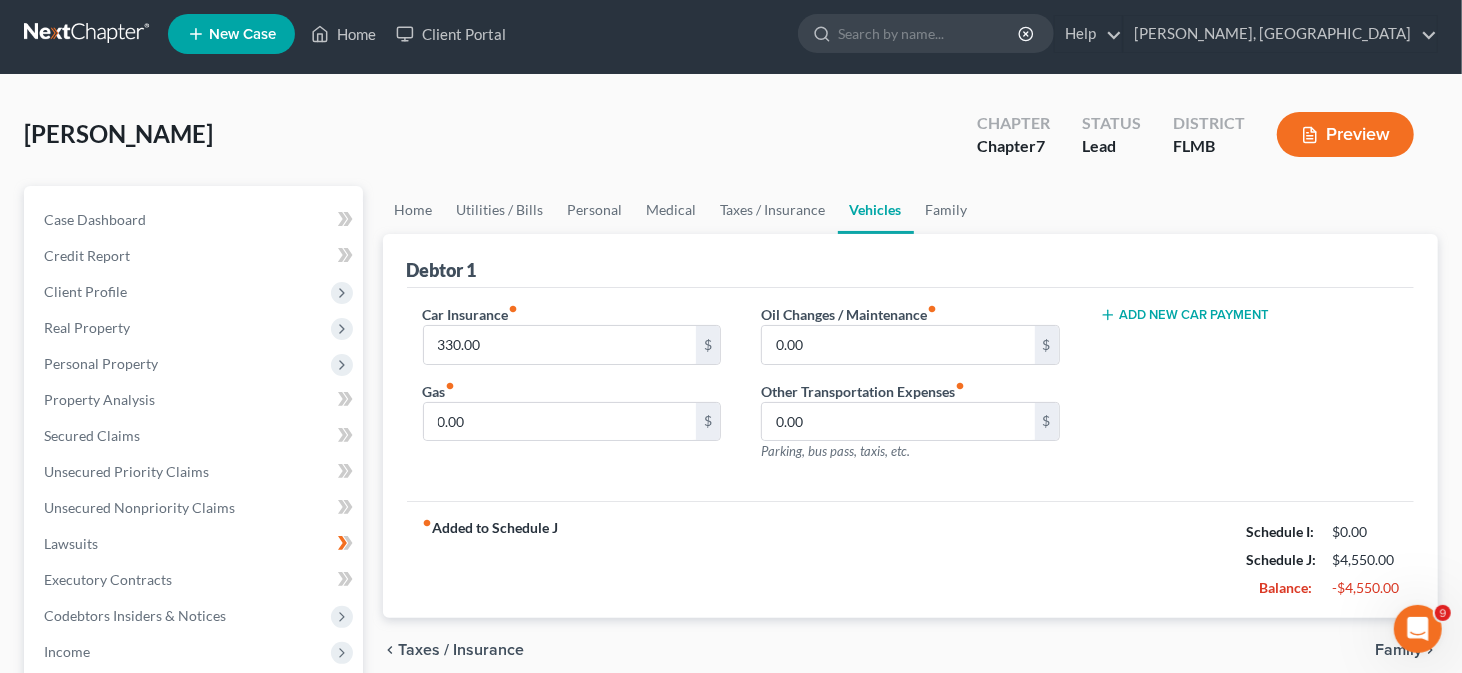 scroll, scrollTop: 0, scrollLeft: 0, axis: both 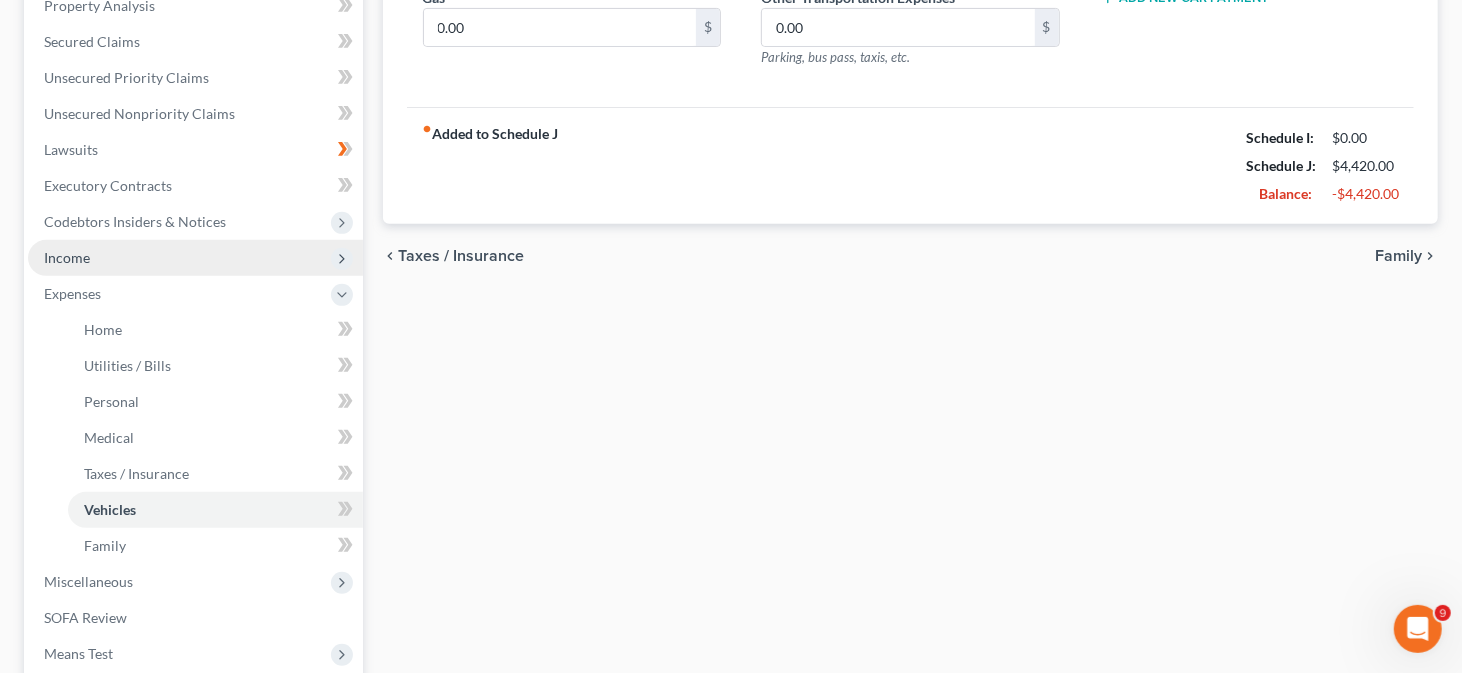 type on "200.00" 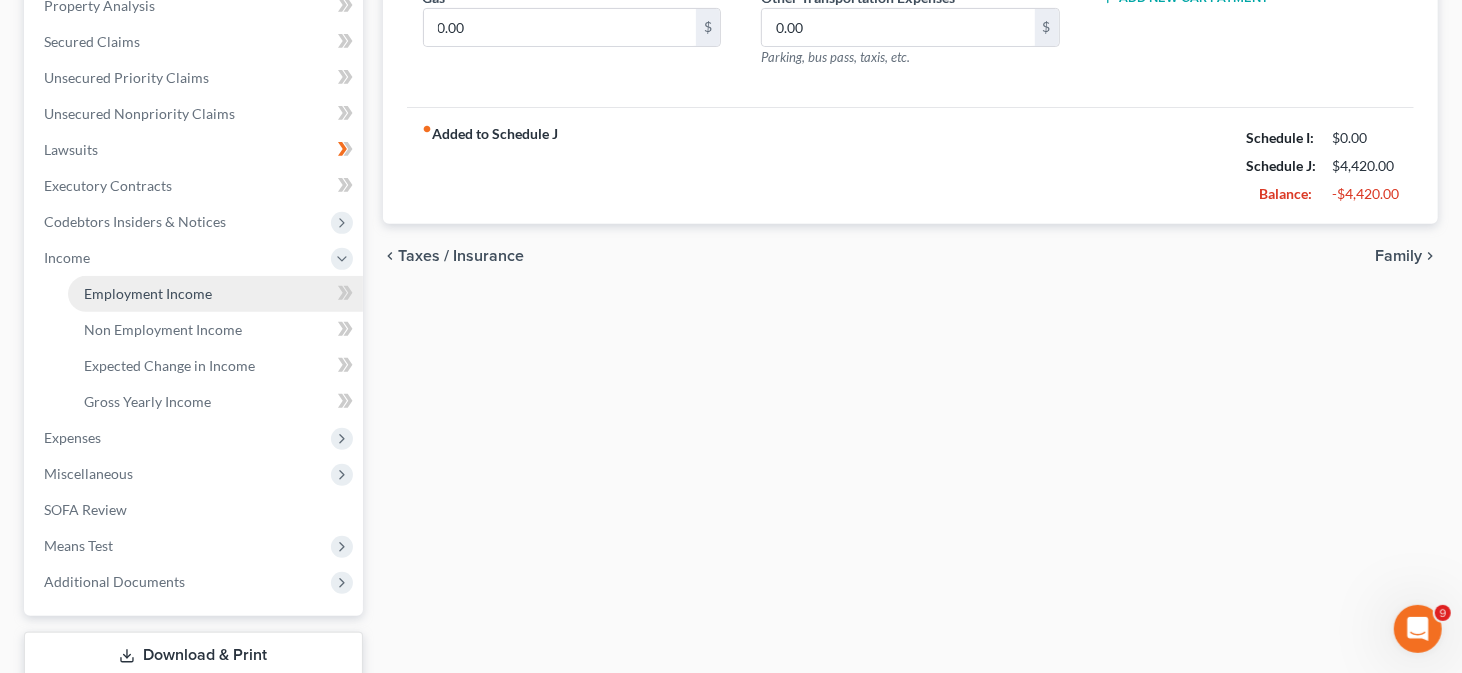 click on "Employment Income" at bounding box center [148, 293] 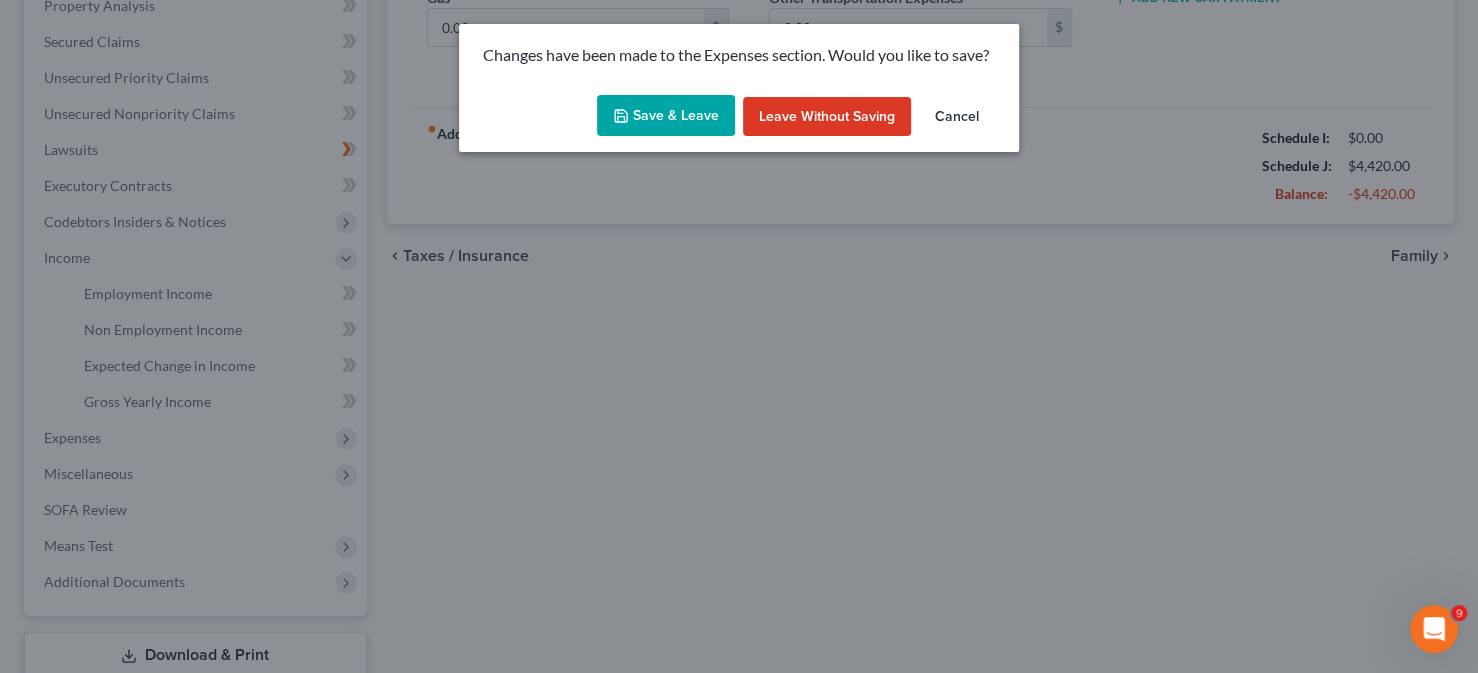 click on "Save & Leave" at bounding box center (666, 116) 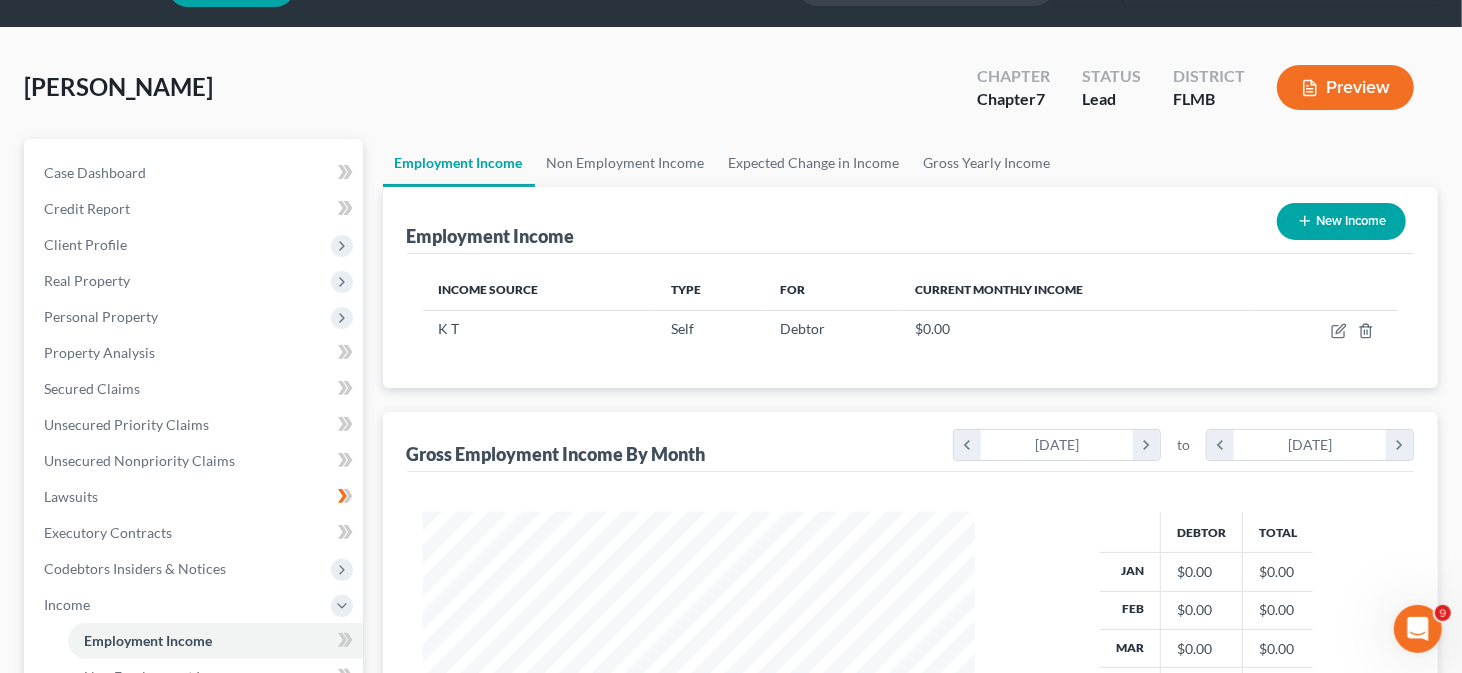 scroll, scrollTop: 0, scrollLeft: 0, axis: both 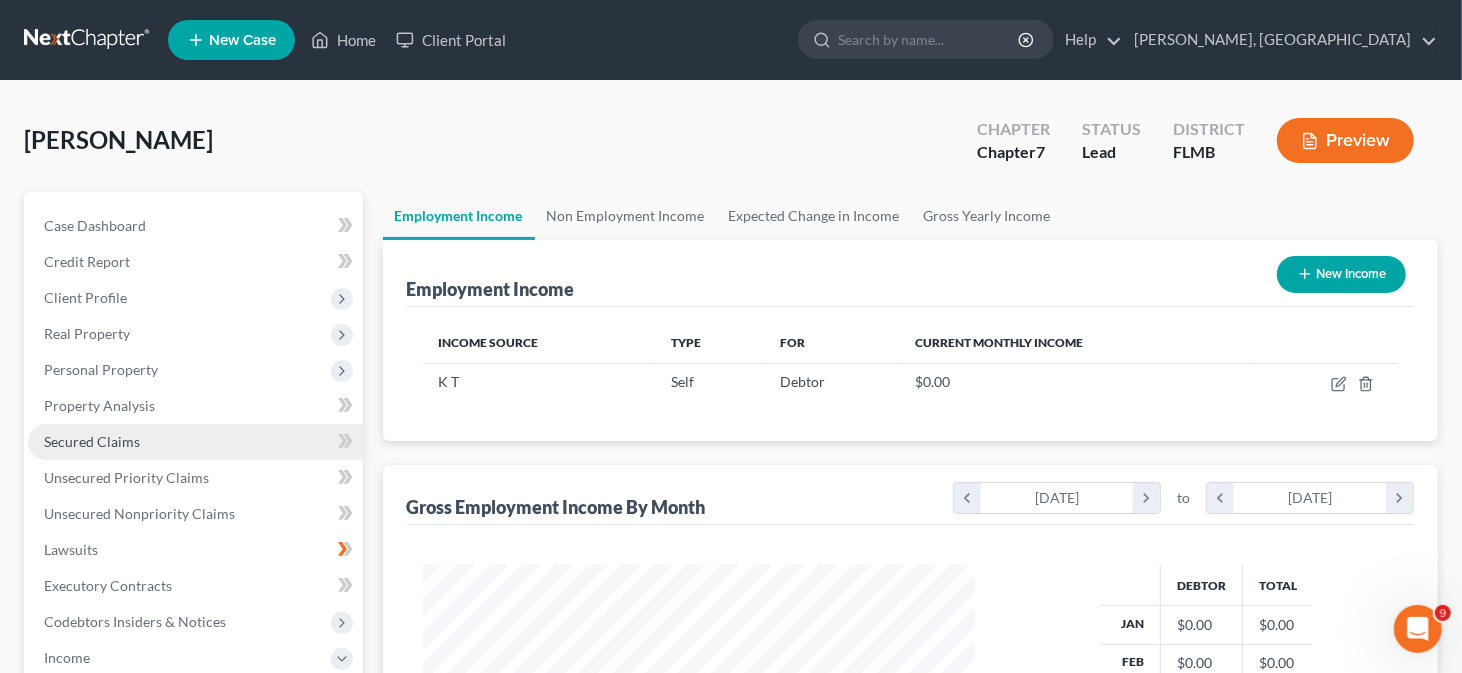 click on "Secured Claims" at bounding box center (92, 441) 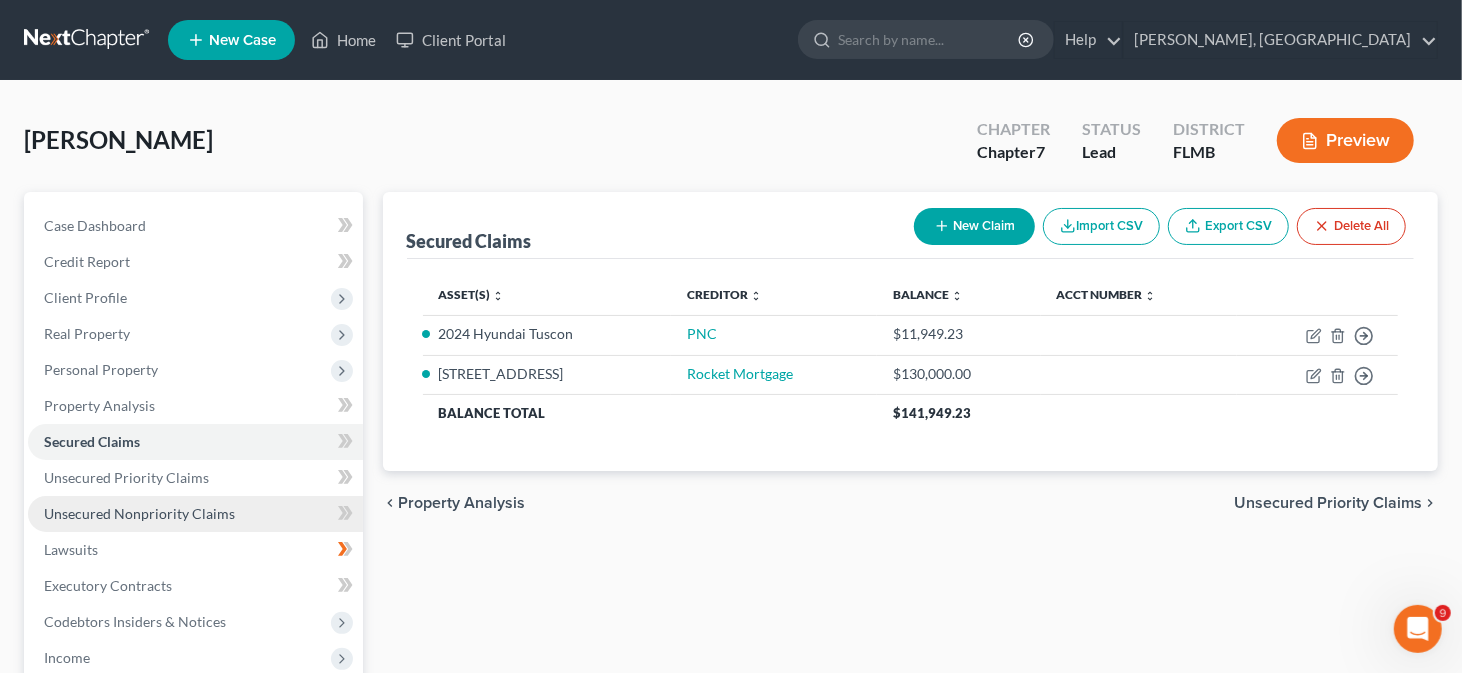 click on "Unsecured Nonpriority Claims" at bounding box center [139, 513] 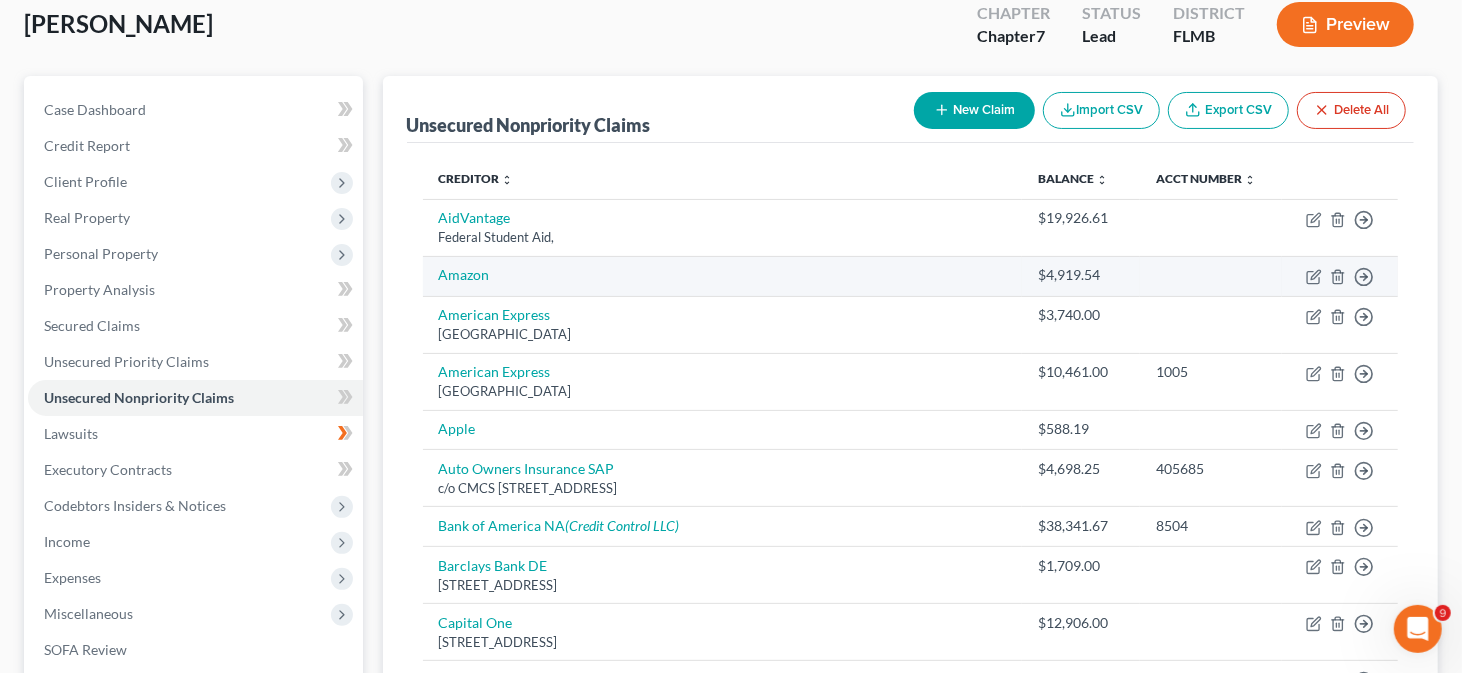 scroll, scrollTop: 0, scrollLeft: 0, axis: both 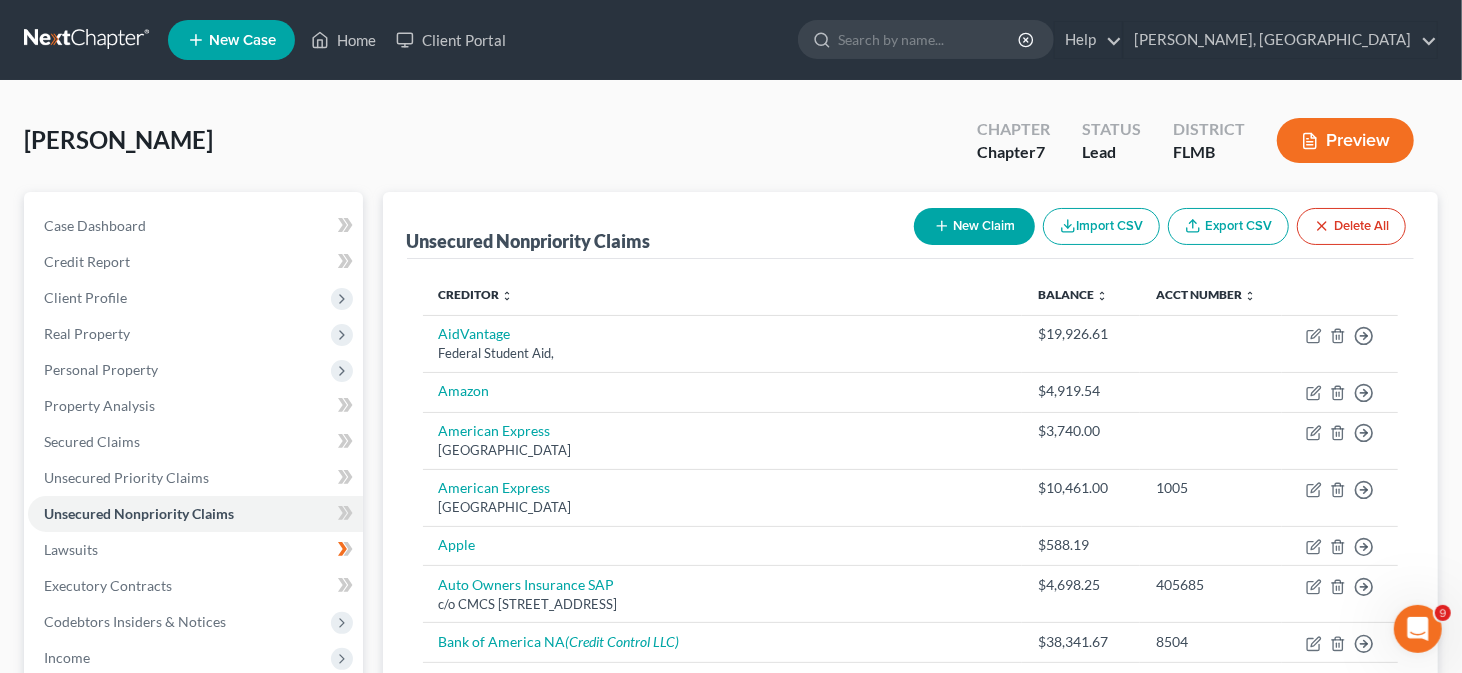 click on "New Claim" at bounding box center [974, 226] 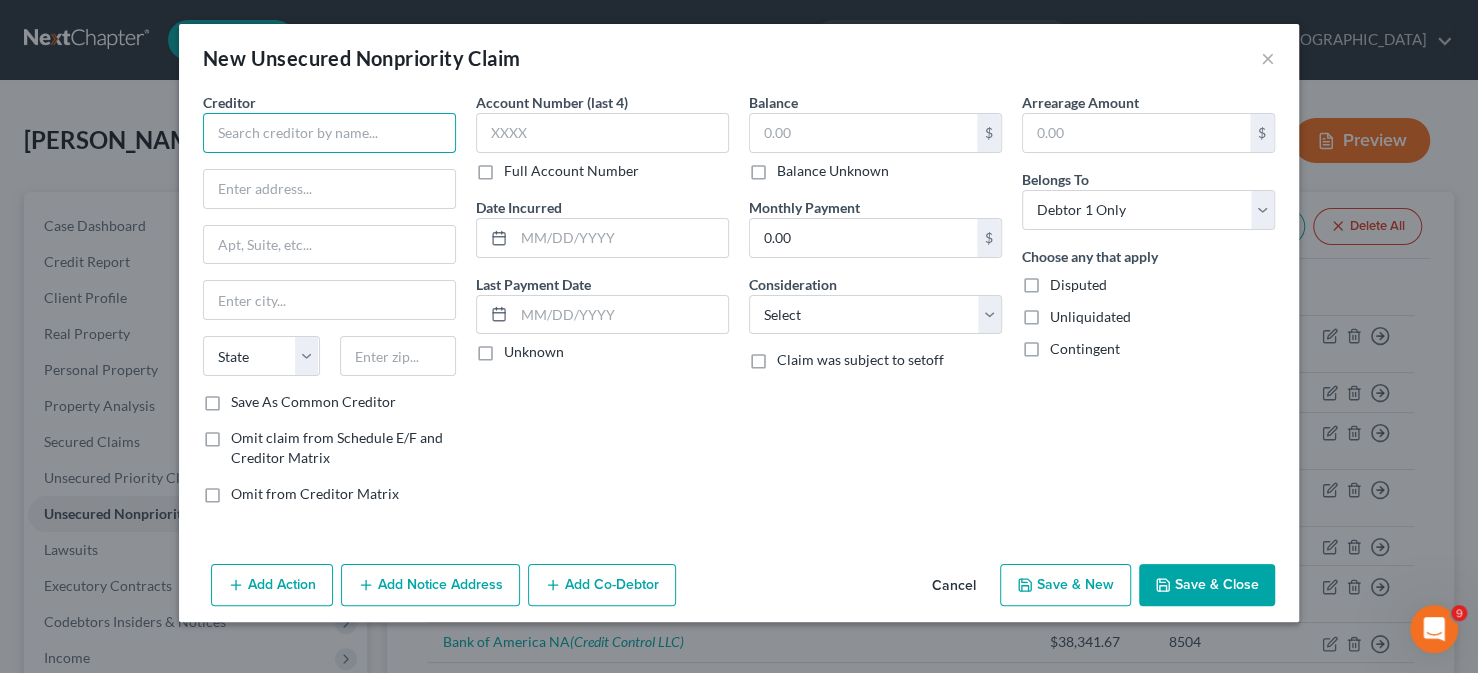 click at bounding box center (329, 133) 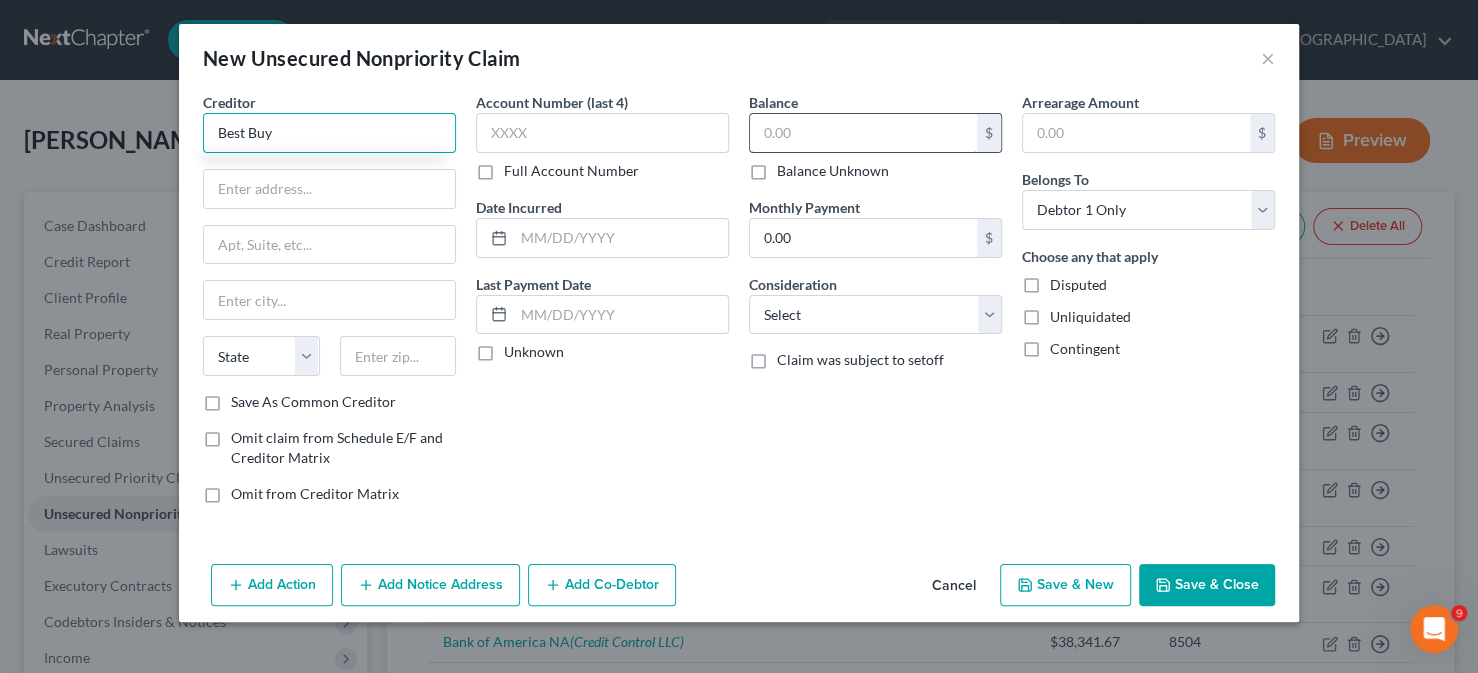 type on "Best Buy" 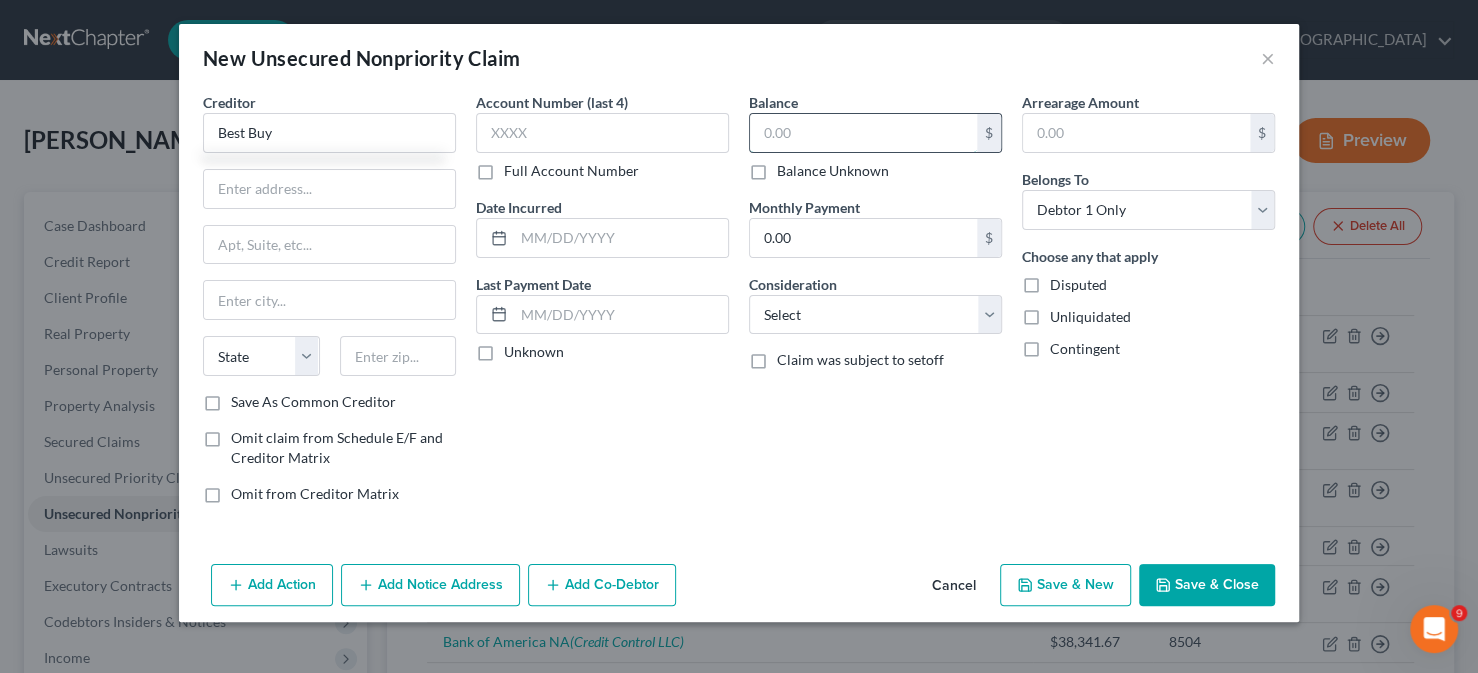 click at bounding box center [863, 133] 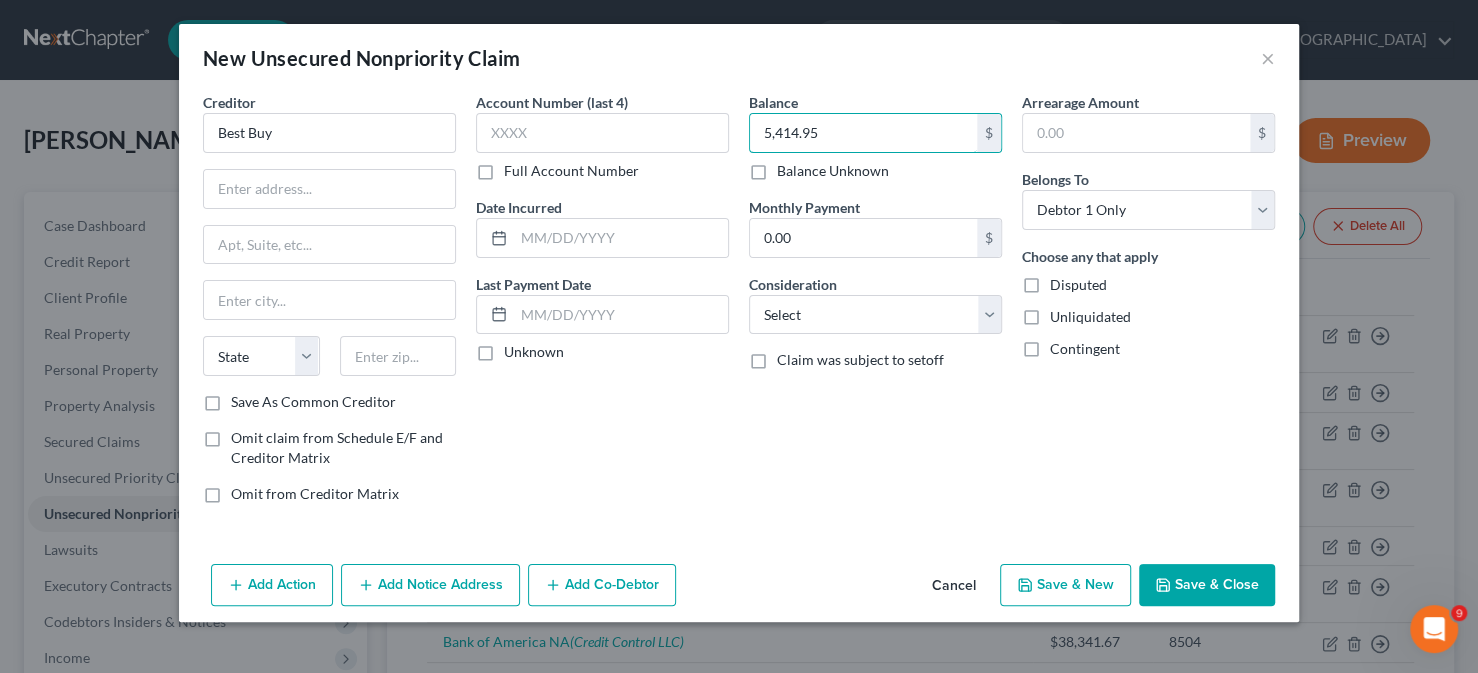 type on "5,414.95" 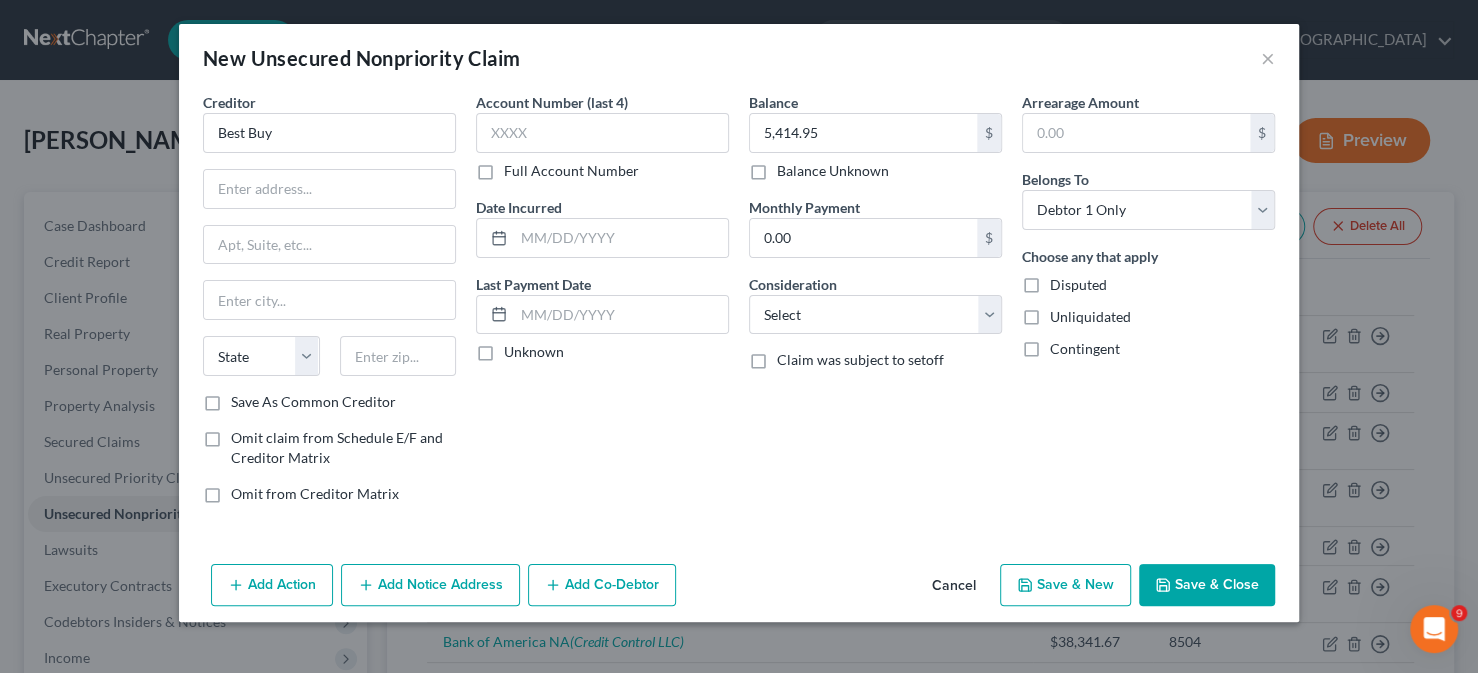 click on "Save & Close" at bounding box center [1207, 585] 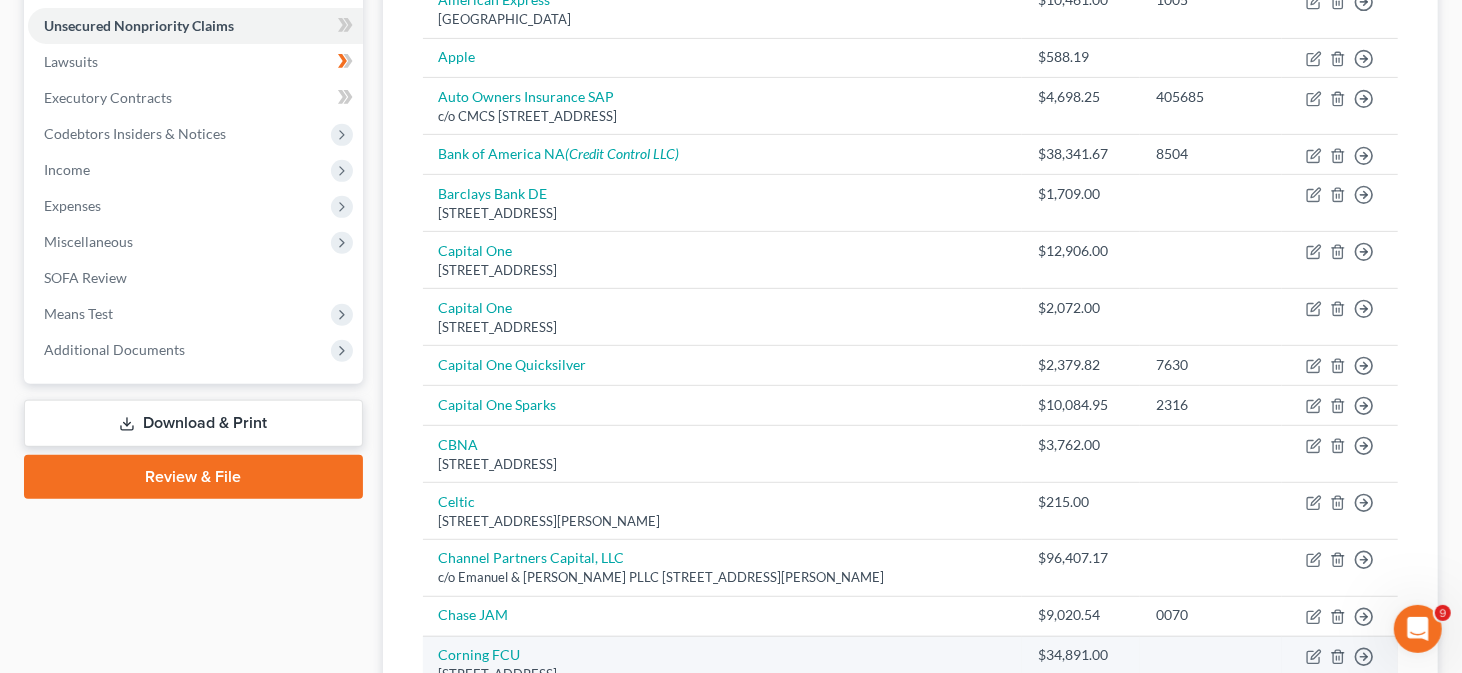 scroll, scrollTop: 600, scrollLeft: 0, axis: vertical 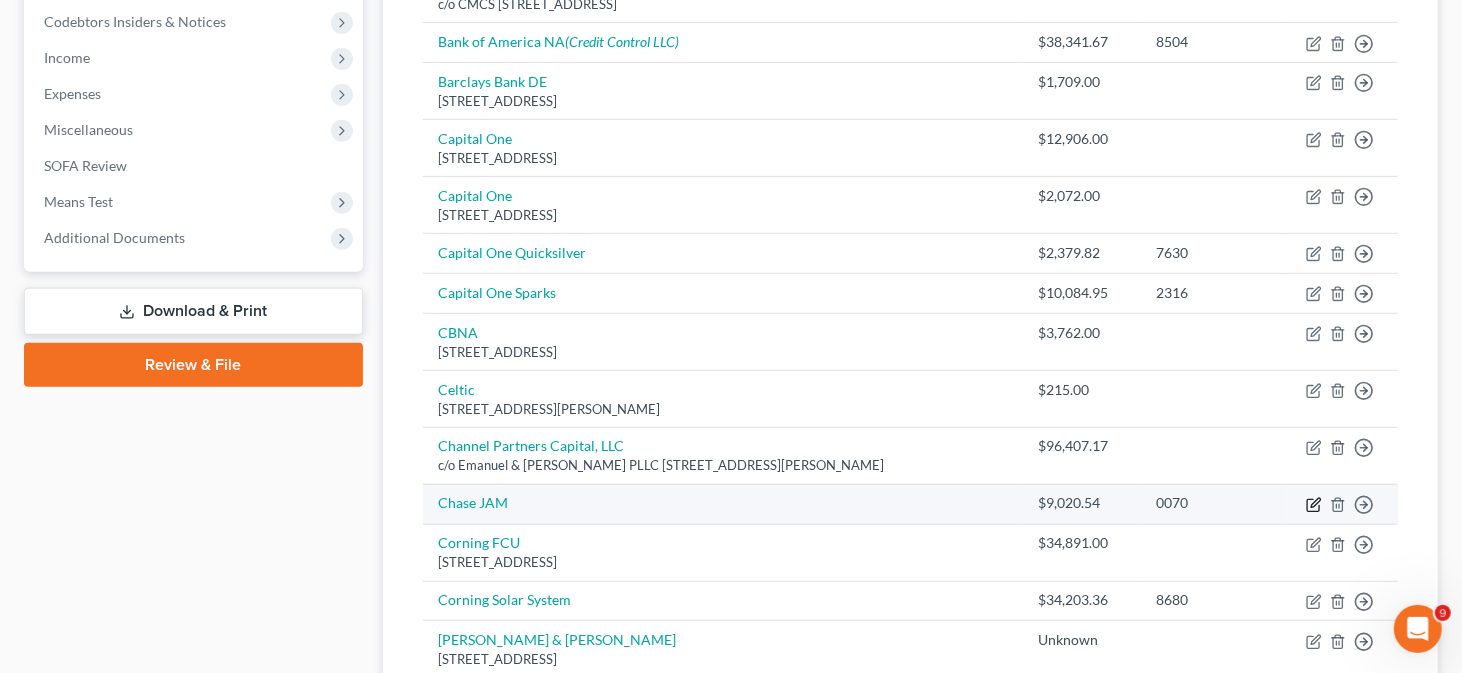 click 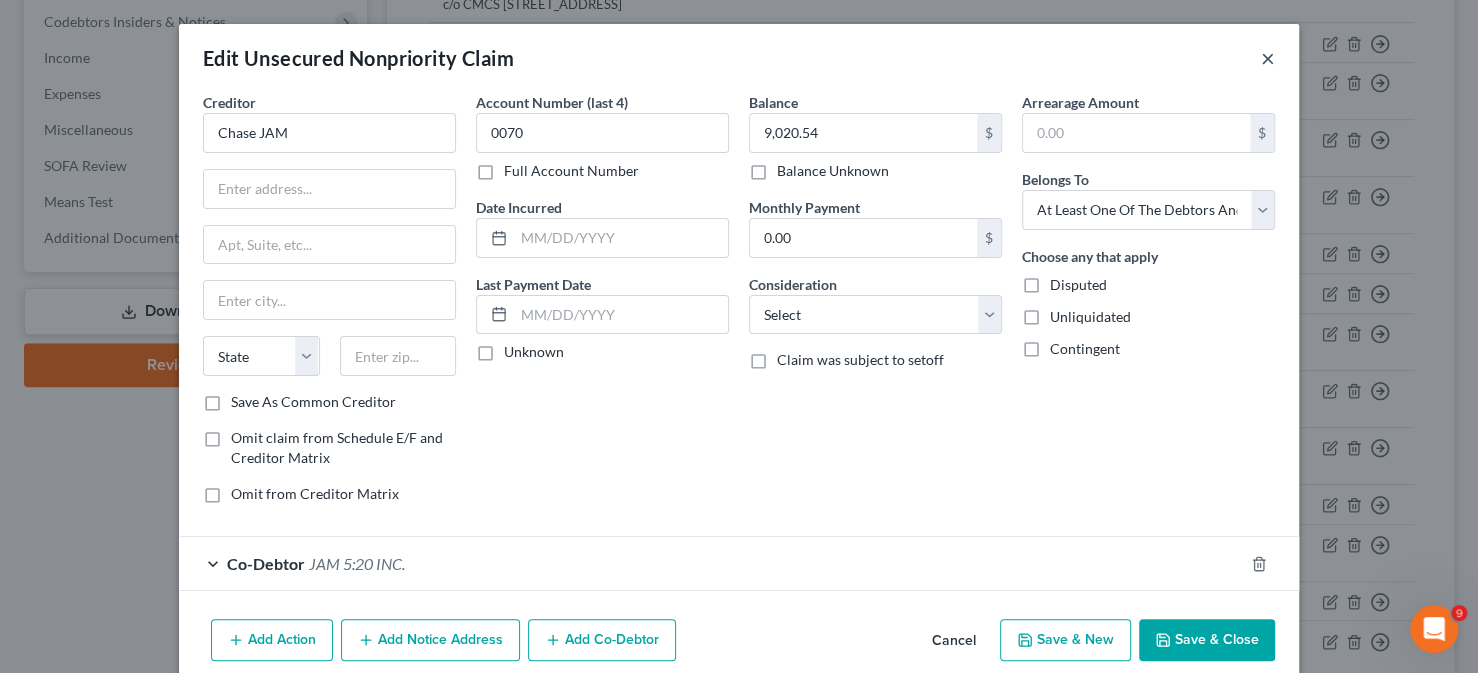 click on "×" at bounding box center [1268, 58] 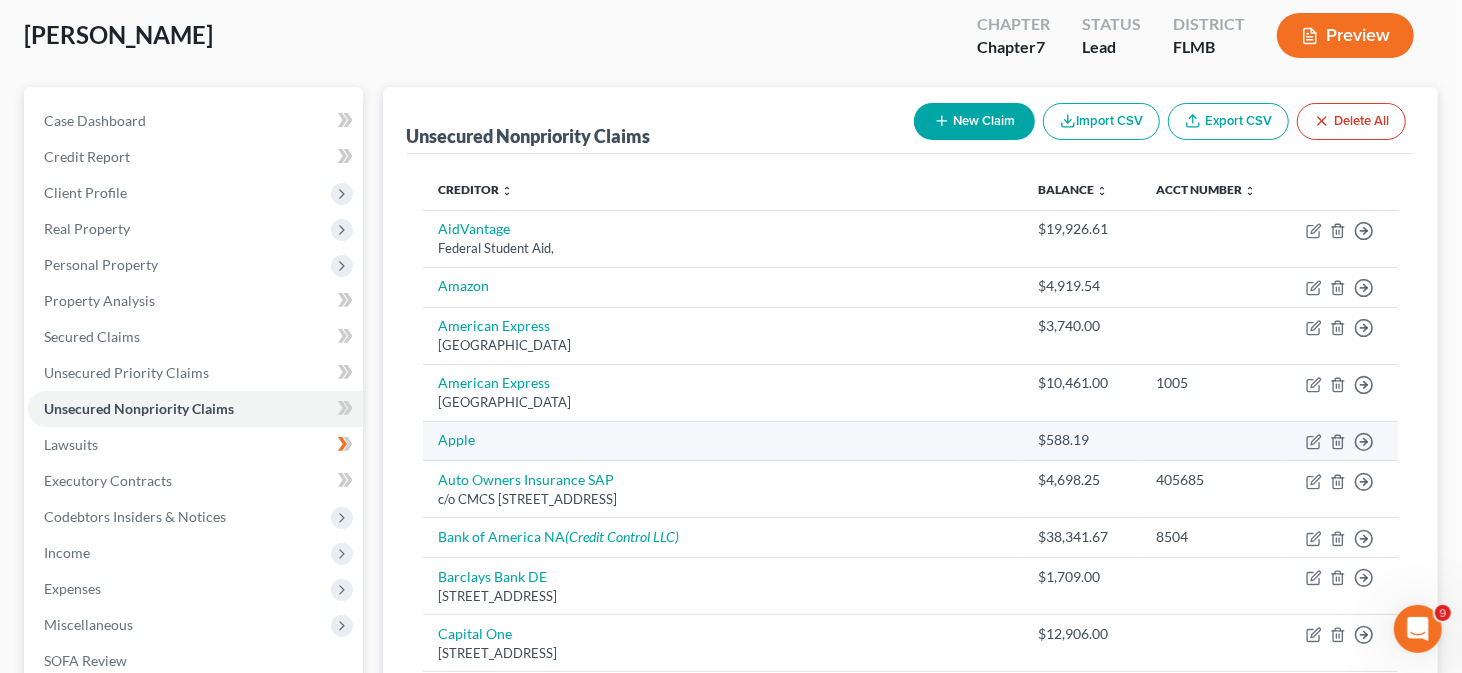 scroll, scrollTop: 100, scrollLeft: 0, axis: vertical 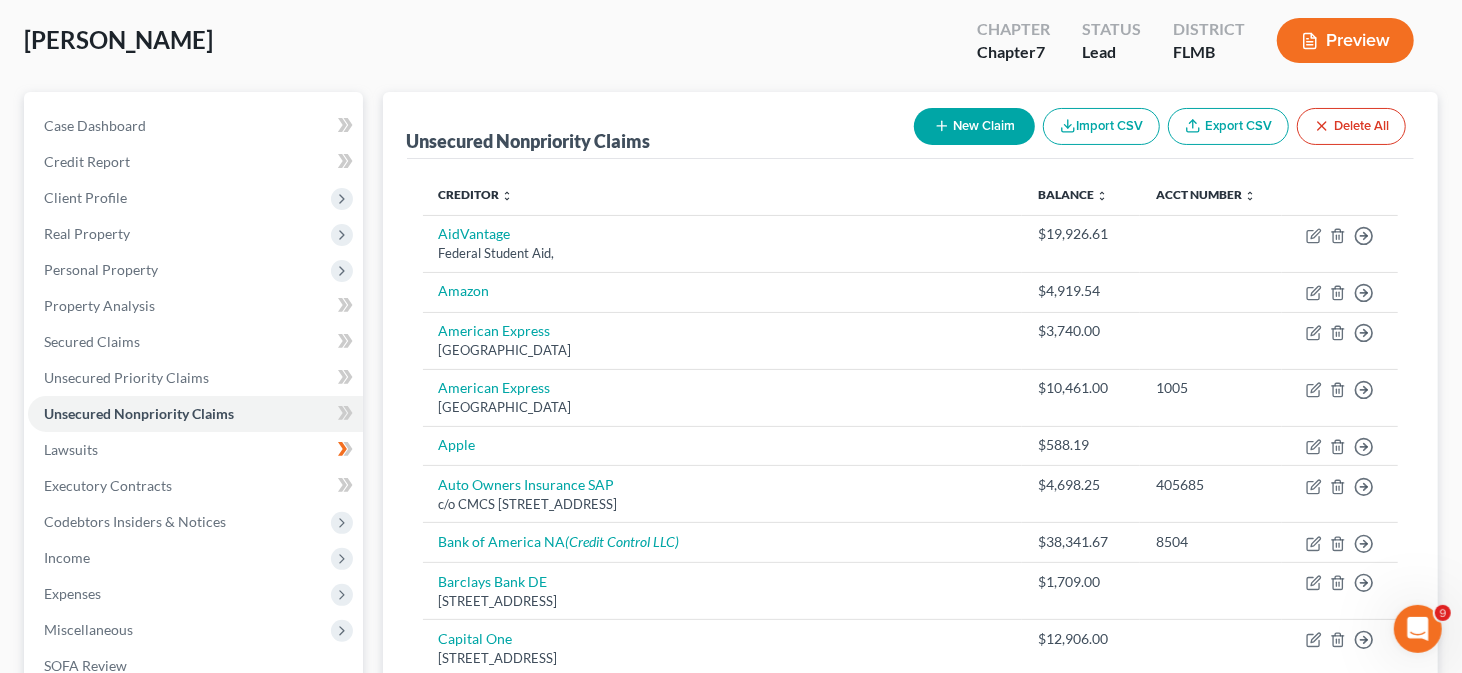 click on "New Claim" at bounding box center [974, 126] 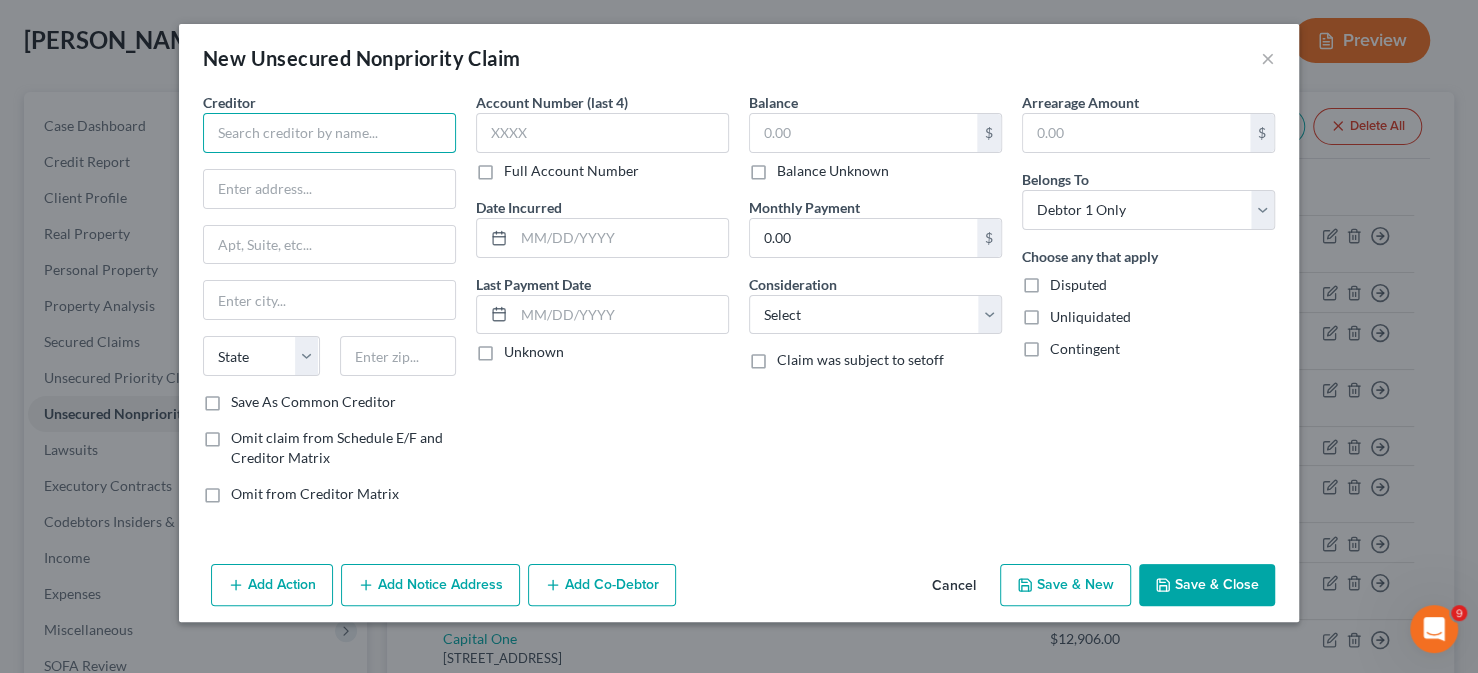 click at bounding box center [329, 133] 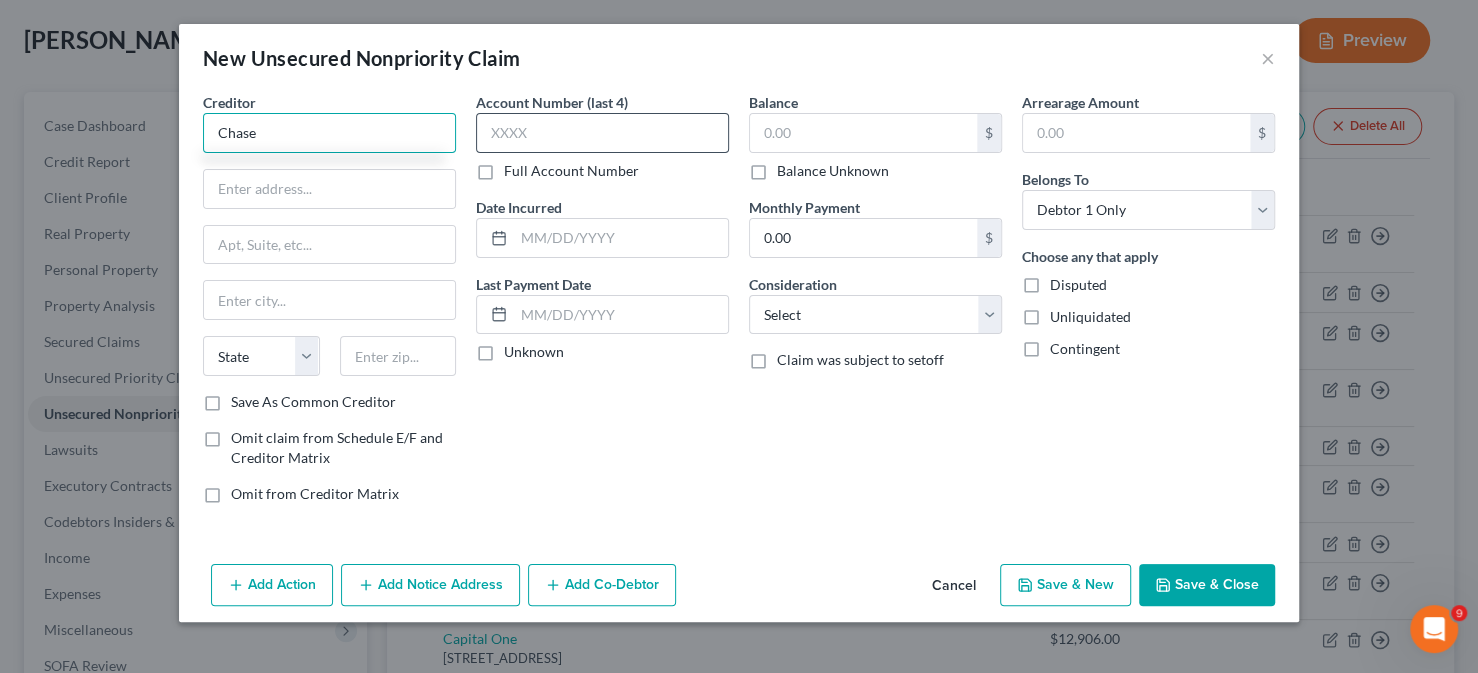type on "Chase" 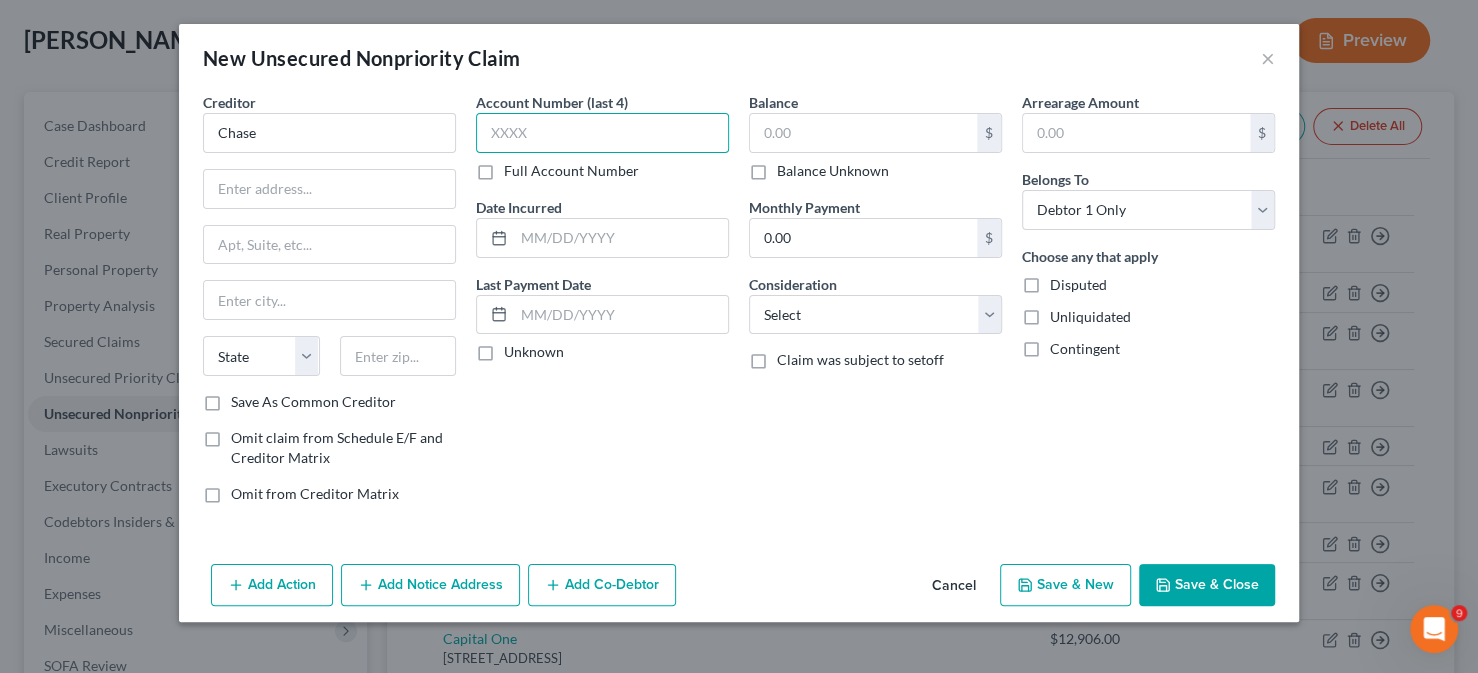 click at bounding box center (602, 133) 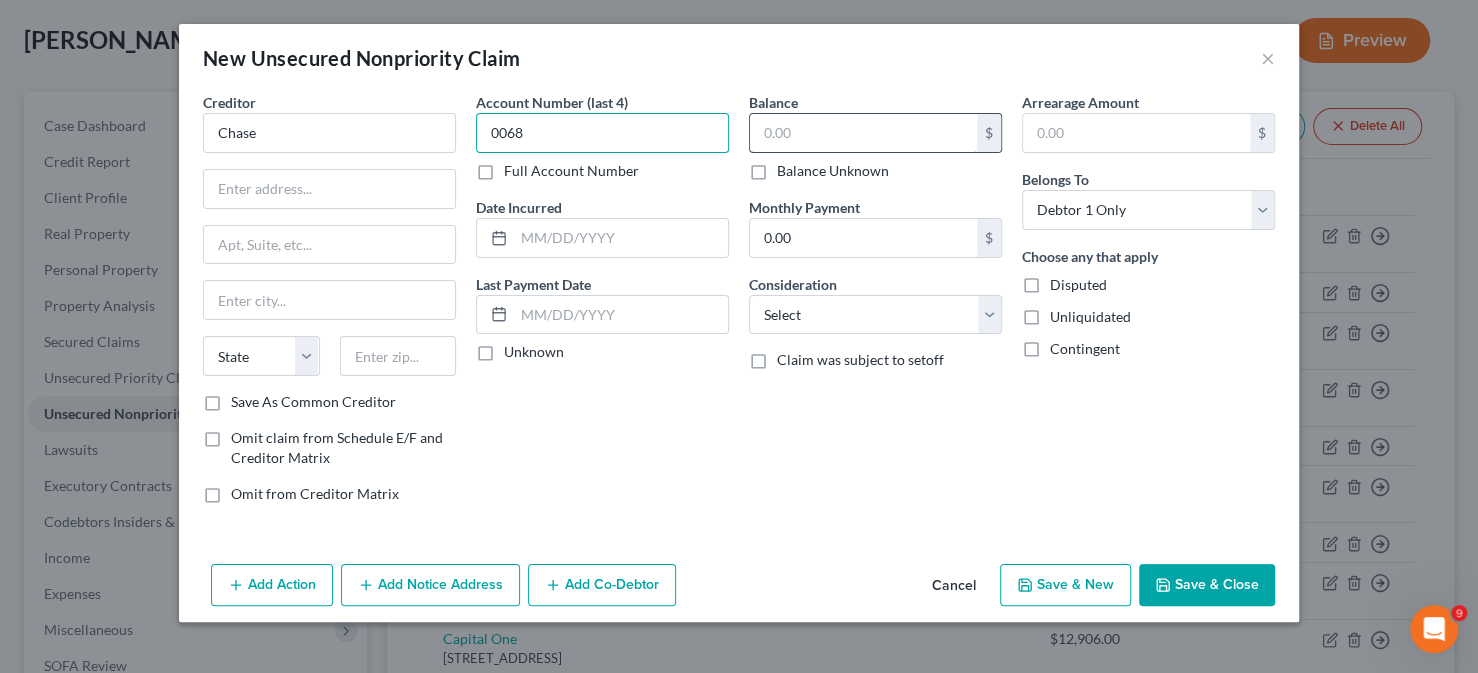 type on "0068" 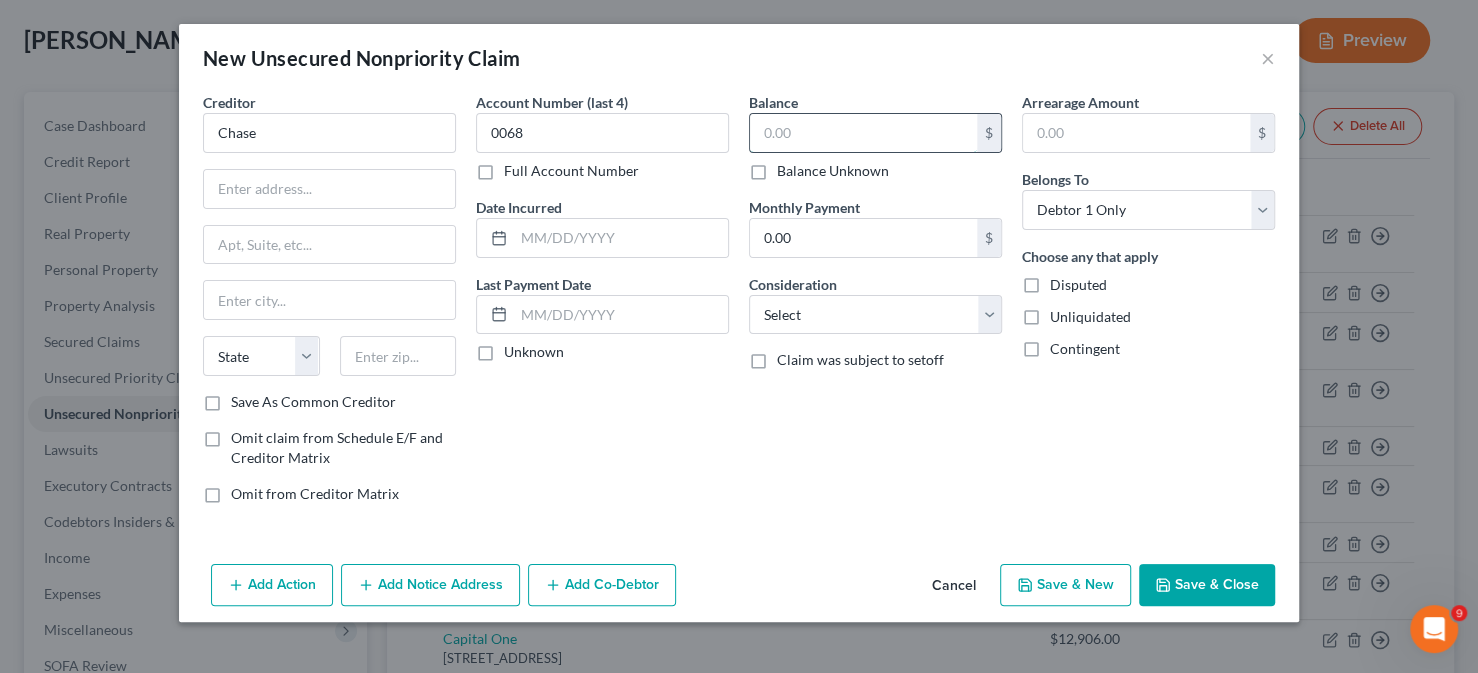 click at bounding box center (863, 133) 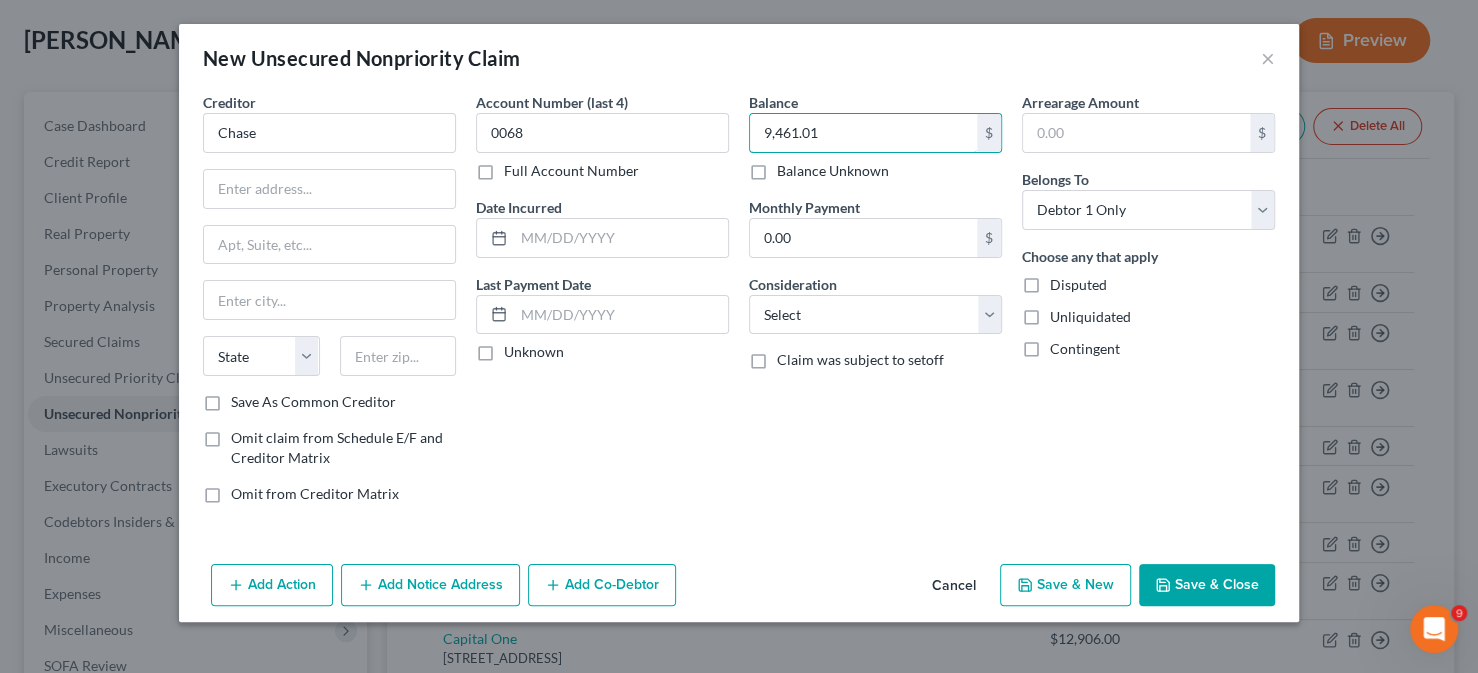 type on "9,461.01" 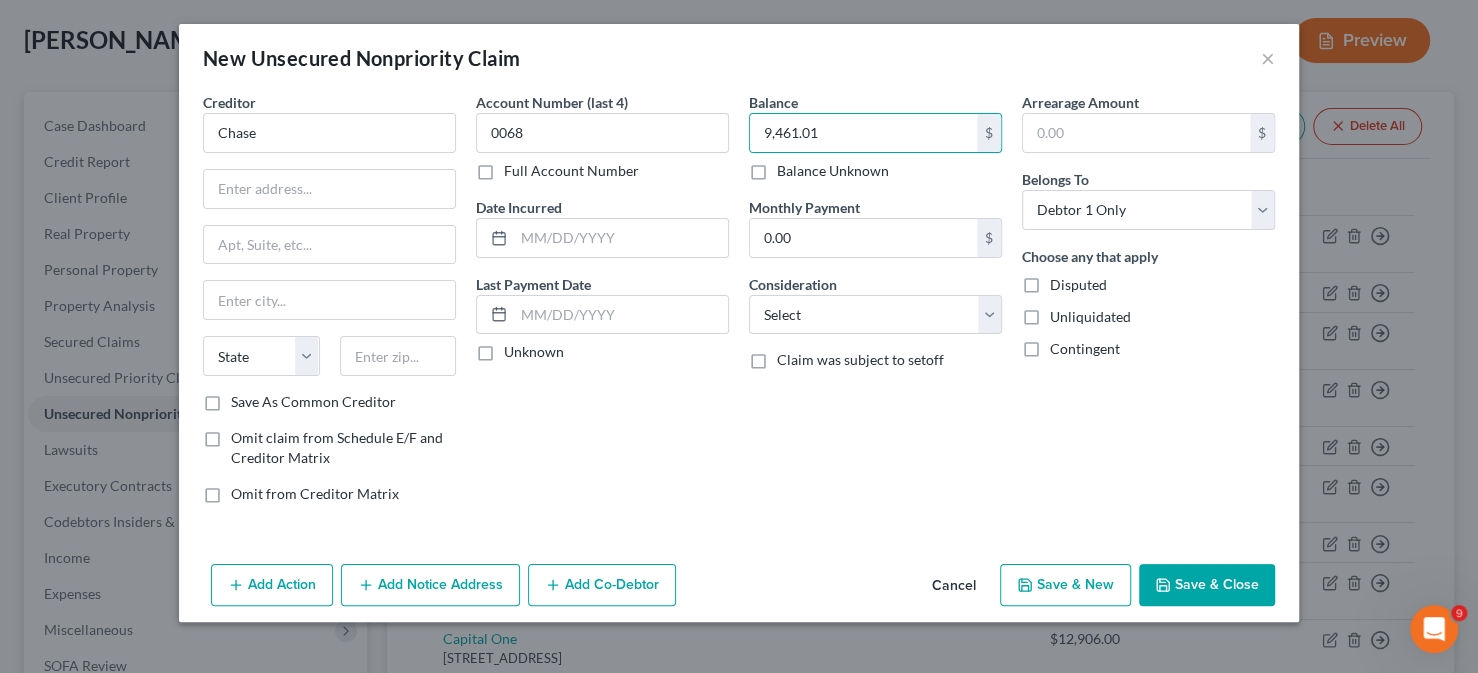 click on "Save & Close" at bounding box center [1207, 585] 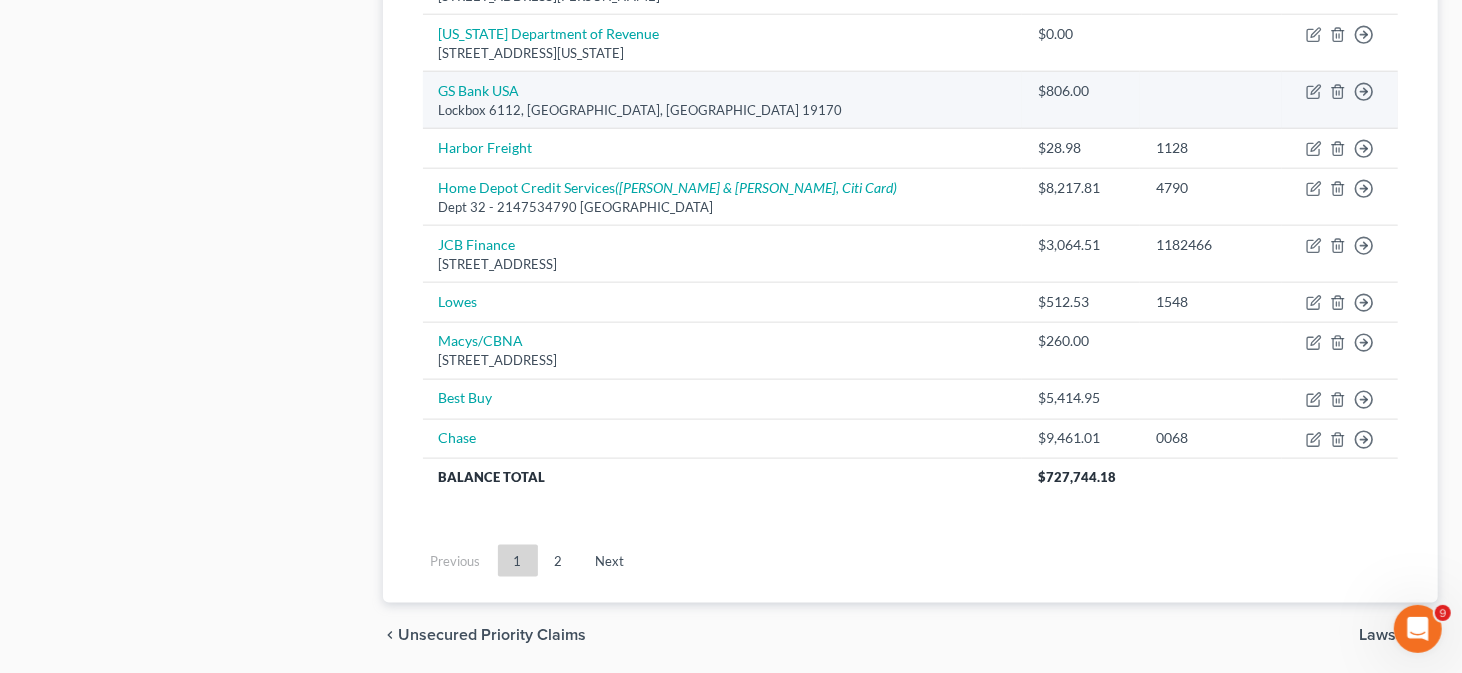 scroll, scrollTop: 1440, scrollLeft: 0, axis: vertical 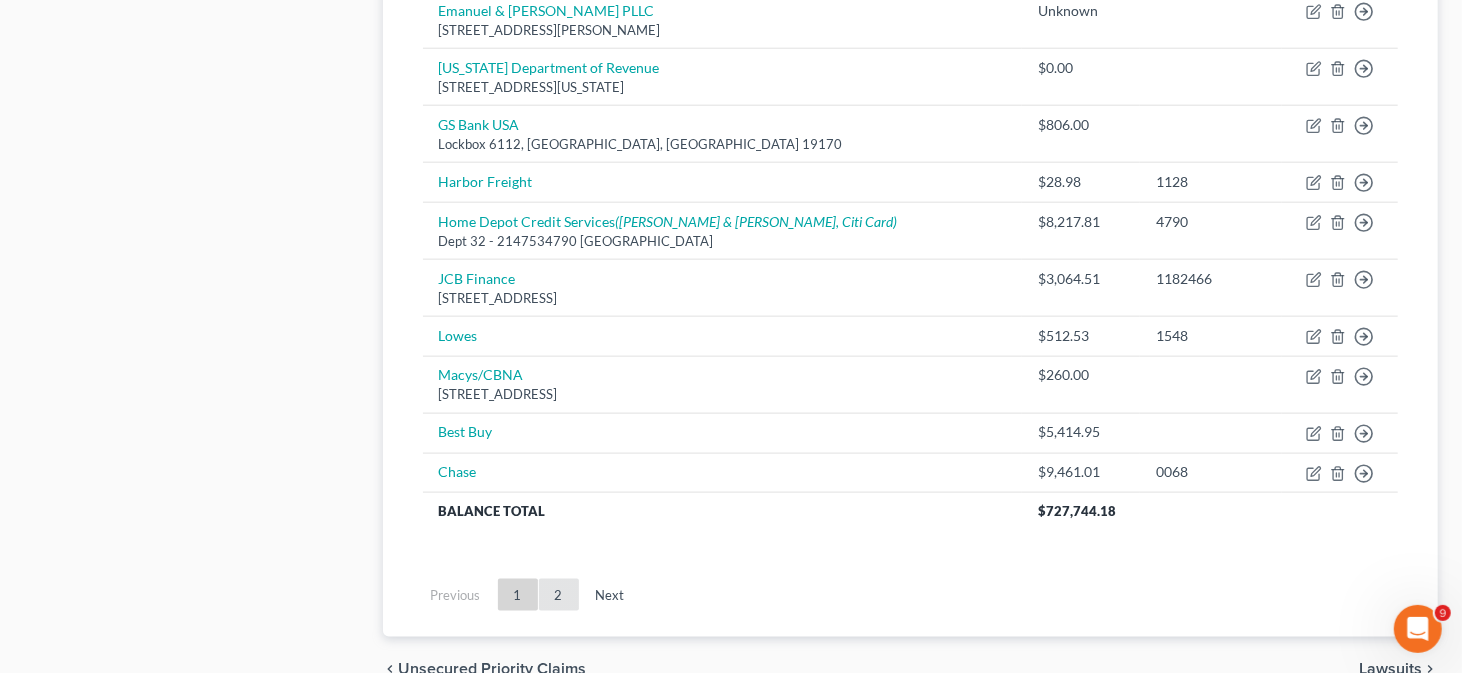 click on "2" at bounding box center (559, 595) 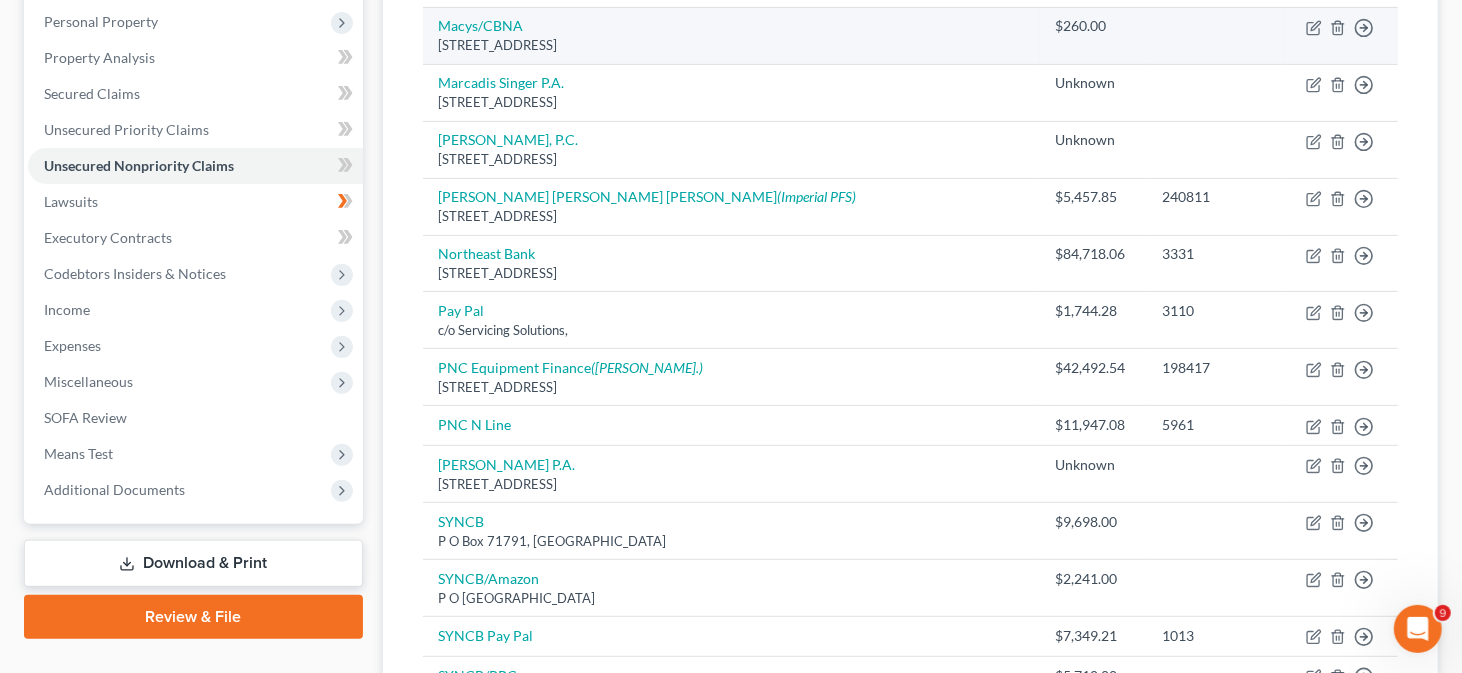 scroll, scrollTop: 403, scrollLeft: 0, axis: vertical 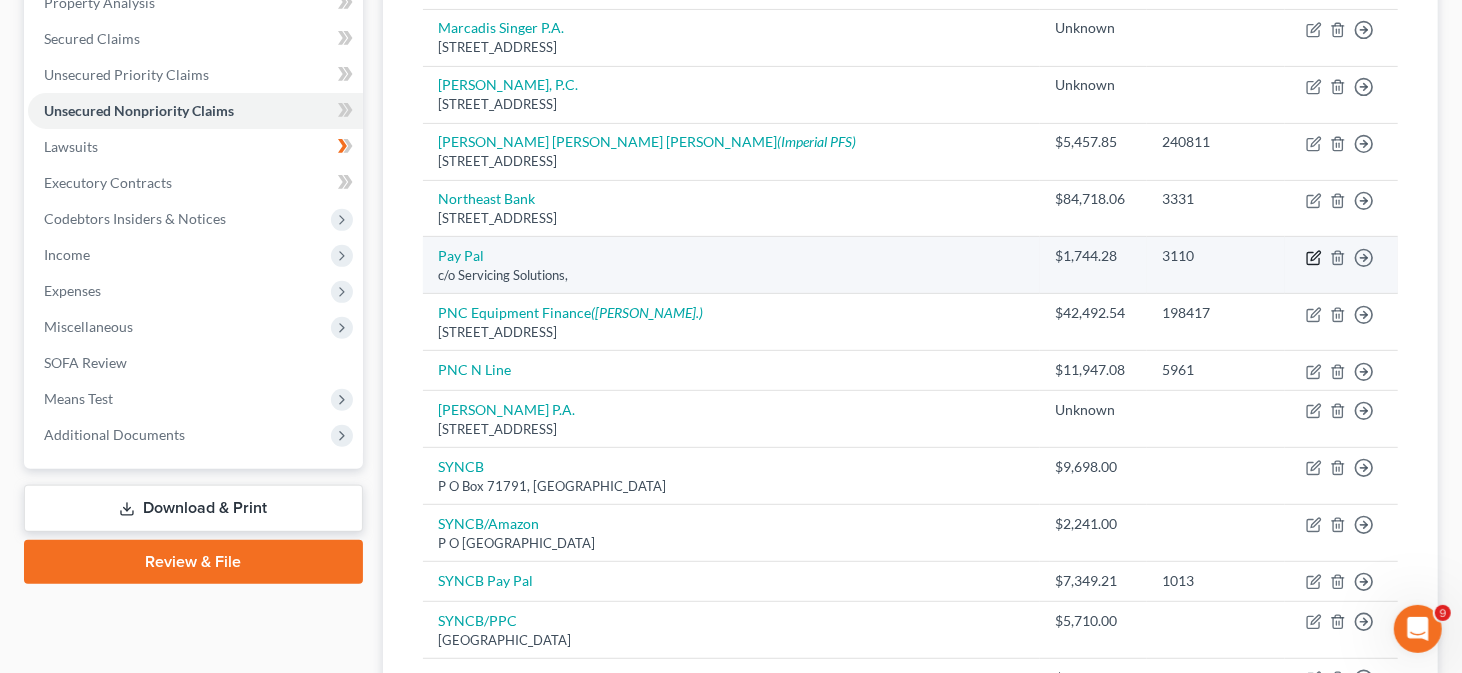 click 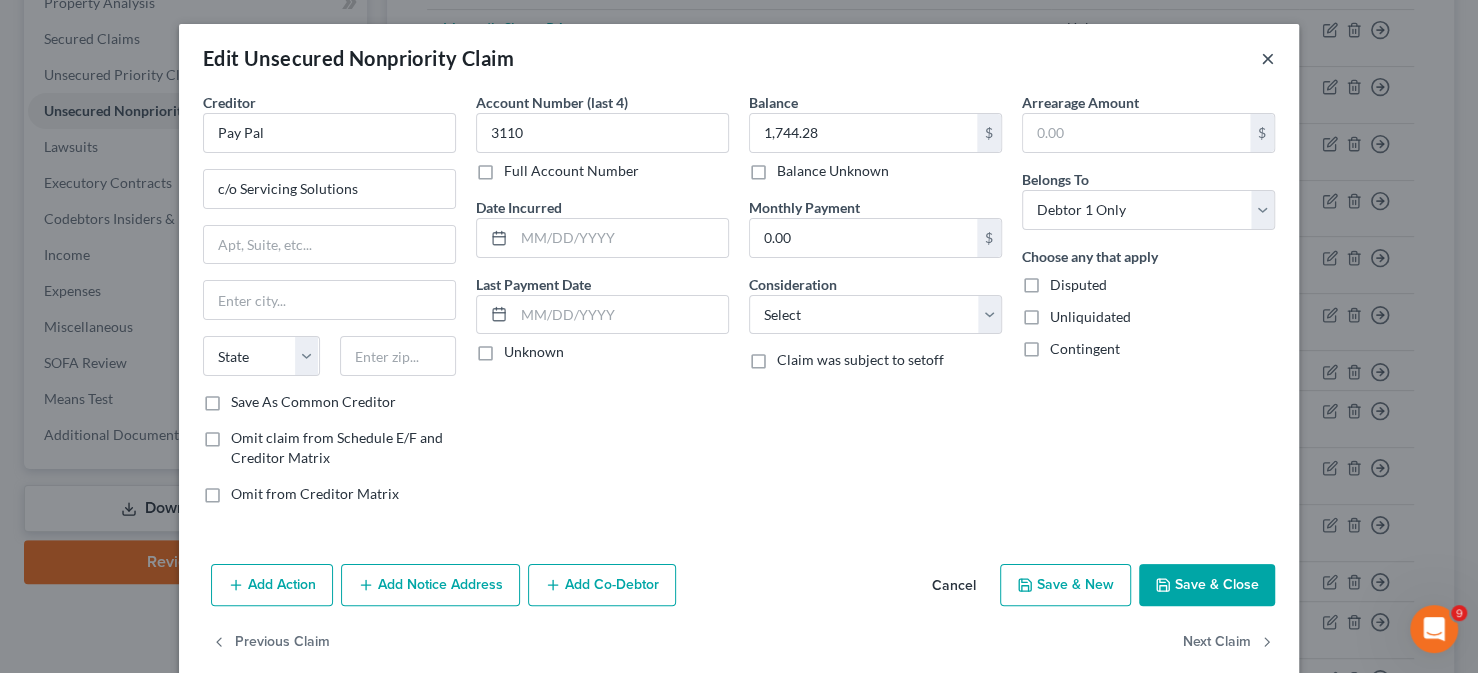 click on "×" at bounding box center [1268, 58] 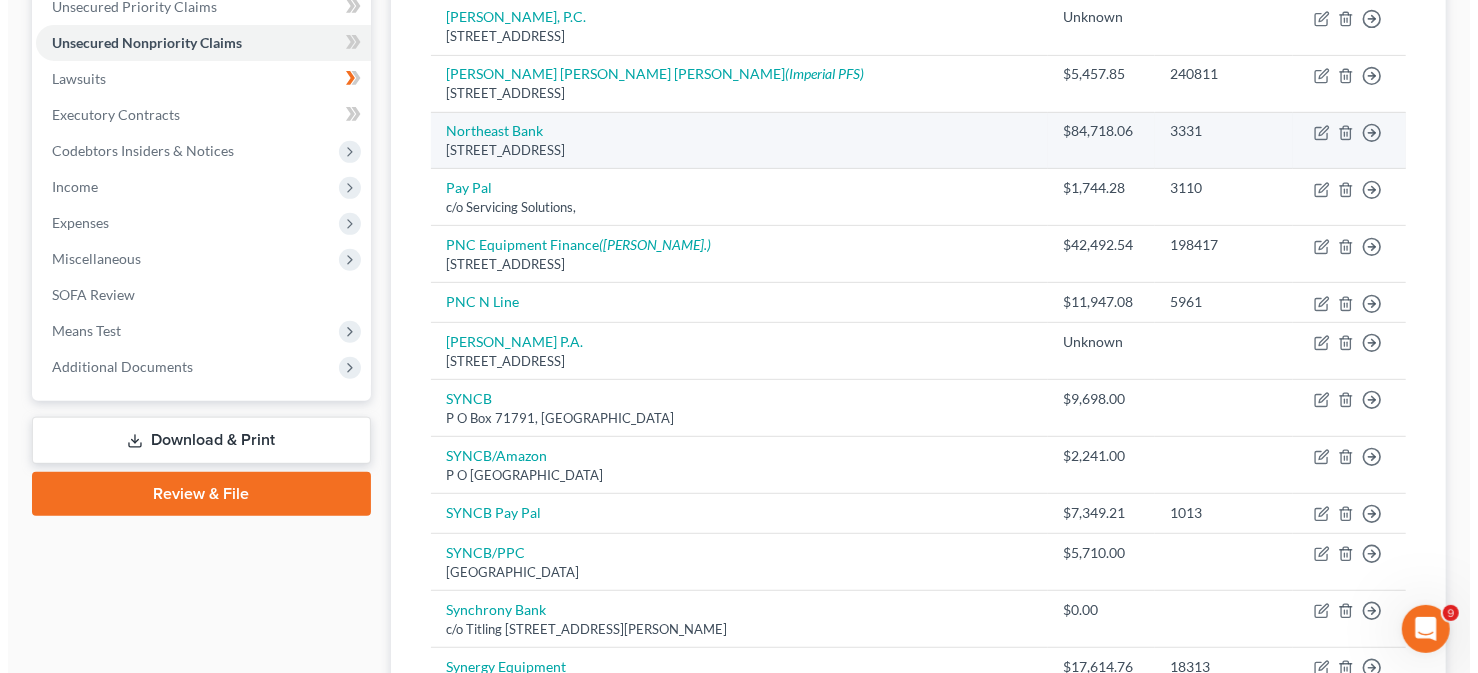 scroll, scrollTop: 203, scrollLeft: 0, axis: vertical 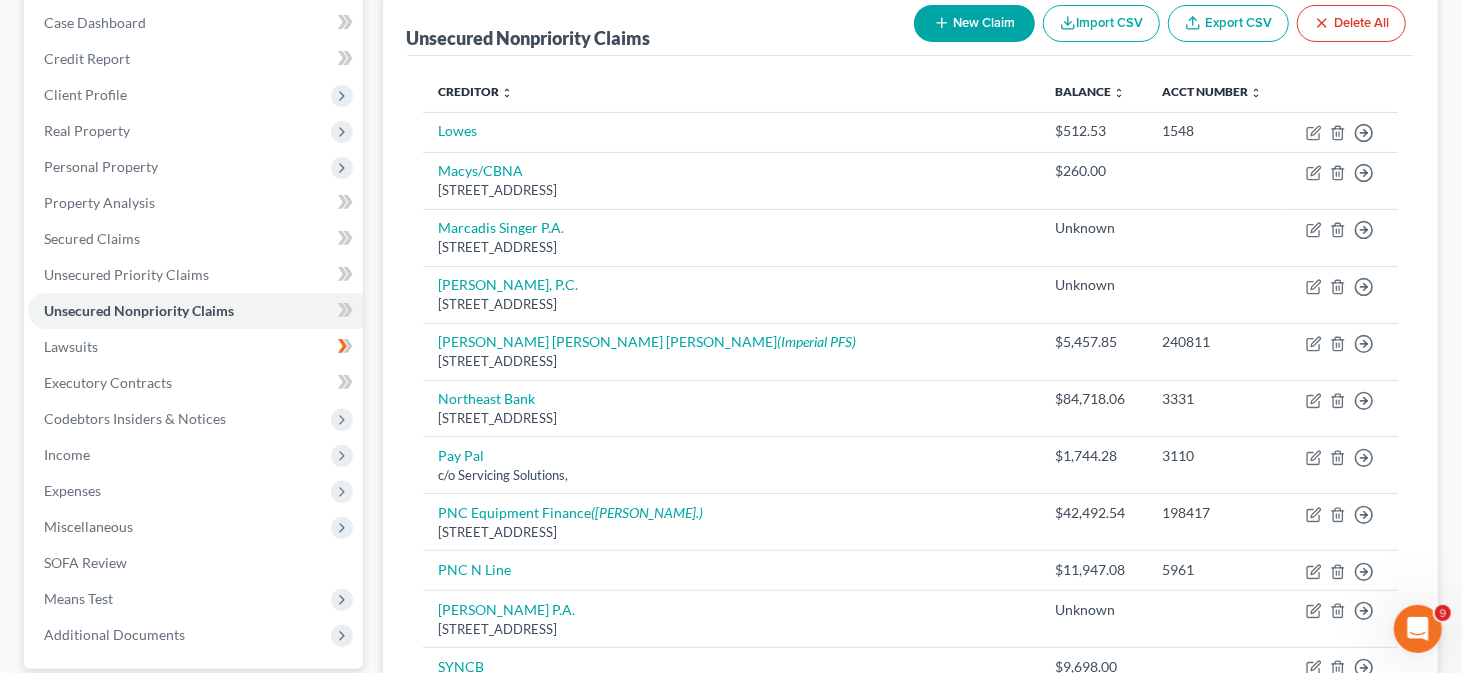 click on "New Claim" at bounding box center [974, 23] 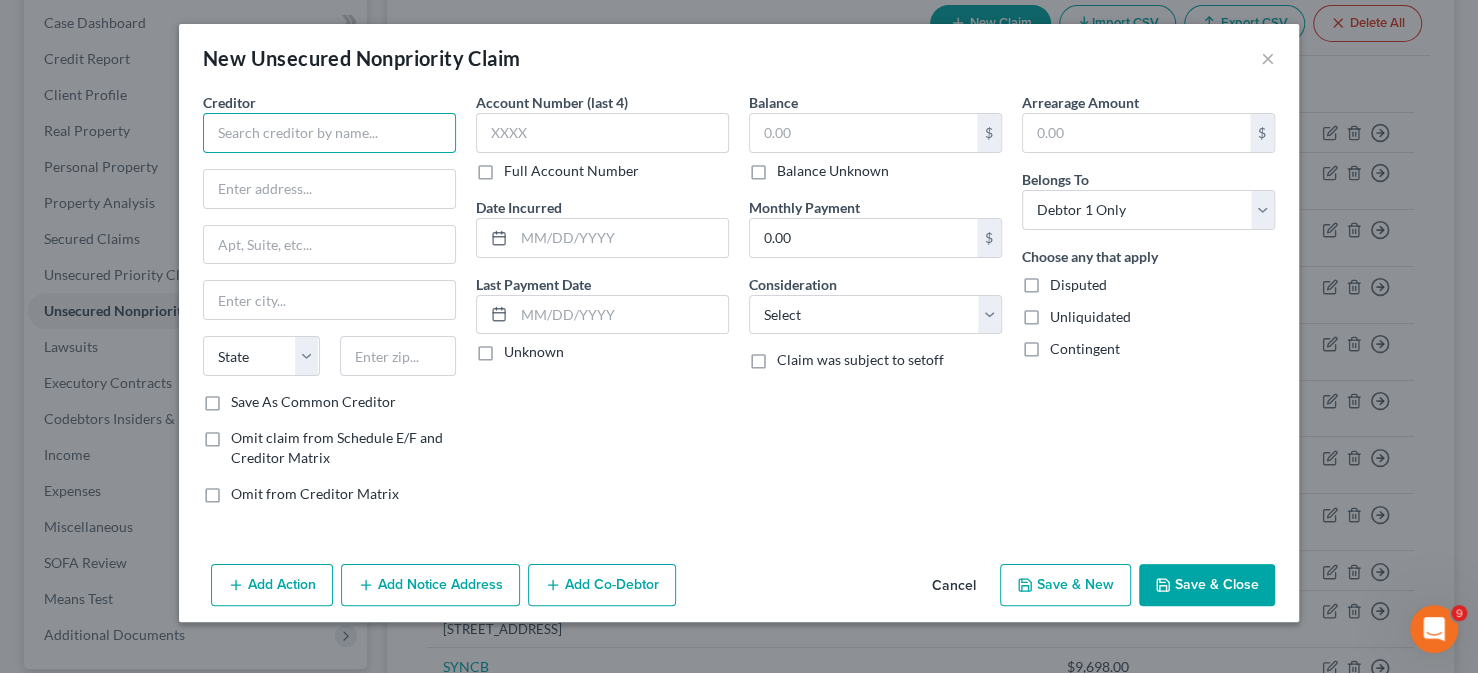 click at bounding box center (329, 133) 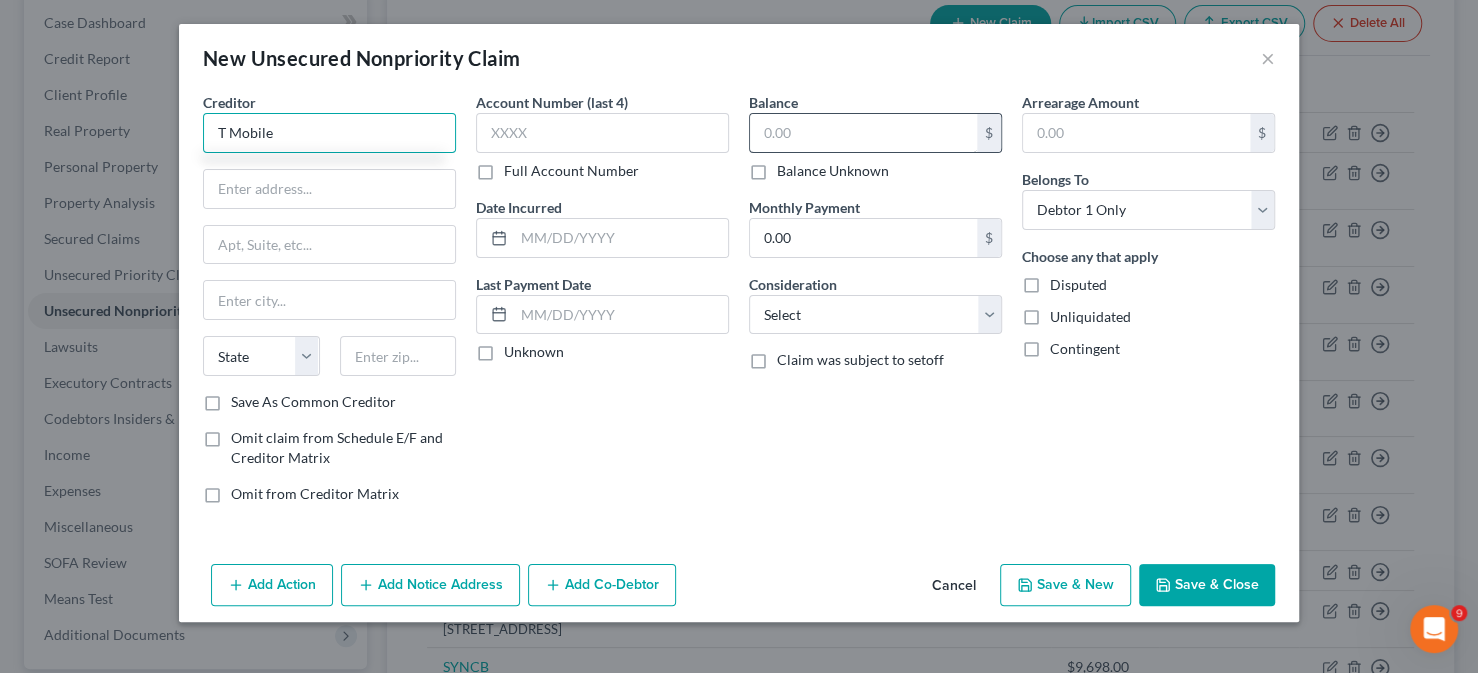 type on "T Mobile" 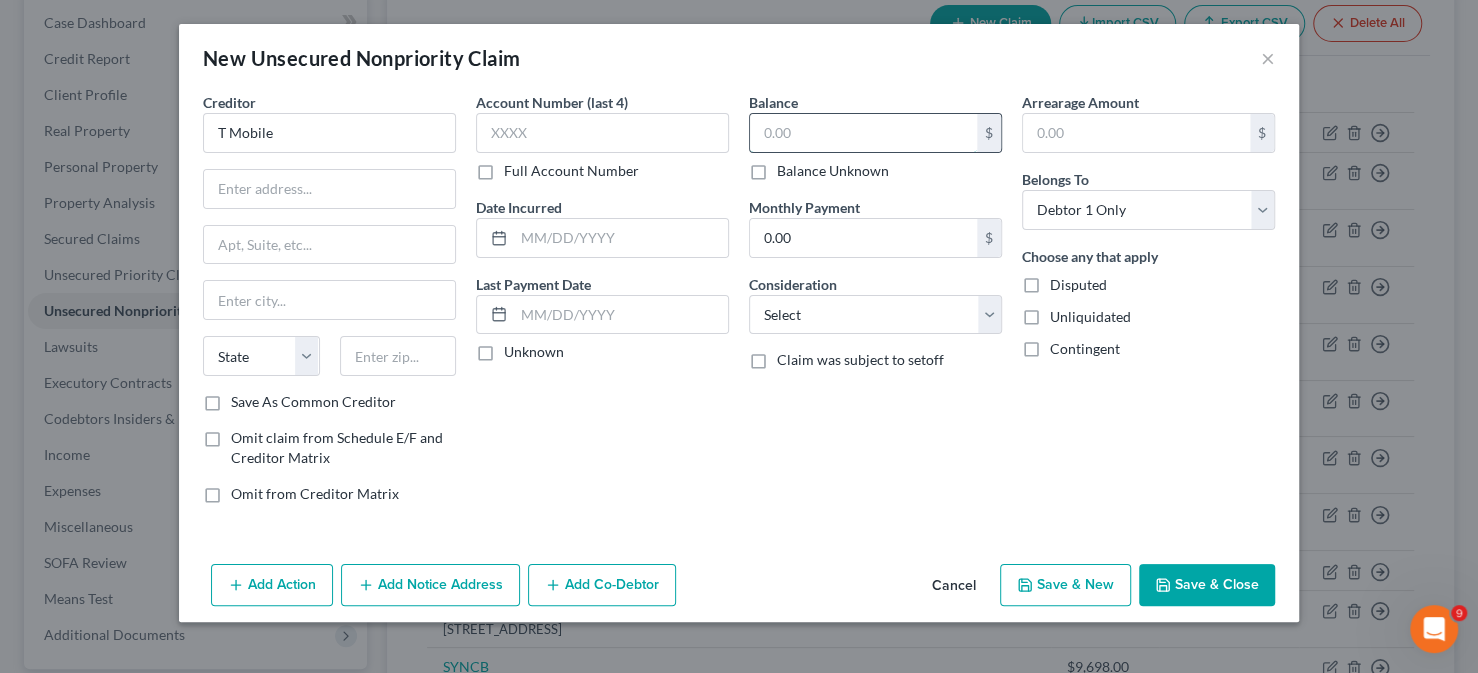 click at bounding box center [863, 133] 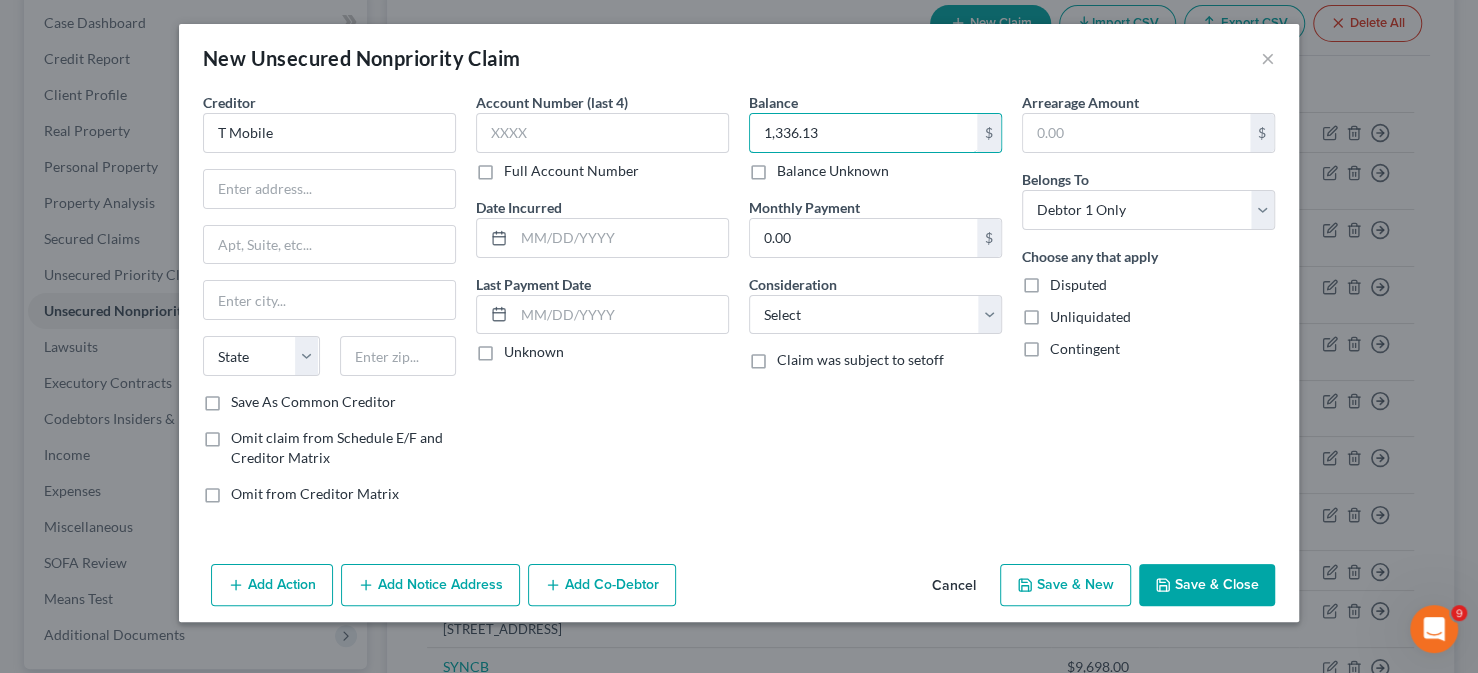 type on "1,336.13" 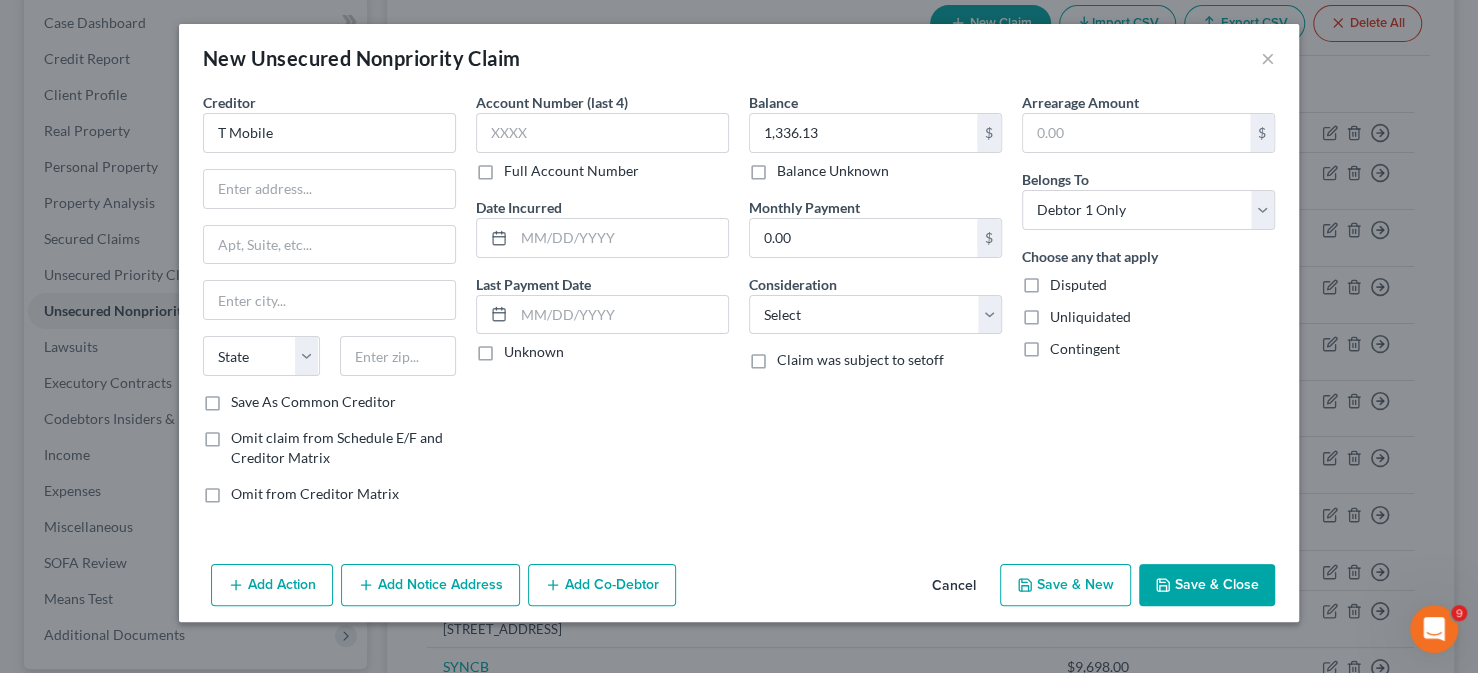 click on "Add Notice Address" at bounding box center (430, 585) 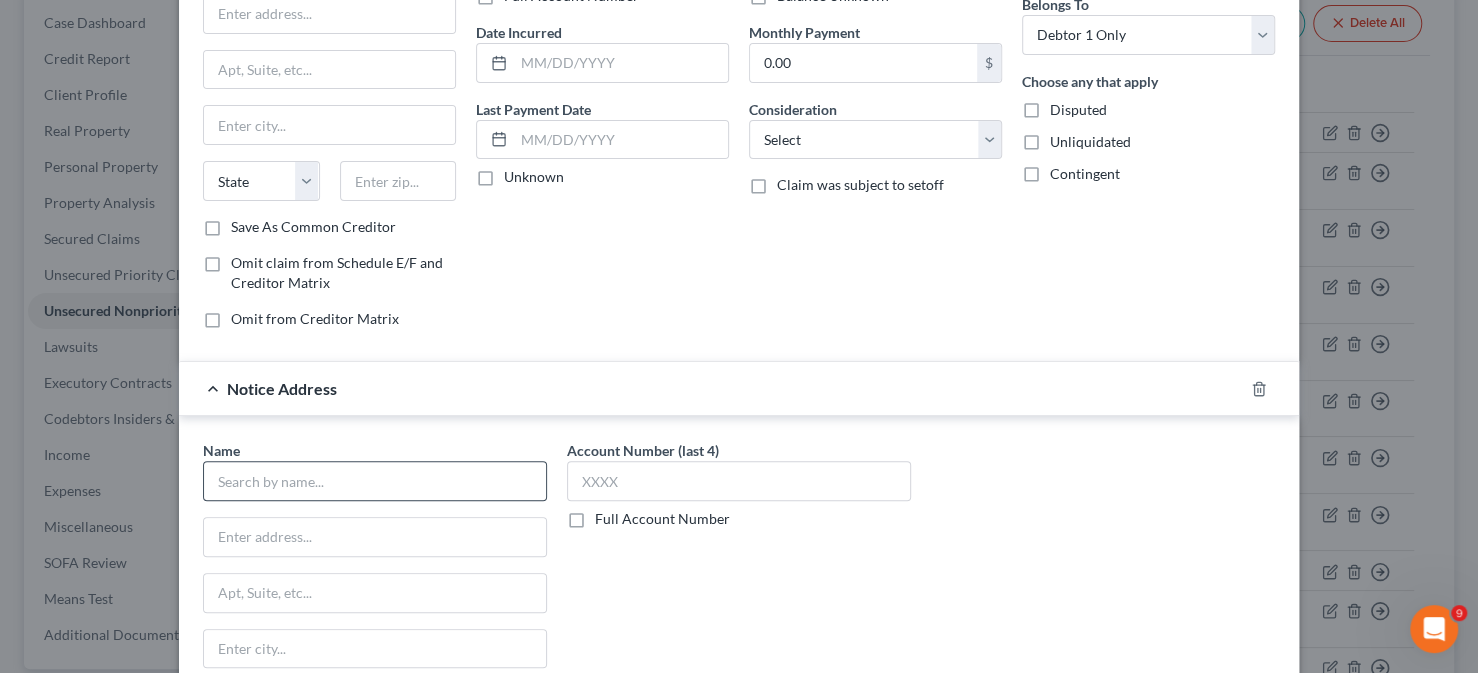scroll, scrollTop: 200, scrollLeft: 0, axis: vertical 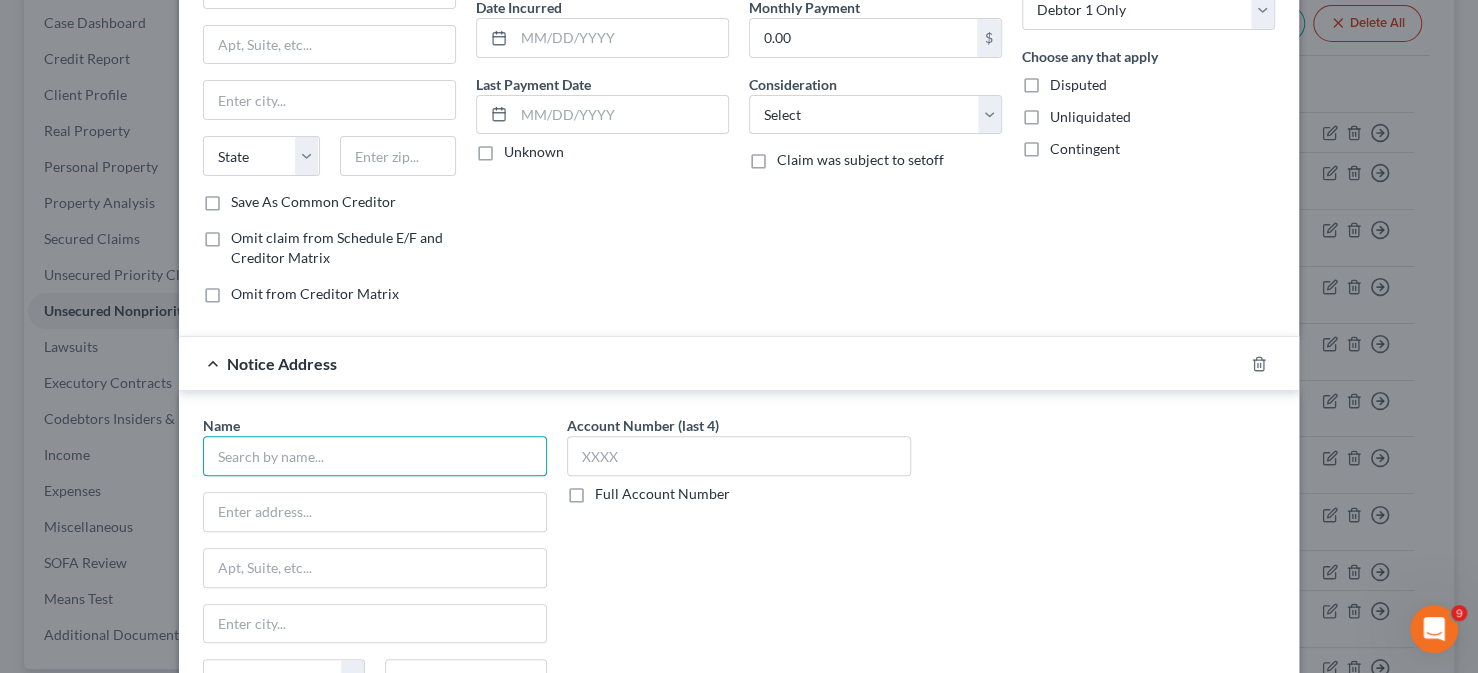 click at bounding box center (375, 456) 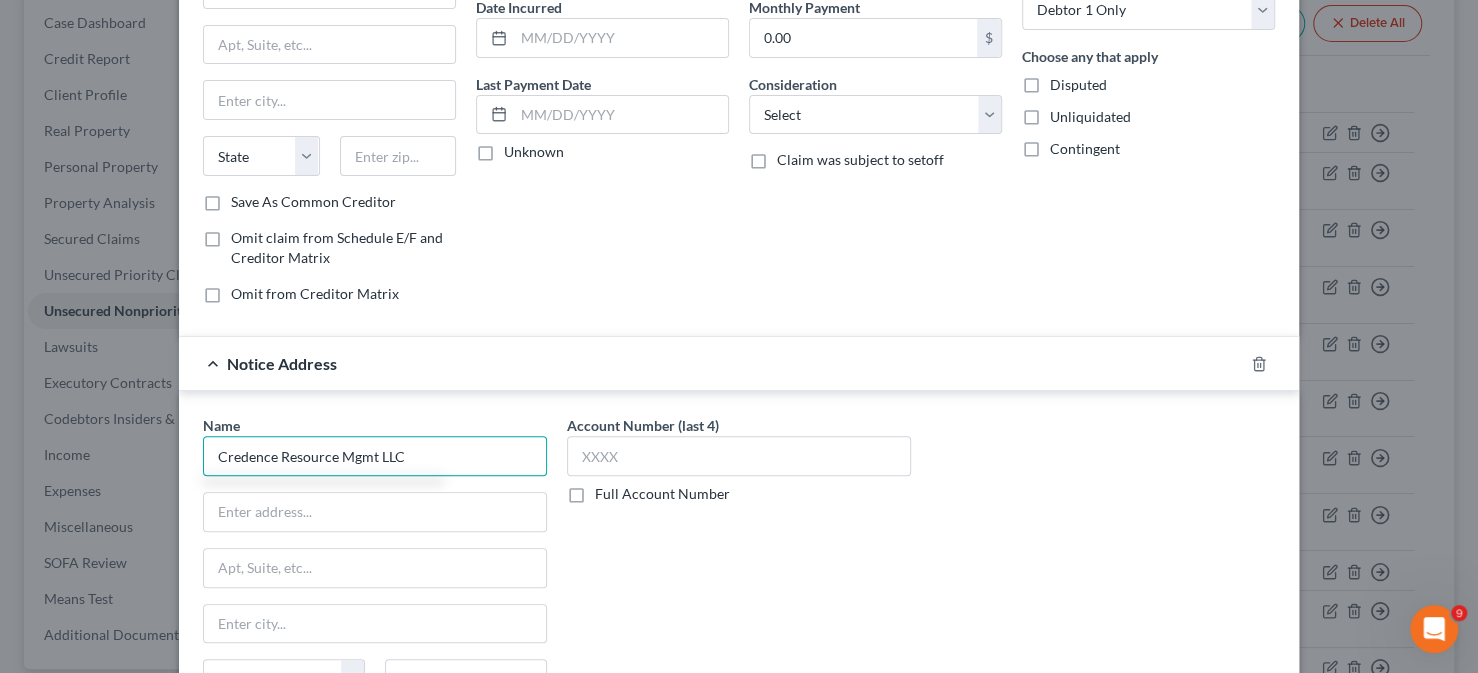 type on "Credence Resource Mgmt LLC" 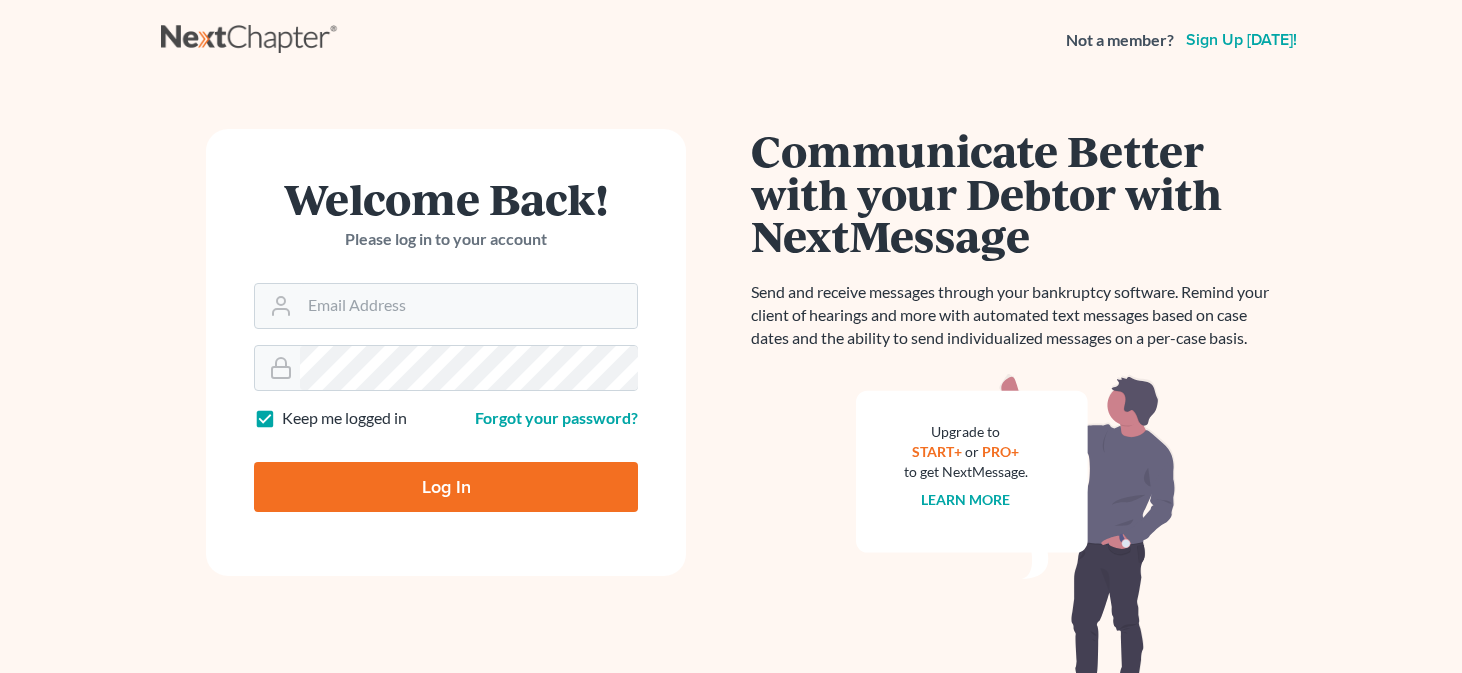 scroll, scrollTop: 0, scrollLeft: 0, axis: both 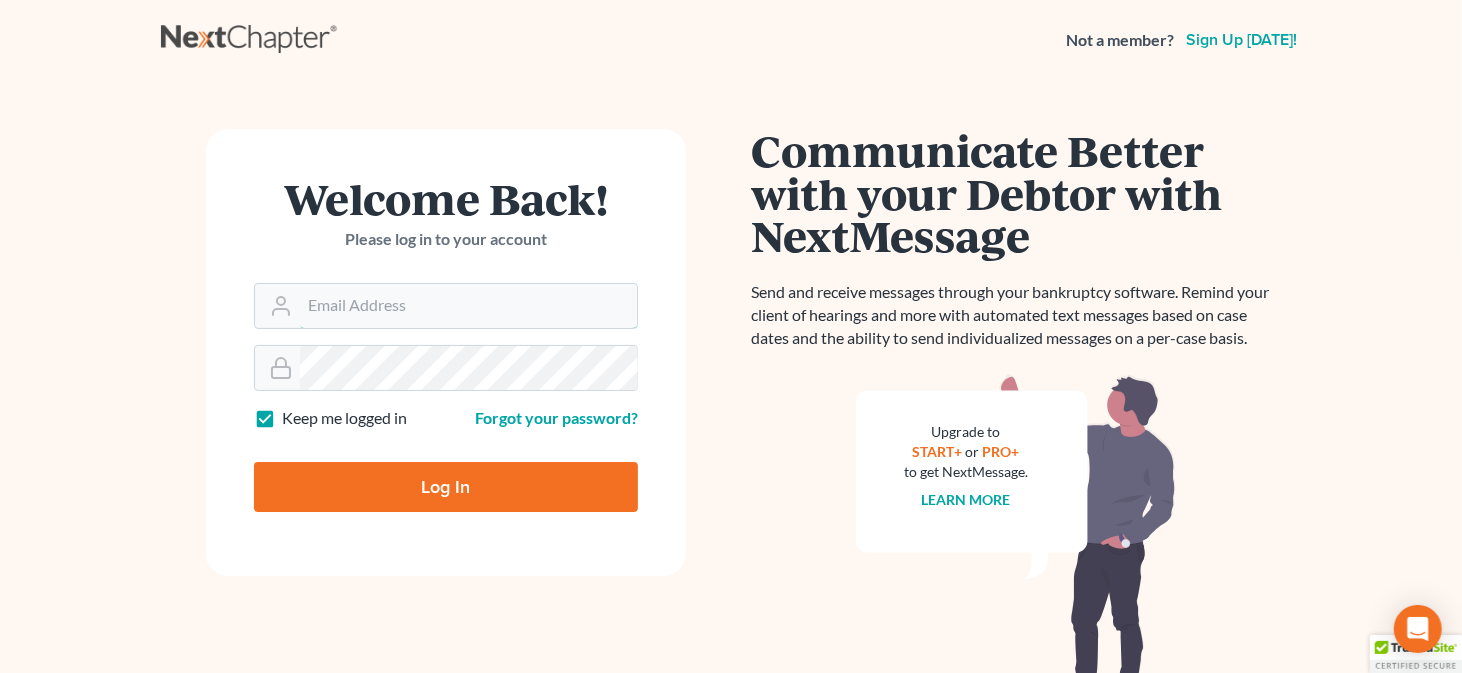 type on "rubaiilaw@gmail.com" 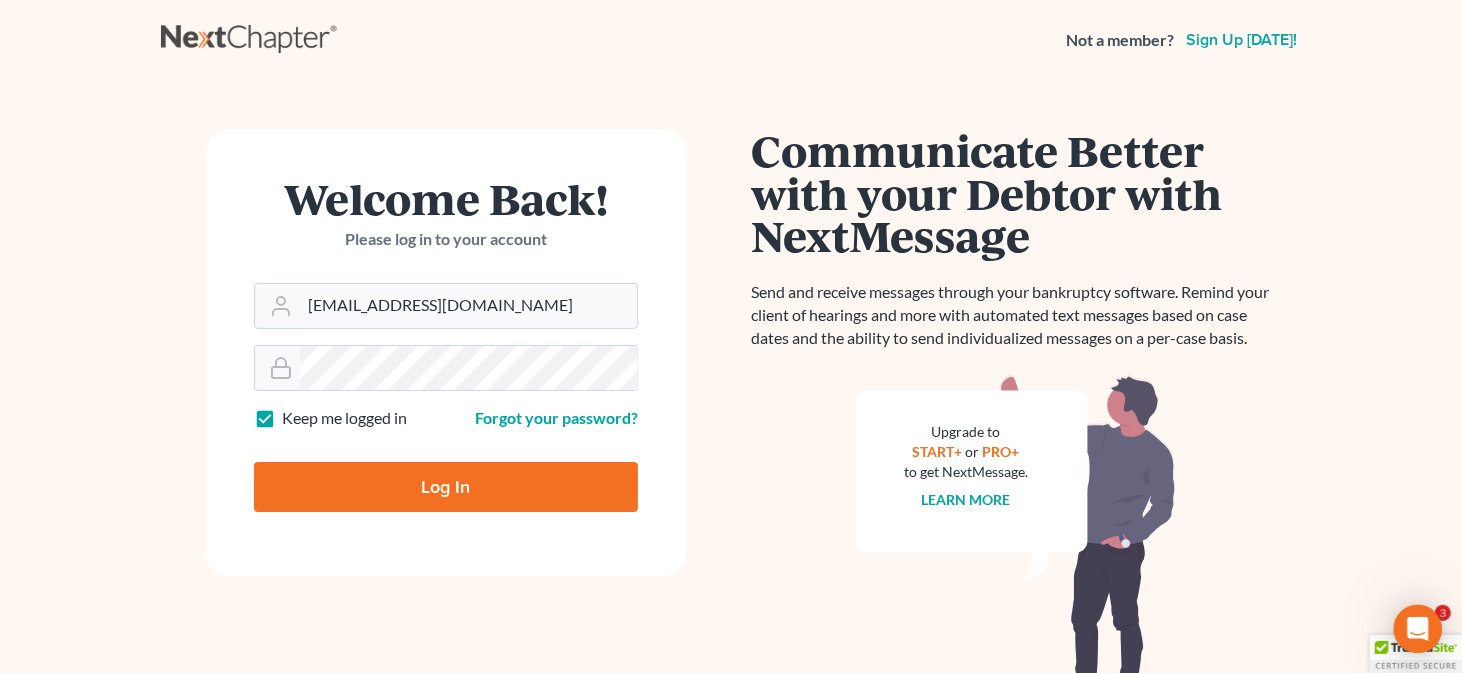 scroll, scrollTop: 0, scrollLeft: 0, axis: both 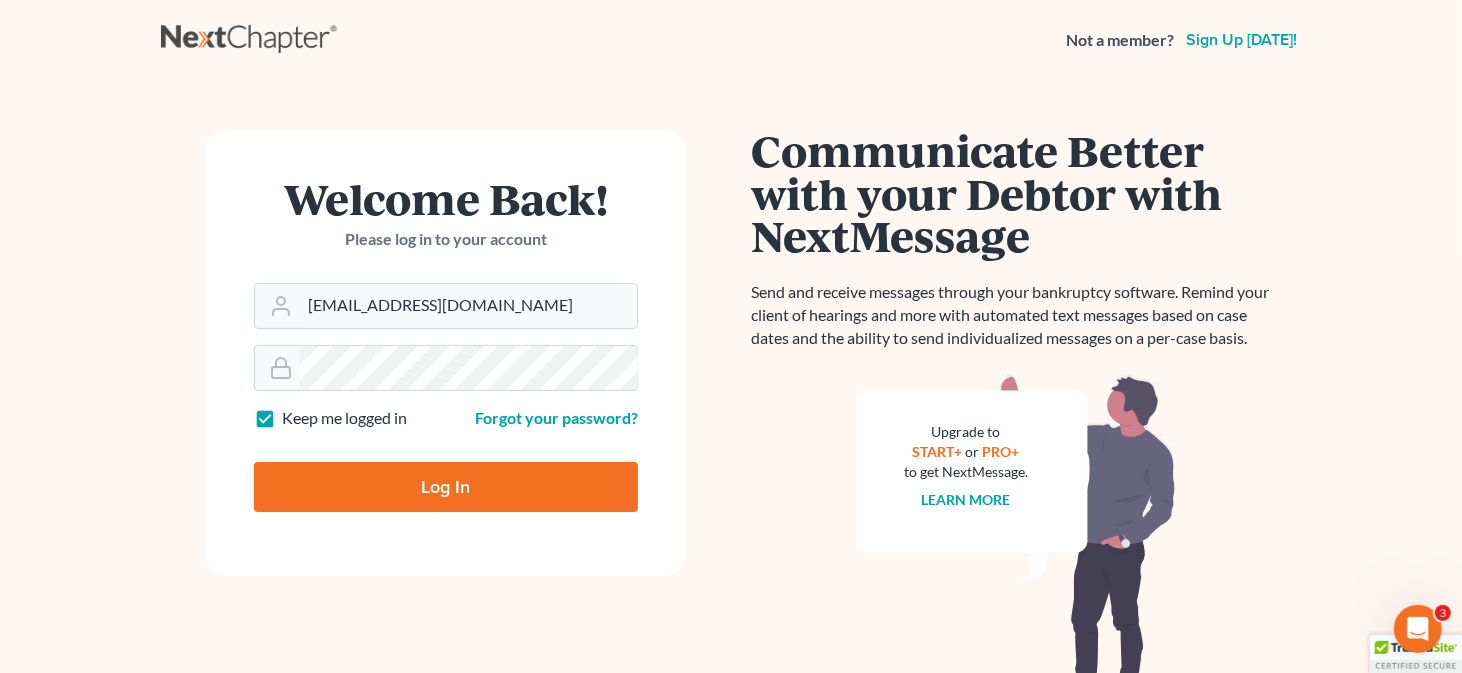 type on "Thinking..." 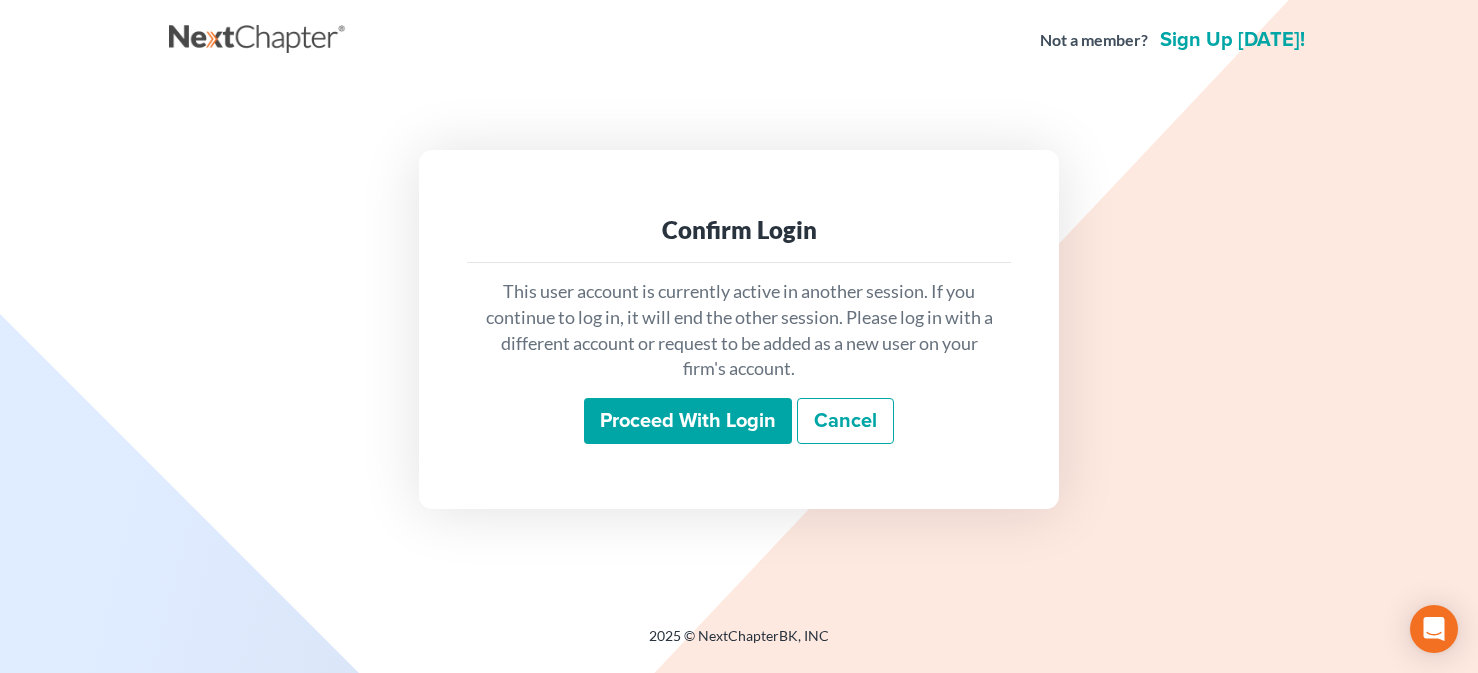scroll, scrollTop: 0, scrollLeft: 0, axis: both 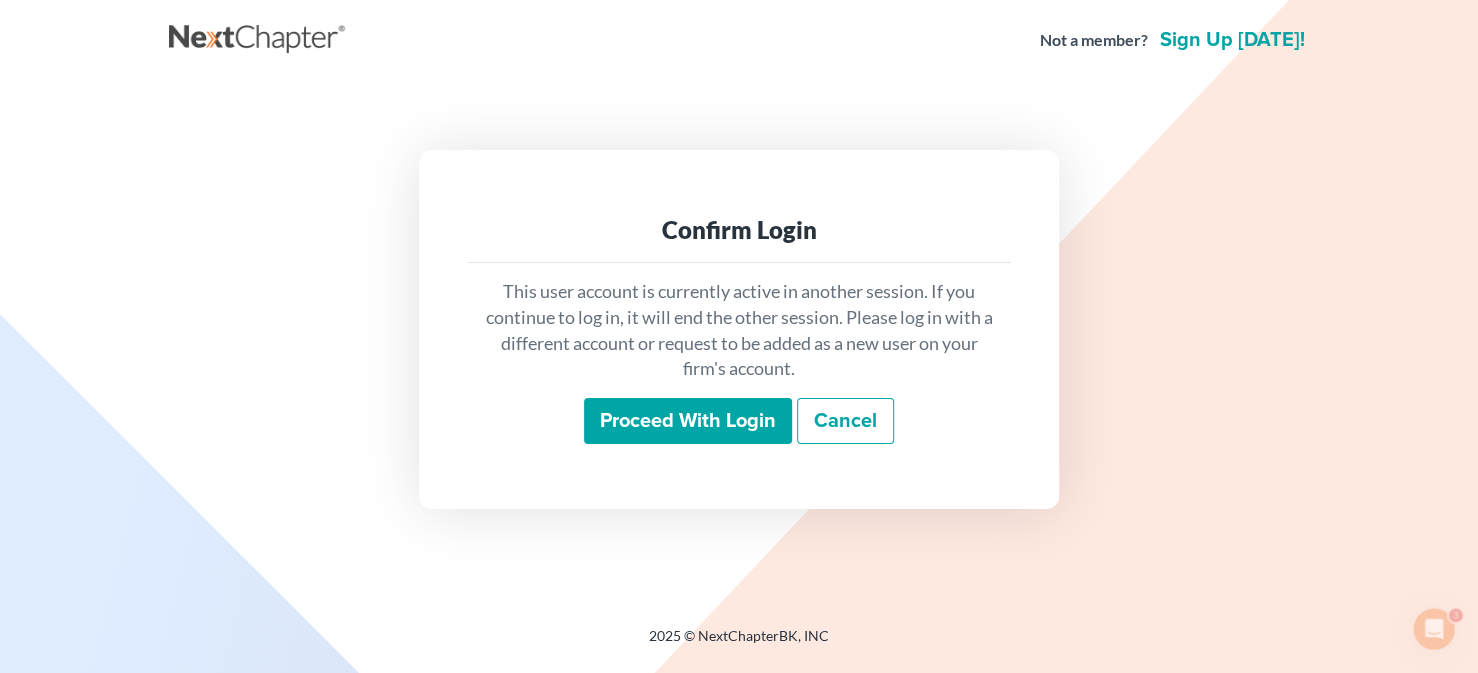 click on "Proceed with login" at bounding box center [688, 421] 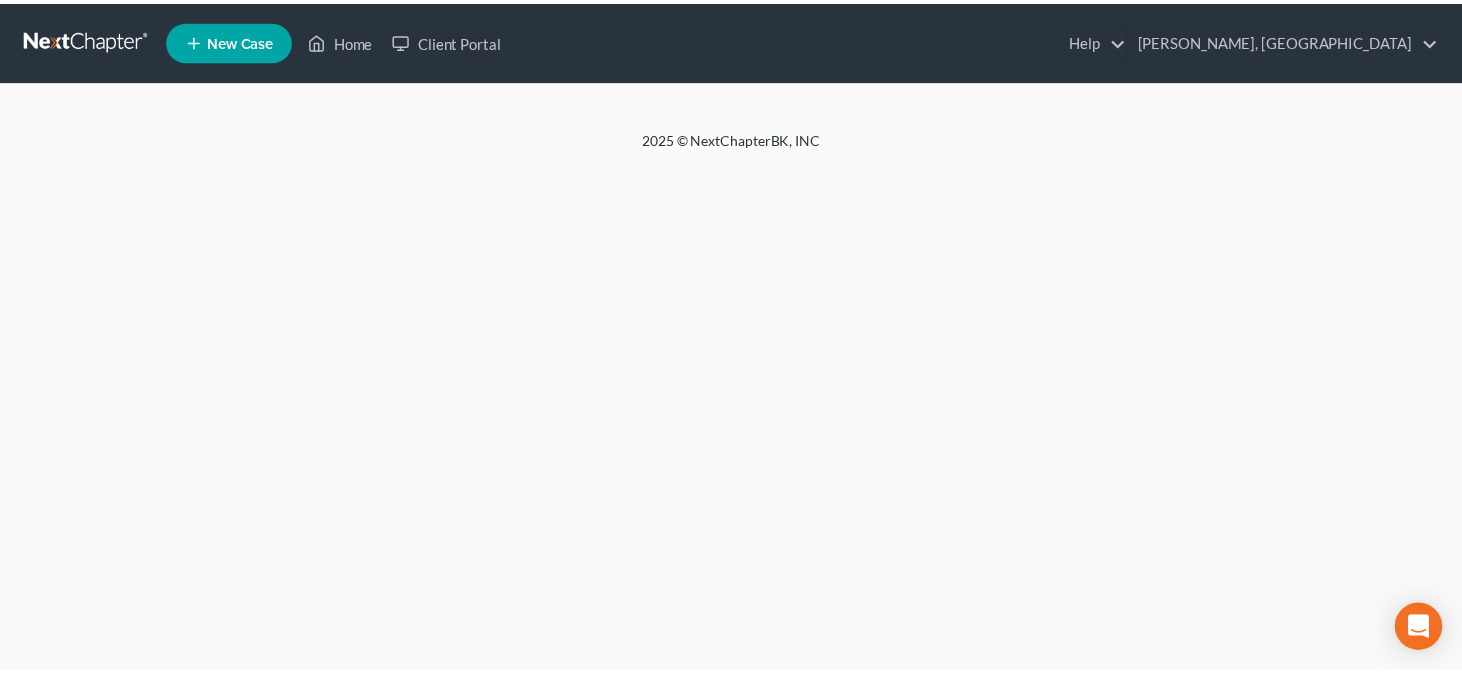 scroll, scrollTop: 0, scrollLeft: 0, axis: both 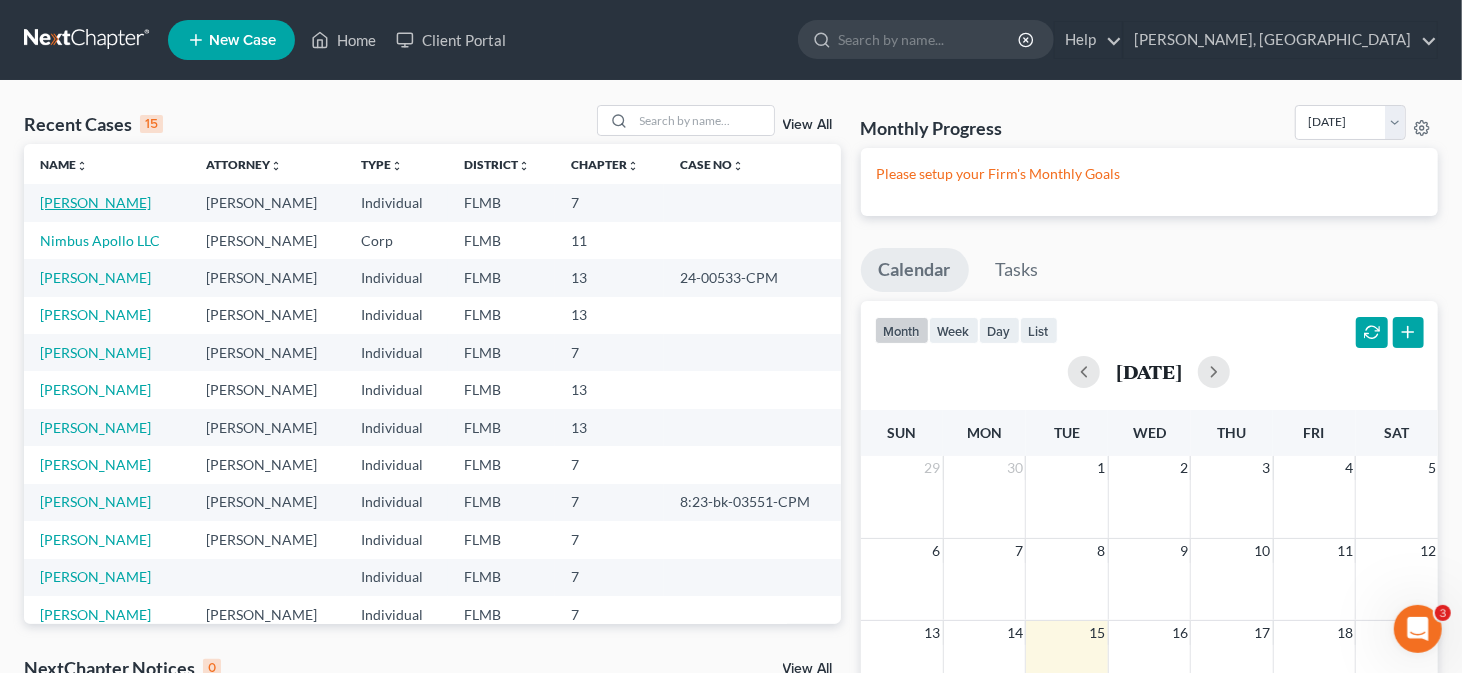 click on "[PERSON_NAME]" at bounding box center [95, 202] 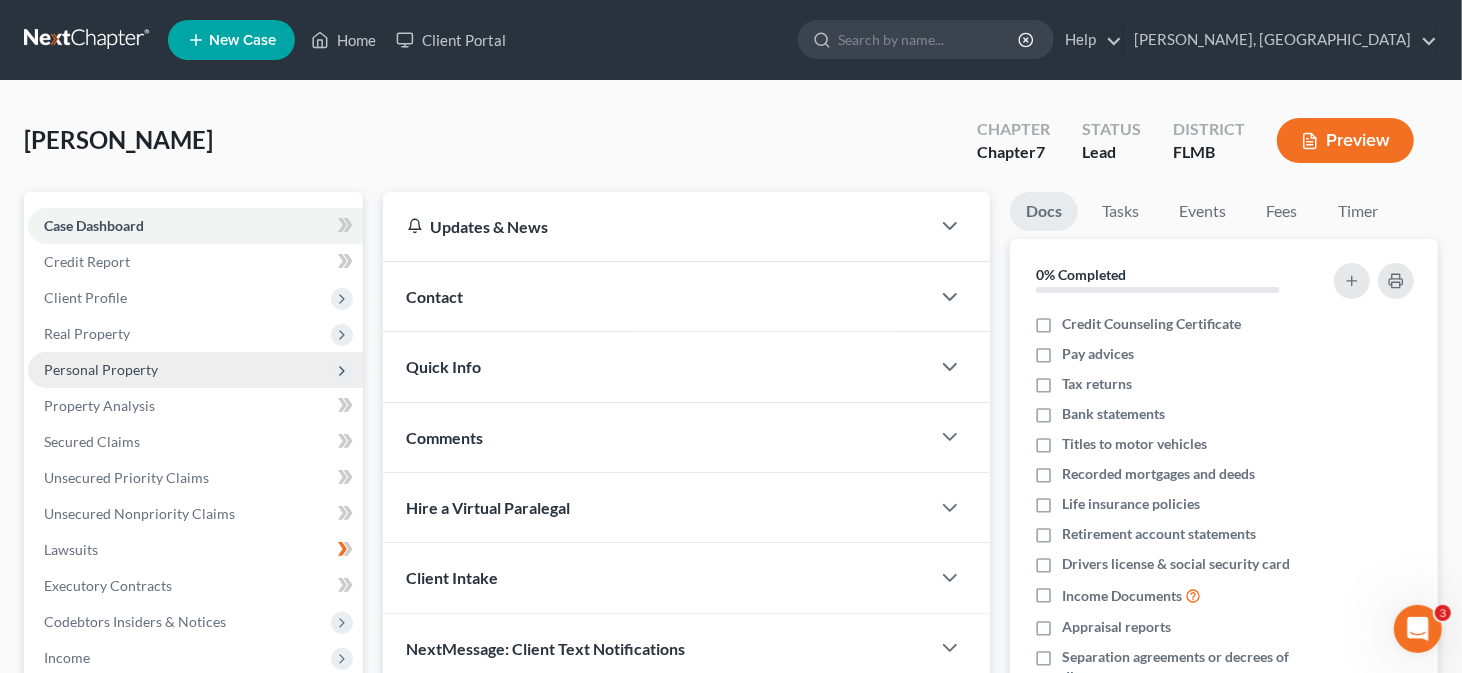 click on "Personal Property" at bounding box center [101, 369] 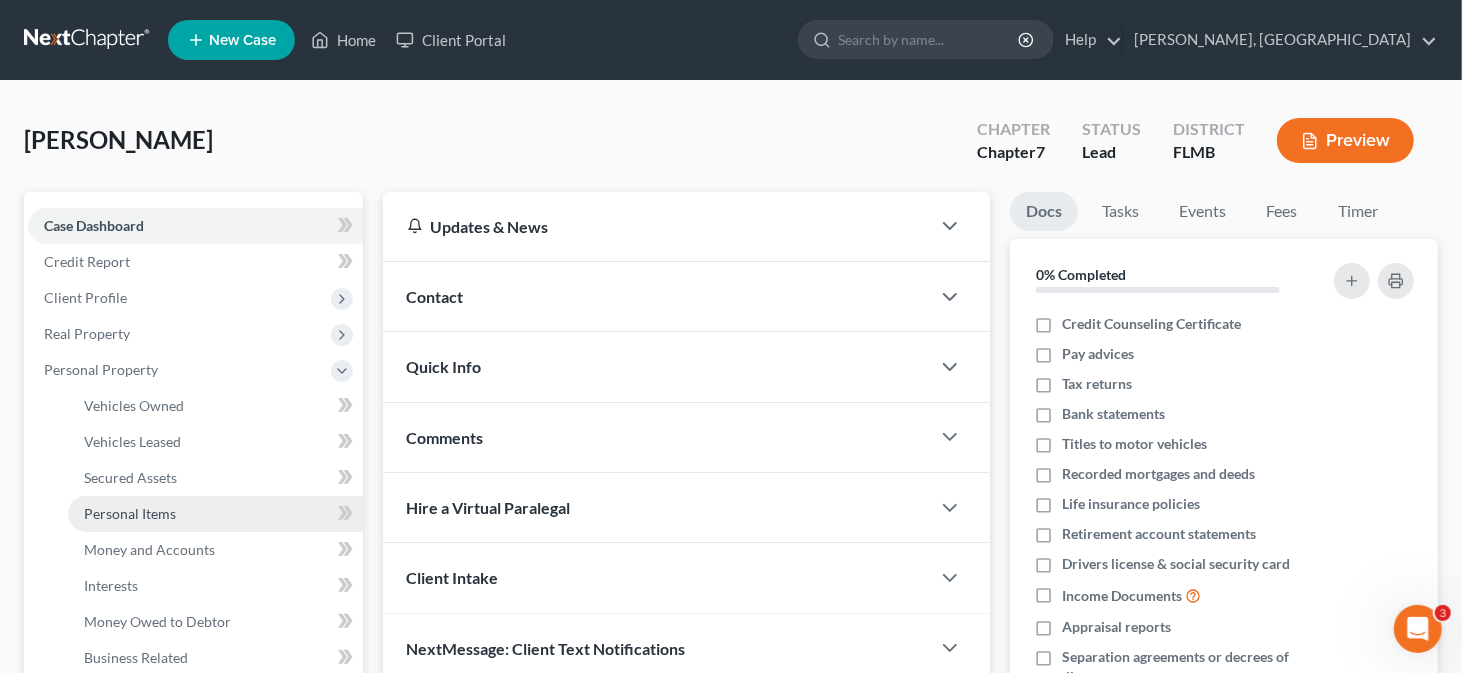 click on "Personal Items" at bounding box center [215, 514] 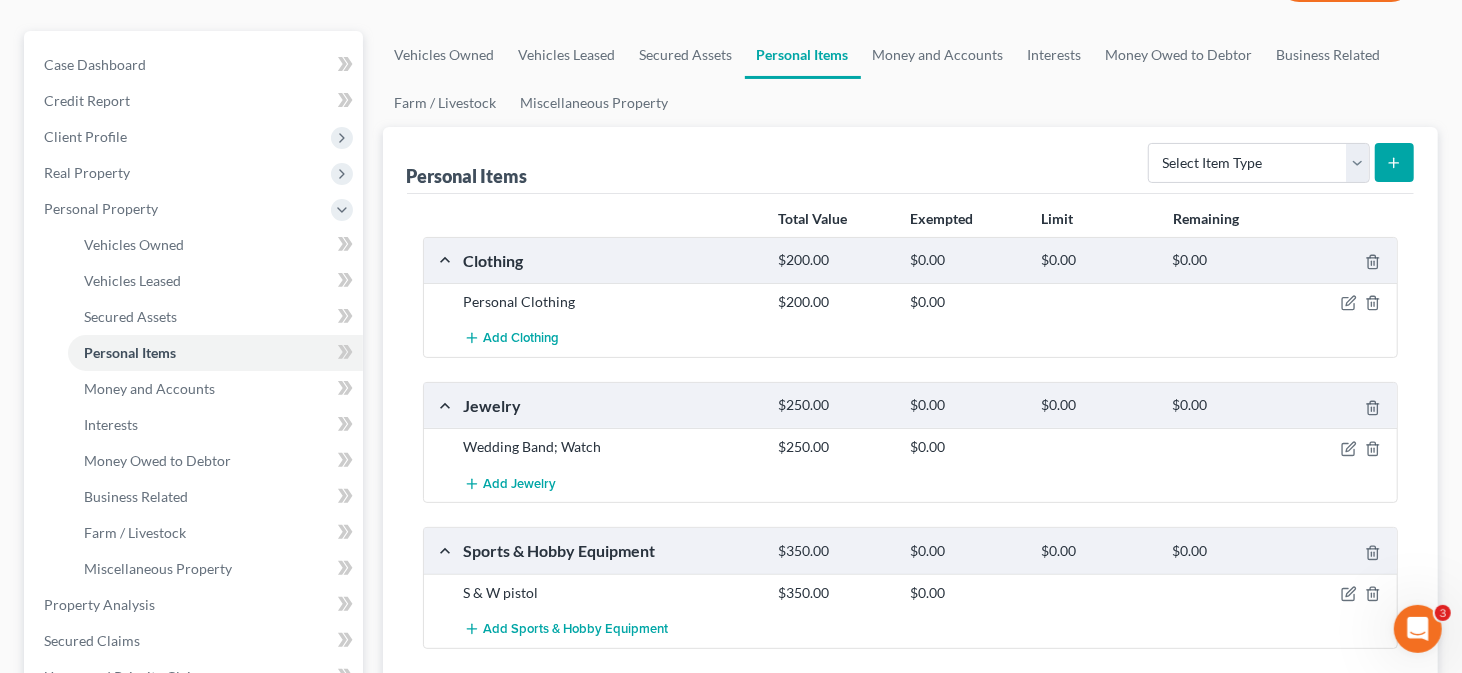 scroll, scrollTop: 100, scrollLeft: 0, axis: vertical 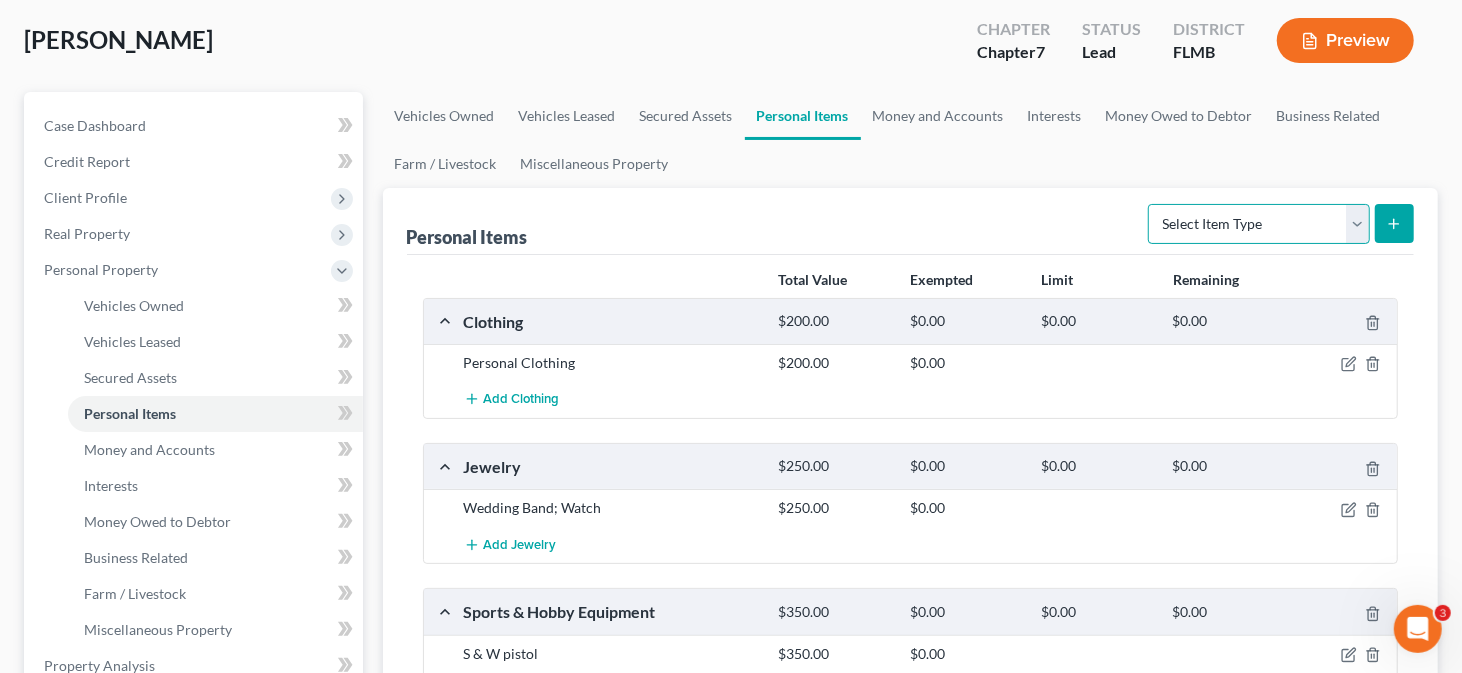 click on "Select Item Type Clothing Collectibles Of Value Electronics Firearms Household Goods Jewelry Other Pet(s) Sports & Hobby Equipment" at bounding box center [1259, 224] 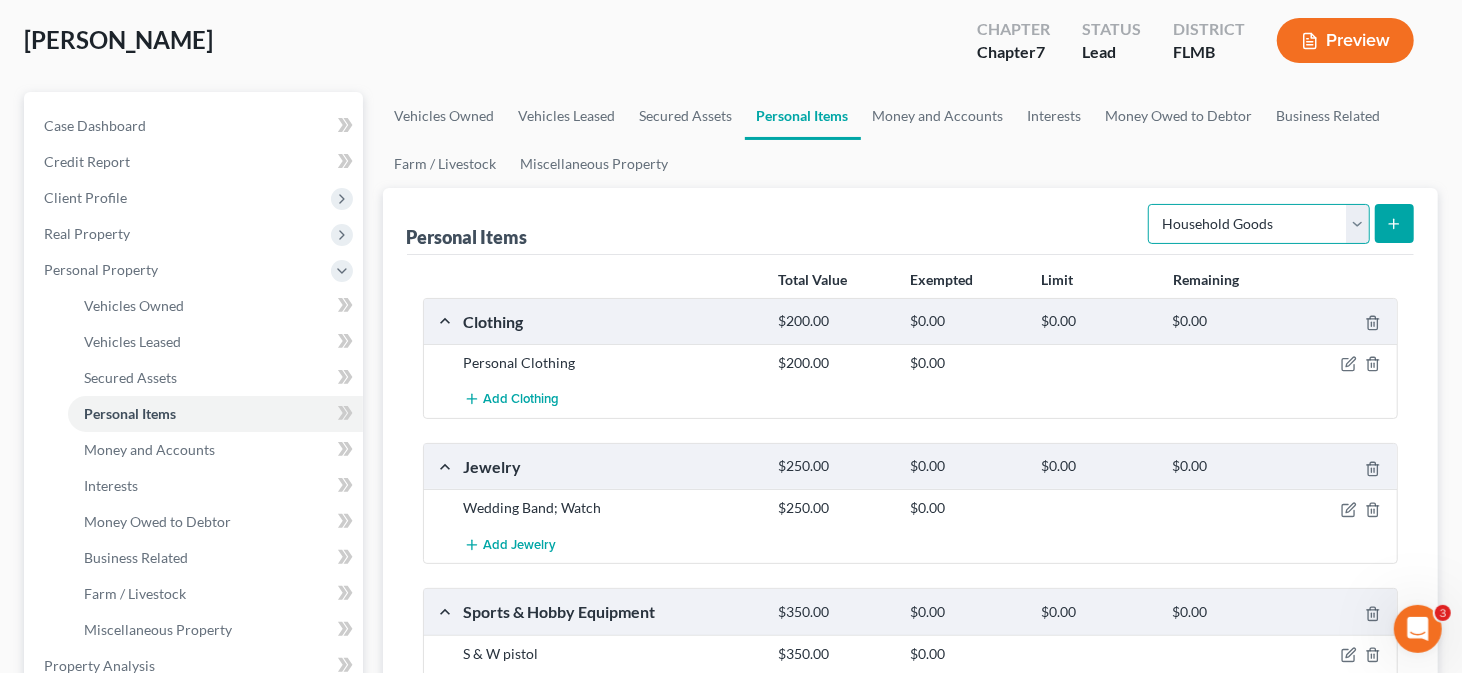 click on "Select Item Type Clothing Collectibles Of Value Electronics Firearms Household Goods Jewelry Other Pet(s) Sports & Hobby Equipment" at bounding box center (1259, 224) 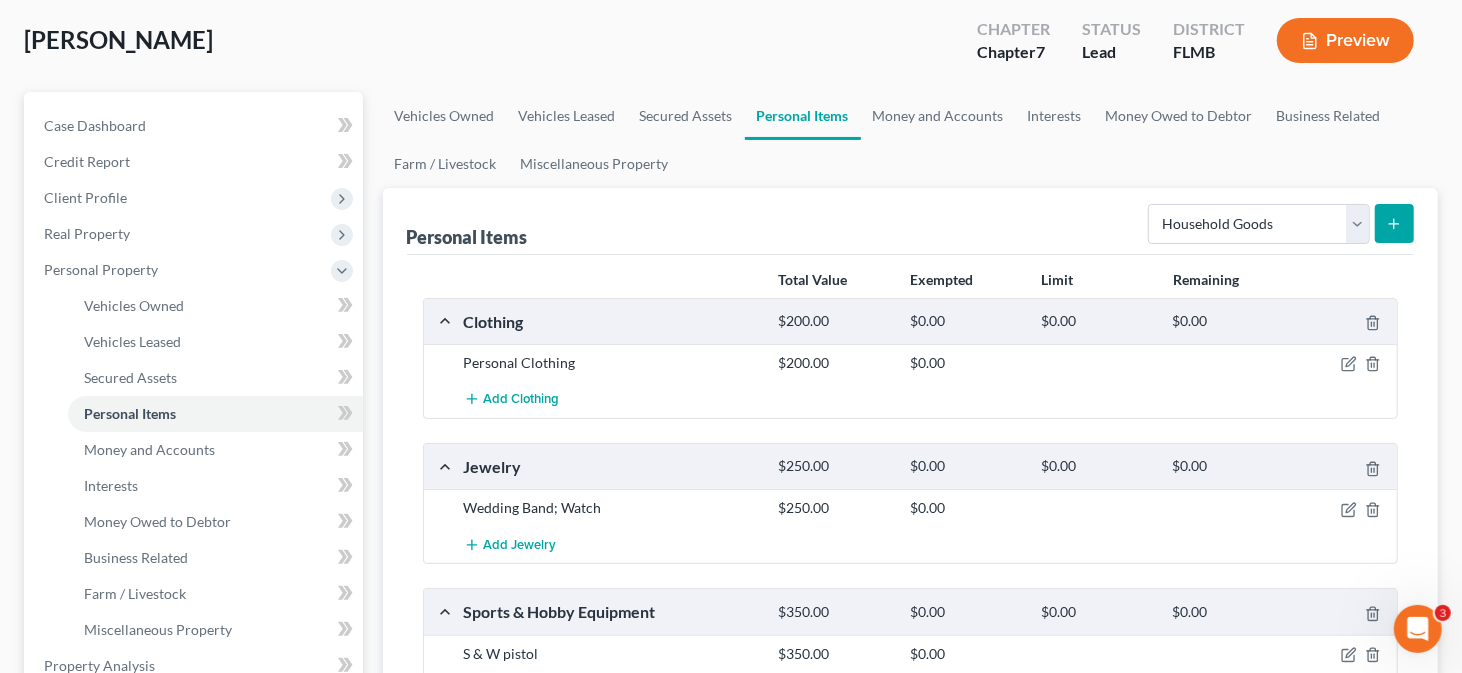 click 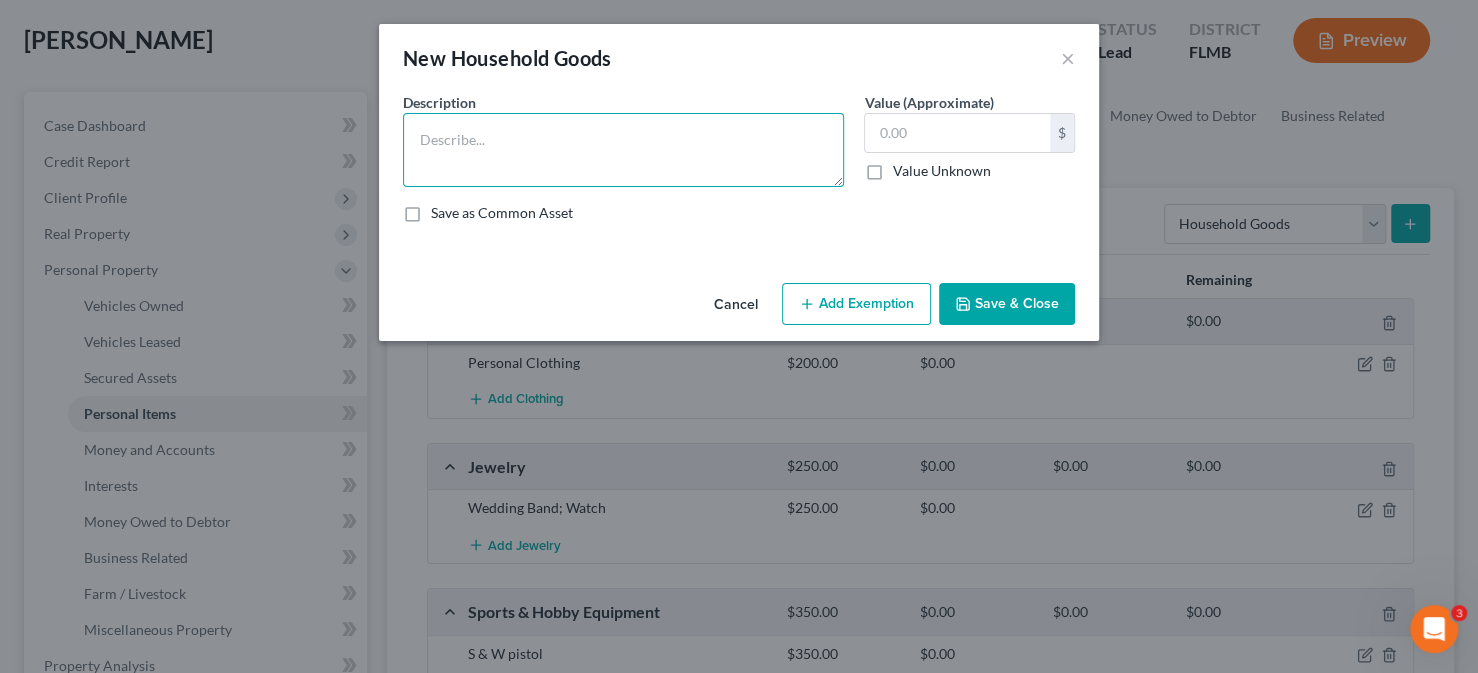 click at bounding box center [623, 150] 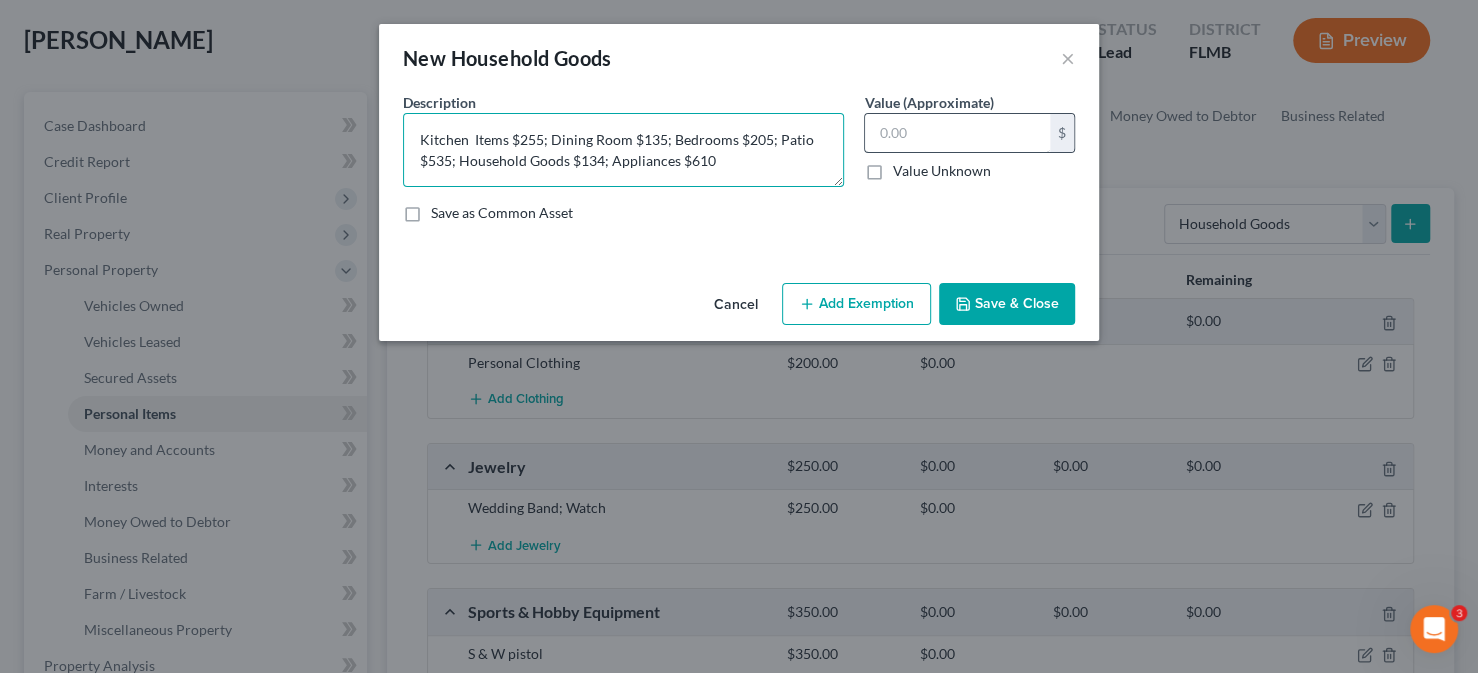 type on "Kitchen  Items $255; Dining Room $135; Bedrooms $205; Patio $535; Household Goods $134; Appliances $610" 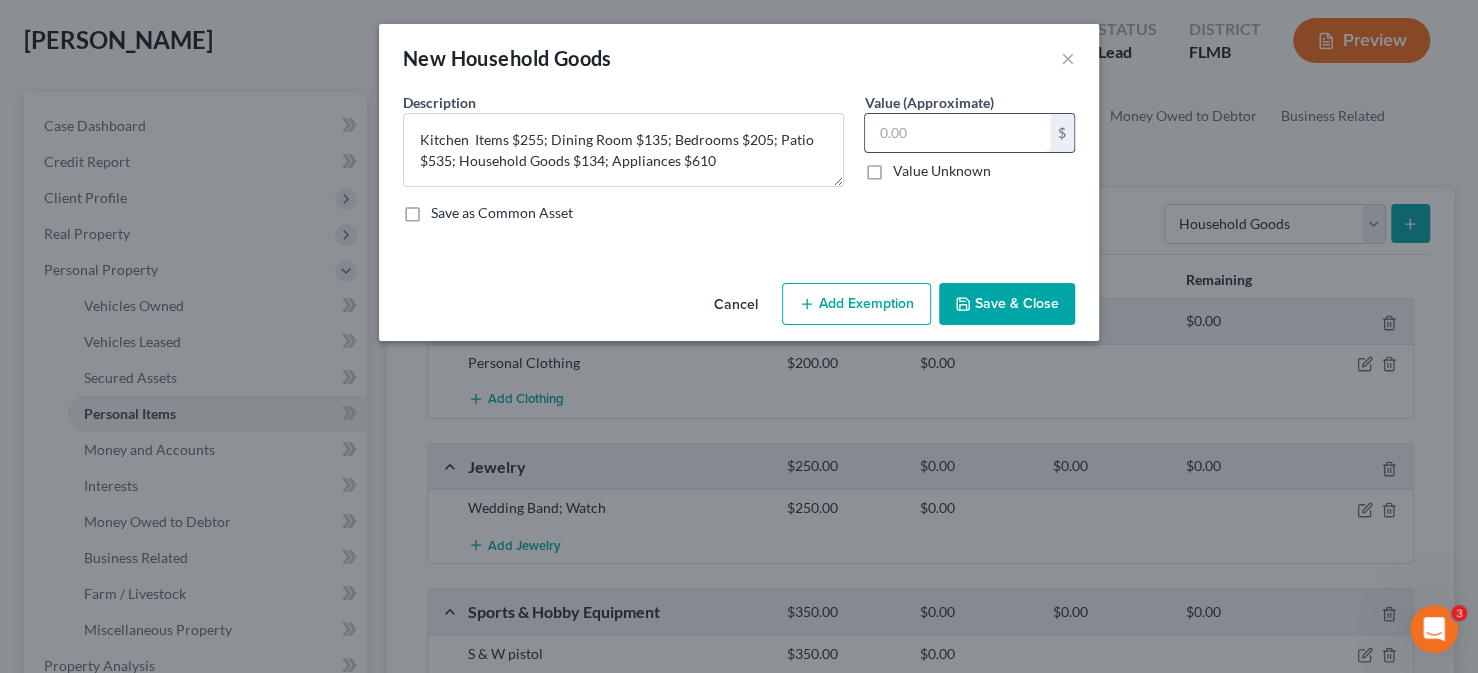 click at bounding box center (957, 133) 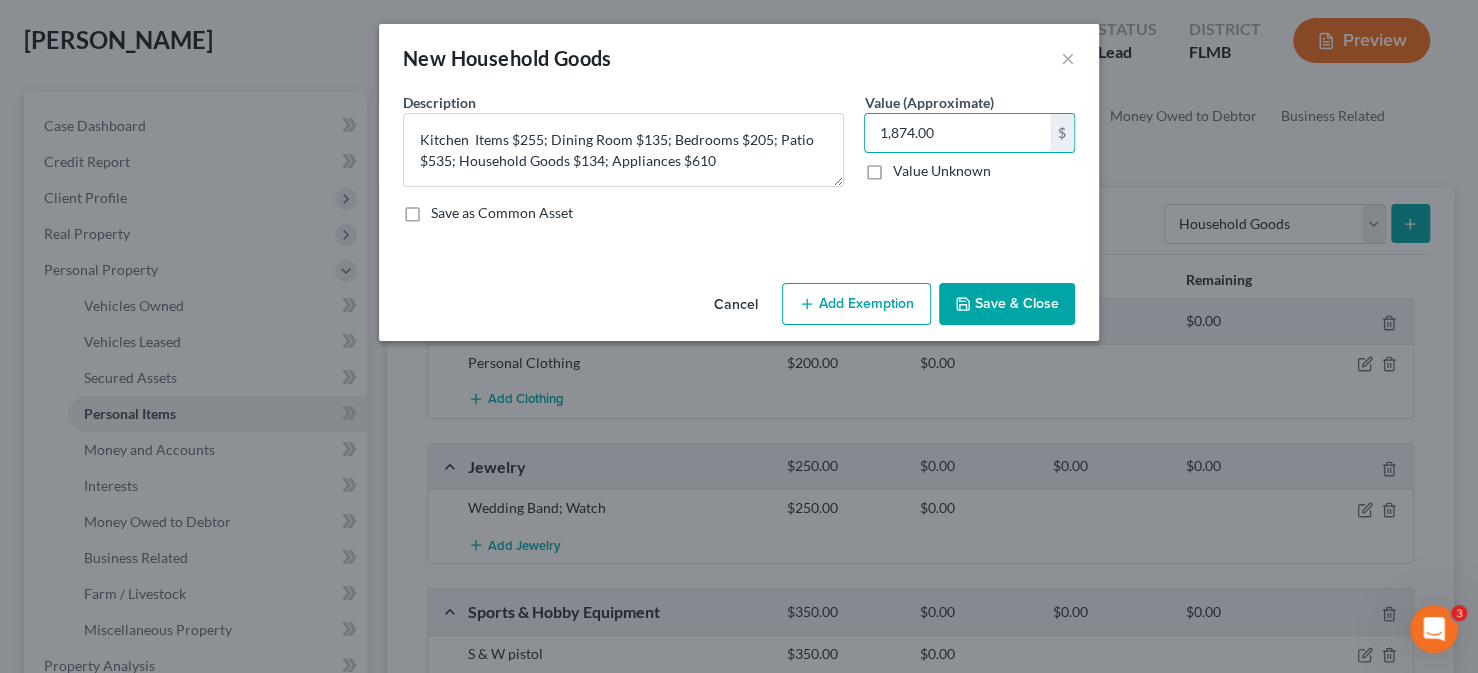 type on "1,874.00" 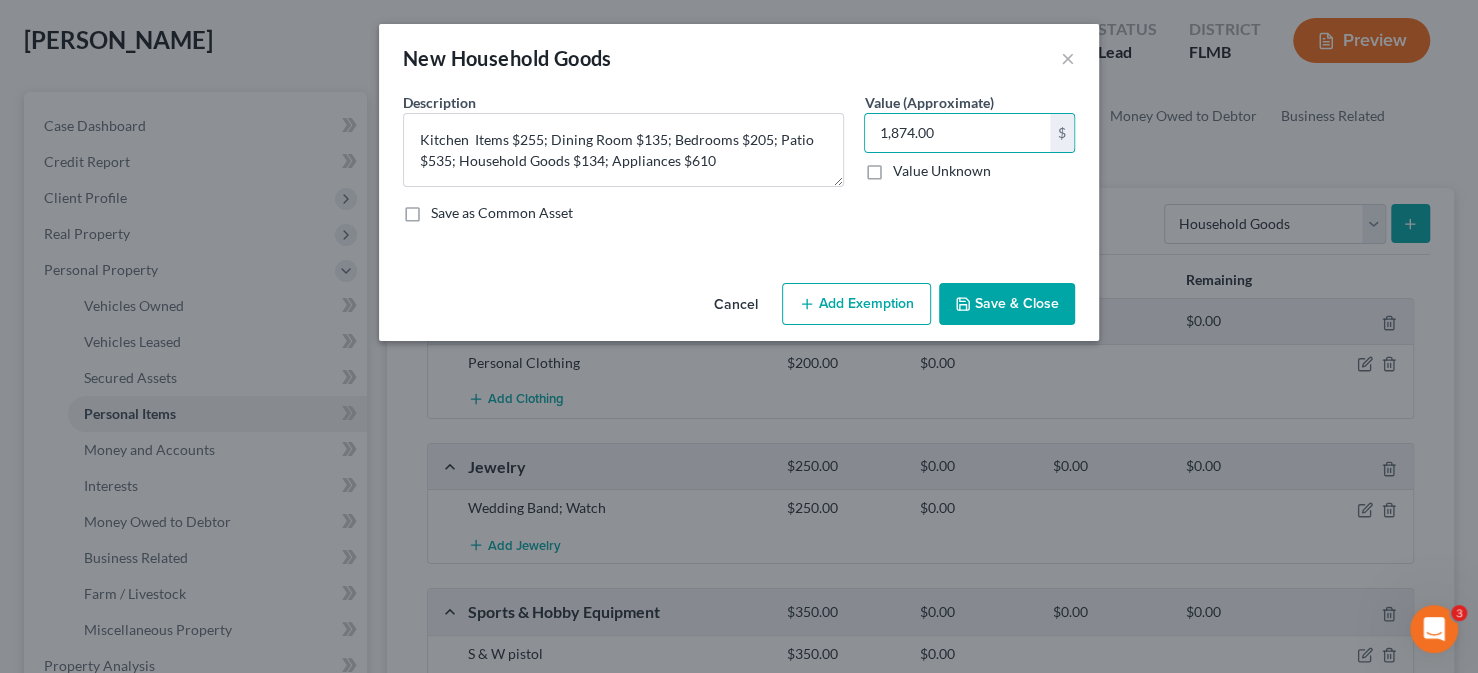 click on "Save & Close" at bounding box center (1007, 304) 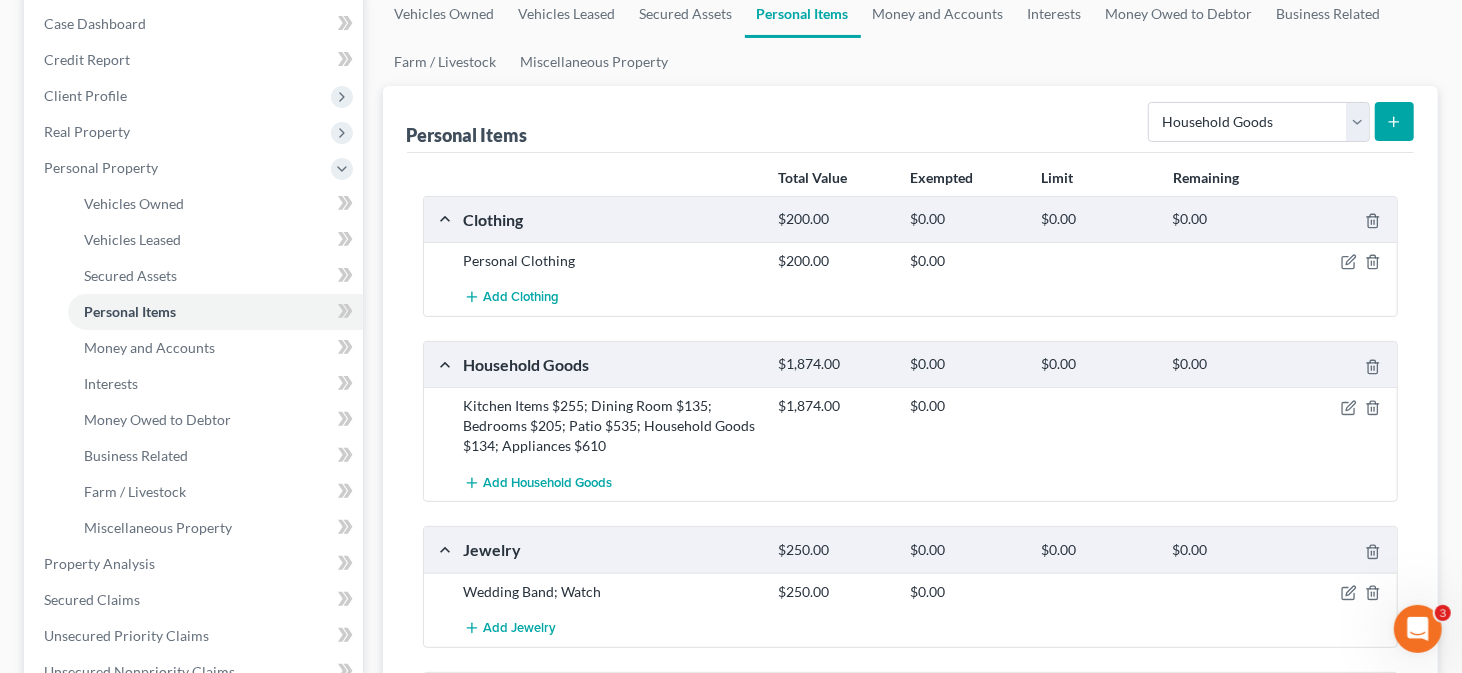 scroll, scrollTop: 200, scrollLeft: 0, axis: vertical 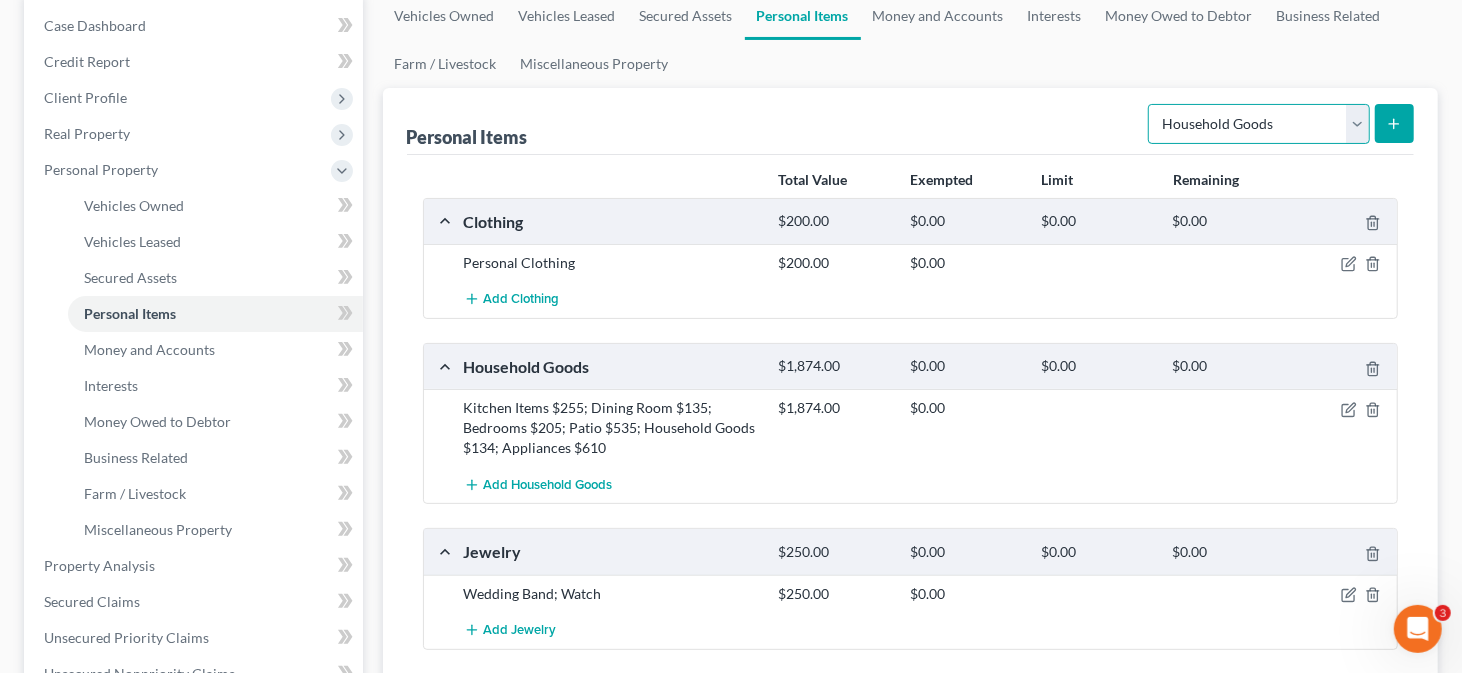click on "Select Item Type Clothing Collectibles Of Value Electronics Firearms Household Goods Jewelry Other Pet(s) Sports & Hobby Equipment" at bounding box center [1259, 124] 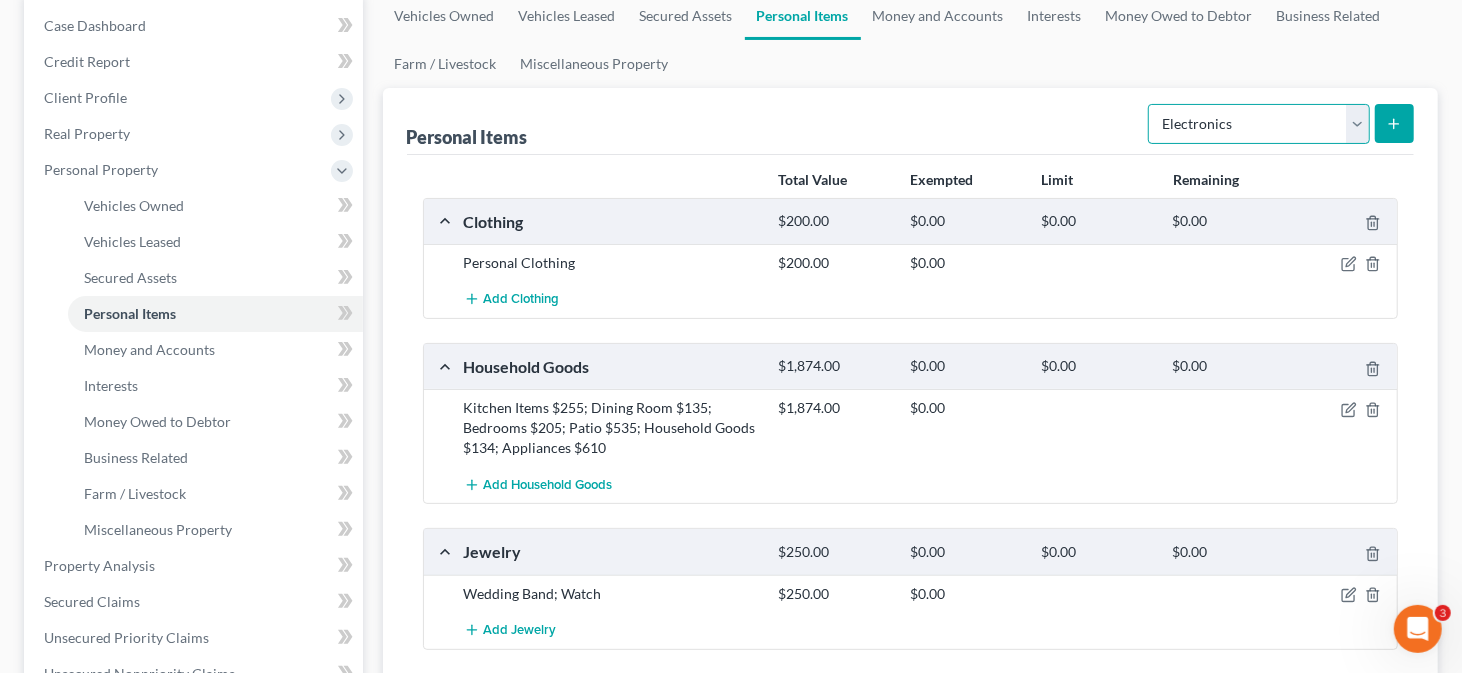 click on "Select Item Type Clothing Collectibles Of Value Electronics Firearms Household Goods Jewelry Other Pet(s) Sports & Hobby Equipment" at bounding box center (1259, 124) 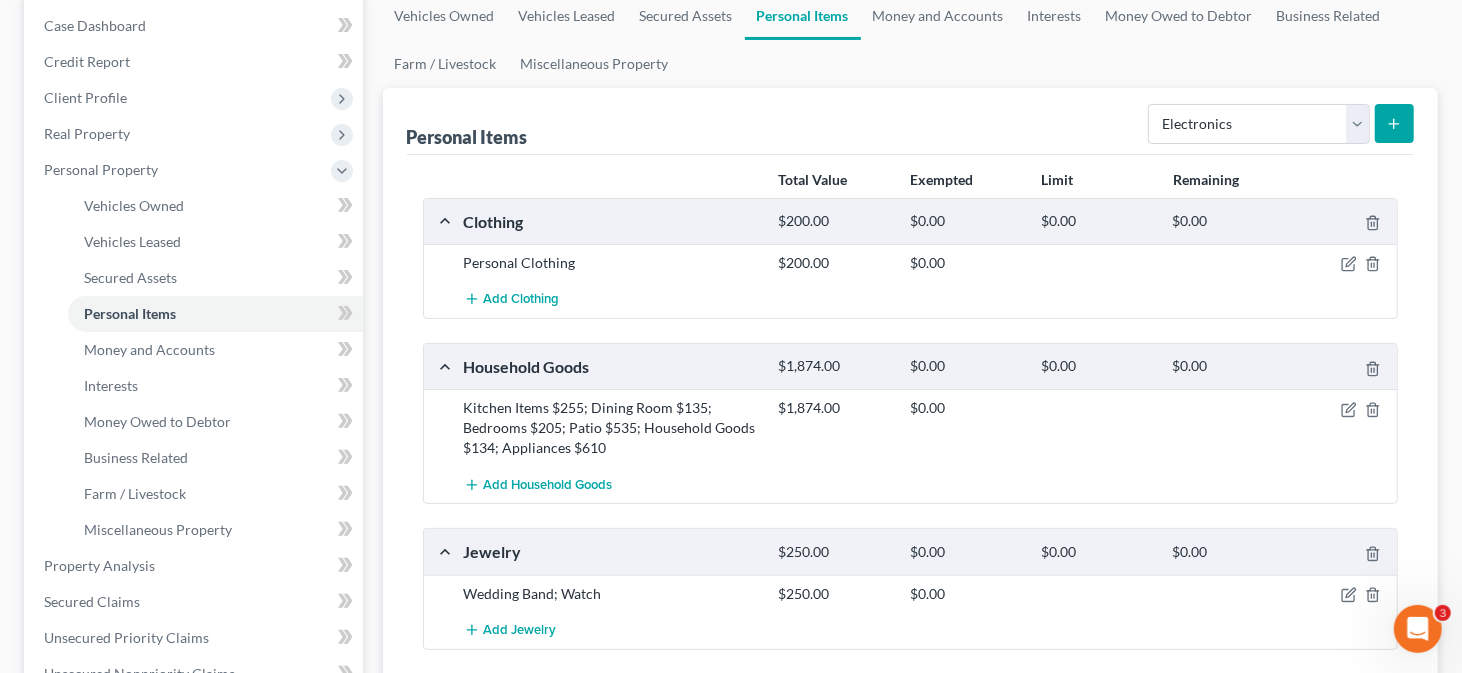 click 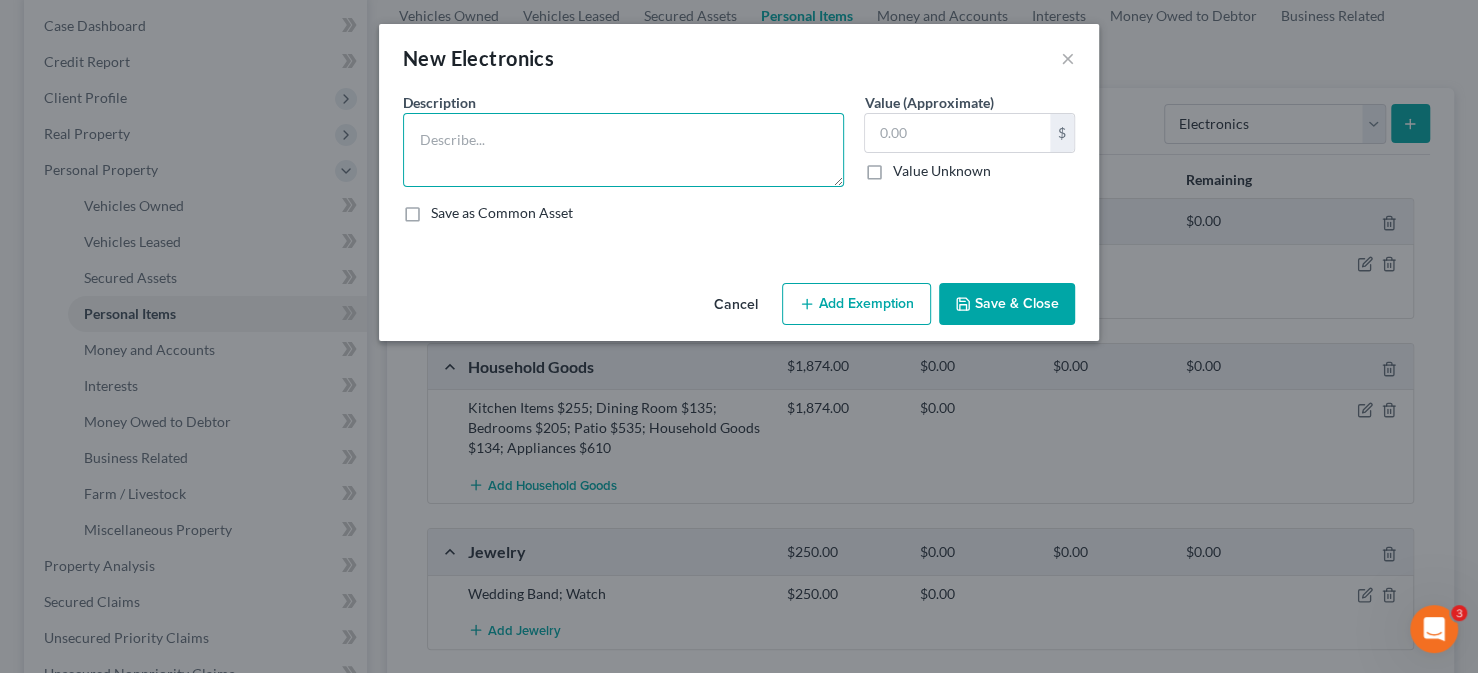 click at bounding box center [623, 150] 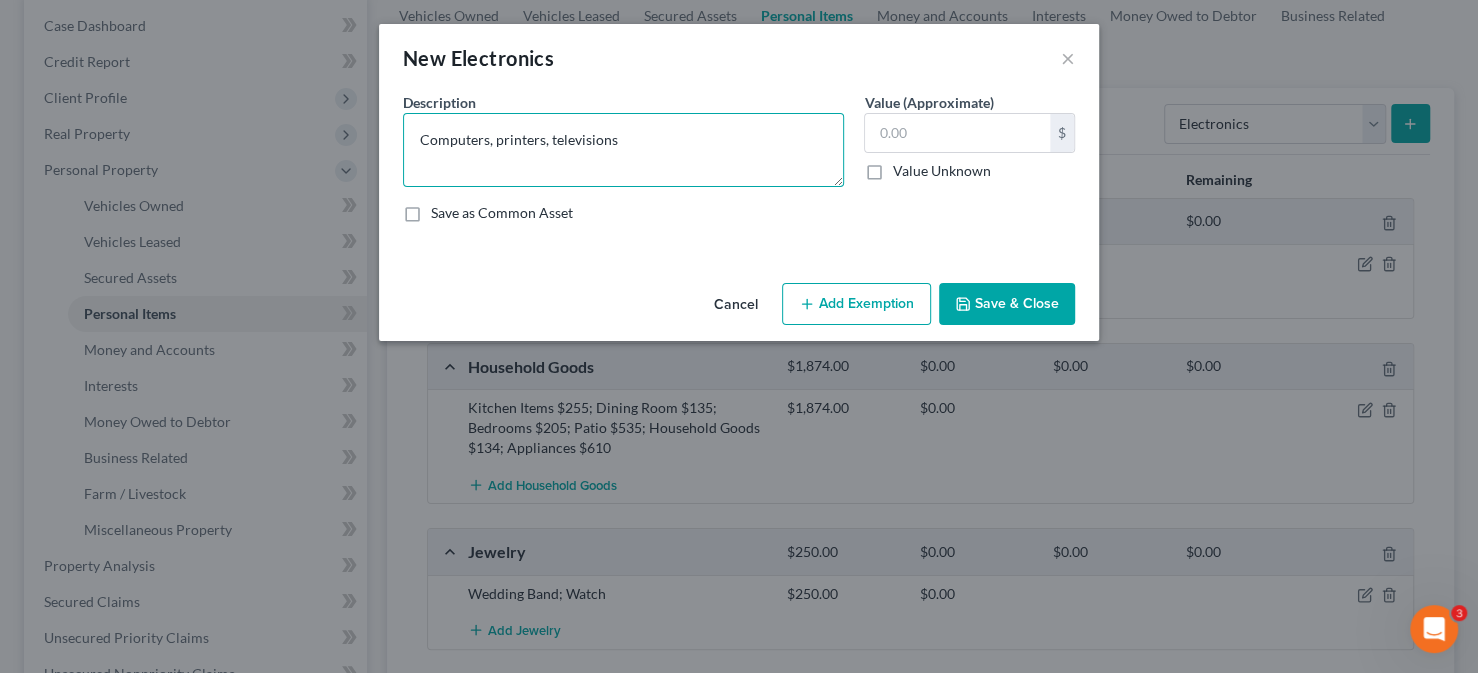 type on "Computers, printers, televisions" 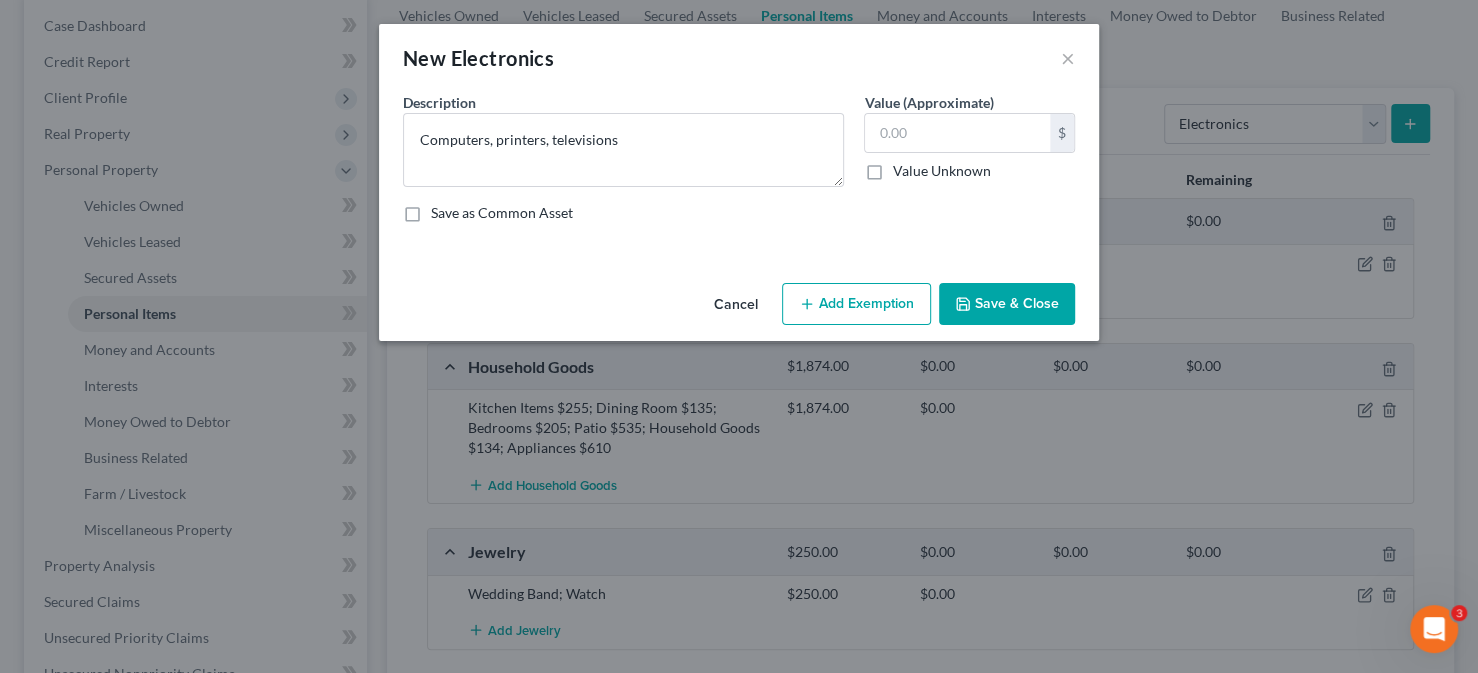 click on "Value Unknown" at bounding box center (941, 171) 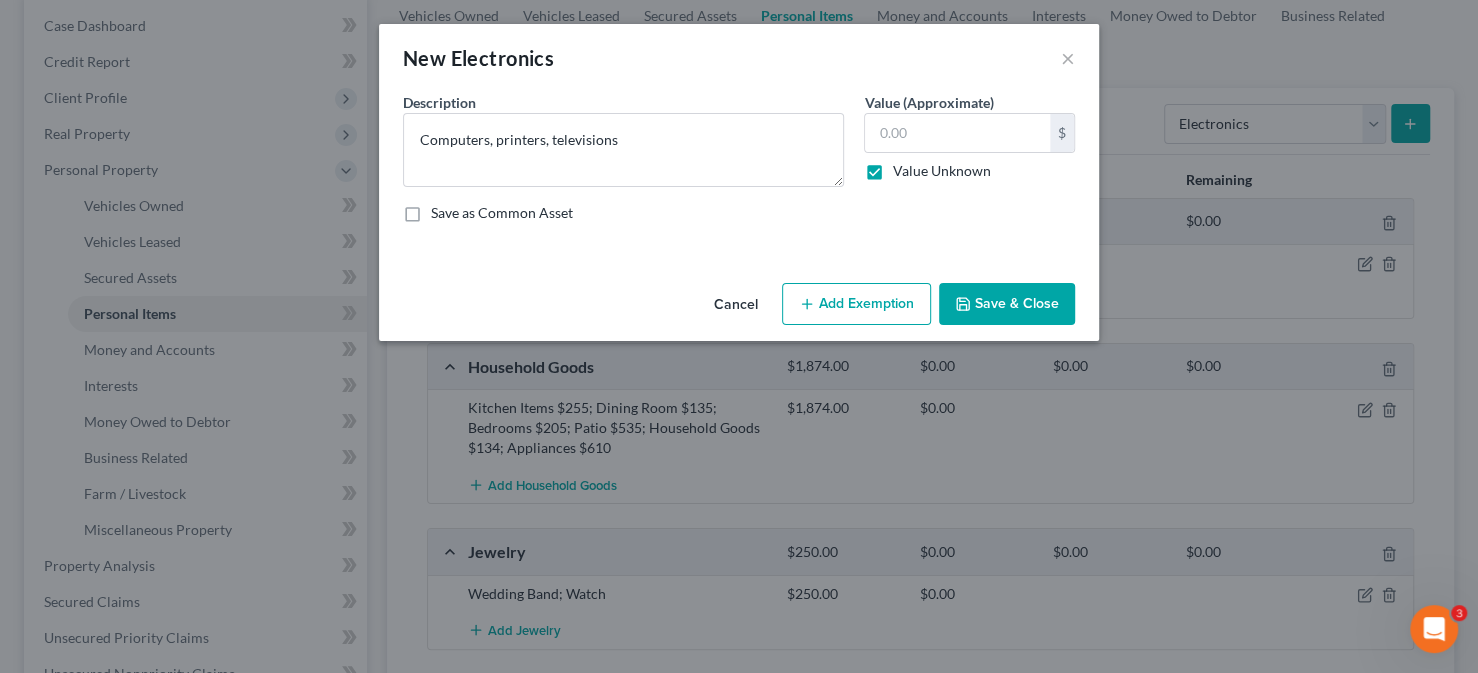 type on "0.00" 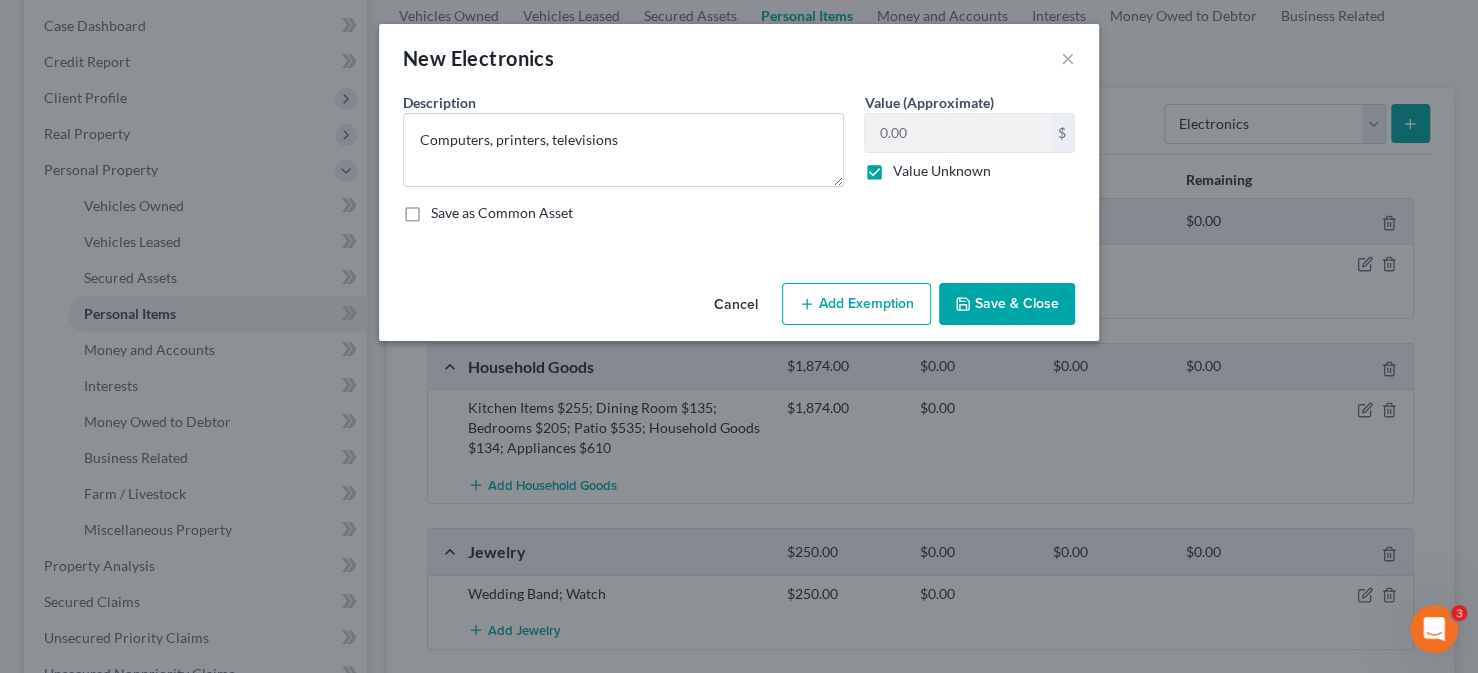 click on "Value Unknown" at bounding box center (941, 171) 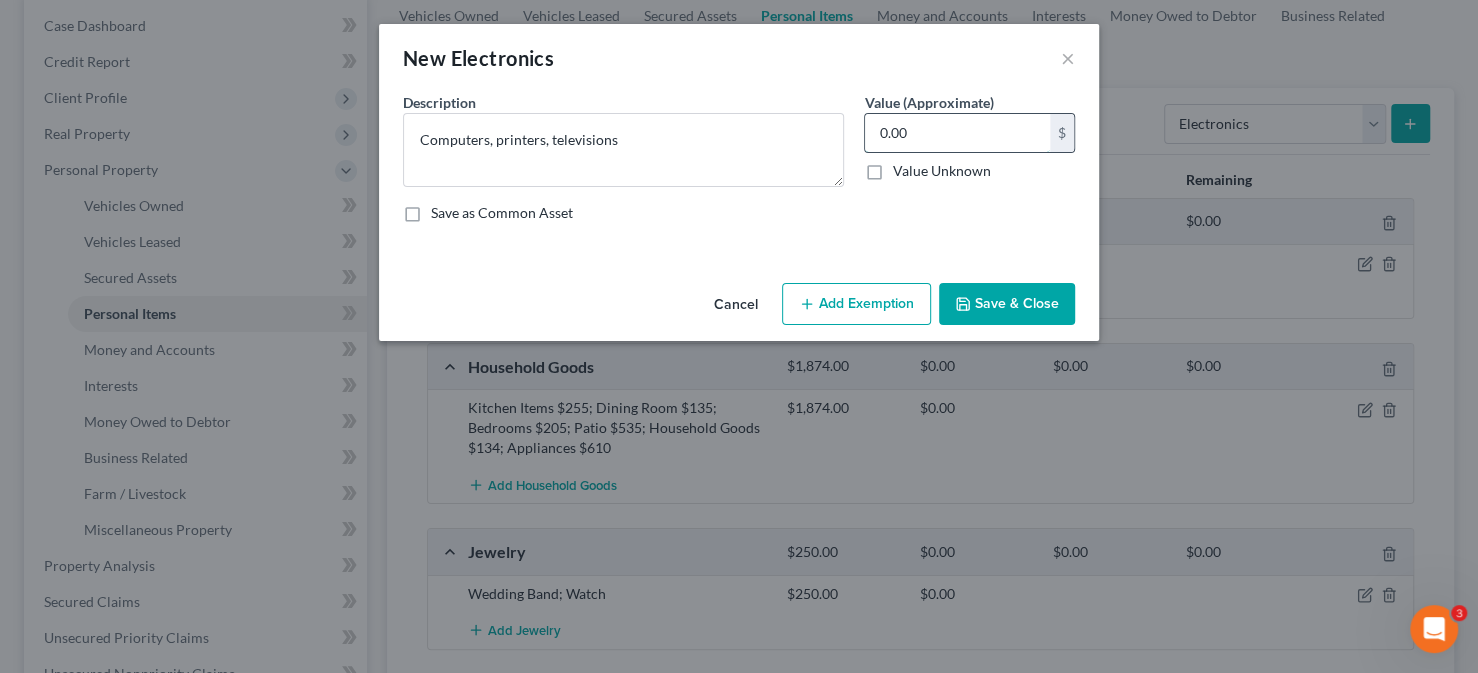 click on "0.00" at bounding box center [957, 133] 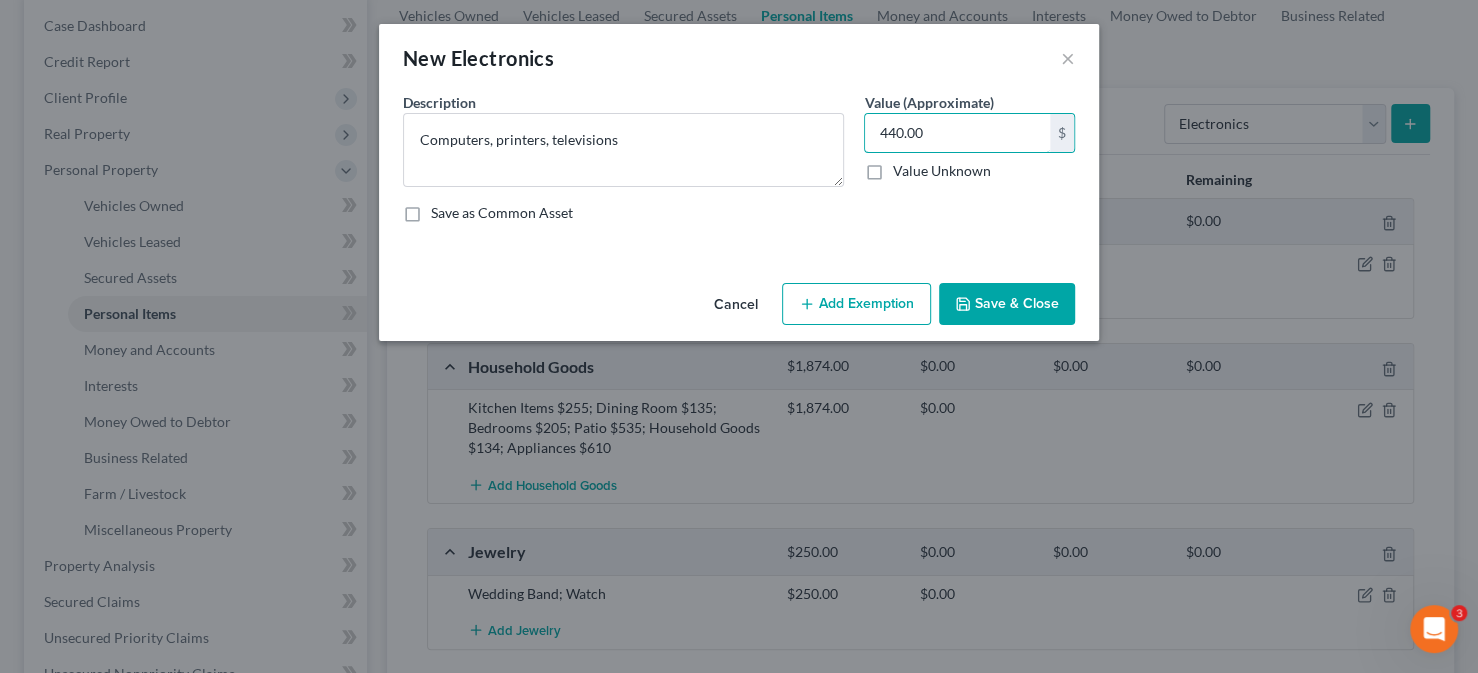 type on "440.00" 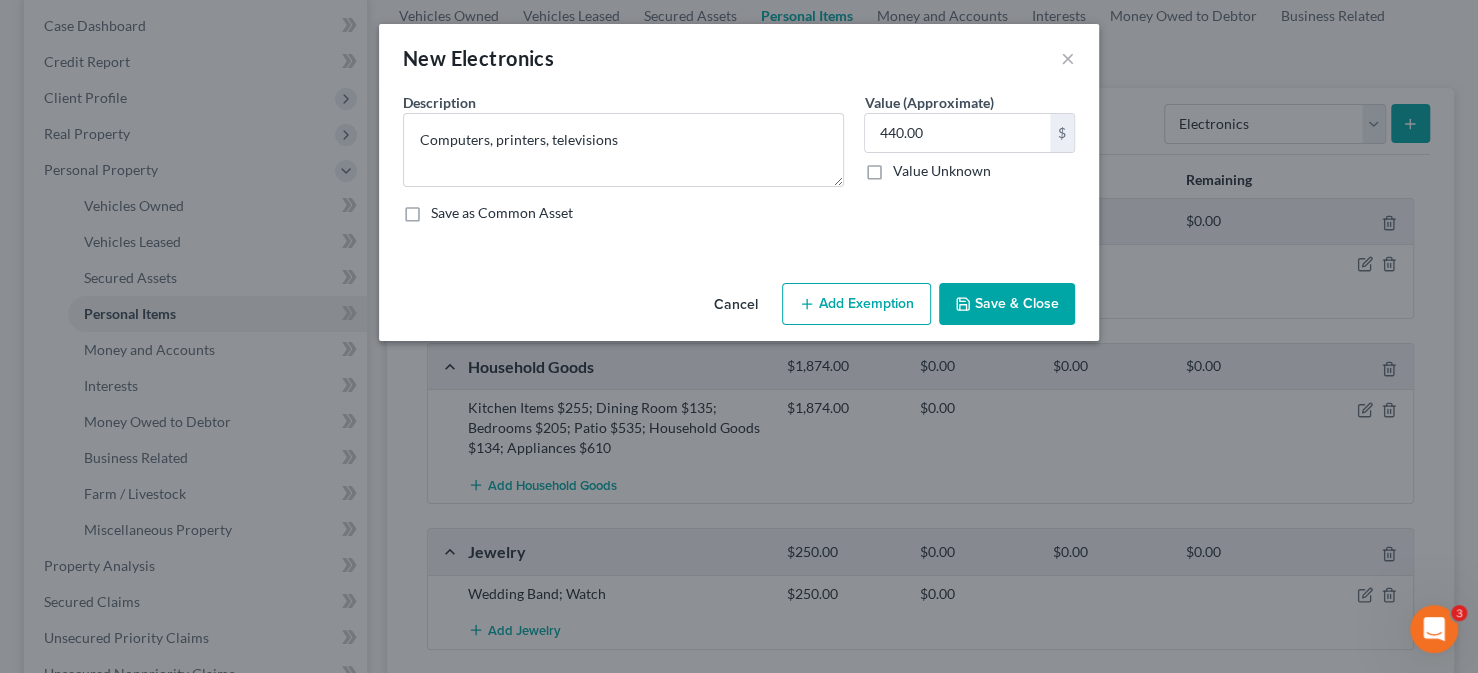click on "Save & Close" at bounding box center (1007, 304) 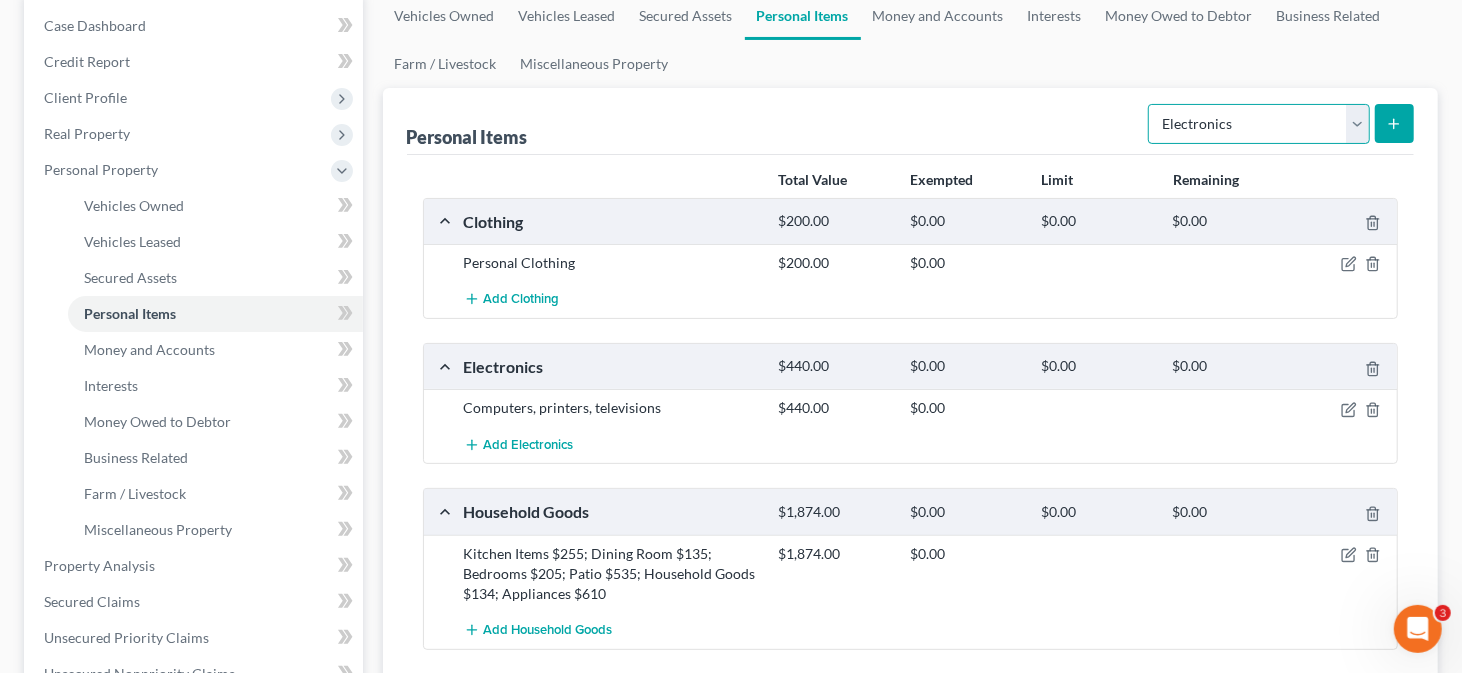 click on "Select Item Type Clothing Collectibles Of Value Electronics Firearms Household Goods Jewelry Other Pet(s) Sports & Hobby Equipment" at bounding box center [1259, 124] 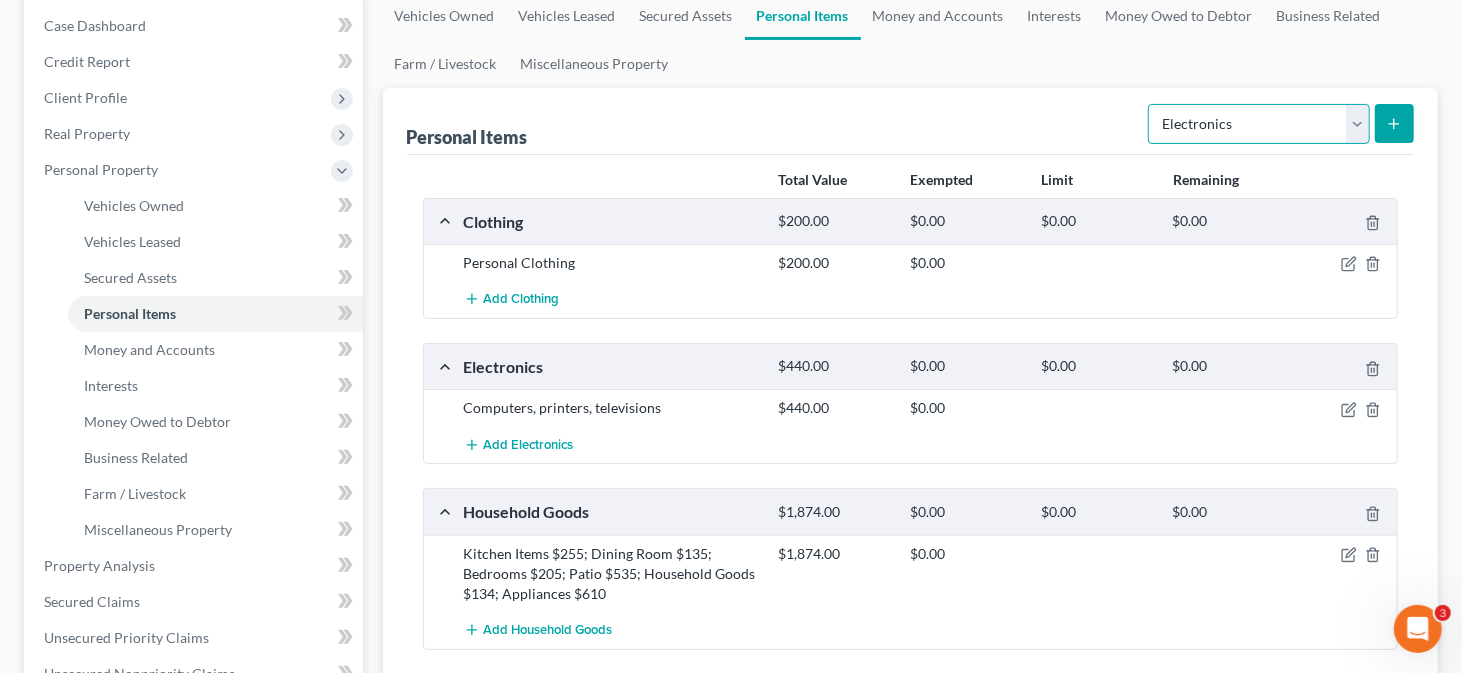 select on "collectibles_of_value" 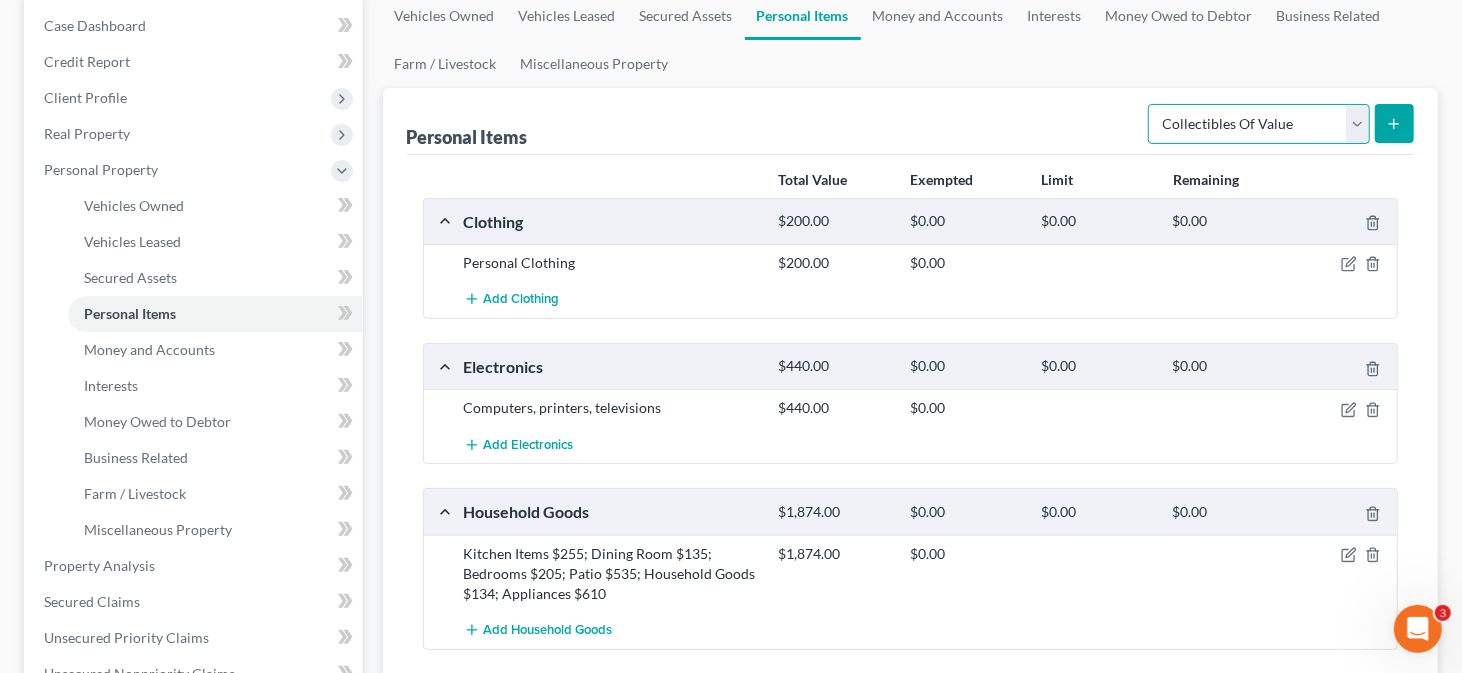 click on "Select Item Type Clothing Collectibles Of Value Electronics Firearms Household Goods Jewelry Other Pet(s) Sports & Hobby Equipment" at bounding box center [1259, 124] 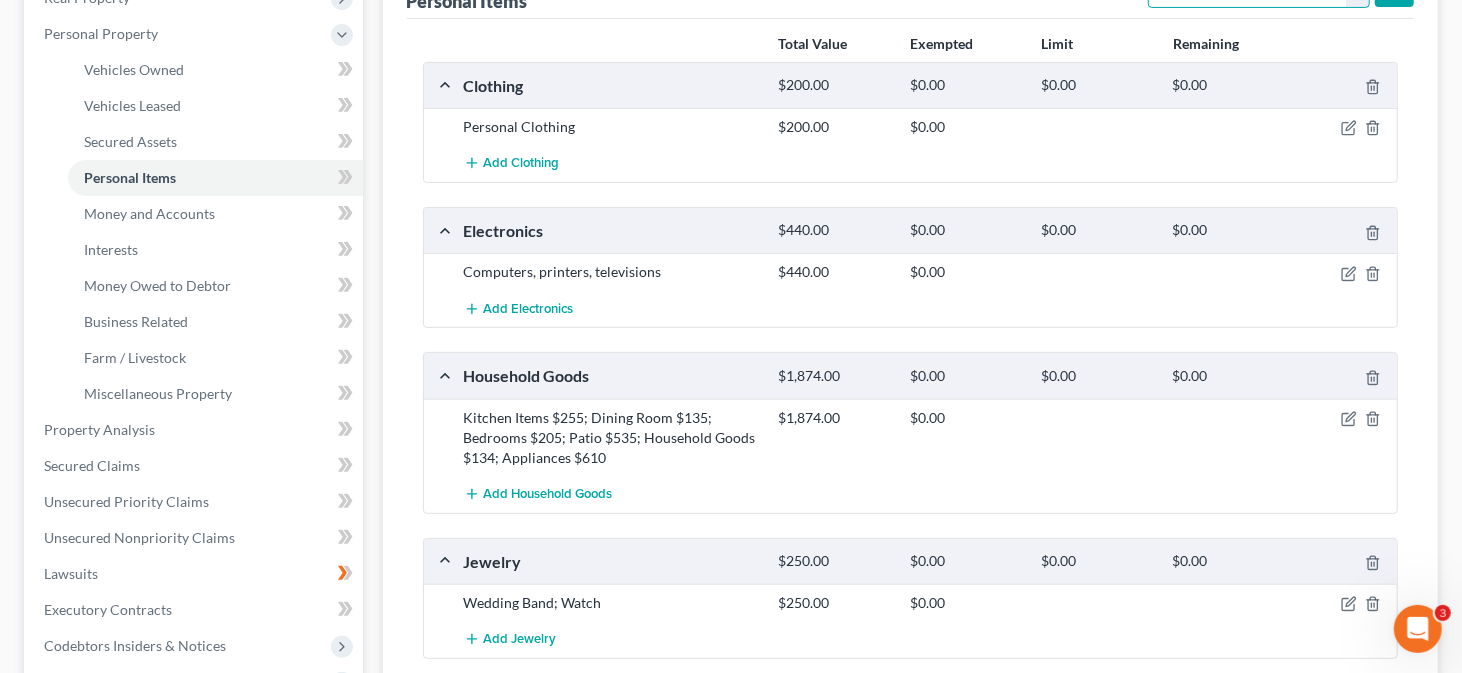 scroll, scrollTop: 400, scrollLeft: 0, axis: vertical 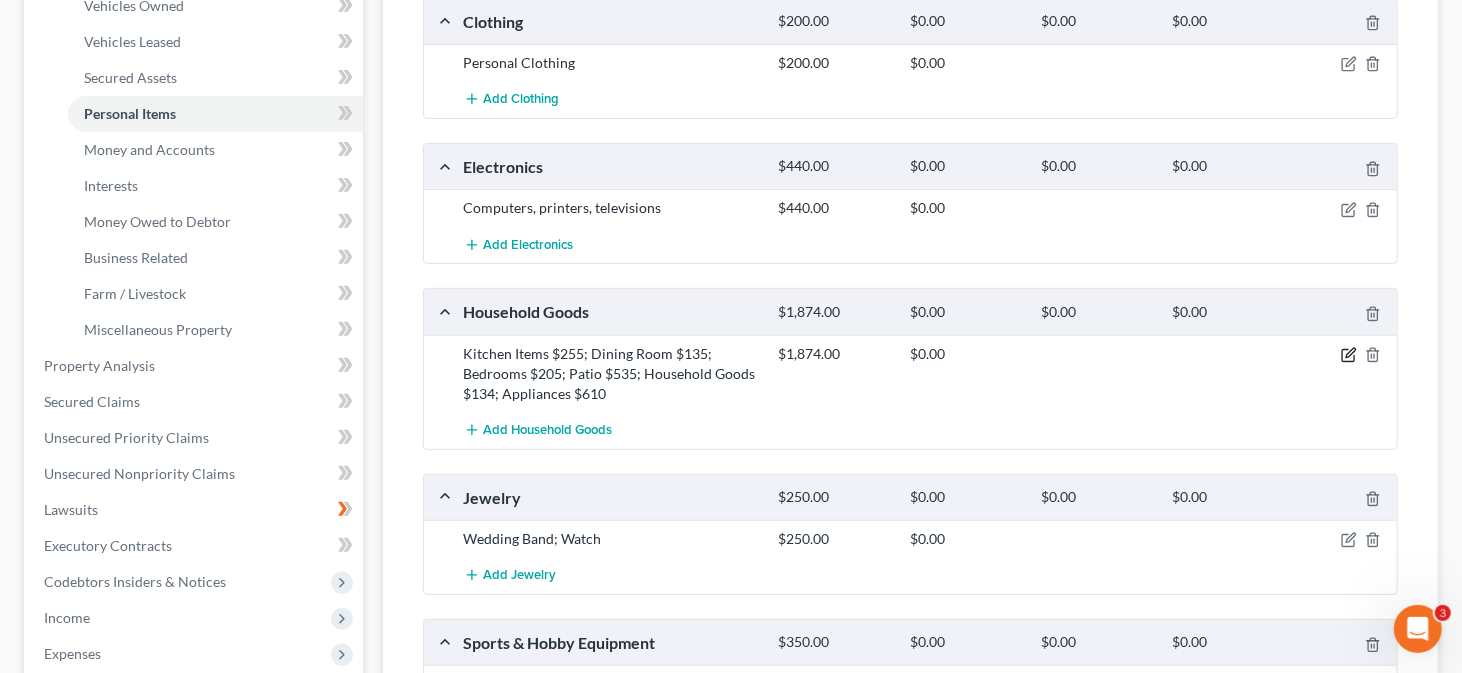 click 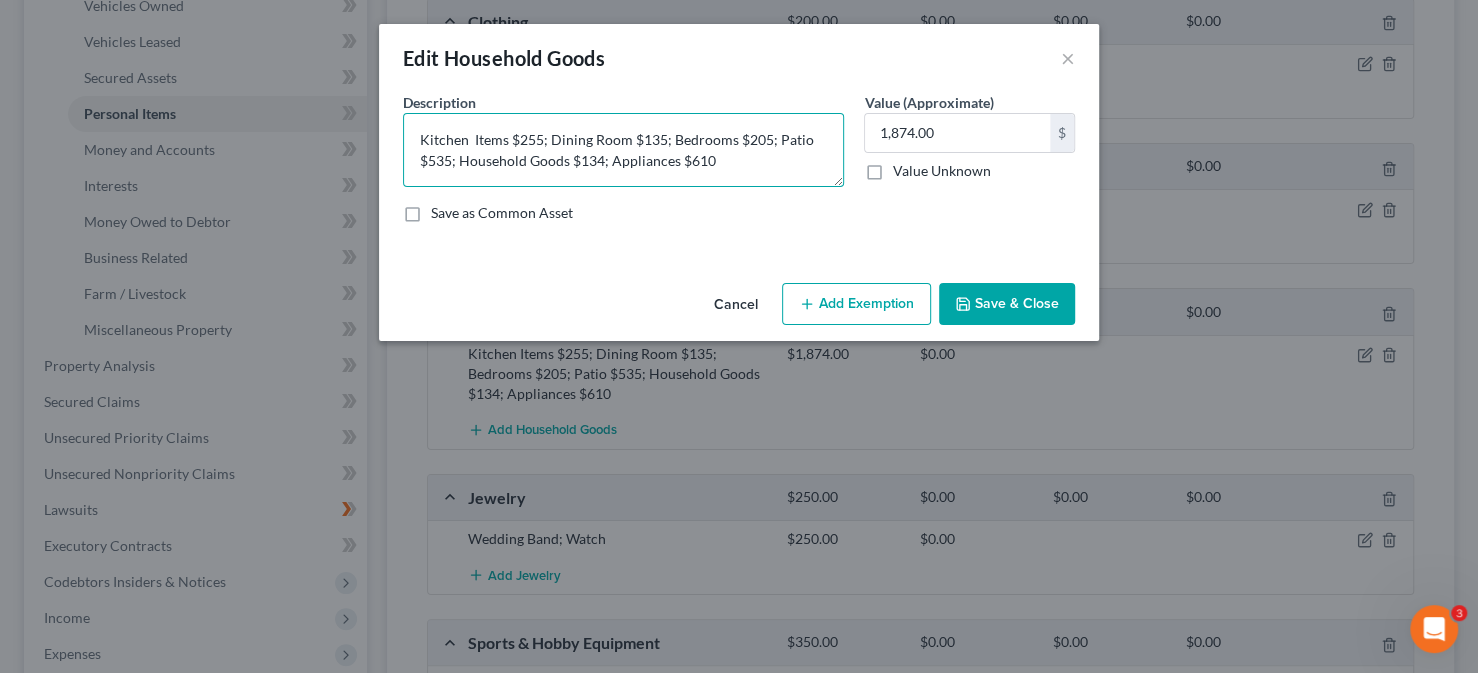 click on "Kitchen  Items $255; Dining Room $135; Bedrooms $205; Patio $535; Household Goods $134; Appliances $610" at bounding box center [623, 150] 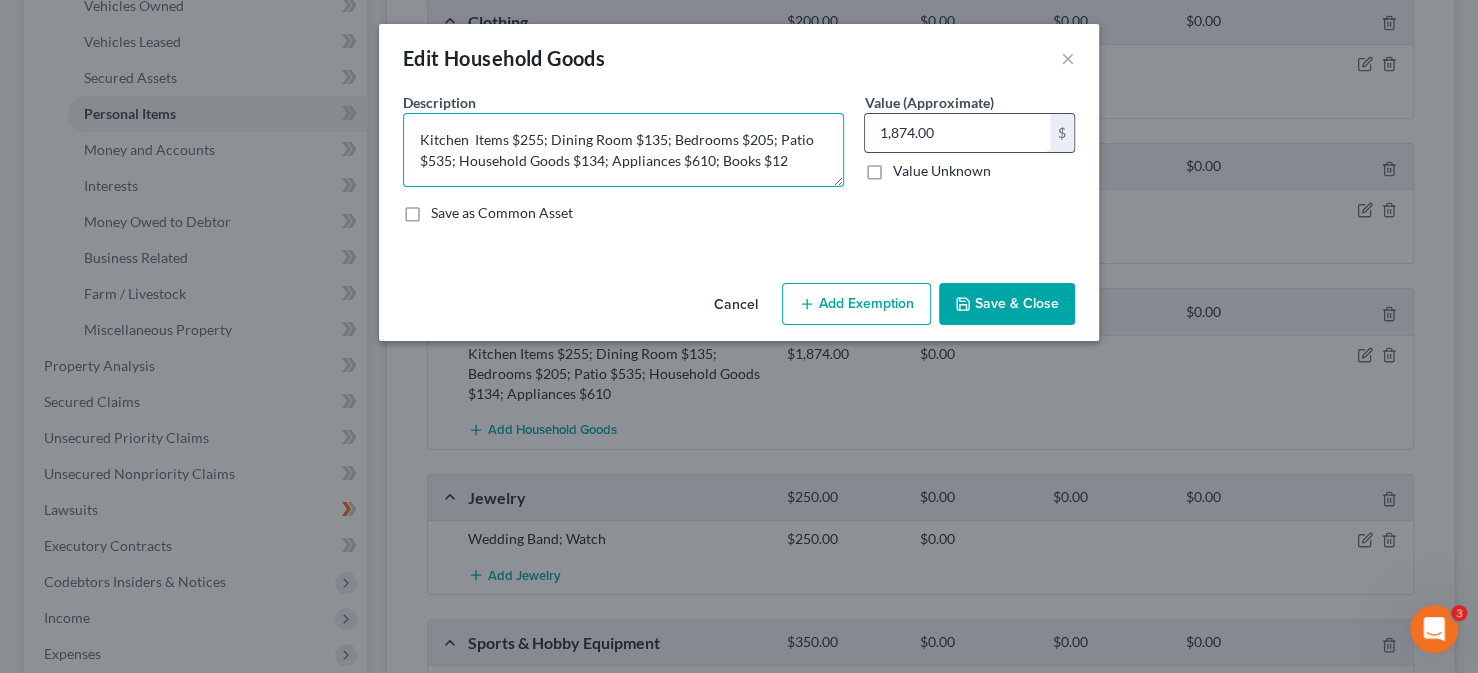 type on "Kitchen  Items $255; Dining Room $135; Bedrooms $205; Patio $535; Household Goods $134; Appliances $610; Books $12" 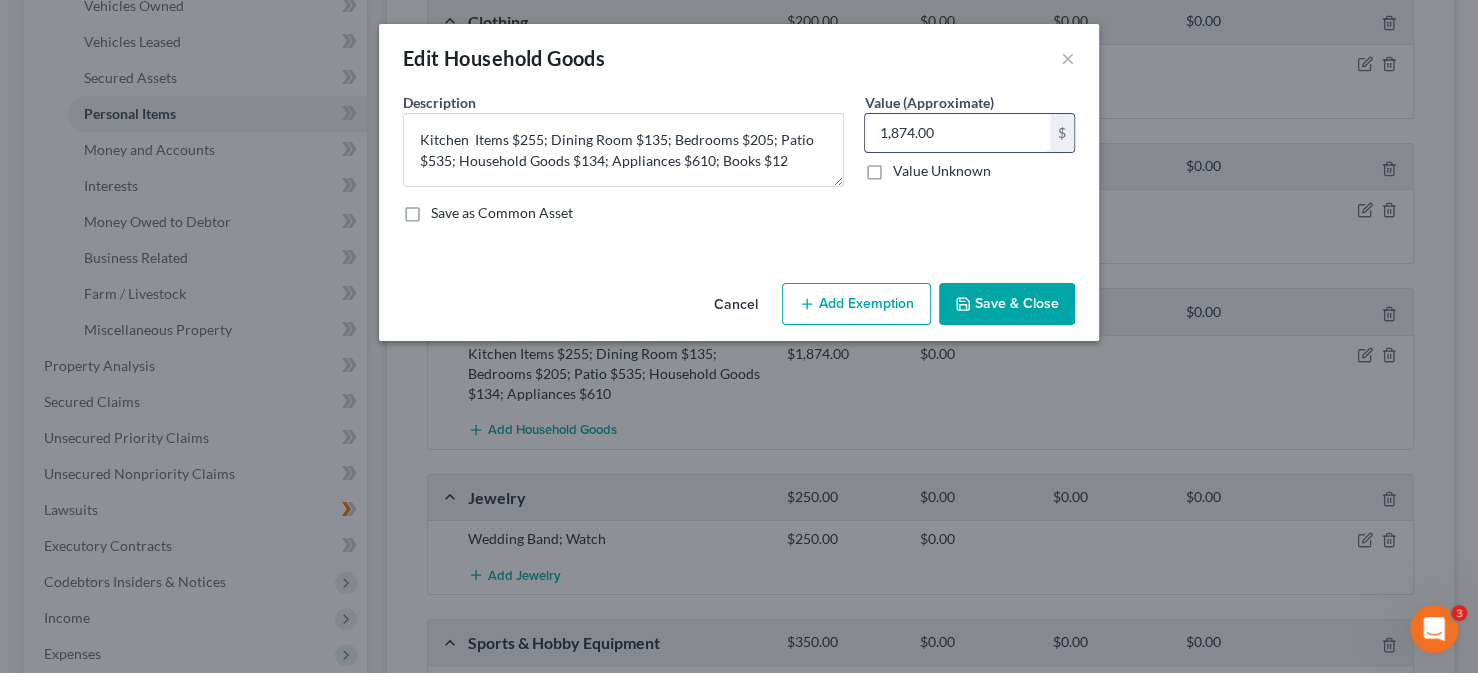 click on "1,874.00" at bounding box center (957, 133) 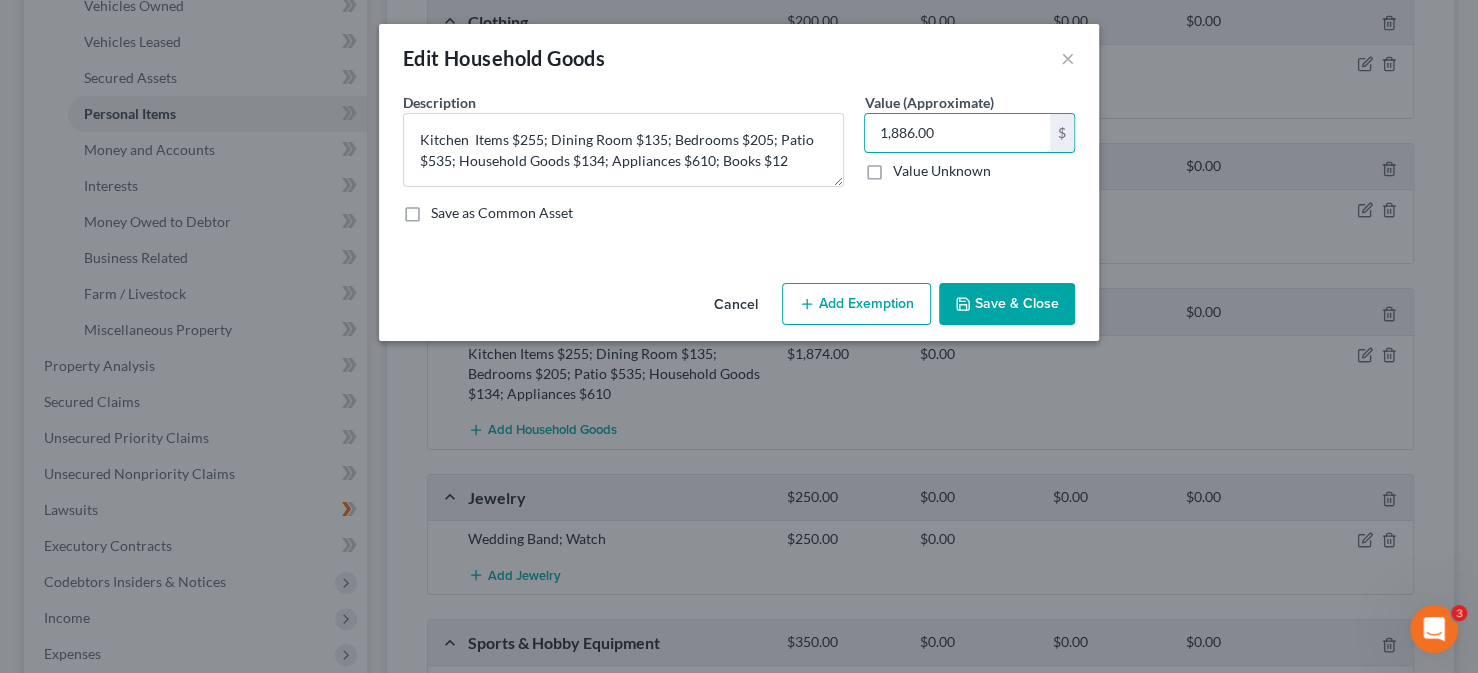 type on "1,886.00" 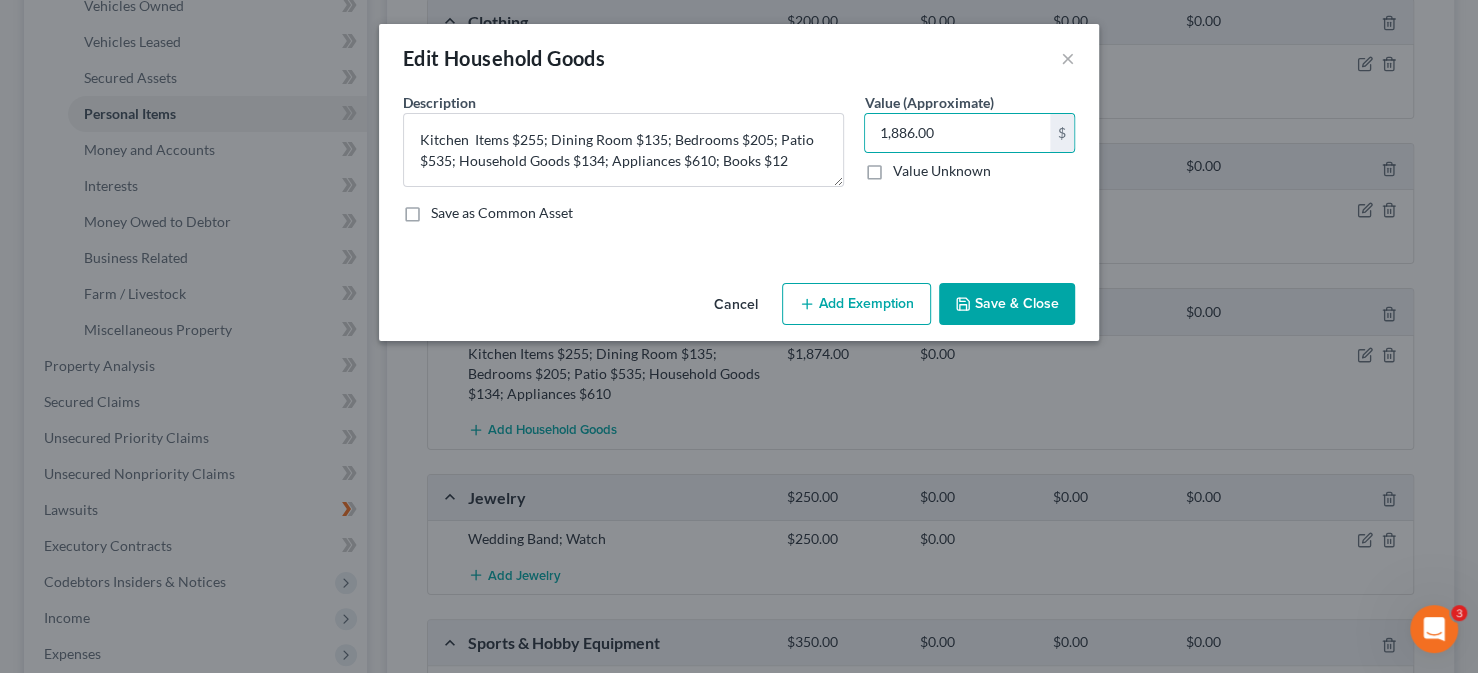 click on "Save & Close" at bounding box center (1007, 304) 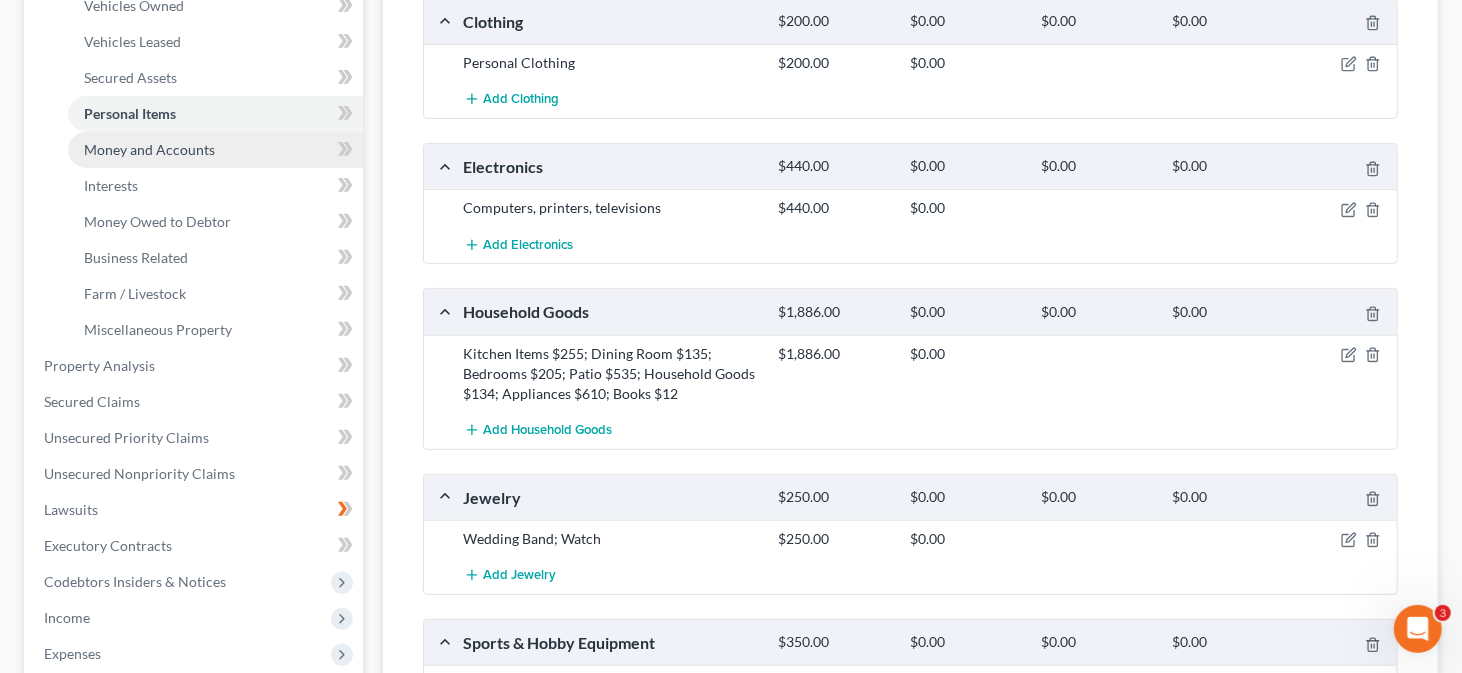 click on "Money and Accounts" at bounding box center [149, 149] 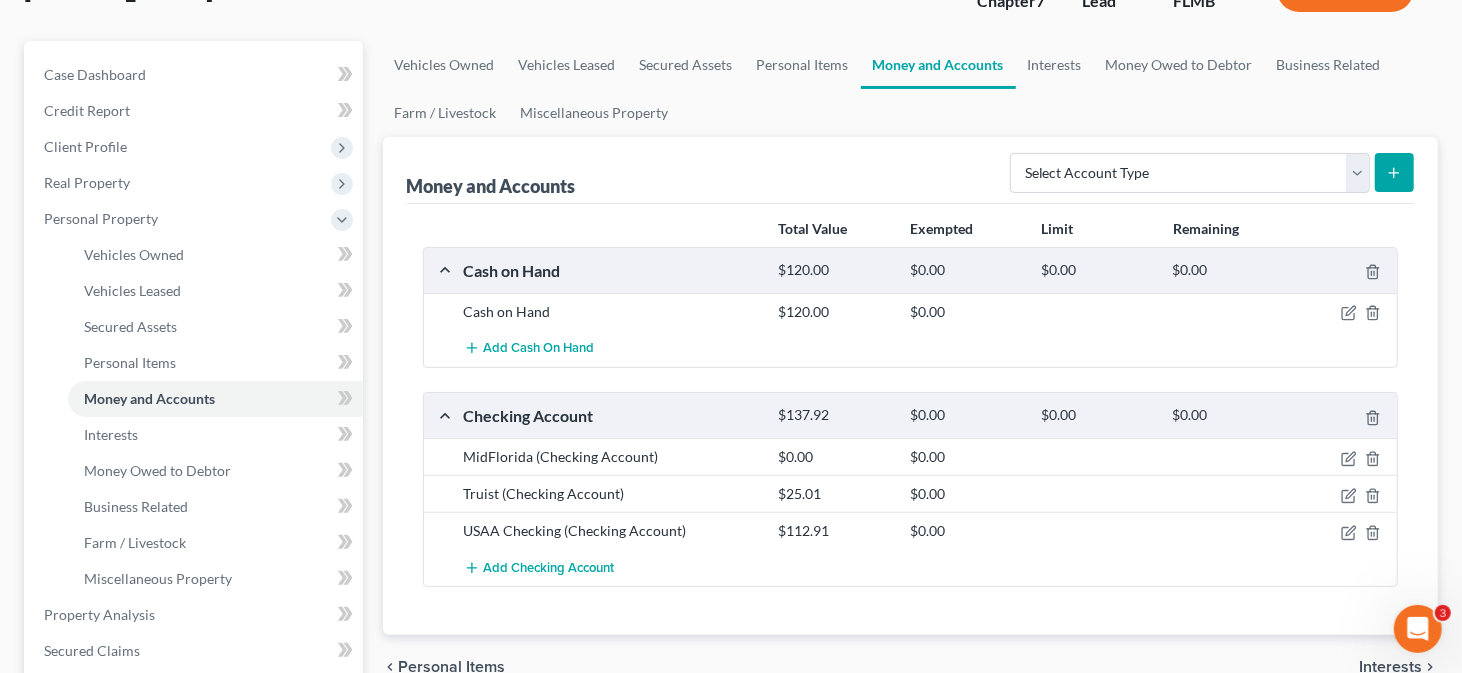 scroll, scrollTop: 200, scrollLeft: 0, axis: vertical 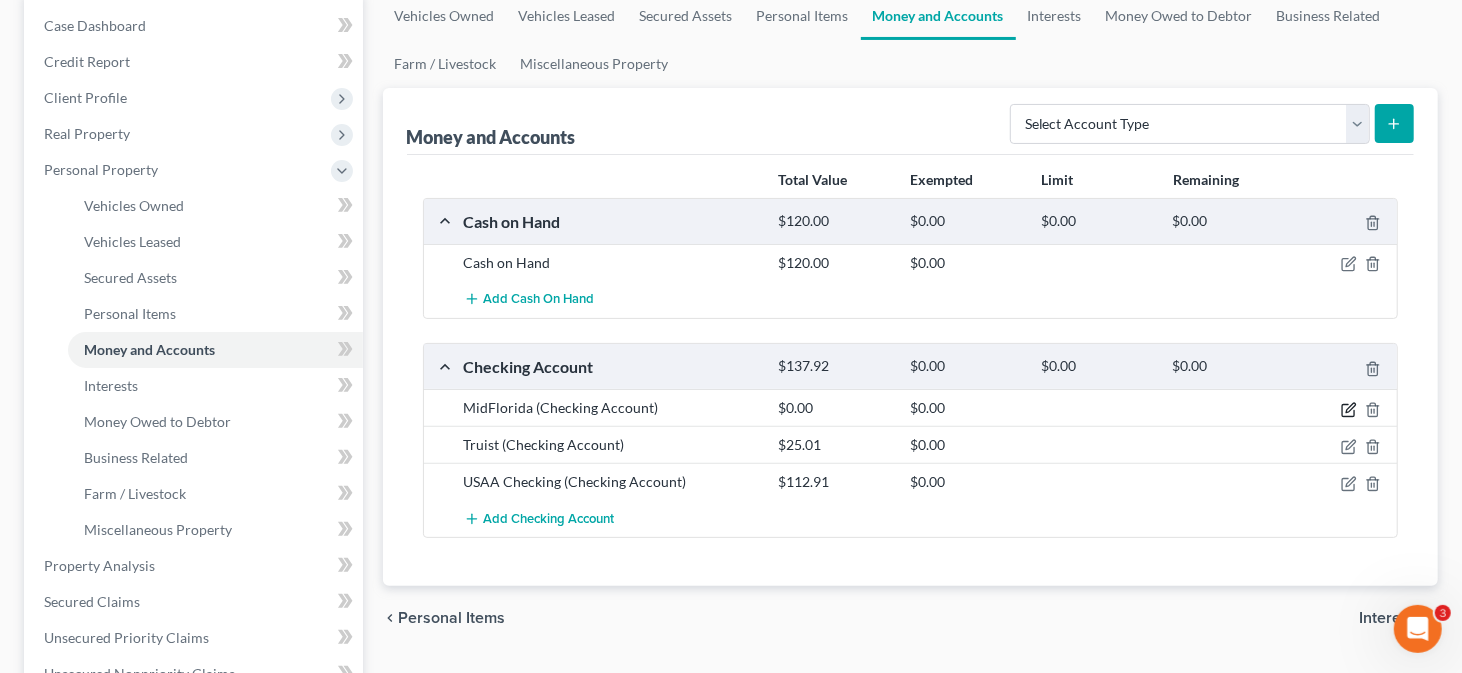 click 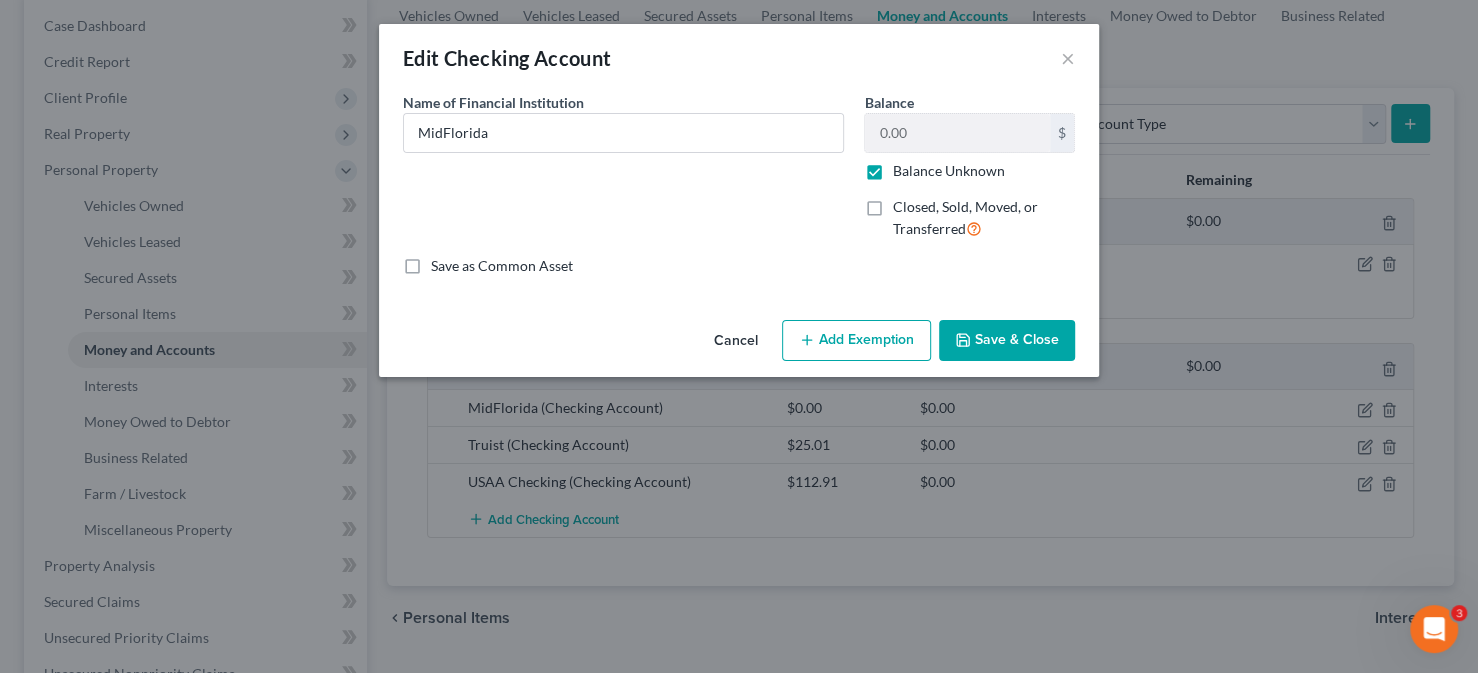 click on "Balance Unknown" at bounding box center (948, 171) 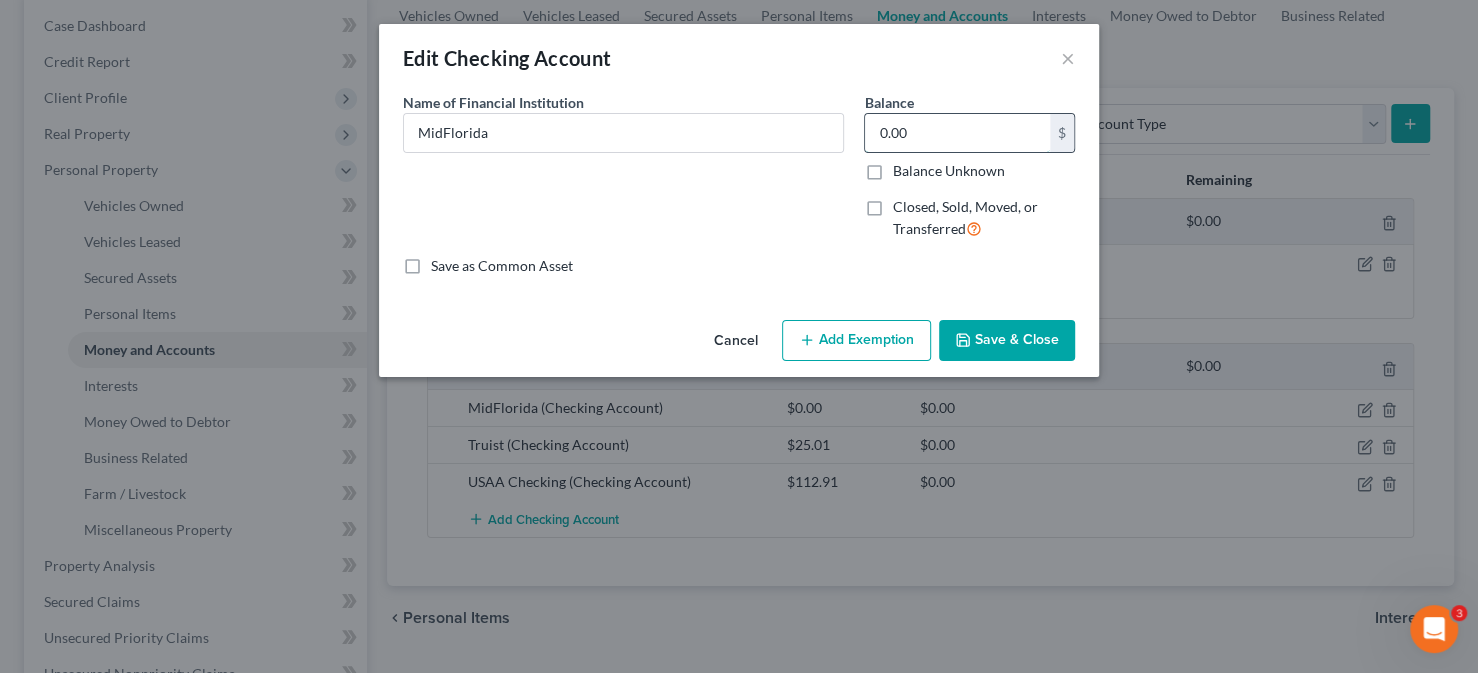 click on "0.00" at bounding box center (957, 133) 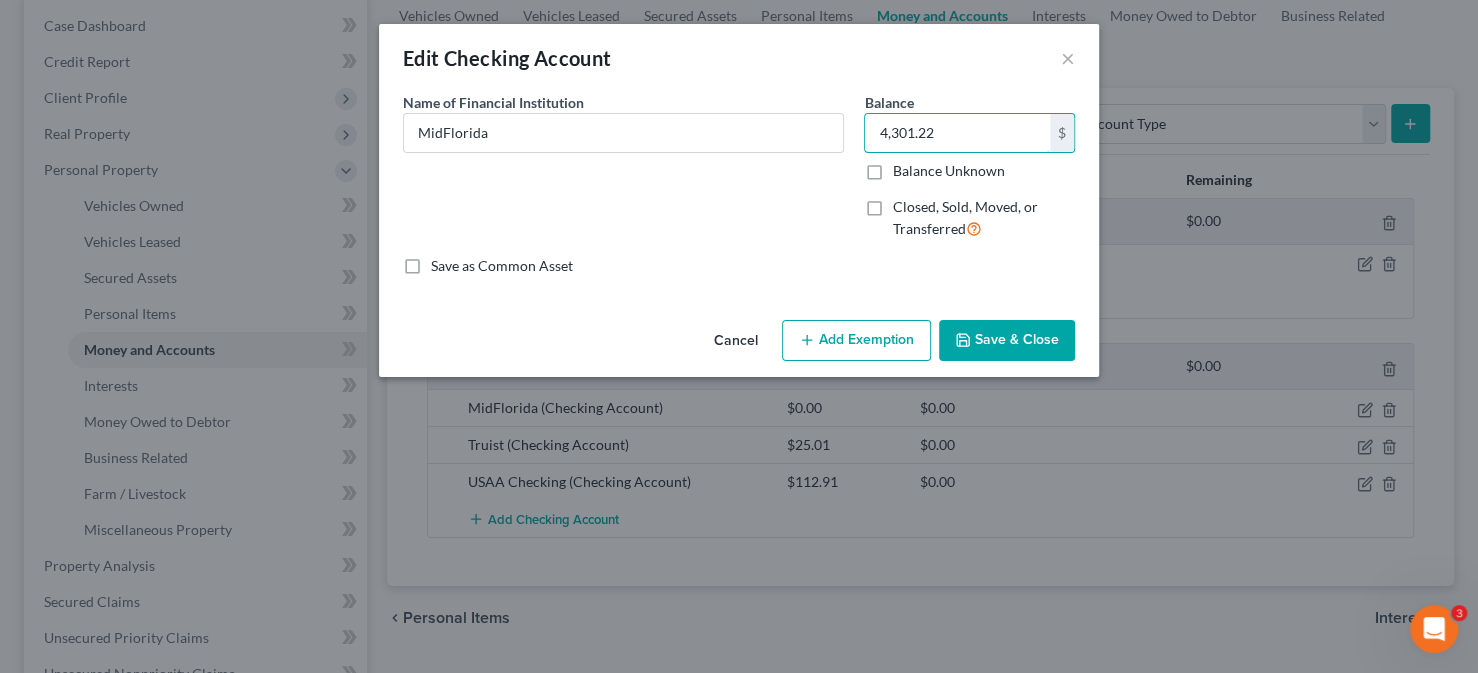 type on "4,301.22" 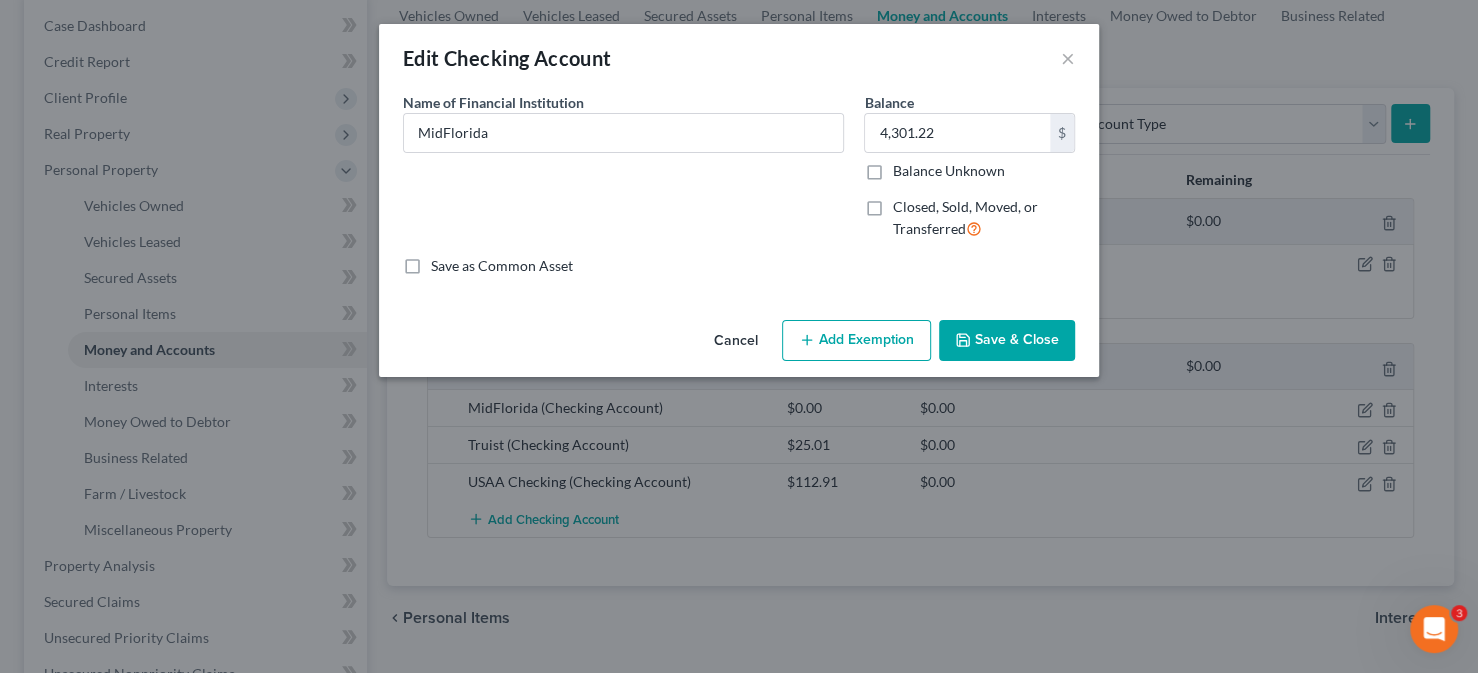 click on "Save & Close" at bounding box center [1007, 341] 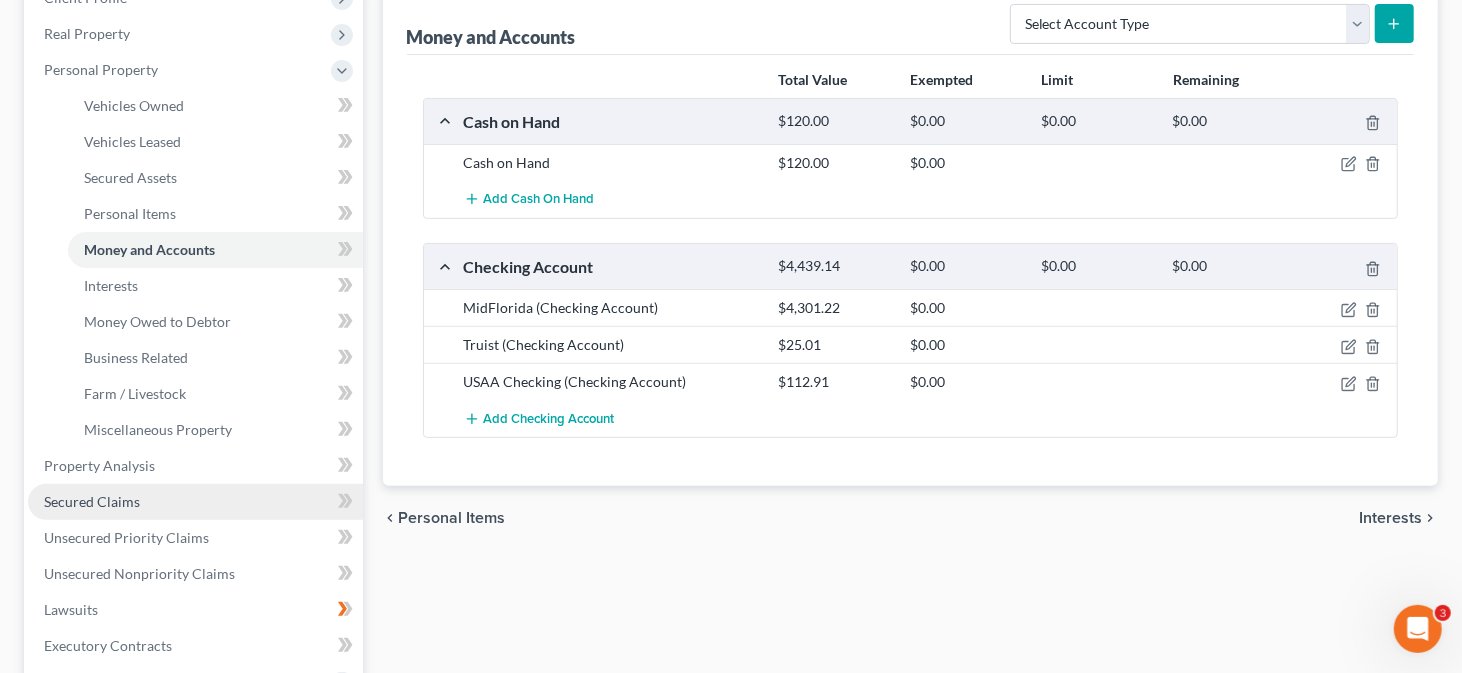 scroll, scrollTop: 400, scrollLeft: 0, axis: vertical 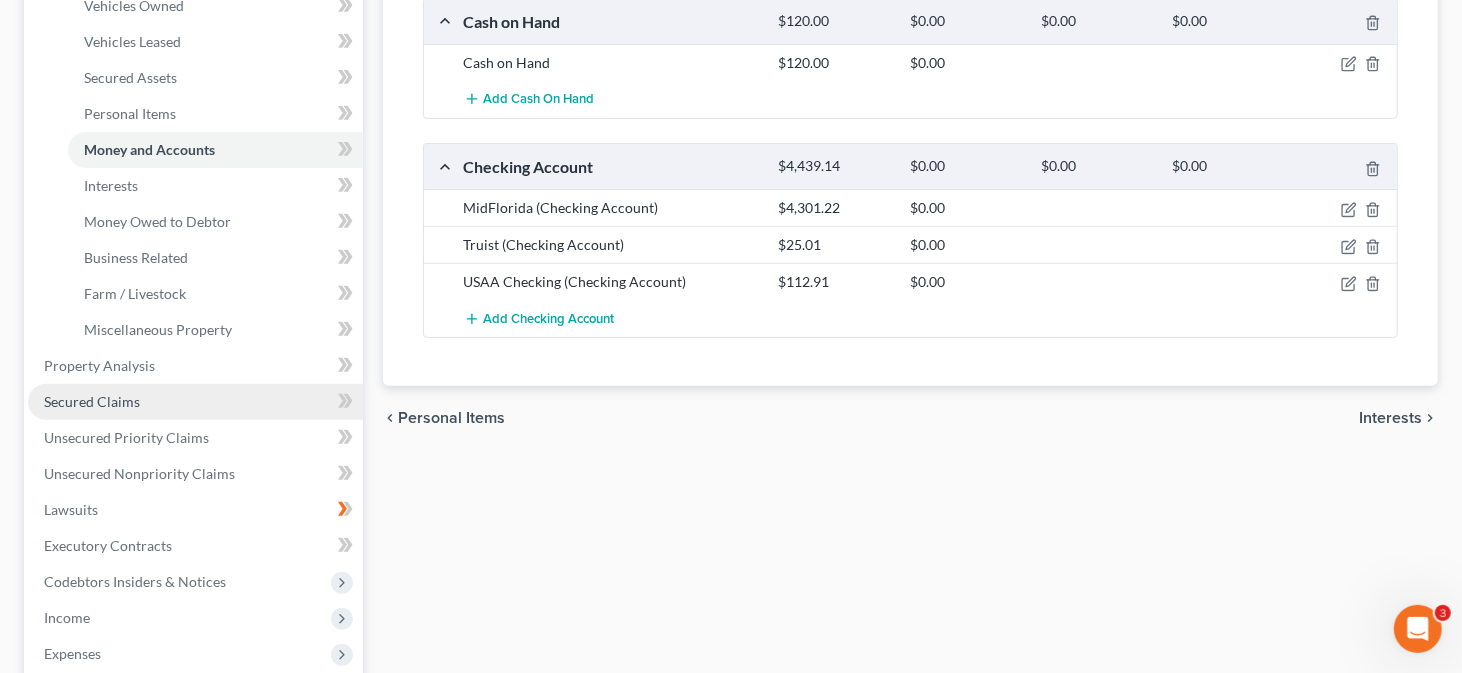 click on "Secured Claims" at bounding box center [92, 401] 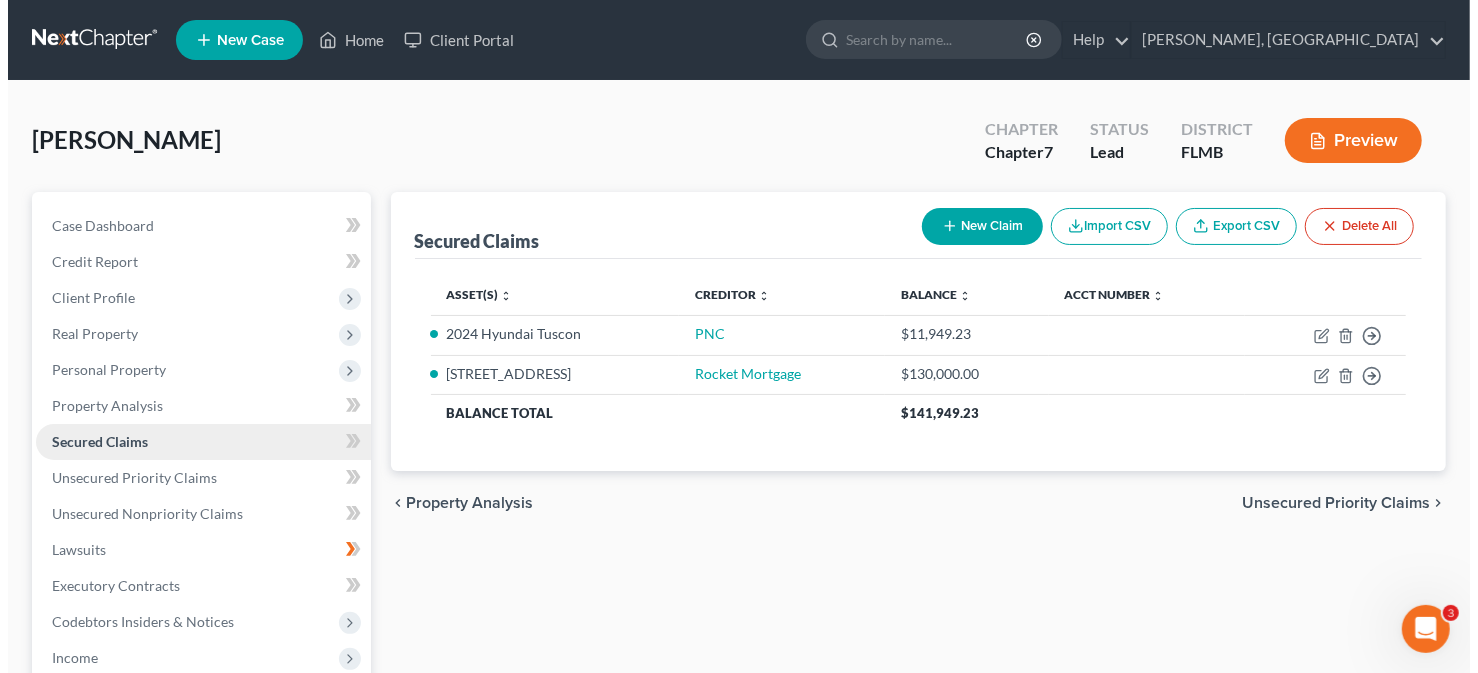 scroll, scrollTop: 0, scrollLeft: 0, axis: both 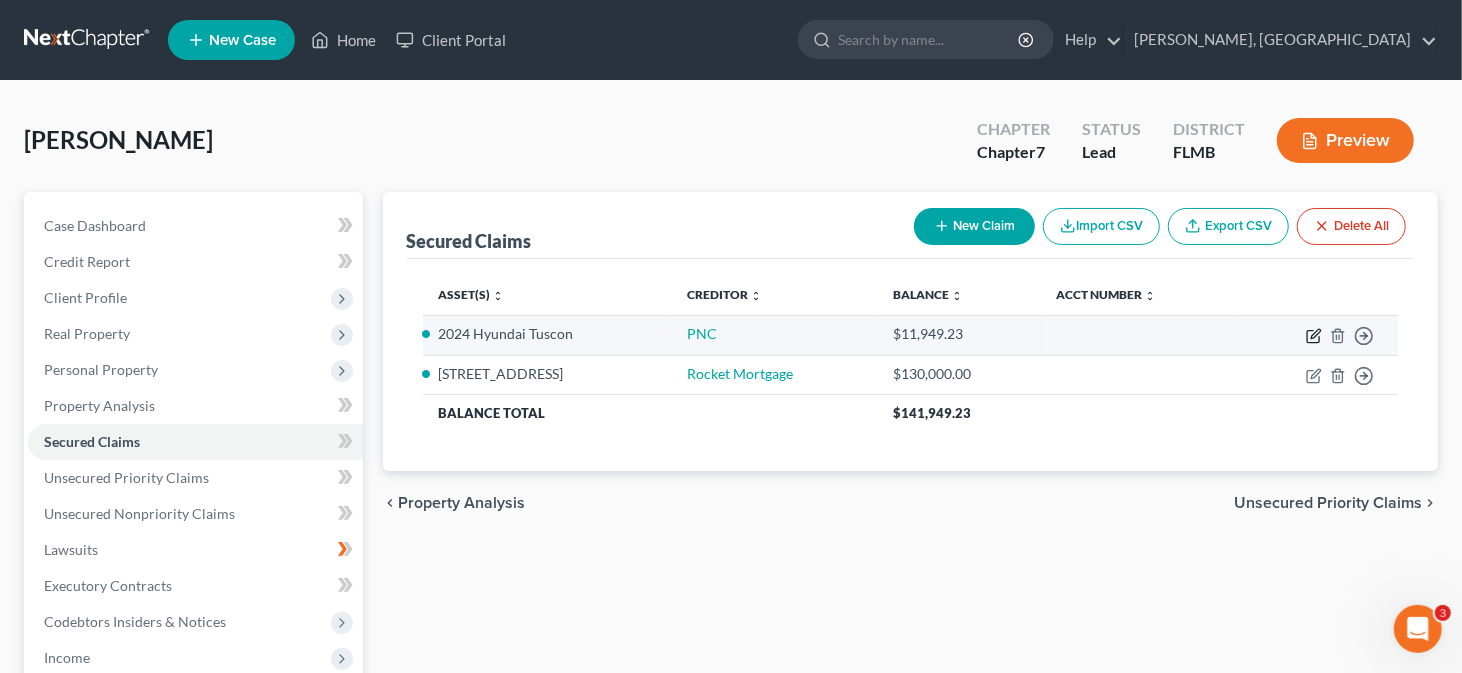 click 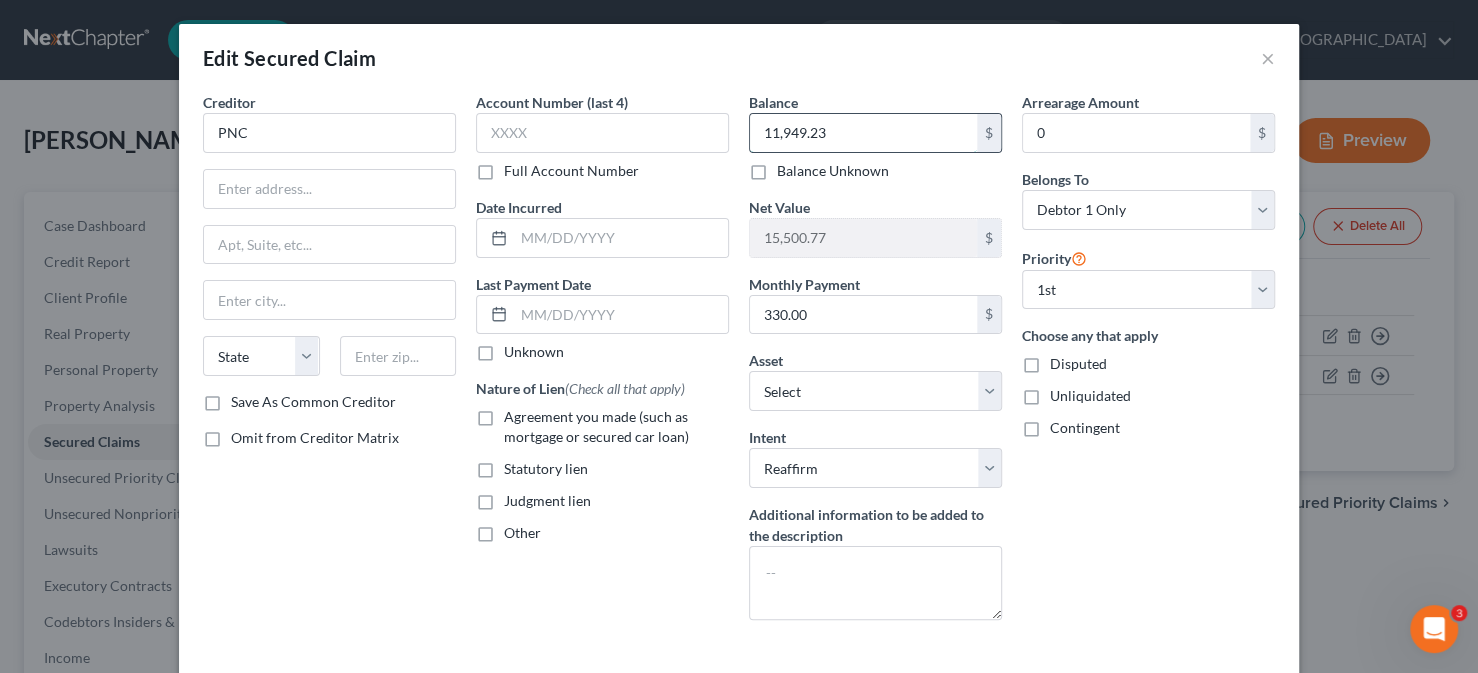 click on "11,949.23" at bounding box center (863, 133) 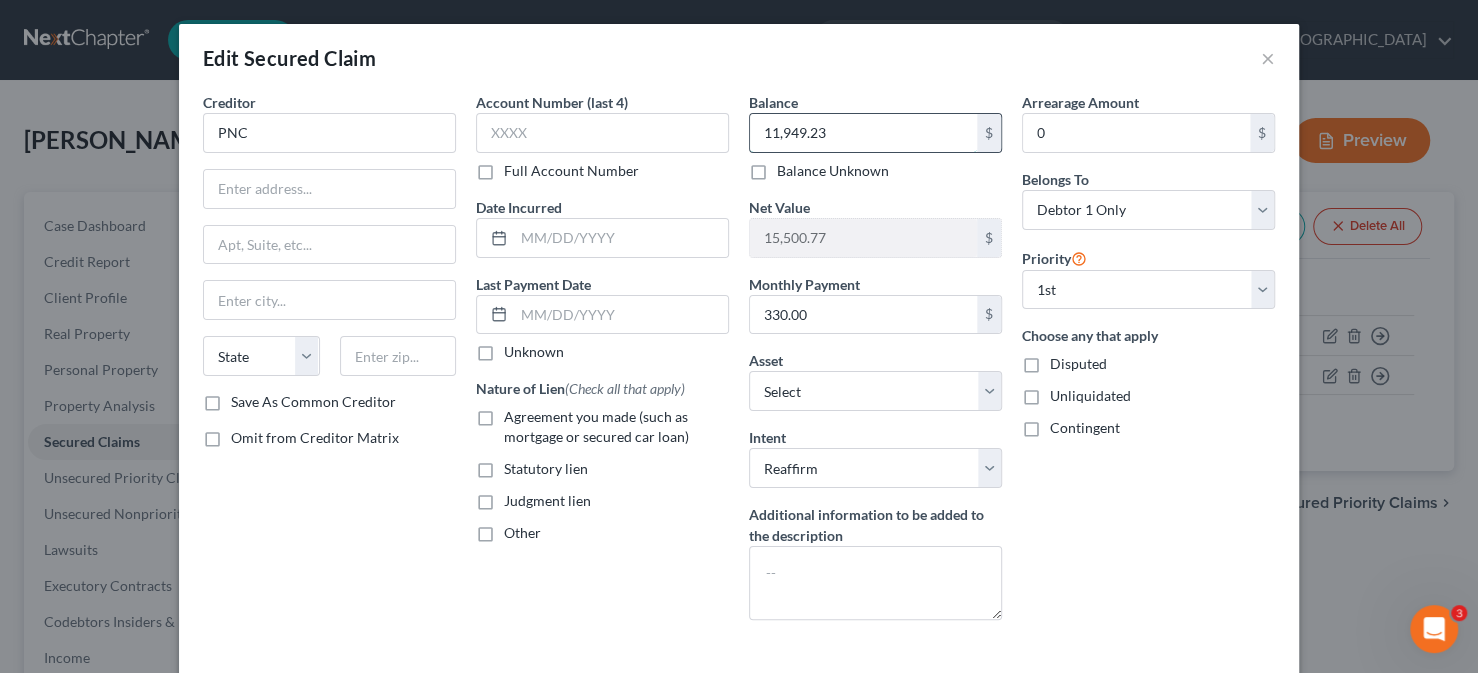 click on "11,949.23" at bounding box center (863, 133) 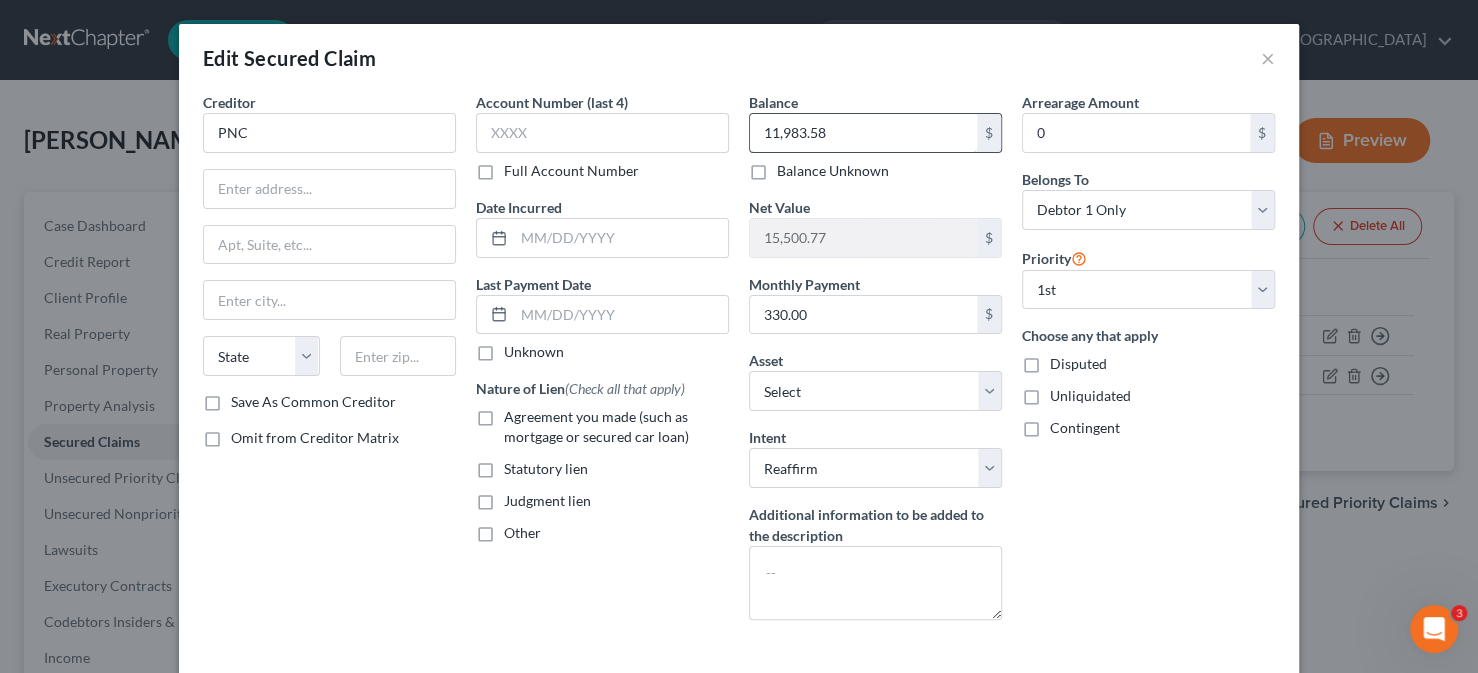 click on "11,983.58" at bounding box center (863, 133) 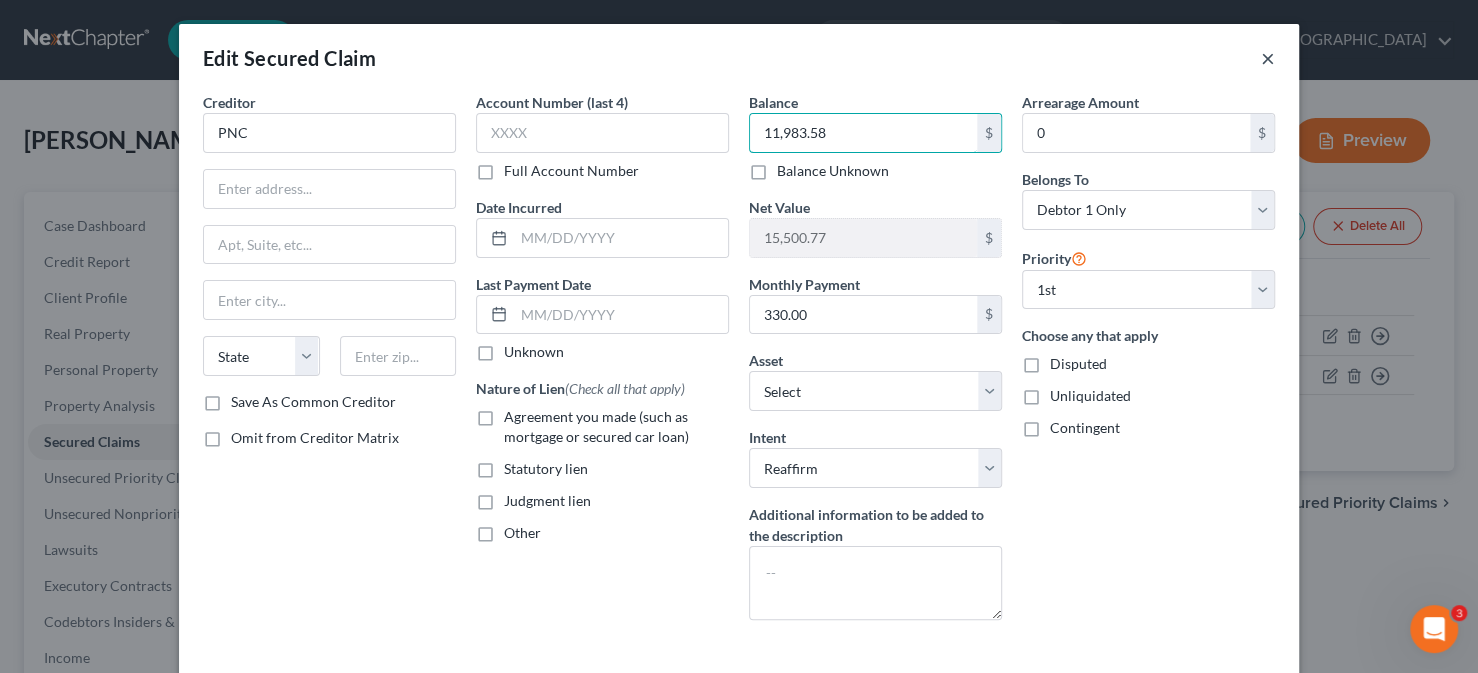type on "11,983.58" 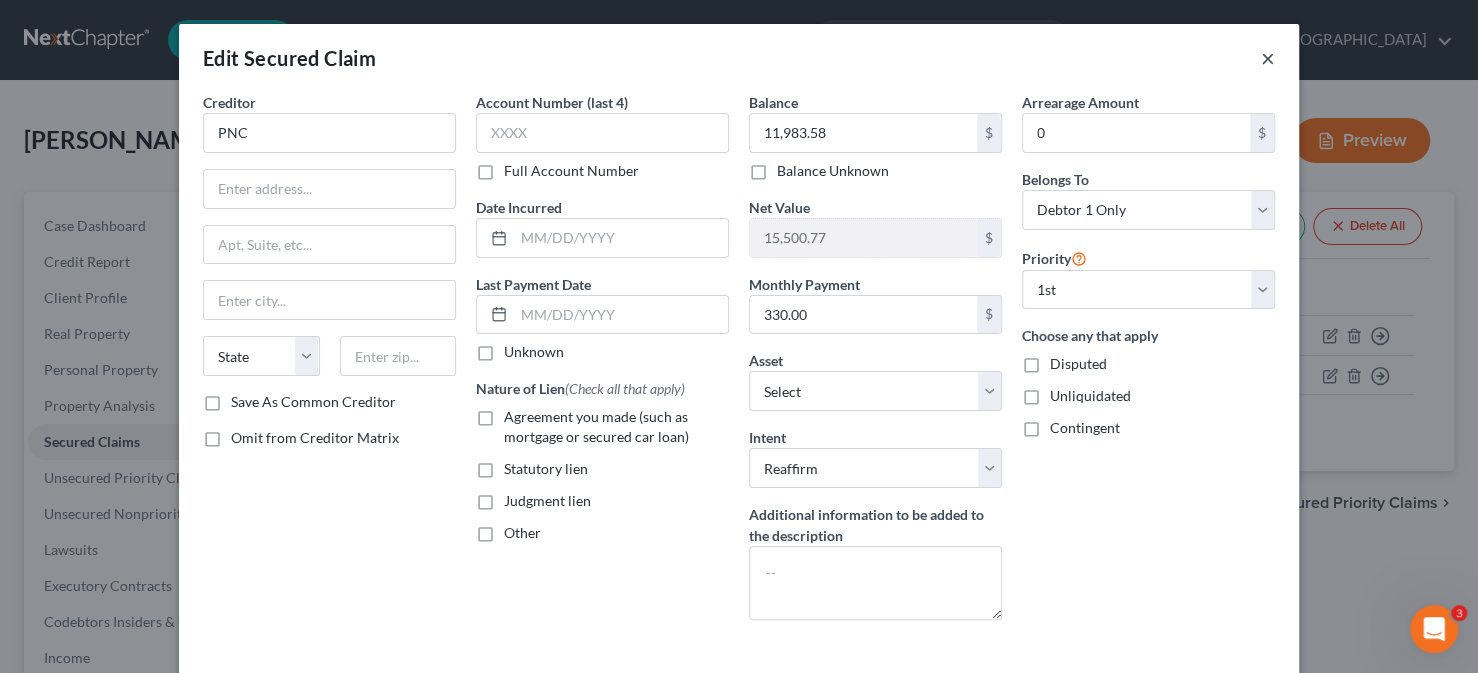 click on "×" at bounding box center (1268, 58) 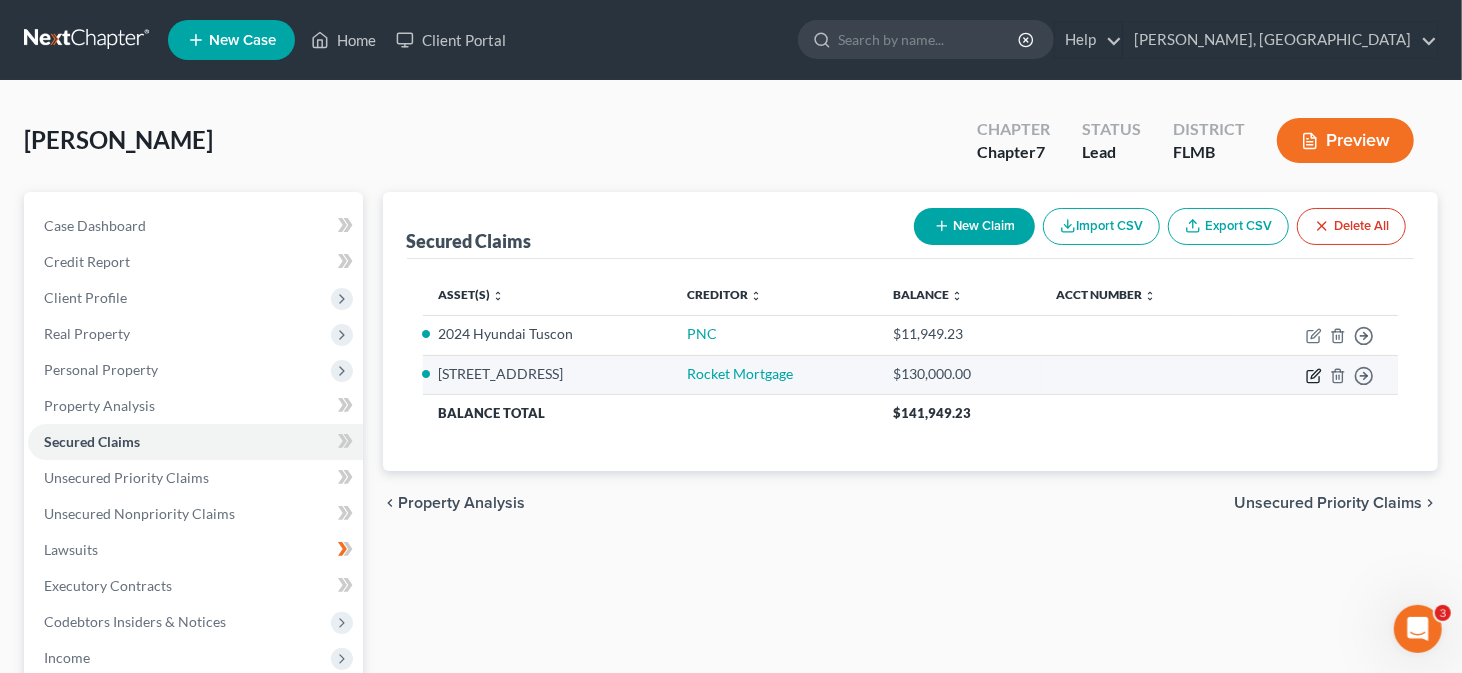 click 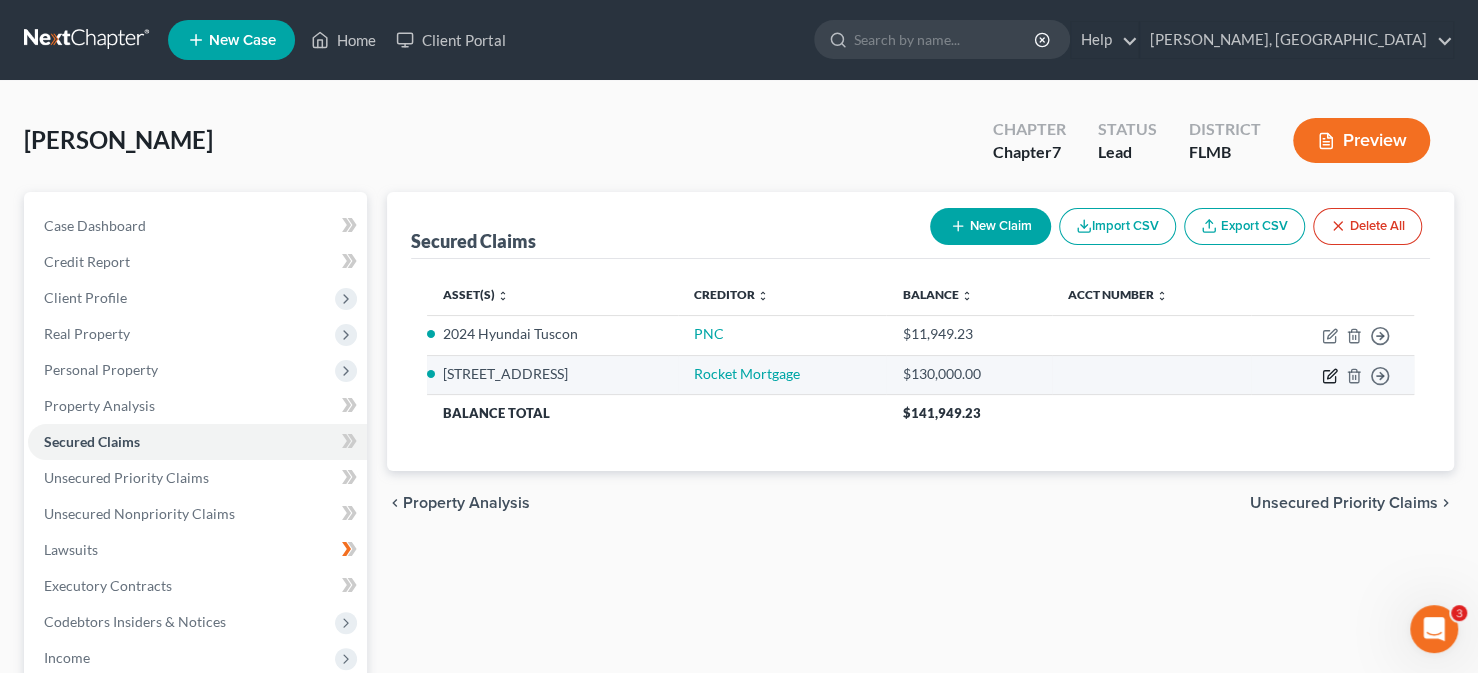 select on "9" 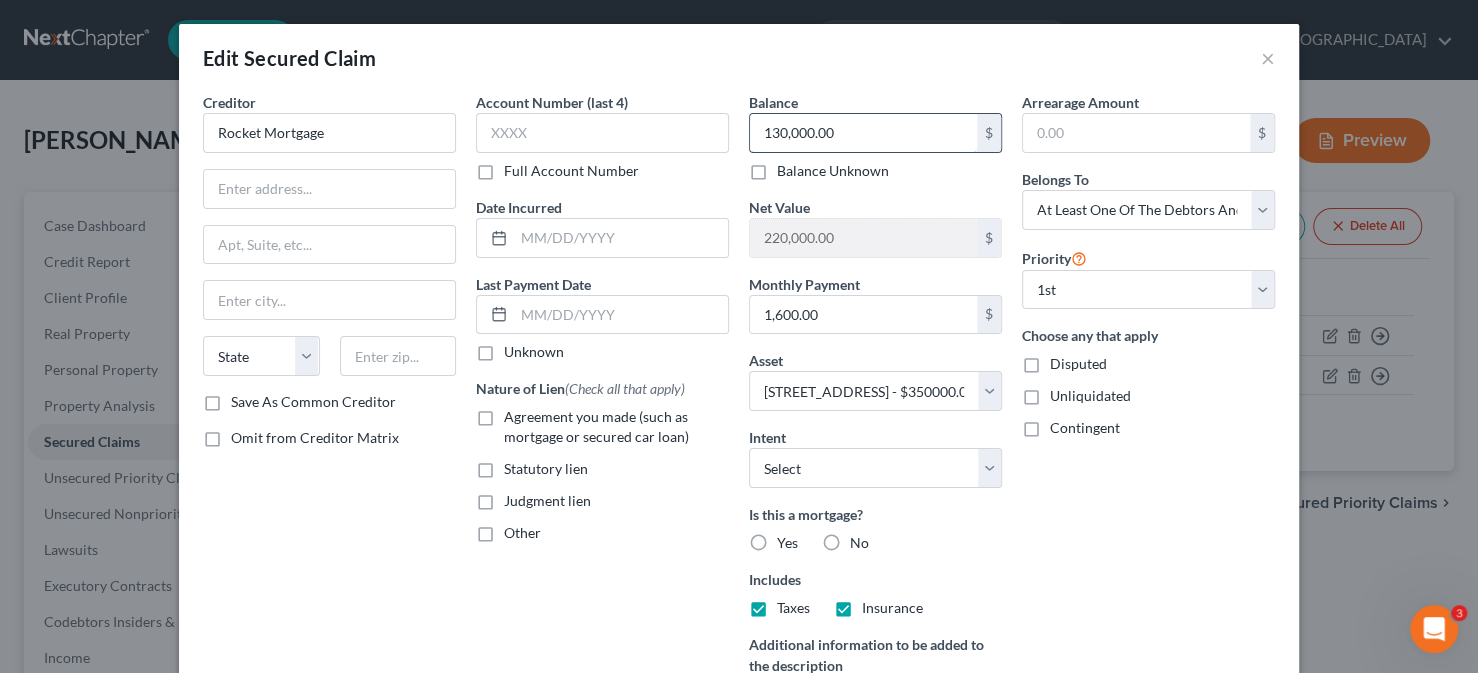 click on "130,000.00" at bounding box center (863, 133) 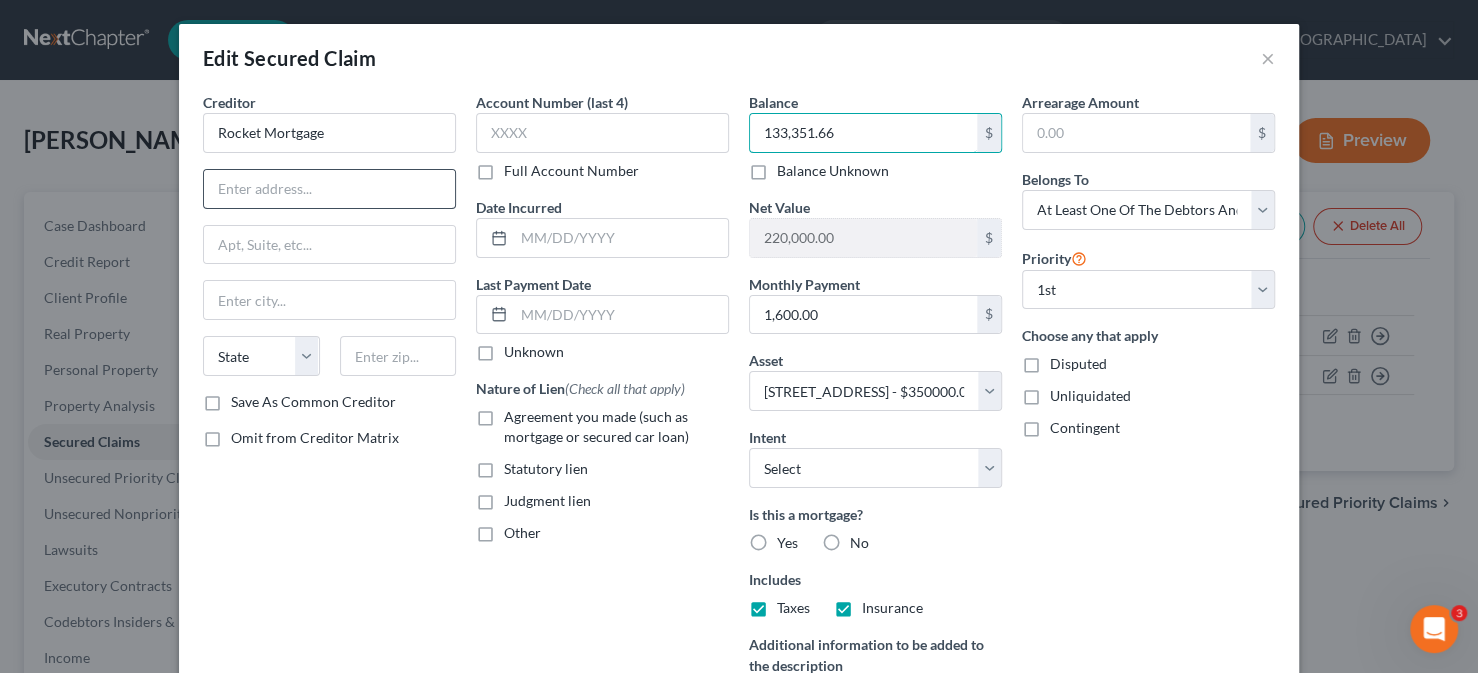 type on "133,351.66" 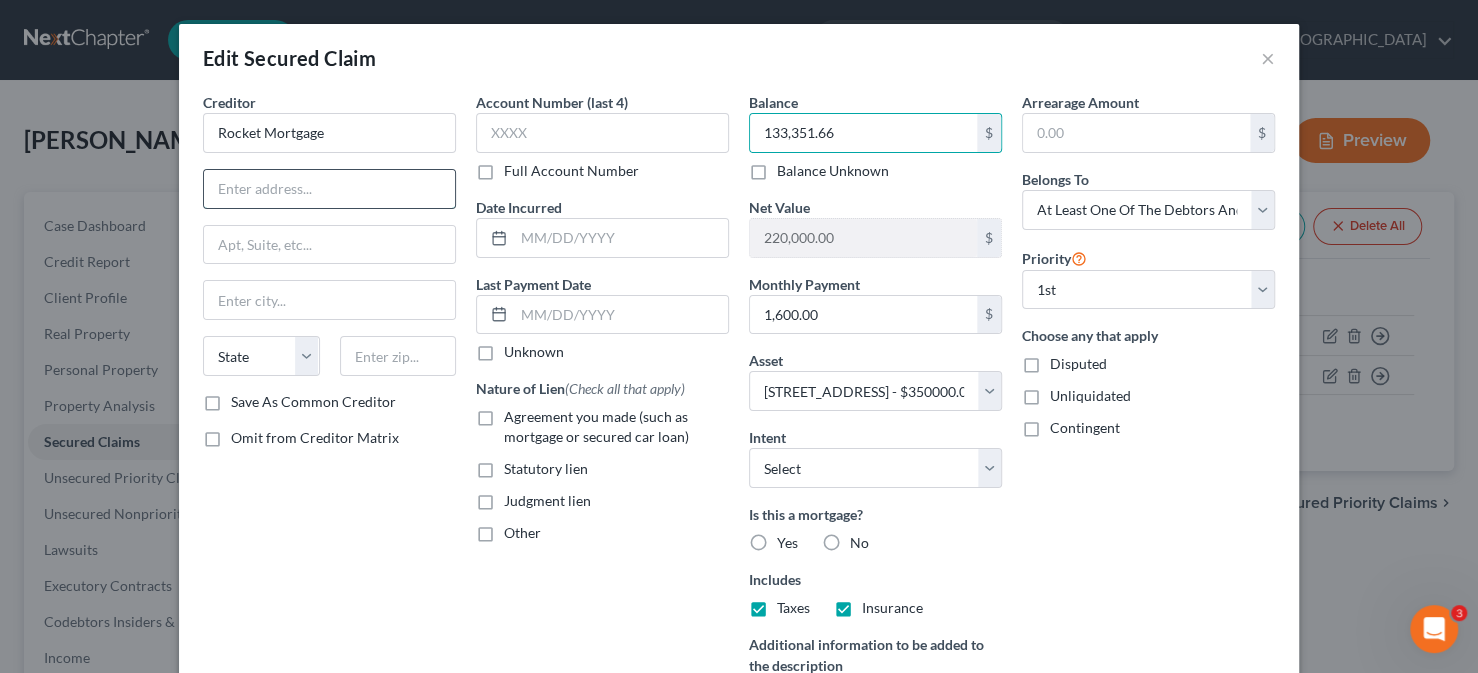 click at bounding box center [329, 189] 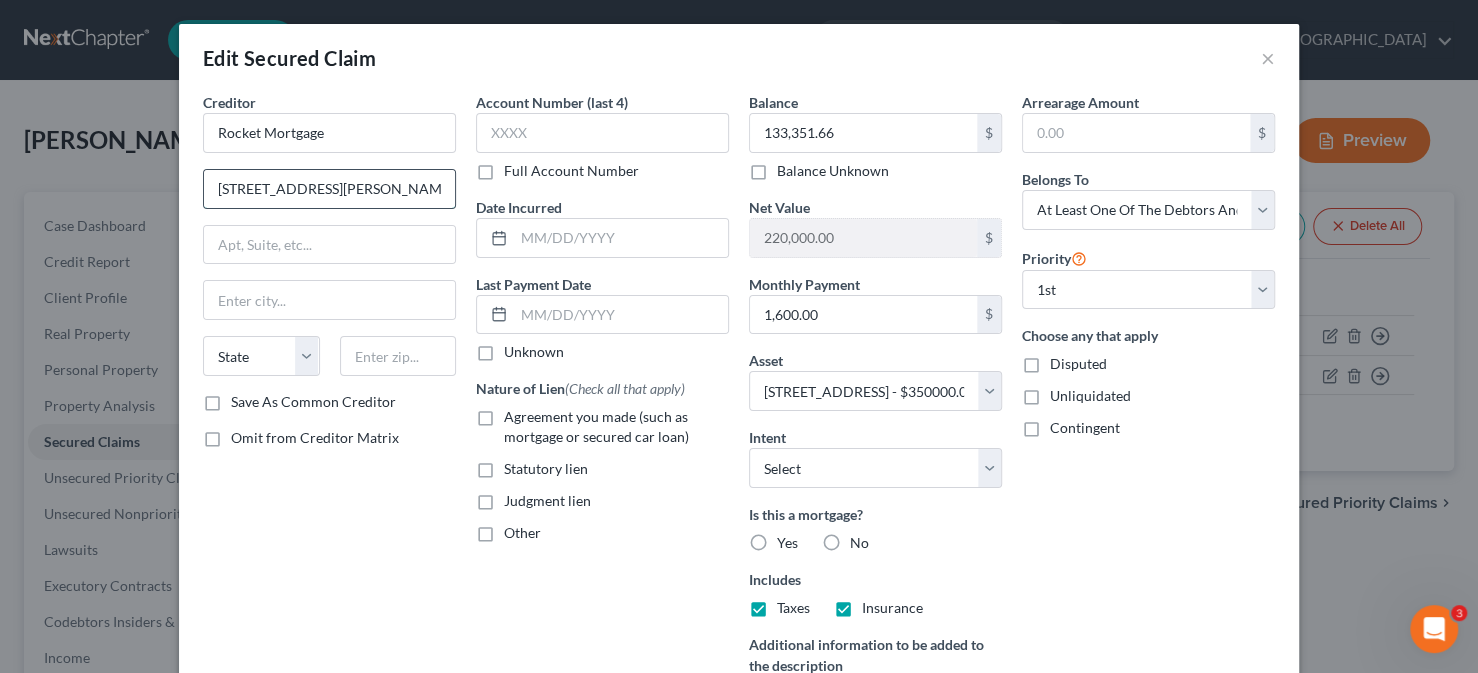 type on "[STREET_ADDRESS][PERSON_NAME]" 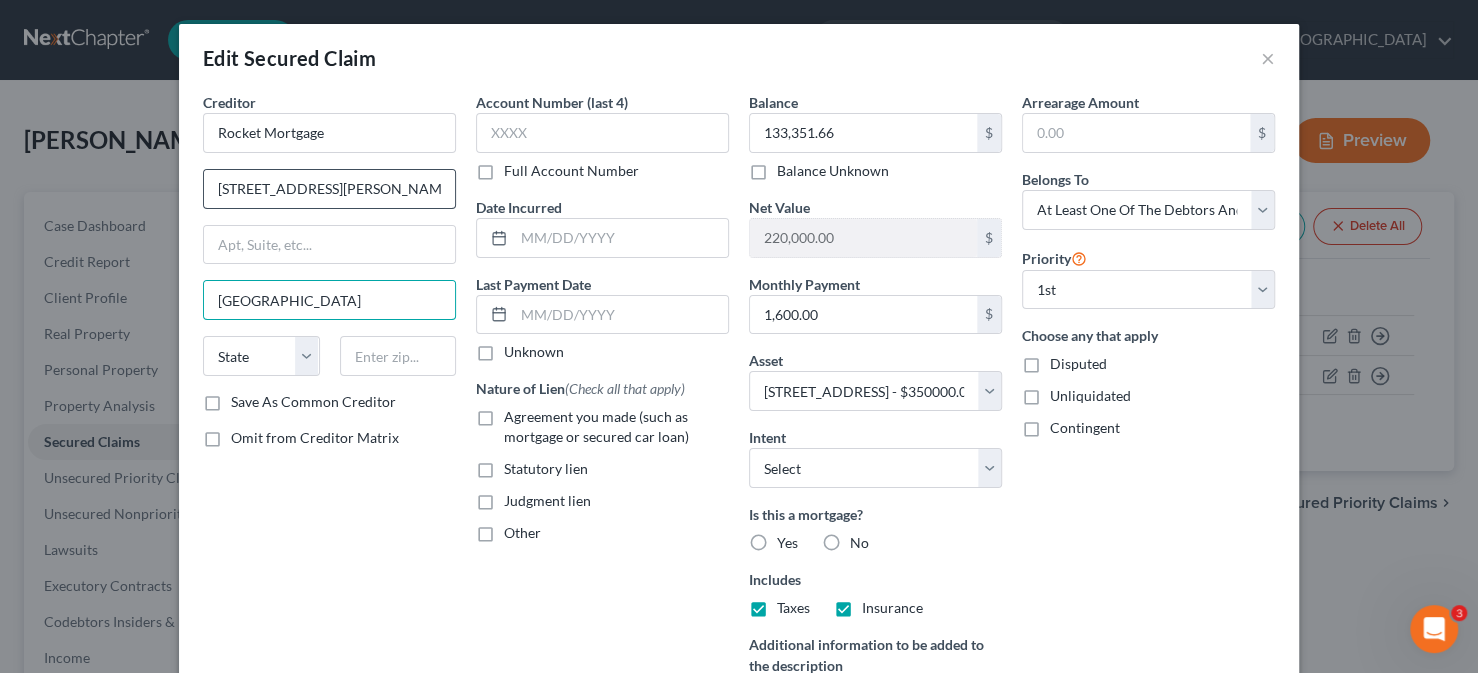 type on "[GEOGRAPHIC_DATA]" 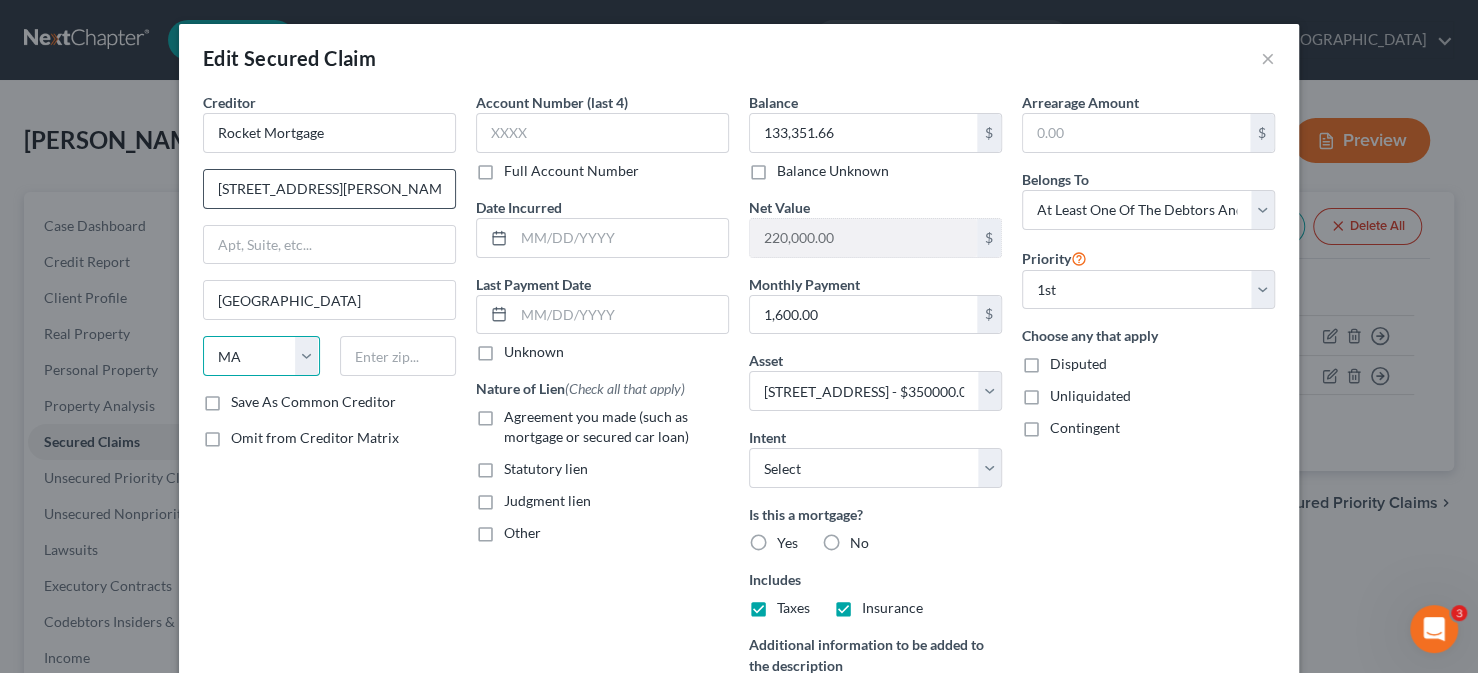 select on "23" 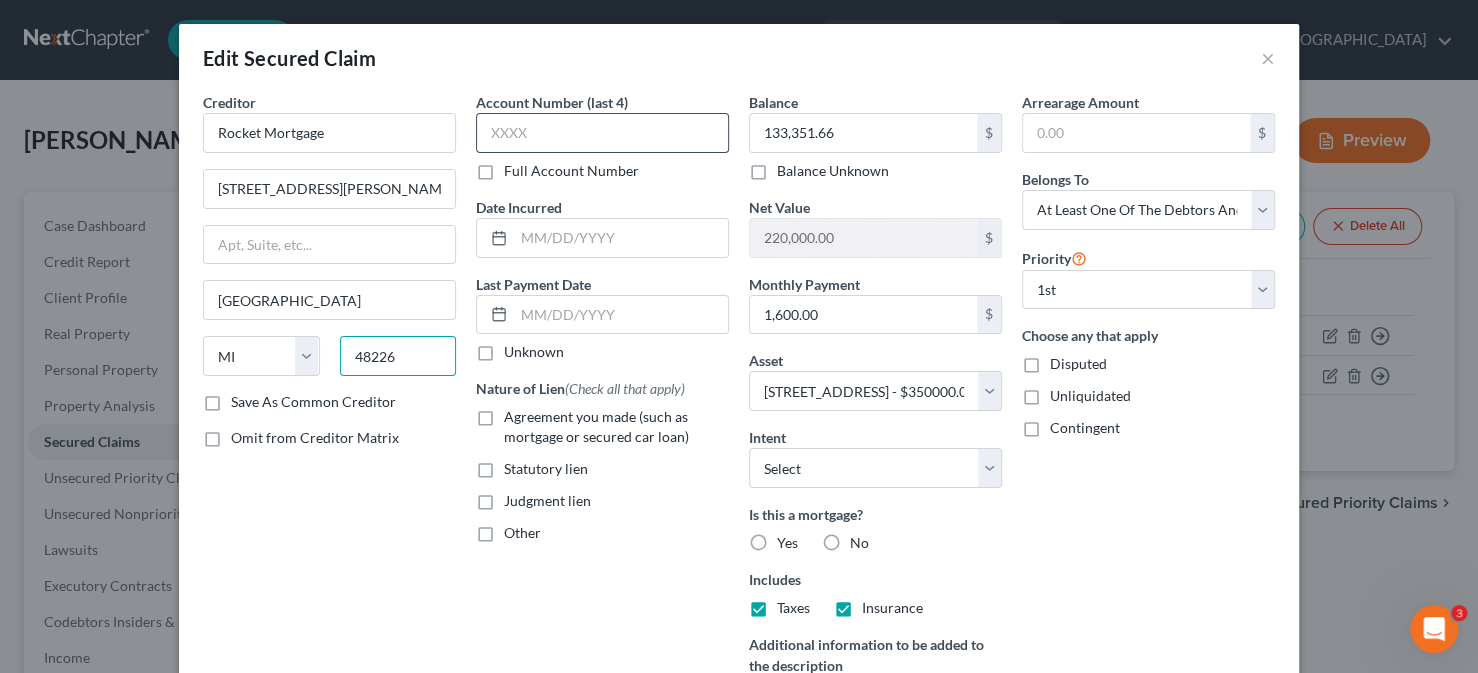 type on "48226" 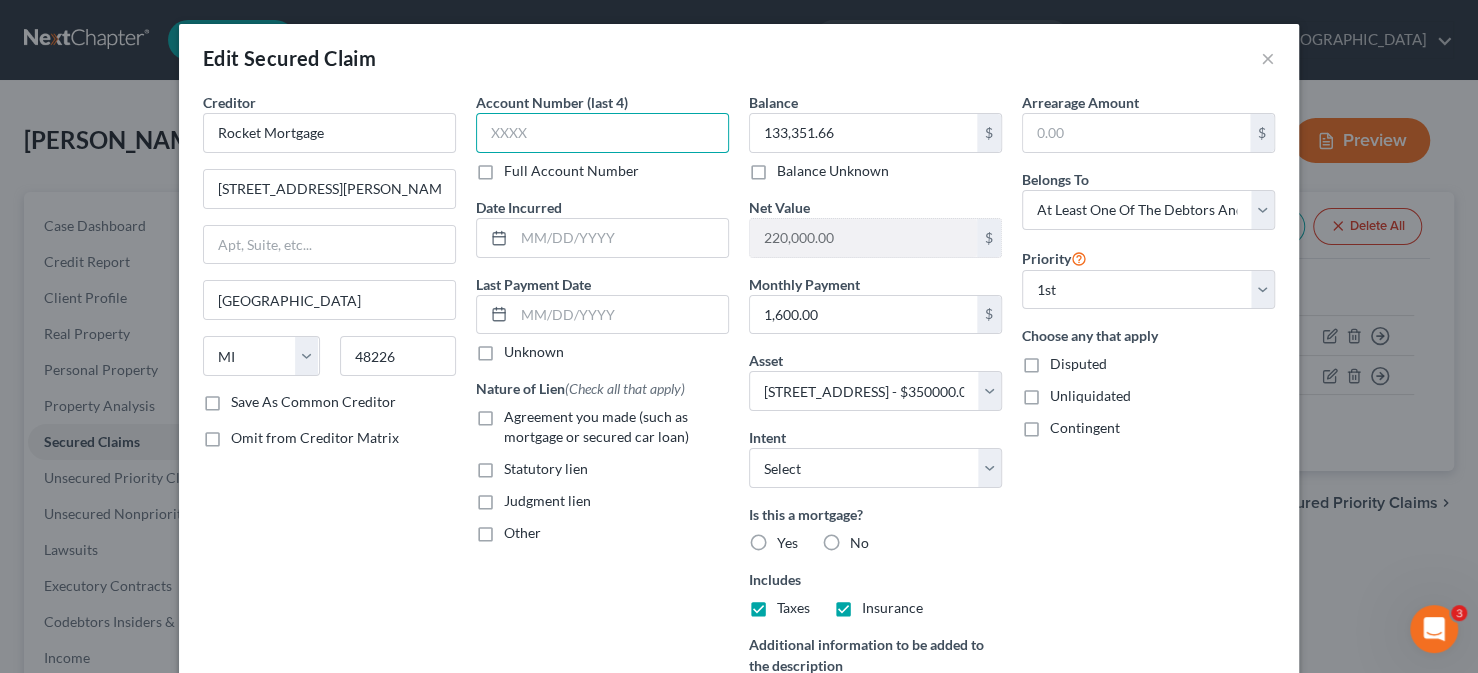 click at bounding box center [602, 133] 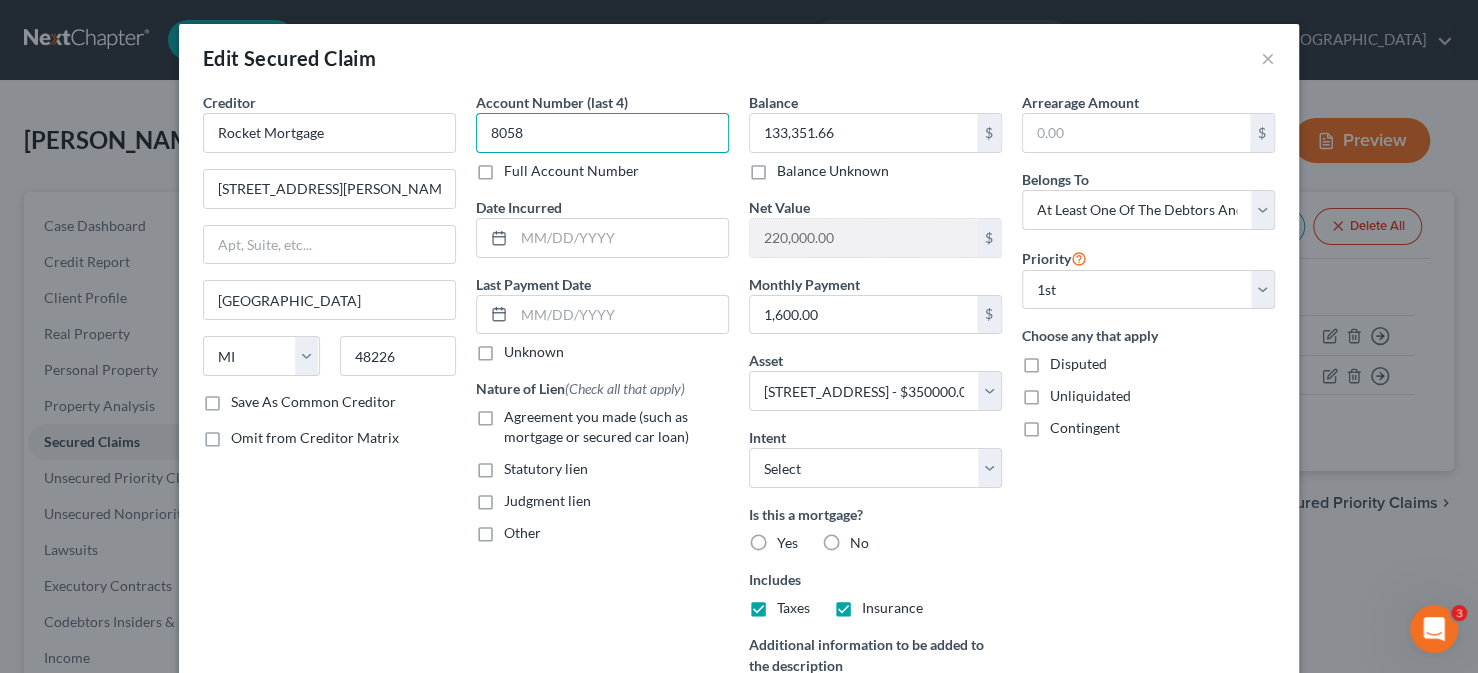 type on "8058" 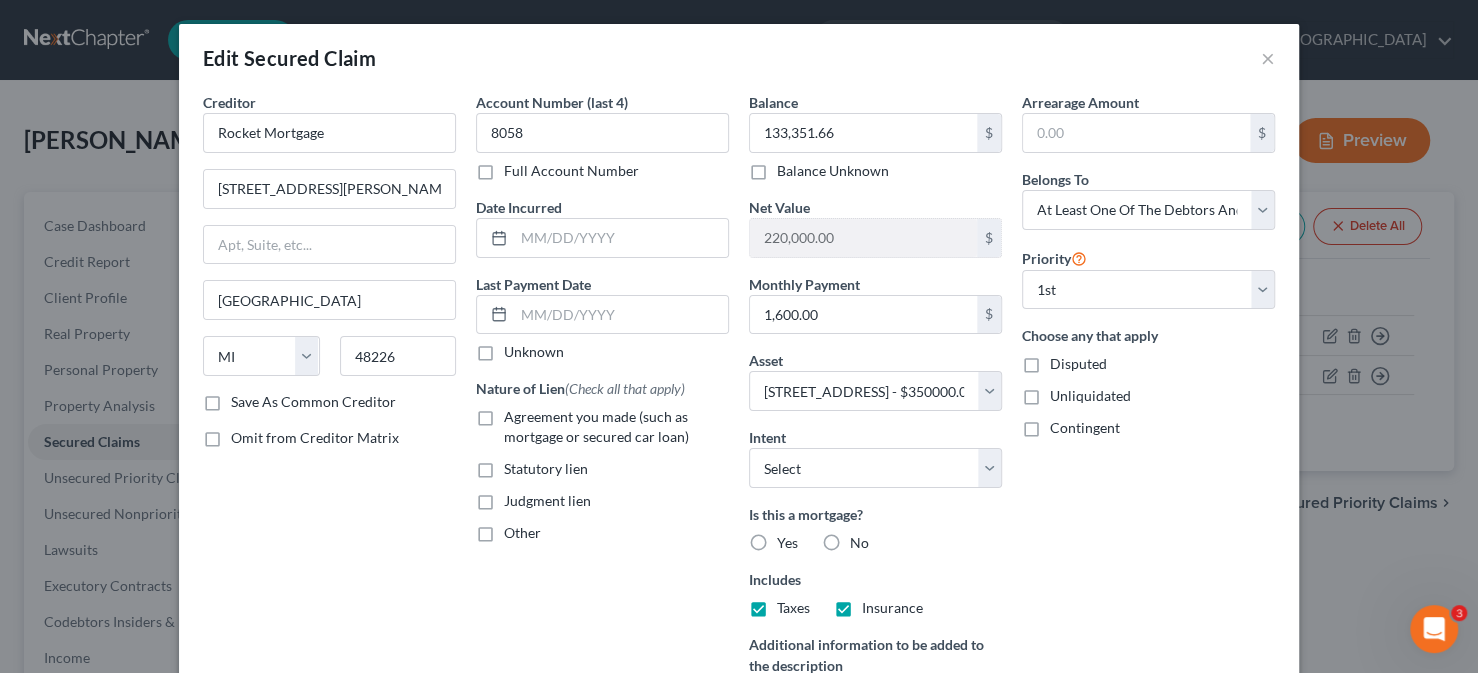 click on "Agreement you made (such as mortgage or secured car loan)" at bounding box center (616, 427) 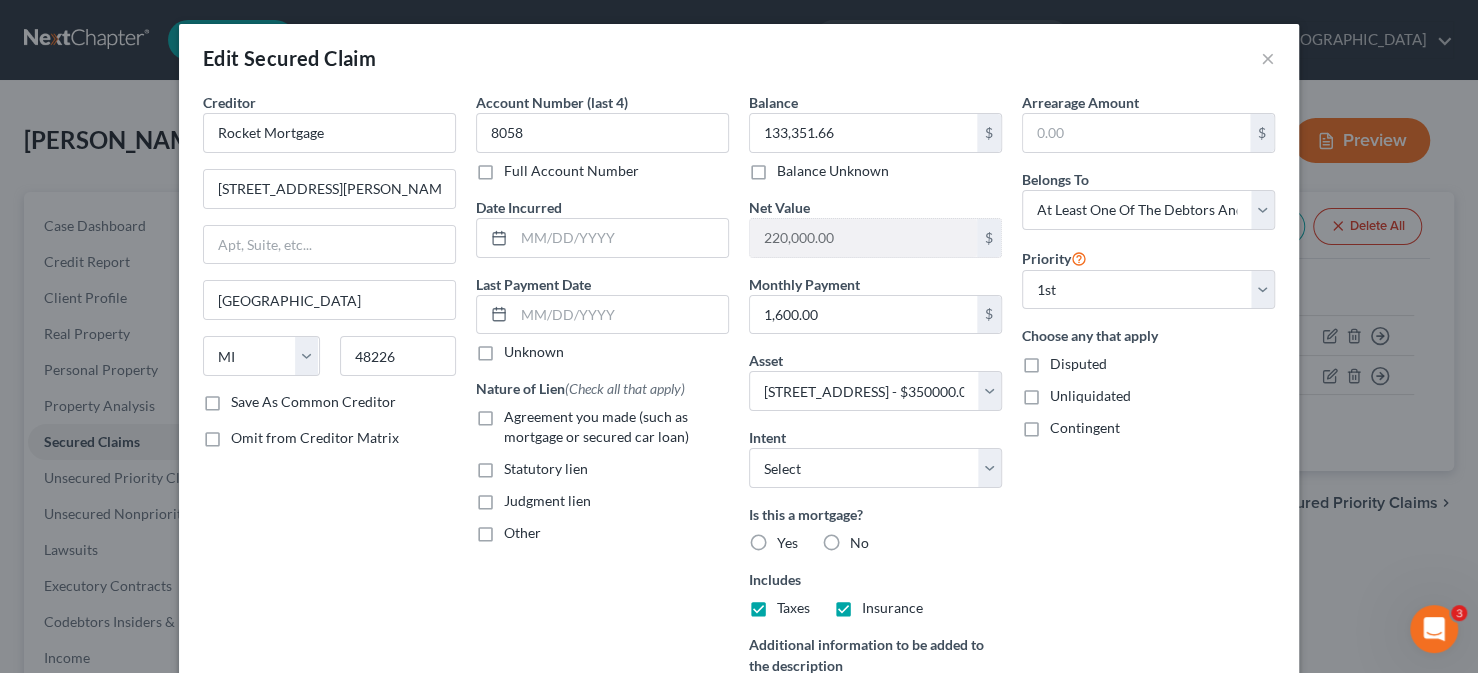 click on "Agreement you made (such as mortgage or secured car loan)" at bounding box center [518, 413] 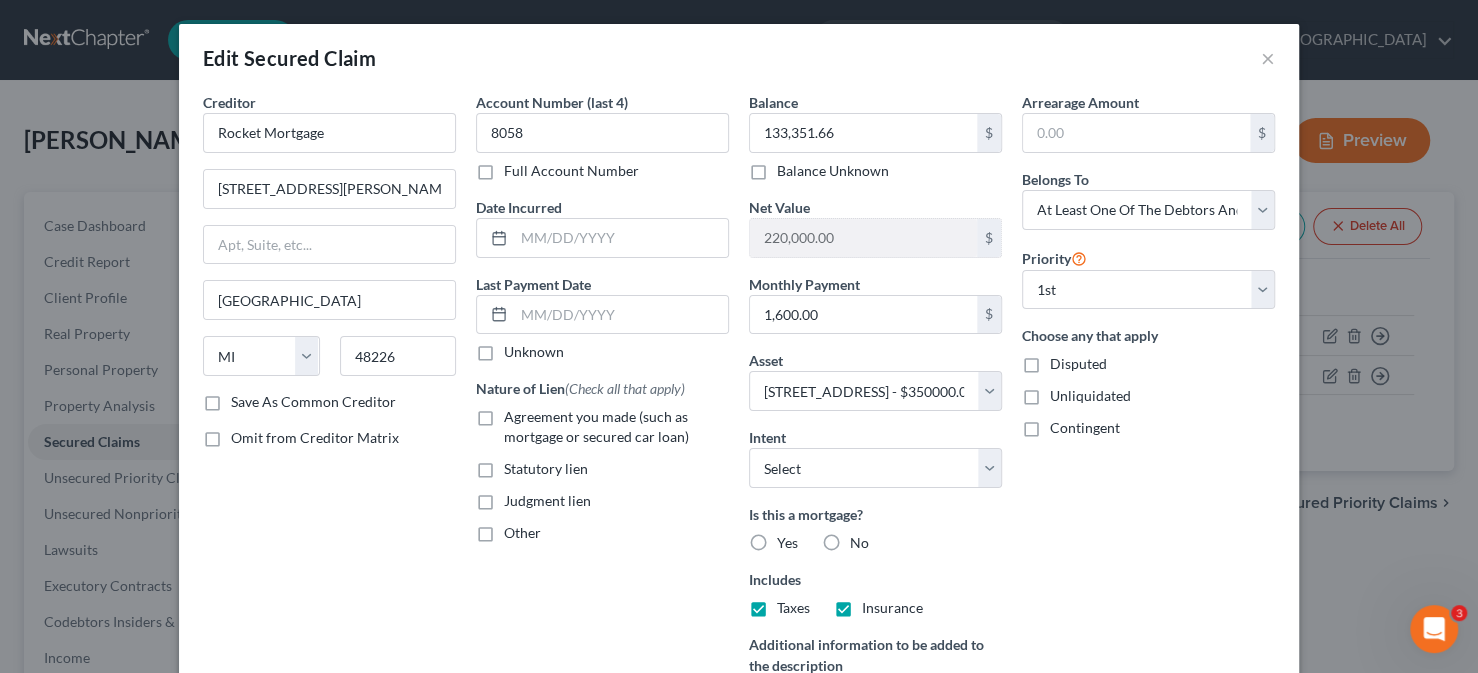 checkbox on "true" 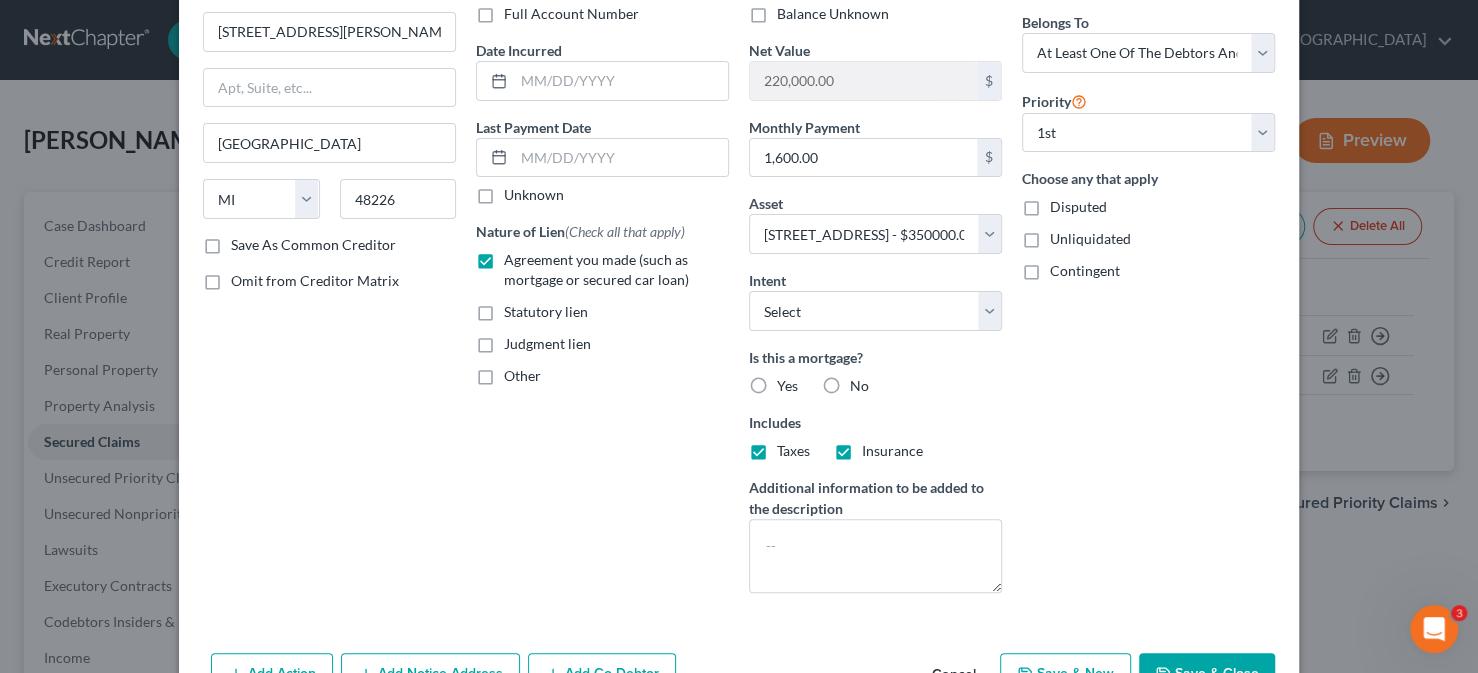 scroll, scrollTop: 200, scrollLeft: 0, axis: vertical 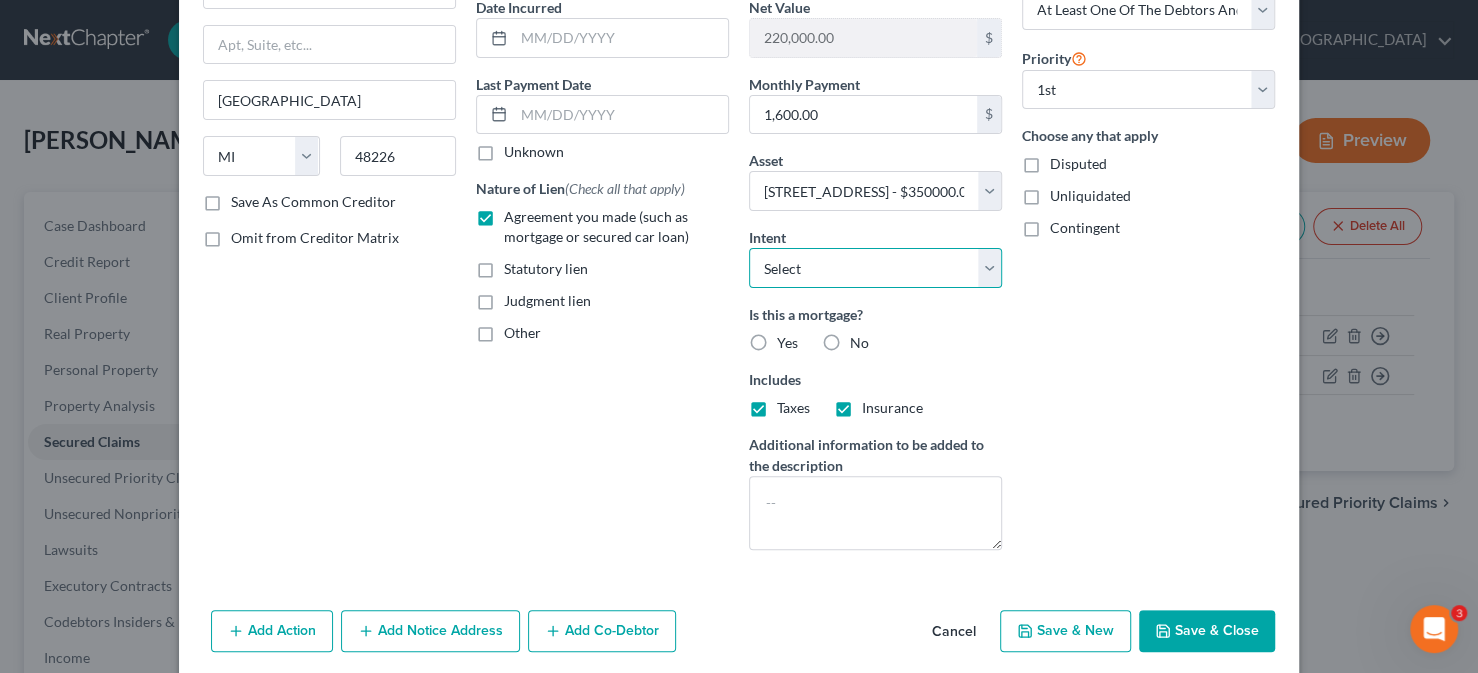 click on "Select Surrender Redeem Reaffirm Avoid Other" at bounding box center (875, 268) 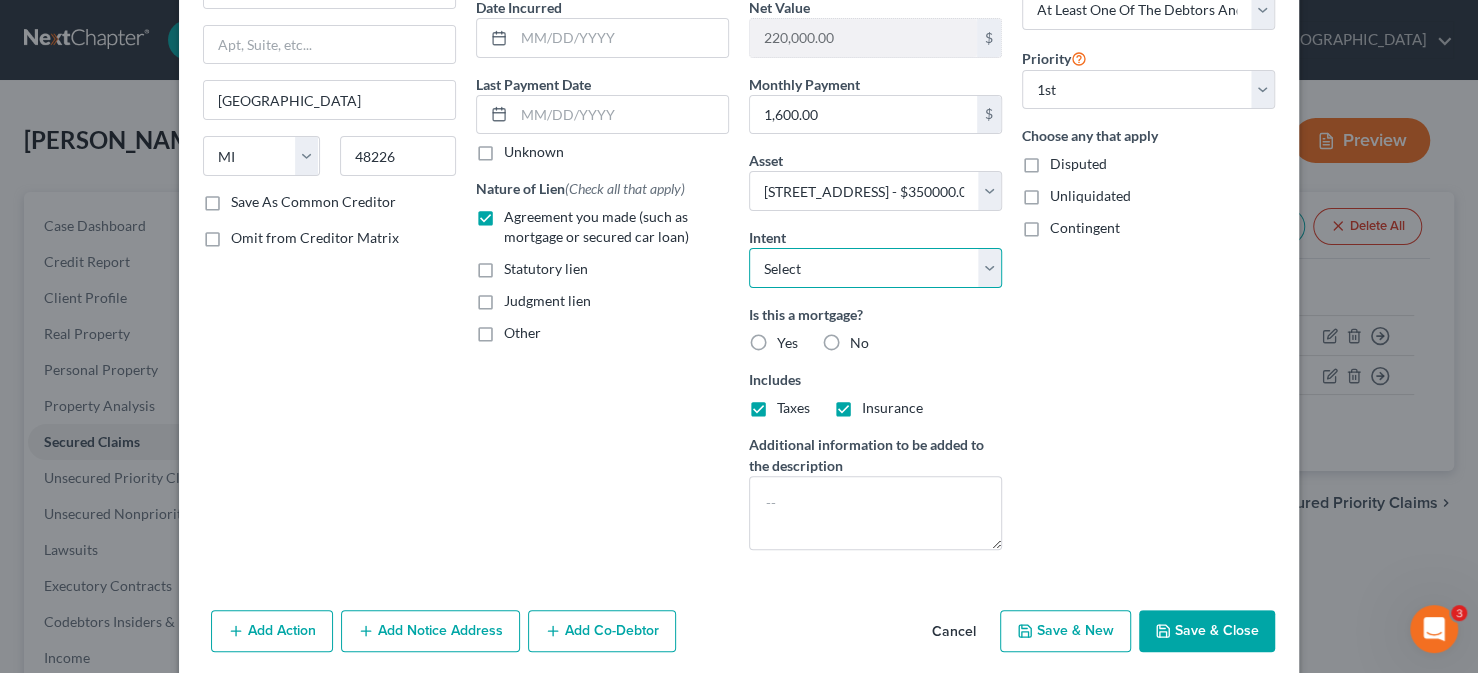 select on "4" 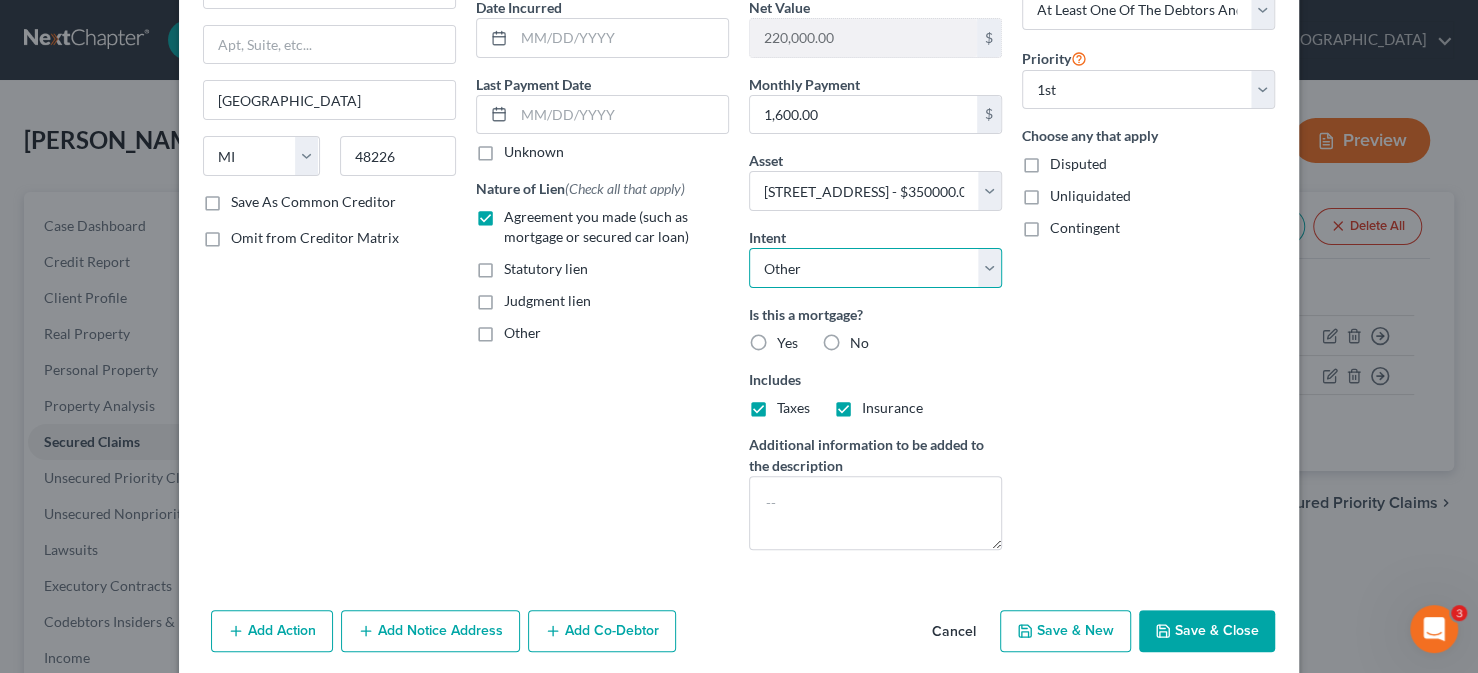 click on "Select Surrender Redeem Reaffirm Avoid Other" at bounding box center (875, 268) 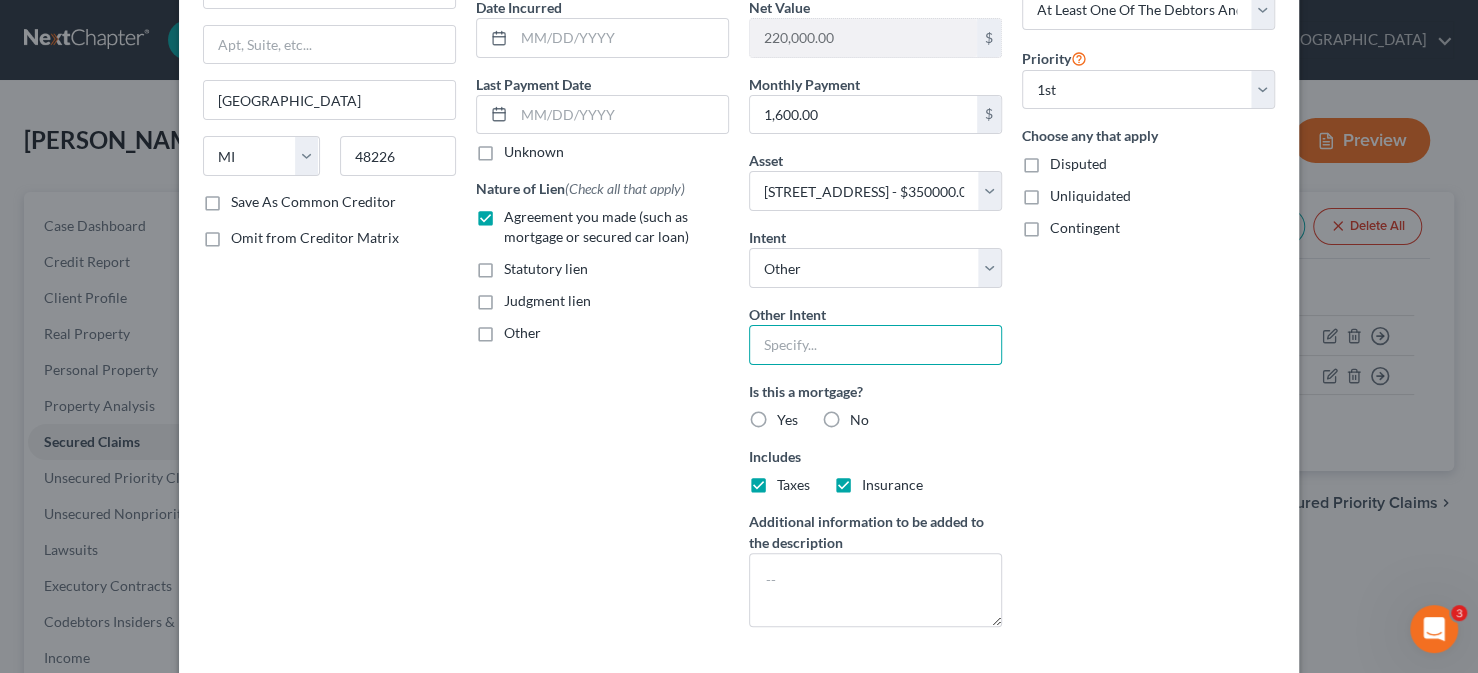 click at bounding box center [875, 345] 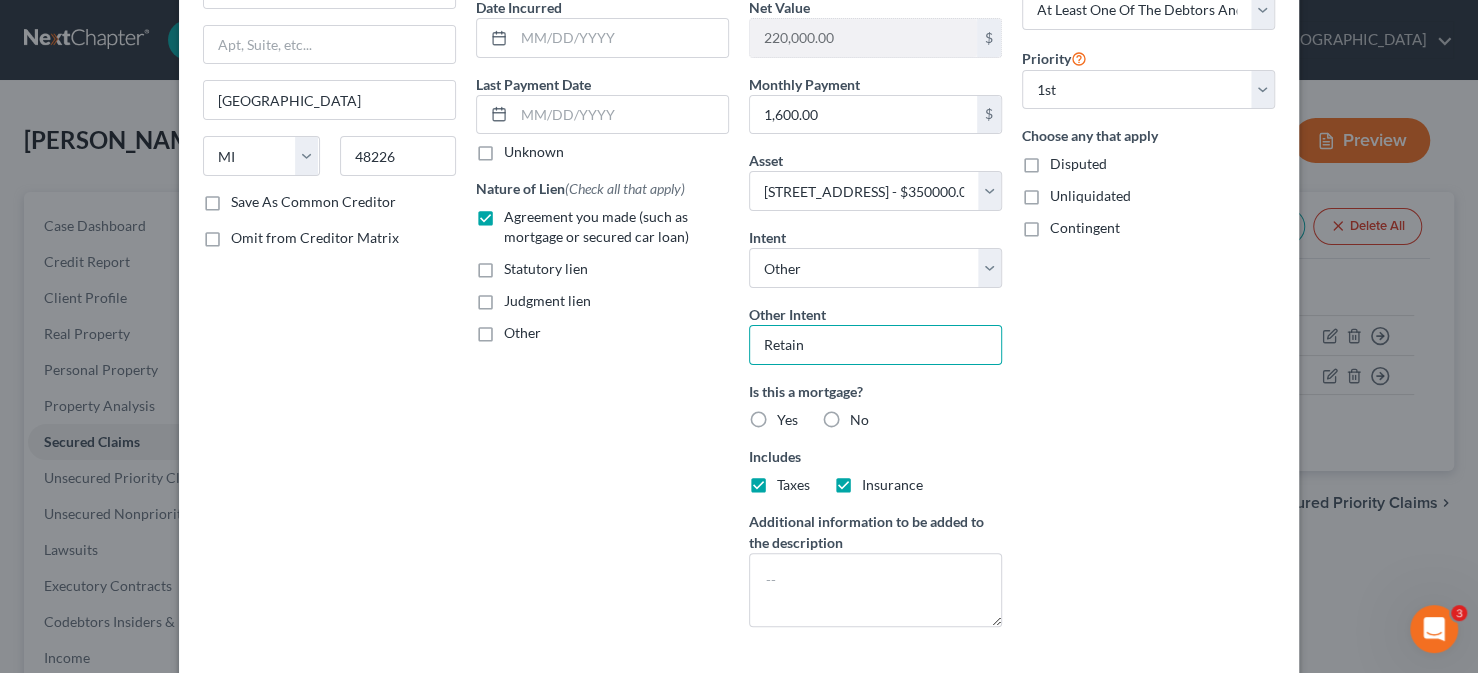 type on "Retain" 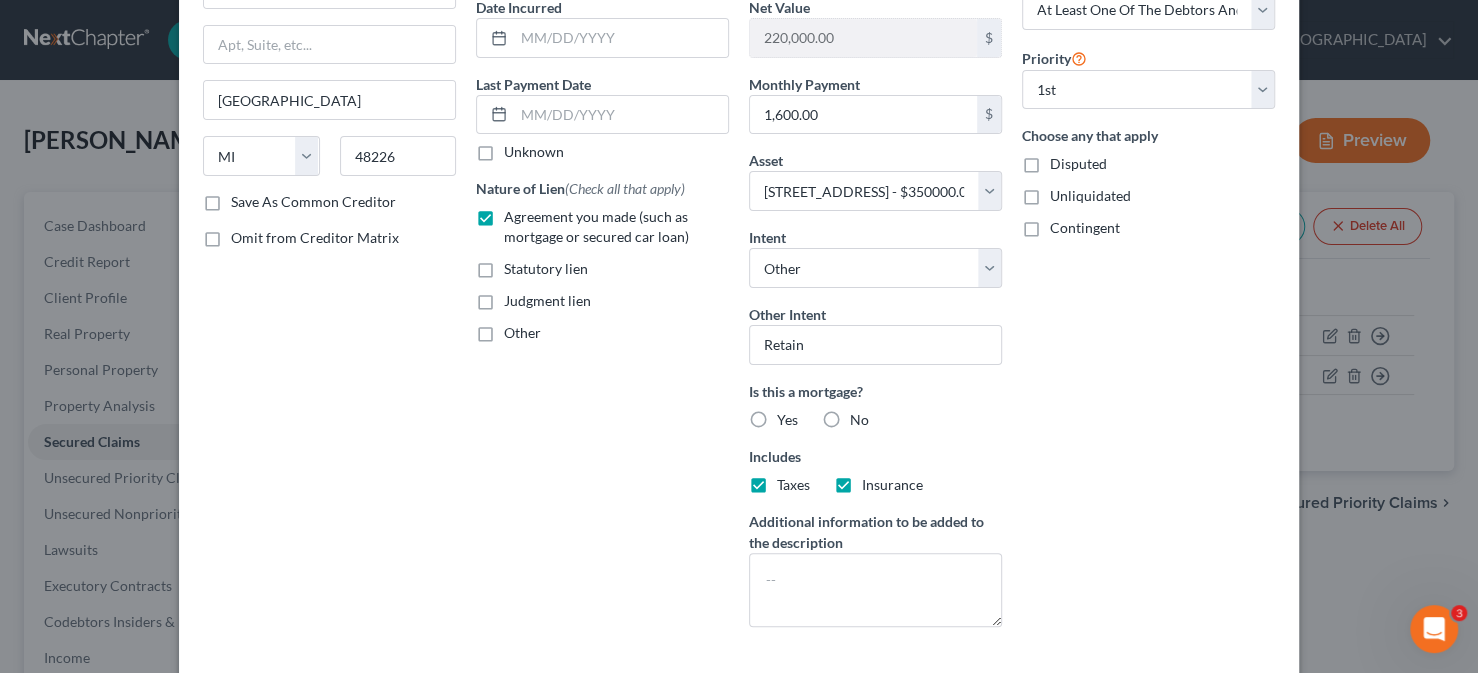 click on "Yes" at bounding box center [787, 420] 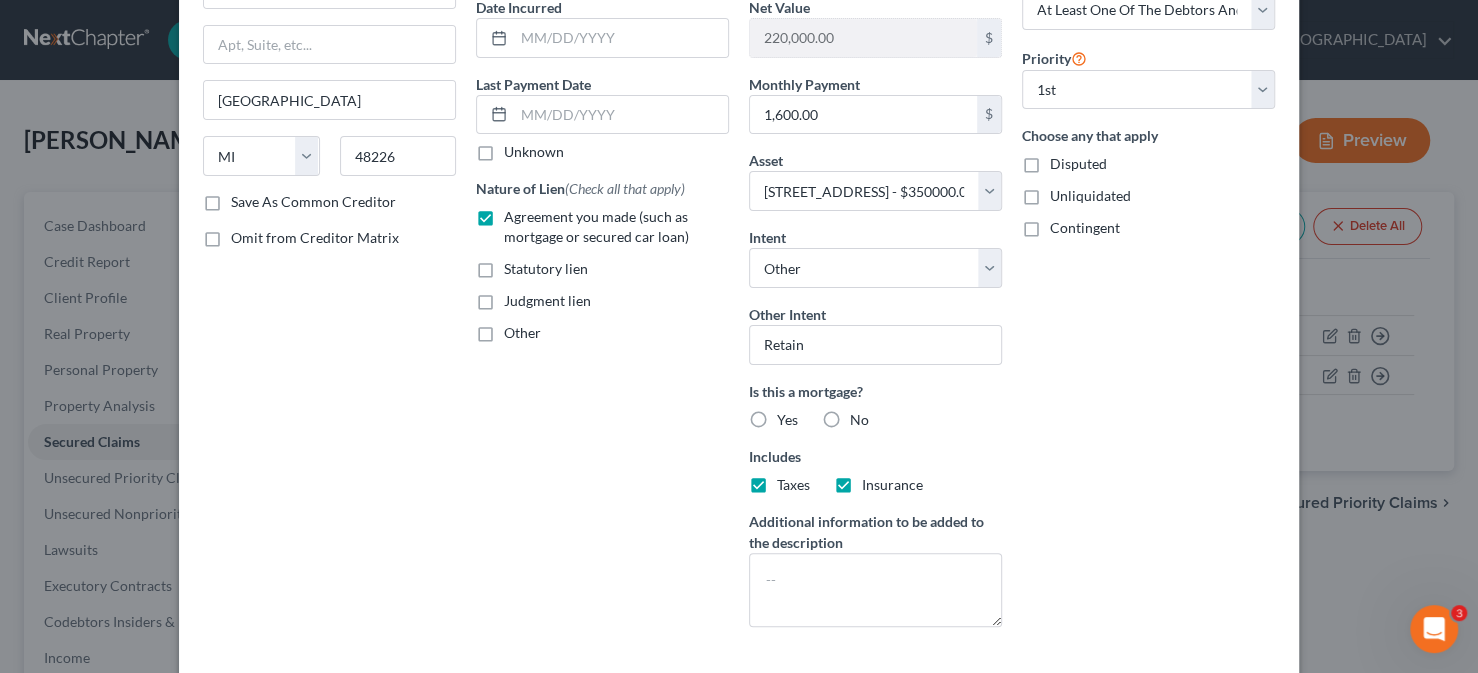 click on "Yes" at bounding box center (791, 416) 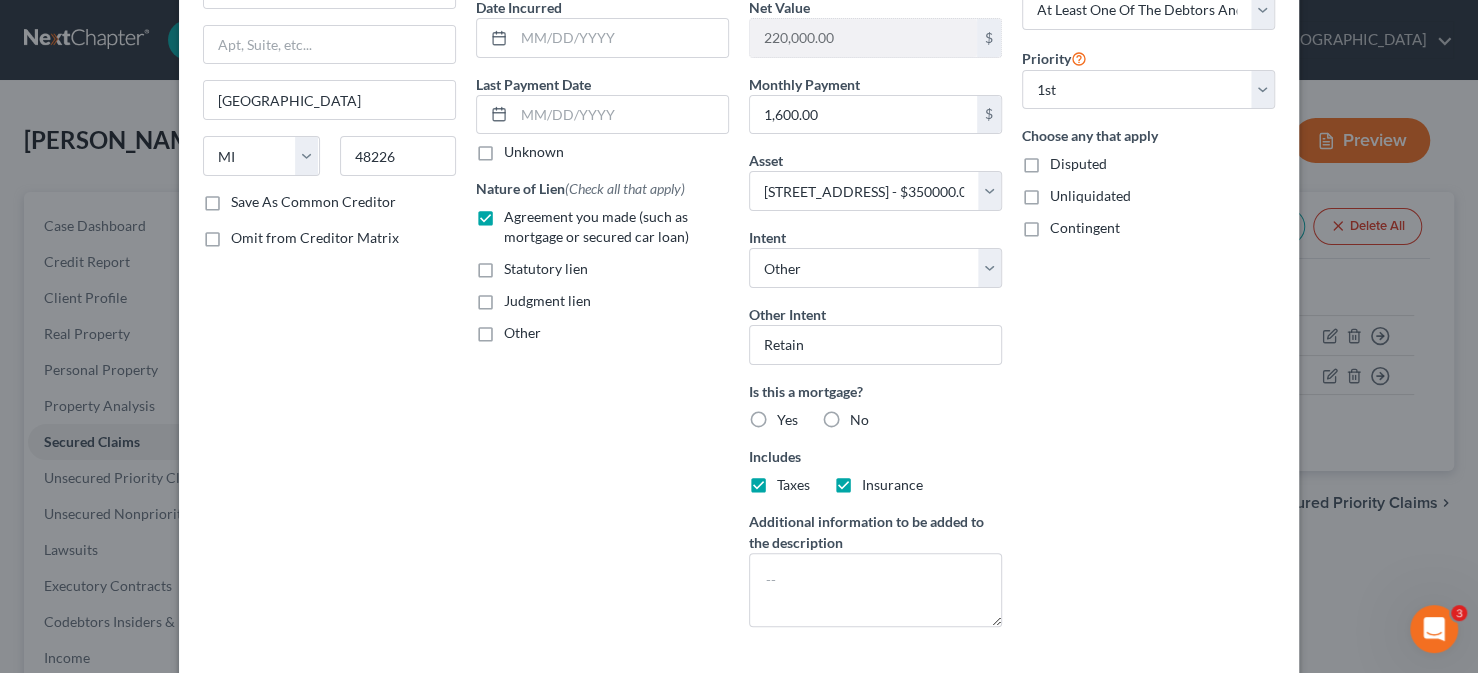 radio on "true" 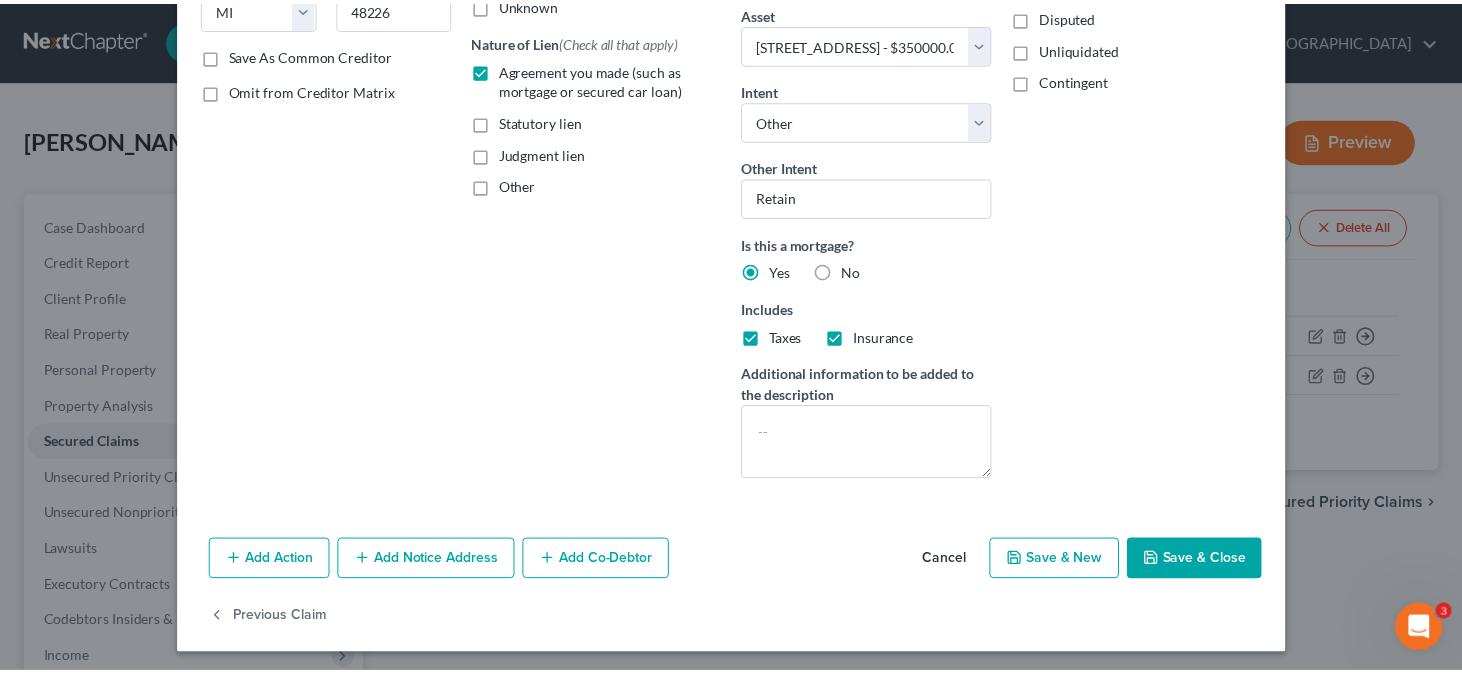 scroll, scrollTop: 349, scrollLeft: 0, axis: vertical 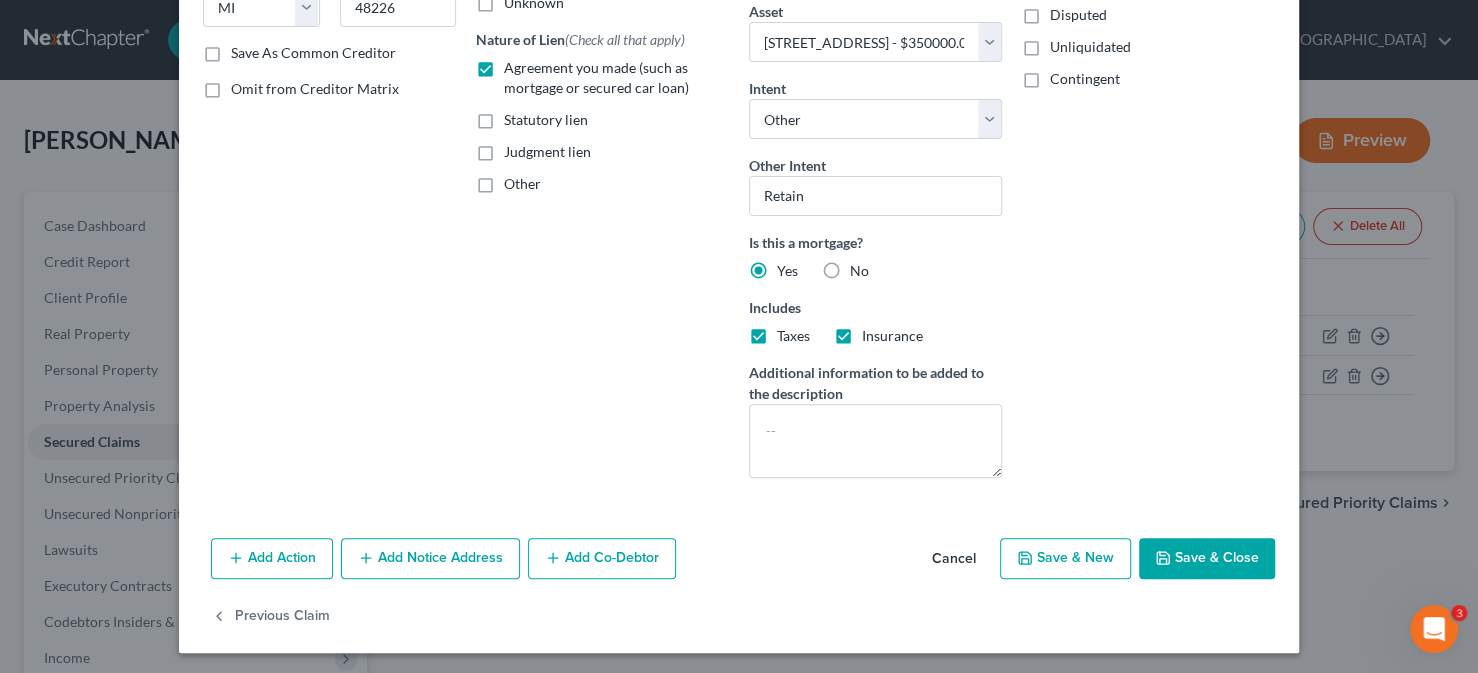 click on "Save & Close" at bounding box center (1207, 559) 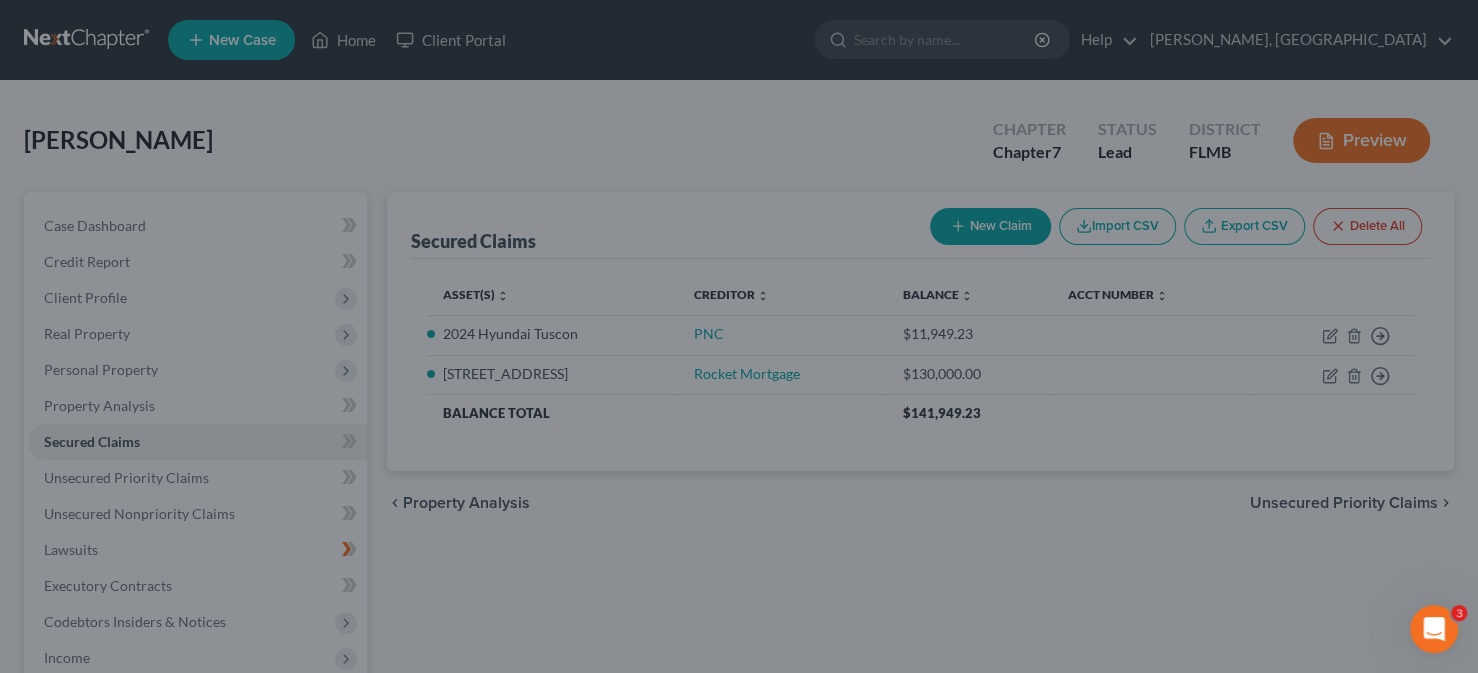 type on "216,648.34" 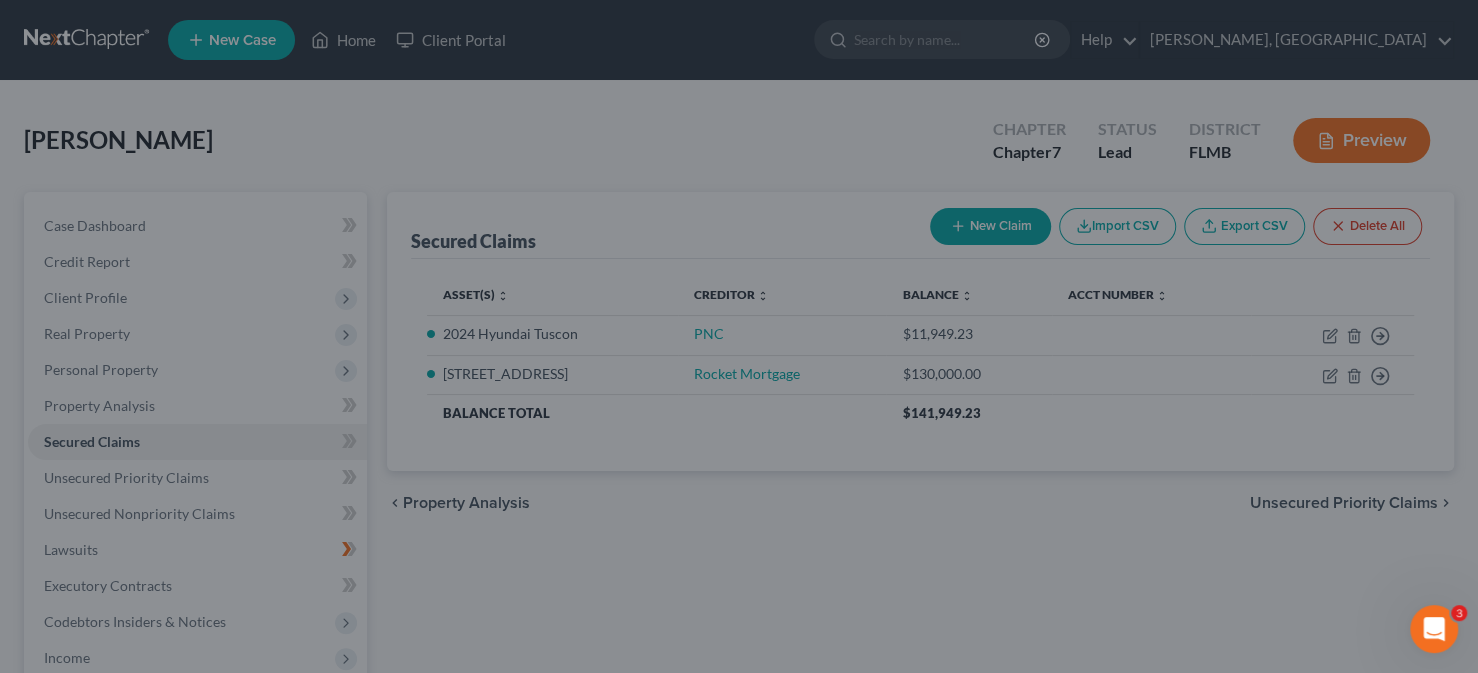 select on "9" 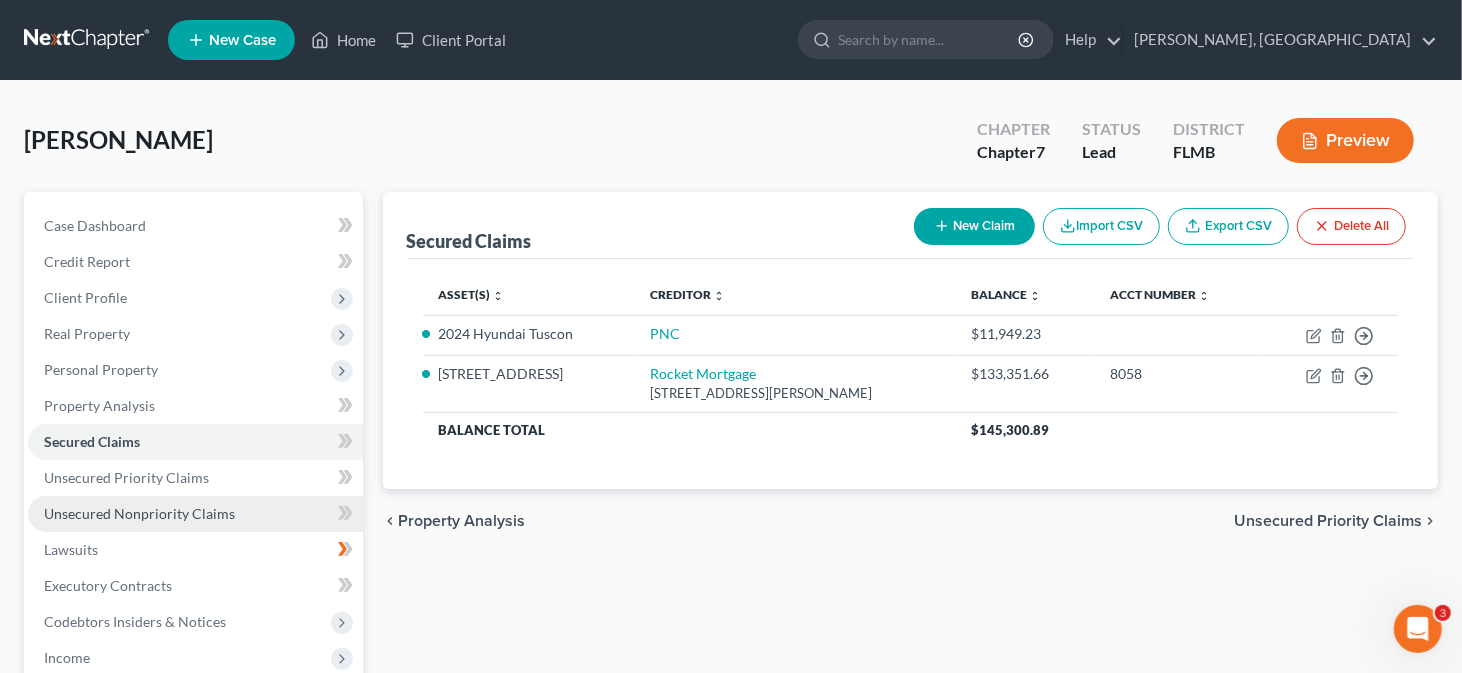click on "Unsecured Nonpriority Claims" at bounding box center [139, 513] 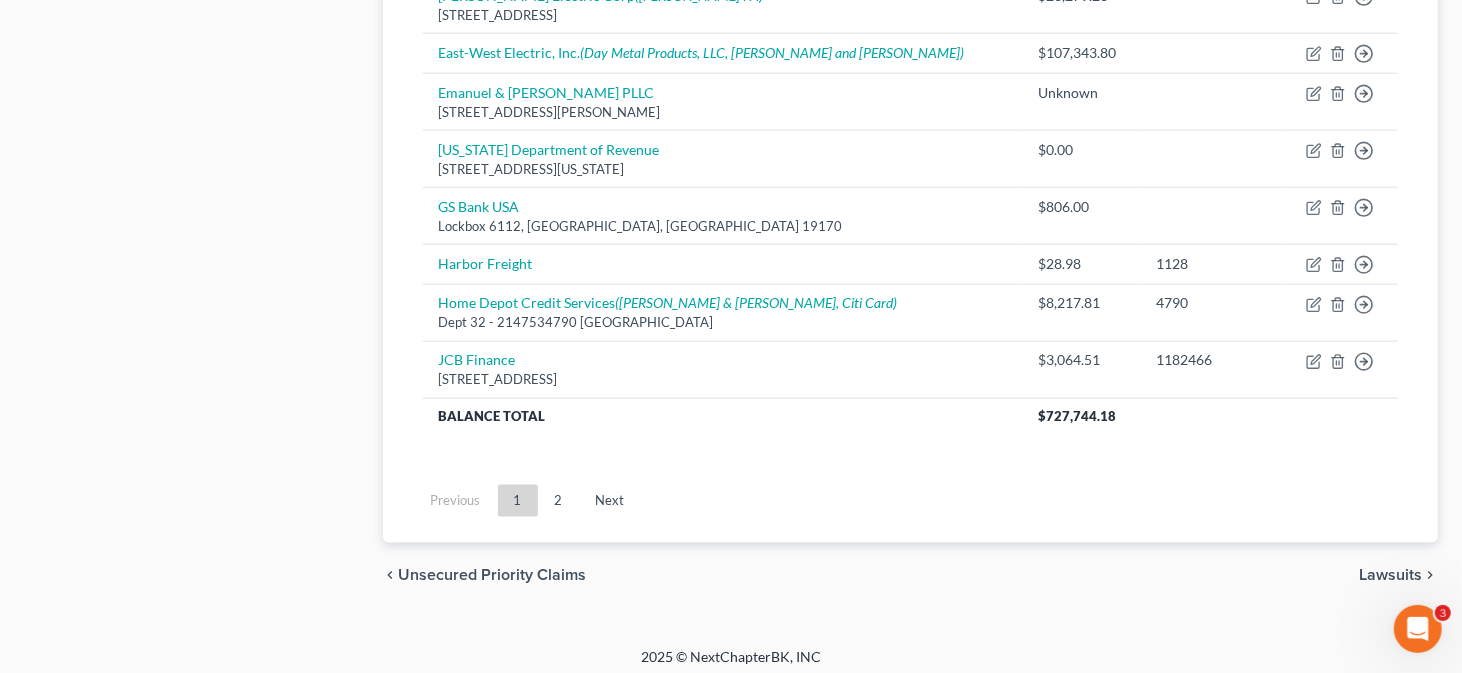 scroll, scrollTop: 1443, scrollLeft: 0, axis: vertical 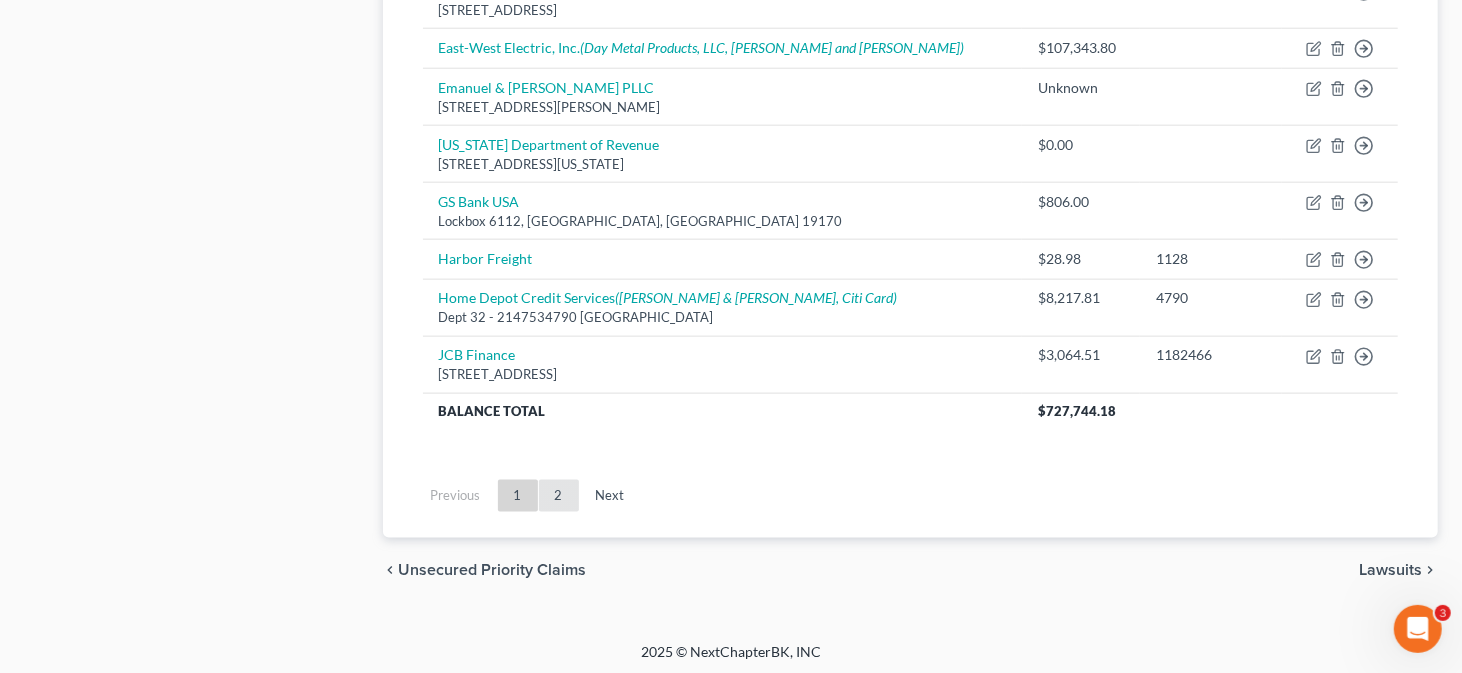 click on "2" at bounding box center (559, 496) 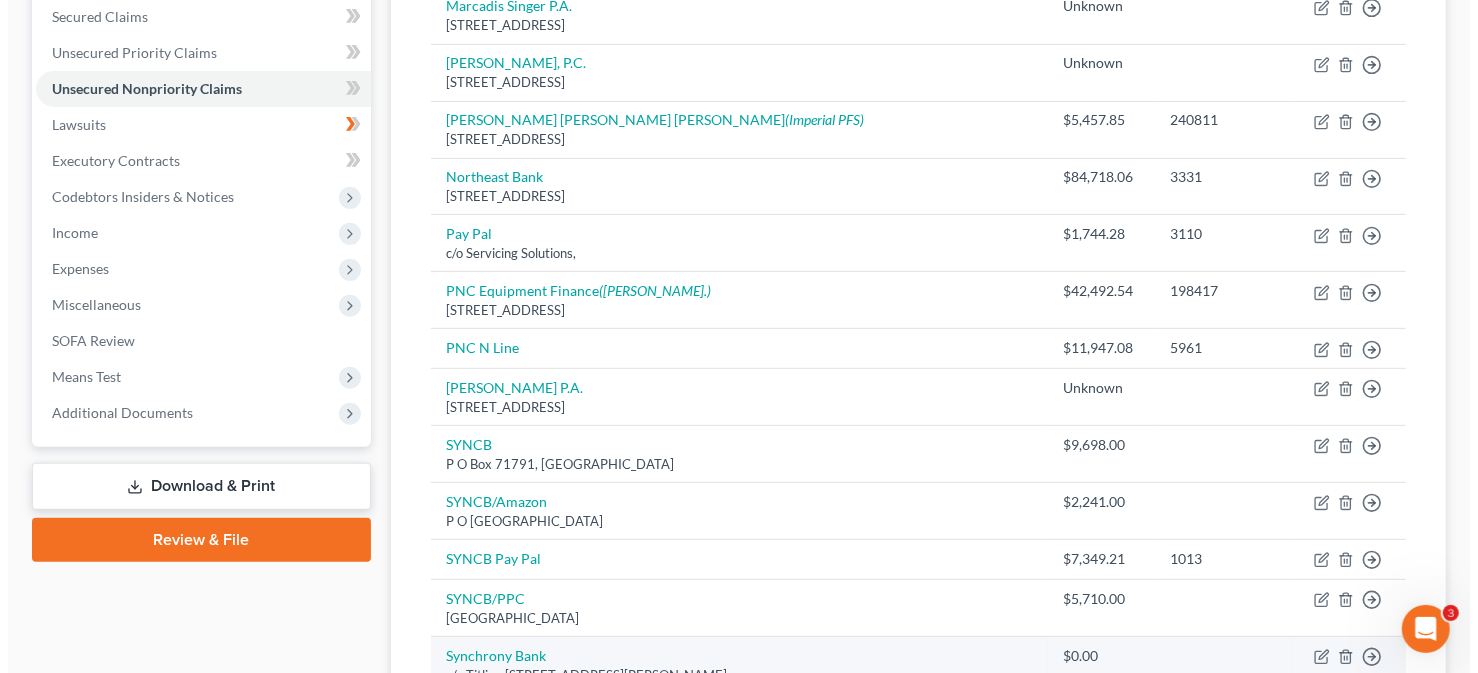 scroll, scrollTop: 403, scrollLeft: 0, axis: vertical 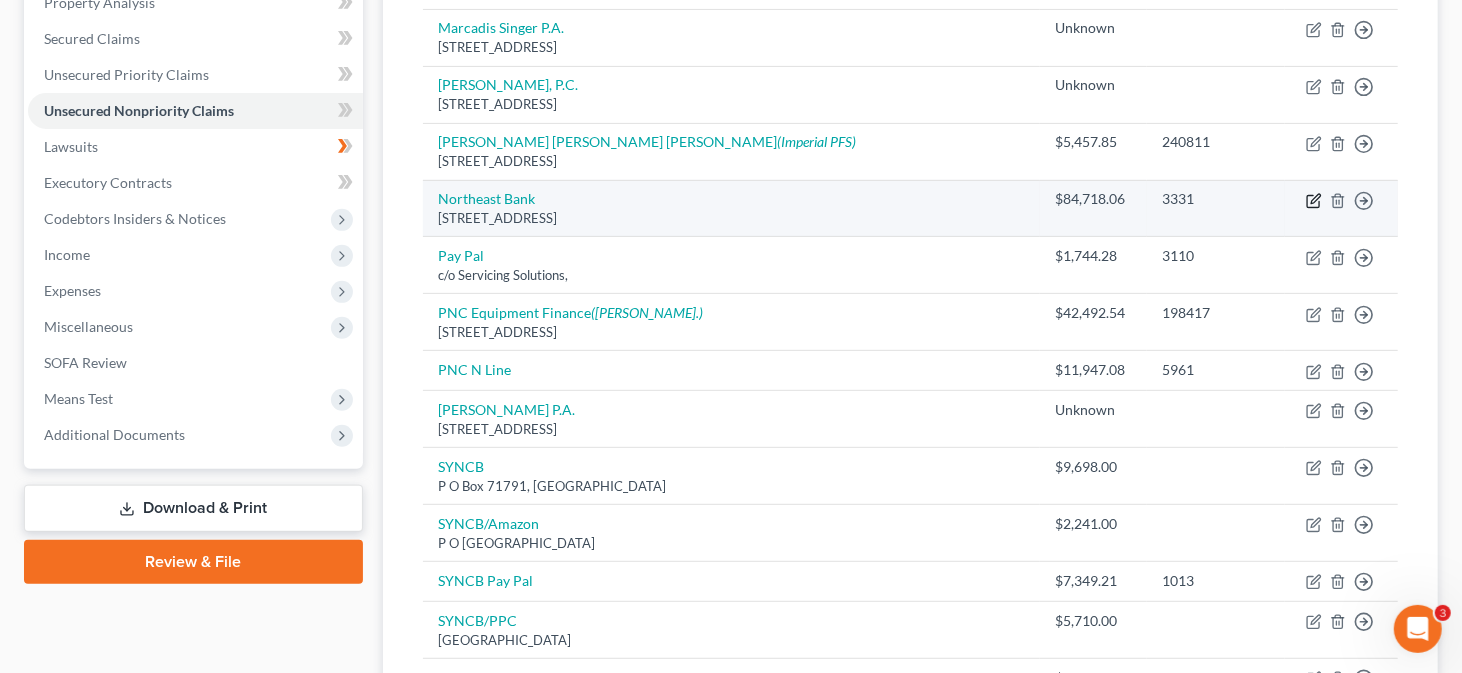 click 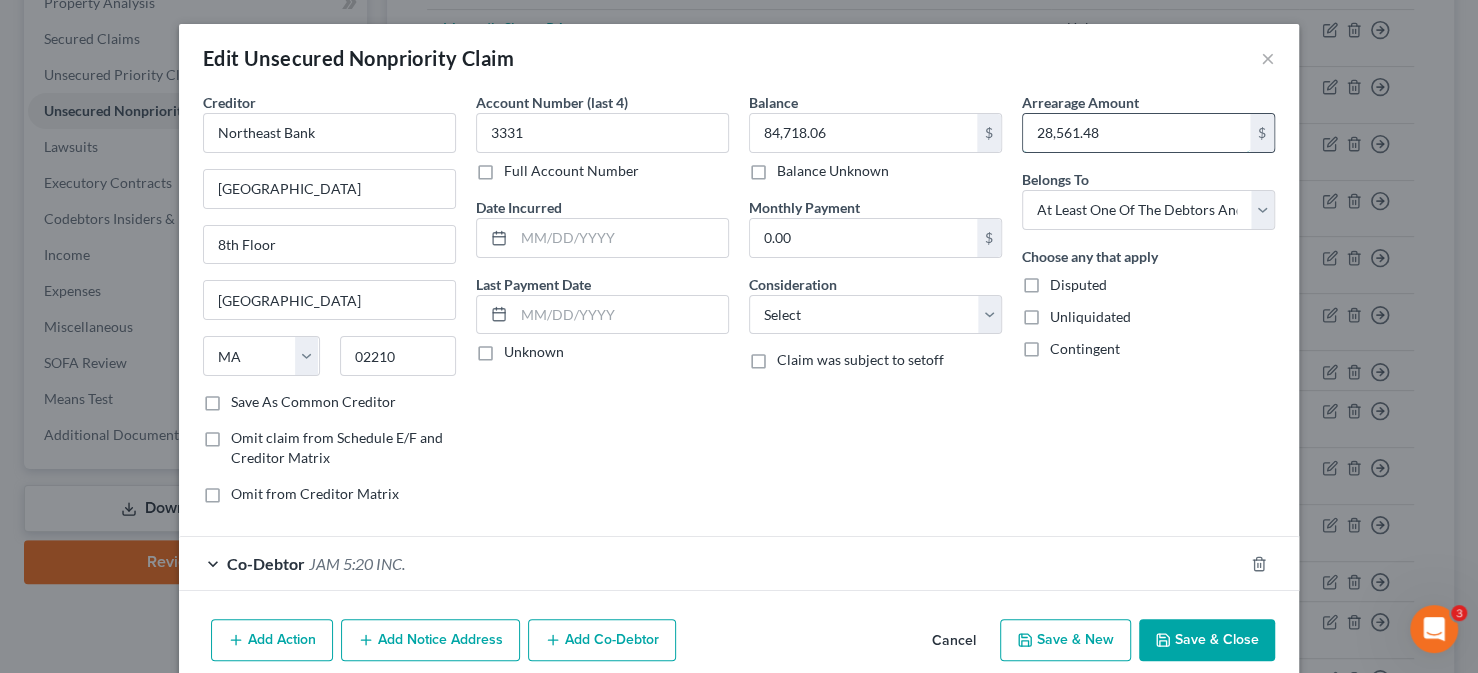 click on "28,561.48" at bounding box center (1136, 133) 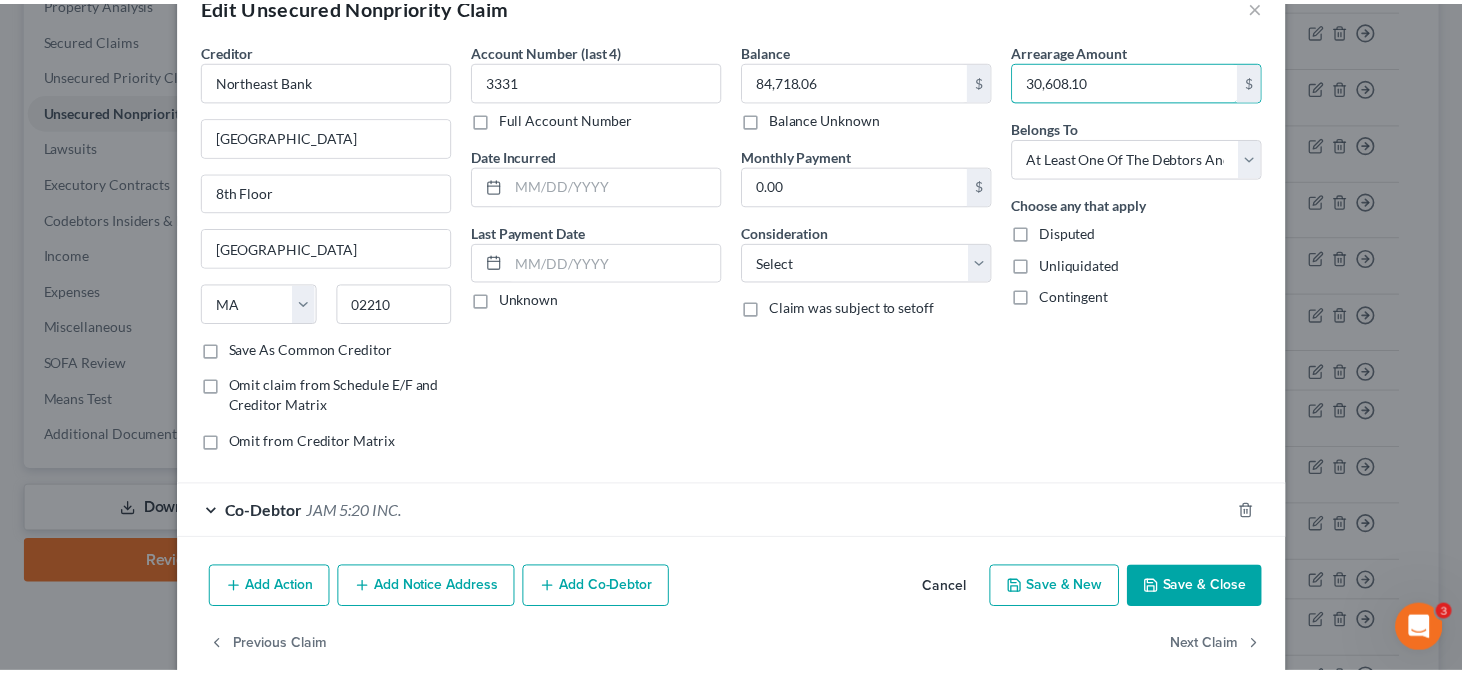 scroll, scrollTop: 82, scrollLeft: 0, axis: vertical 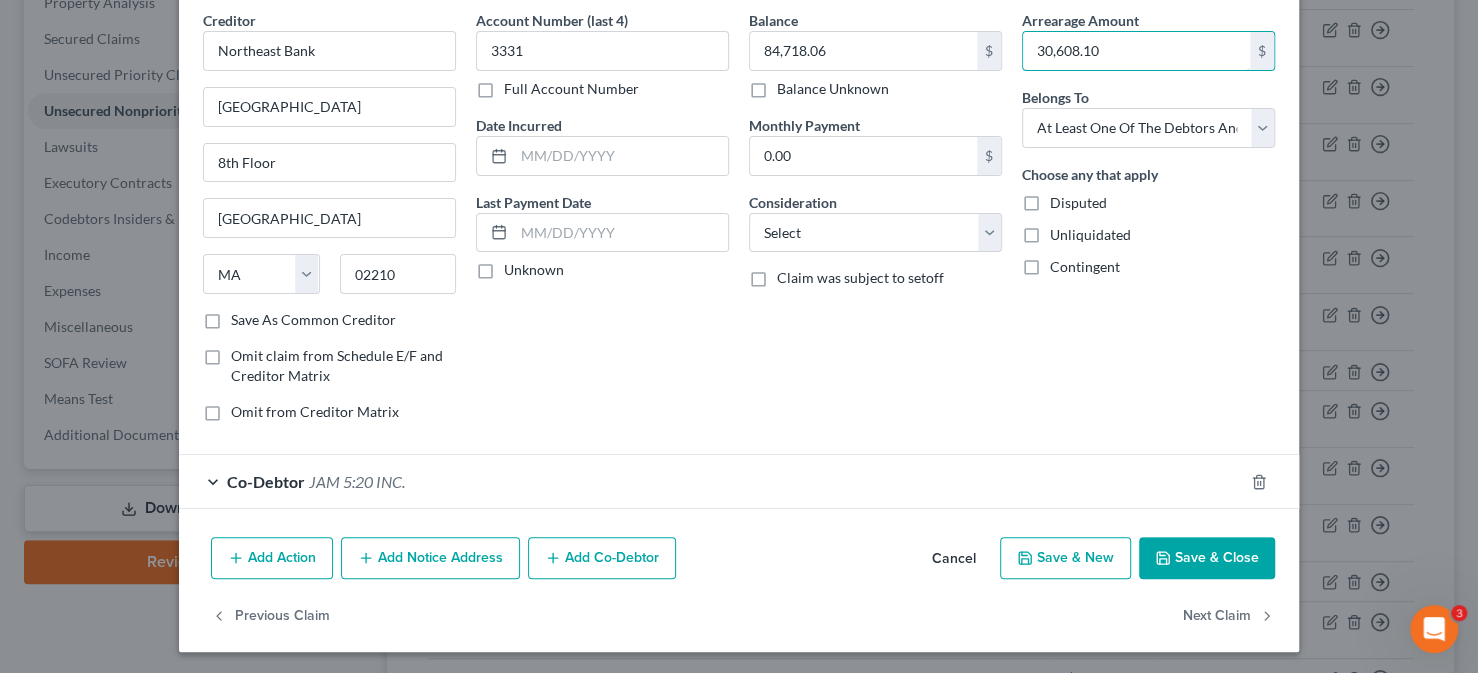 type on "30,608.10" 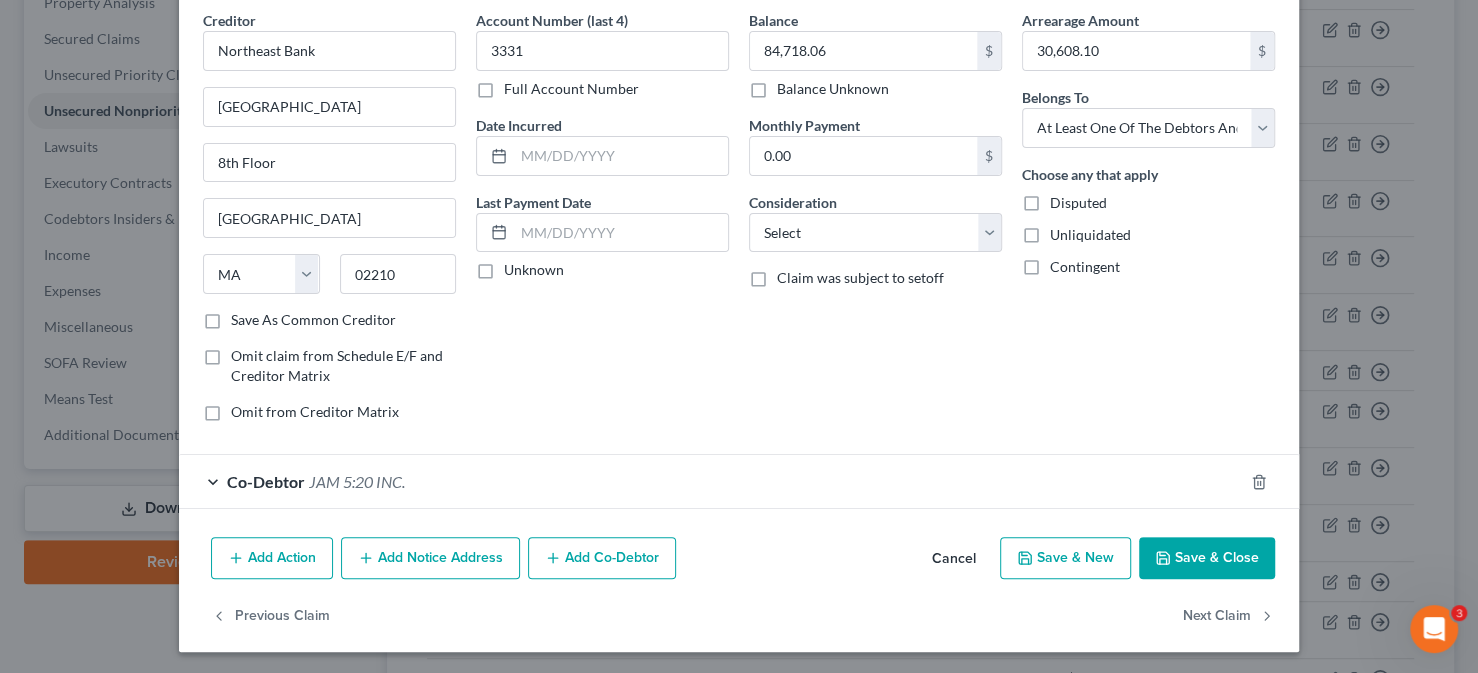 click on "Save & Close" at bounding box center [1207, 558] 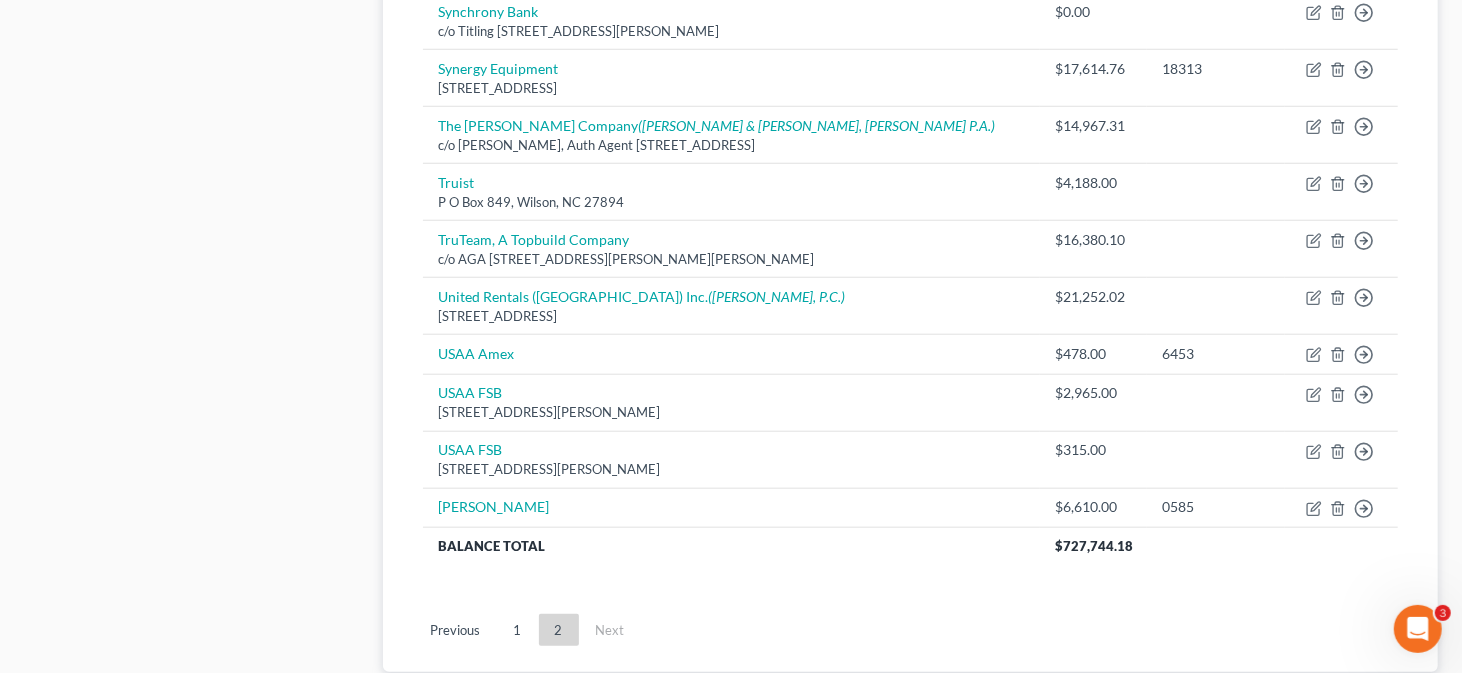 scroll, scrollTop: 1103, scrollLeft: 0, axis: vertical 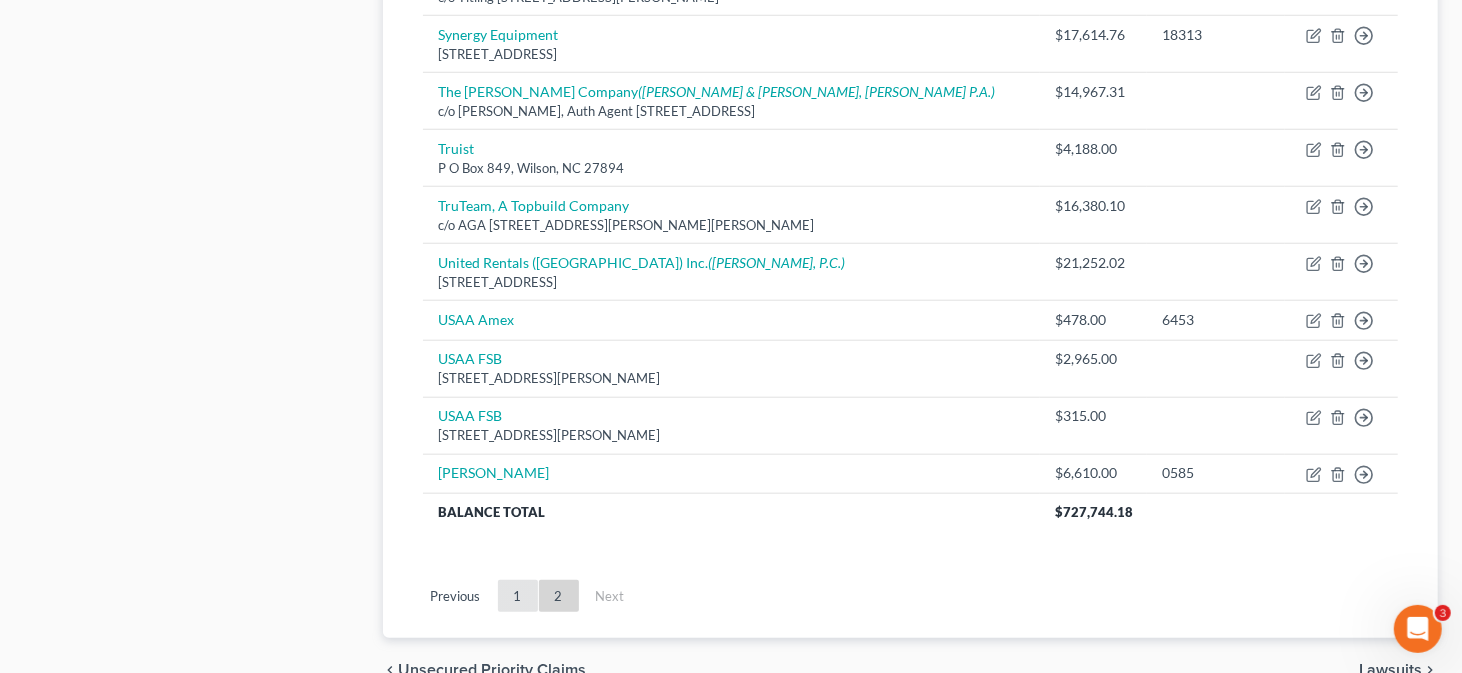 click on "1" at bounding box center [518, 596] 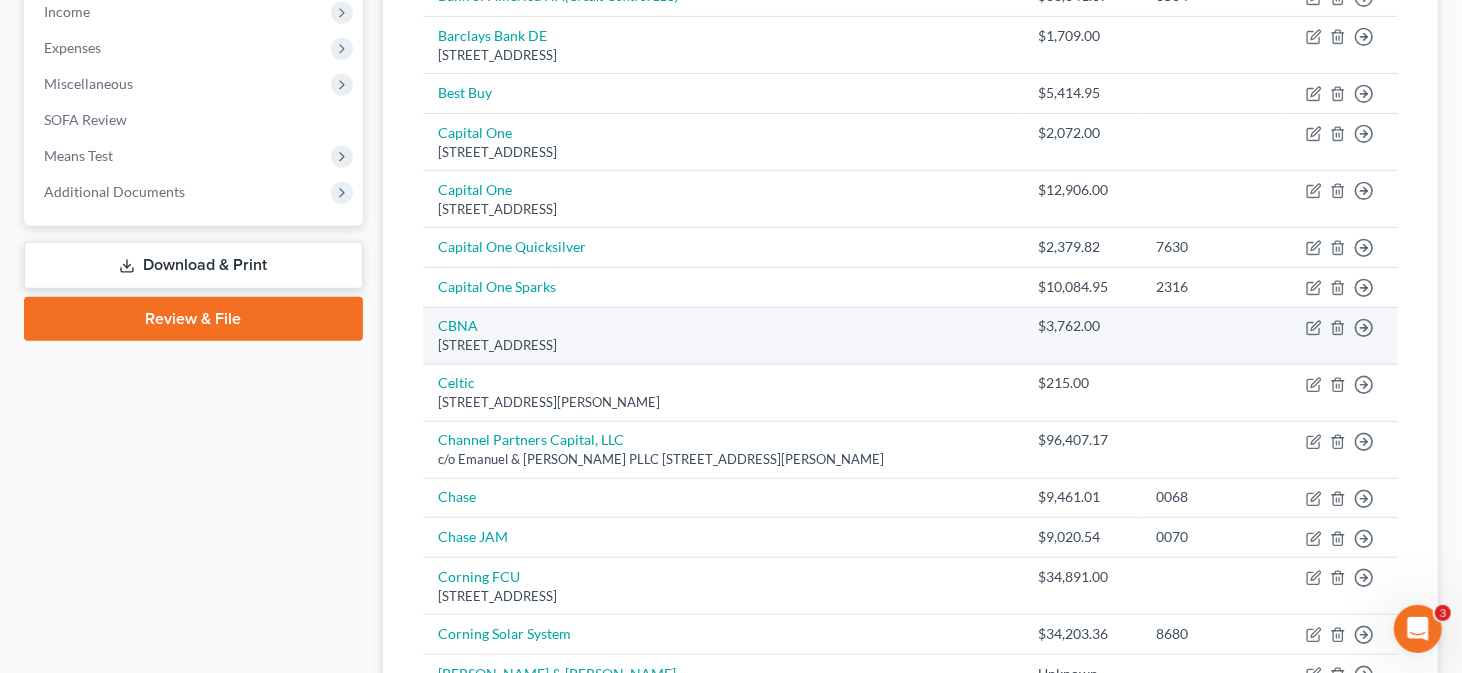 scroll, scrollTop: 503, scrollLeft: 0, axis: vertical 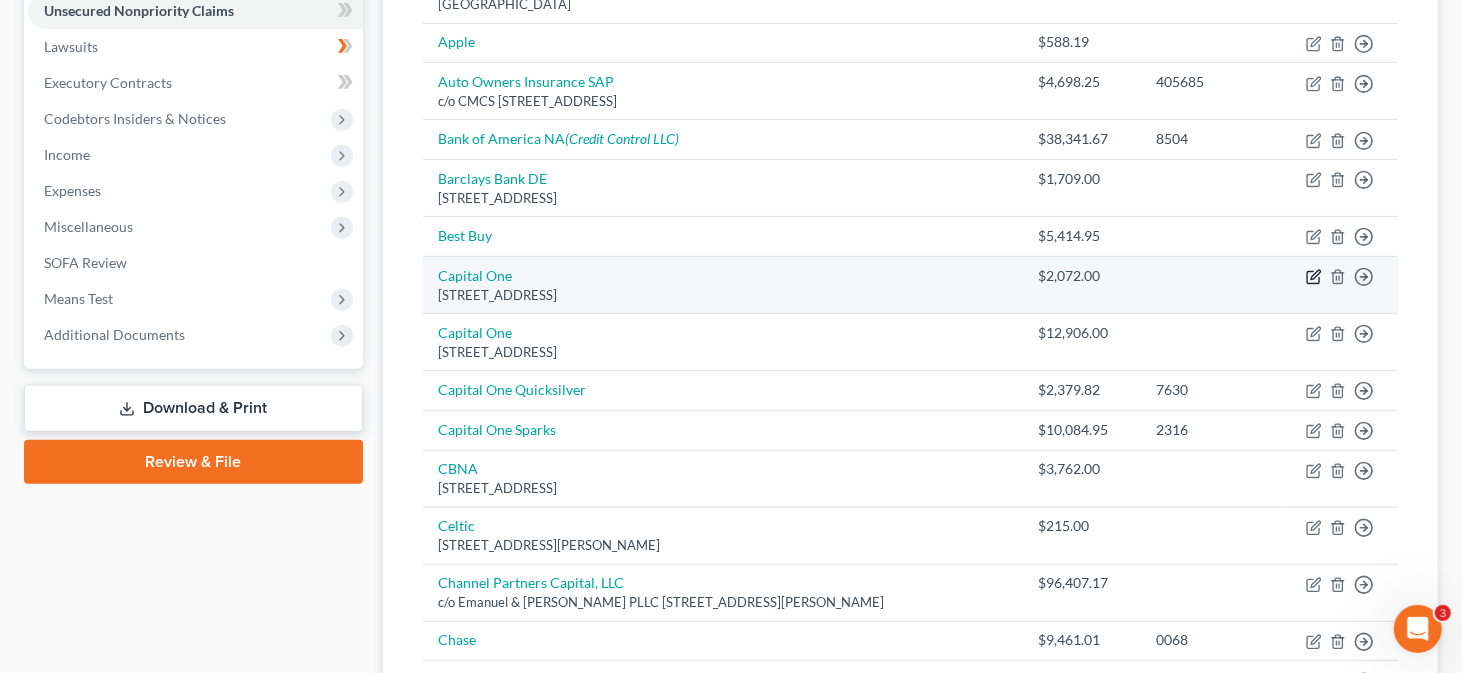 click 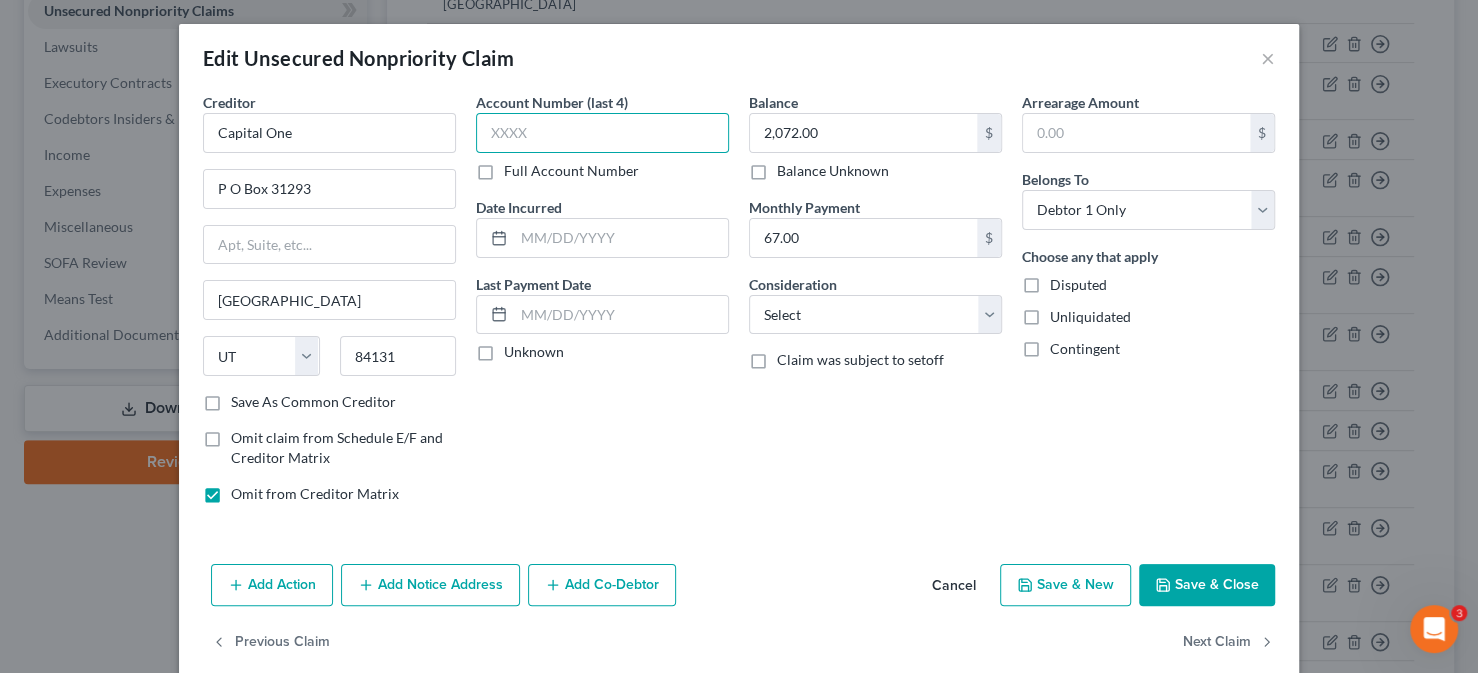 click at bounding box center (602, 133) 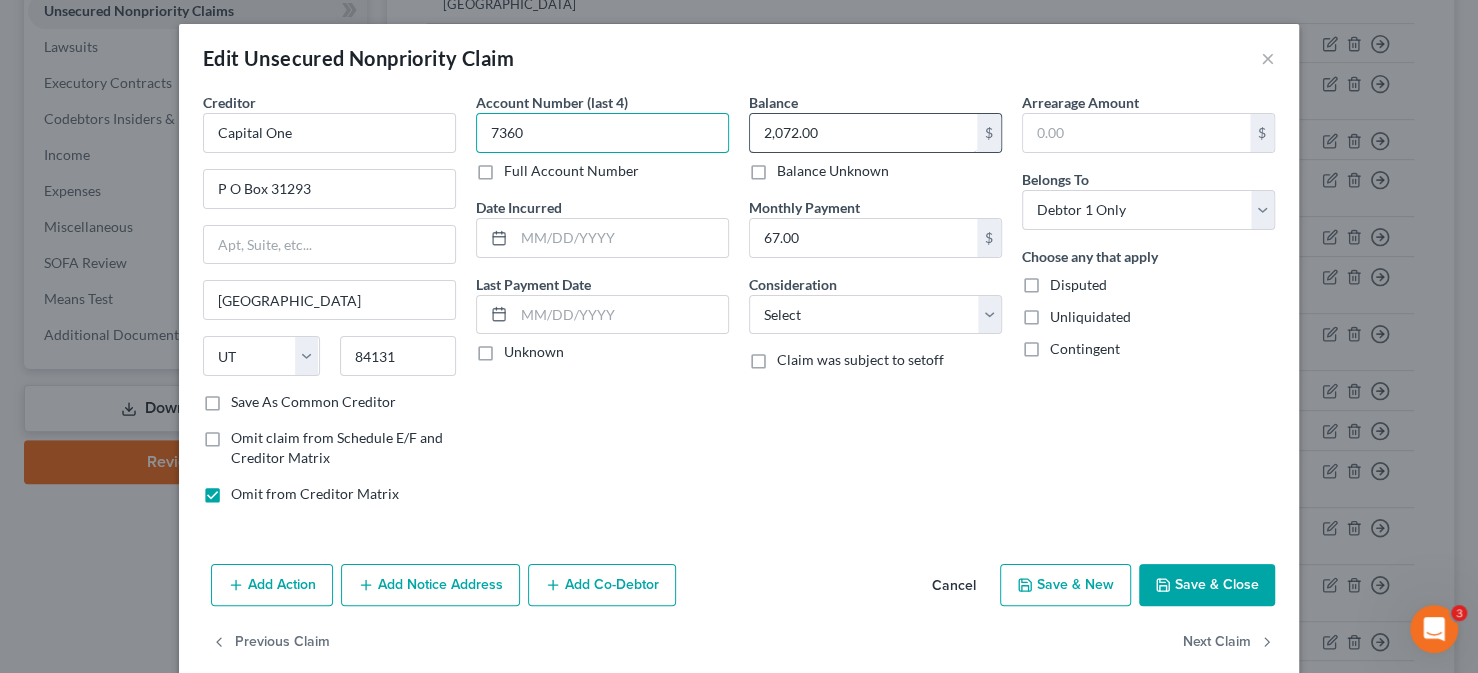 type on "7360" 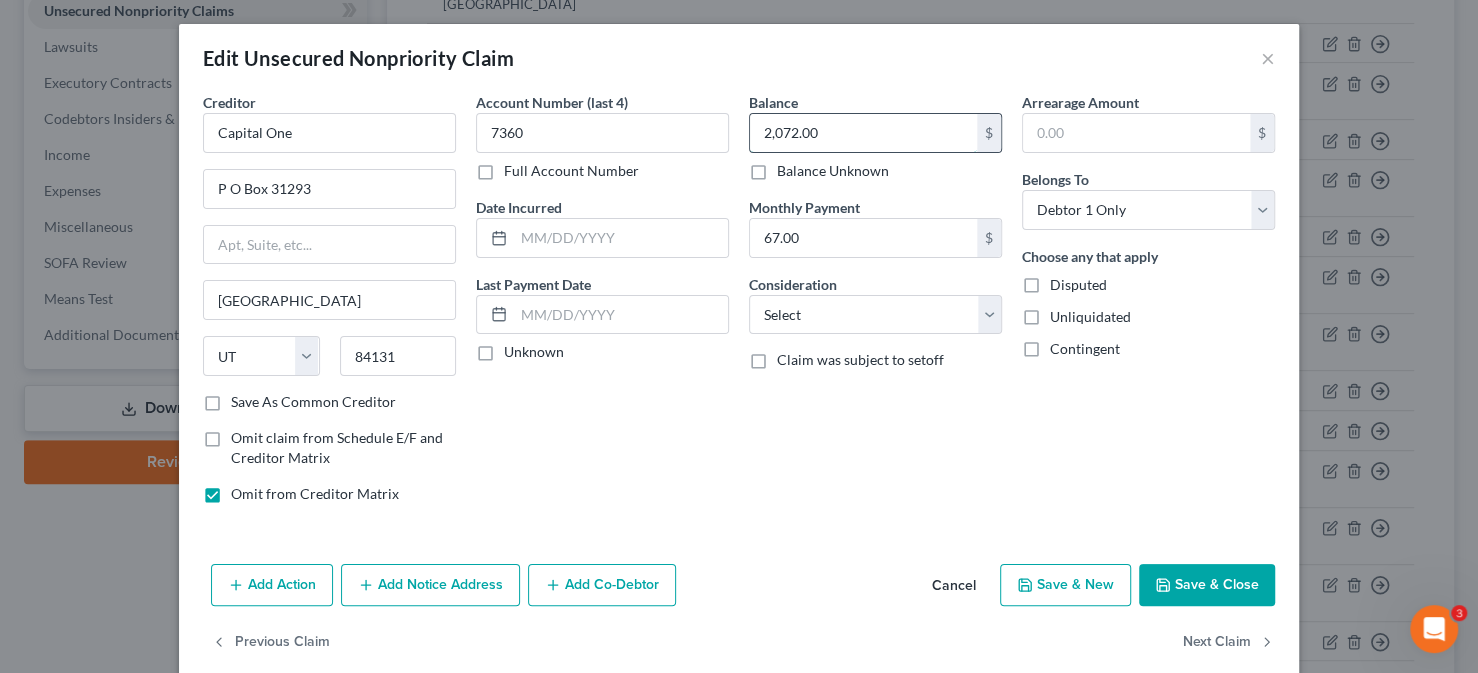 click on "2,072.00" at bounding box center (863, 133) 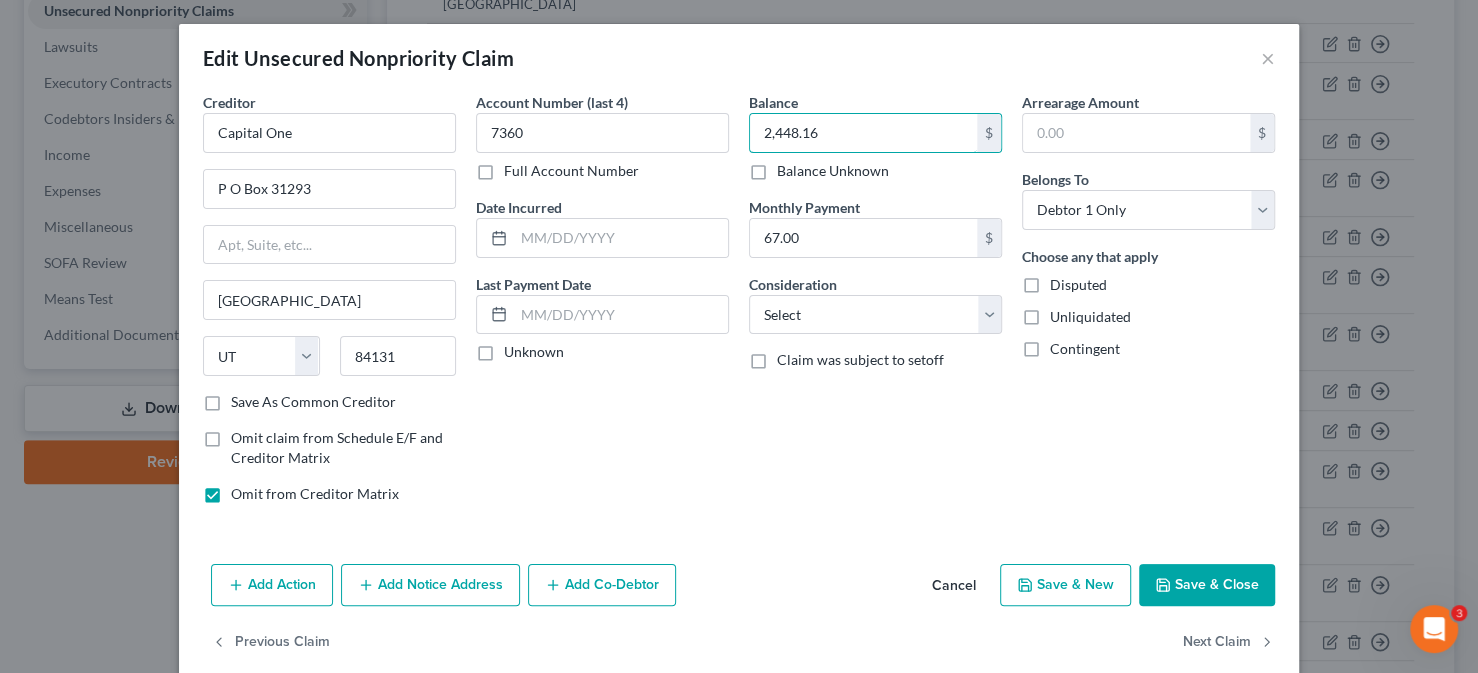 type on "2,448.16" 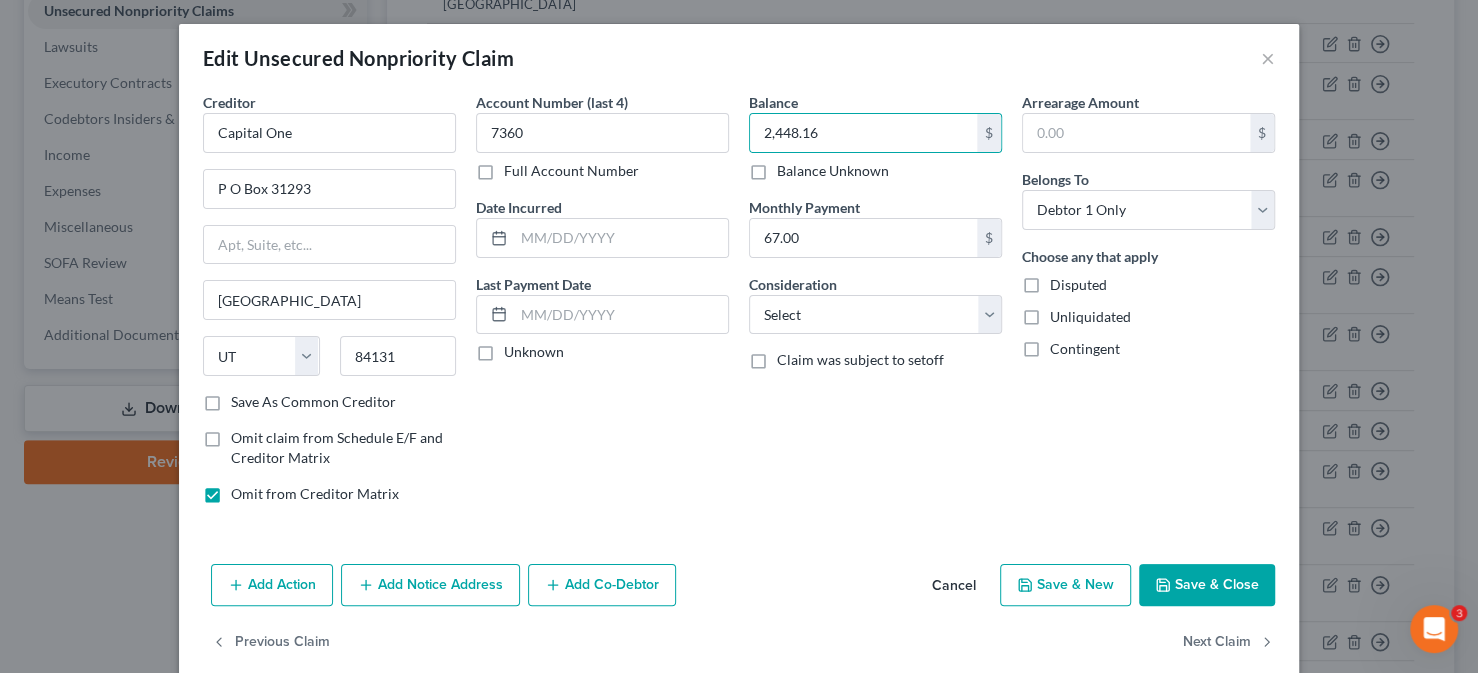 click on "Save & Close" at bounding box center [1207, 585] 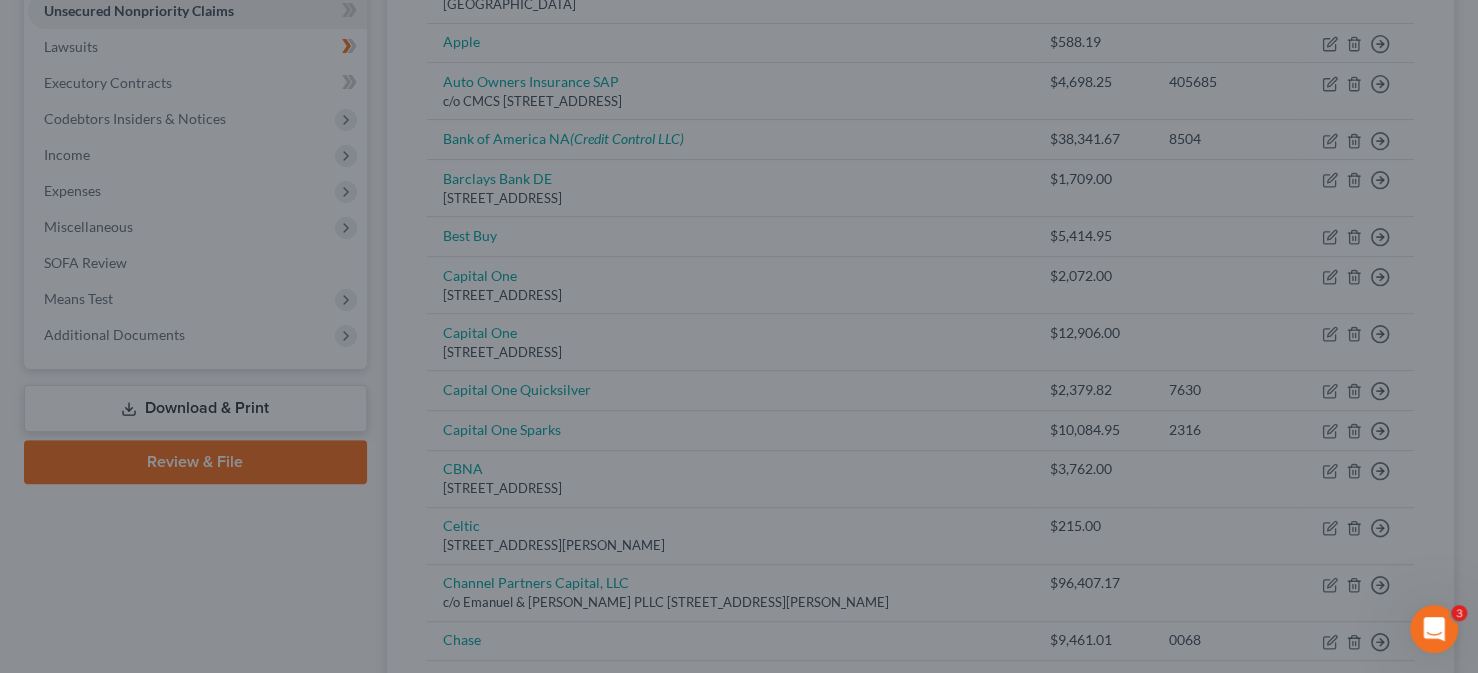 type on "0" 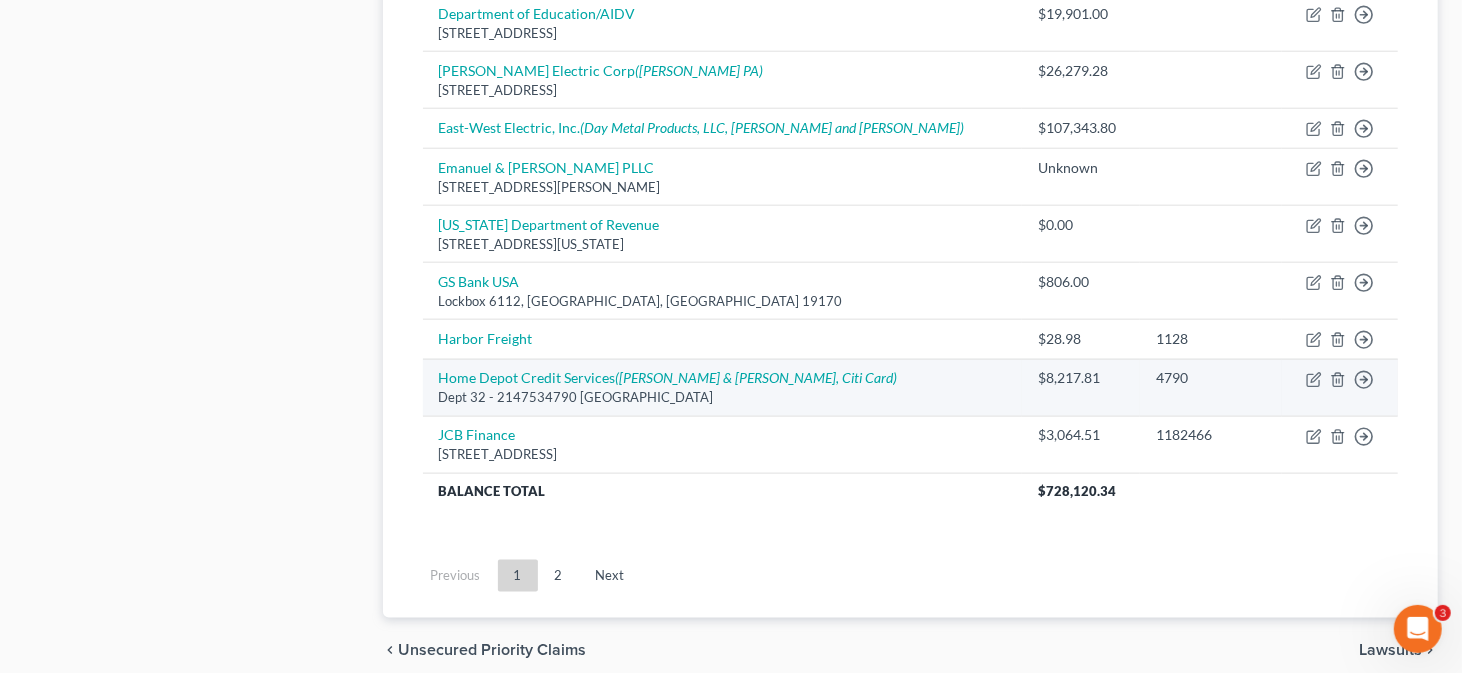 scroll, scrollTop: 1403, scrollLeft: 0, axis: vertical 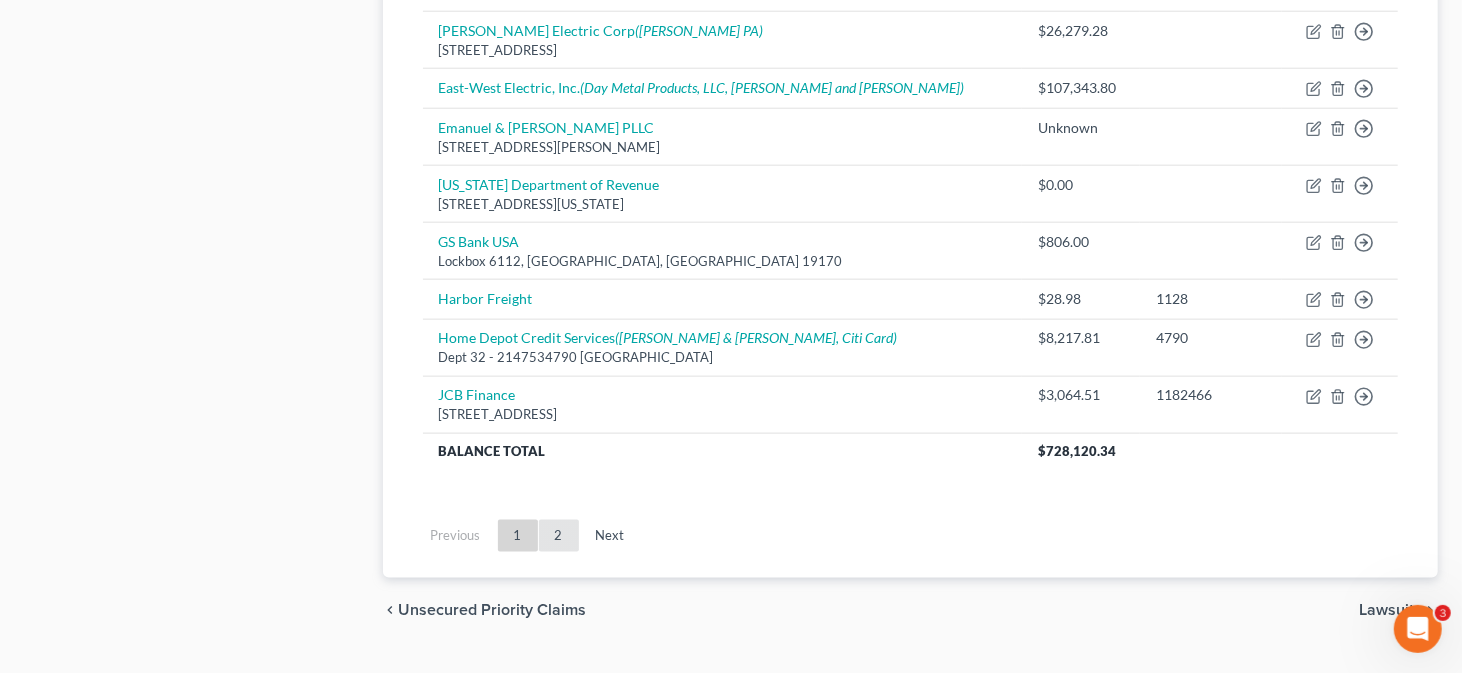 click on "2" at bounding box center [559, 536] 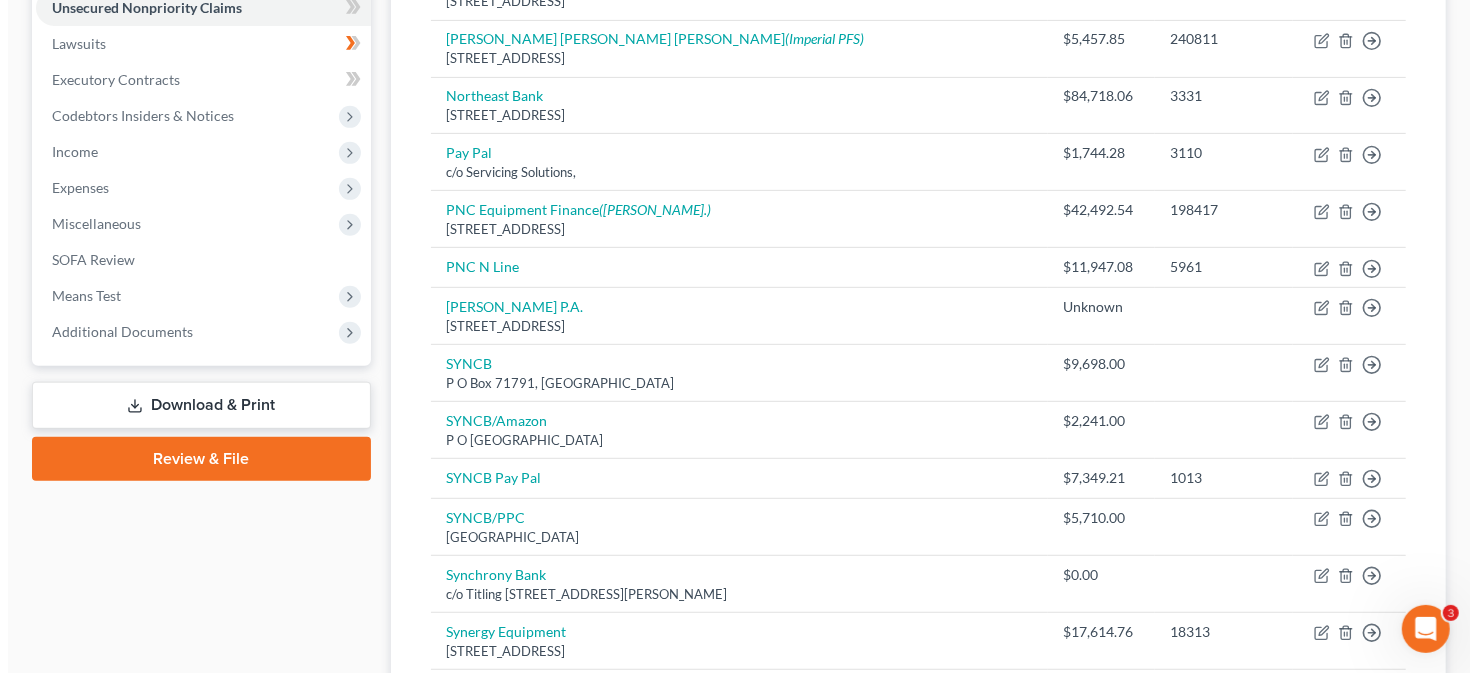 scroll, scrollTop: 503, scrollLeft: 0, axis: vertical 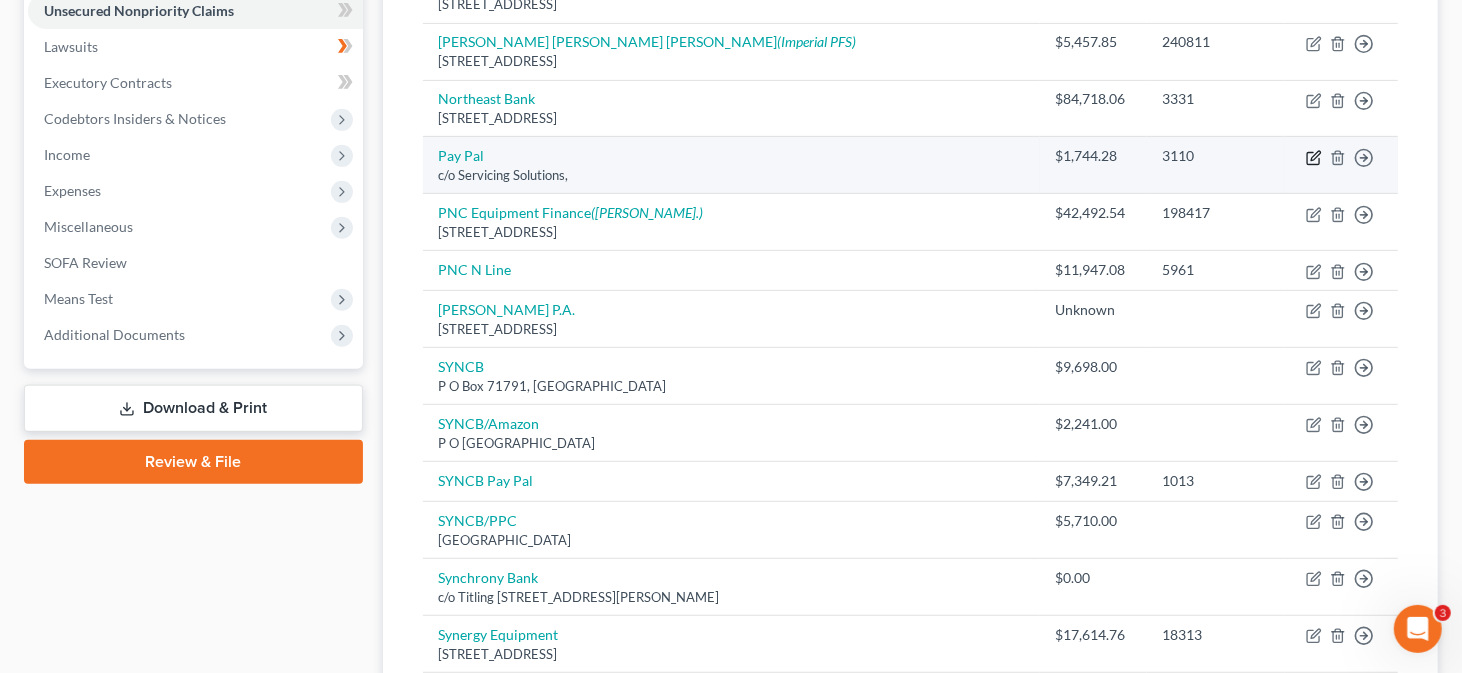 click 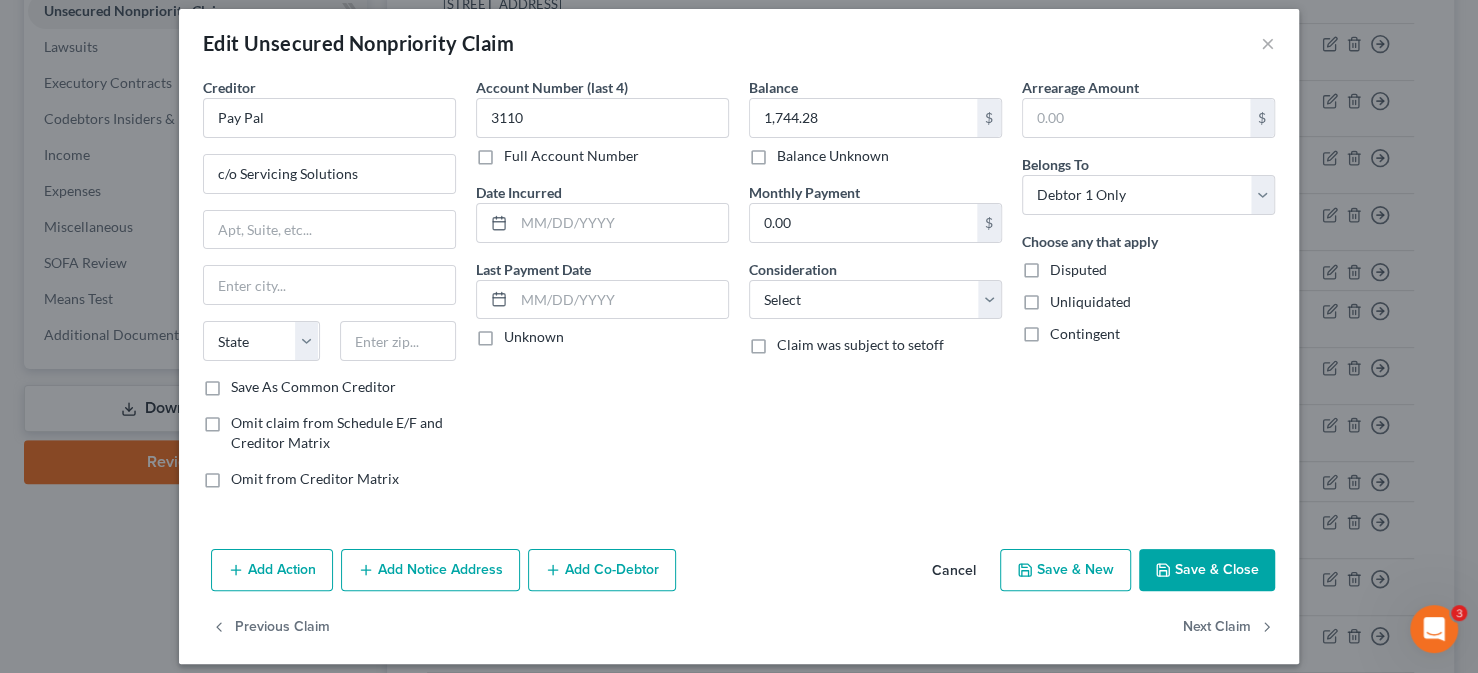 scroll, scrollTop: 27, scrollLeft: 0, axis: vertical 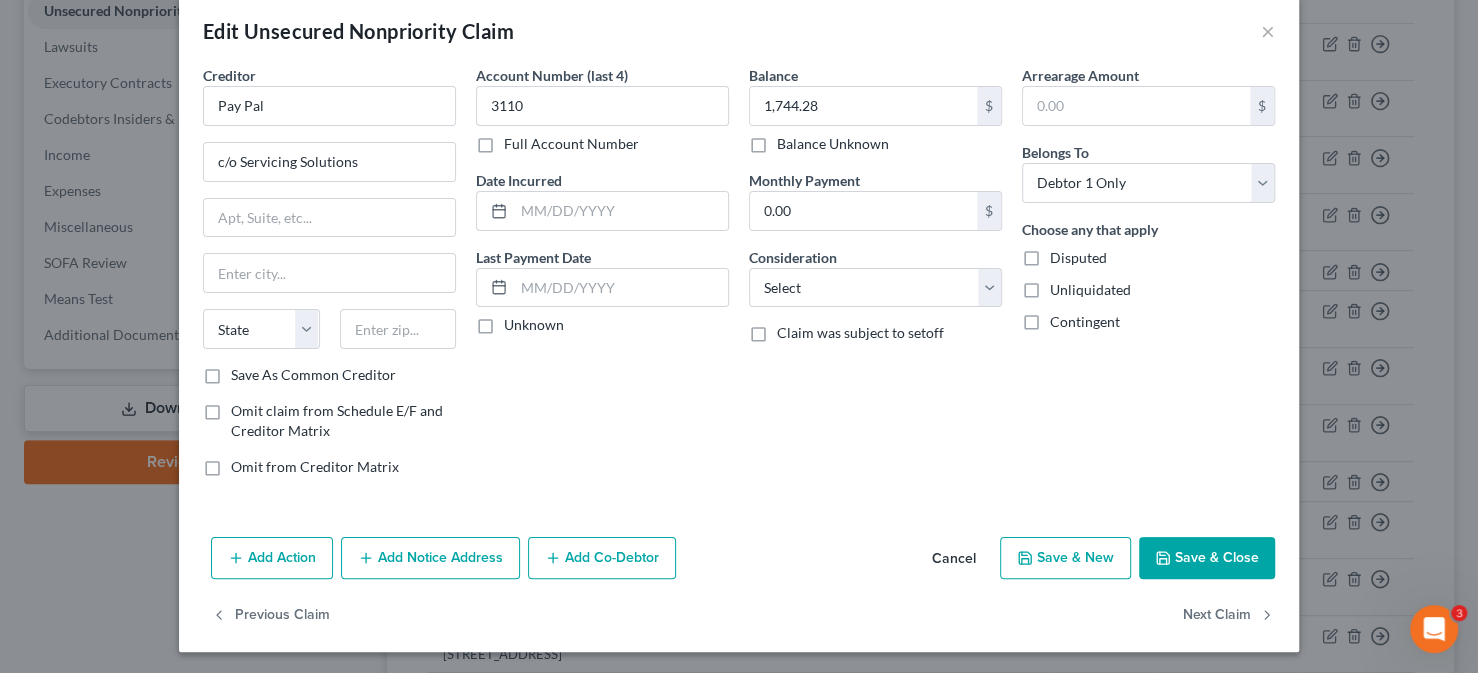 click on "Add Notice Address" at bounding box center (430, 558) 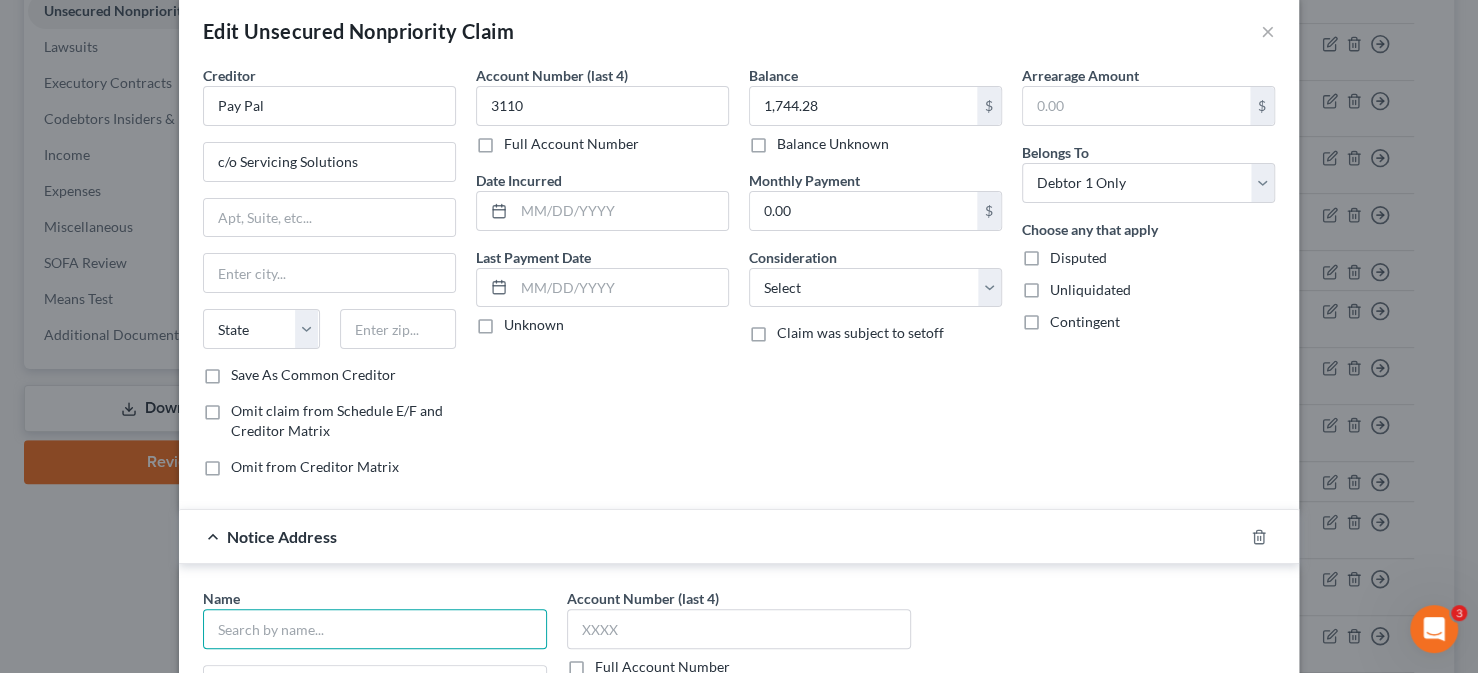 click at bounding box center [375, 629] 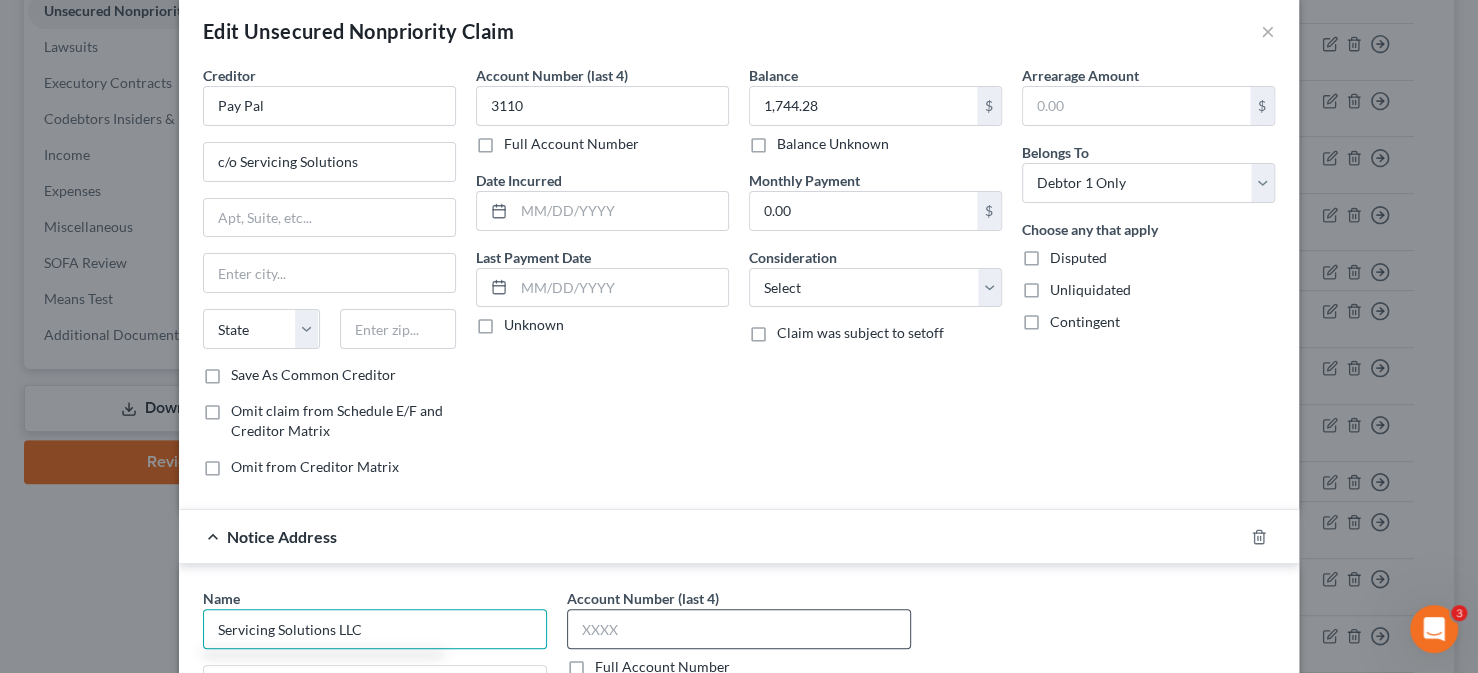type on "Servicing Solutions LLC" 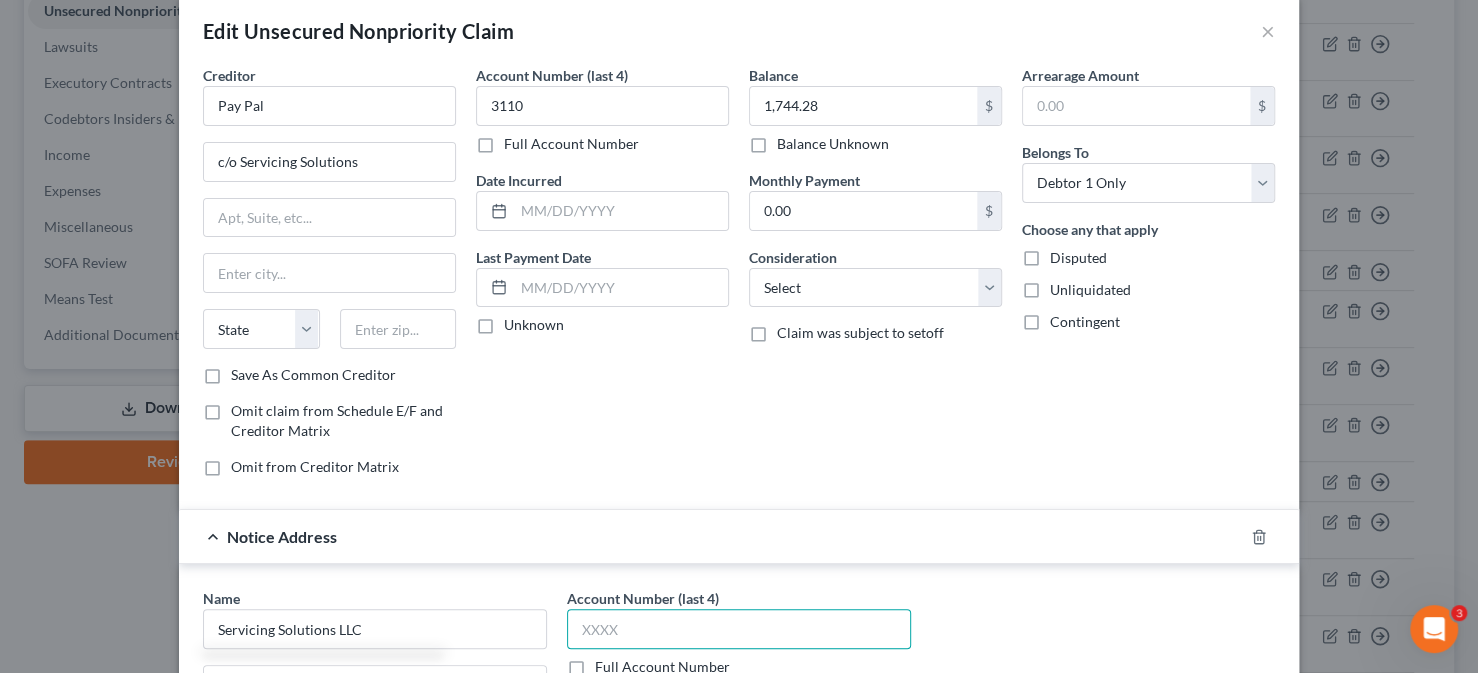 click at bounding box center (739, 629) 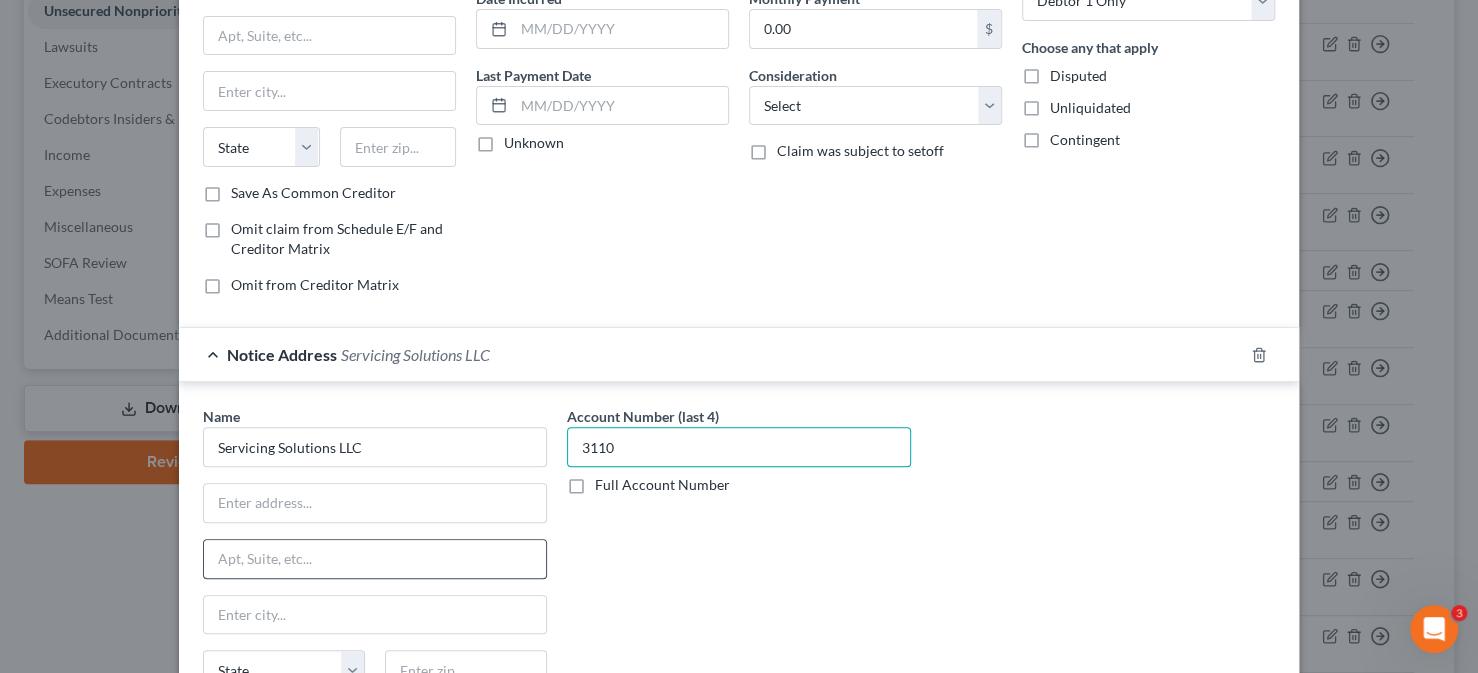 scroll, scrollTop: 227, scrollLeft: 0, axis: vertical 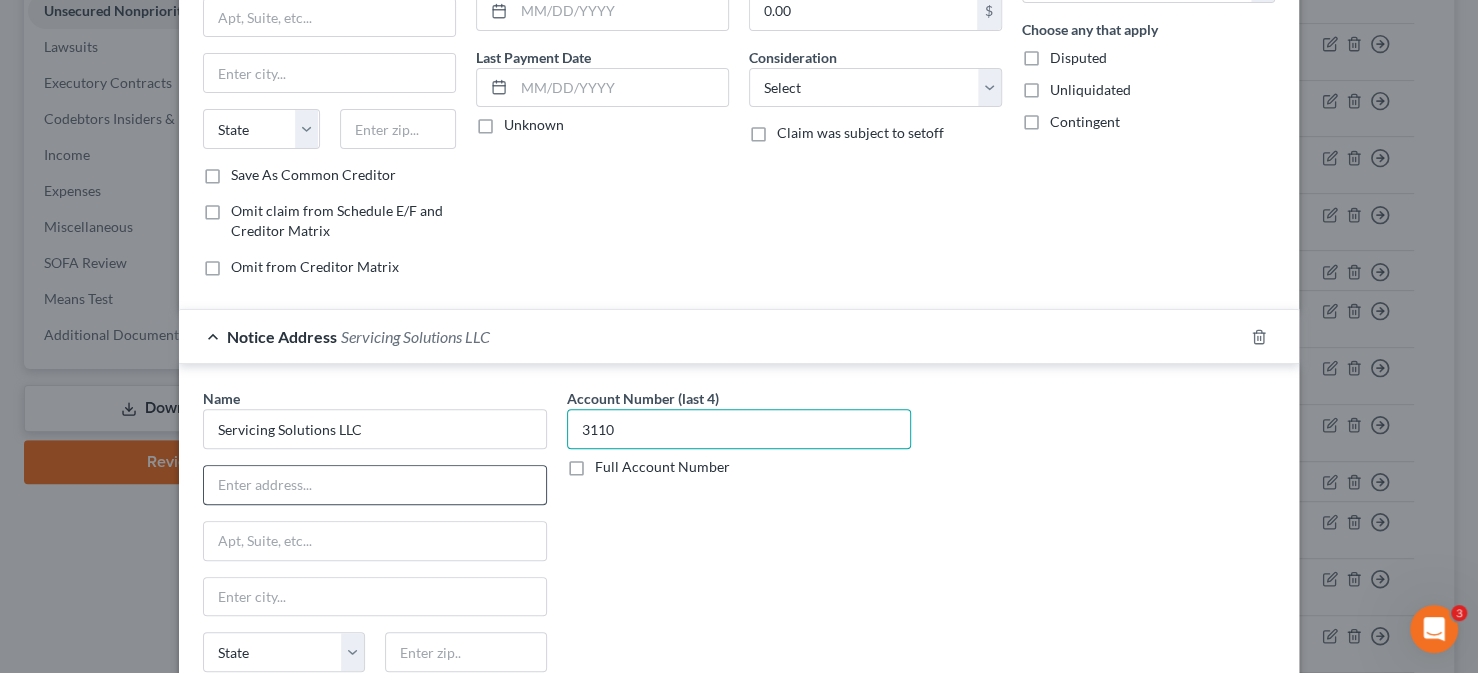 type on "3110" 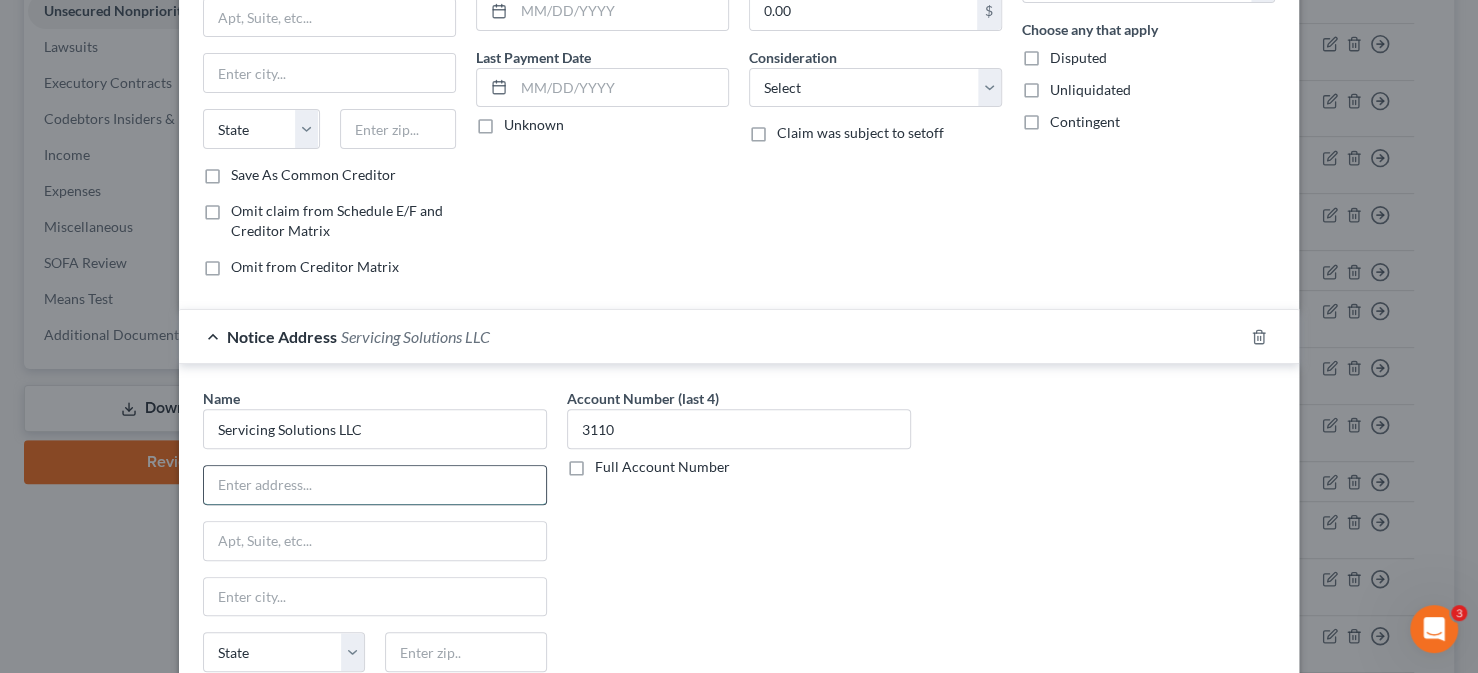 click at bounding box center (375, 485) 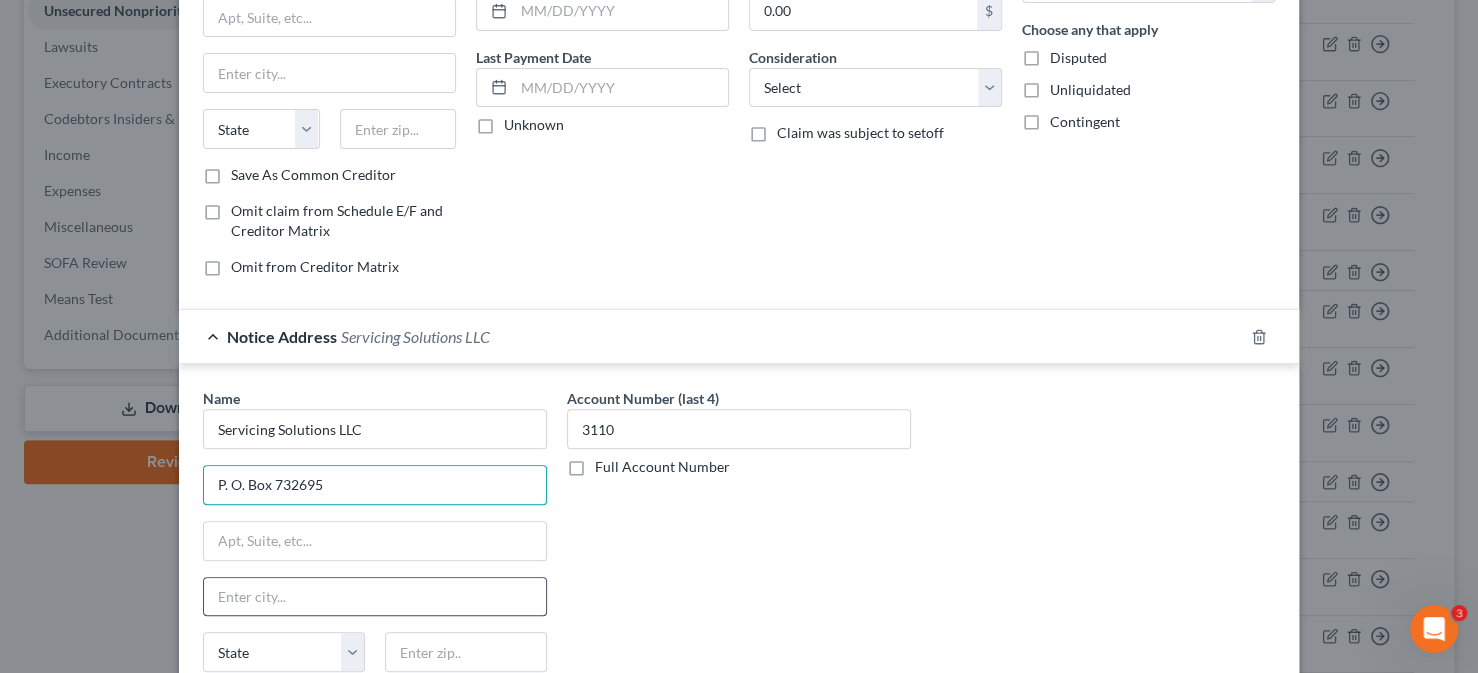 type on "P. O. Box 732695" 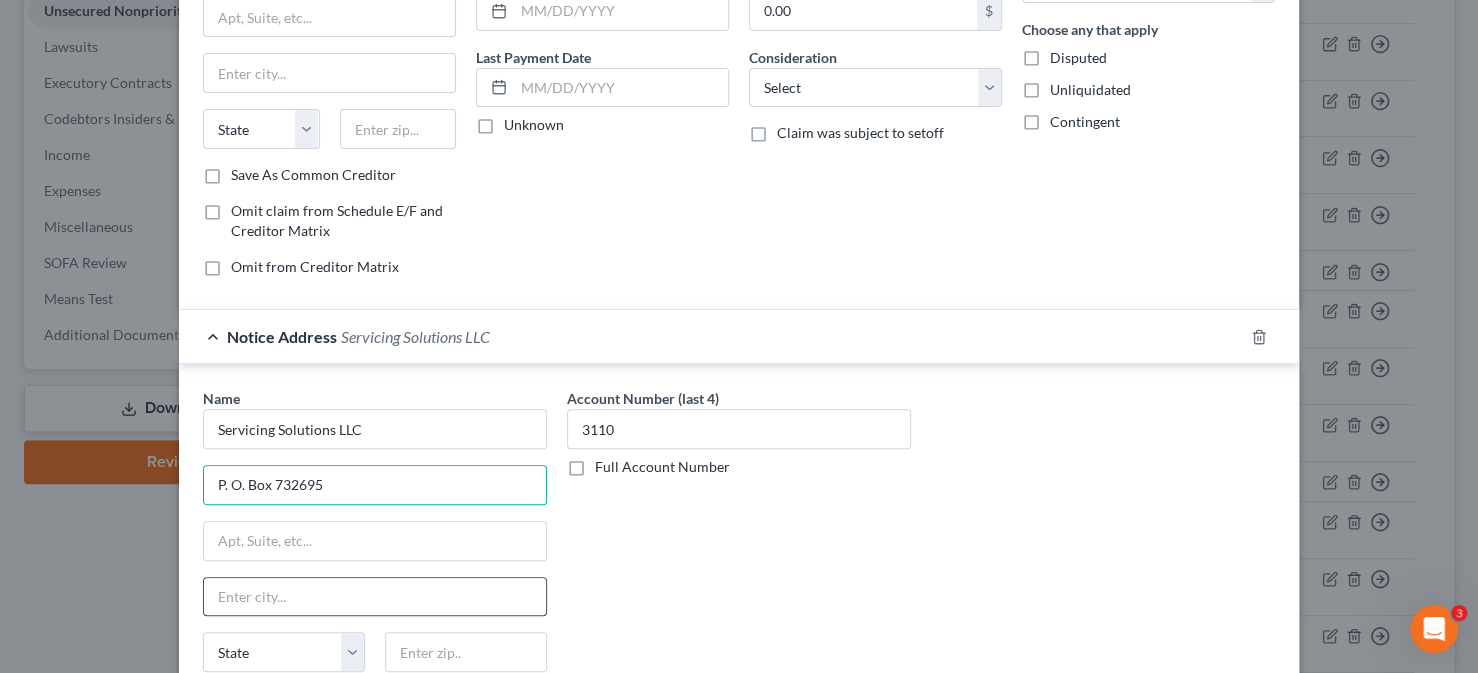 click at bounding box center (375, 597) 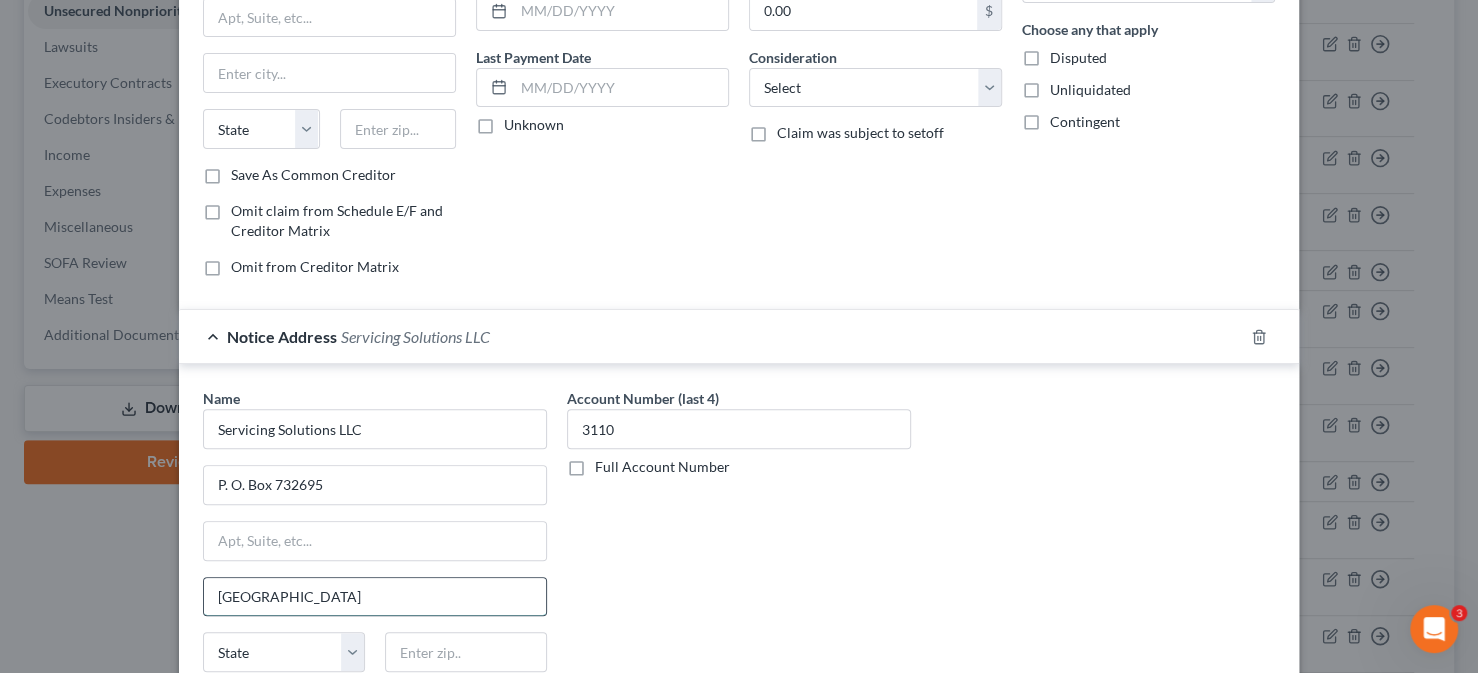 type on "[GEOGRAPHIC_DATA]" 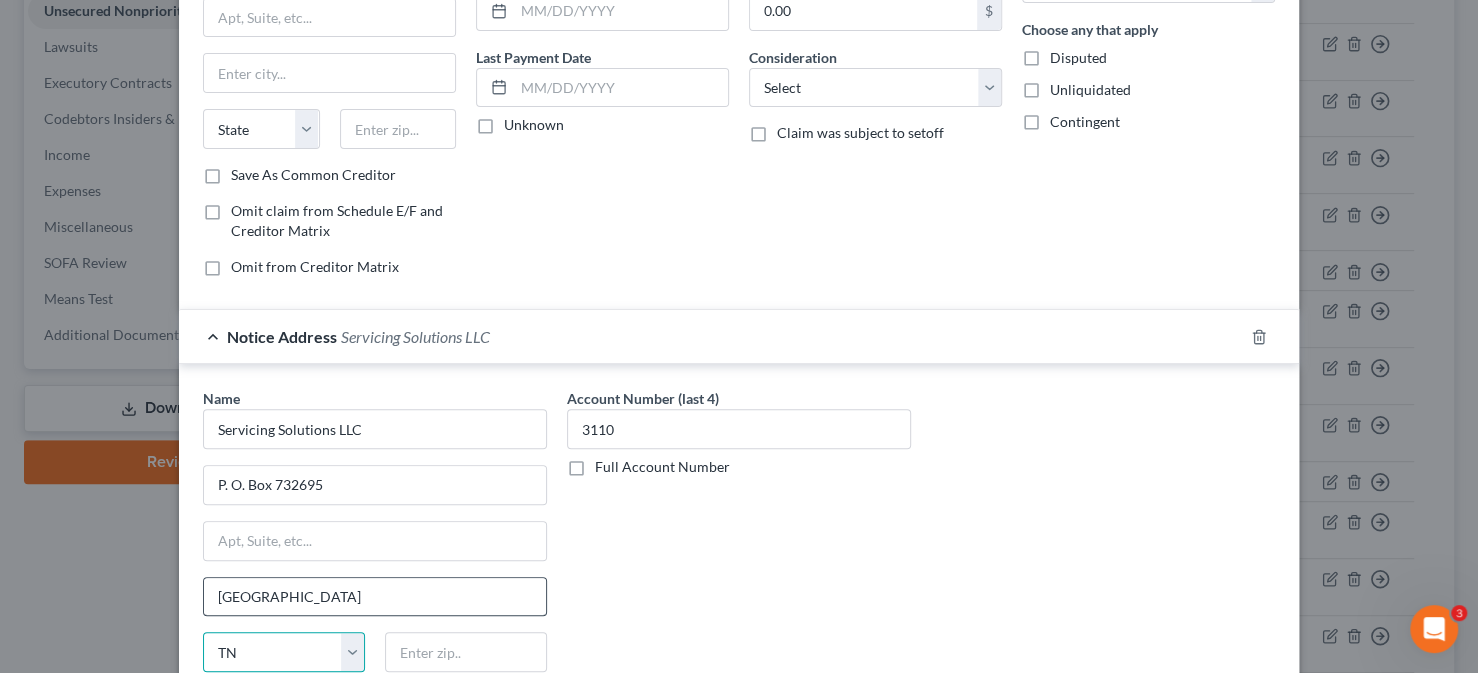 select on "45" 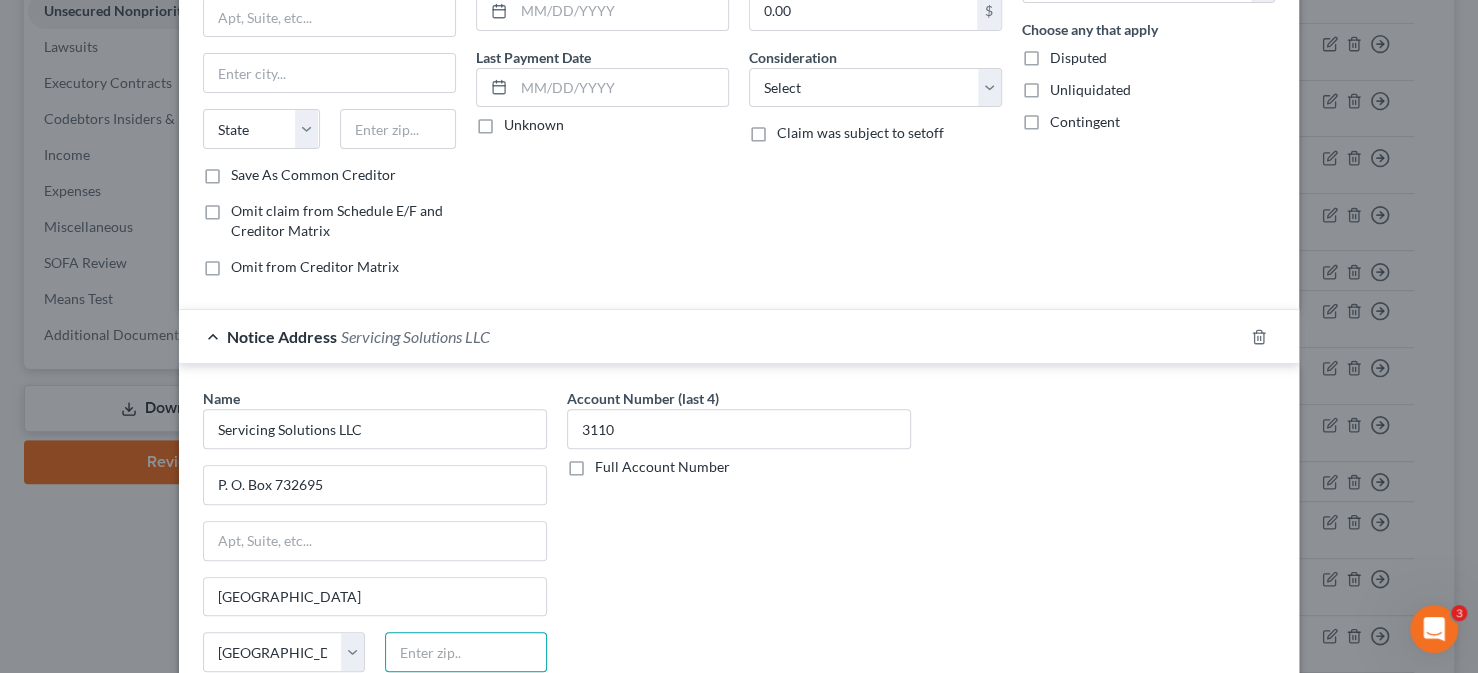 click at bounding box center (466, 652) 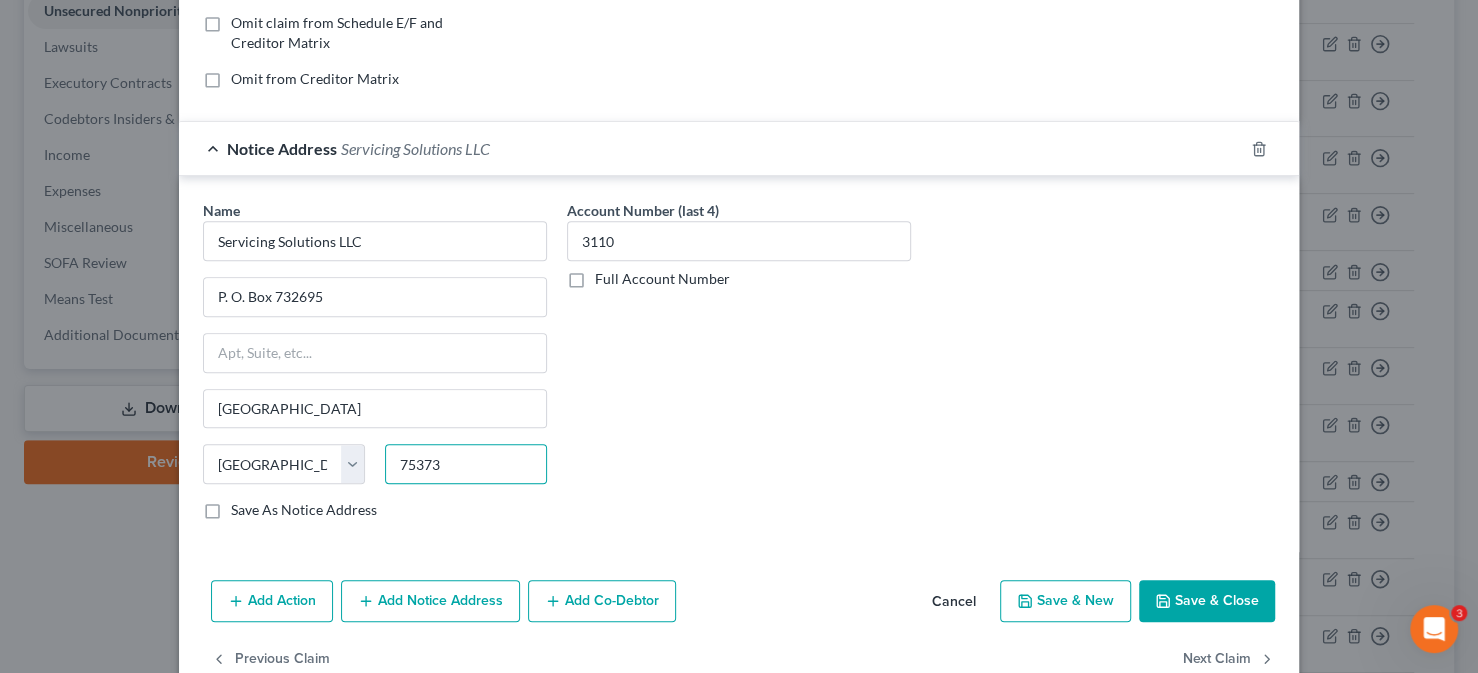 scroll, scrollTop: 427, scrollLeft: 0, axis: vertical 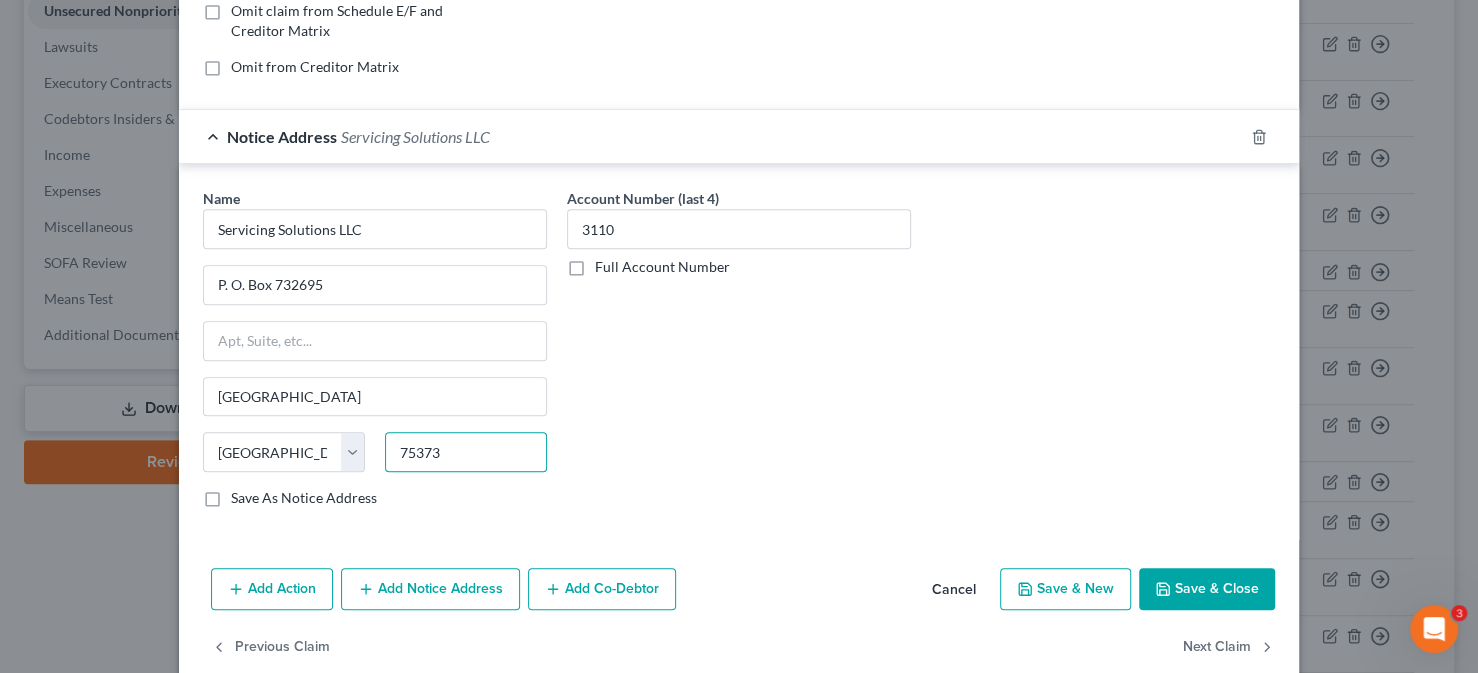 type on "75373" 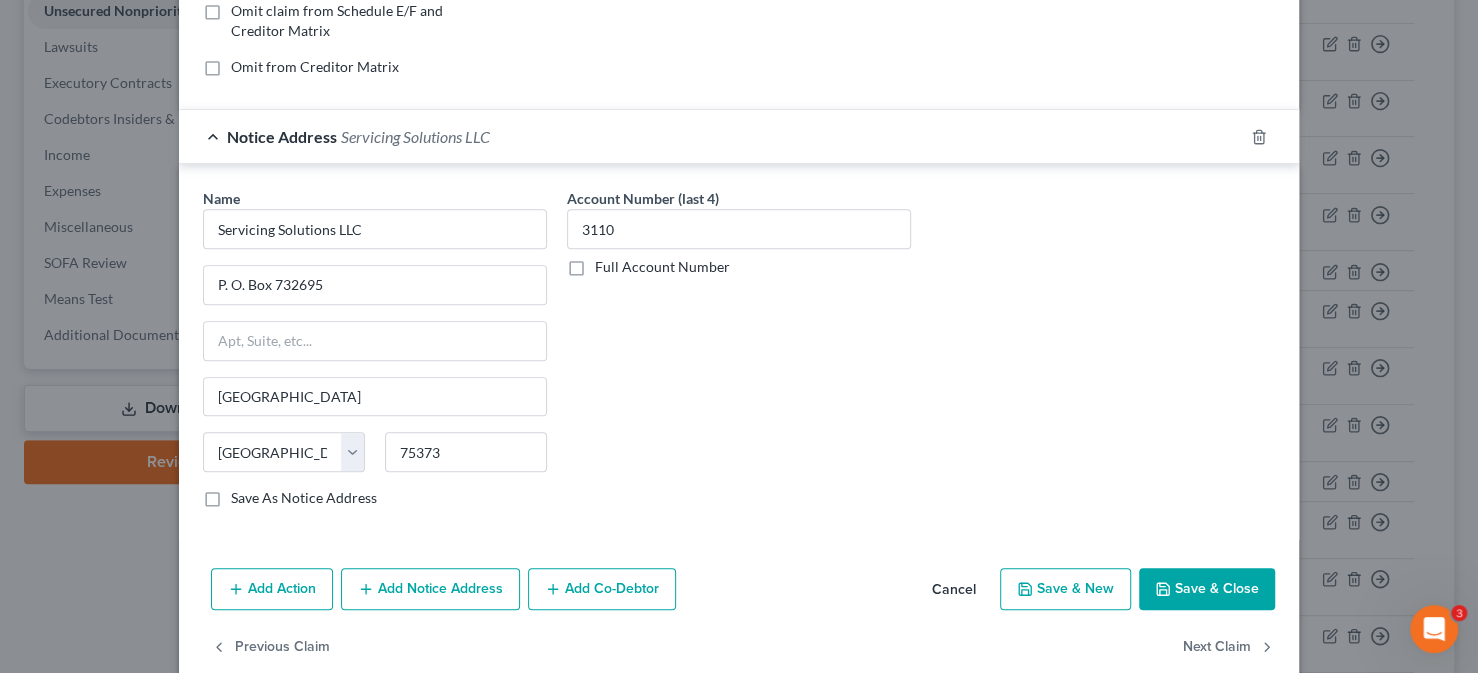 click on "Add Co-Debtor" at bounding box center (602, 589) 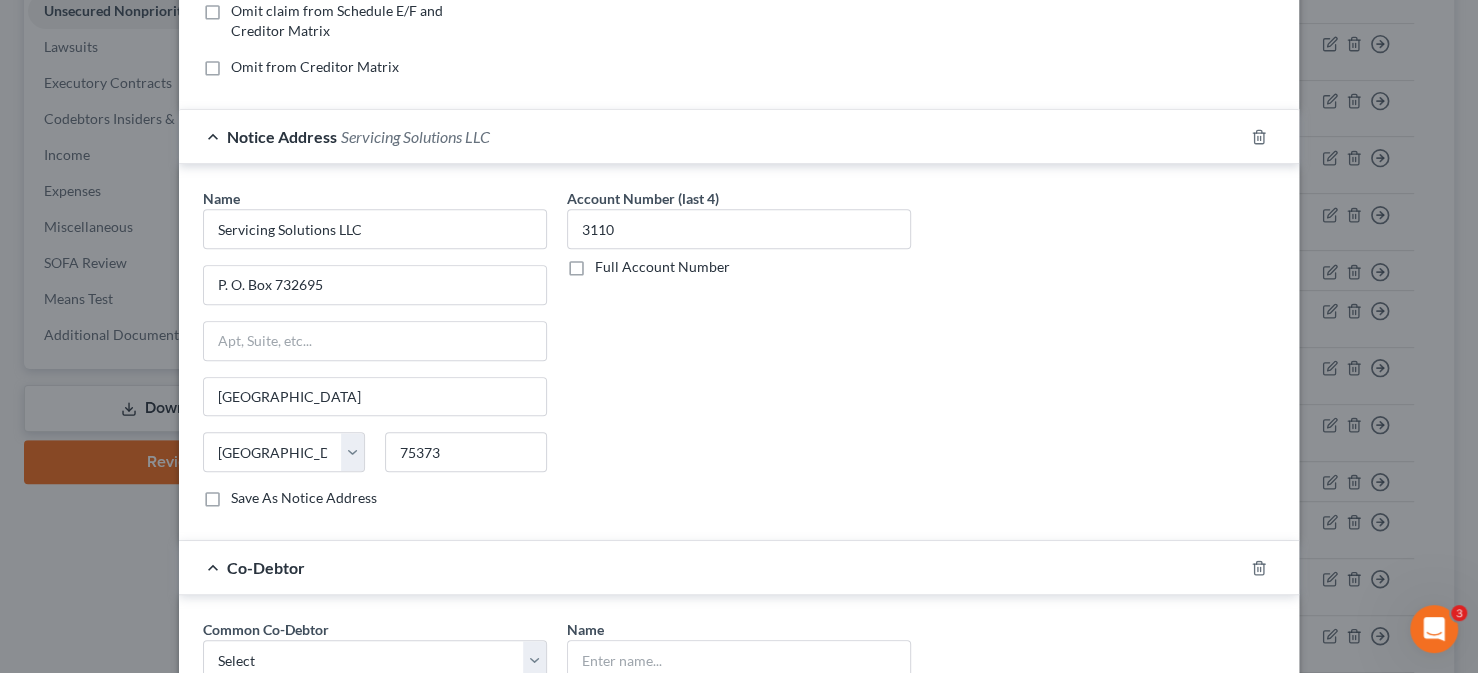 scroll, scrollTop: 527, scrollLeft: 0, axis: vertical 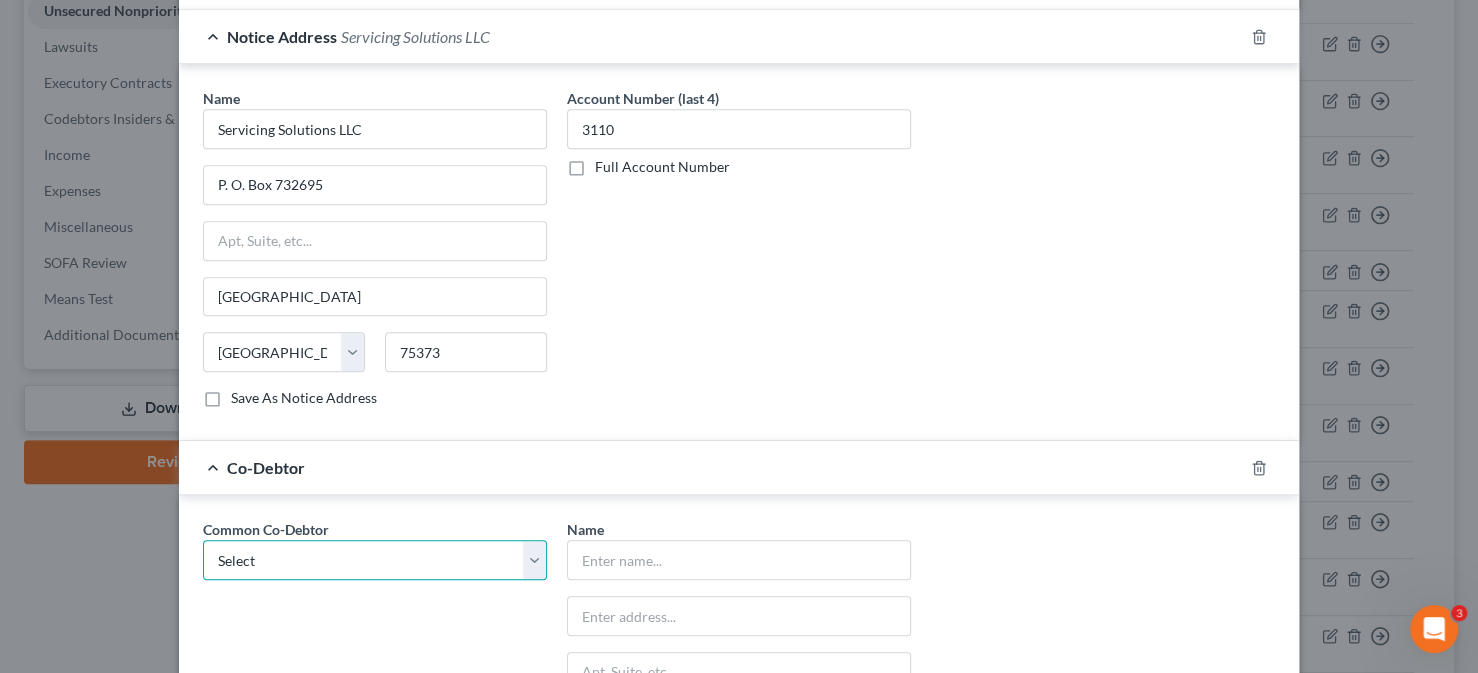 click on "Select JAM 5:20 INC. JAM 5:20 INC. JAM 5:20 INC. JAM 5:20 INC. JAM 5:20 INC. JAM 5:20 INC. JAM 5:20 INC. JAM 5:20 INC. JAM 5:20 INC. JAM 5:20 INC. JAM 5:20 INC. JAM 5:20 INC. JAM 5:20 INC. JAM 5:20 INC." at bounding box center [375, 560] 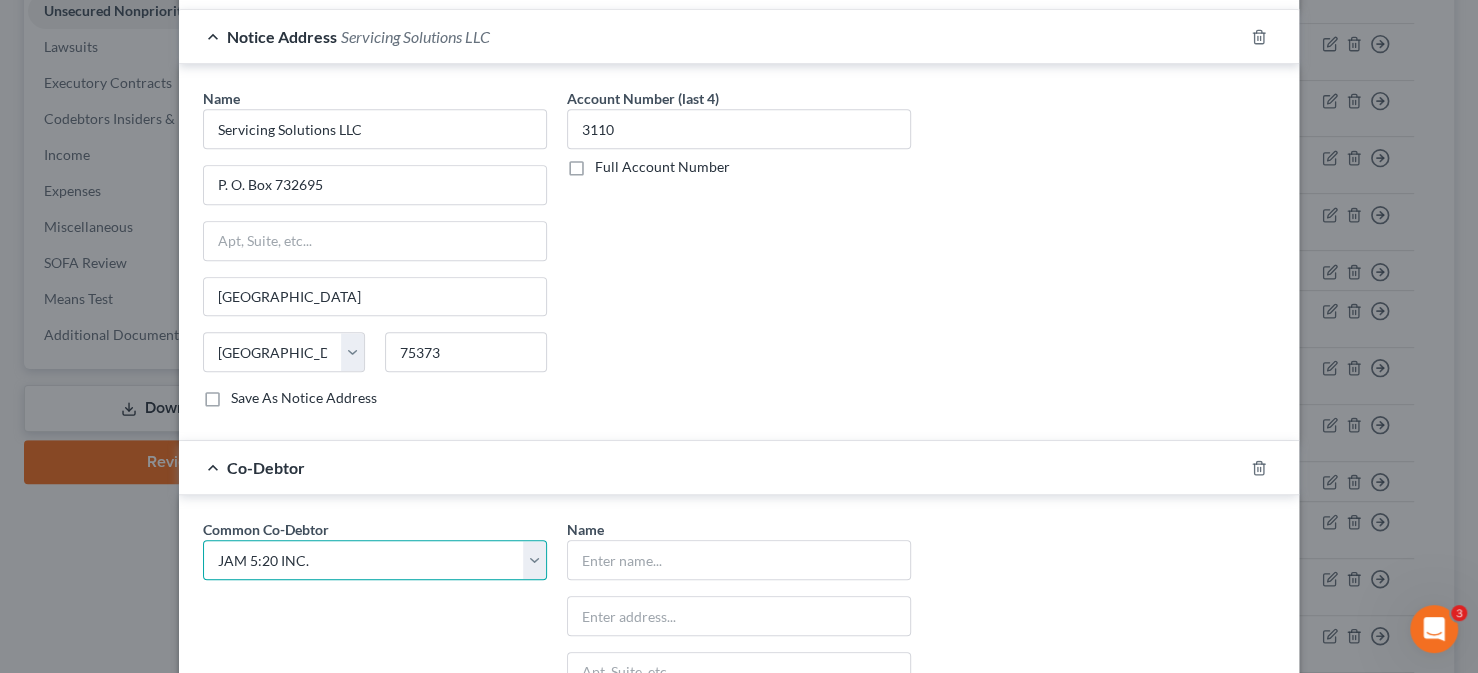 click on "Select JAM 5:20 INC. JAM 5:20 INC. JAM 5:20 INC. JAM 5:20 INC. JAM 5:20 INC. JAM 5:20 INC. JAM 5:20 INC. JAM 5:20 INC. JAM 5:20 INC. JAM 5:20 INC. JAM 5:20 INC. JAM 5:20 INC. JAM 5:20 INC. JAM 5:20 INC." at bounding box center [375, 560] 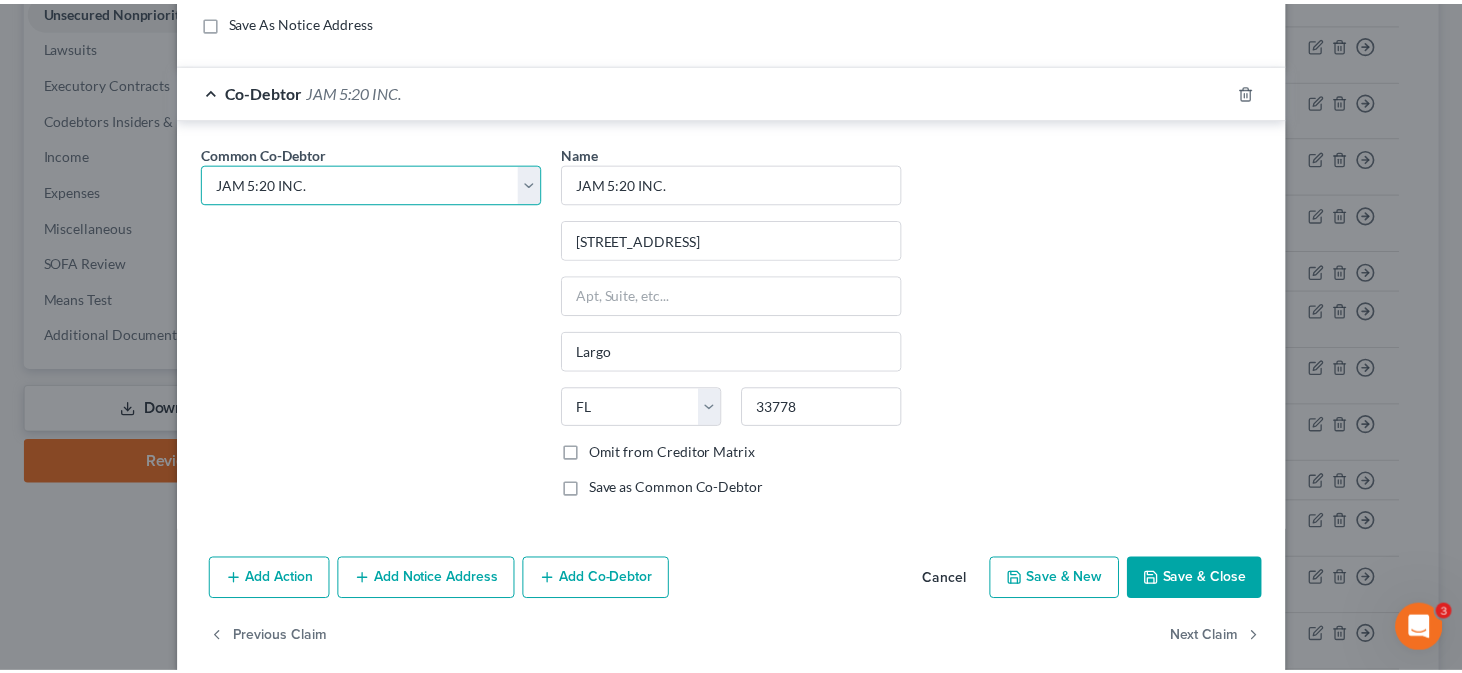 scroll, scrollTop: 920, scrollLeft: 0, axis: vertical 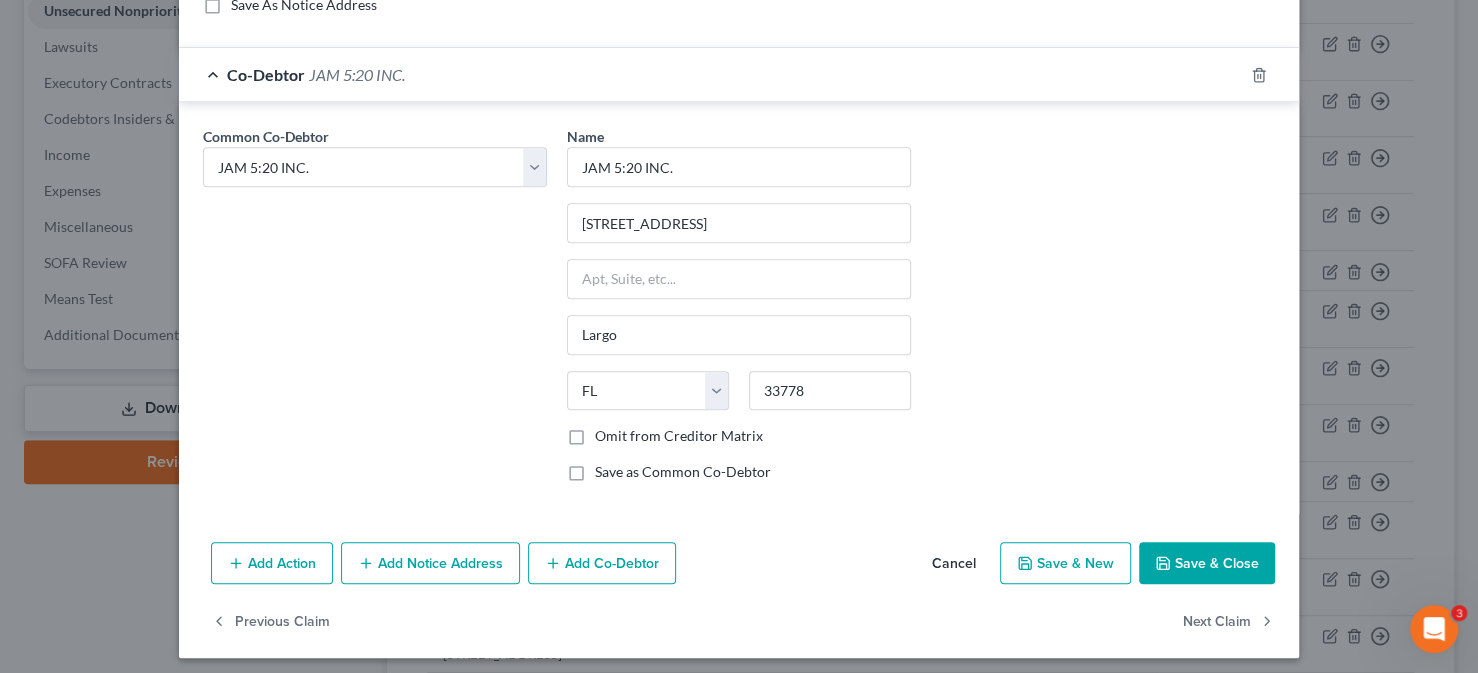 click on "Omit from Creditor Matrix" at bounding box center (679, 436) 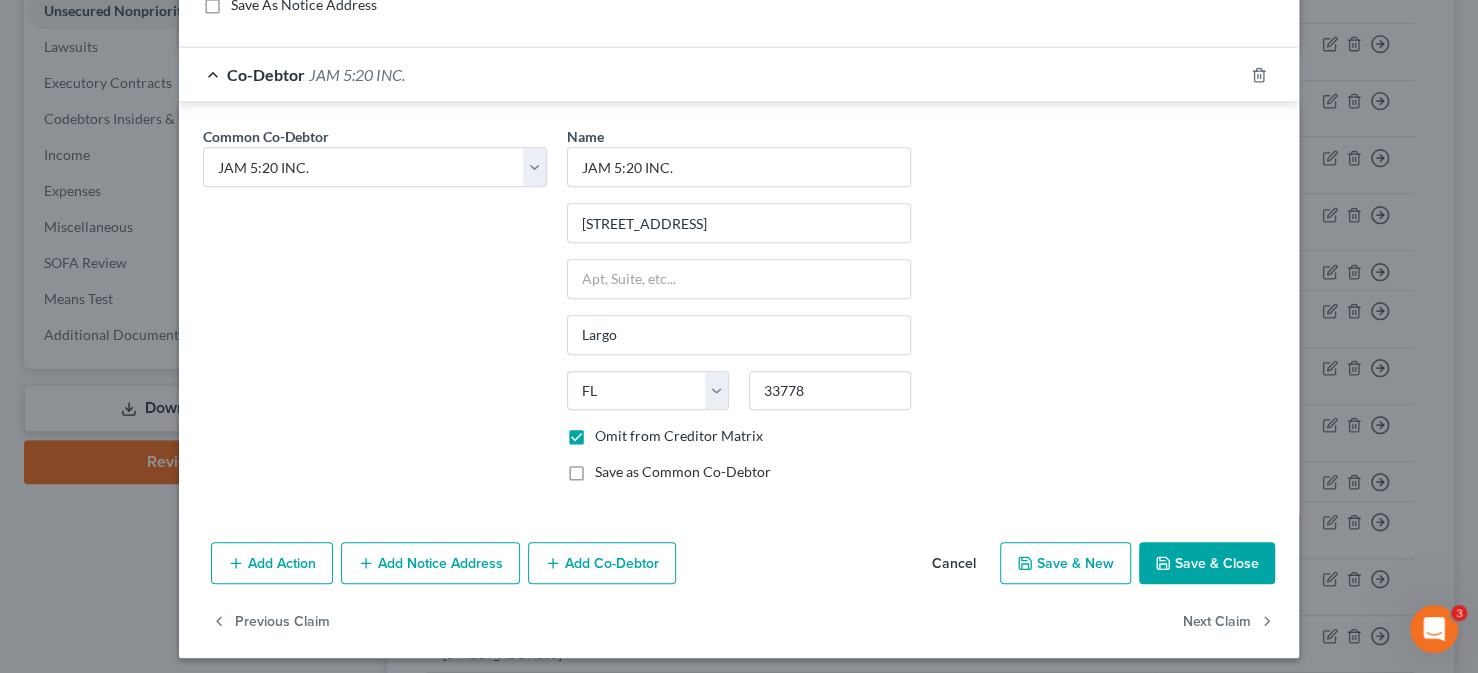click on "Save & Close" at bounding box center (1207, 563) 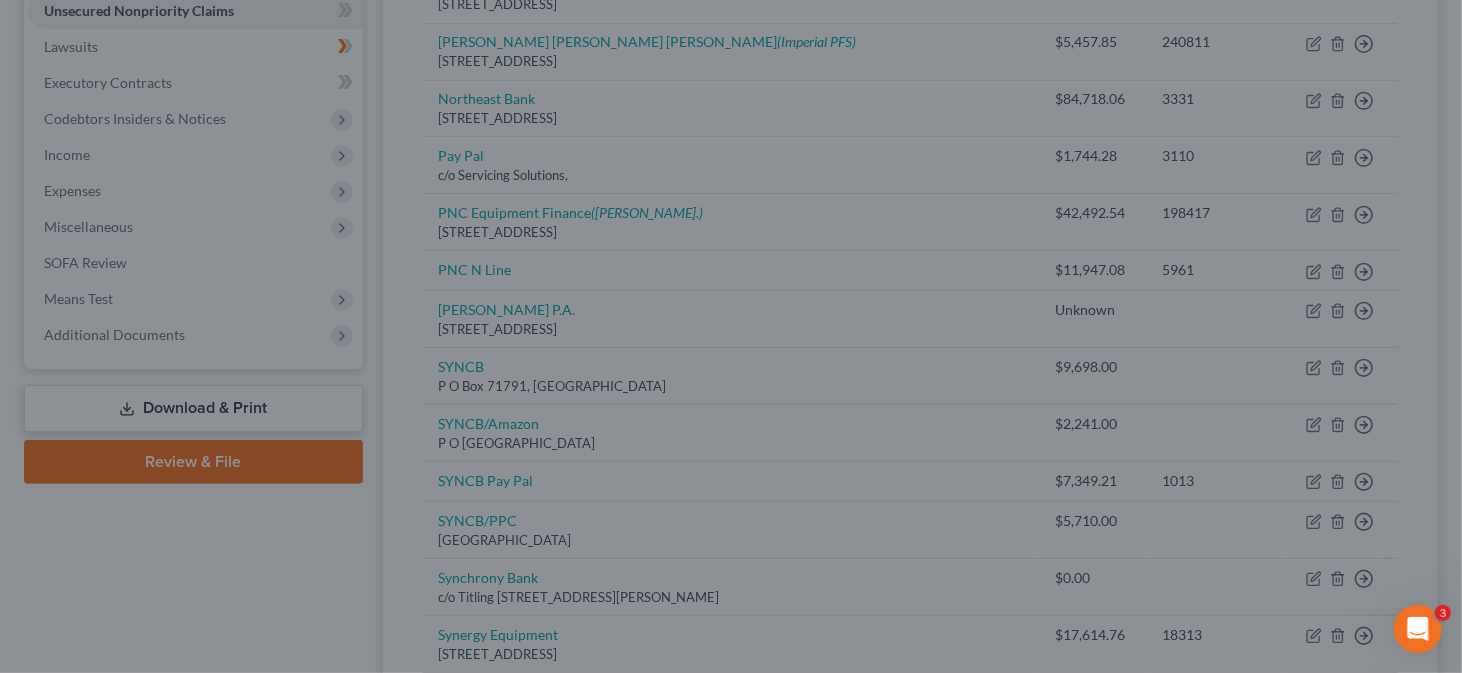 scroll, scrollTop: 0, scrollLeft: 0, axis: both 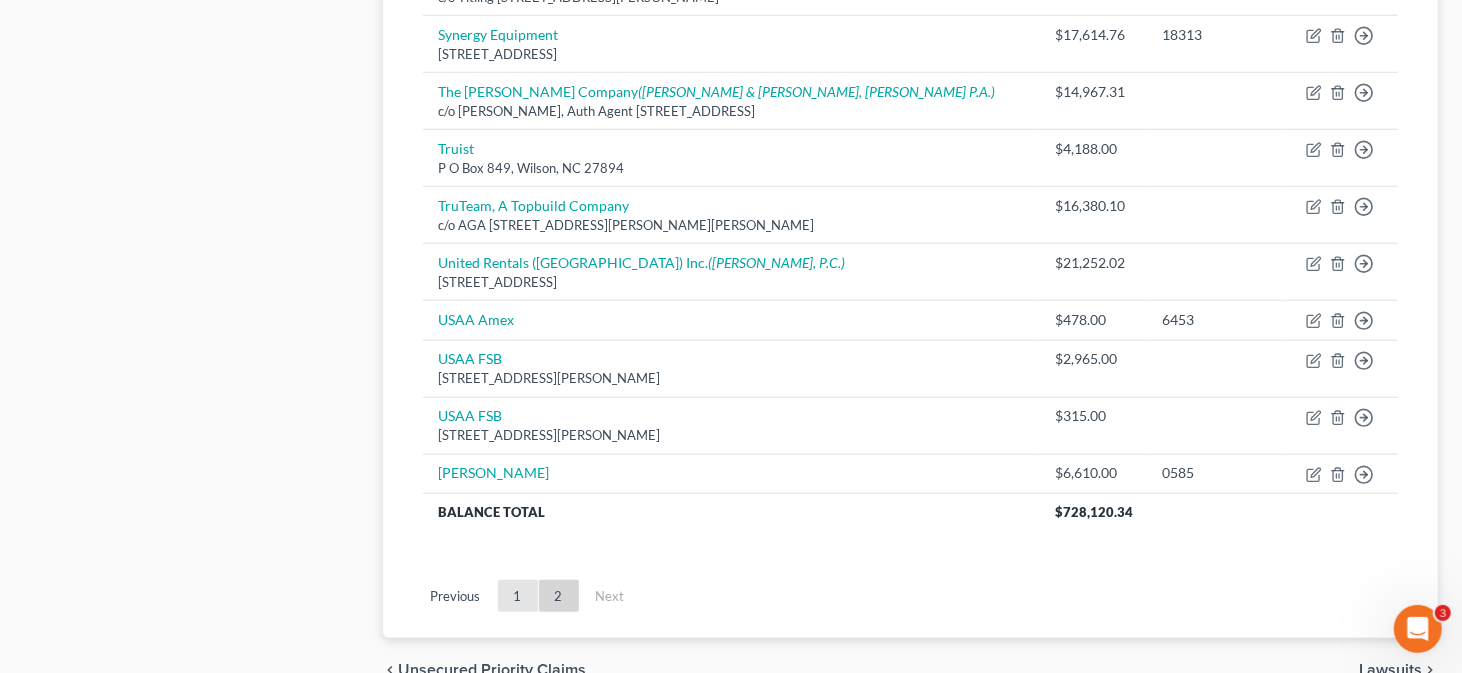 click on "1" at bounding box center (518, 596) 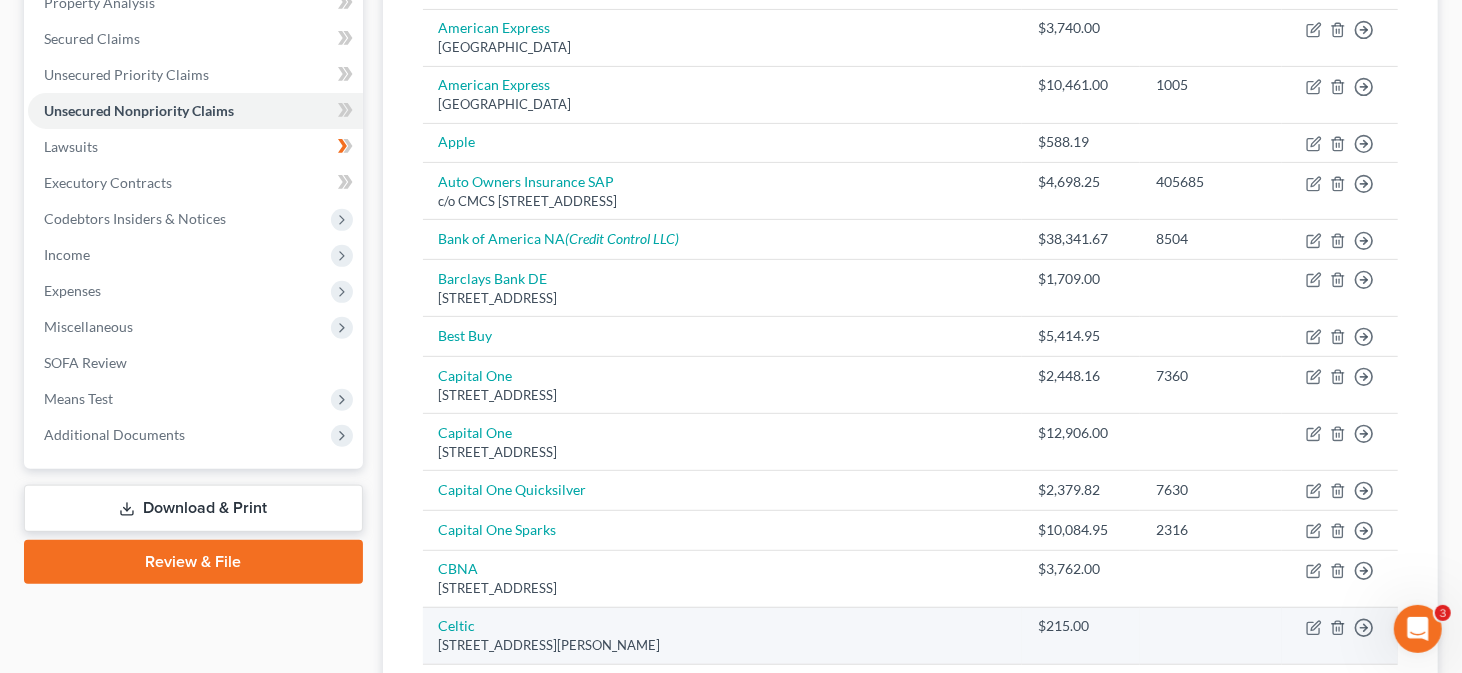scroll, scrollTop: 303, scrollLeft: 0, axis: vertical 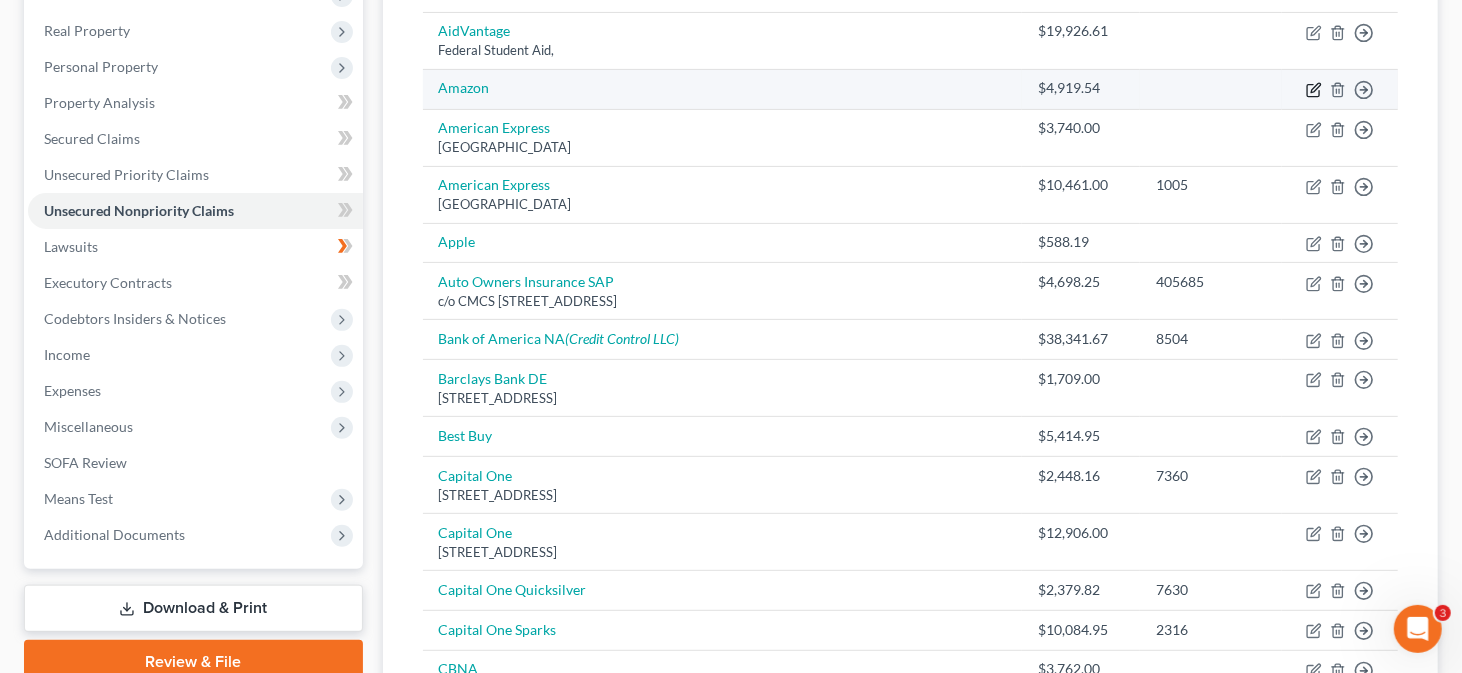click 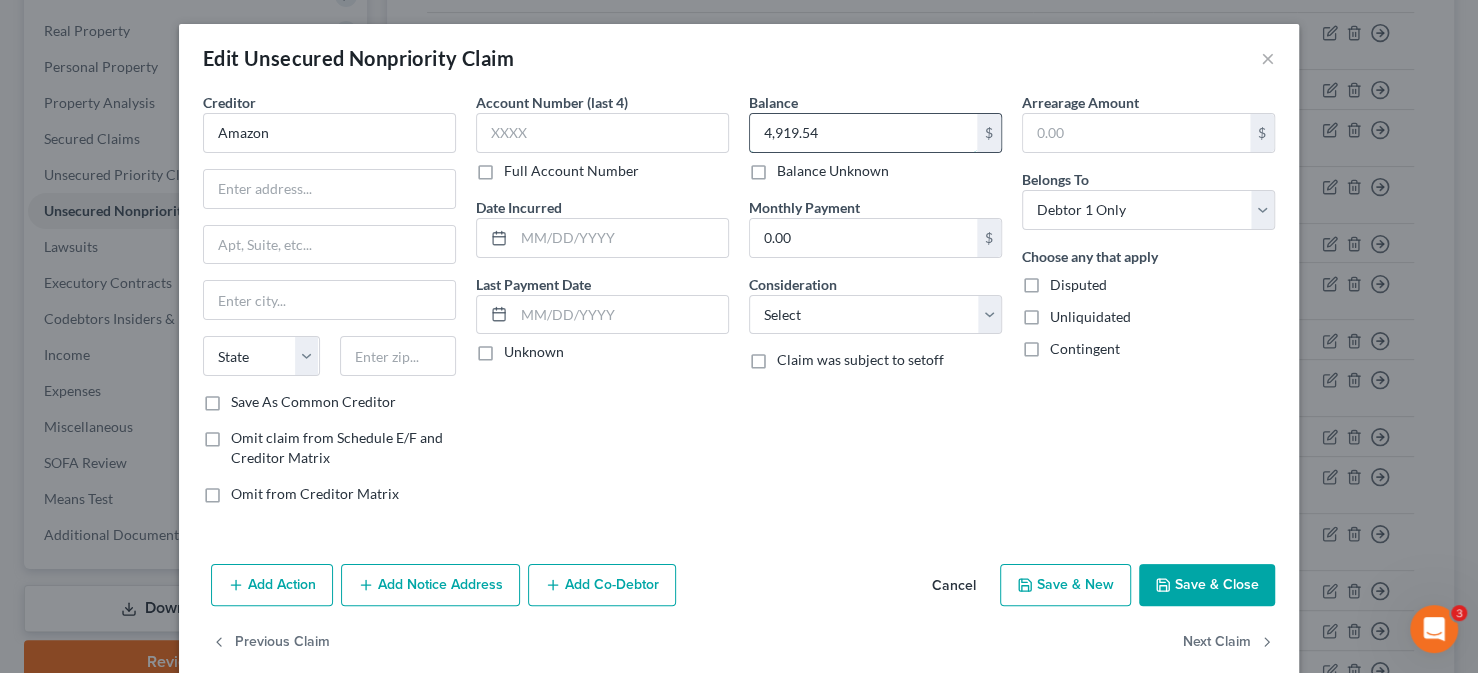 click on "4,919.54" at bounding box center [863, 133] 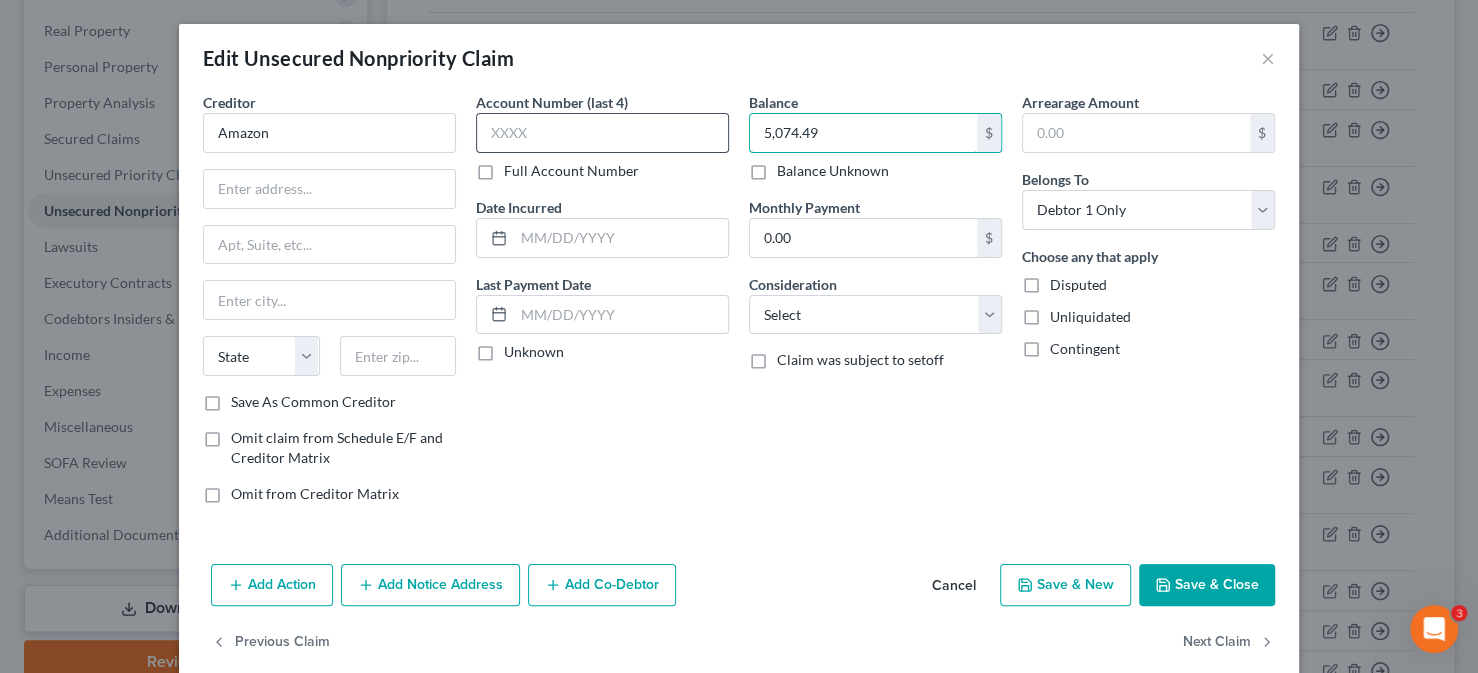 type on "5,074.49" 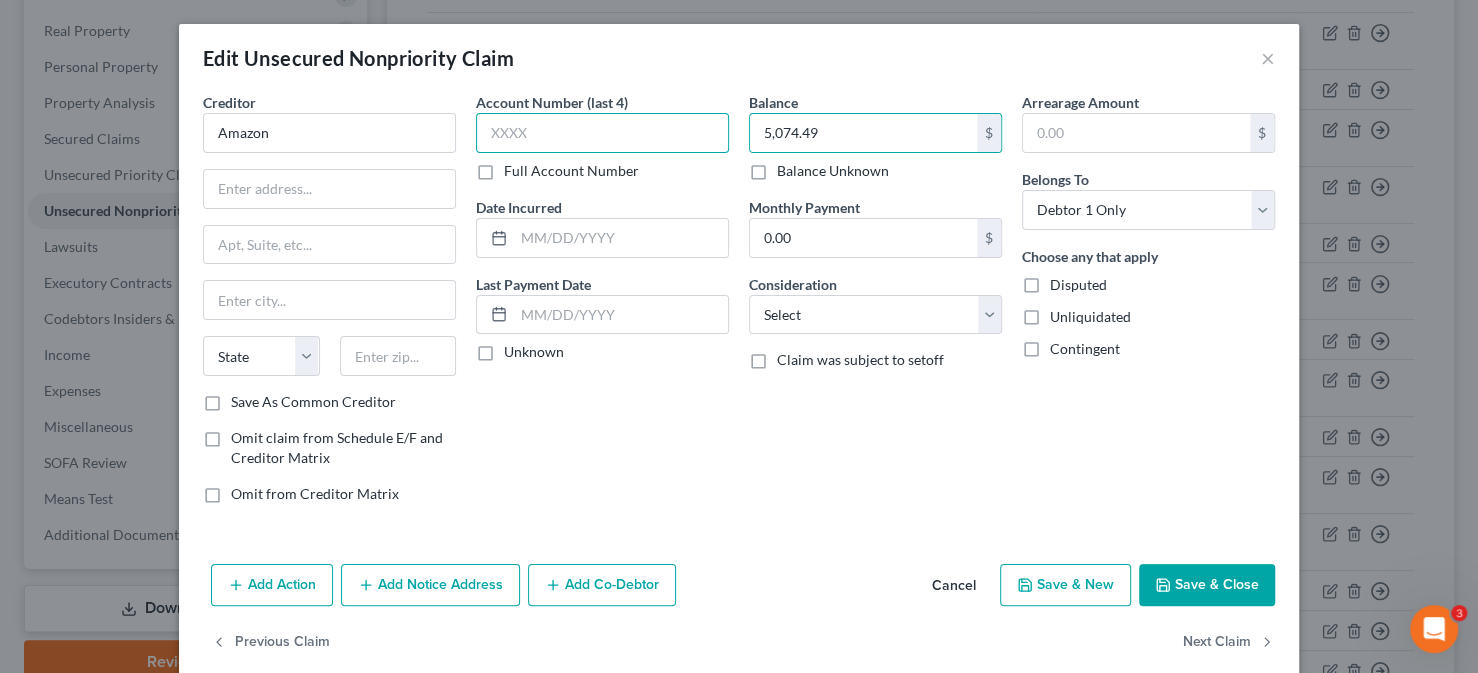 click at bounding box center [602, 133] 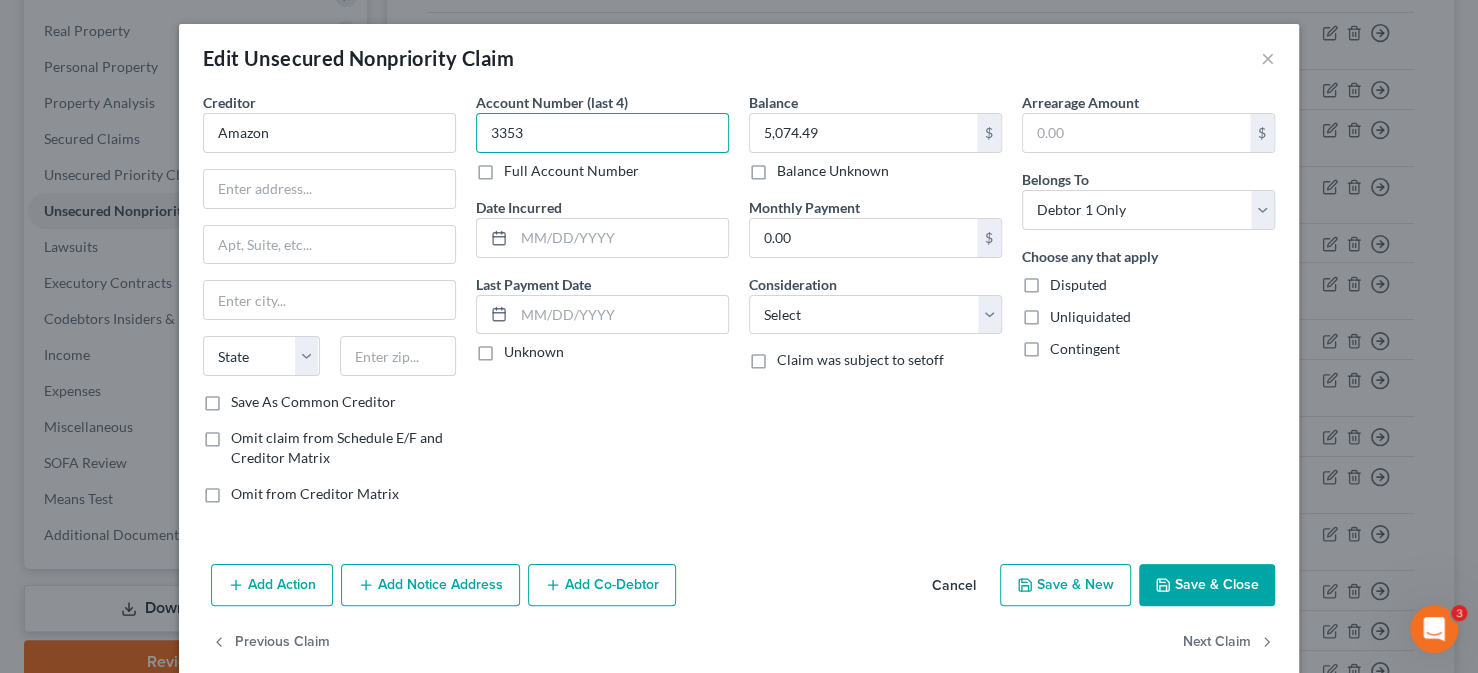 type on "3353" 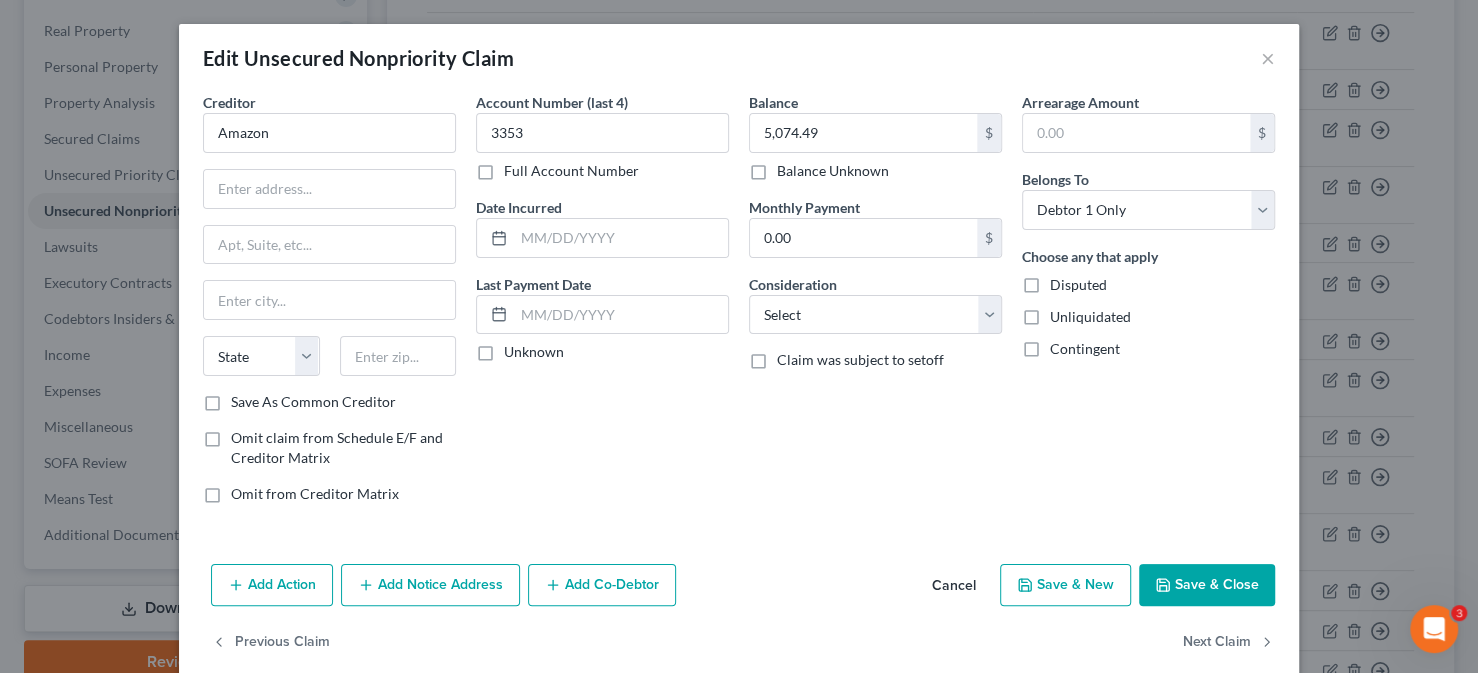 click on "Save & Close" at bounding box center [1207, 585] 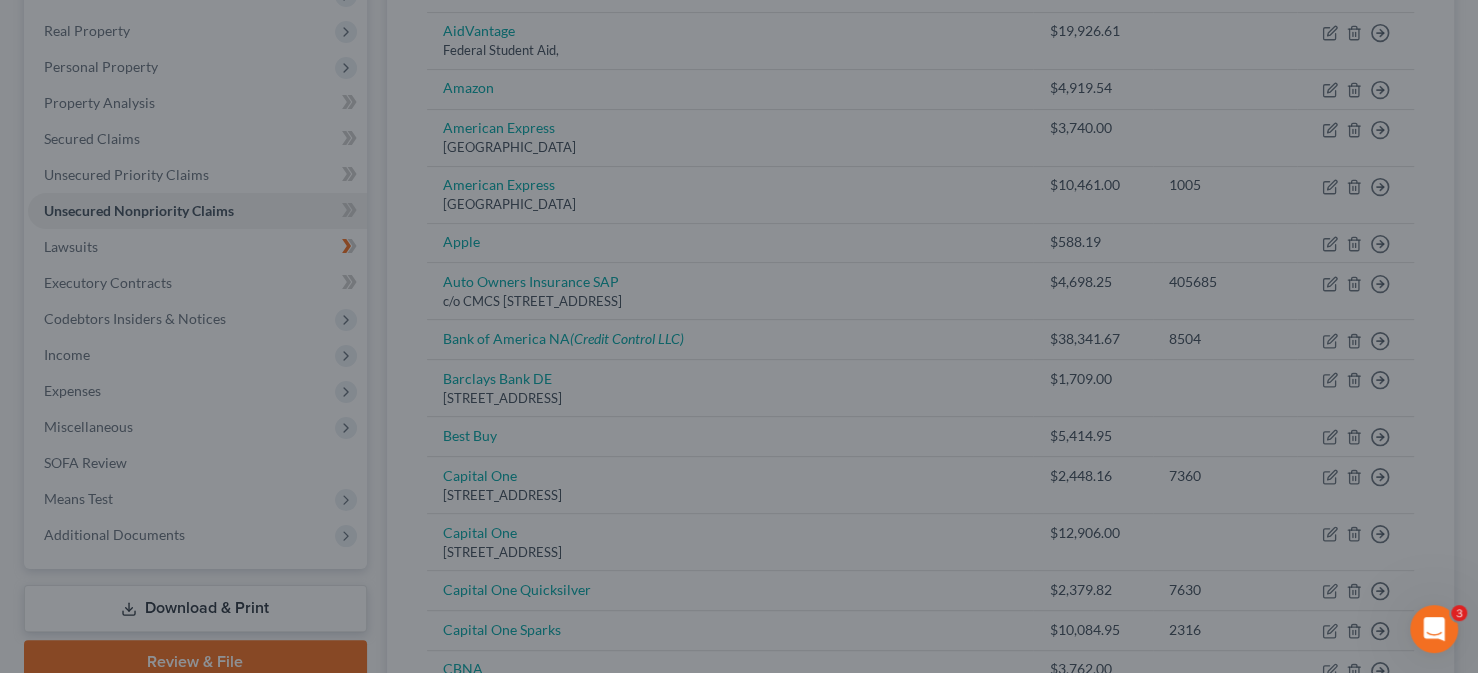 type on "0" 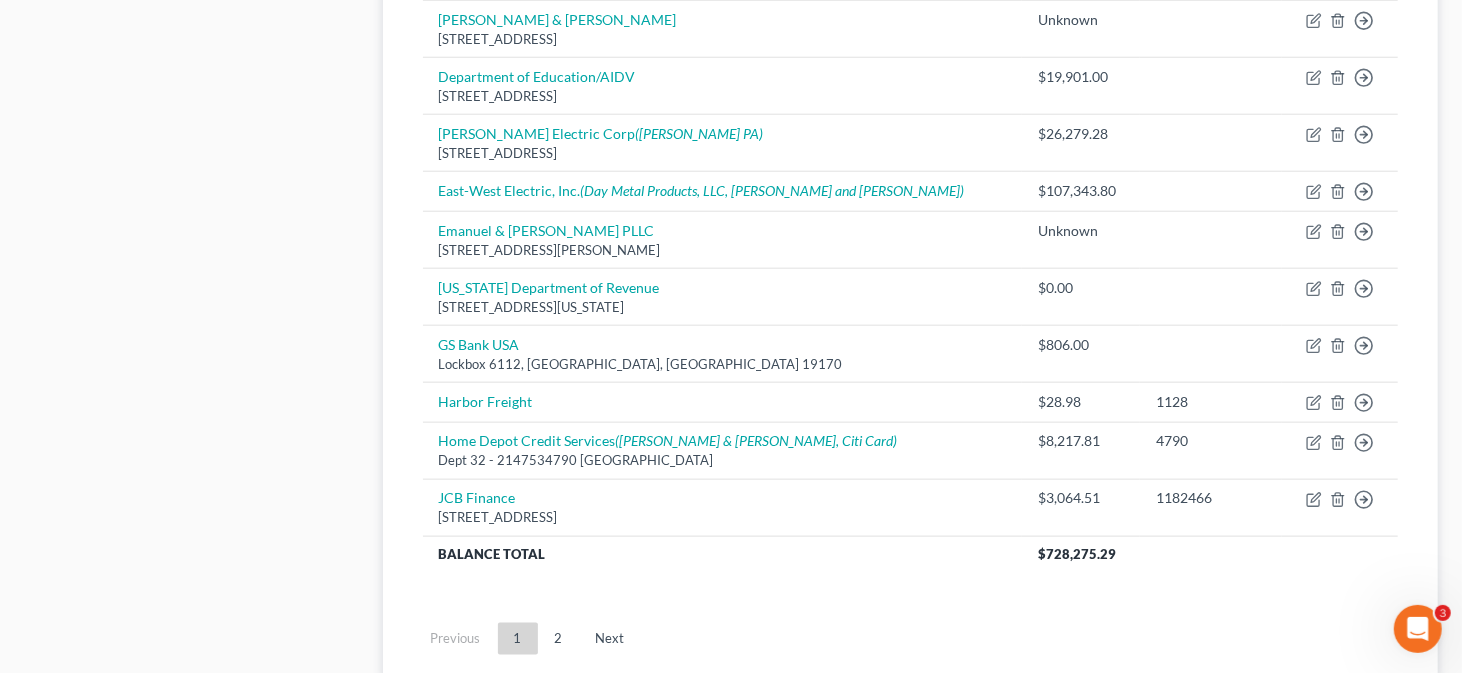 scroll, scrollTop: 1403, scrollLeft: 0, axis: vertical 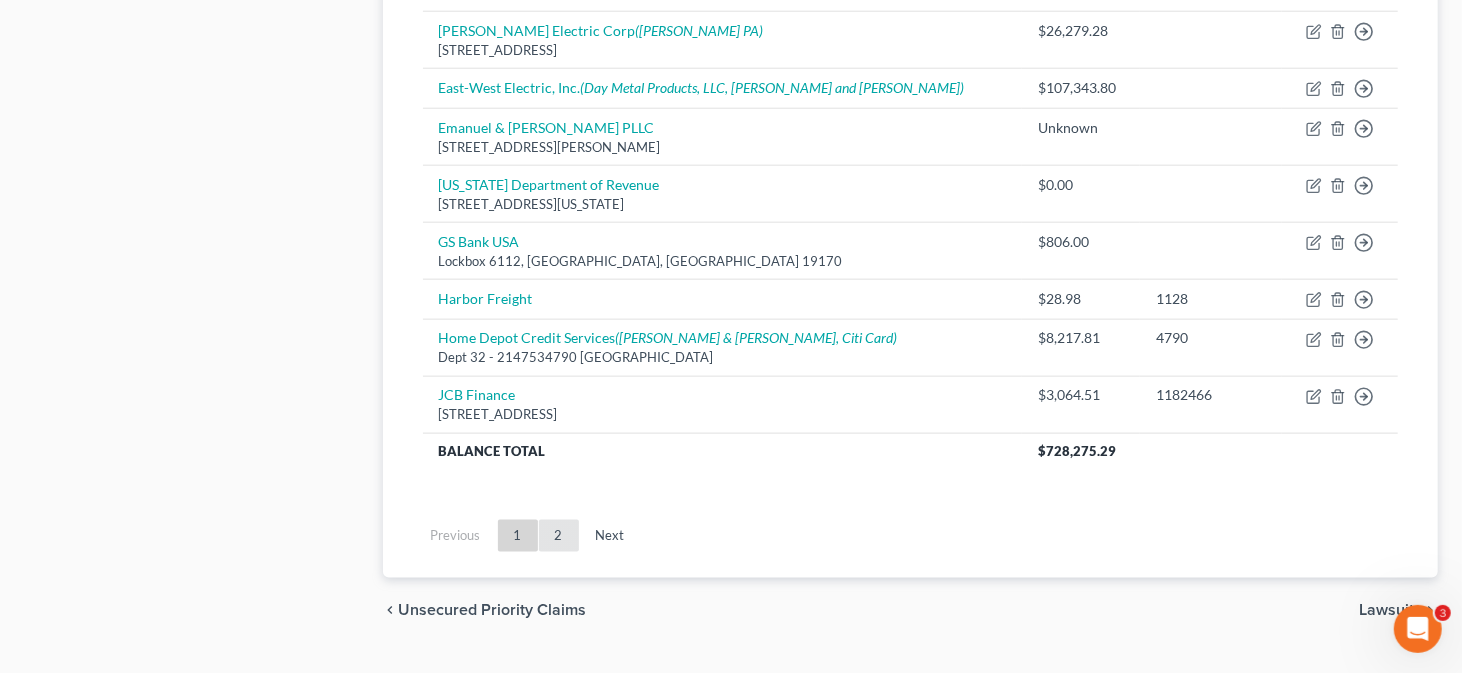 click on "2" at bounding box center (559, 536) 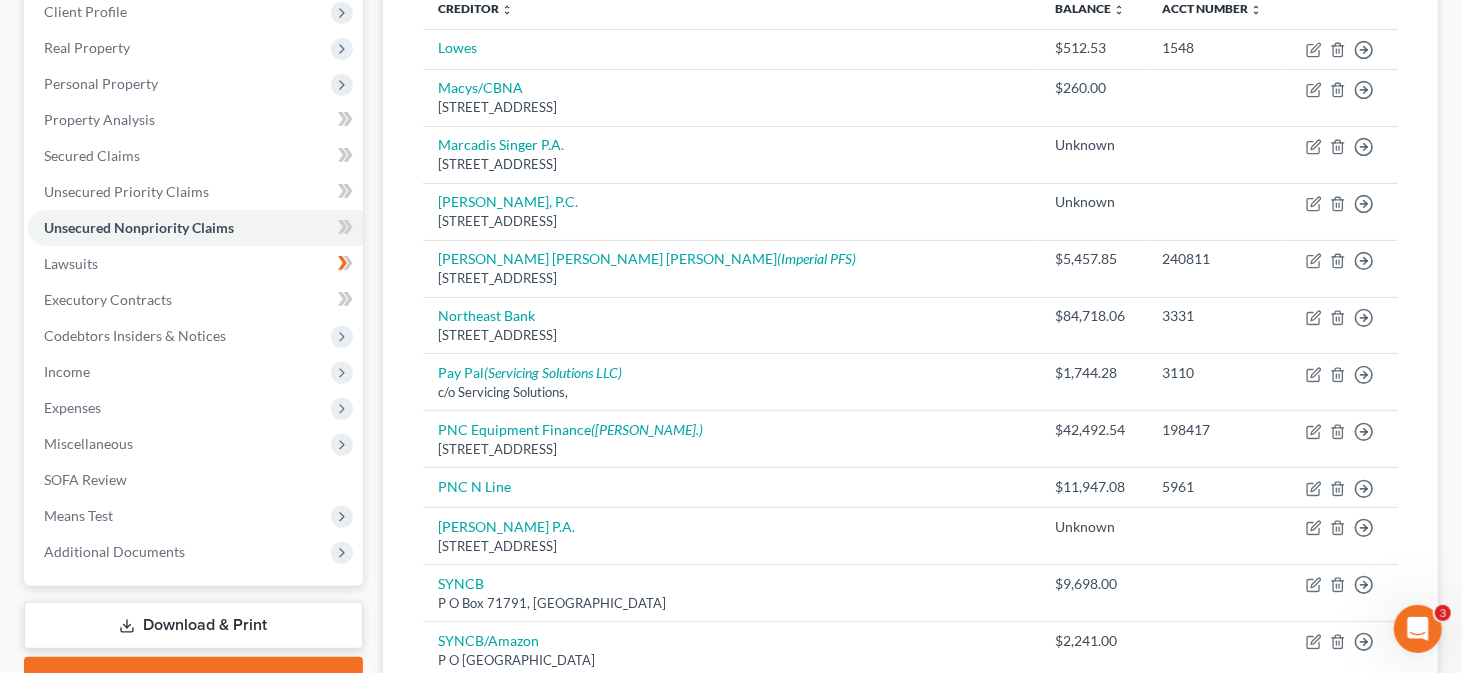 scroll, scrollTop: 103, scrollLeft: 0, axis: vertical 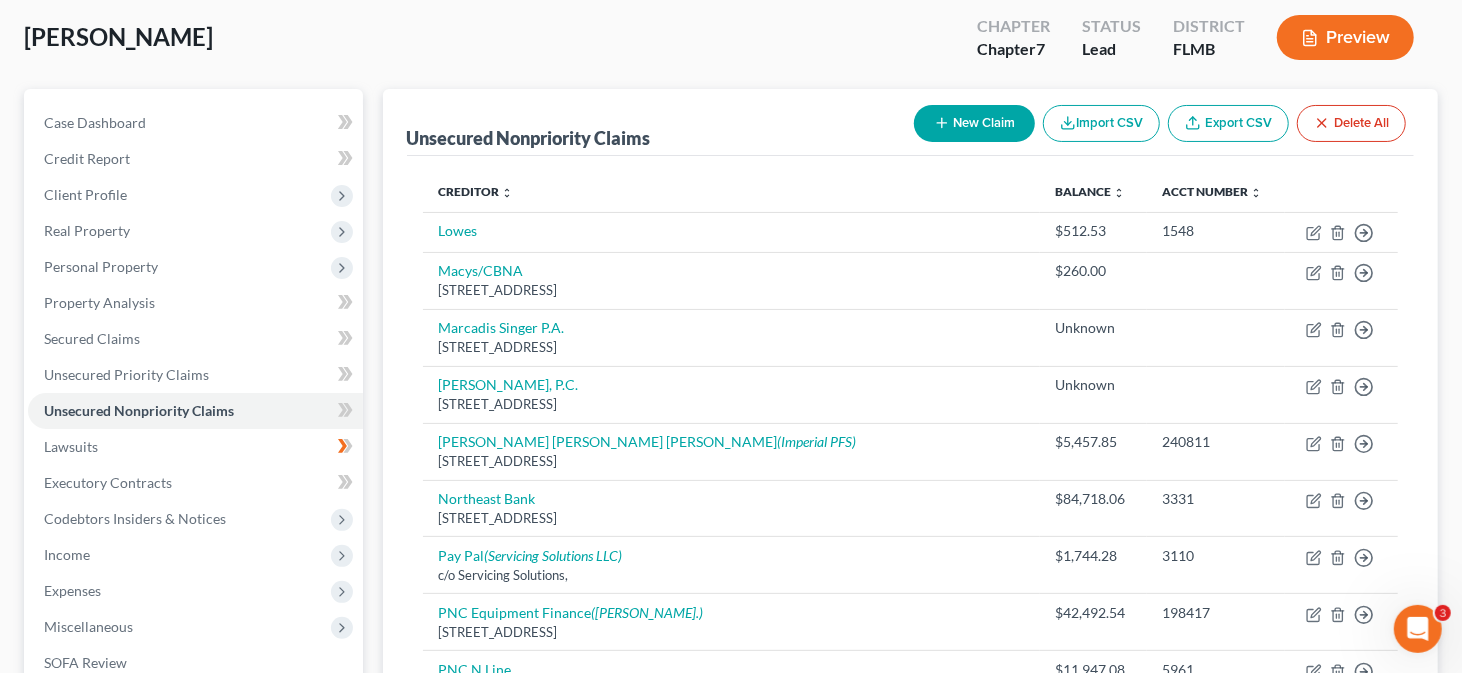 click on "New Claim" at bounding box center (974, 123) 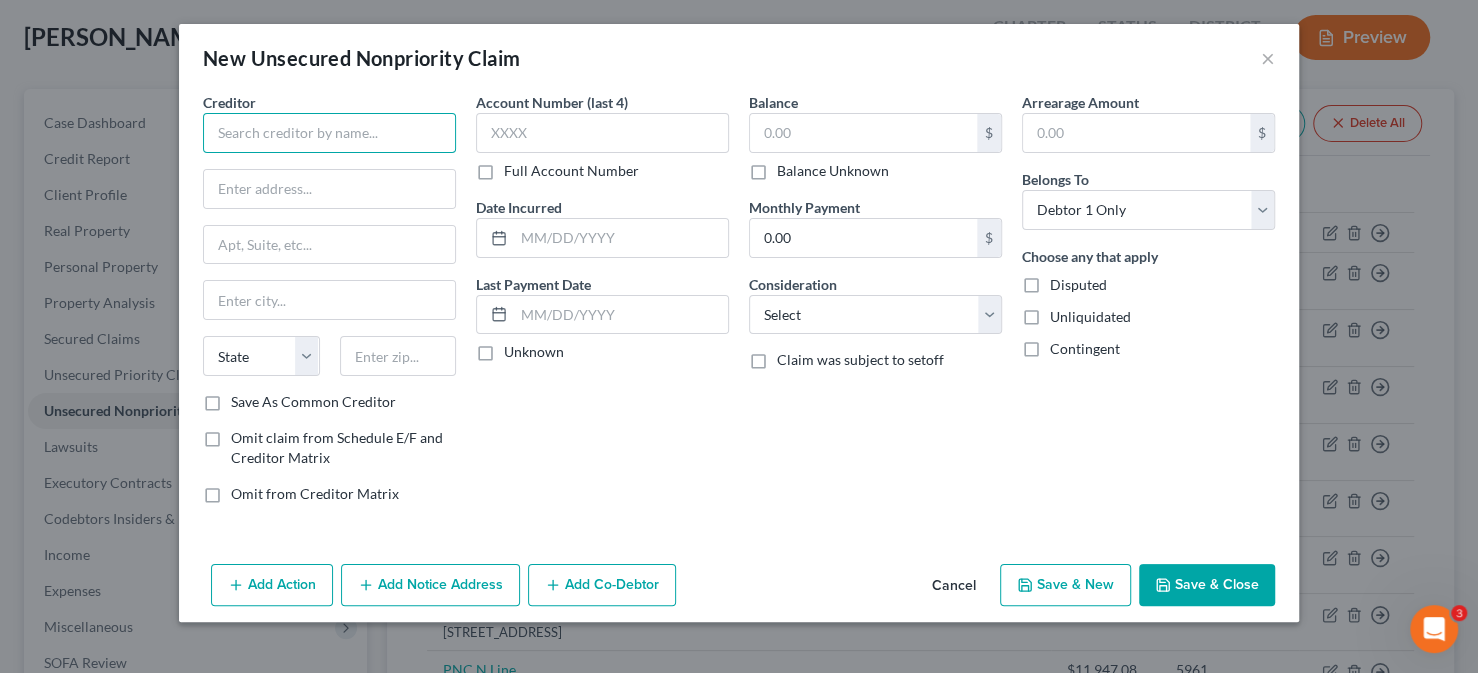 click at bounding box center [329, 133] 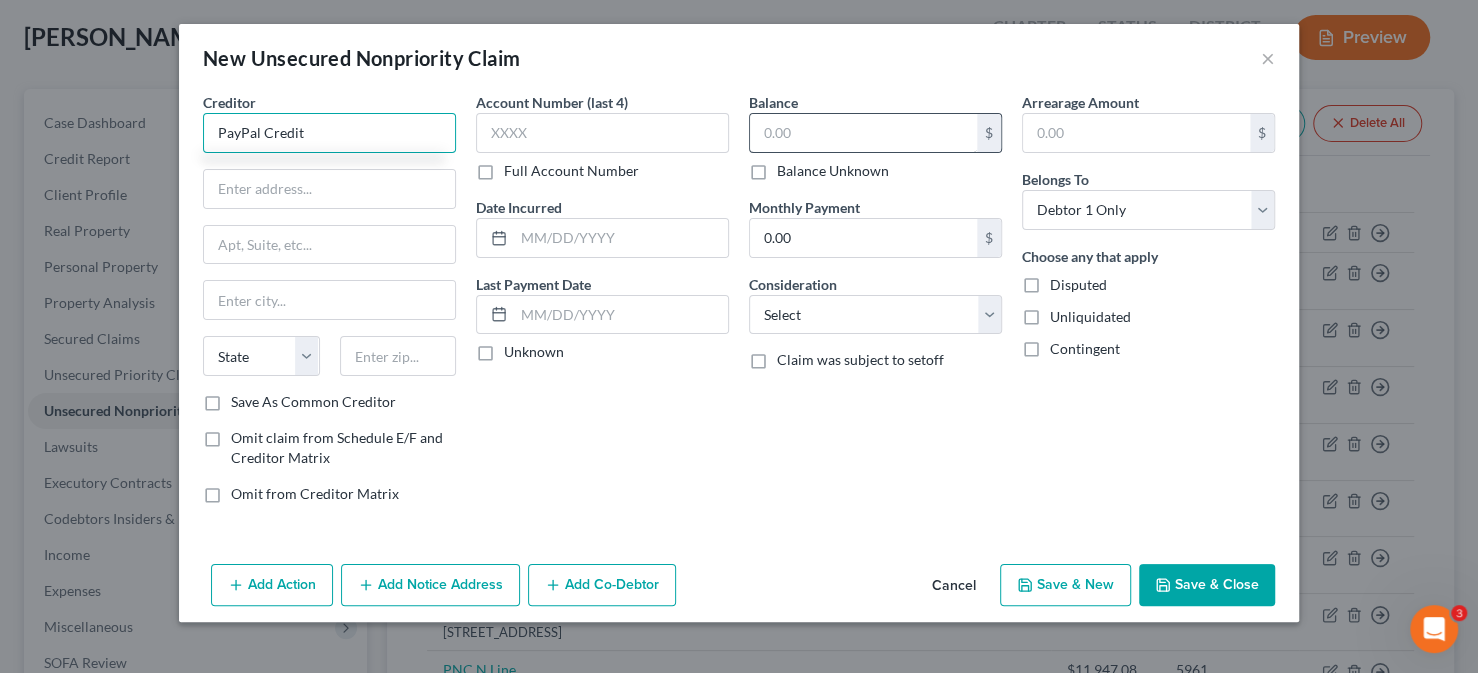 type on "PayPal Credit" 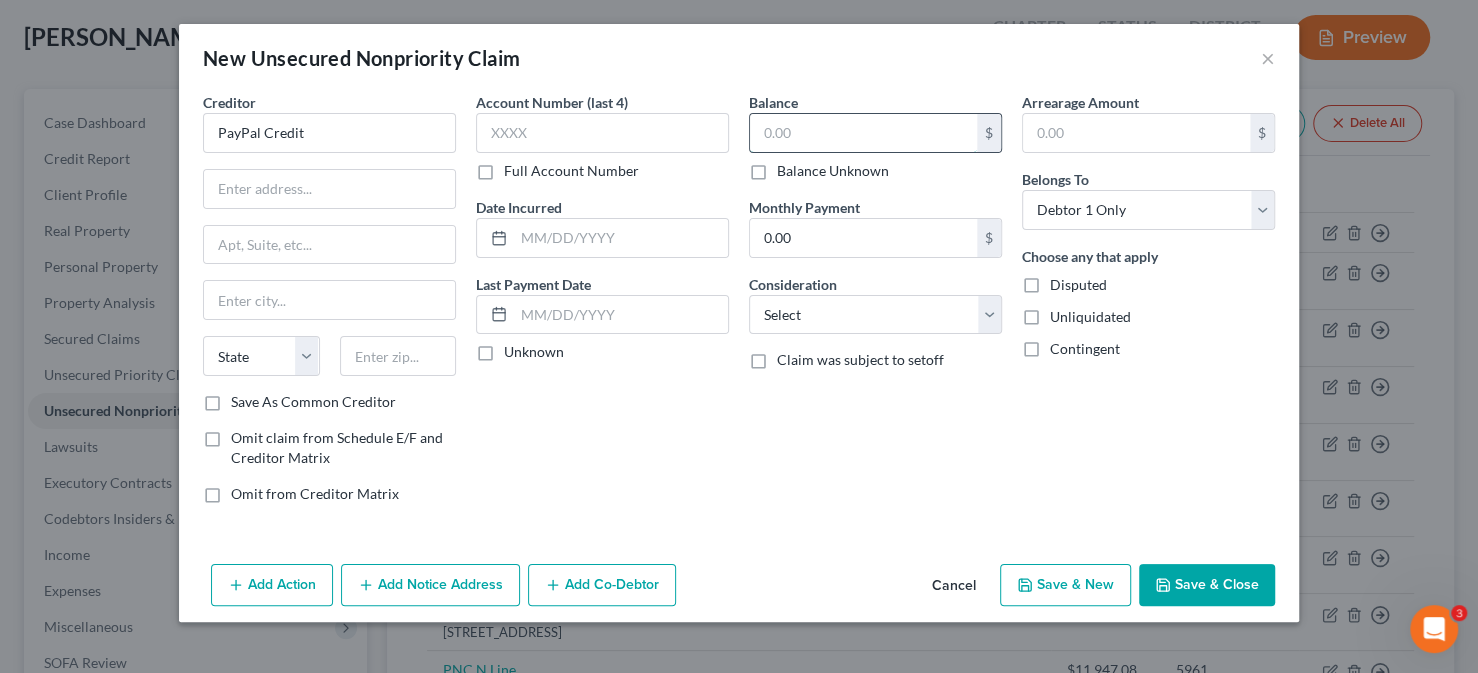 click at bounding box center (863, 133) 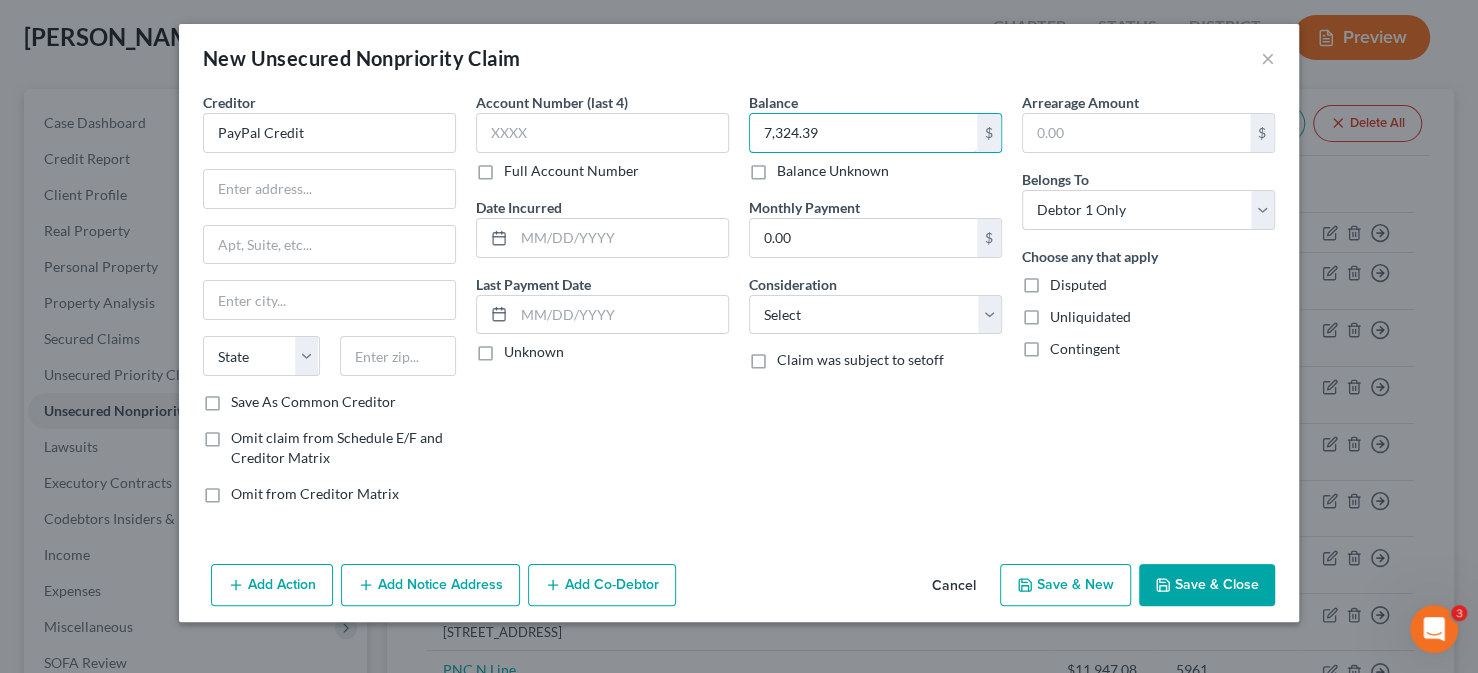 type on "7,324.39" 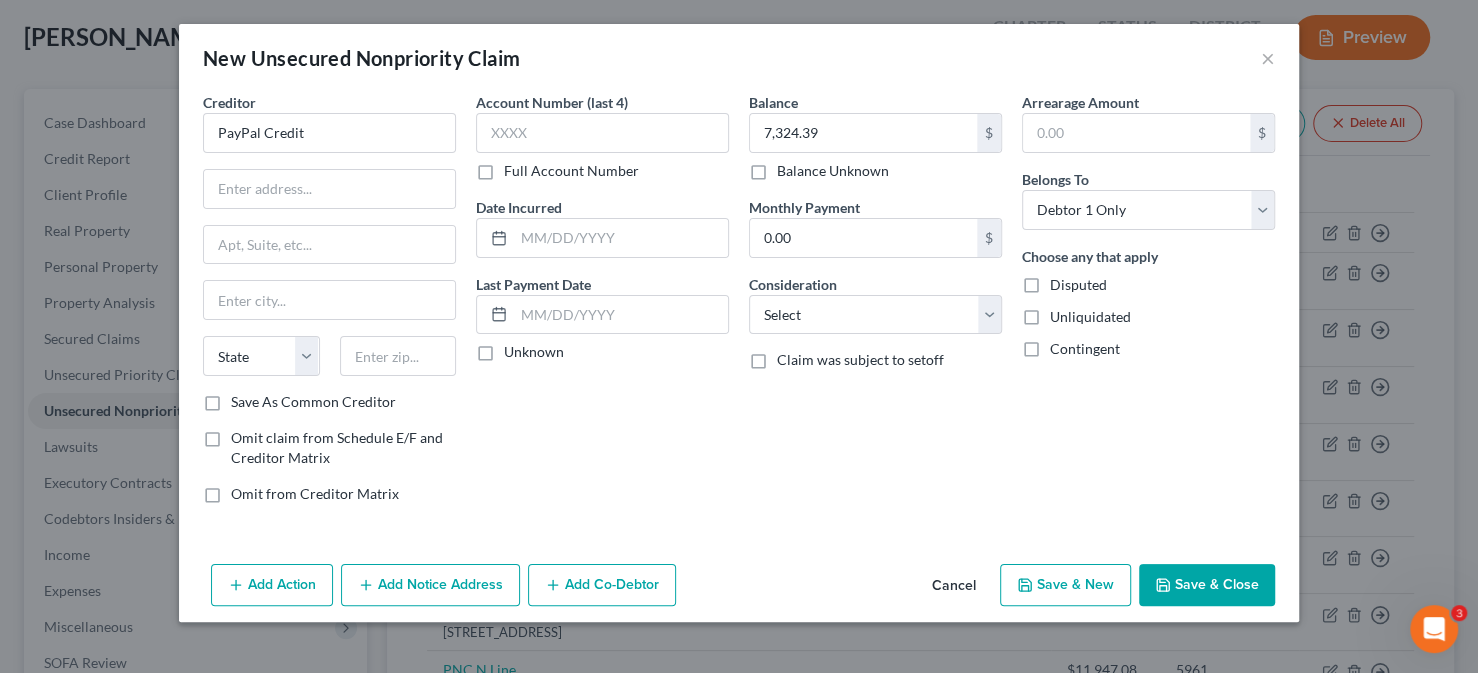 click on "Save & Close" at bounding box center [1207, 585] 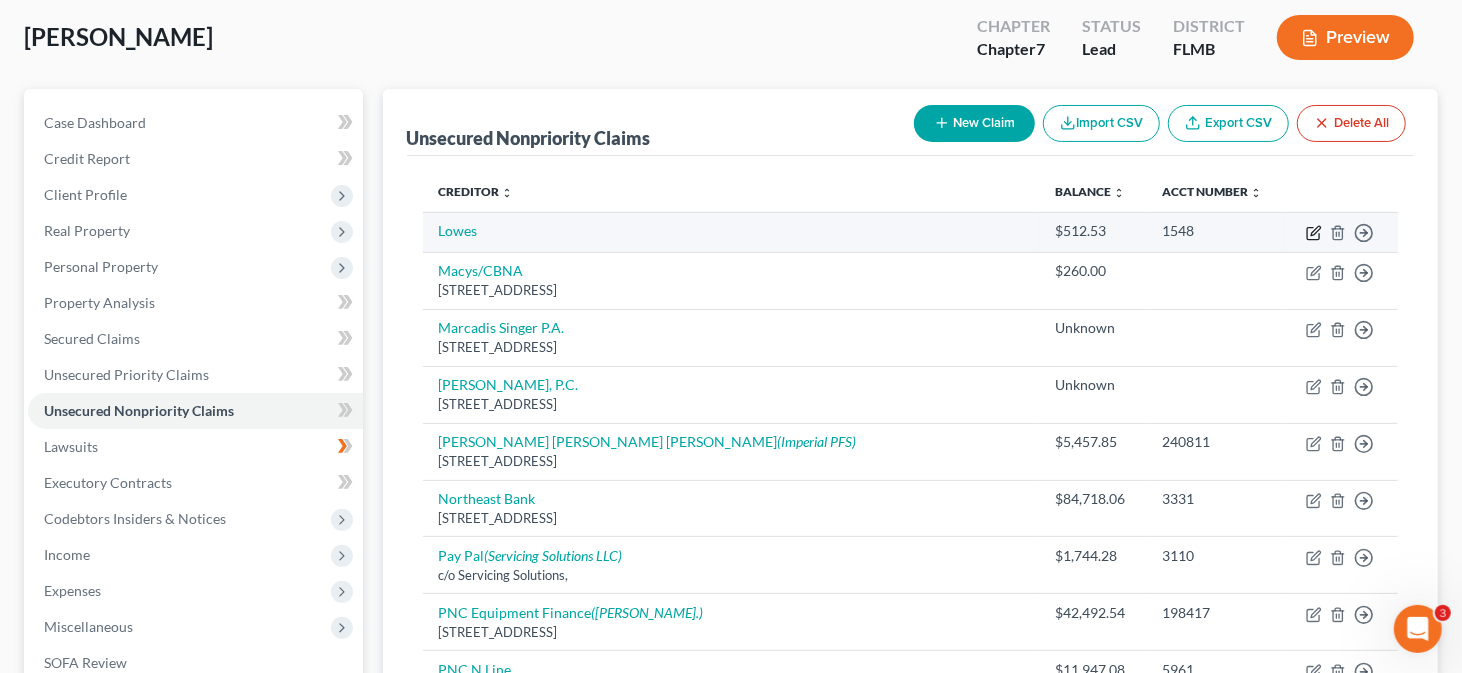 click 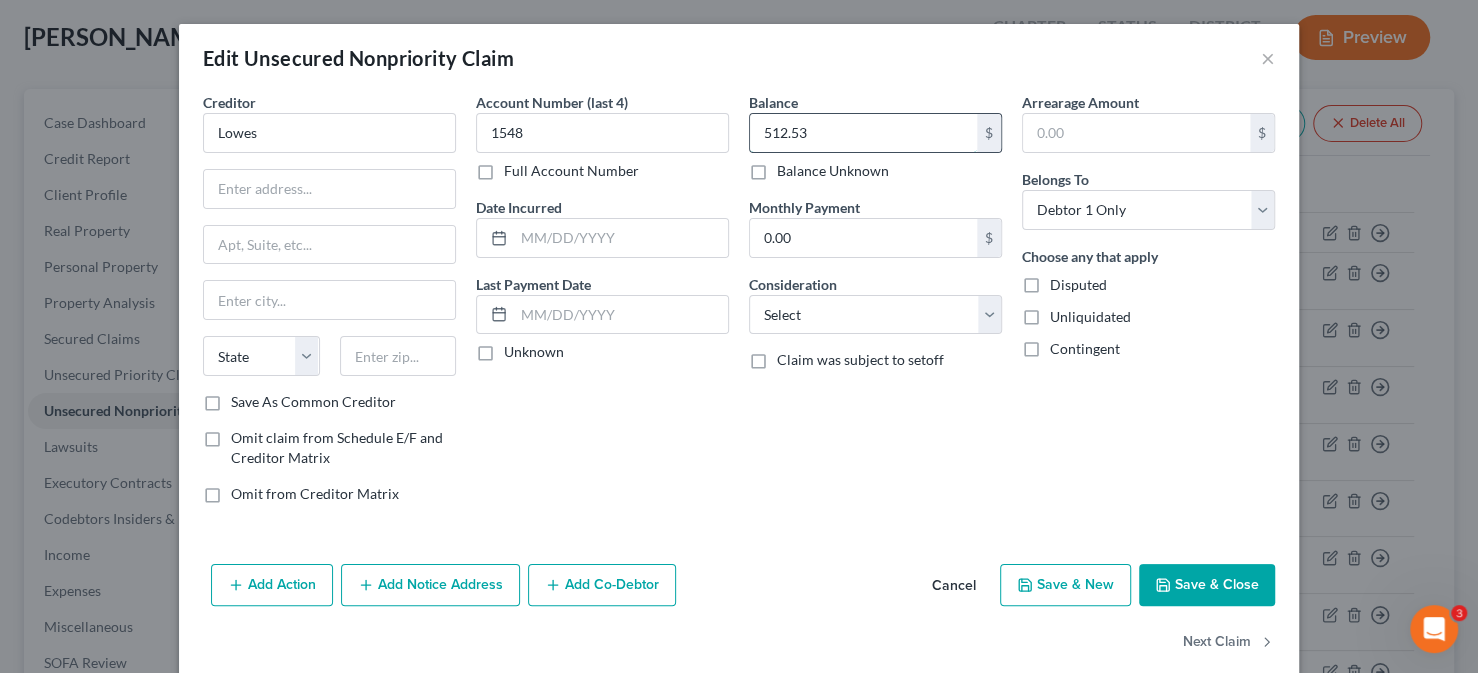 click on "512.53" at bounding box center [863, 133] 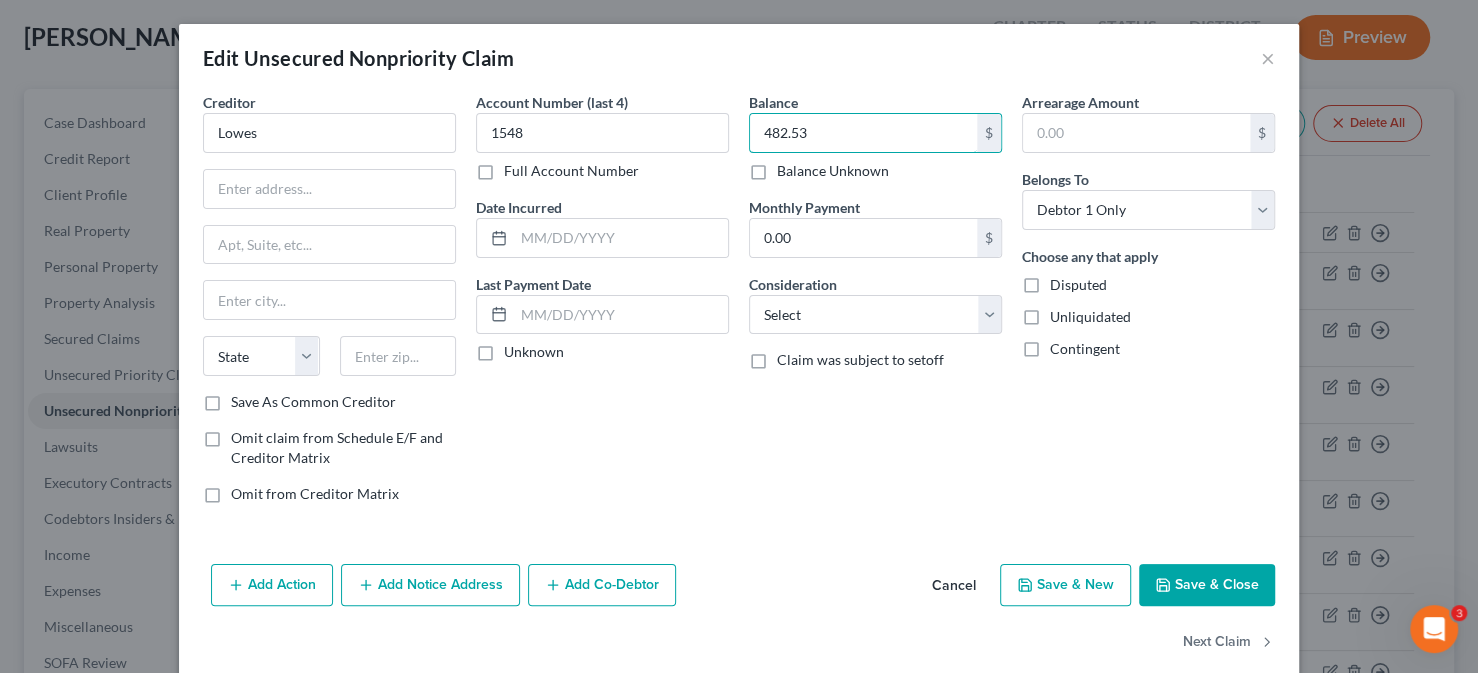 type on "482.53" 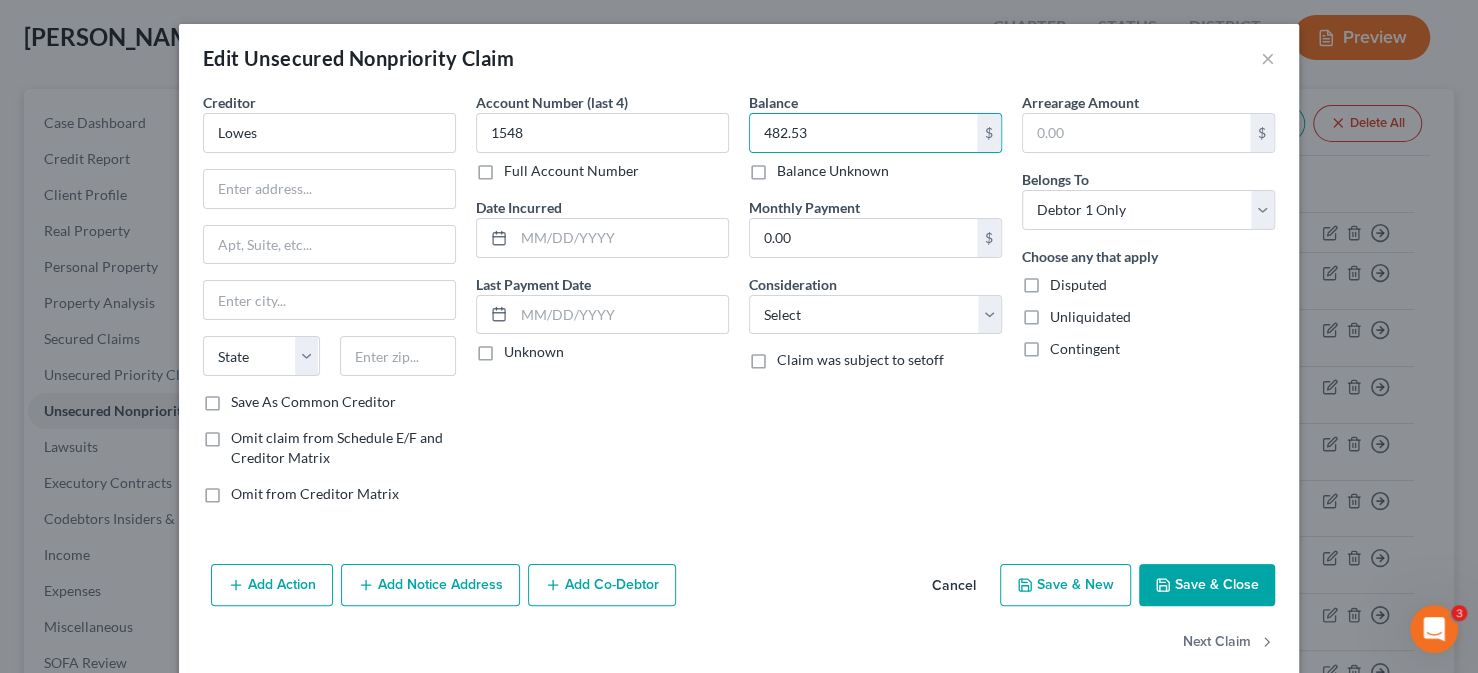 click on "Save & Close" at bounding box center (1207, 585) 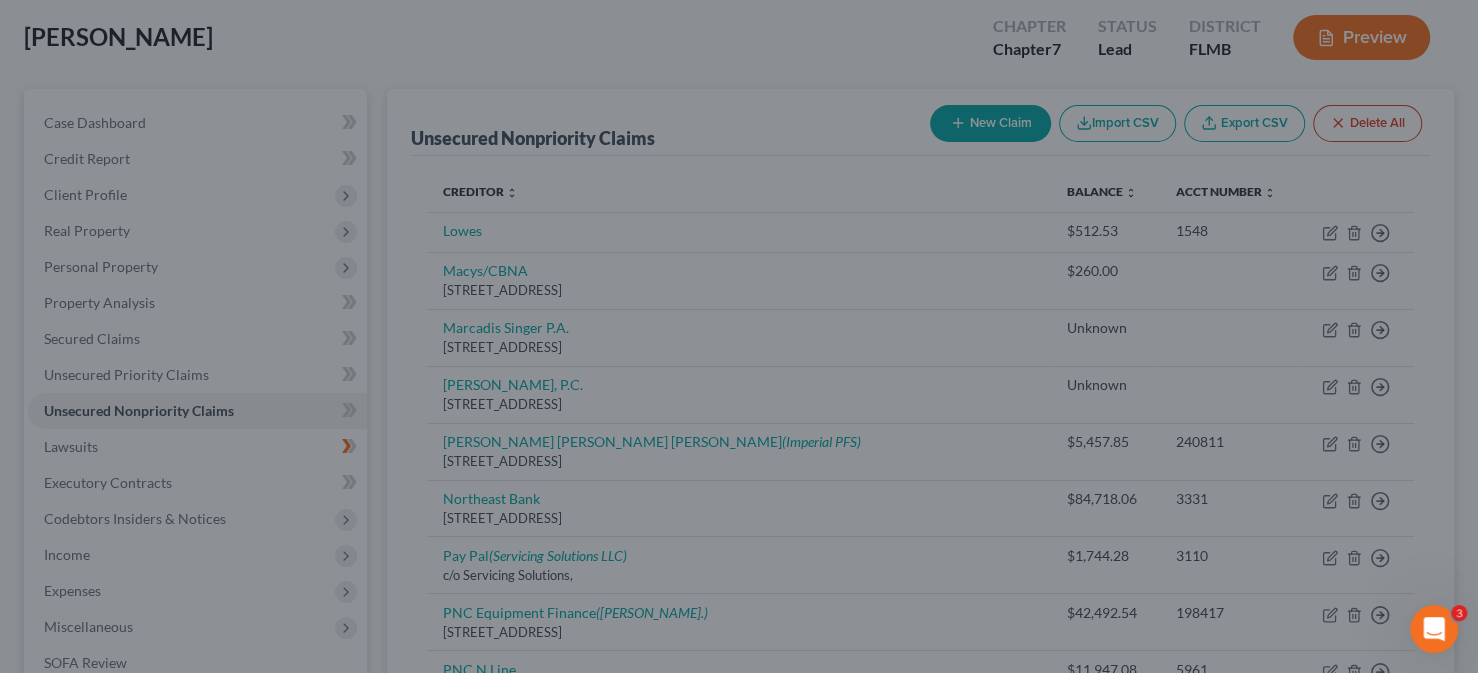 type on "0" 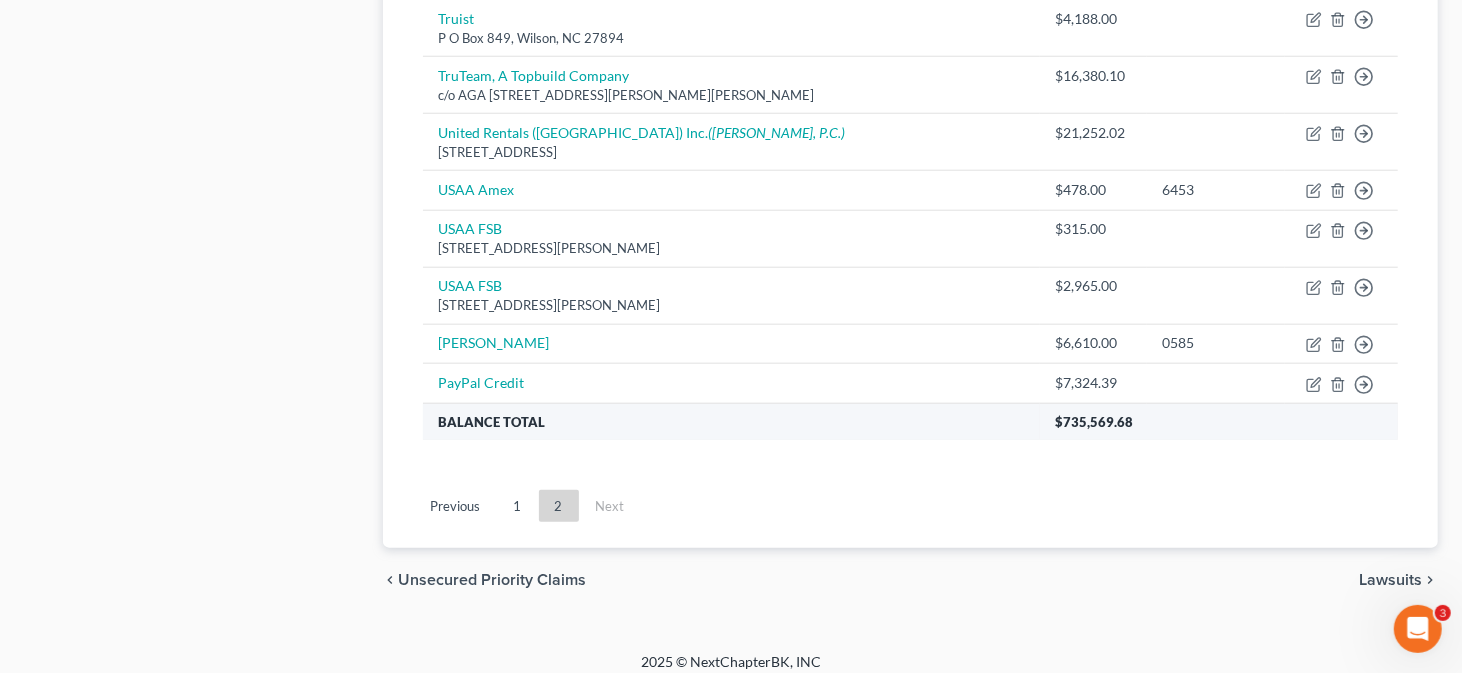 scroll, scrollTop: 1243, scrollLeft: 0, axis: vertical 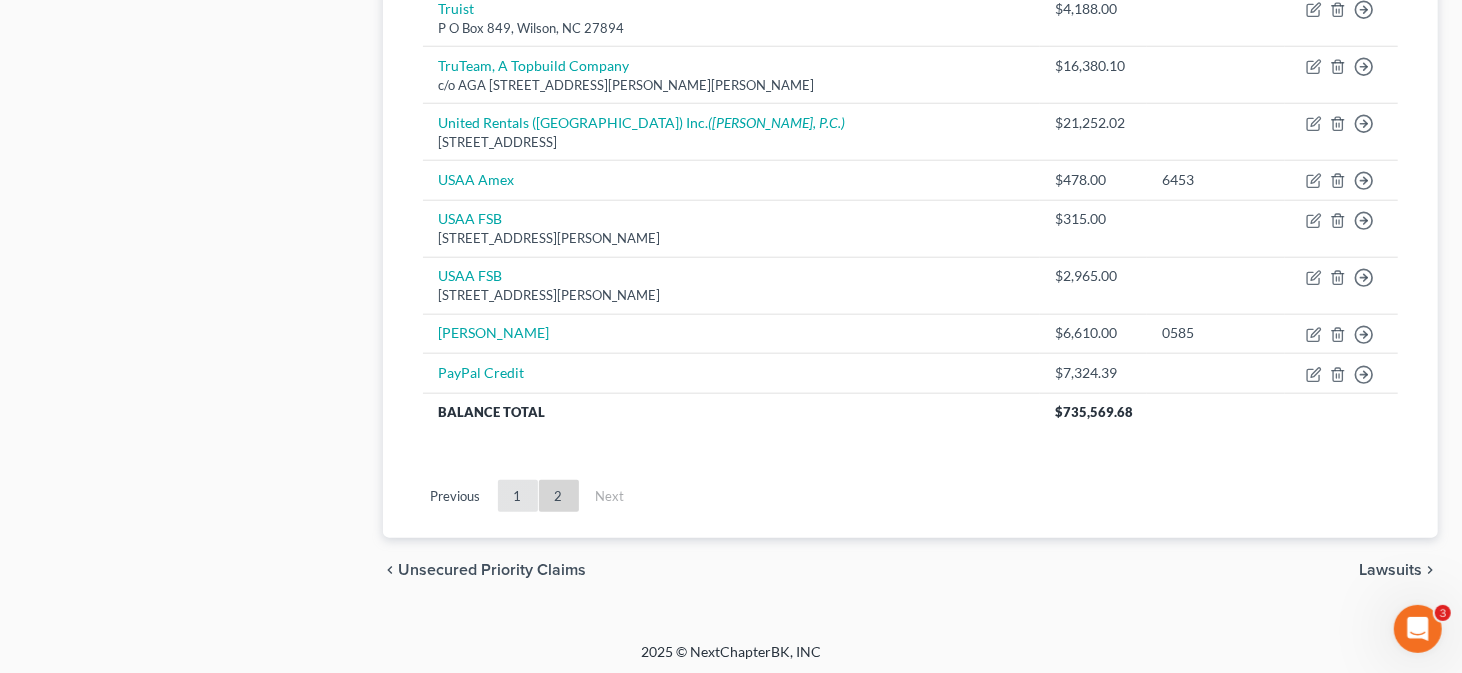click on "1" at bounding box center [518, 496] 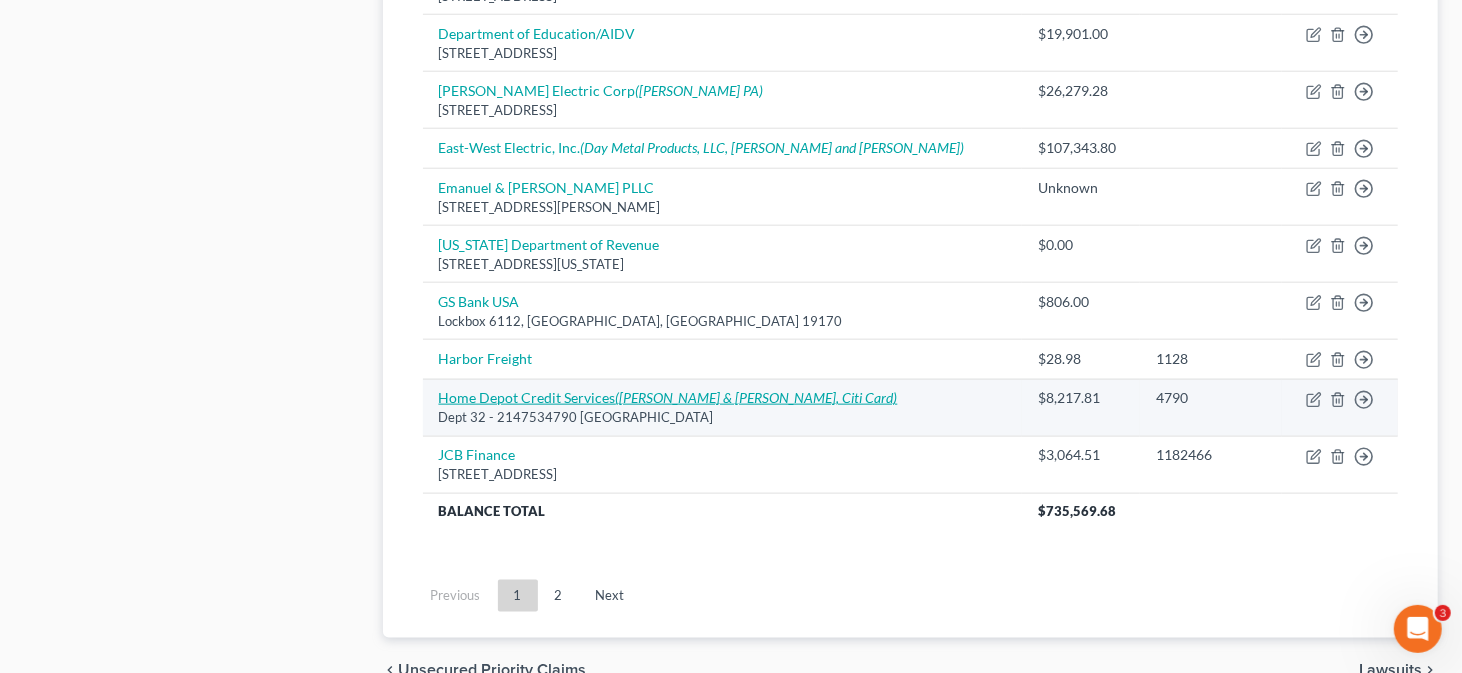scroll, scrollTop: 1343, scrollLeft: 0, axis: vertical 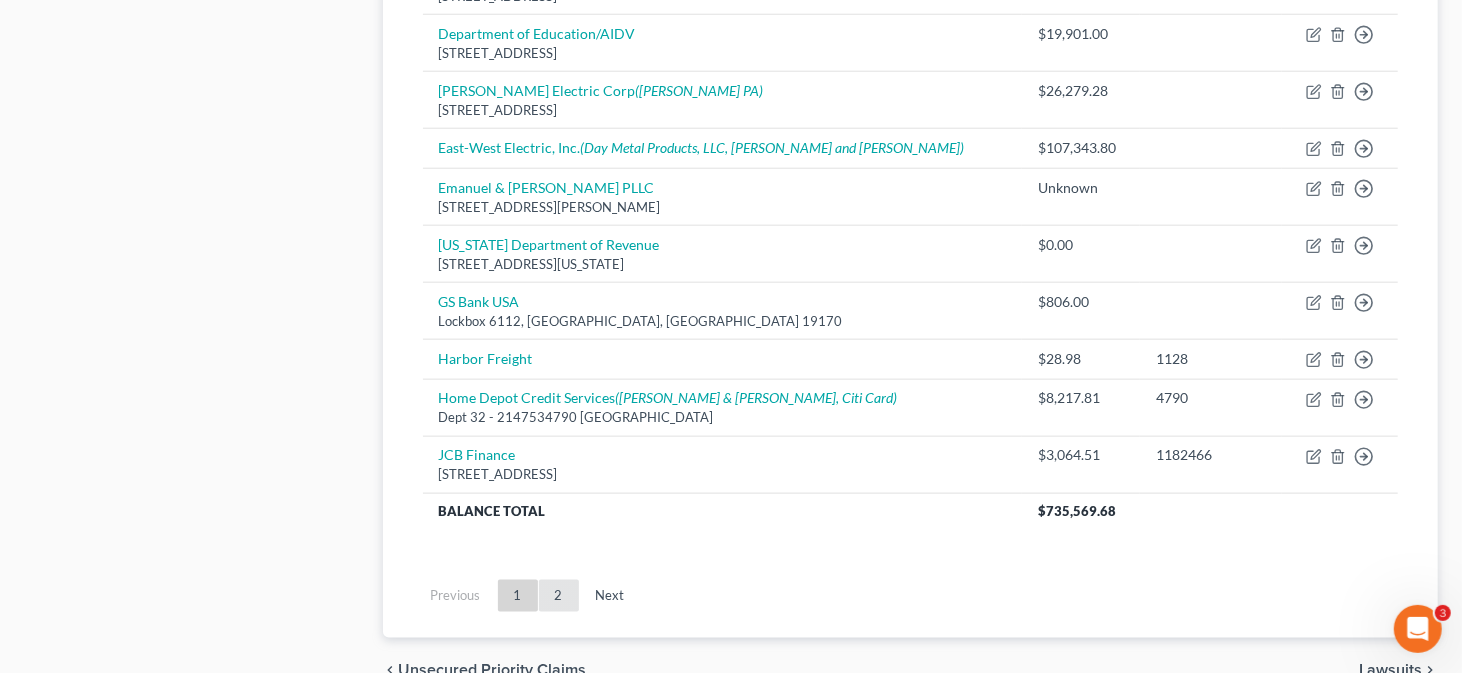 click on "2" at bounding box center (559, 596) 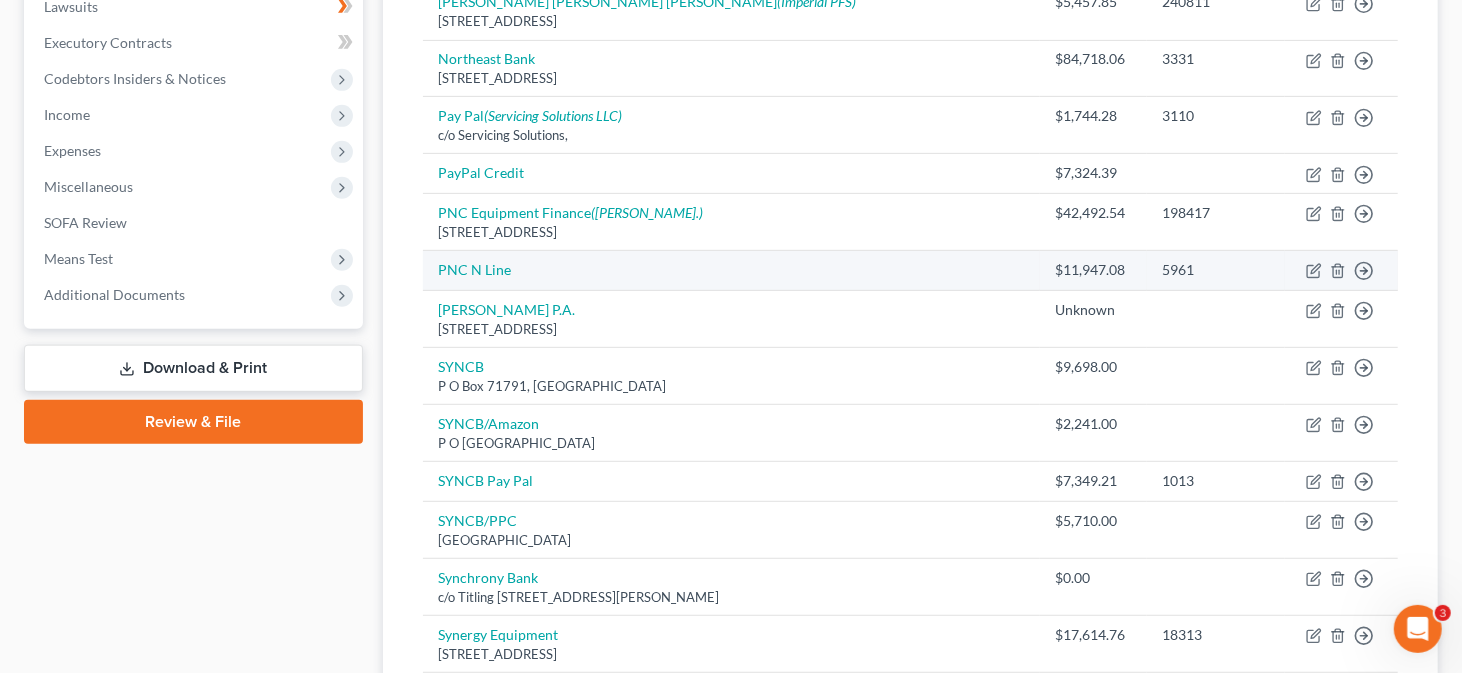 scroll, scrollTop: 643, scrollLeft: 0, axis: vertical 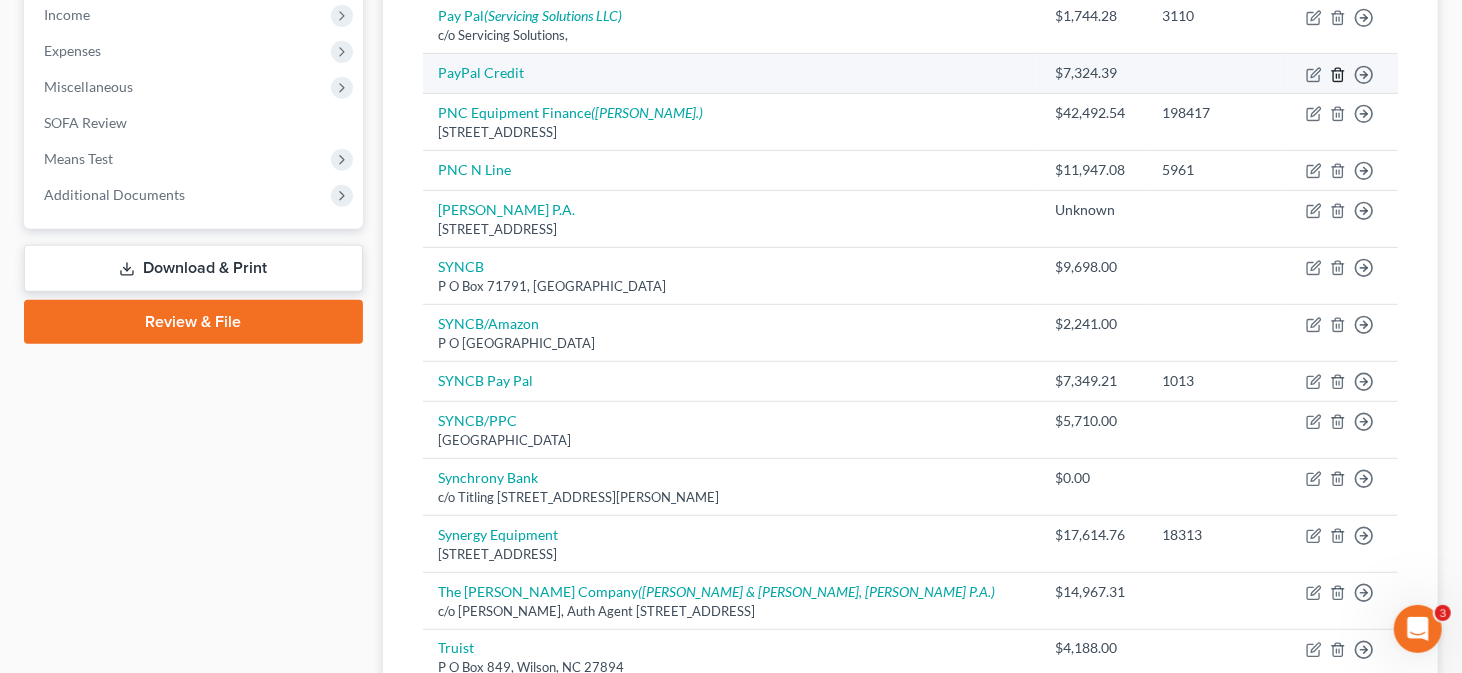 click 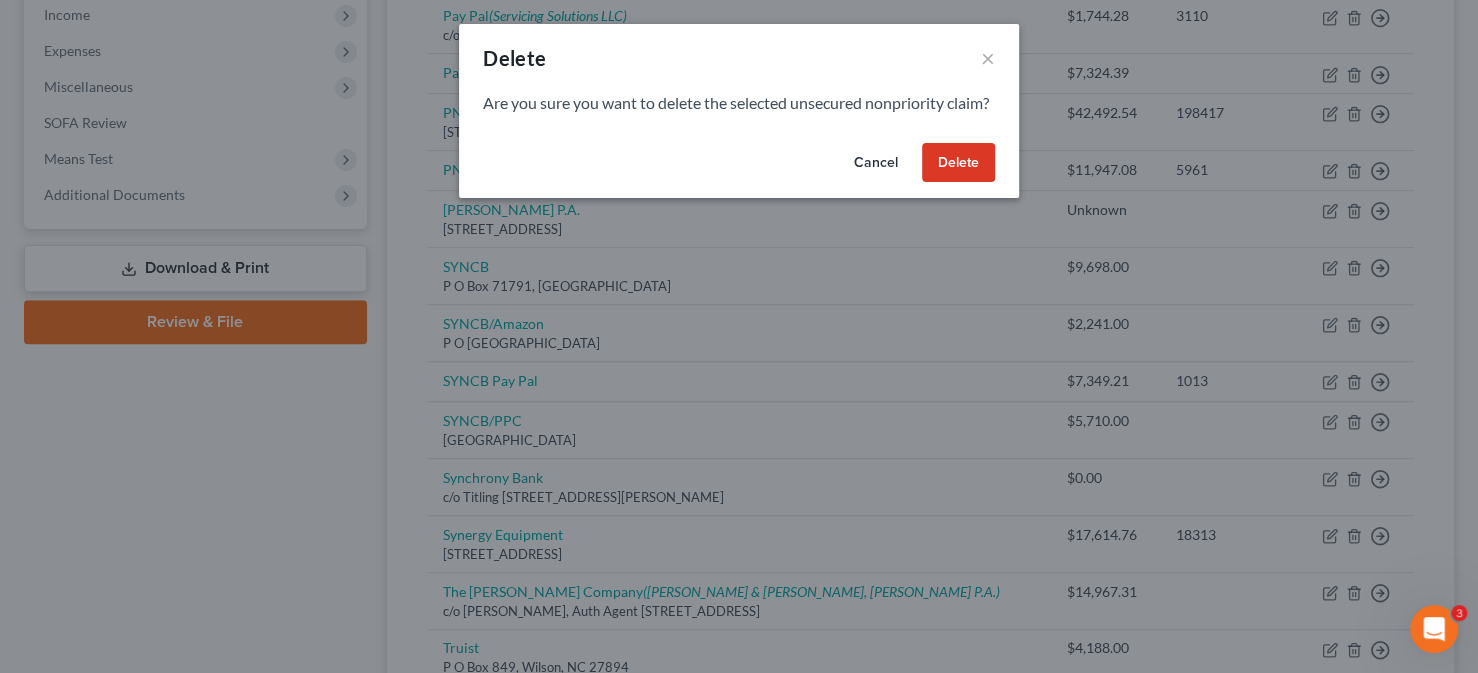 click on "Delete" at bounding box center (958, 163) 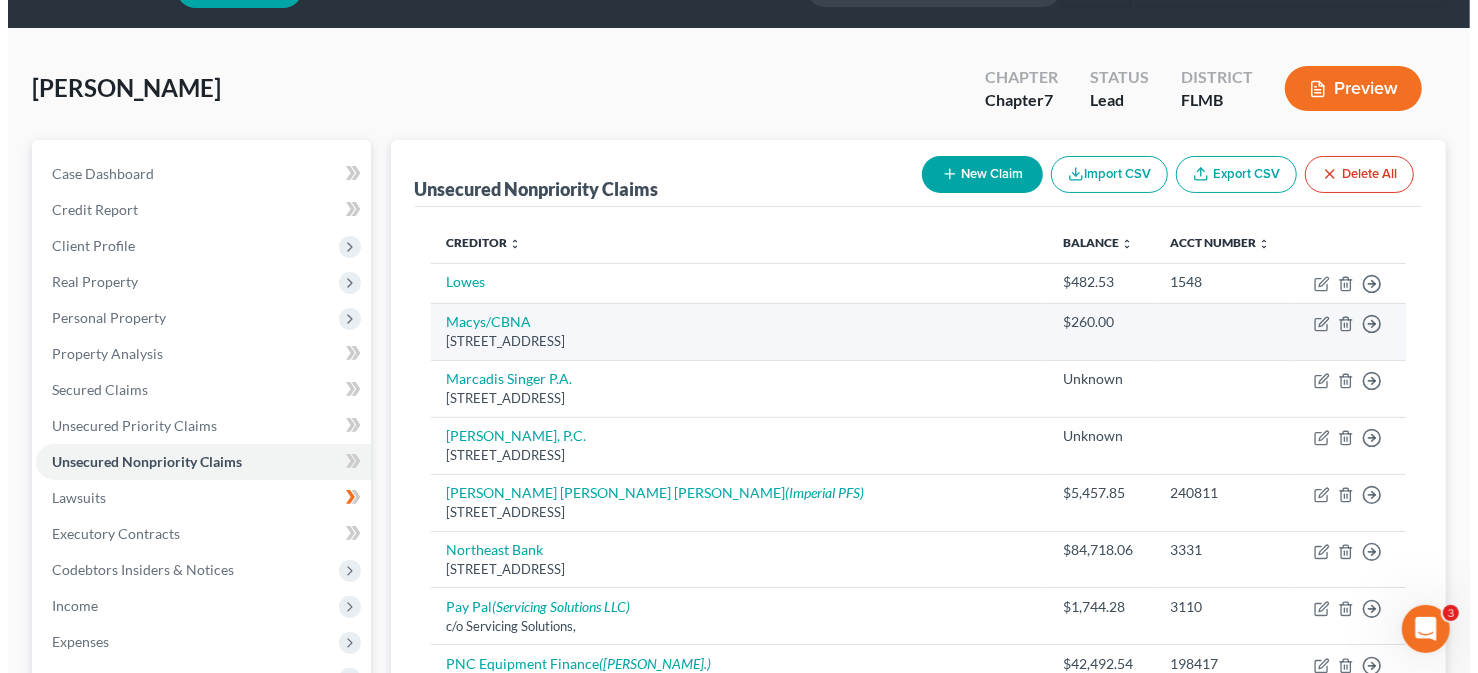 scroll, scrollTop: 0, scrollLeft: 0, axis: both 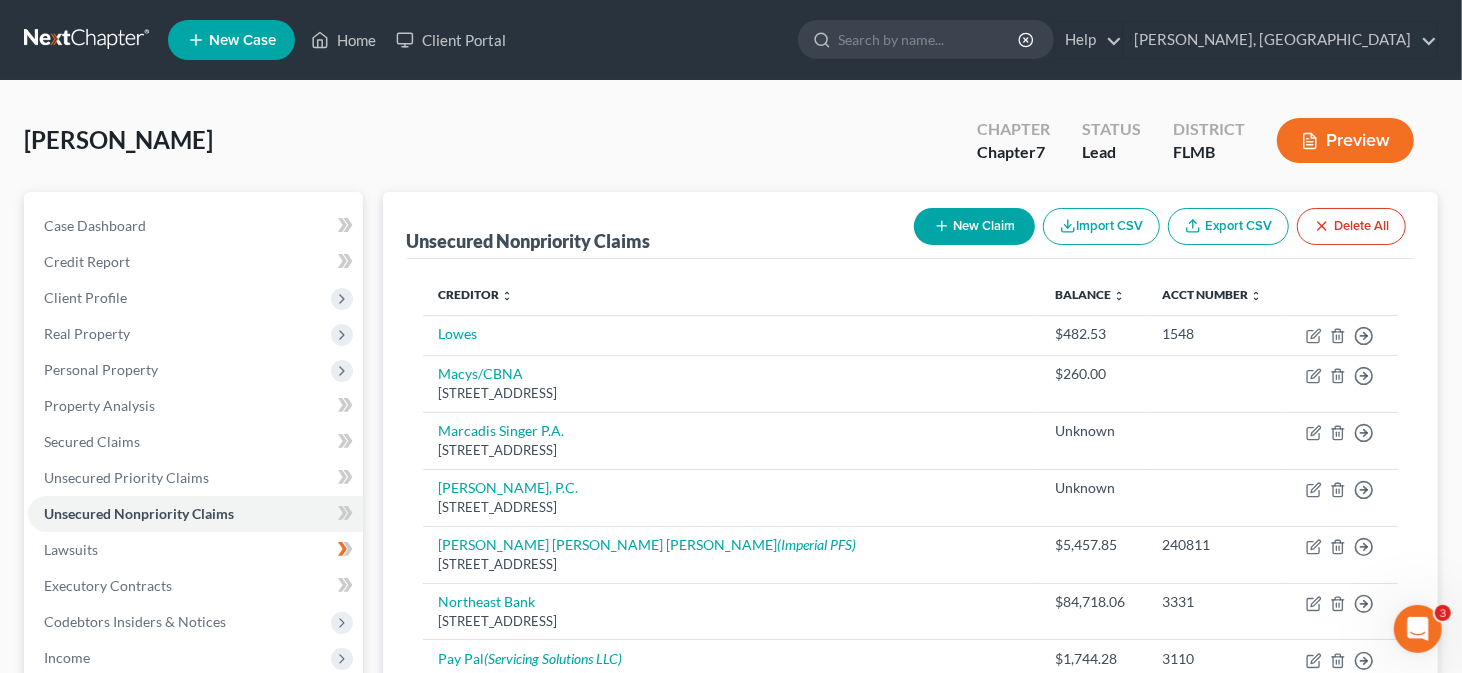 click on "New Claim" at bounding box center [974, 226] 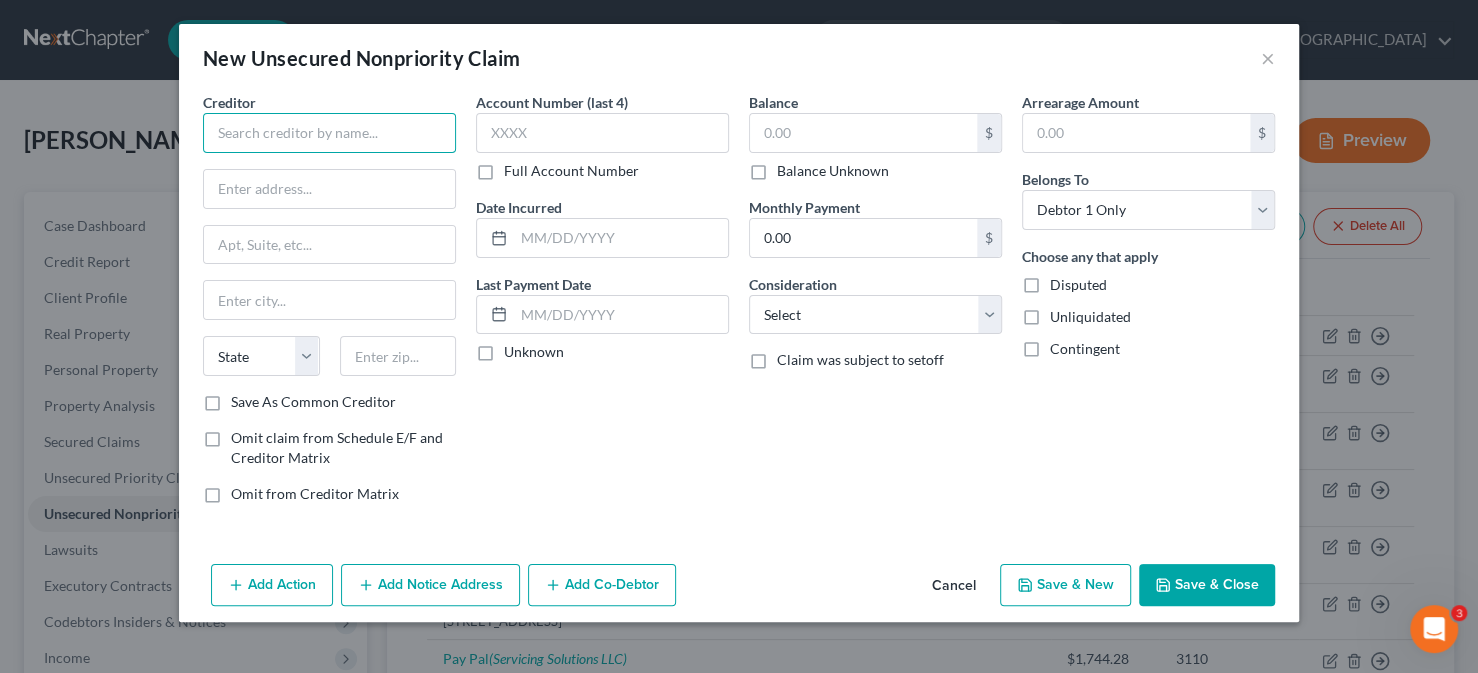 click at bounding box center (329, 133) 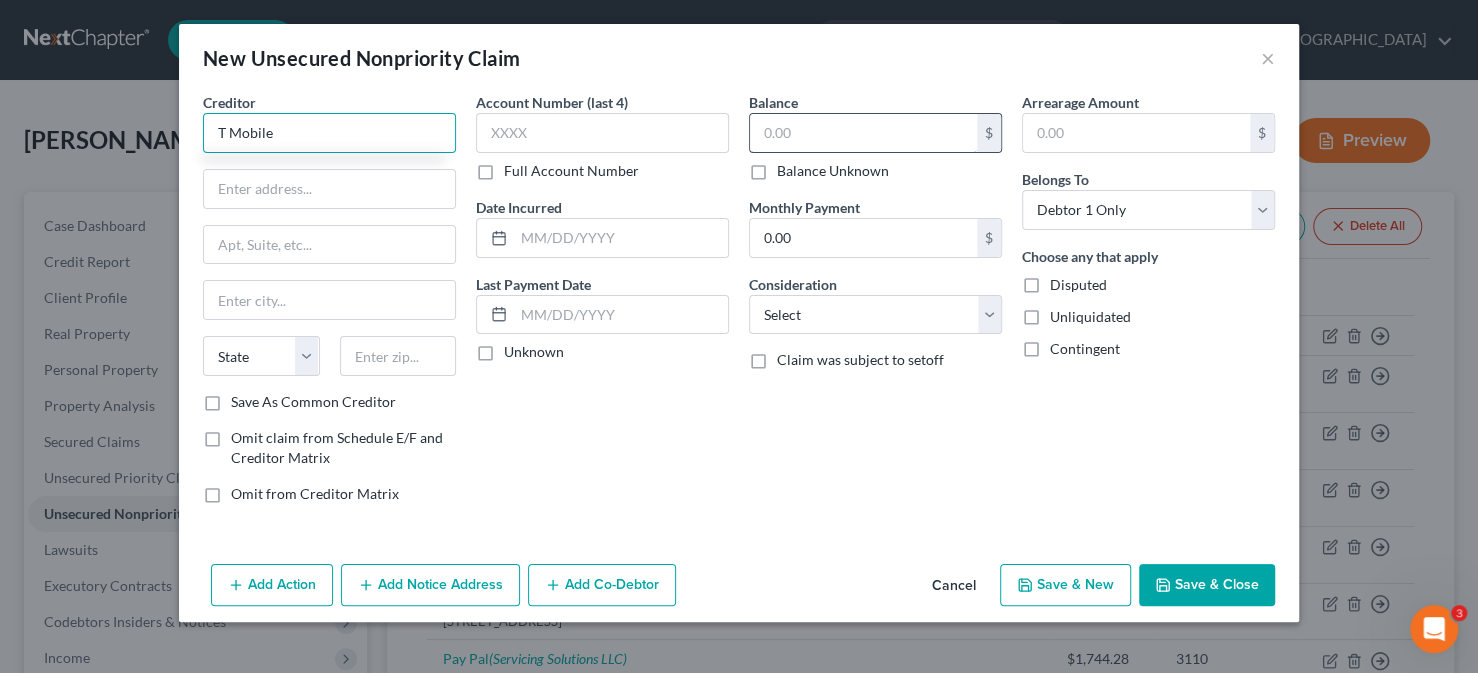 type on "T Mobile" 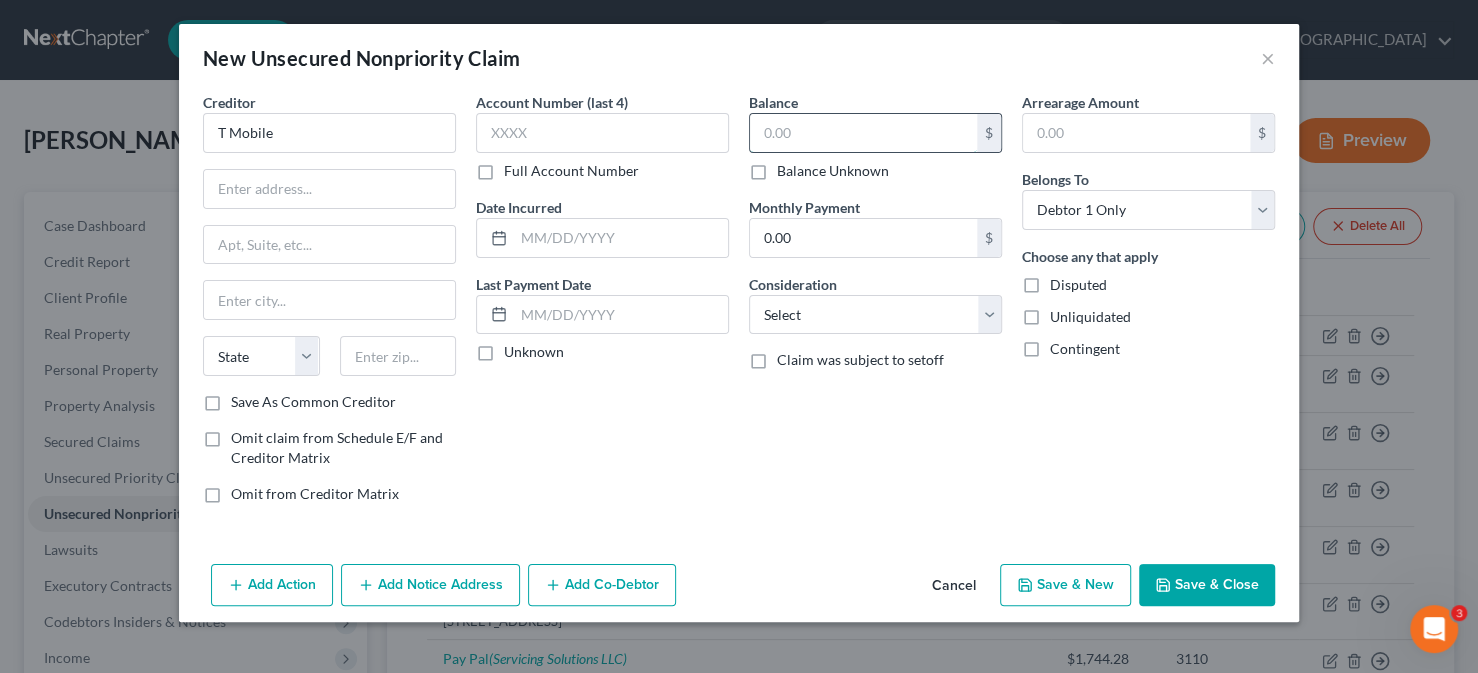 click at bounding box center (863, 133) 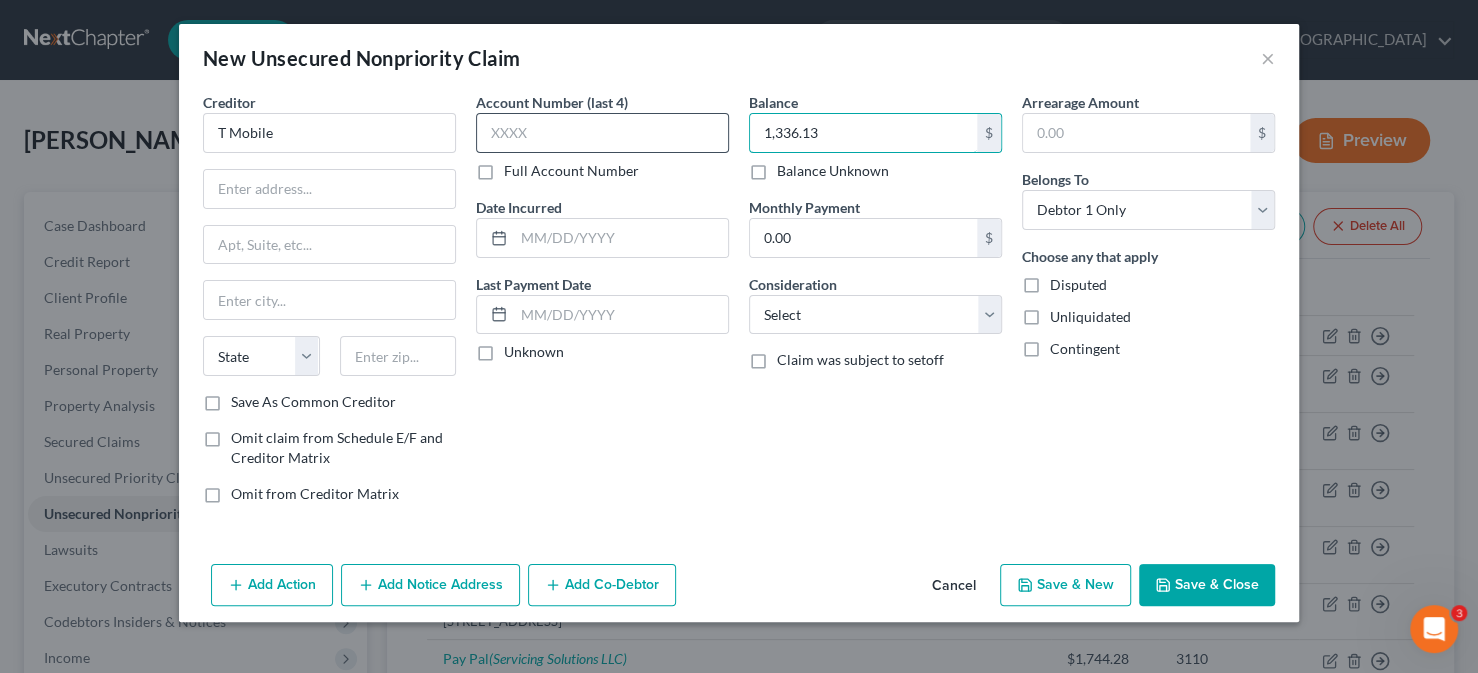 type on "1,336.13" 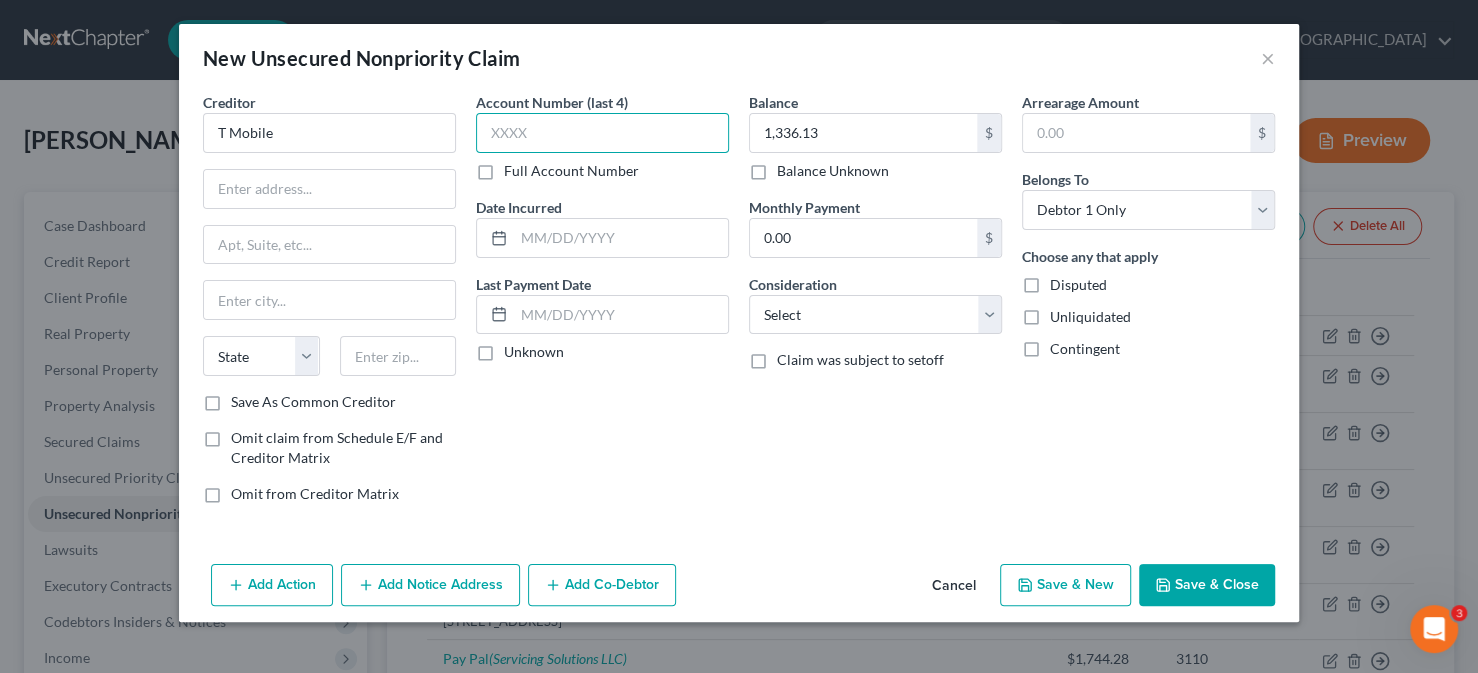 click at bounding box center [602, 133] 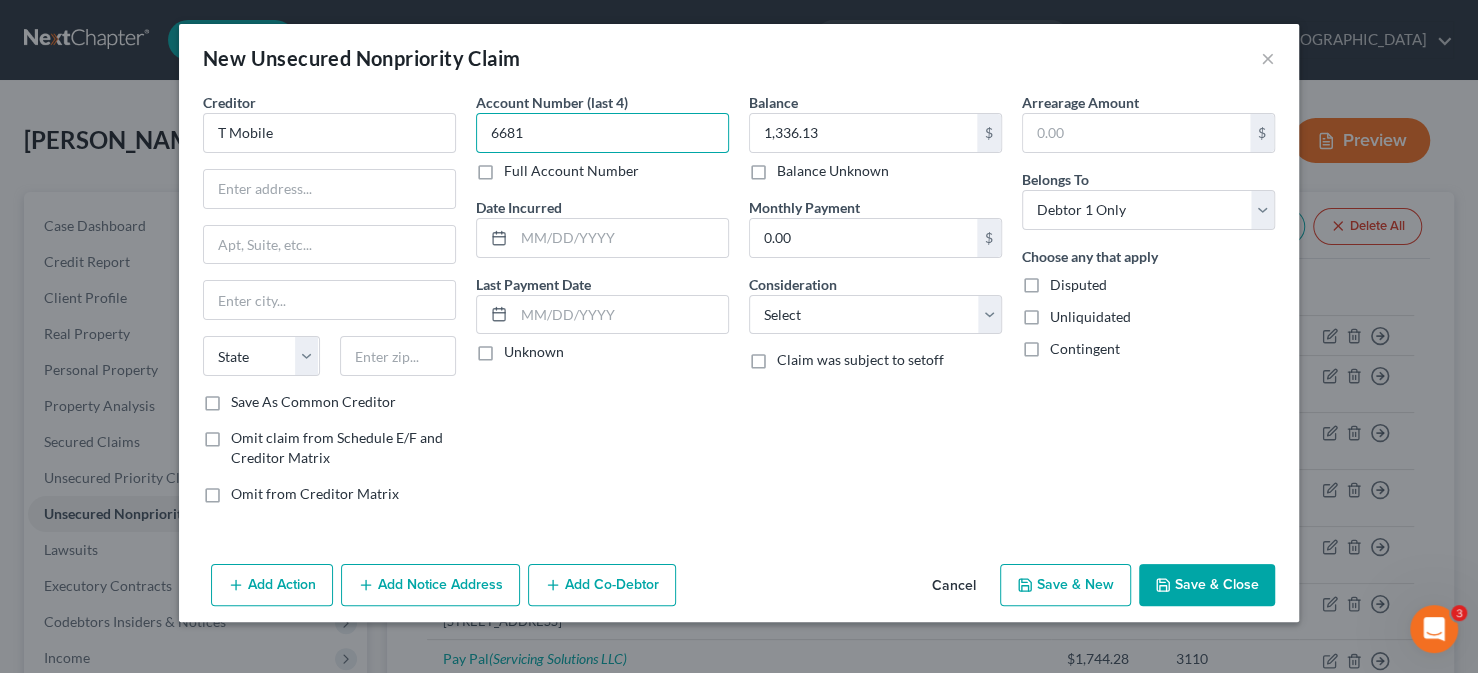 type on "6681" 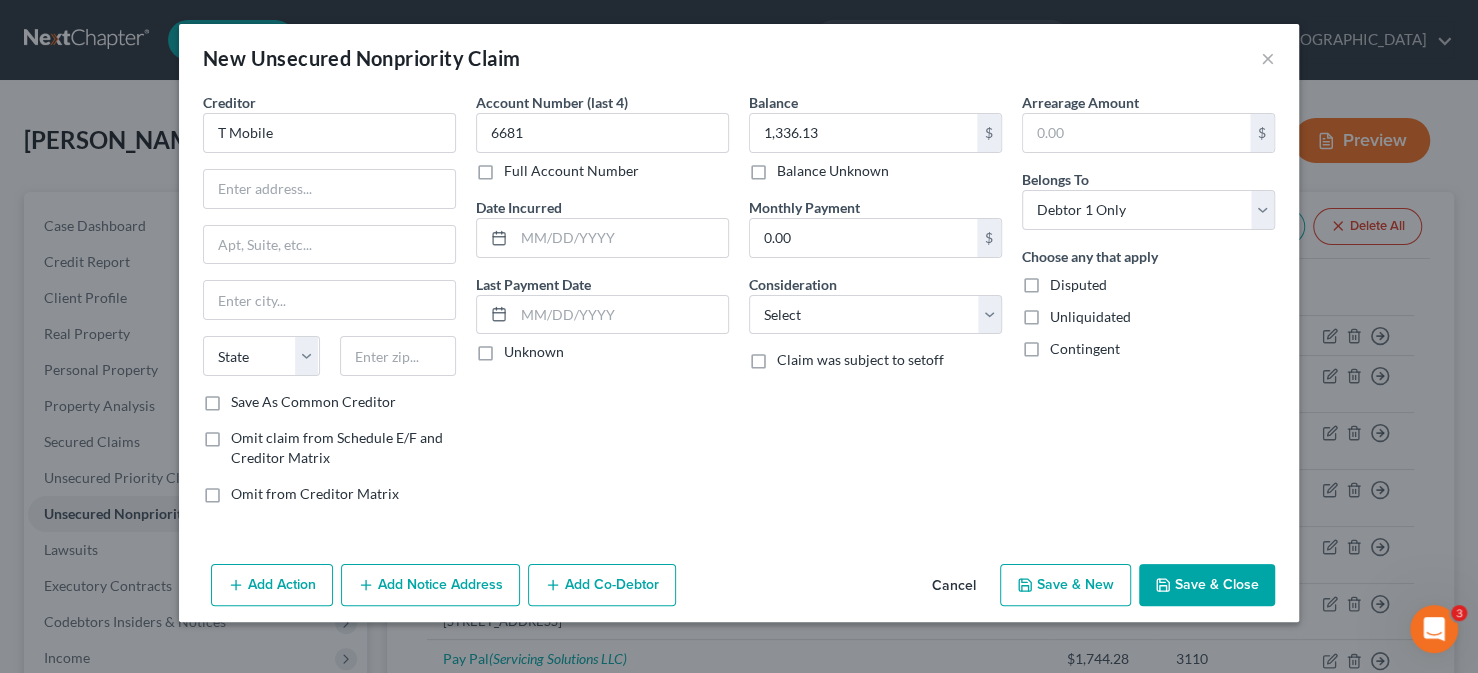 click on "Add Co-Debtor" at bounding box center (602, 585) 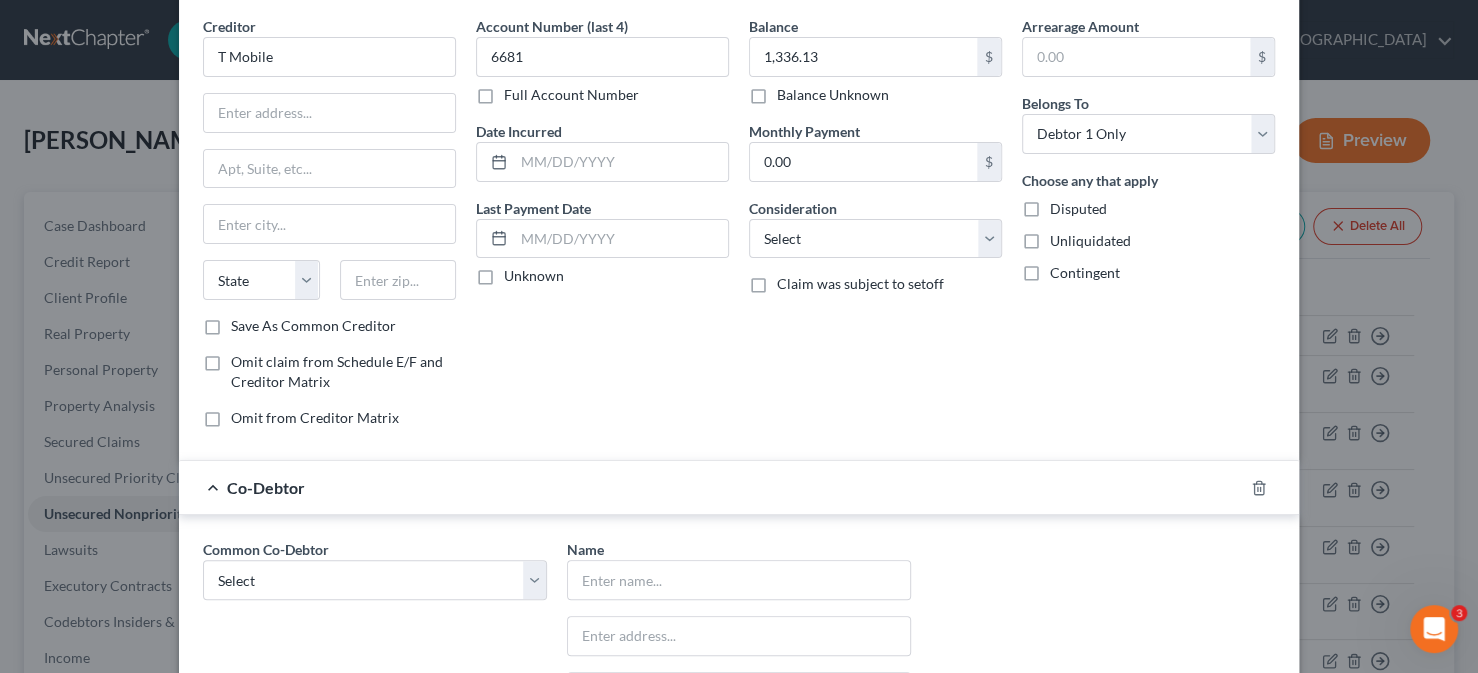 scroll, scrollTop: 300, scrollLeft: 0, axis: vertical 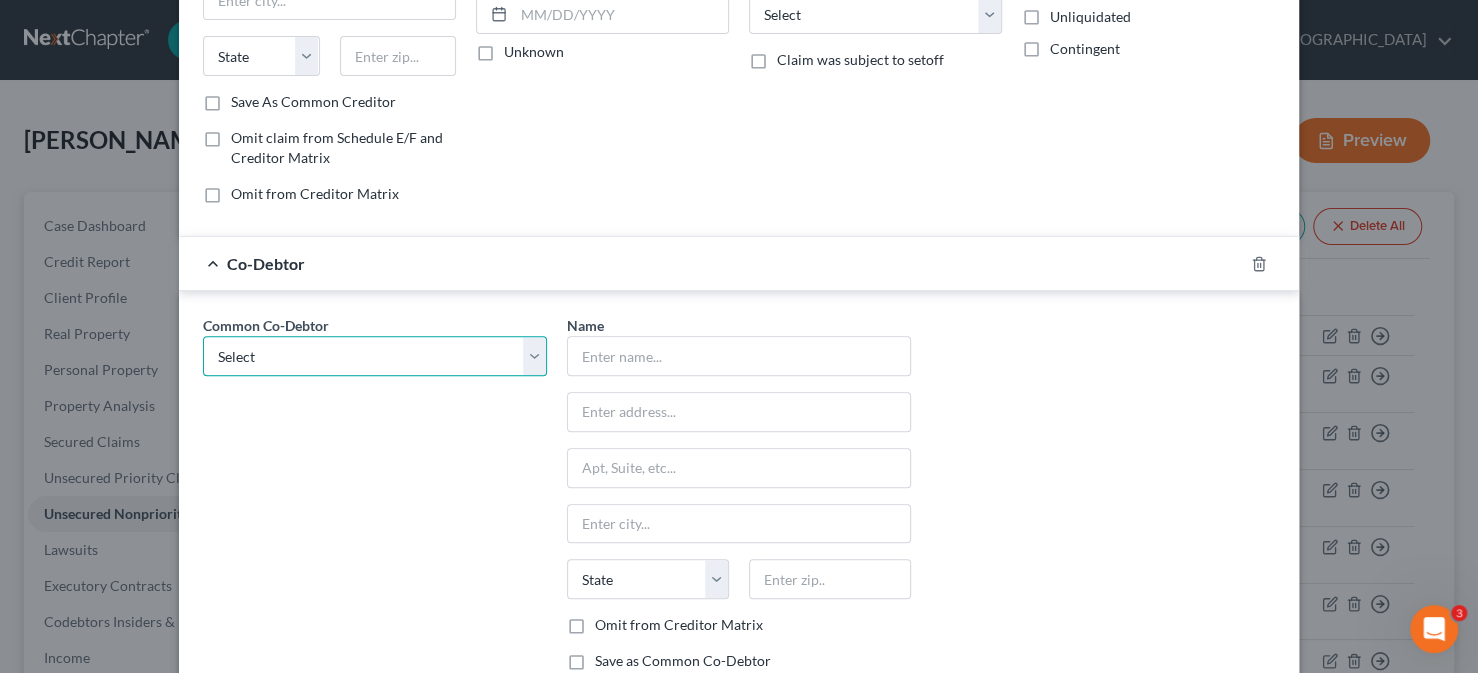 drag, startPoint x: 527, startPoint y: 349, endPoint x: 506, endPoint y: 353, distance: 21.377558 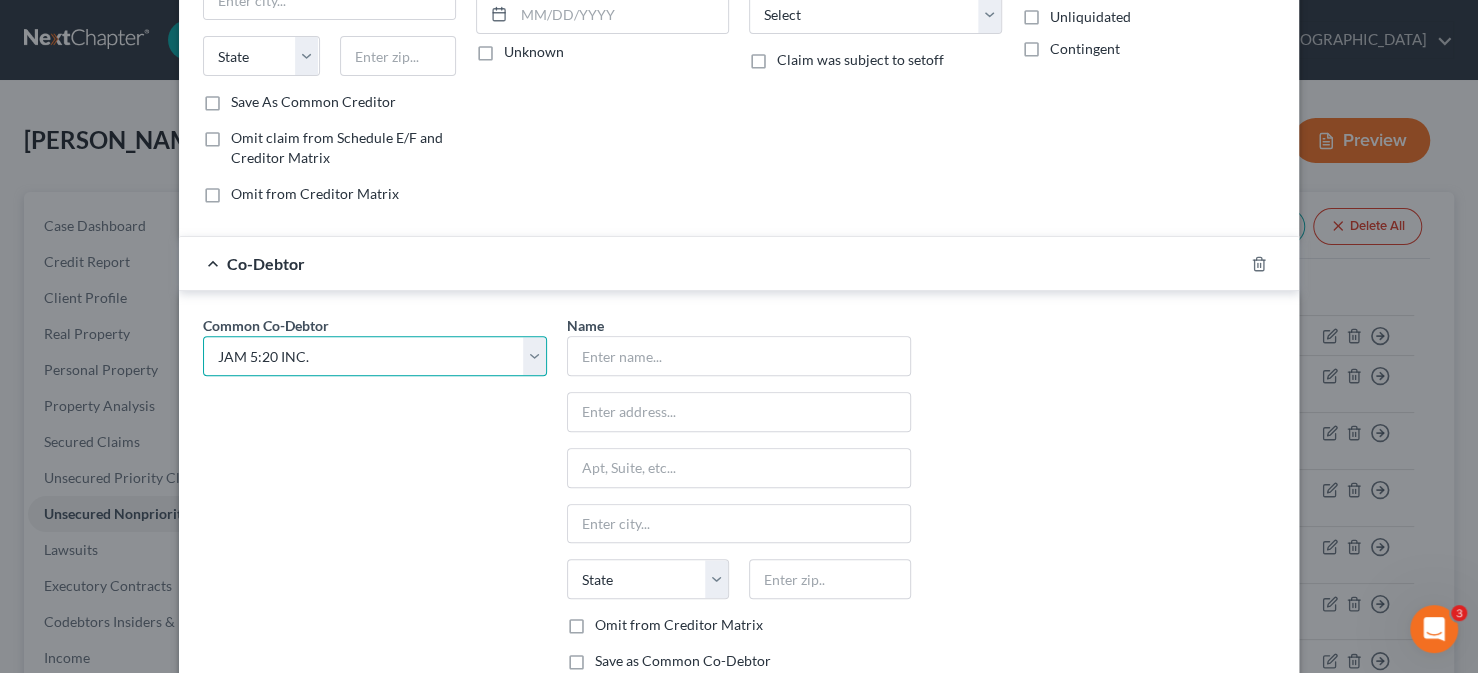 click on "Select JAM 5:20 INC. JAM 5:20 INC. JAM 5:20 INC. JAM 5:20 INC. JAM 5:20 INC. JAM 5:20 INC. JAM 5:20 INC. JAM 5:20 INC. JAM 5:20 INC. JAM 5:20 INC. JAM 5:20 INC. JAM 5:20 INC. JAM 5:20 INC. JAM 5:20 INC." at bounding box center [375, 356] 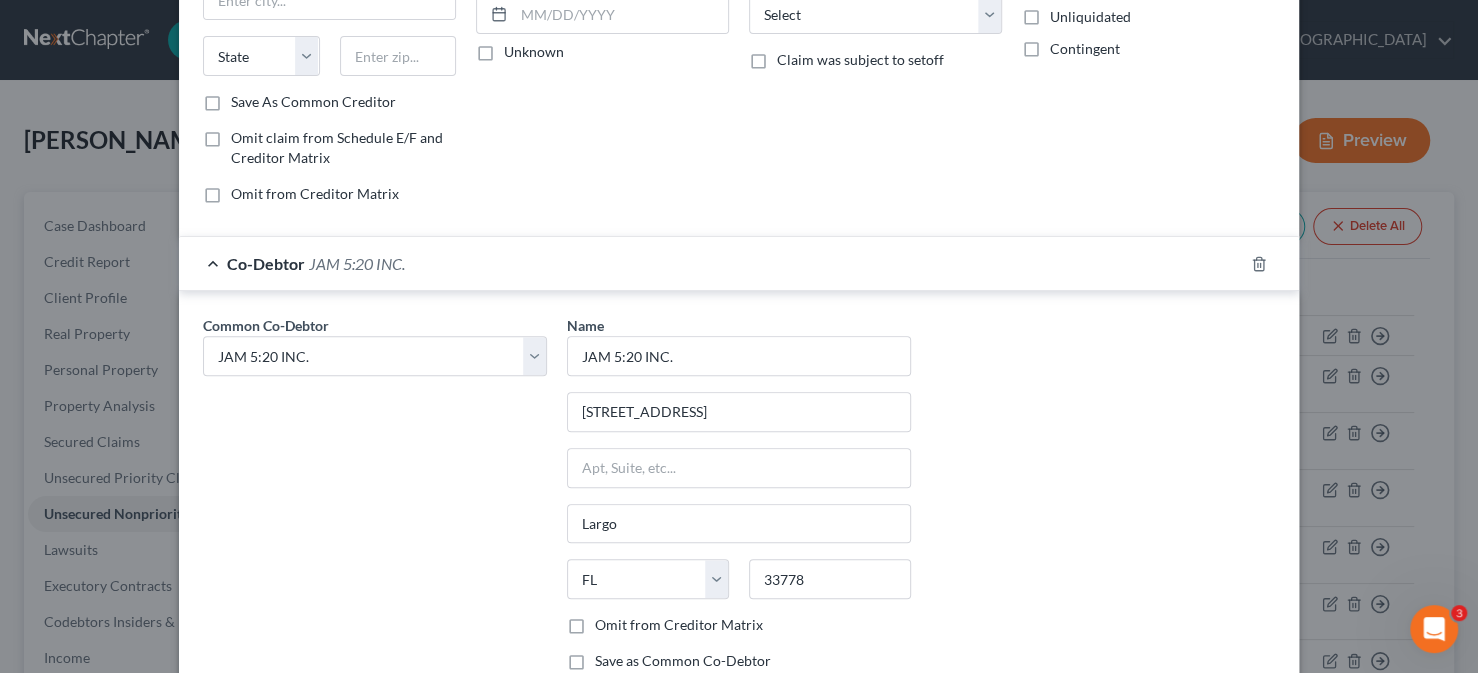 click on "Common Co-Debtor Select JAM 5:20 INC. JAM 5:20 INC. JAM 5:20 INC. JAM 5:20 INC. JAM 5:20 INC. JAM 5:20 INC. JAM 5:20 INC. JAM 5:20 INC. JAM 5:20 INC. JAM 5:20 INC. JAM 5:20 INC. JAM 5:20 INC. JAM 5:20 INC. JAM 5:20 INC." at bounding box center [375, 501] 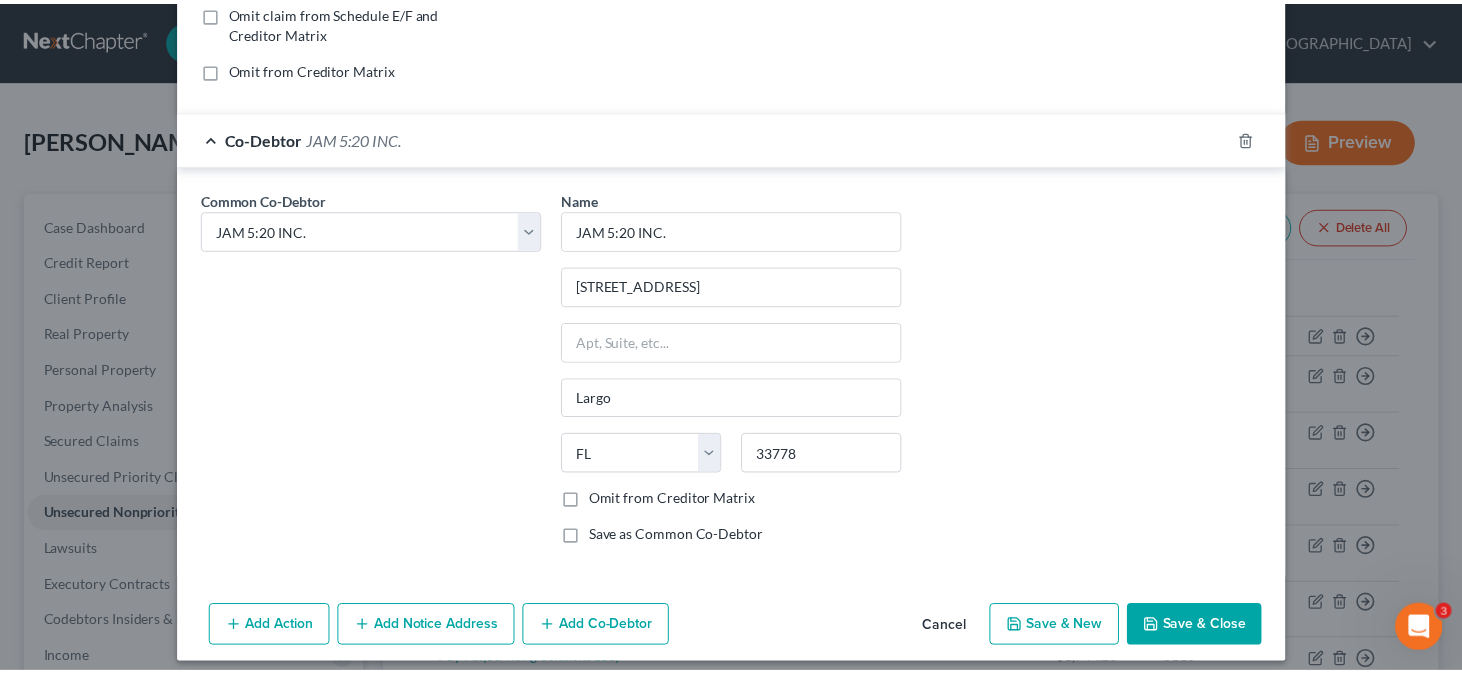 scroll, scrollTop: 434, scrollLeft: 0, axis: vertical 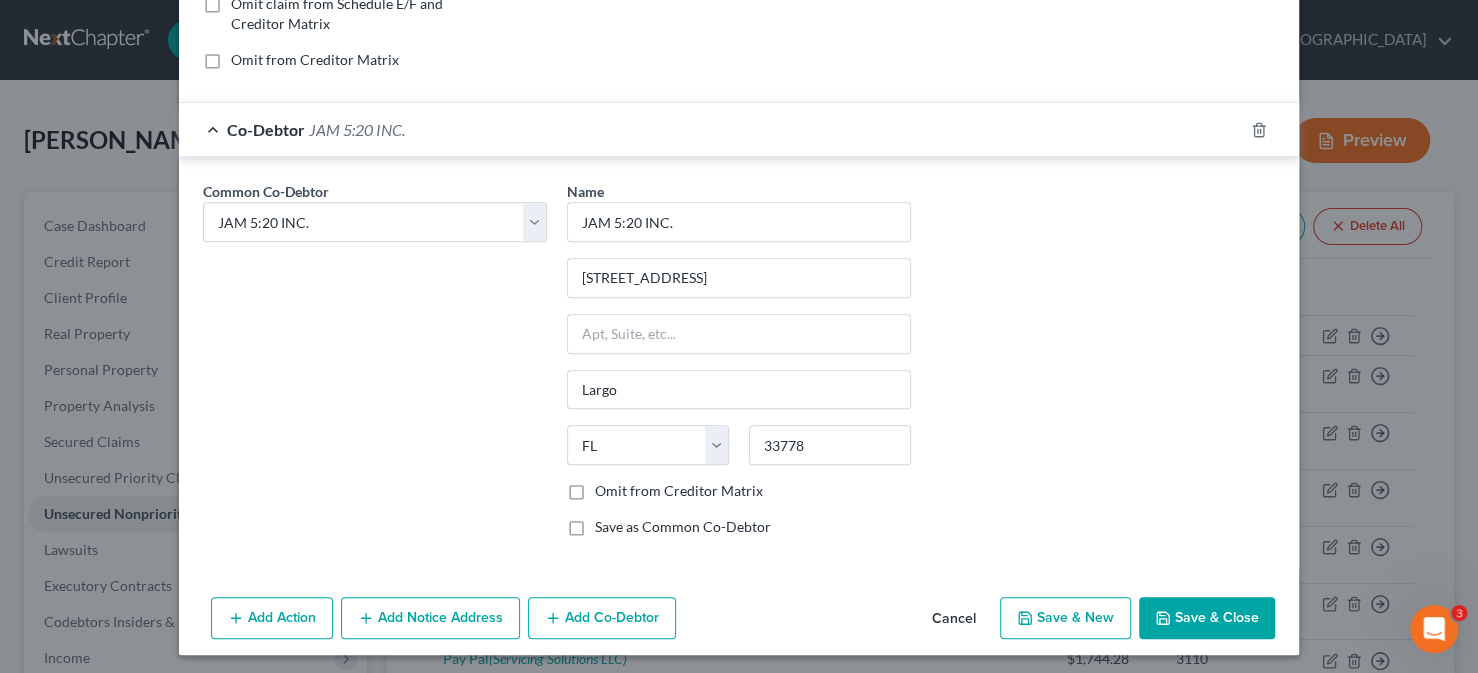 click on "Omit from Creditor Matrix" at bounding box center [679, 491] 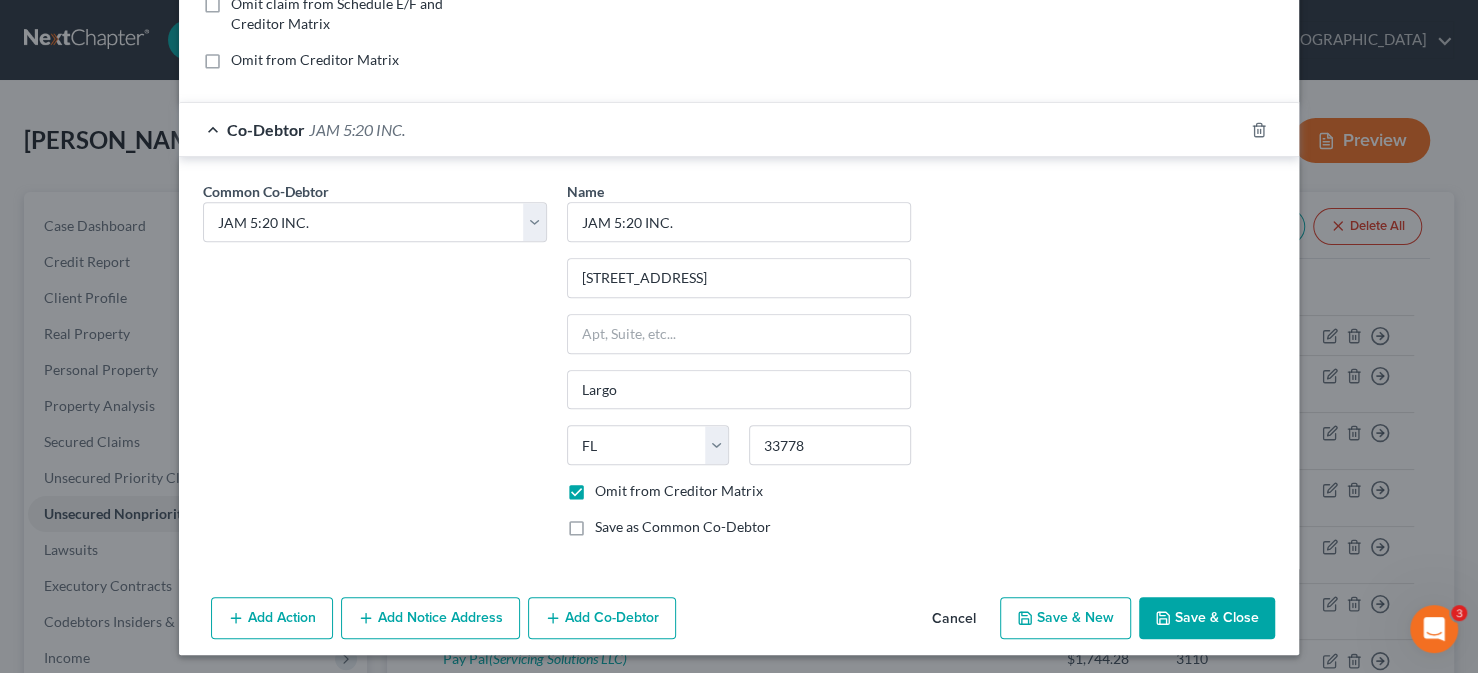 click on "Save & Close" at bounding box center (1207, 618) 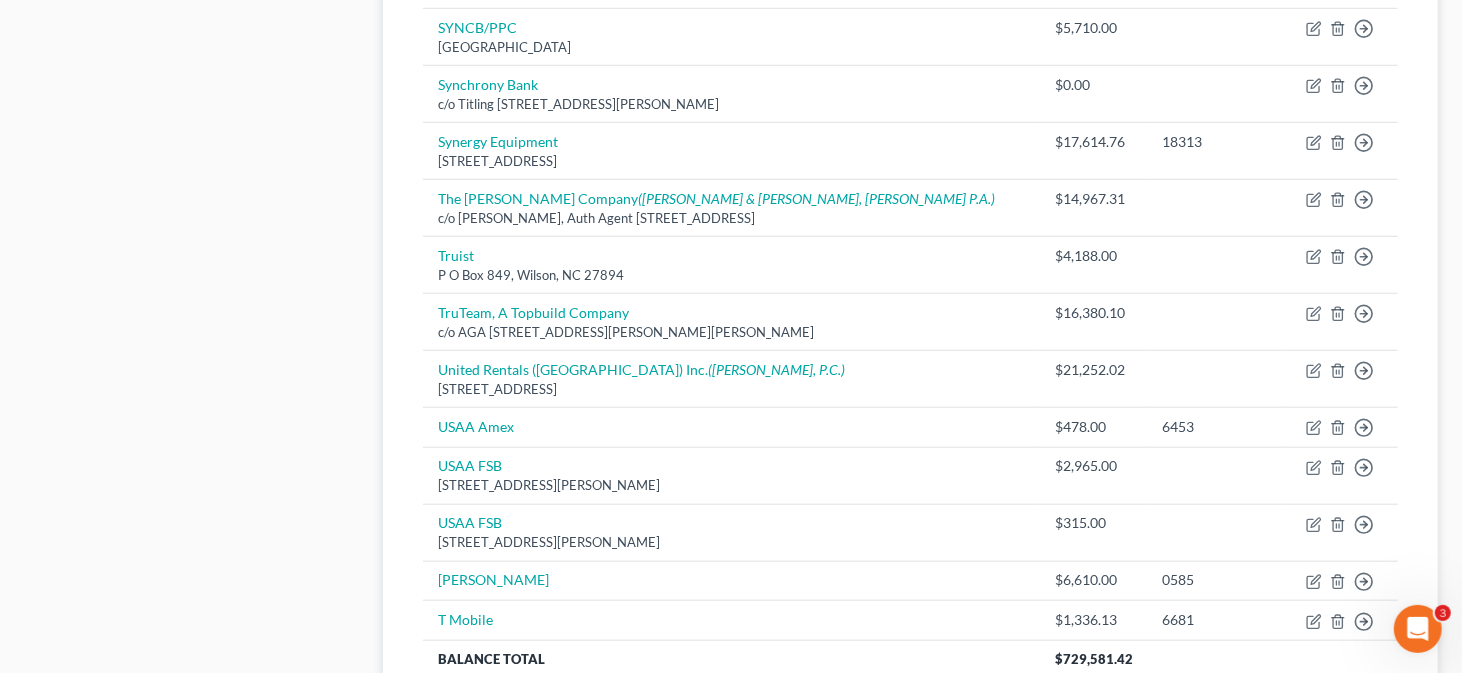 scroll, scrollTop: 1000, scrollLeft: 0, axis: vertical 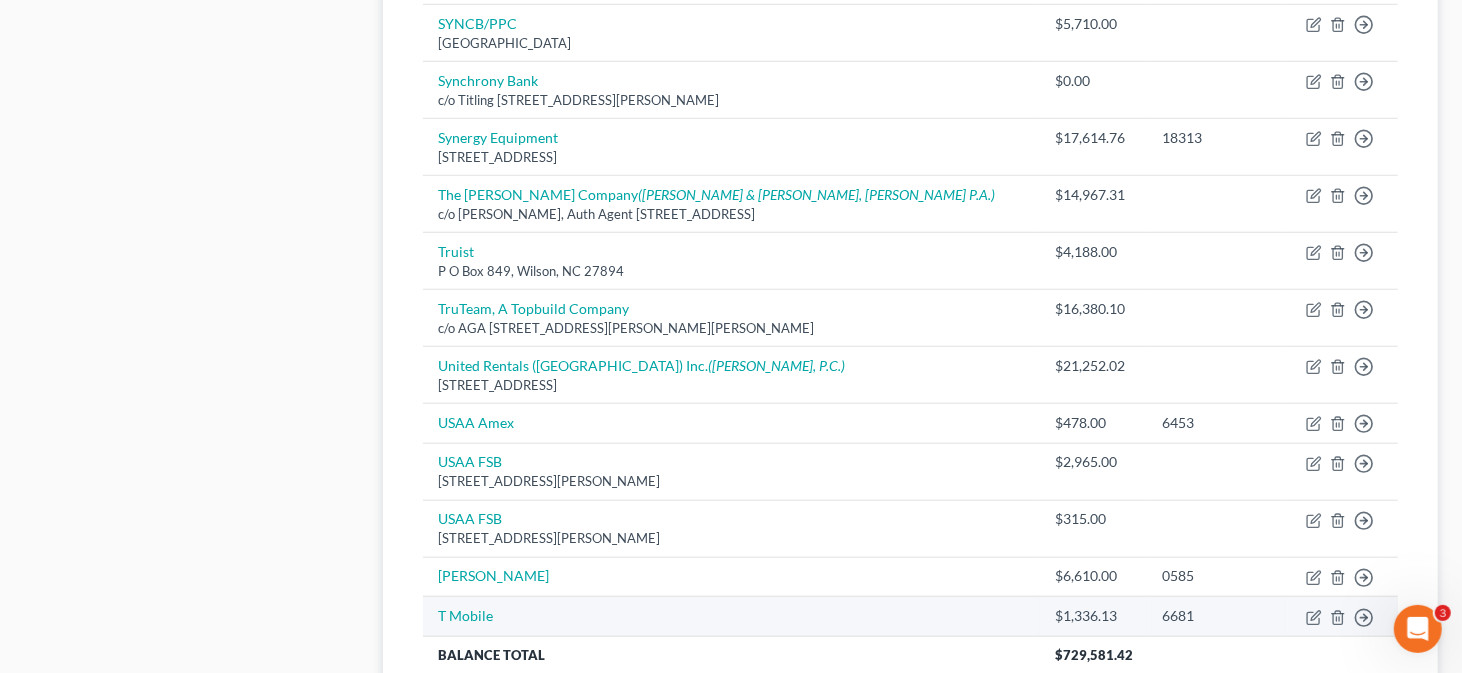 click on "Move to D Move to E Move to G Move to Notice Only" at bounding box center (1341, 617) 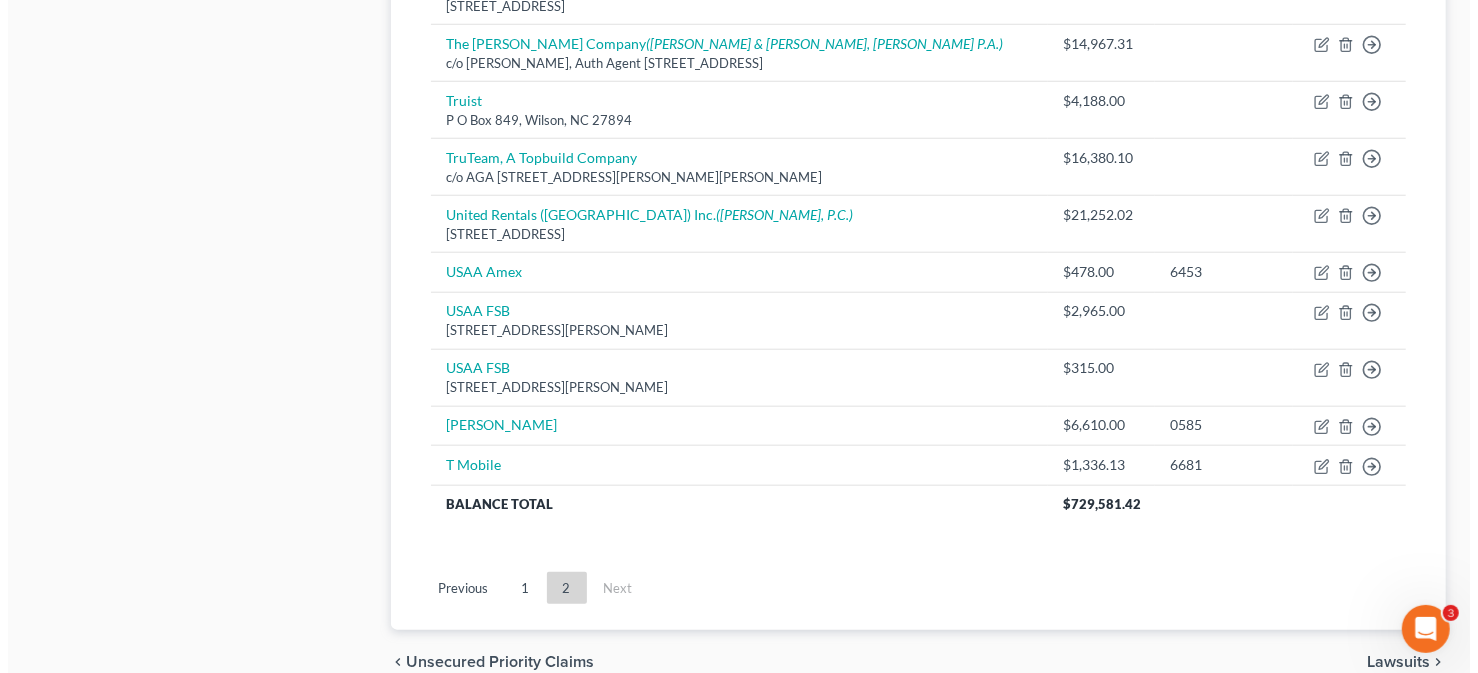 scroll, scrollTop: 1200, scrollLeft: 0, axis: vertical 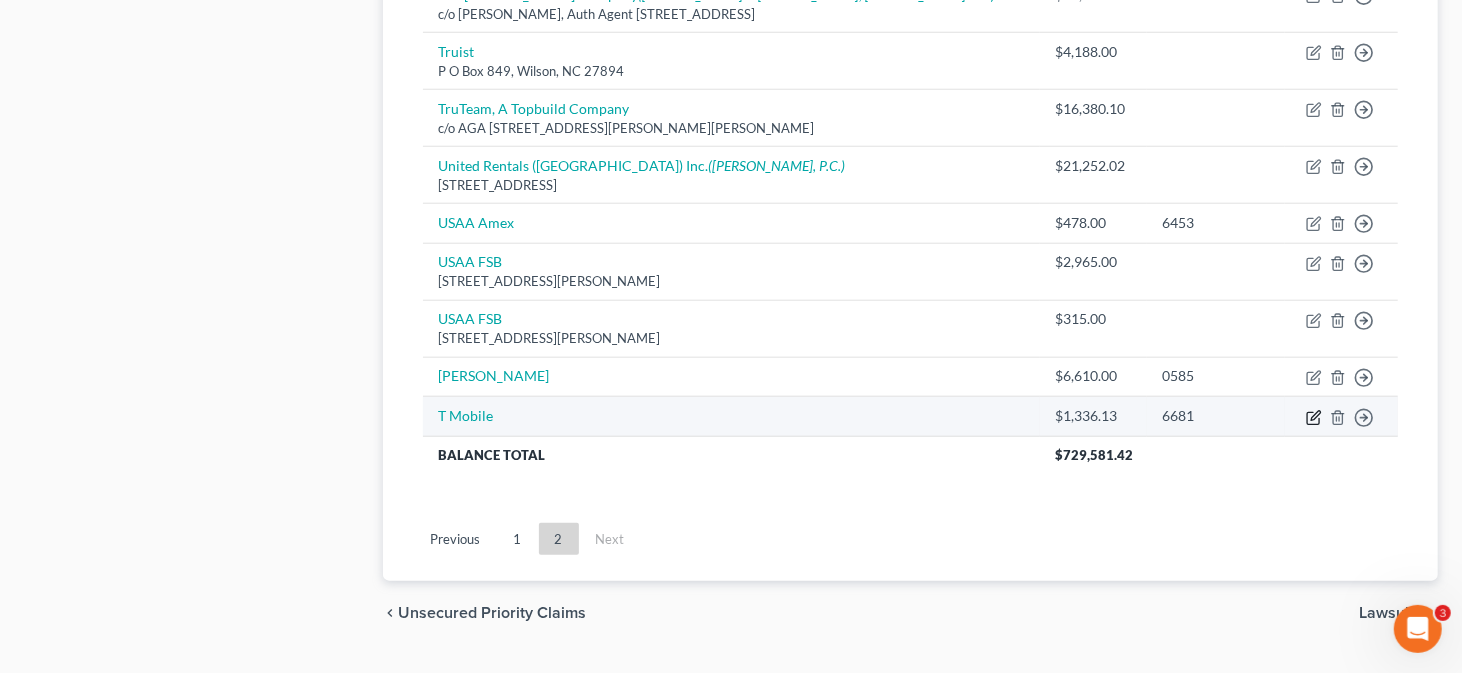 click 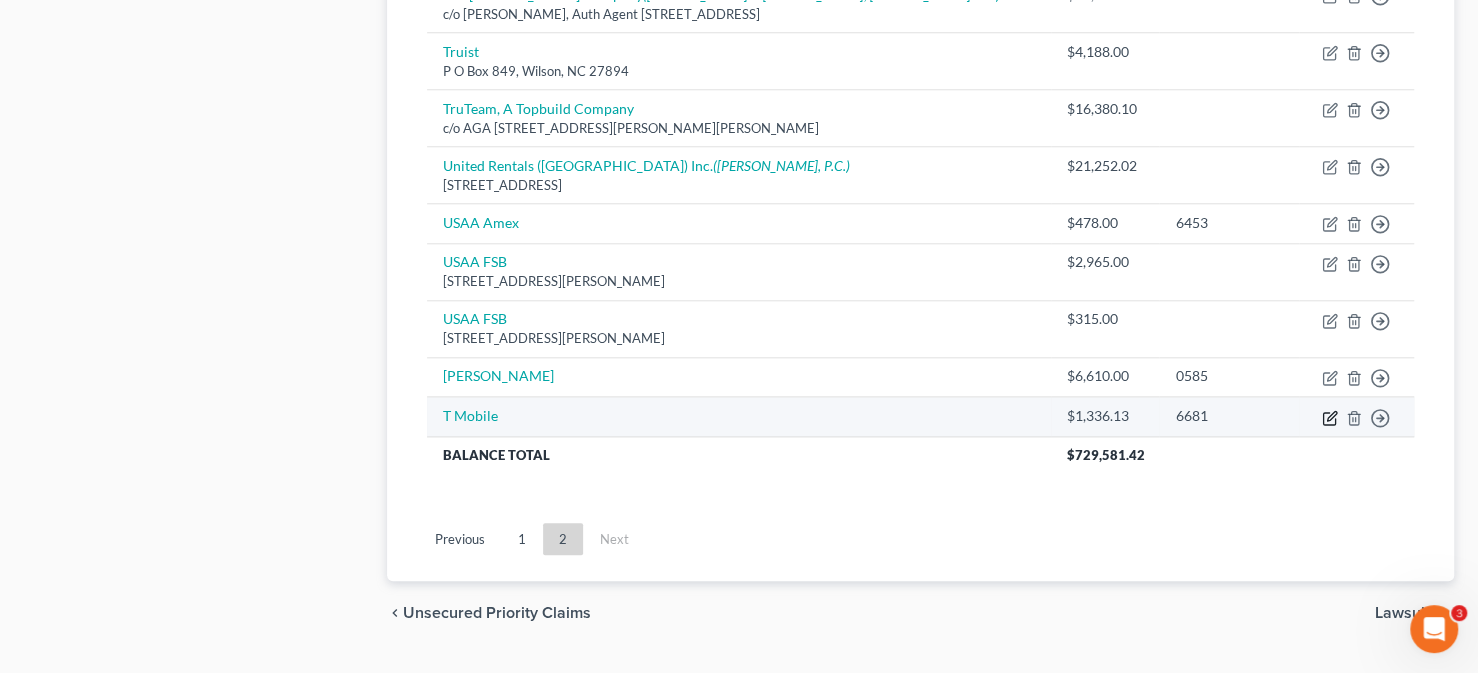 select on "0" 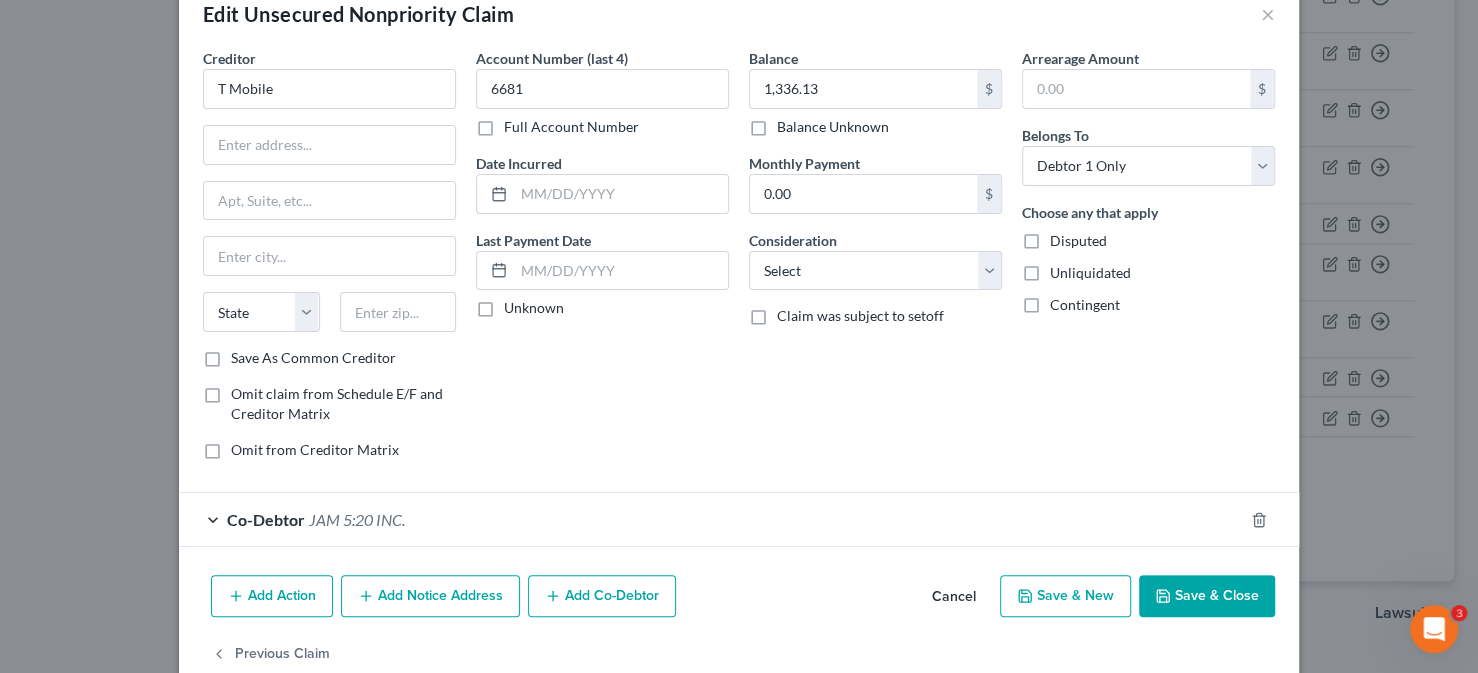 scroll, scrollTop: 82, scrollLeft: 0, axis: vertical 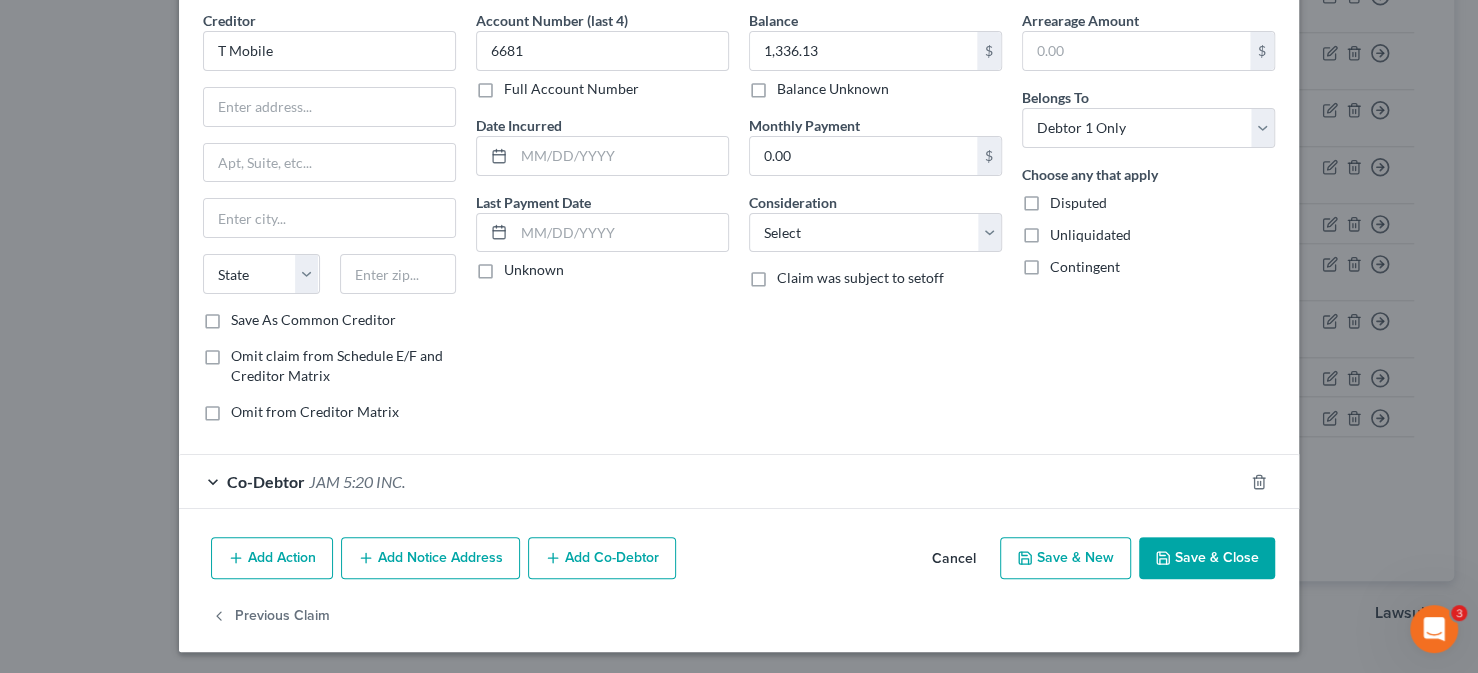 click on "Add Notice Address" at bounding box center [430, 558] 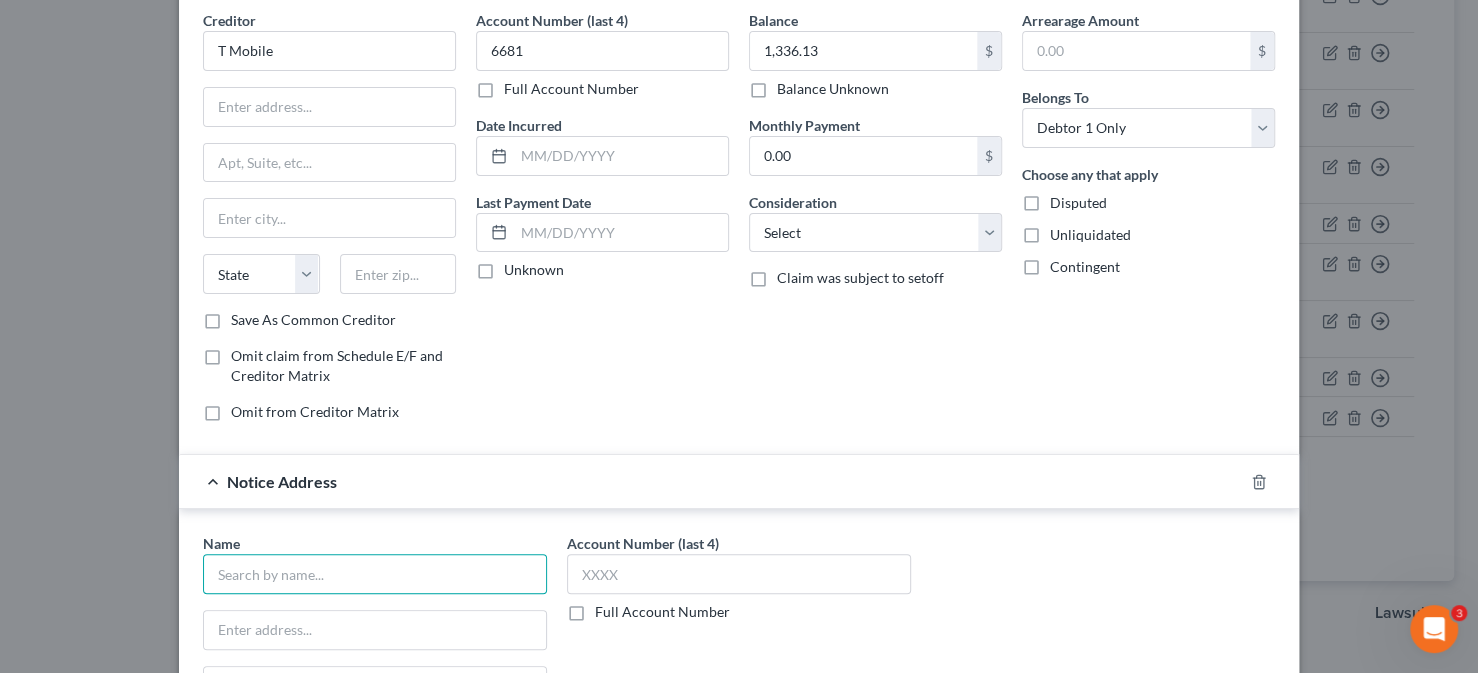 click at bounding box center [375, 574] 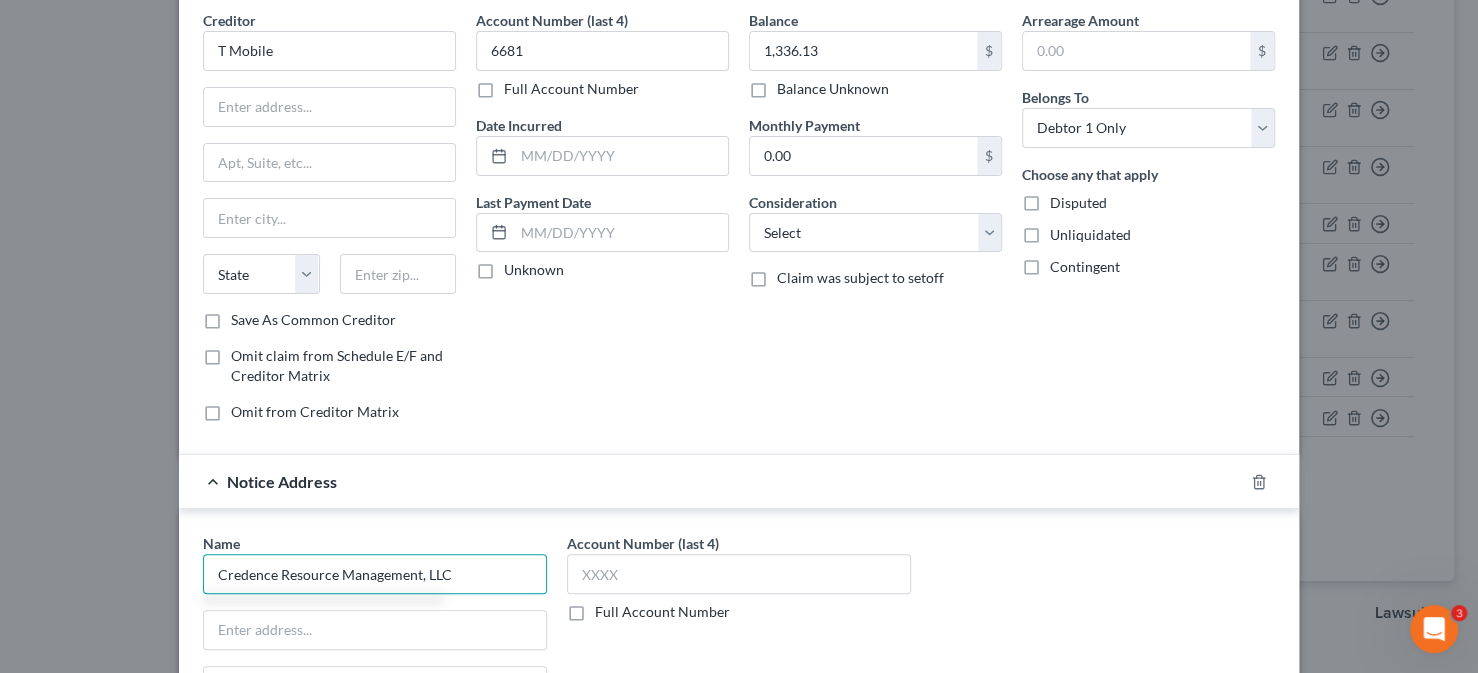 type on "Credence Resource Management, LLC" 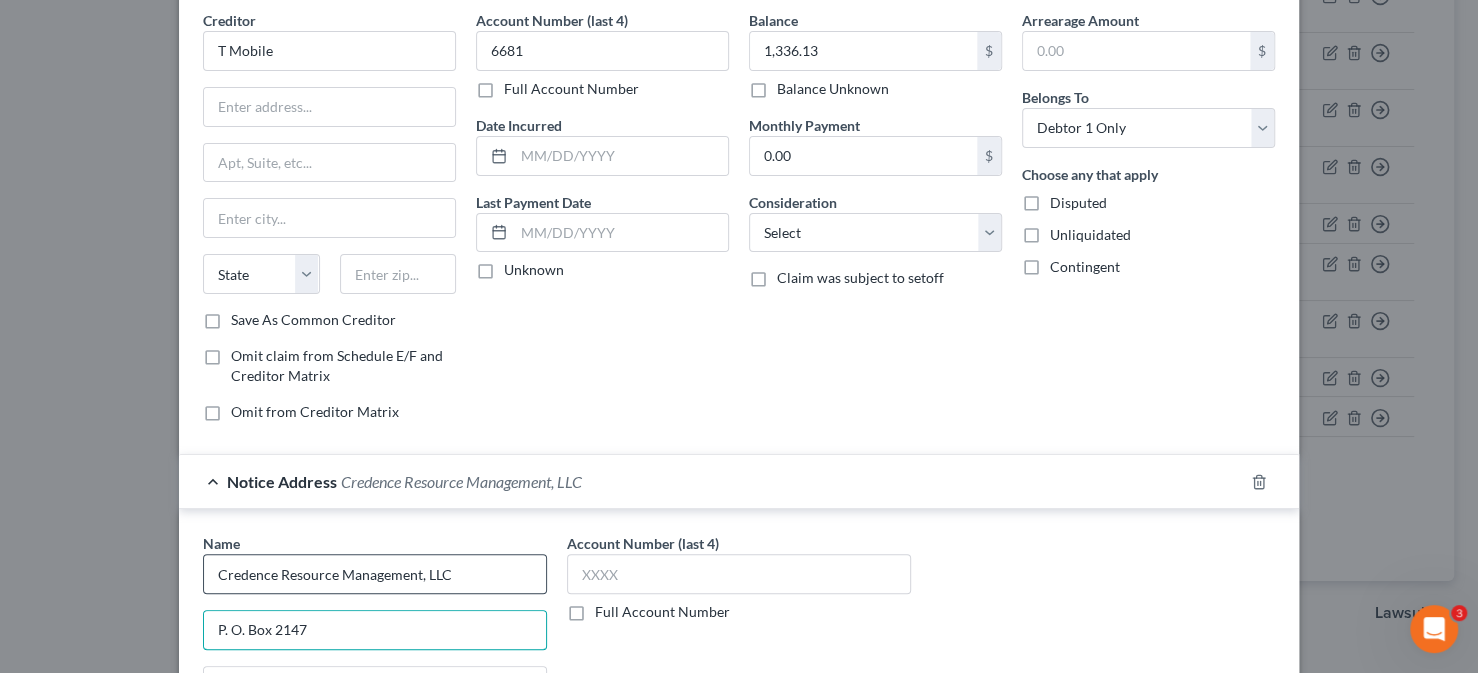 type on "P. O. Box 2147" 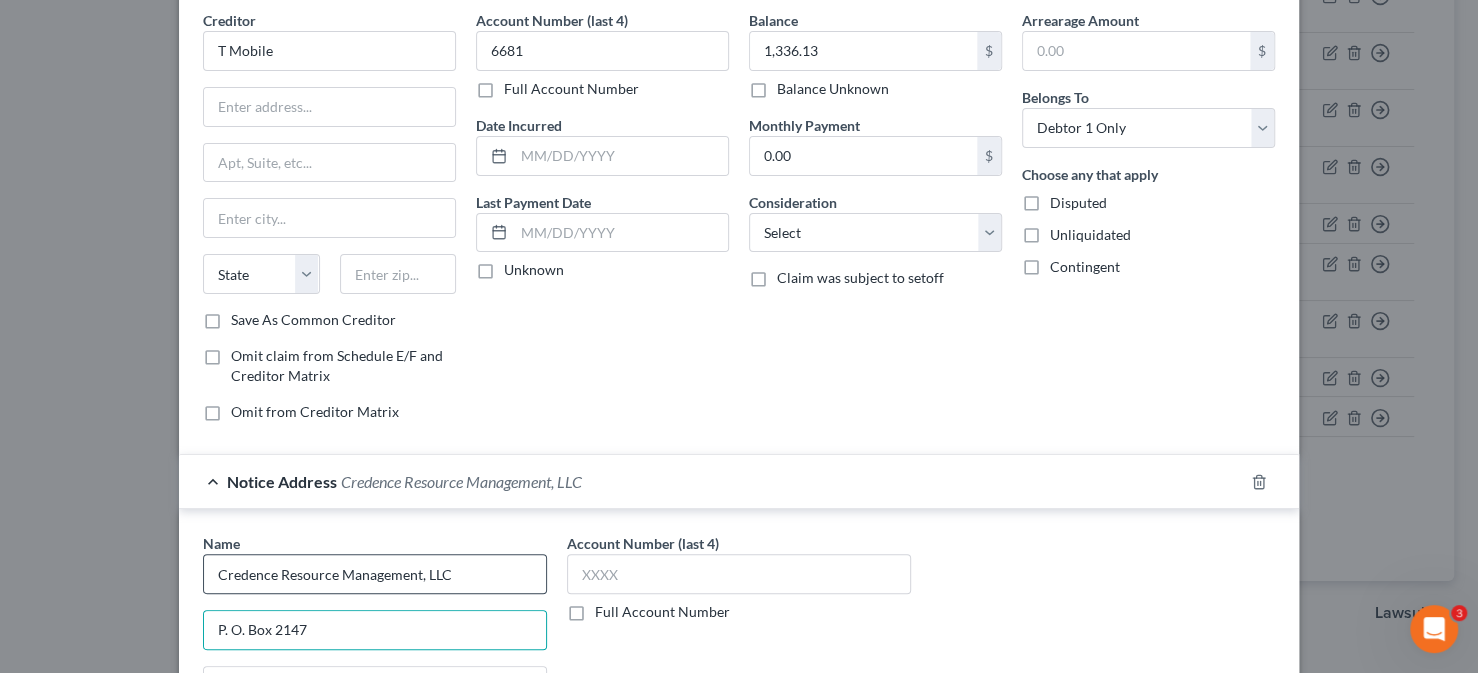 scroll, scrollTop: 109, scrollLeft: 0, axis: vertical 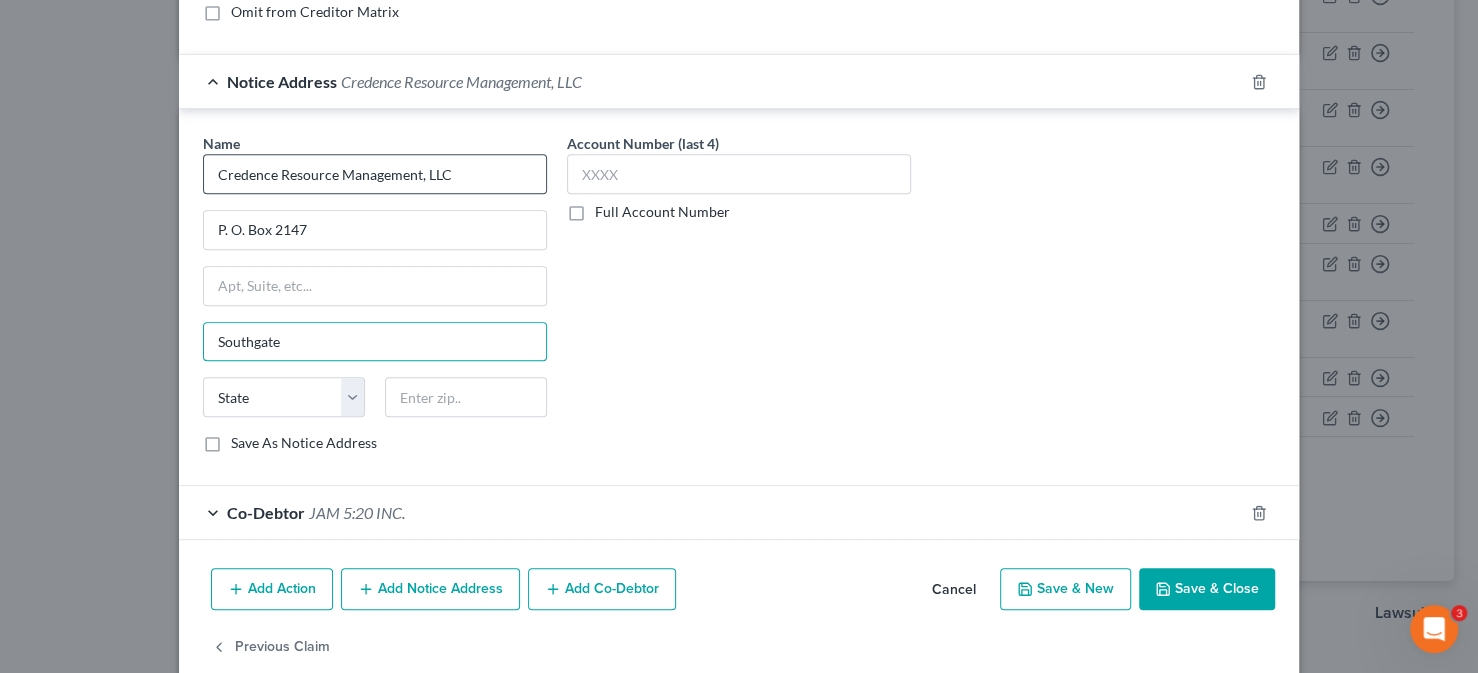 type on "Southgate" 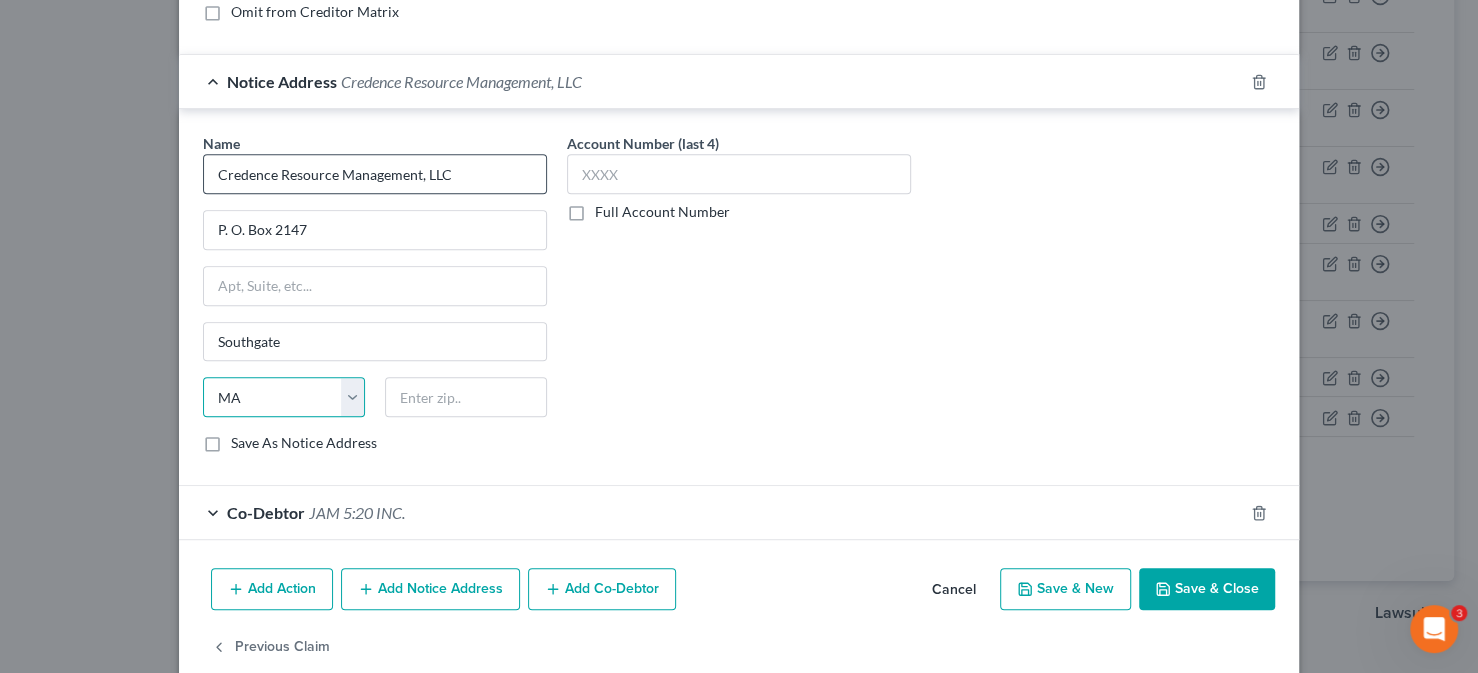select on "23" 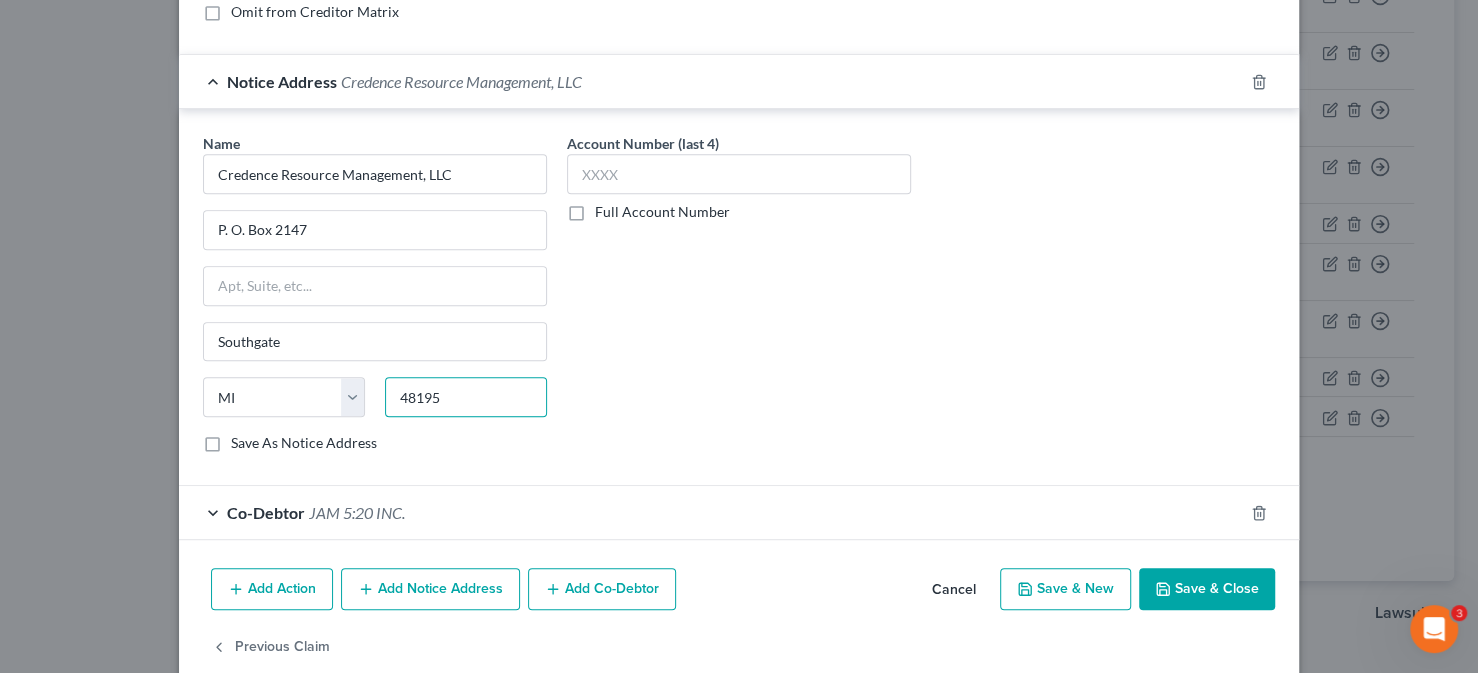 type on "48195" 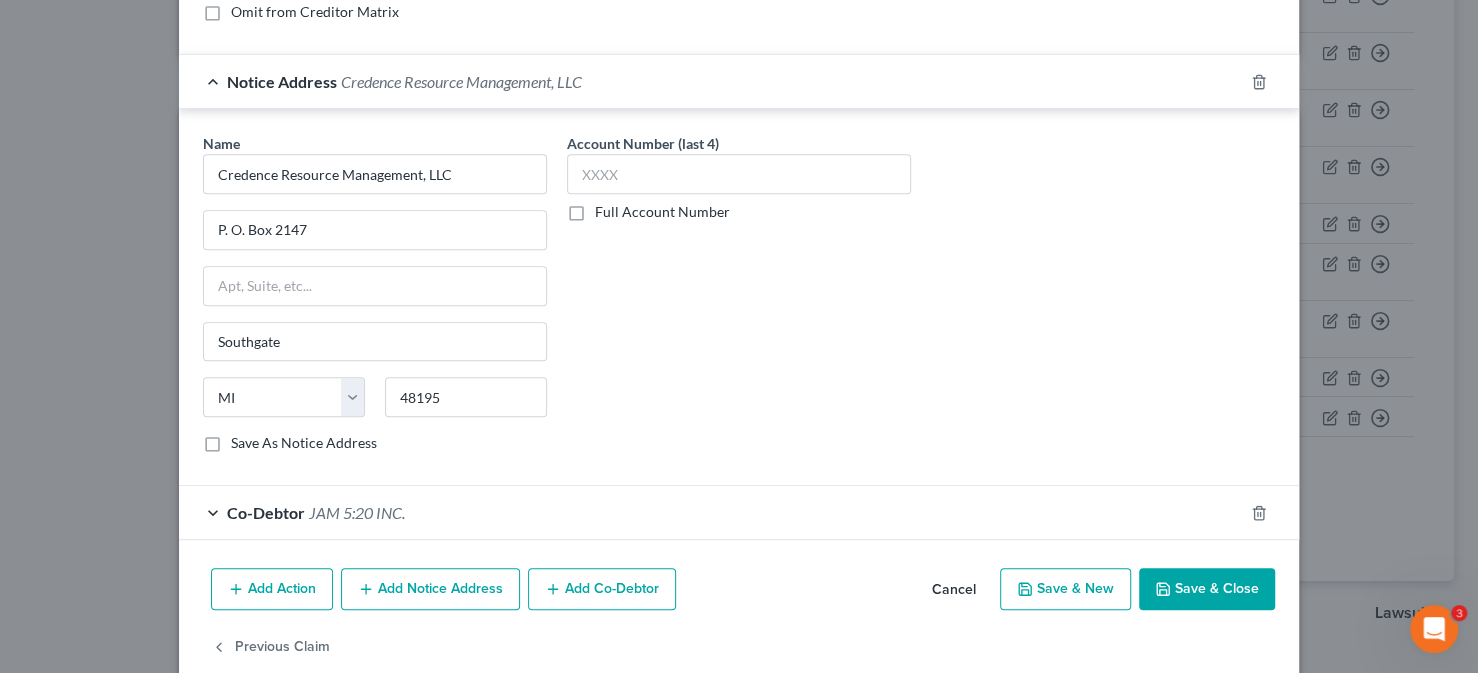 click on "Save & Close" at bounding box center [1207, 589] 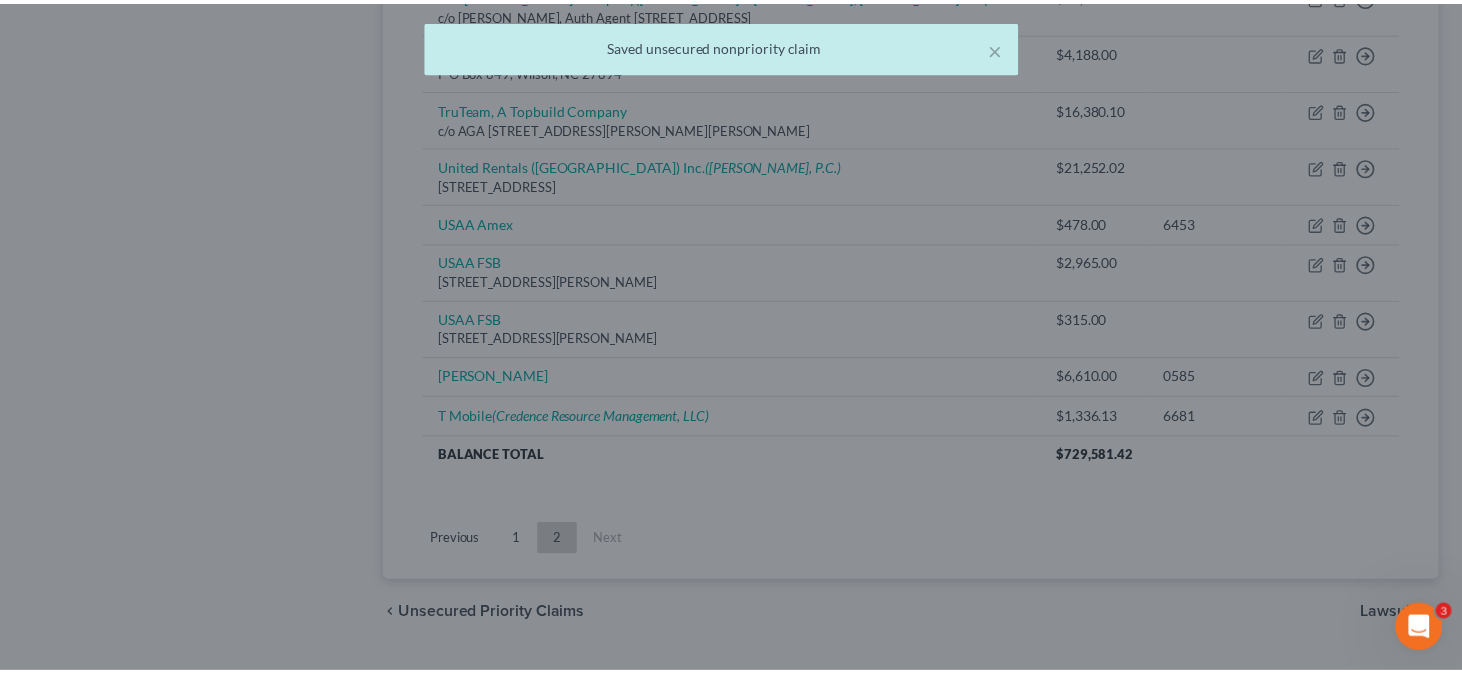 scroll, scrollTop: 0, scrollLeft: 0, axis: both 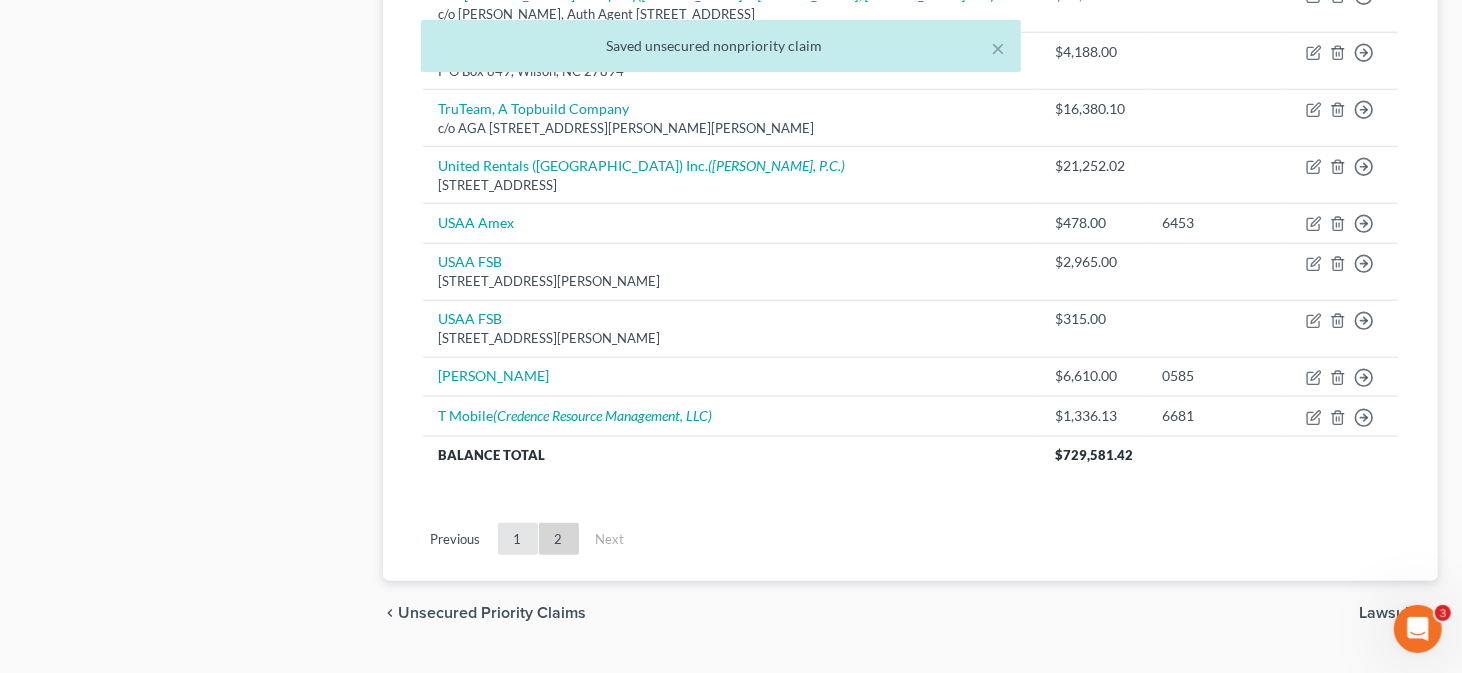 click on "1" at bounding box center [518, 539] 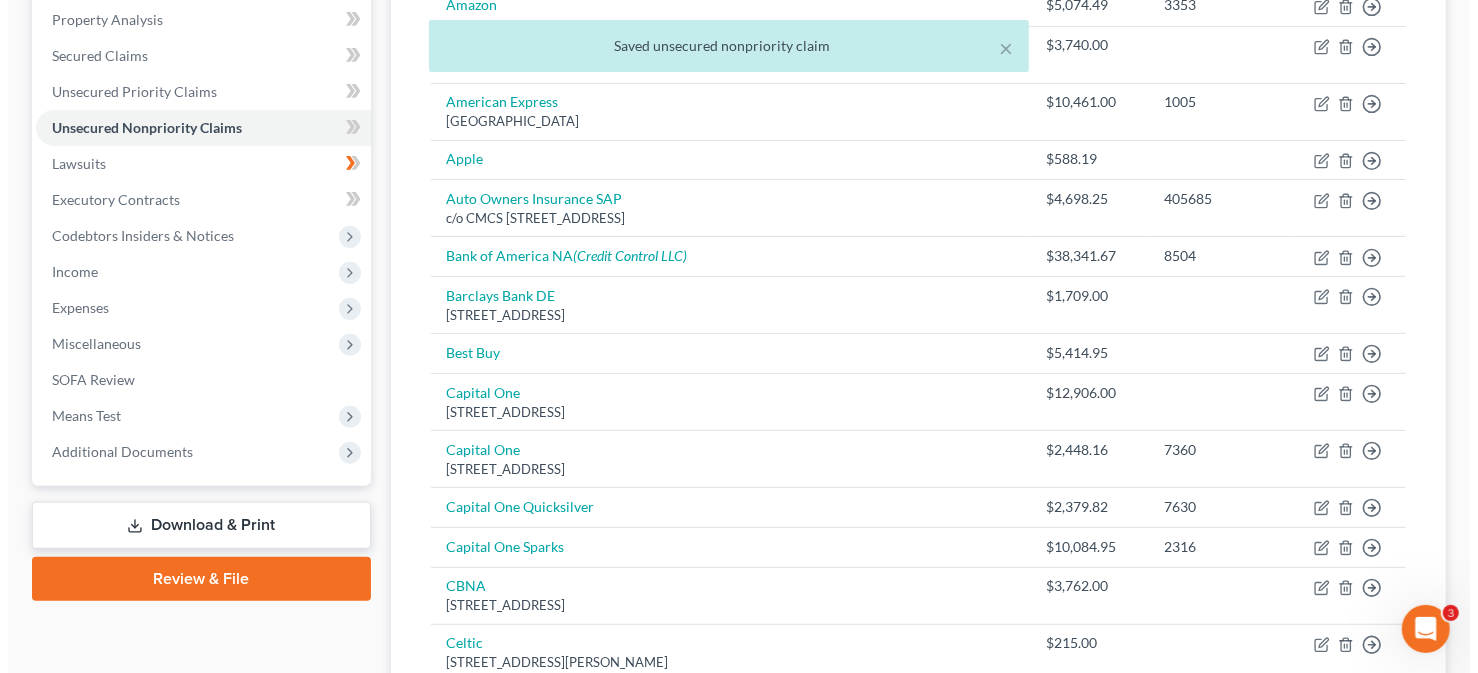 scroll, scrollTop: 1200, scrollLeft: 0, axis: vertical 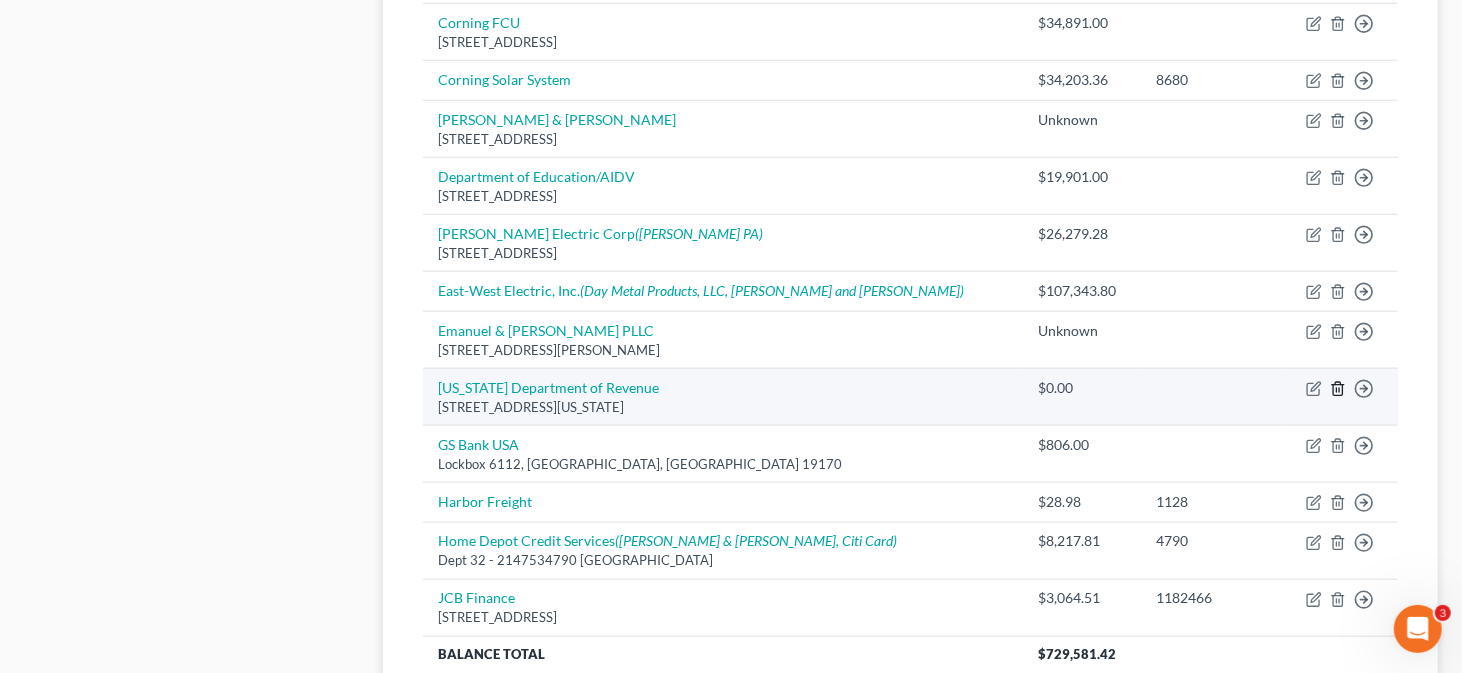 click 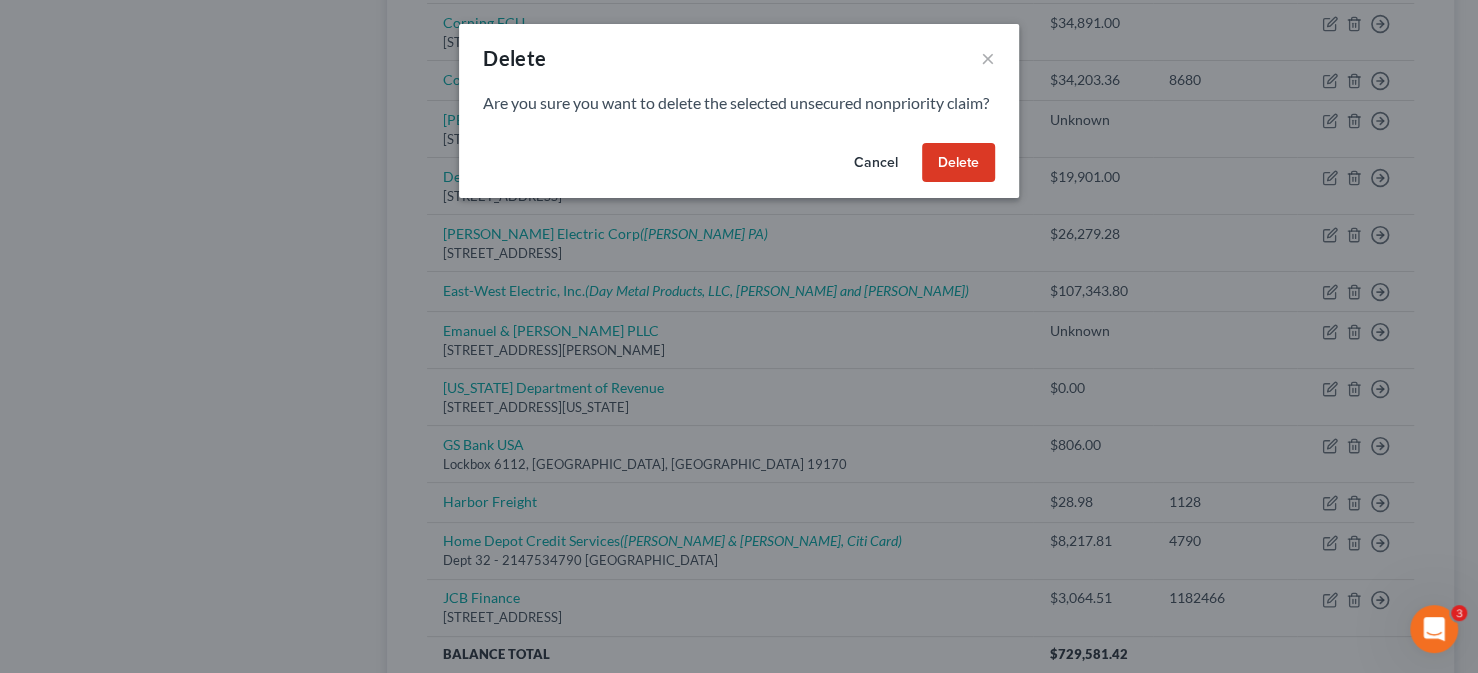 click on "Cancel" at bounding box center (876, 163) 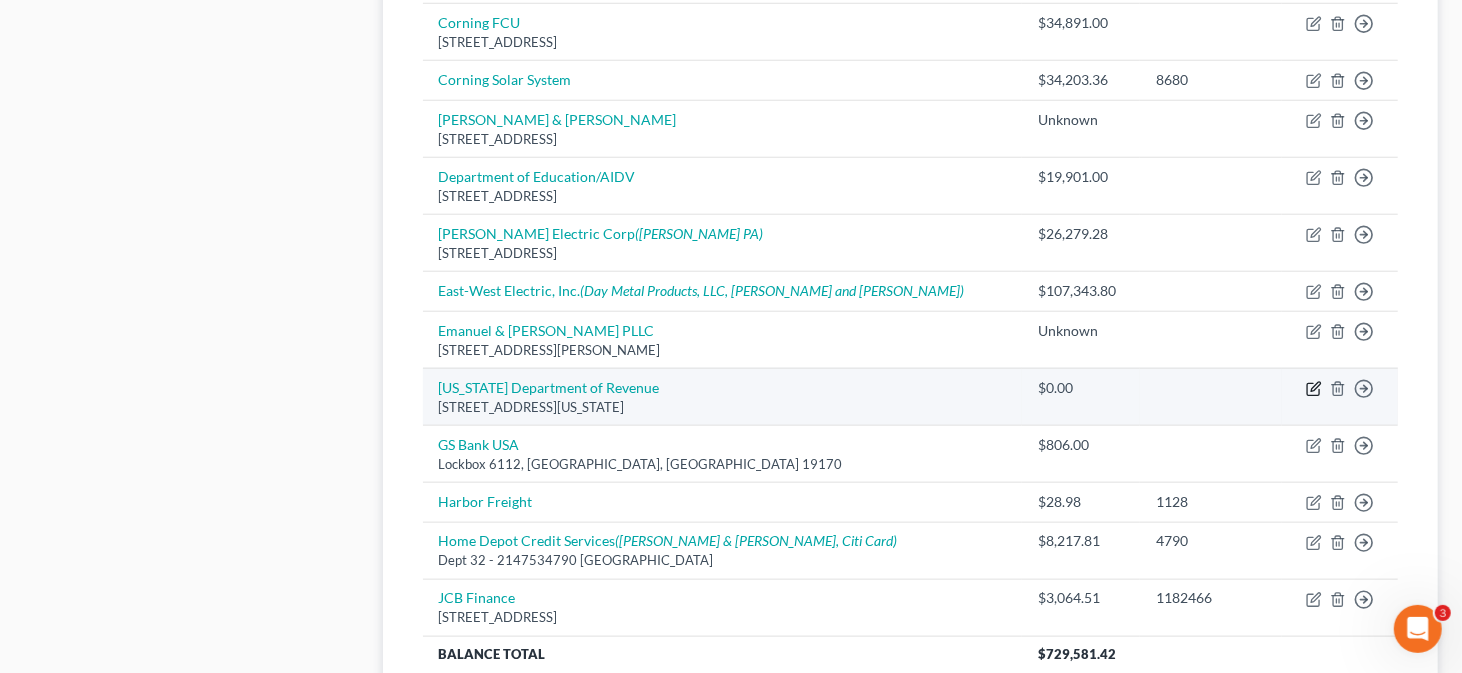 click 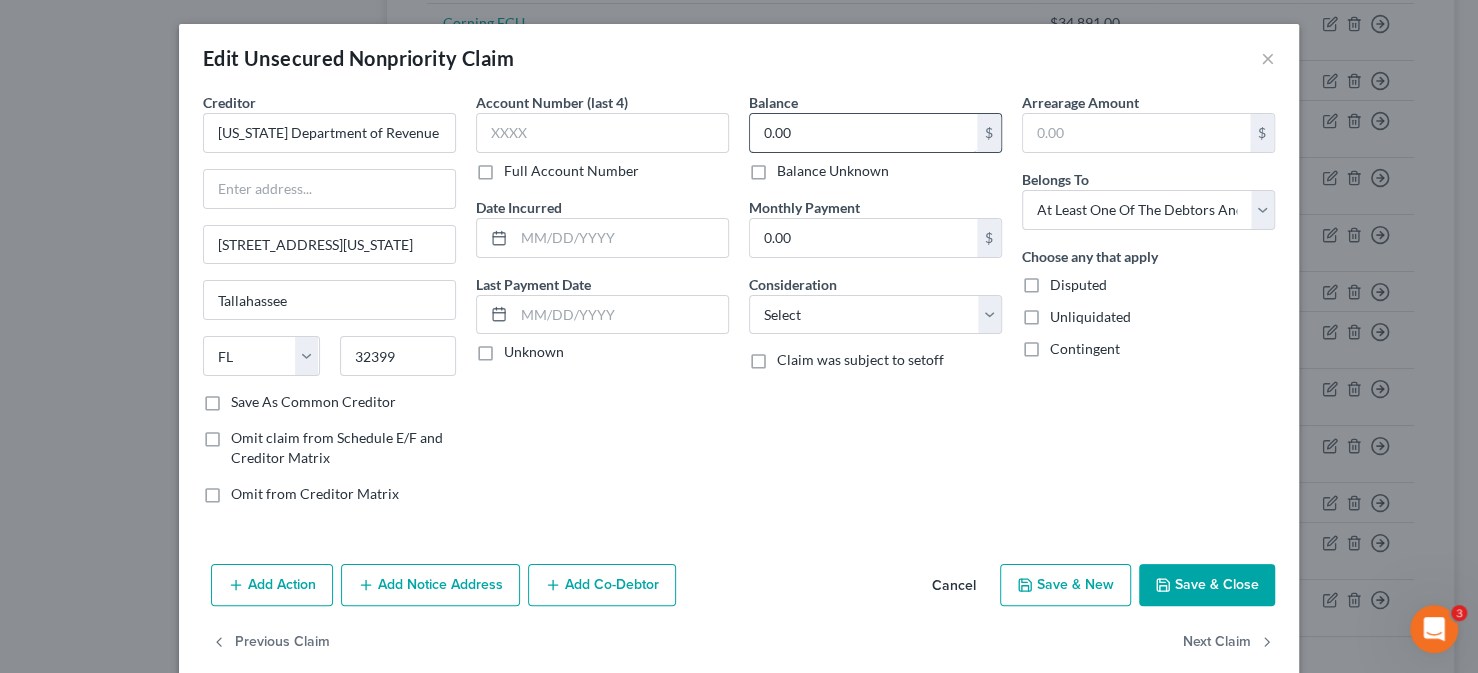 click on "0.00" at bounding box center [863, 133] 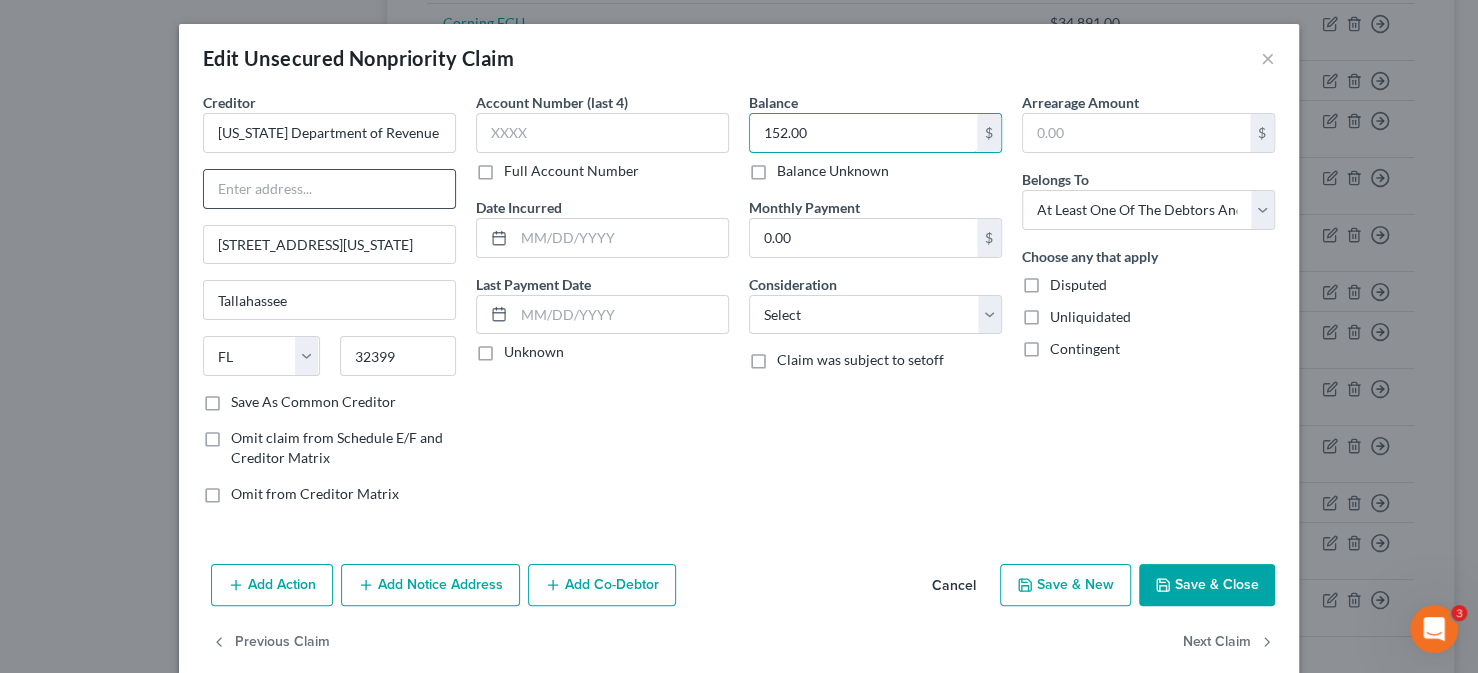 type on "152.00" 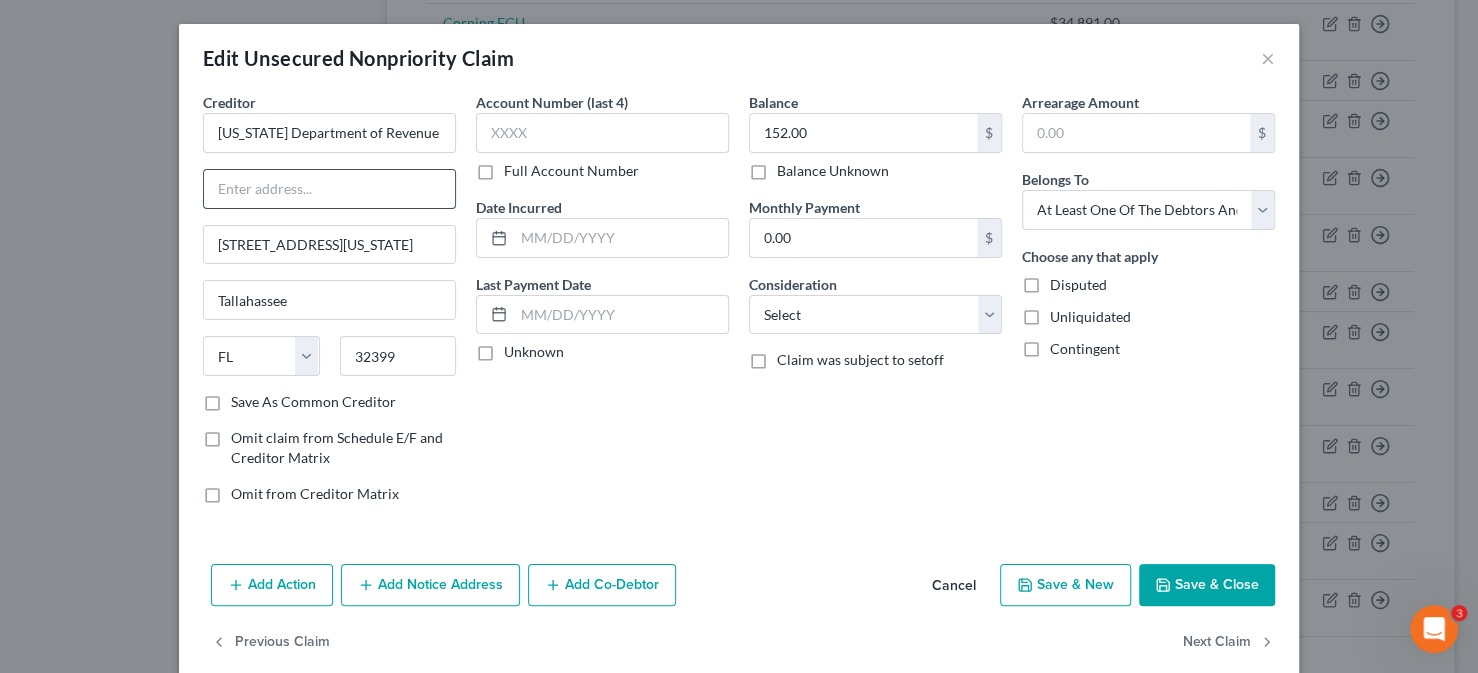 click at bounding box center [329, 189] 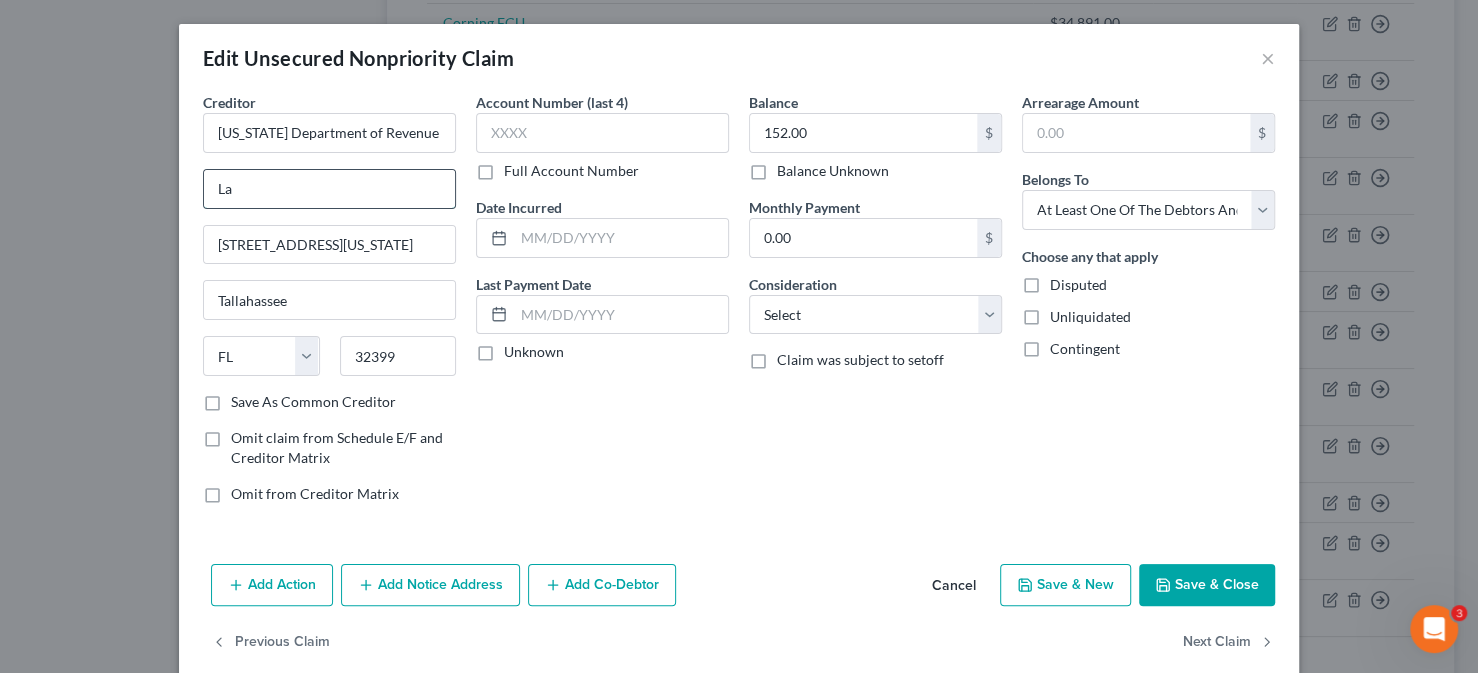 type on "L" 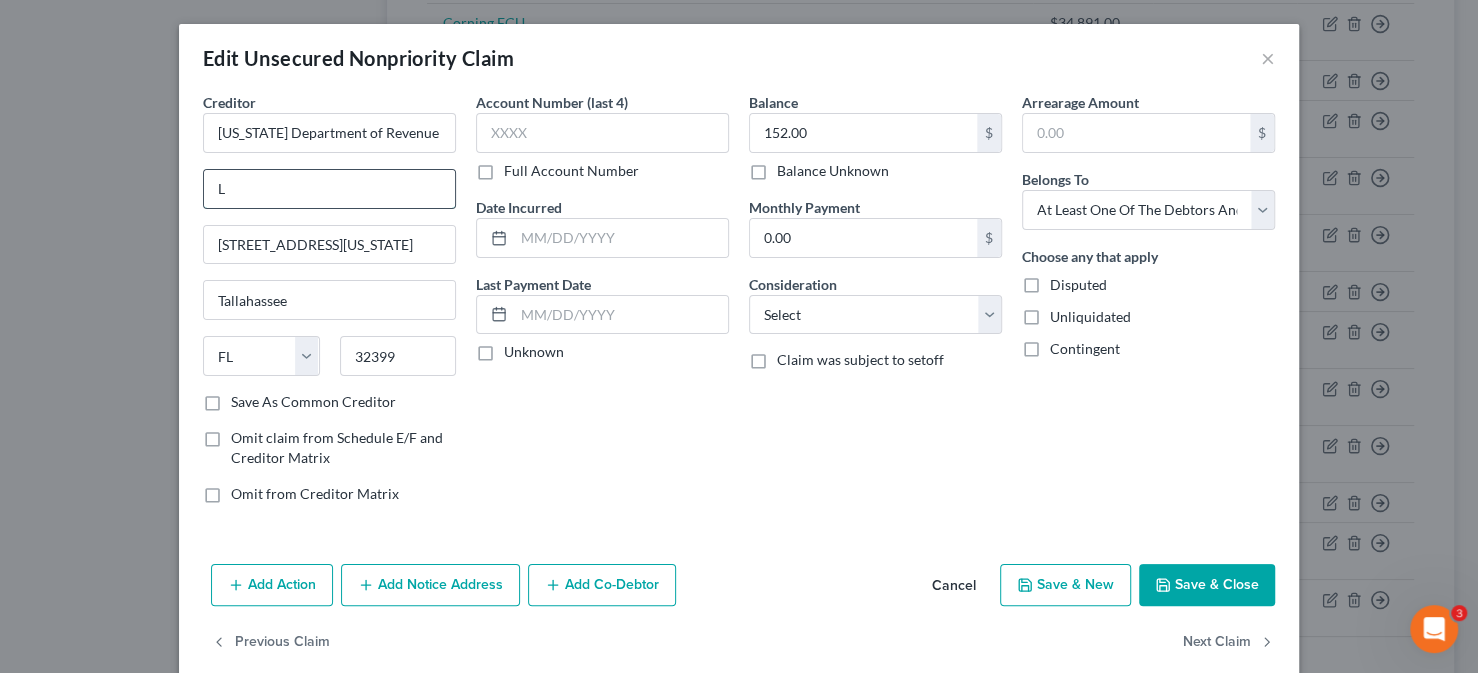 type 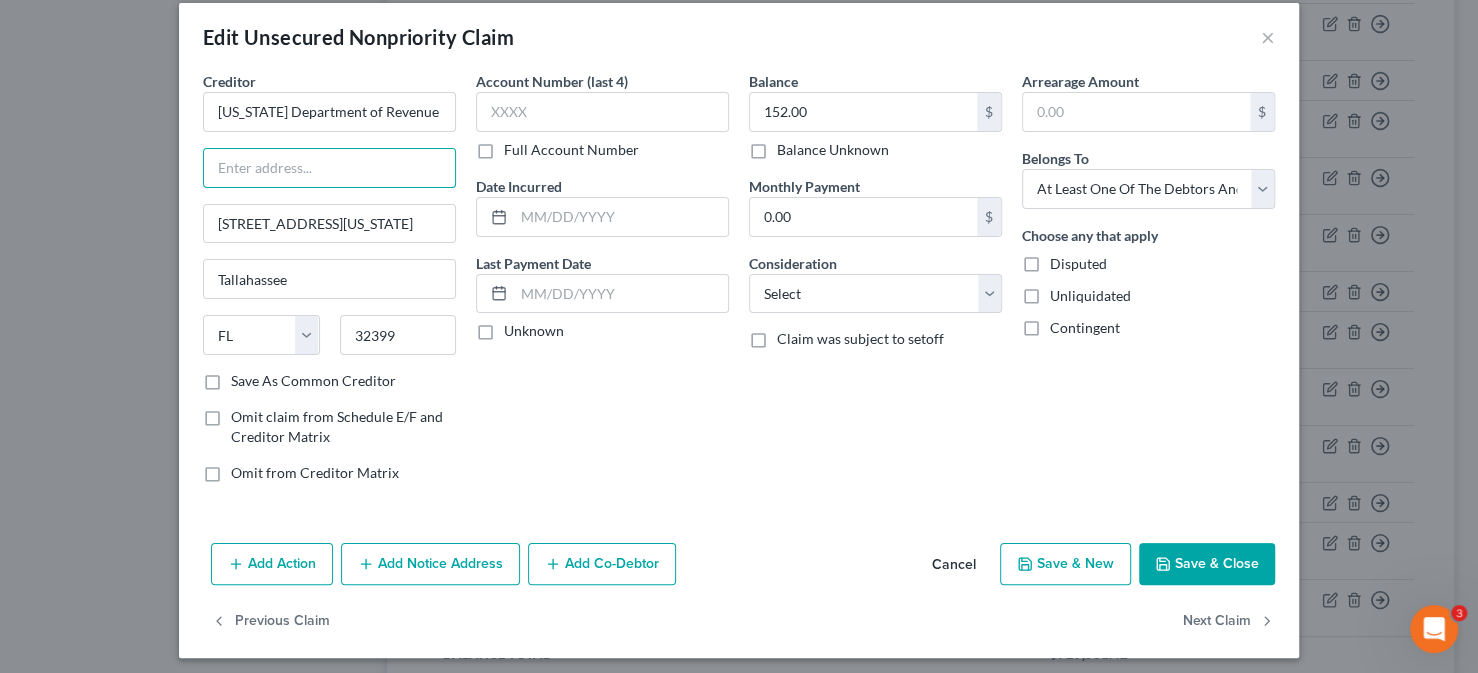 scroll, scrollTop: 27, scrollLeft: 0, axis: vertical 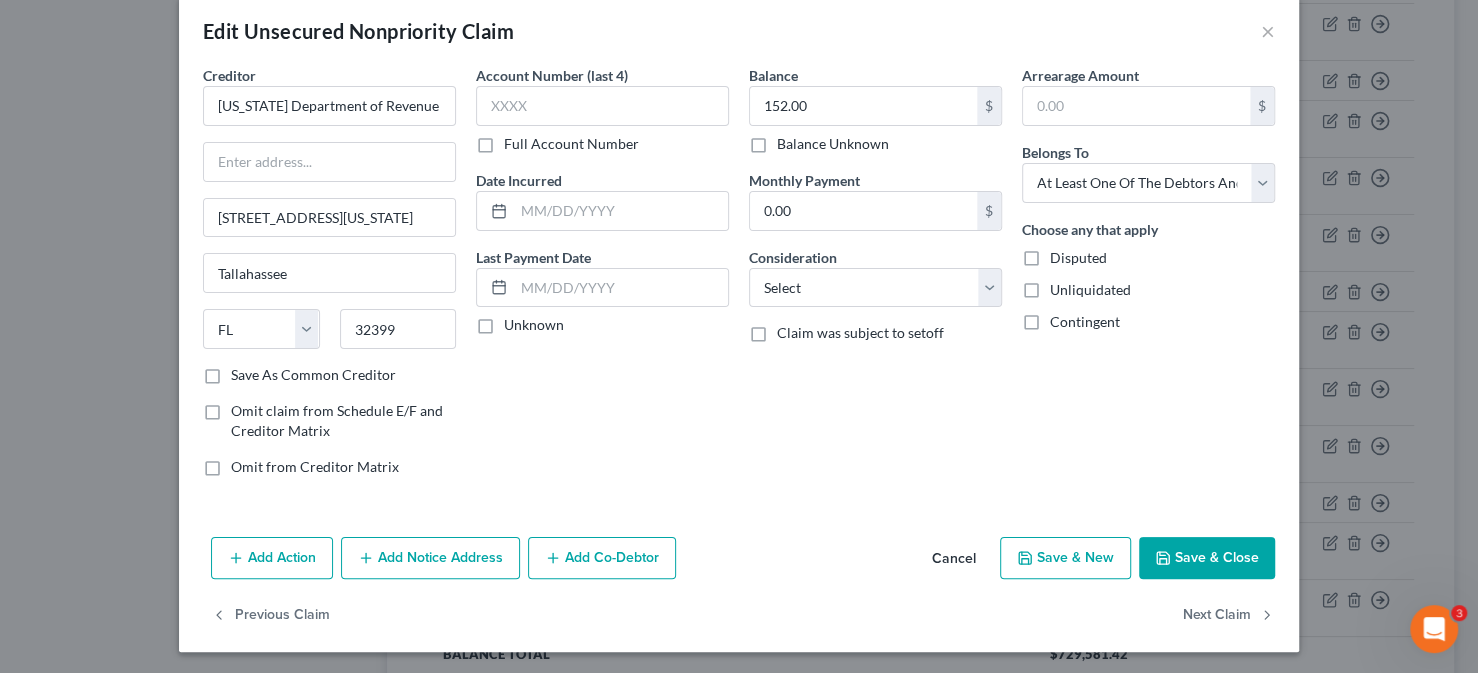 click on "Add Co-Debtor" at bounding box center (602, 558) 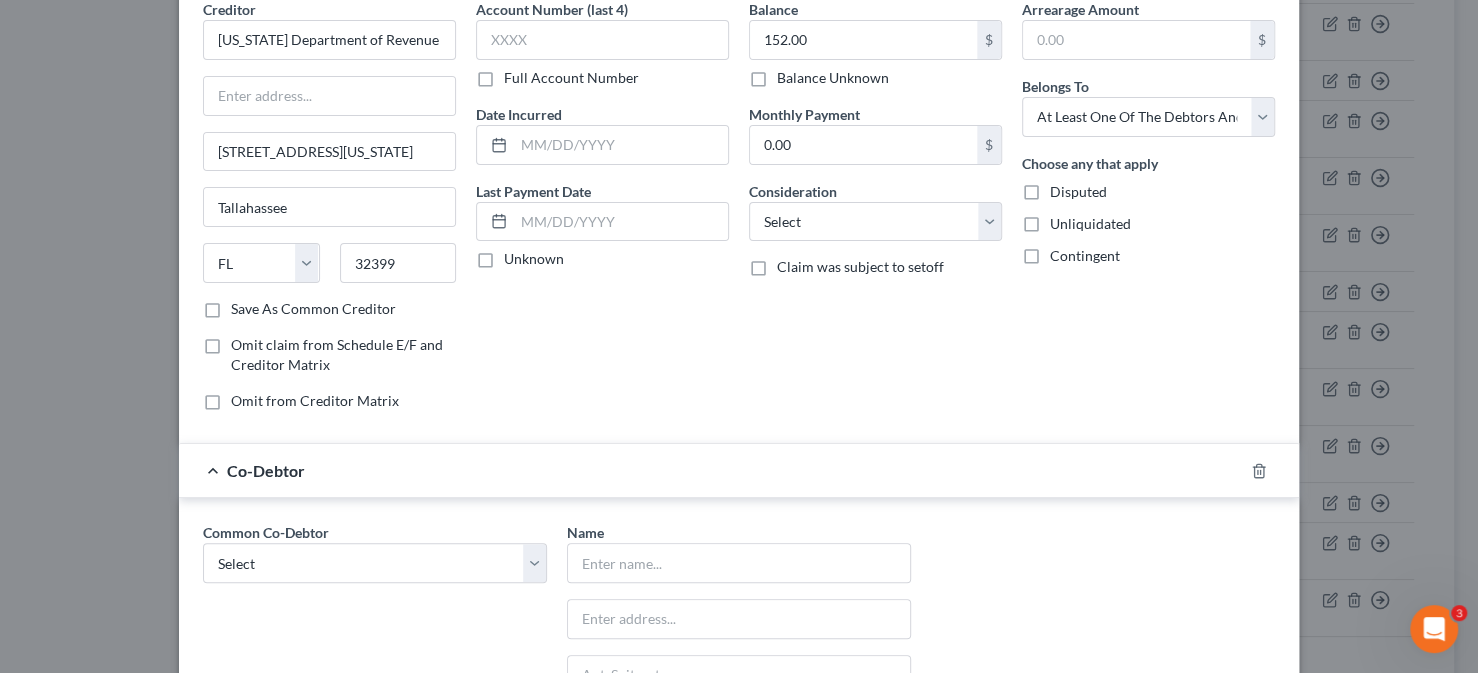 scroll, scrollTop: 127, scrollLeft: 0, axis: vertical 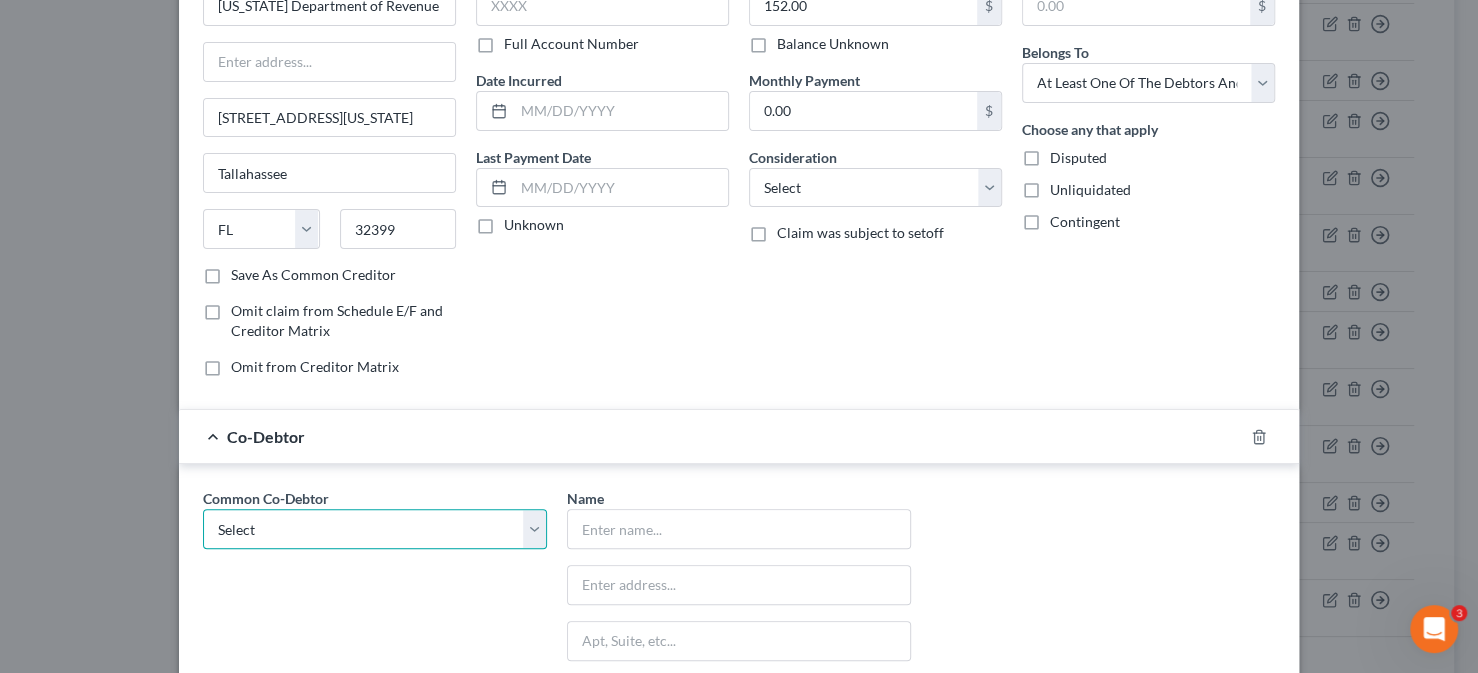 click on "Select JAM 5:20 INC. JAM 5:20 INC. JAM 5:20 INC. JAM 5:20 INC. JAM 5:20 INC. JAM 5:20 INC. JAM 5:20 INC. JAM 5:20 INC. JAM 5:20 INC. JAM 5:20 INC. JAM 5:20 INC. JAM 5:20 INC. JAM 5:20 INC. JAM 5:20 INC." at bounding box center [375, 529] 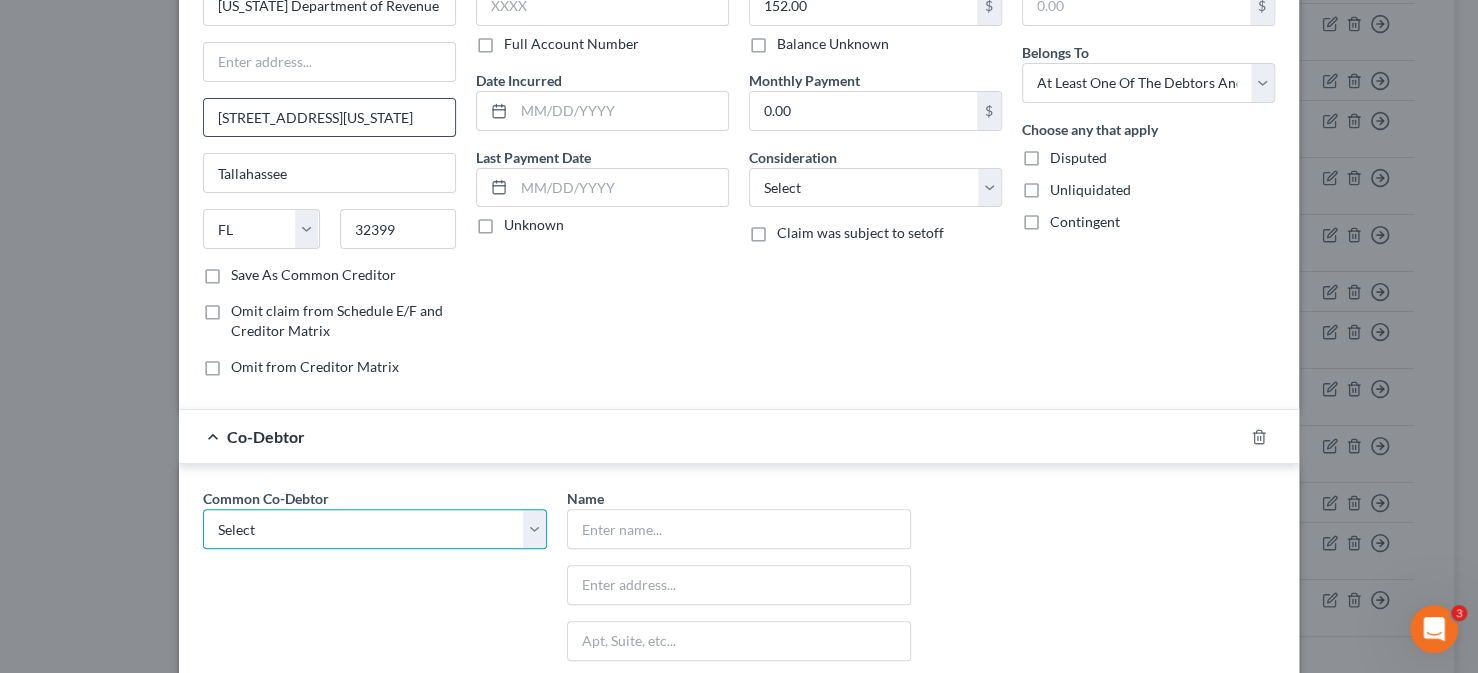 select on "0" 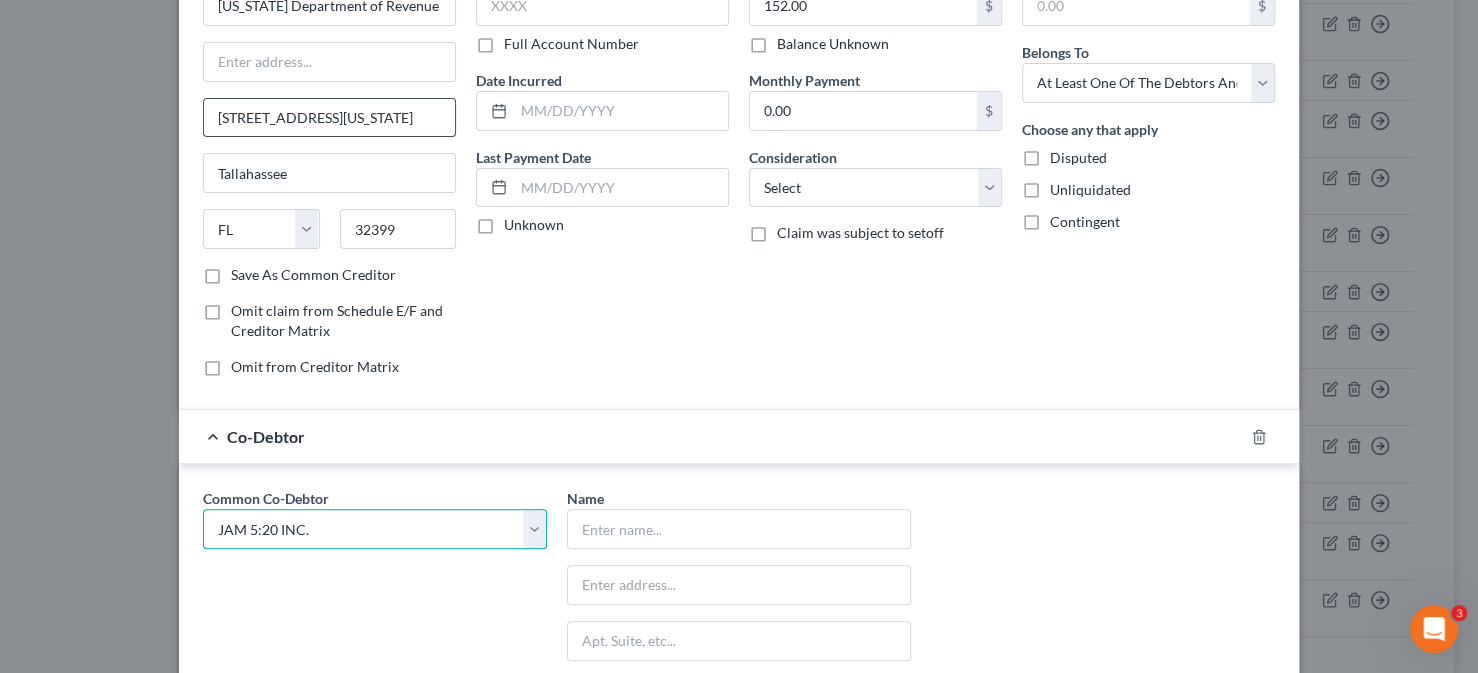 click on "Select JAM 5:20 INC. JAM 5:20 INC. JAM 5:20 INC. JAM 5:20 INC. JAM 5:20 INC. JAM 5:20 INC. JAM 5:20 INC. JAM 5:20 INC. JAM 5:20 INC. JAM 5:20 INC. JAM 5:20 INC. JAM 5:20 INC. JAM 5:20 INC. JAM 5:20 INC." at bounding box center [375, 529] 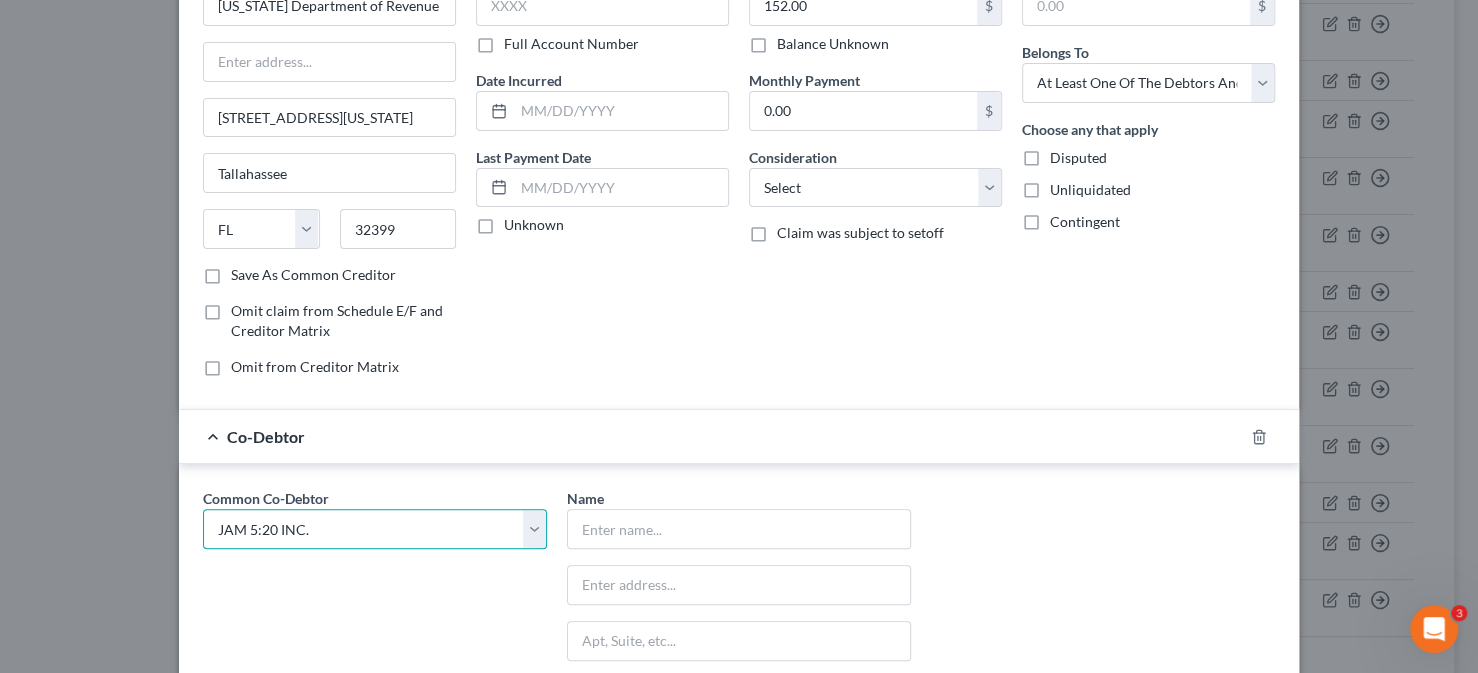 type on "JAM 5:20 INC." 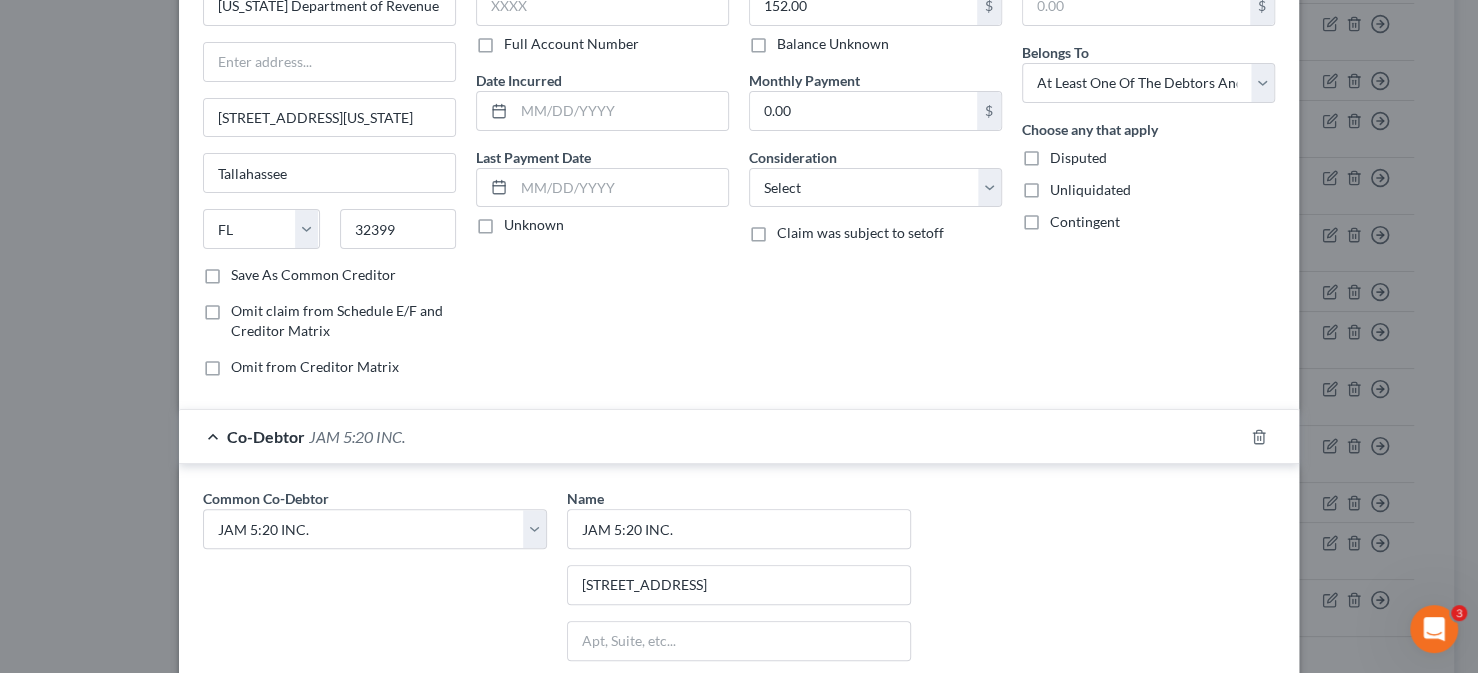 click on "Common Co-Debtor Select JAM 5:20 INC. JAM 5:20 INC. JAM 5:20 INC. JAM 5:20 INC. JAM 5:20 INC. JAM 5:20 INC. JAM 5:20 INC. JAM 5:20 INC. JAM 5:20 INC. JAM 5:20 INC. JAM 5:20 INC. JAM 5:20 INC. JAM 5:20 INC. JAM 5:20 INC." at bounding box center [375, 674] 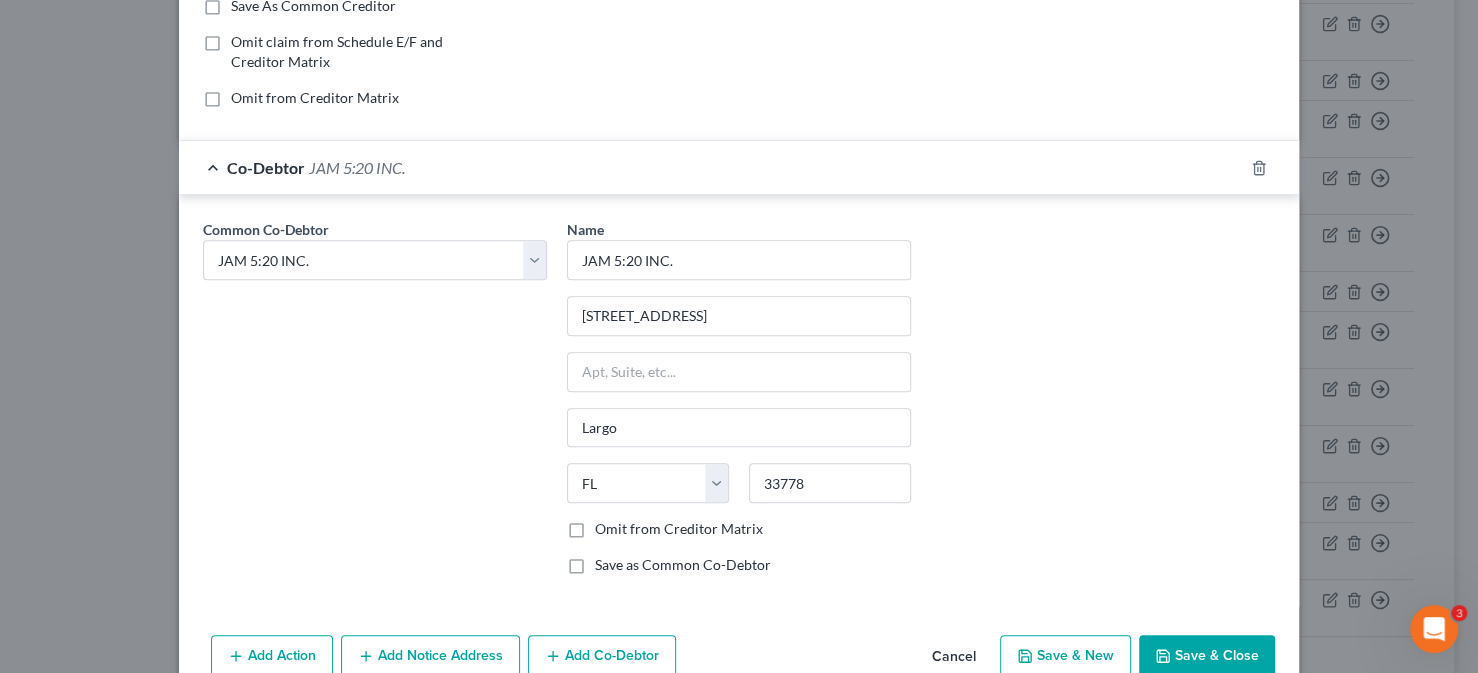 scroll, scrollTop: 427, scrollLeft: 0, axis: vertical 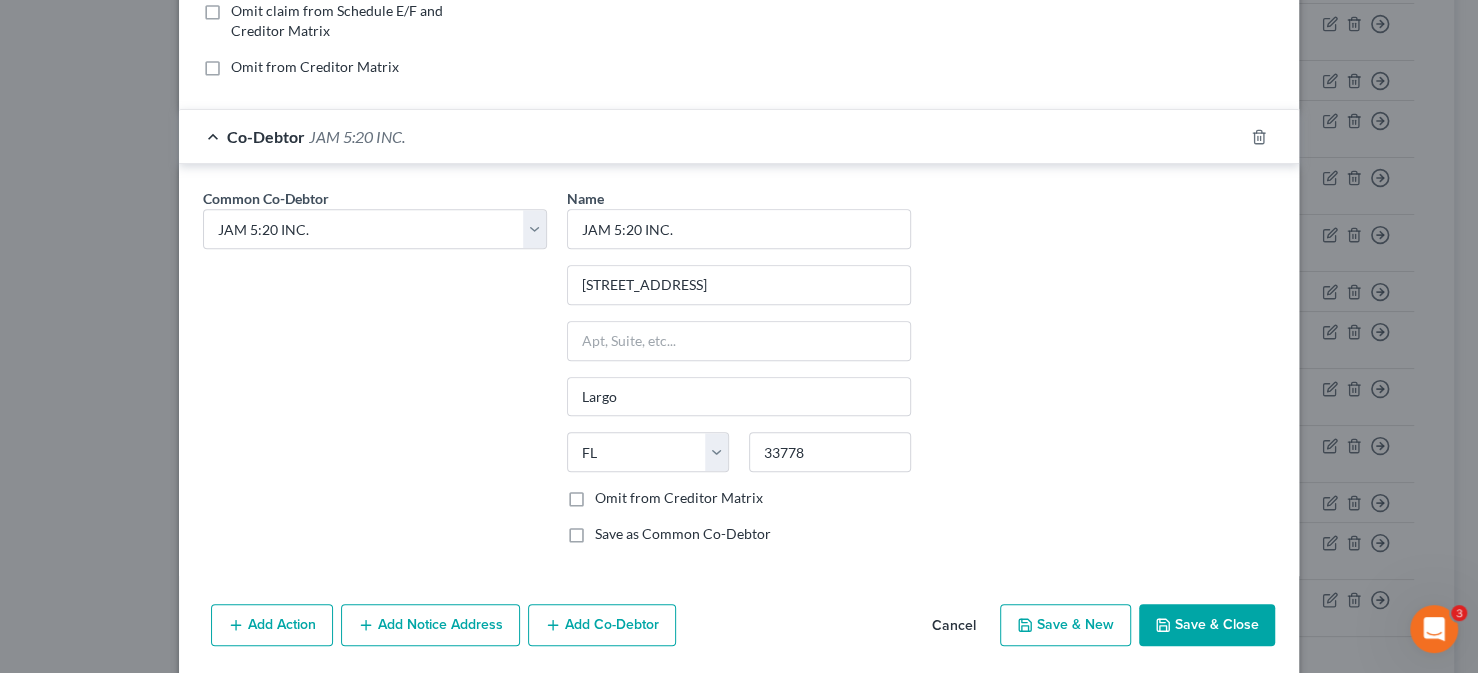click on "Add Notice Address" at bounding box center (430, 625) 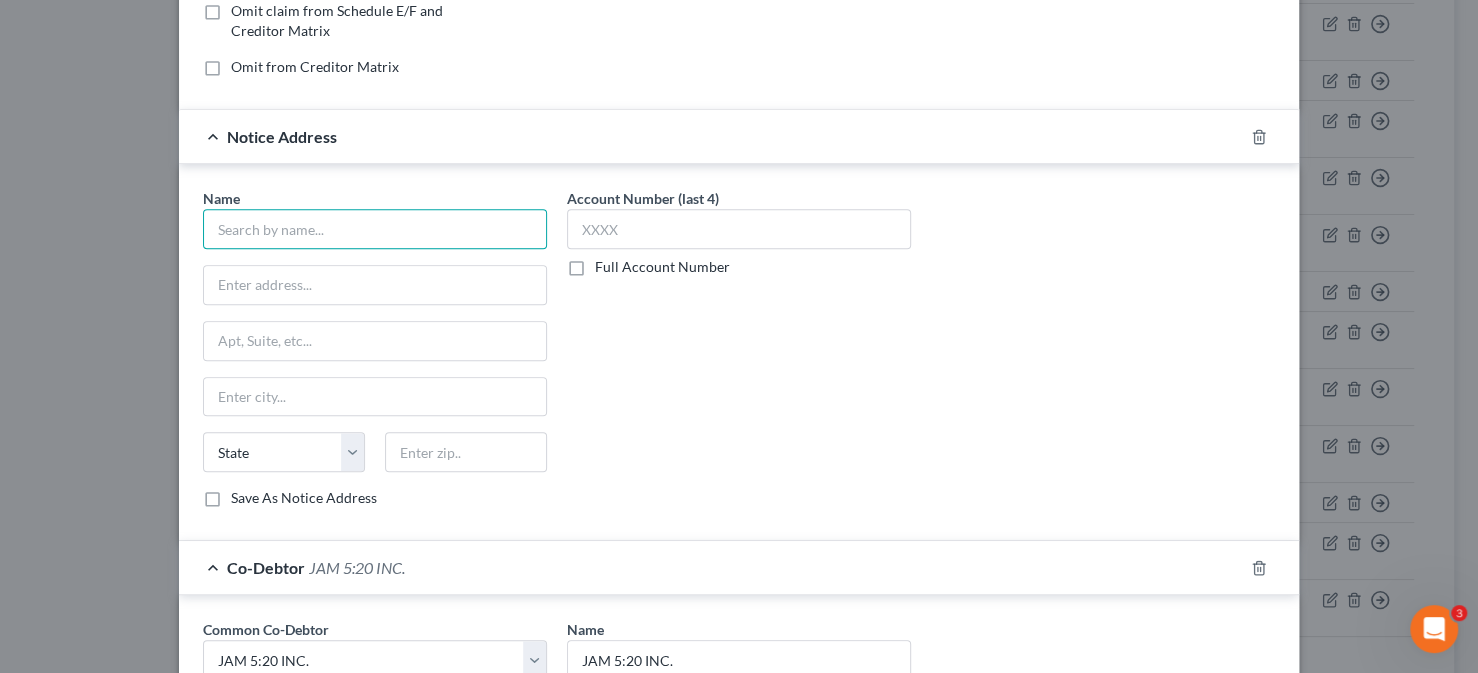 click at bounding box center [375, 229] 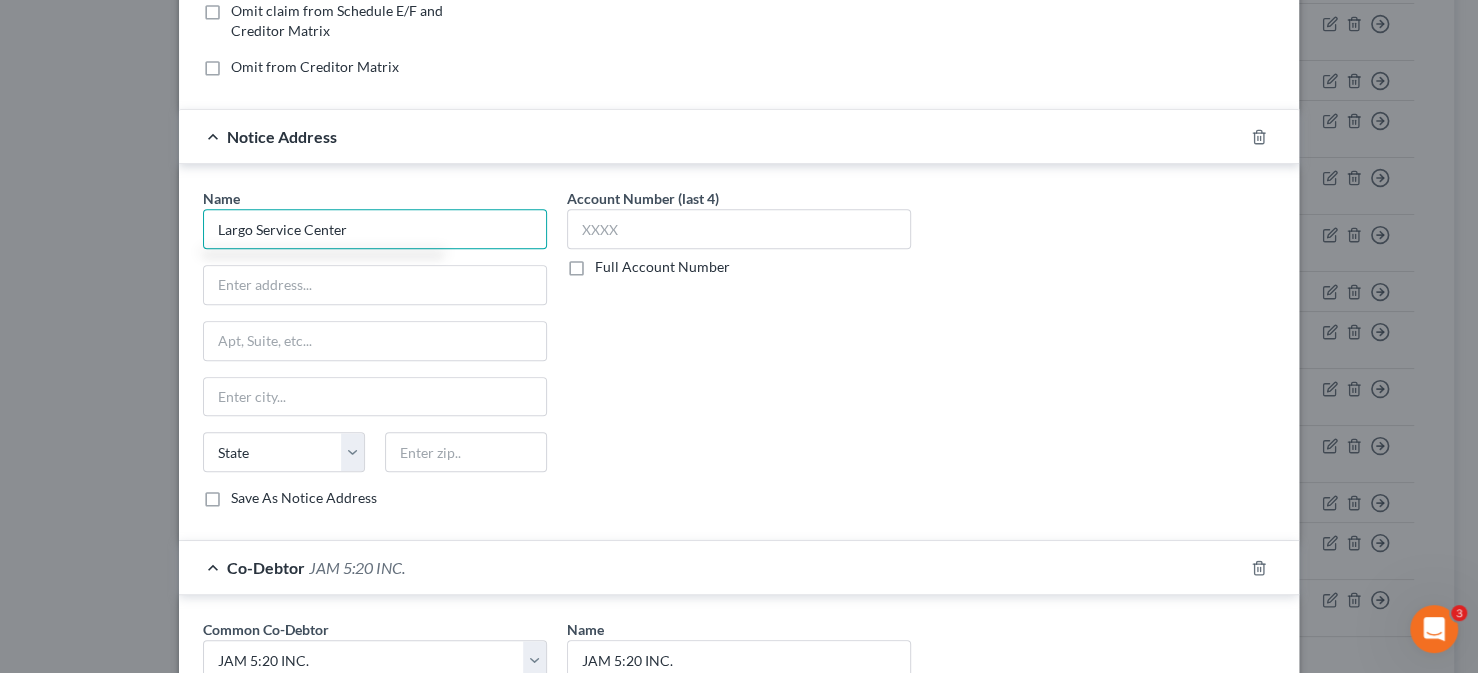 type on "Largo Service Center" 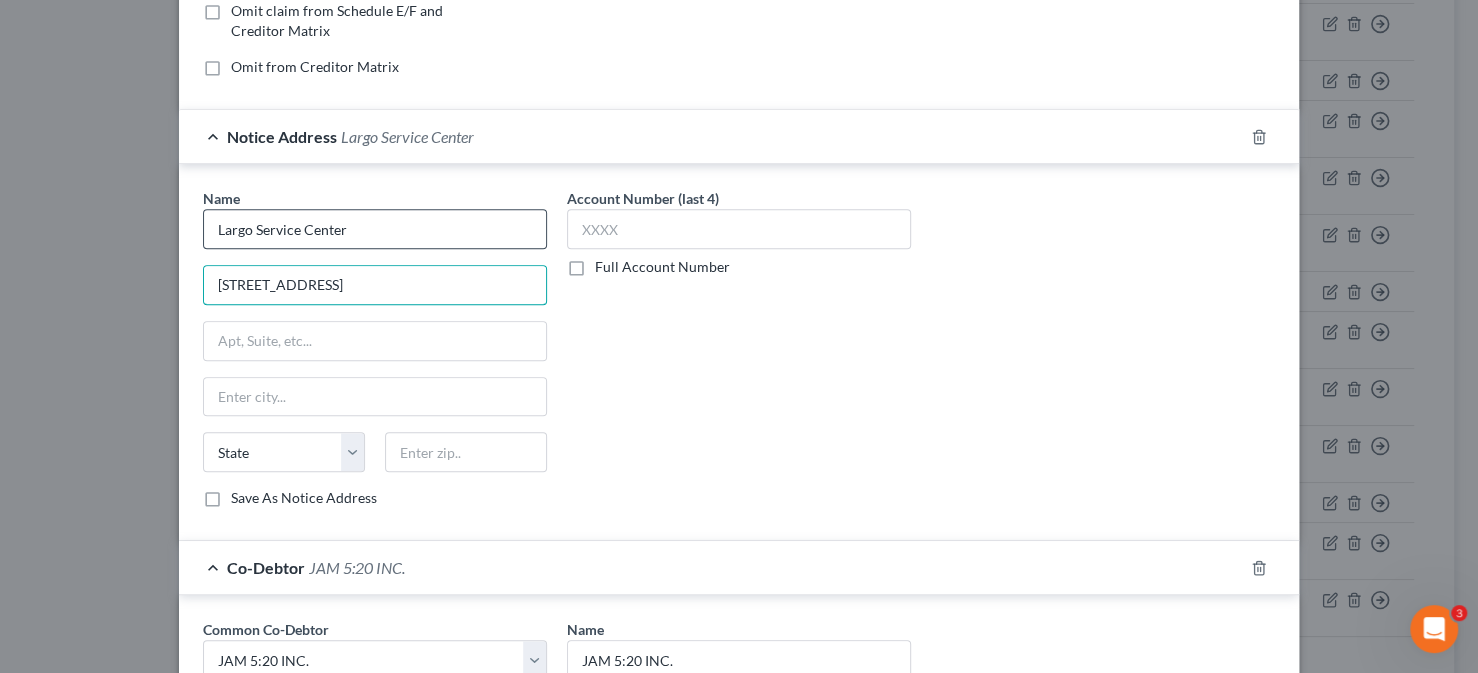 type on "[STREET_ADDRESS]" 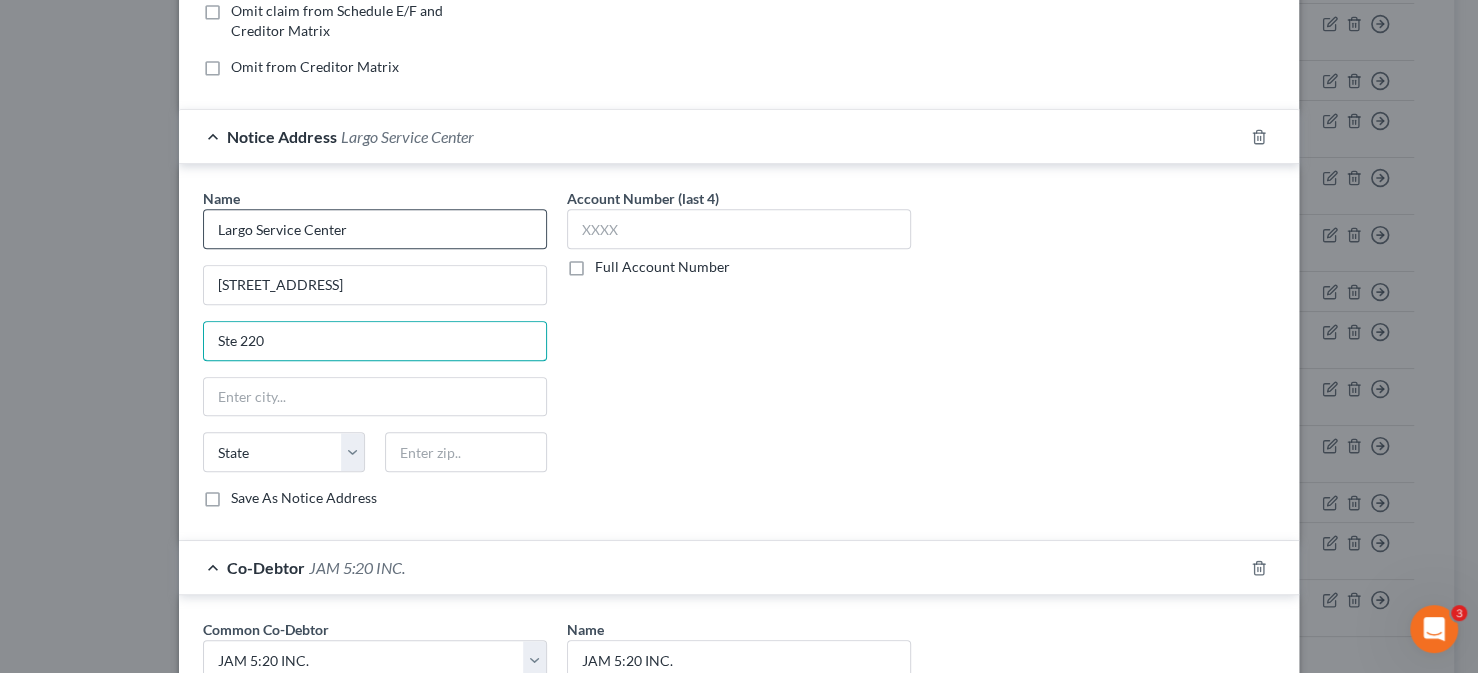 type on "Ste 220" 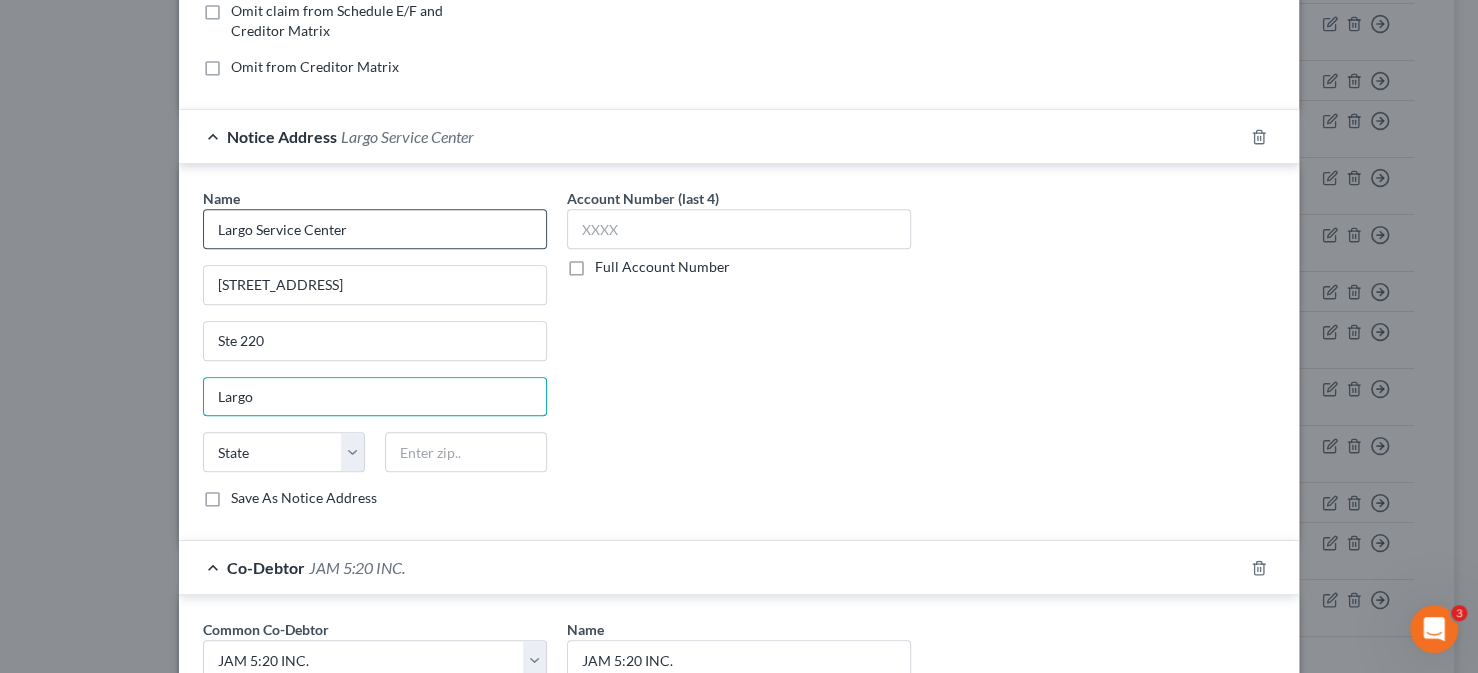 type on "Largo" 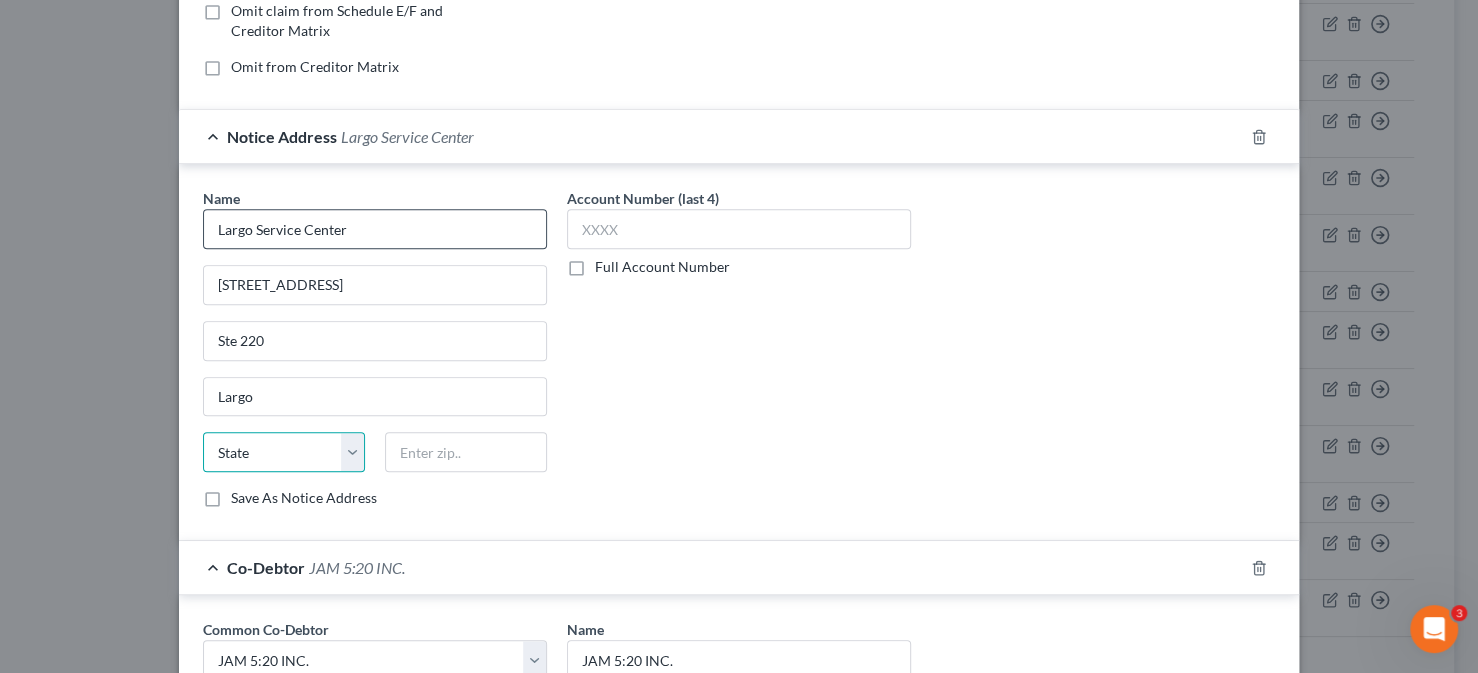 select on "9" 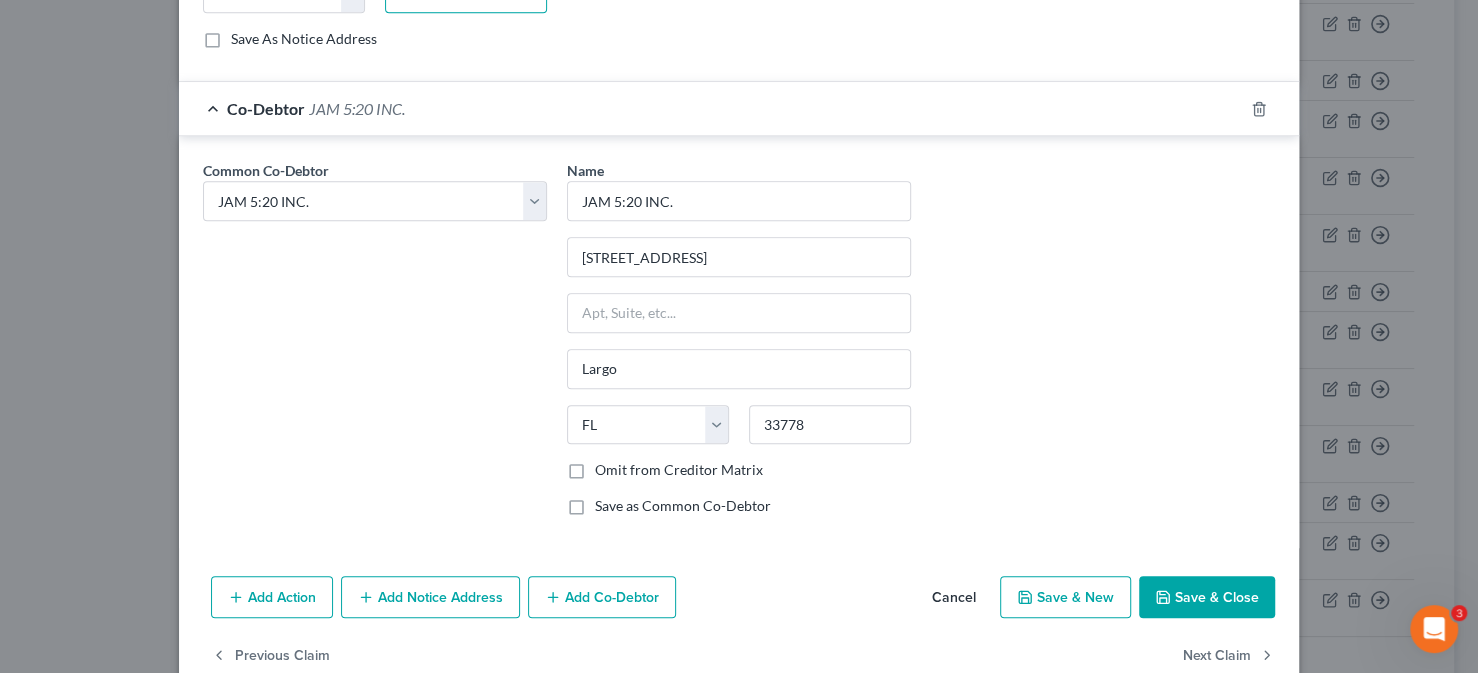 scroll, scrollTop: 920, scrollLeft: 0, axis: vertical 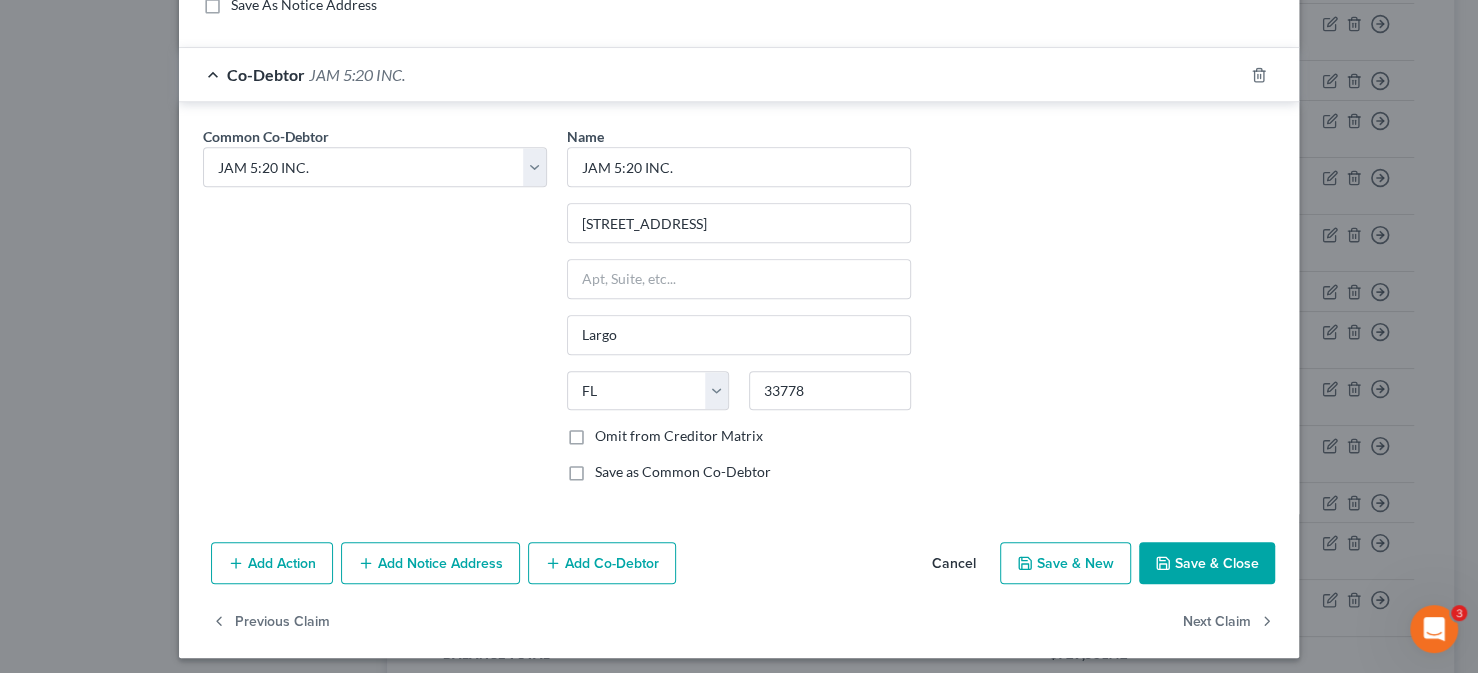 type on "33778" 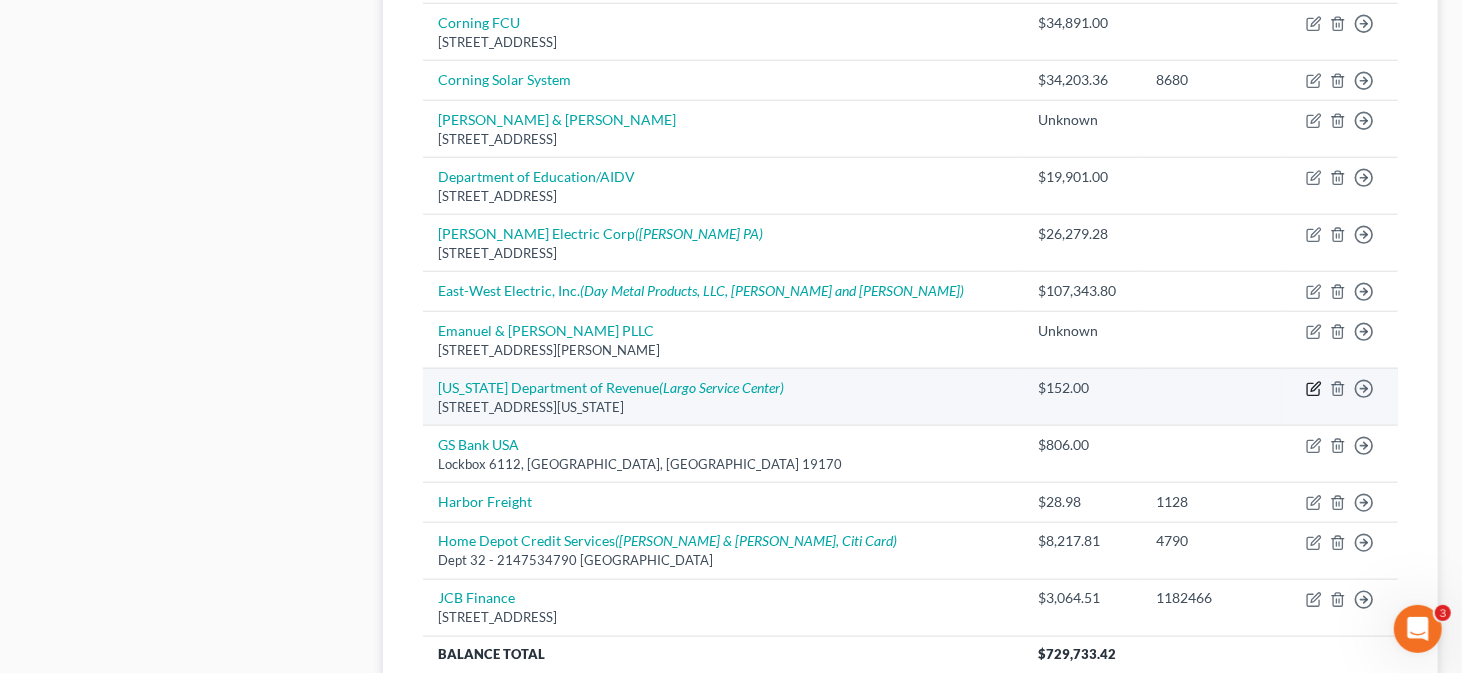 click 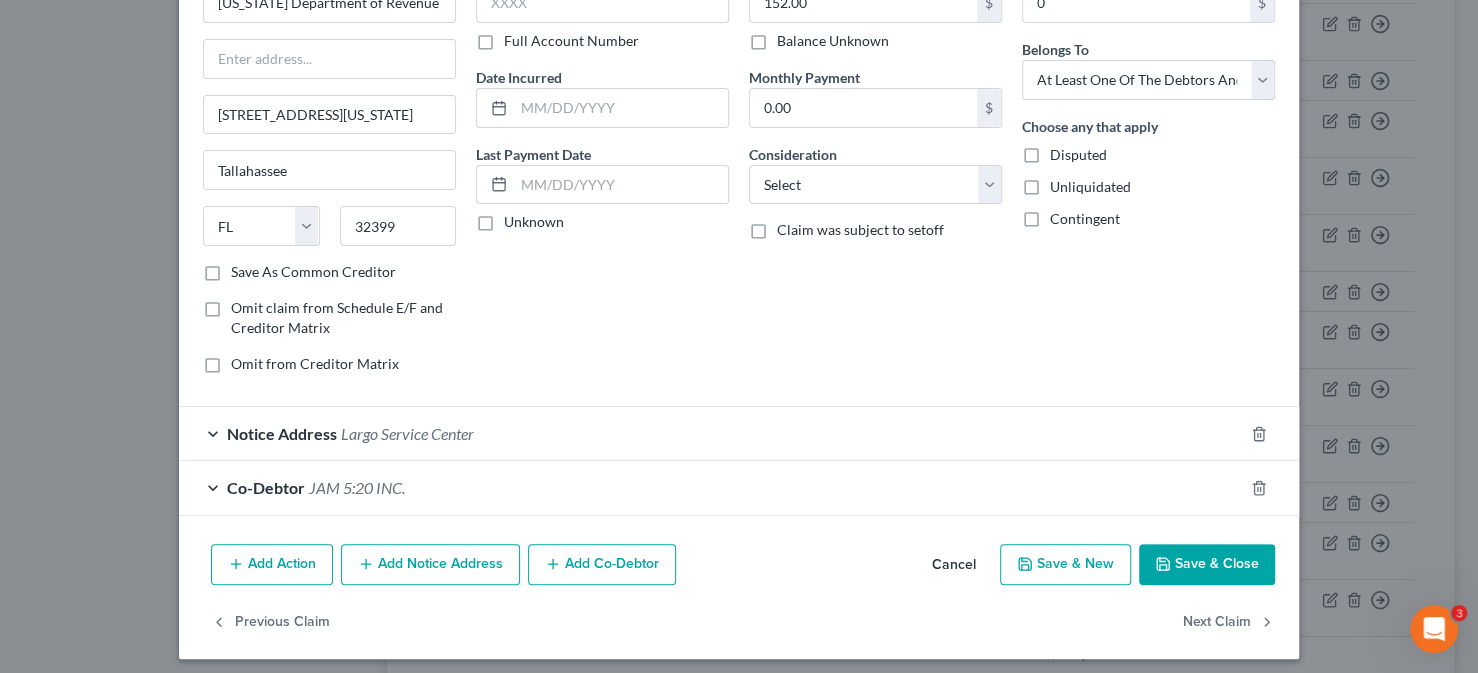 scroll, scrollTop: 136, scrollLeft: 0, axis: vertical 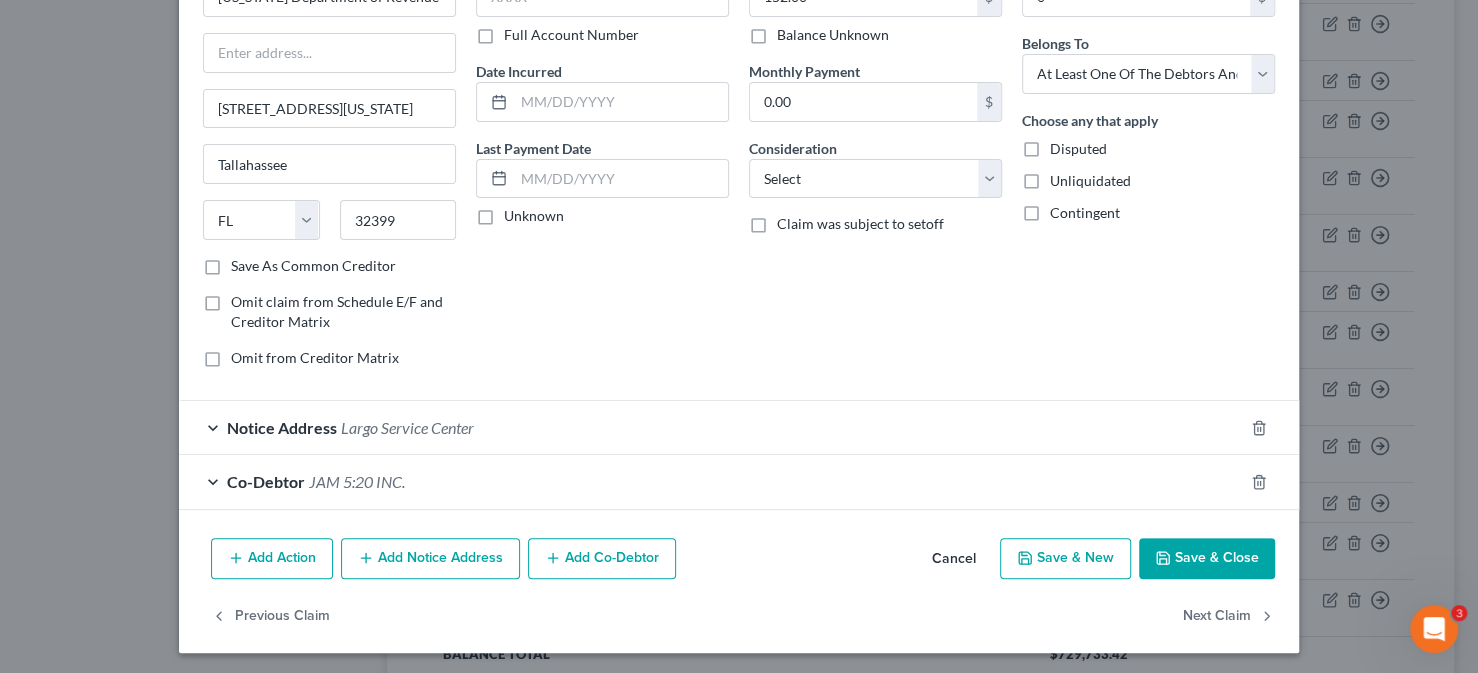 click on "Co-Debtor" at bounding box center [266, 481] 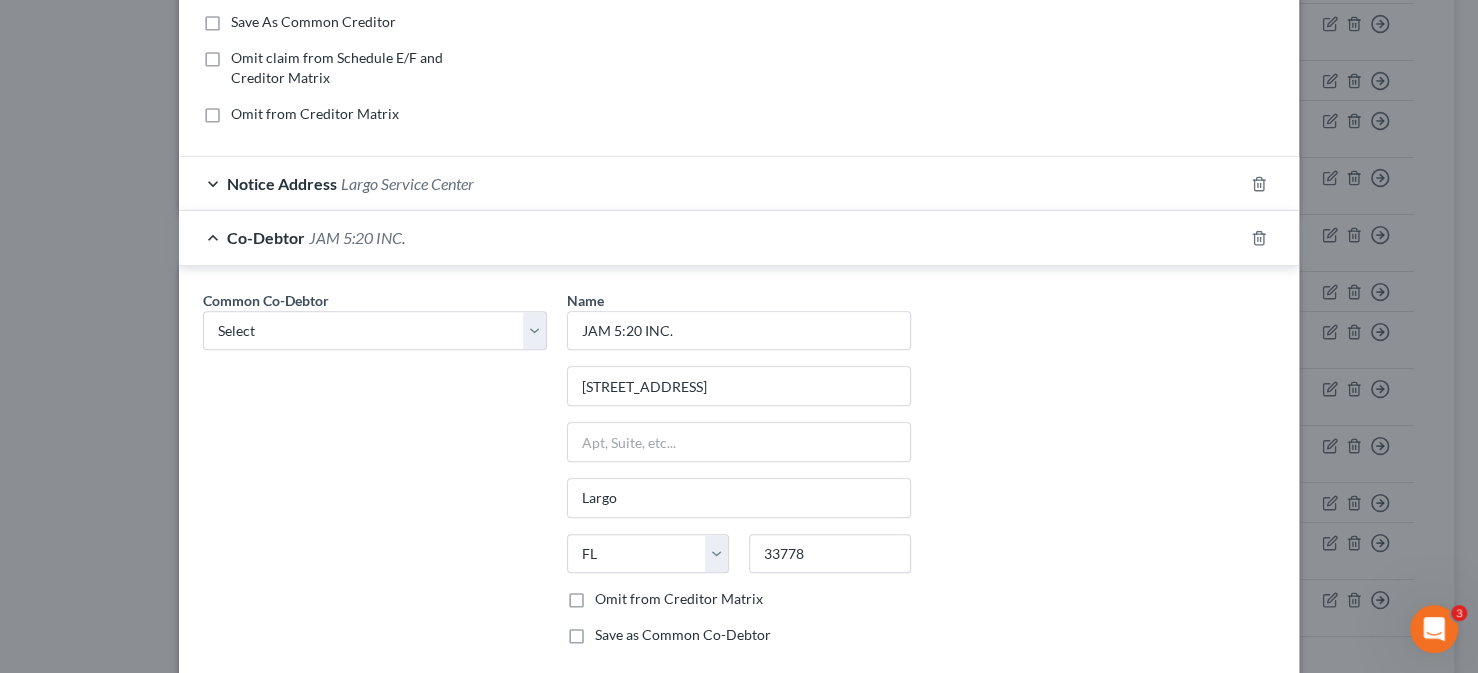 scroll, scrollTop: 436, scrollLeft: 0, axis: vertical 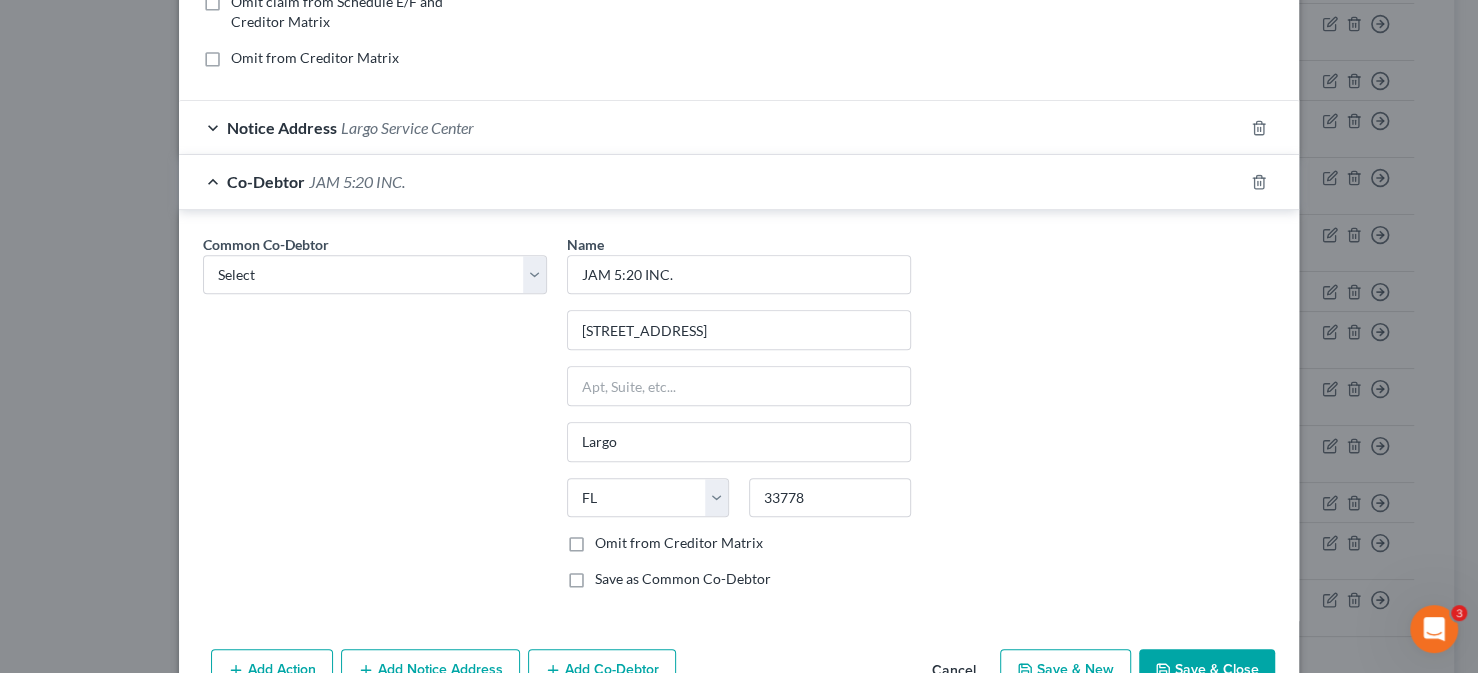 click on "Omit from Creditor Matrix" at bounding box center [679, 543] 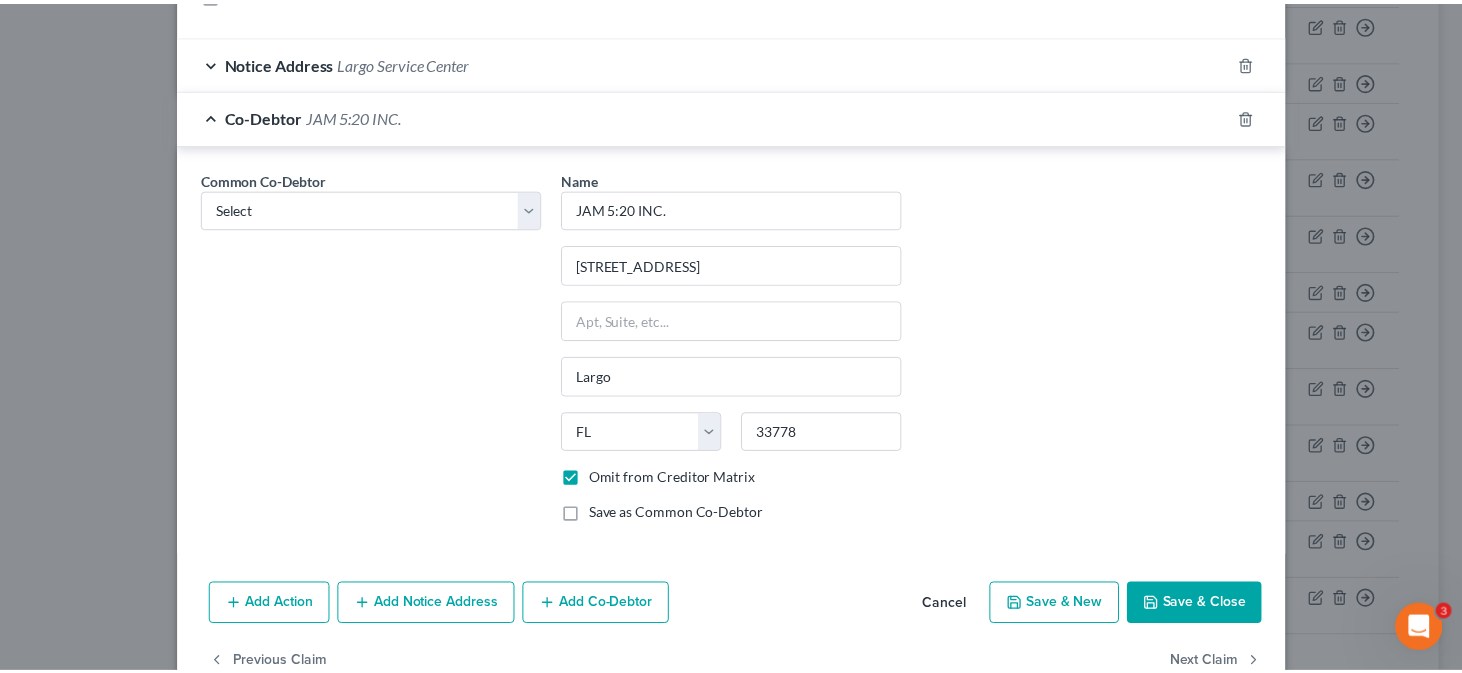 scroll, scrollTop: 546, scrollLeft: 0, axis: vertical 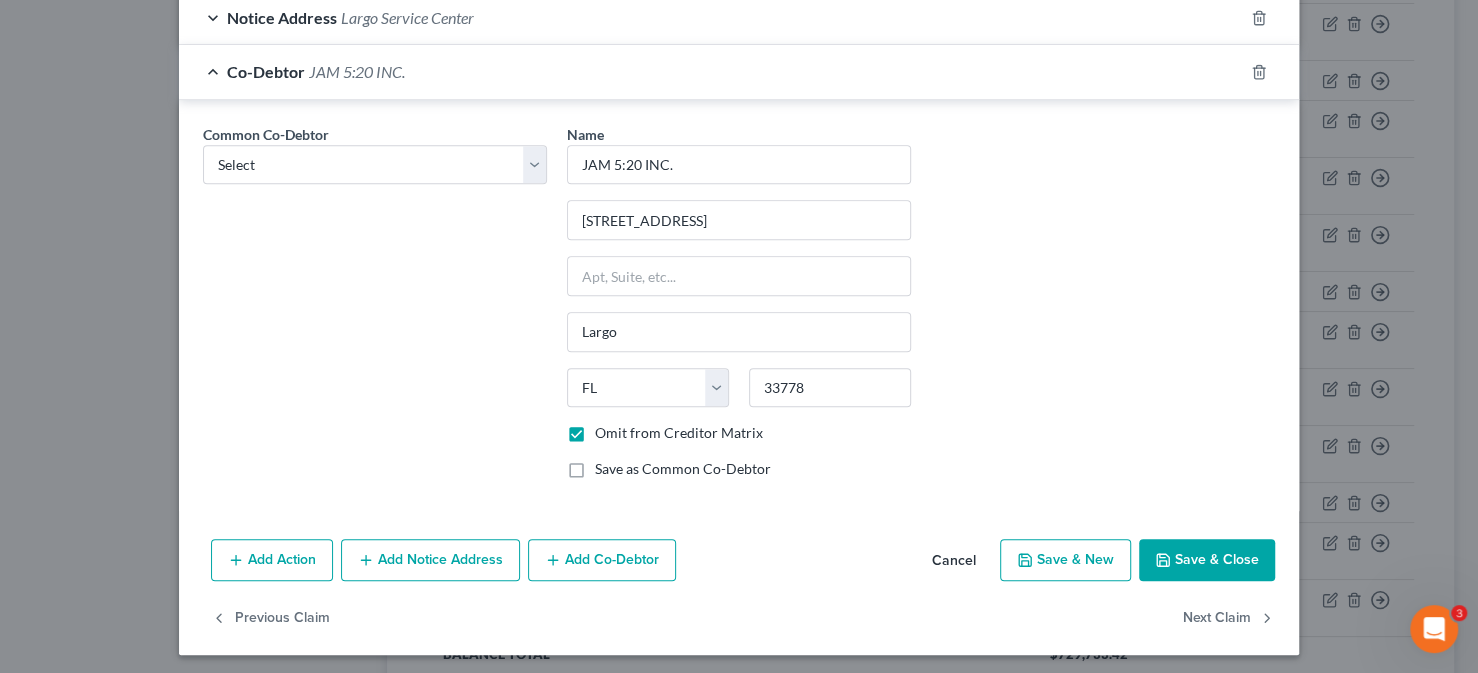 click on "Save & Close" at bounding box center [1207, 560] 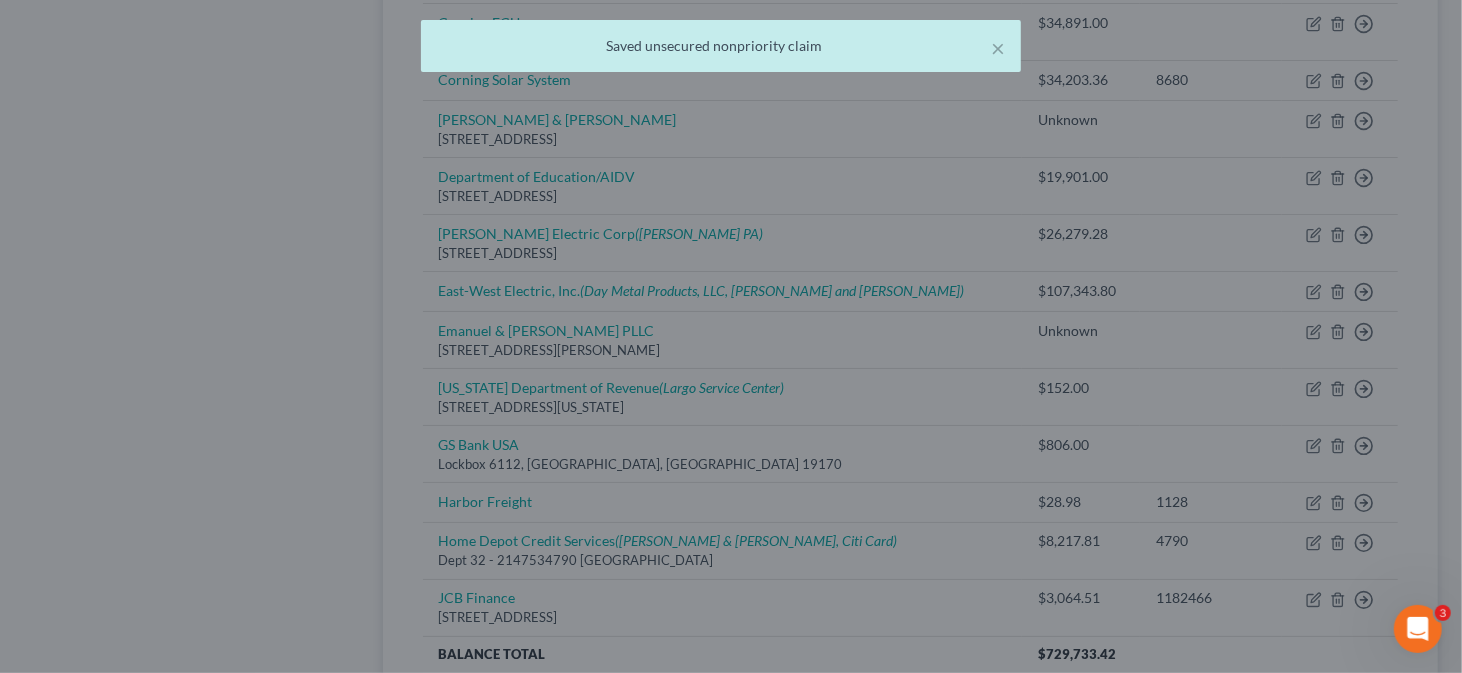 scroll, scrollTop: 0, scrollLeft: 0, axis: both 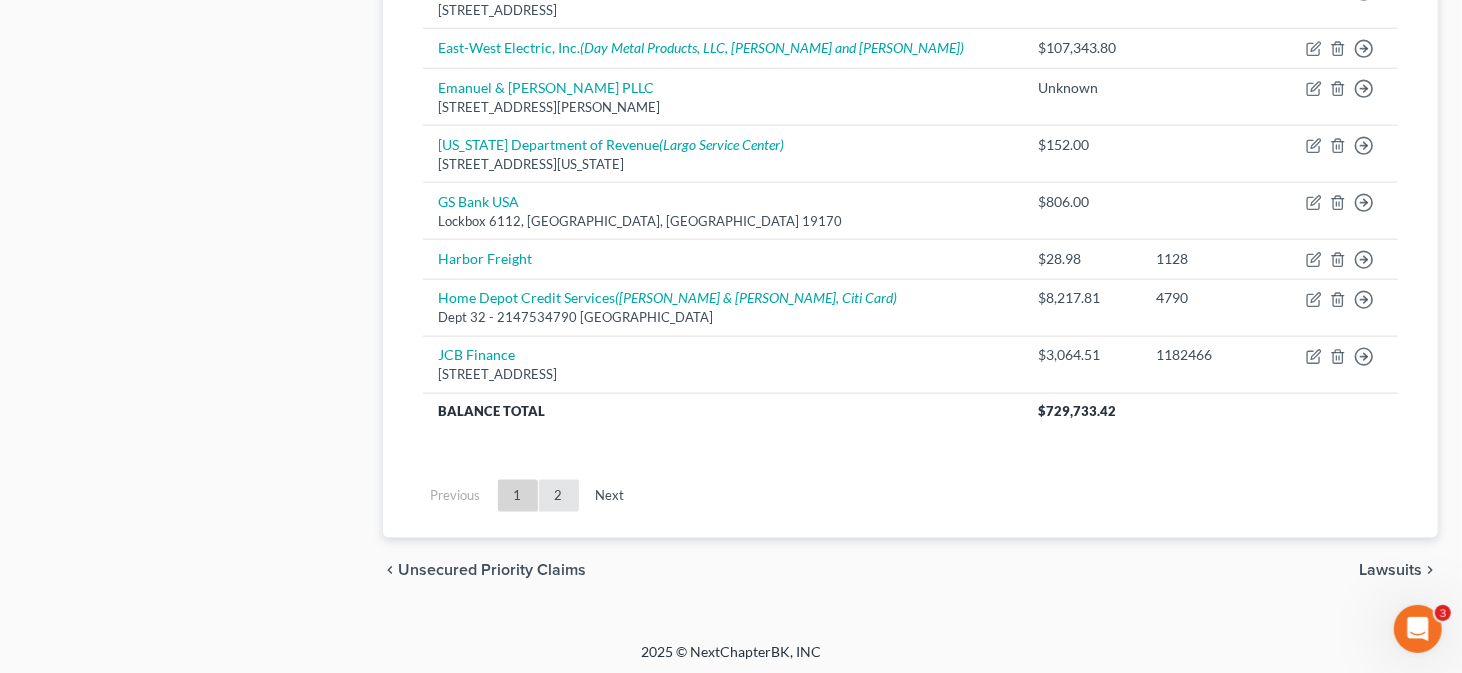 click on "2" at bounding box center [559, 496] 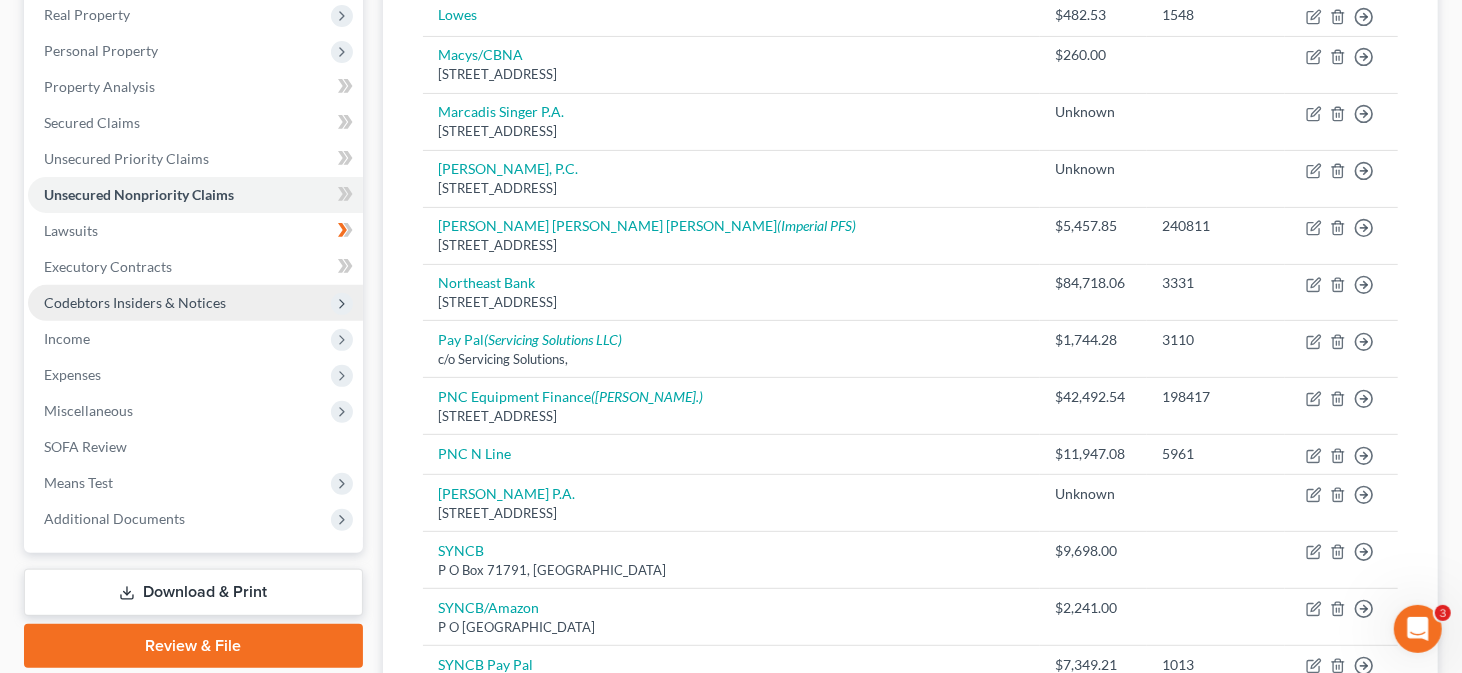 scroll, scrollTop: 343, scrollLeft: 0, axis: vertical 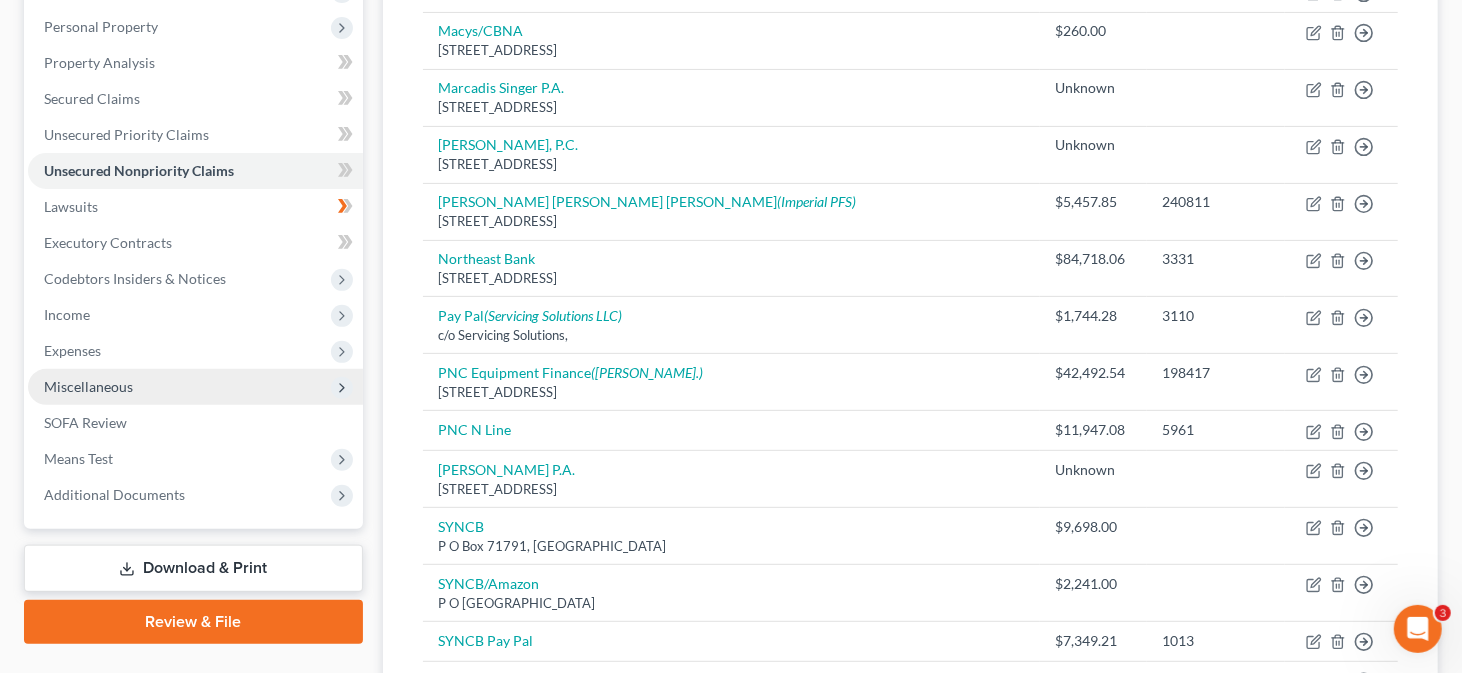 click on "Miscellaneous" at bounding box center (88, 386) 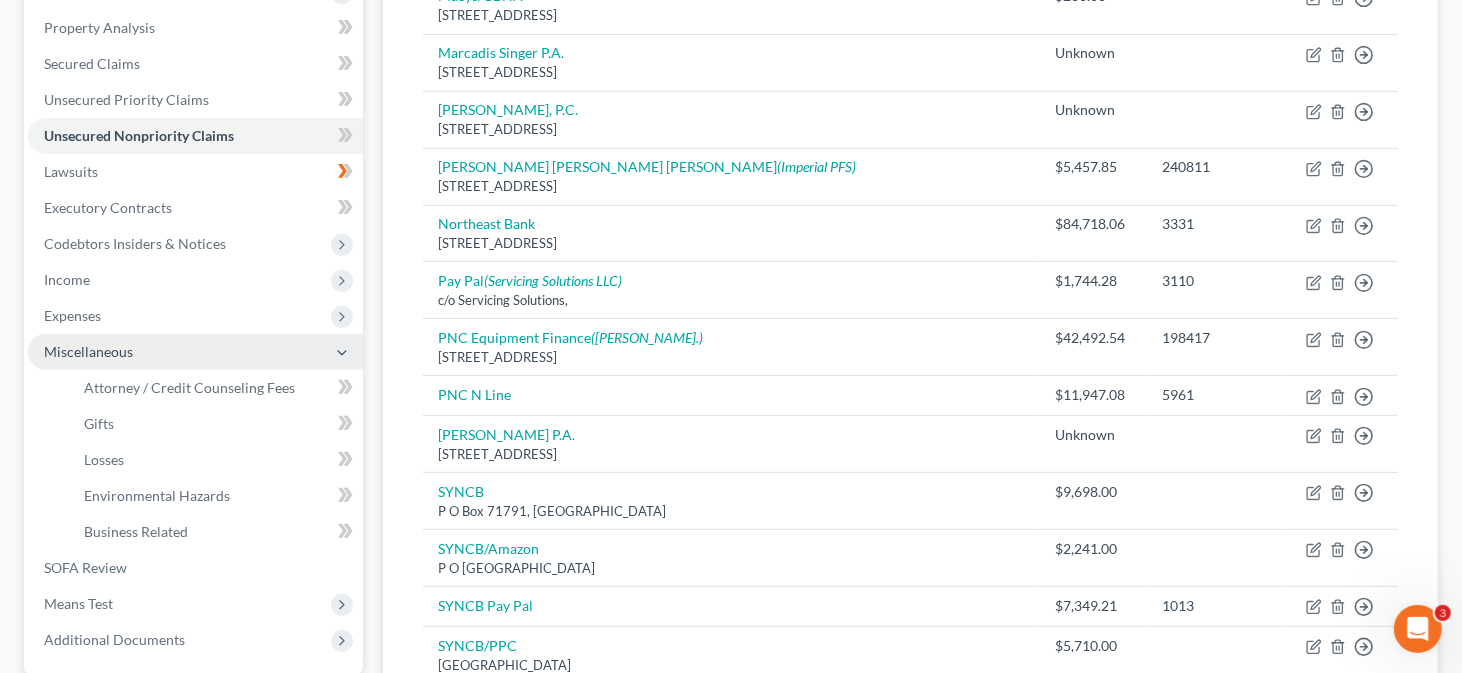 scroll, scrollTop: 243, scrollLeft: 0, axis: vertical 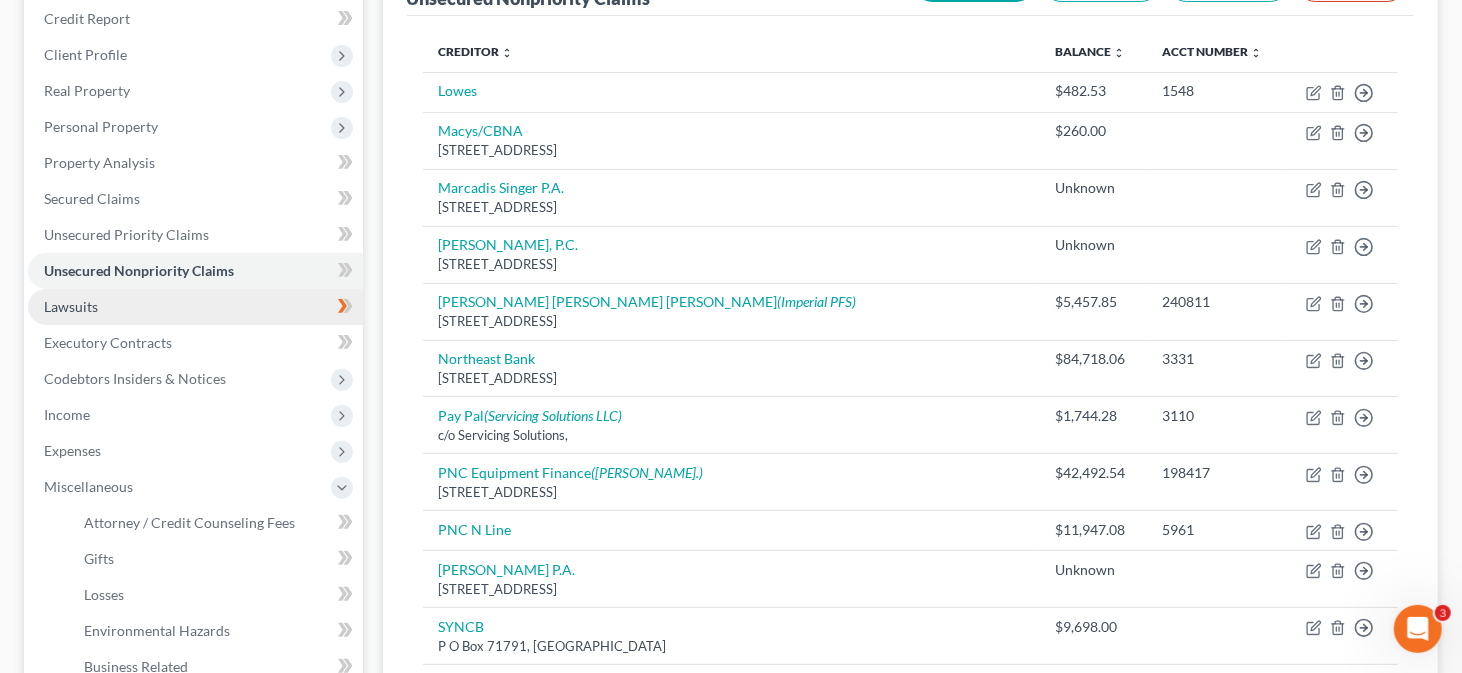 click on "Lawsuits" at bounding box center [195, 307] 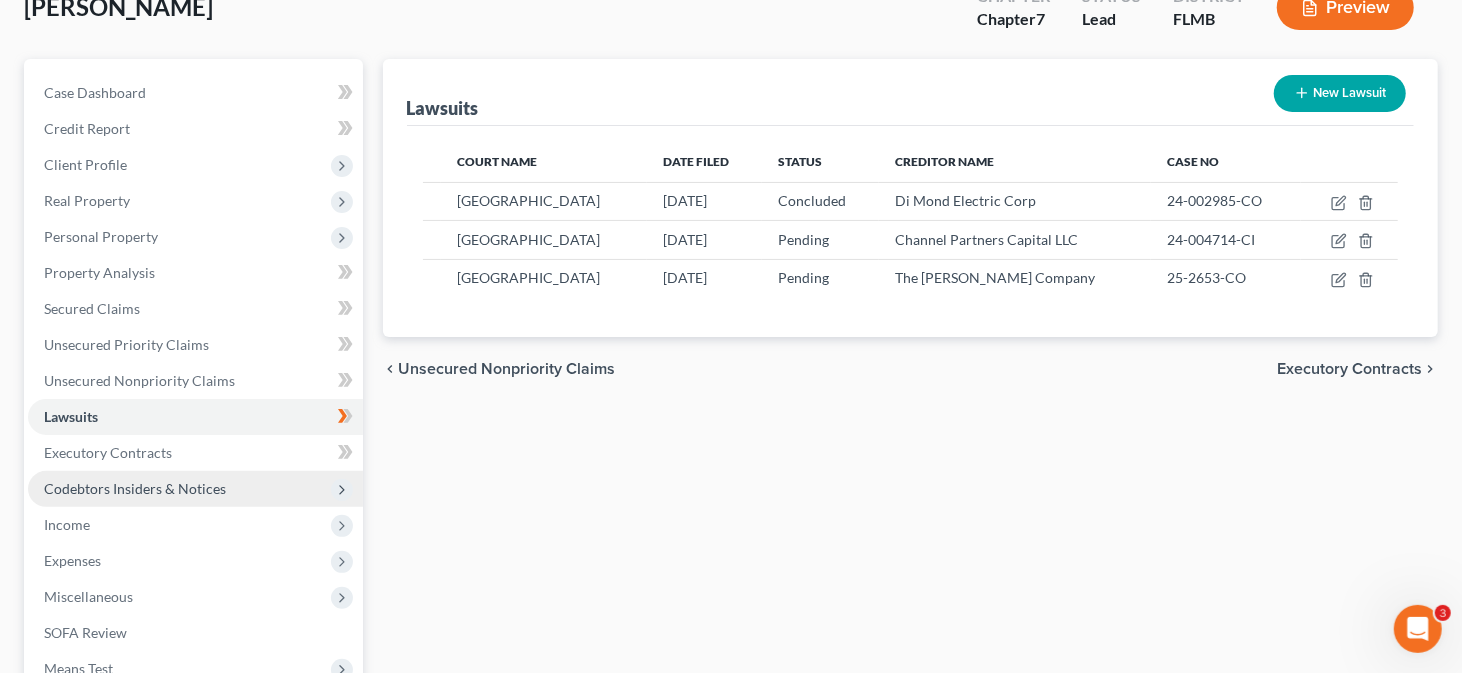 scroll, scrollTop: 100, scrollLeft: 0, axis: vertical 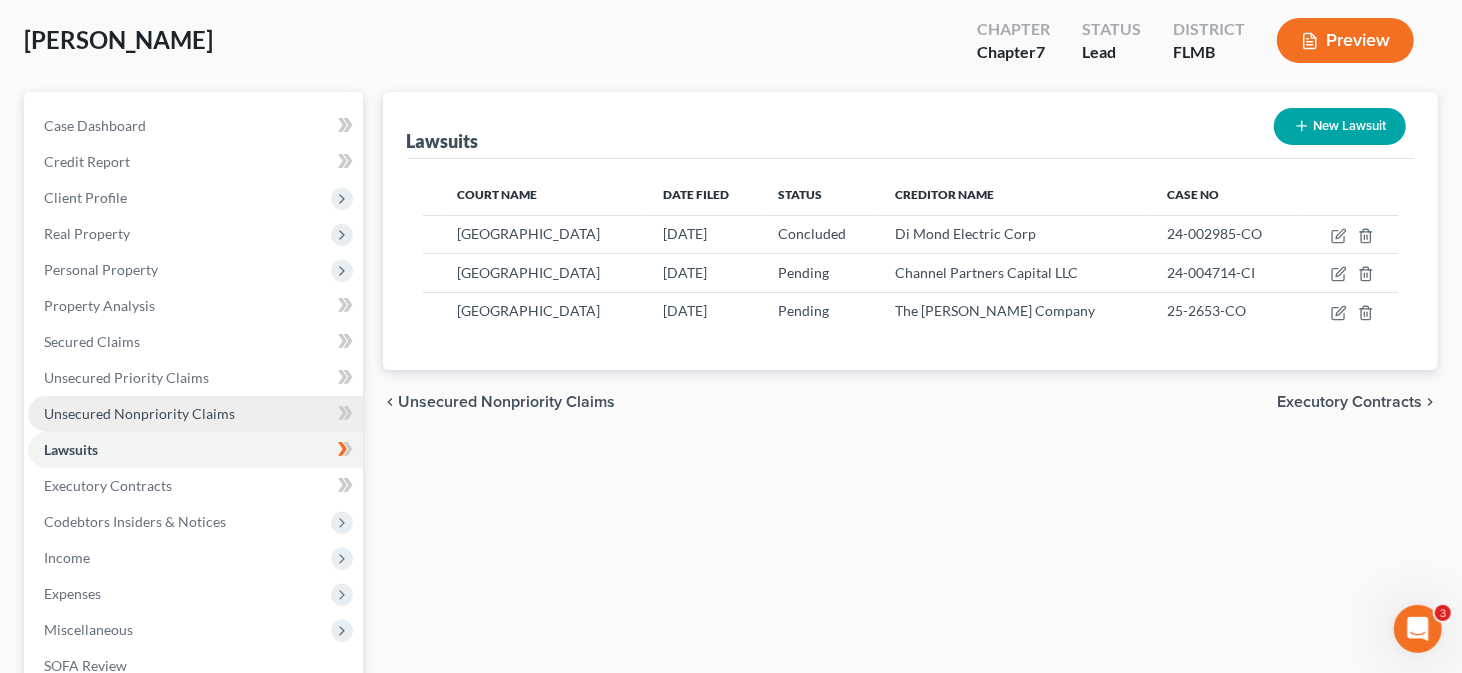 click on "Unsecured Nonpriority Claims" at bounding box center [195, 414] 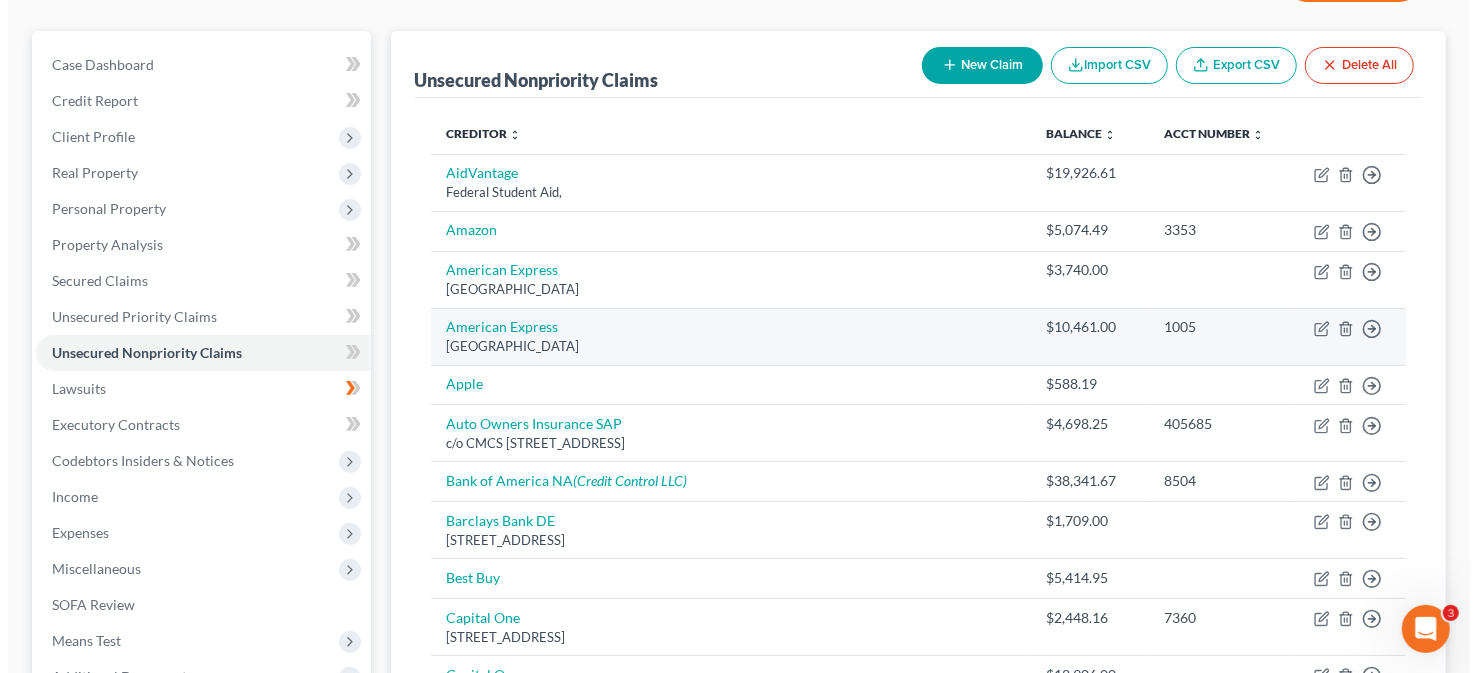 scroll, scrollTop: 300, scrollLeft: 0, axis: vertical 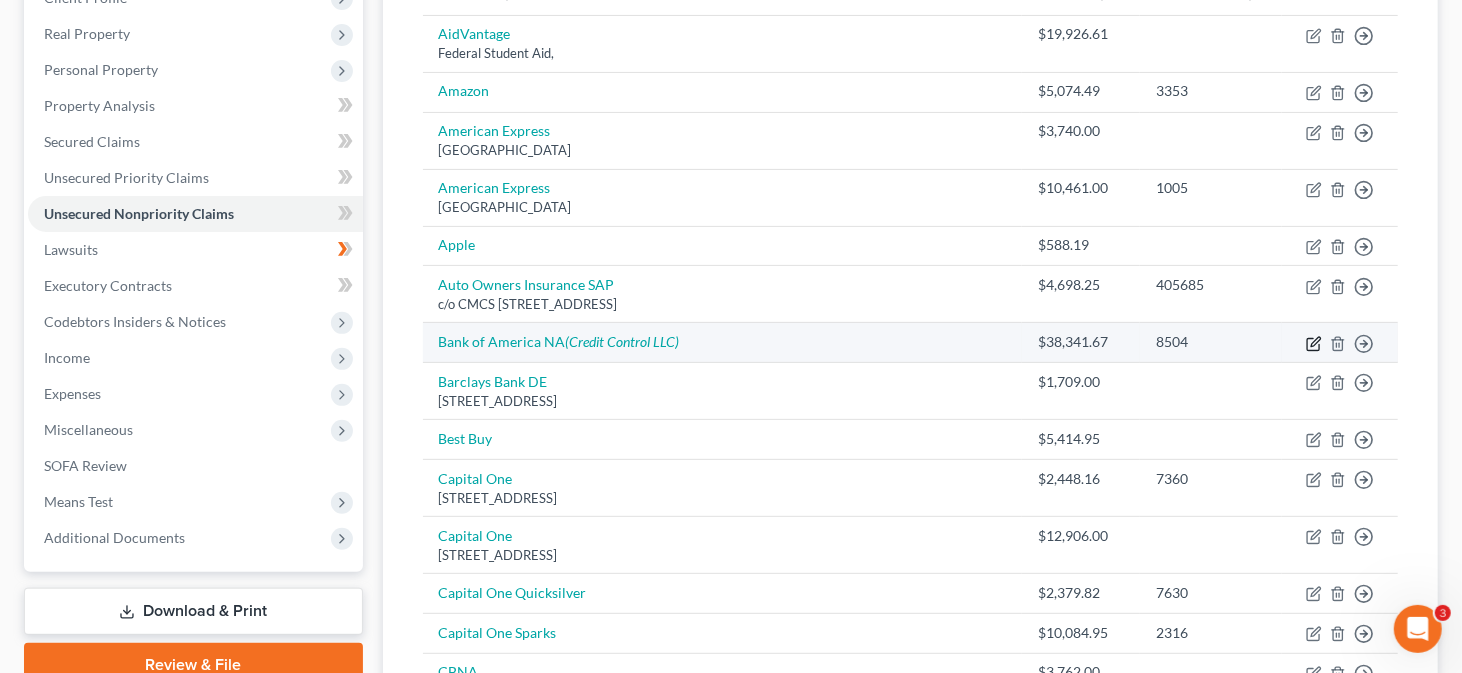 click 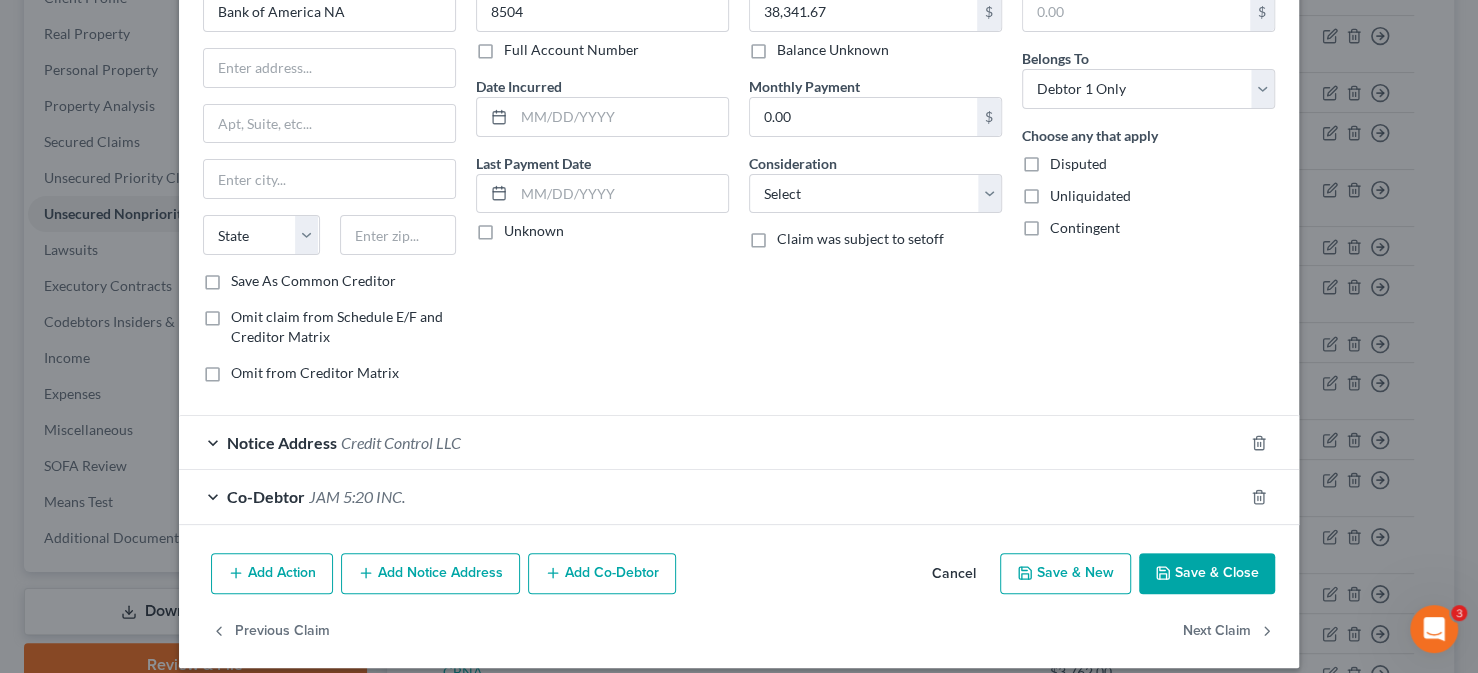 scroll, scrollTop: 136, scrollLeft: 0, axis: vertical 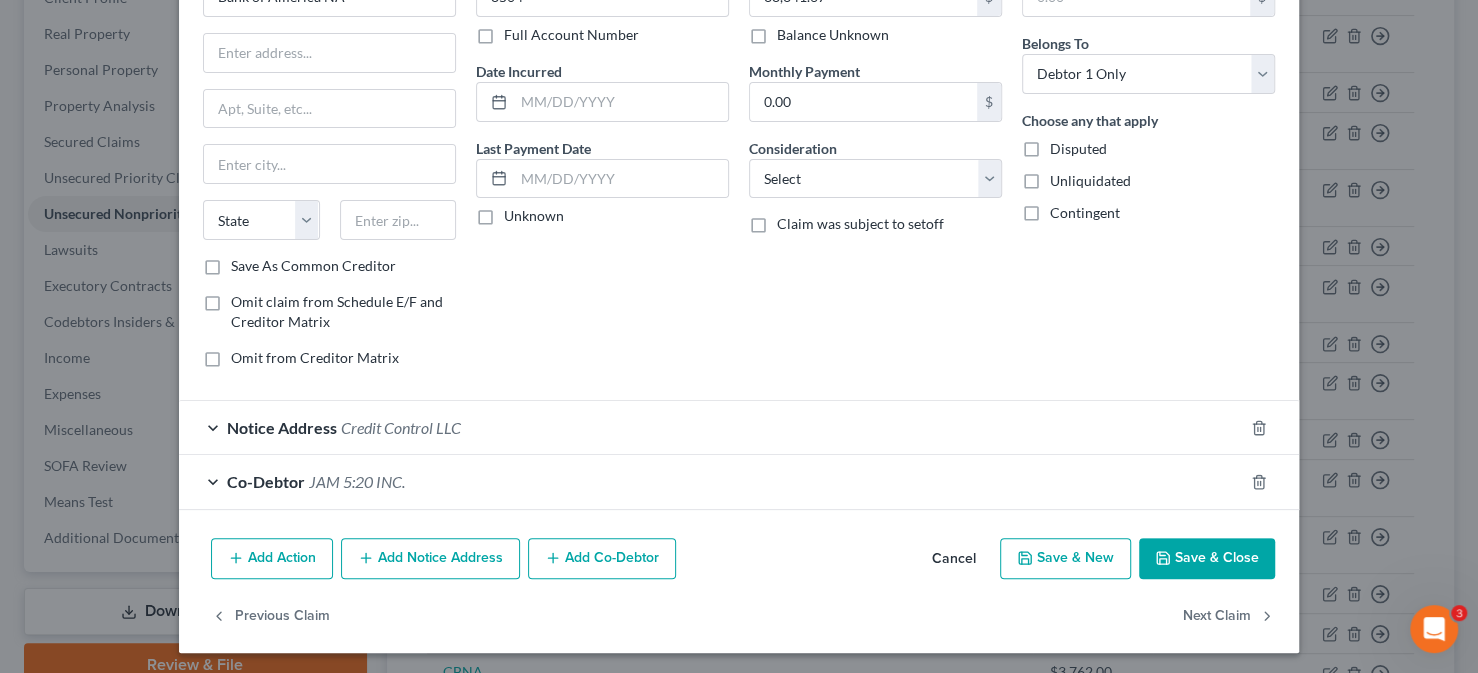click on "Notice Address" at bounding box center [282, 427] 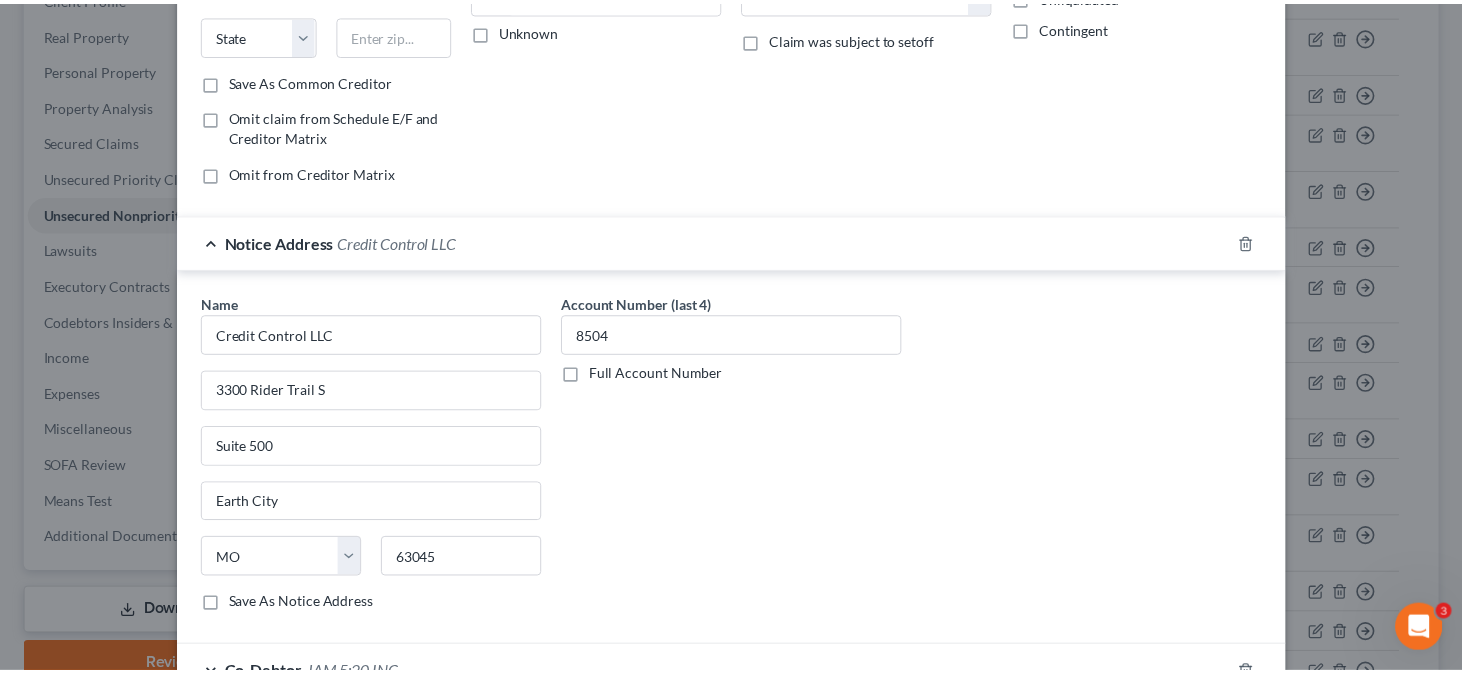scroll, scrollTop: 436, scrollLeft: 0, axis: vertical 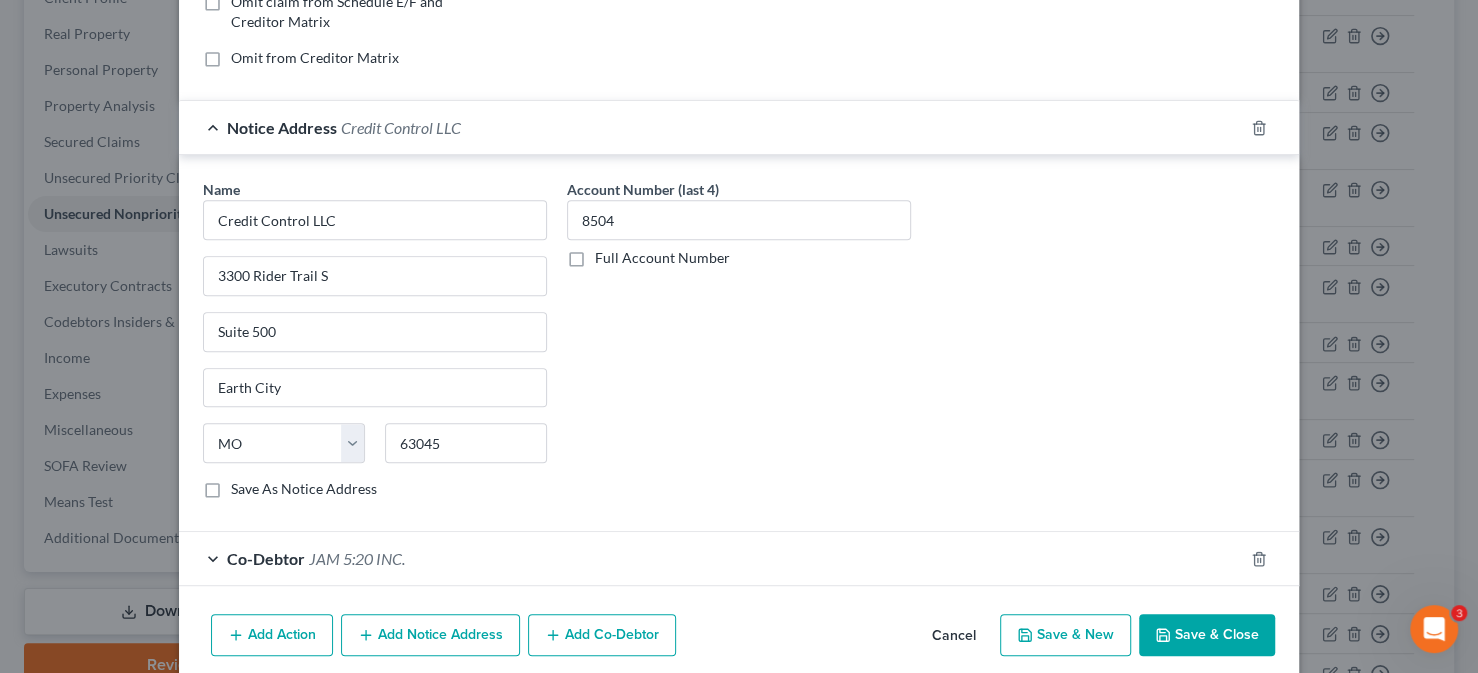 click on "Save & Close" at bounding box center [1207, 635] 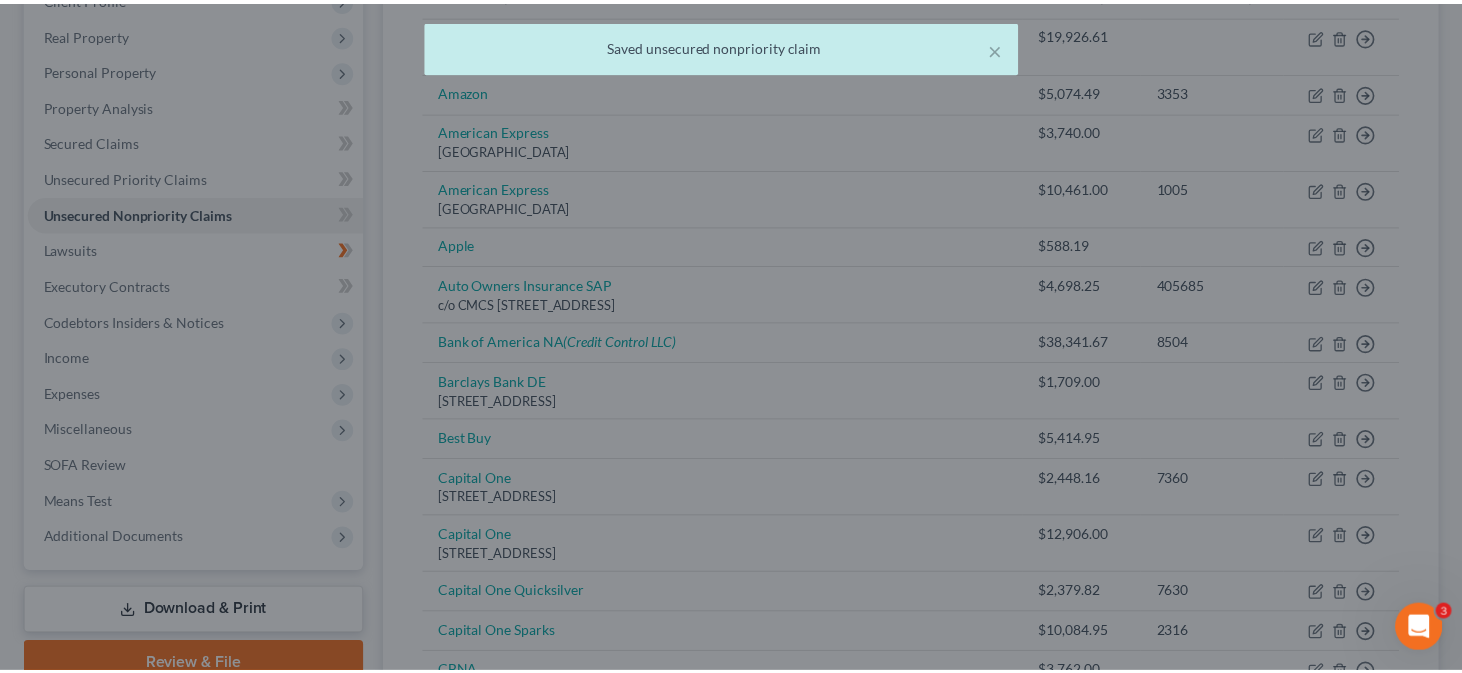 scroll, scrollTop: 0, scrollLeft: 0, axis: both 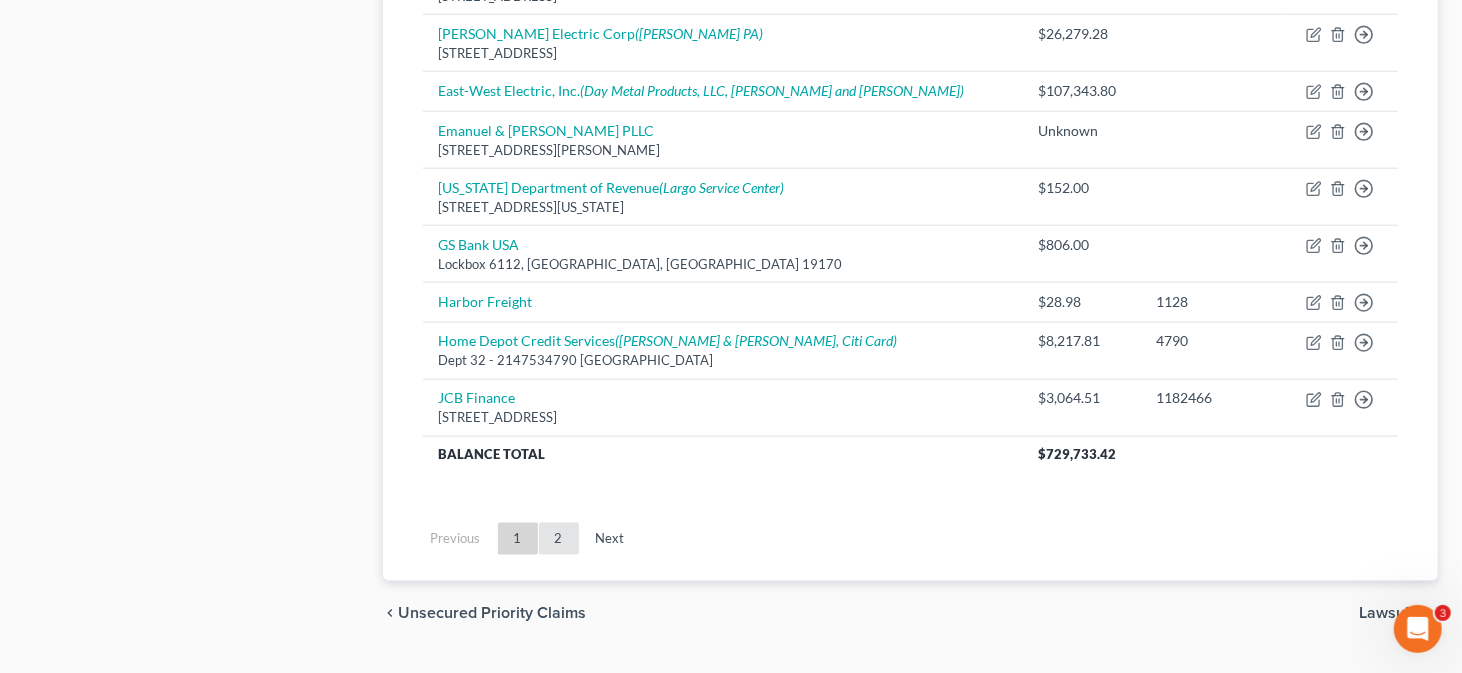 click on "2" at bounding box center [559, 539] 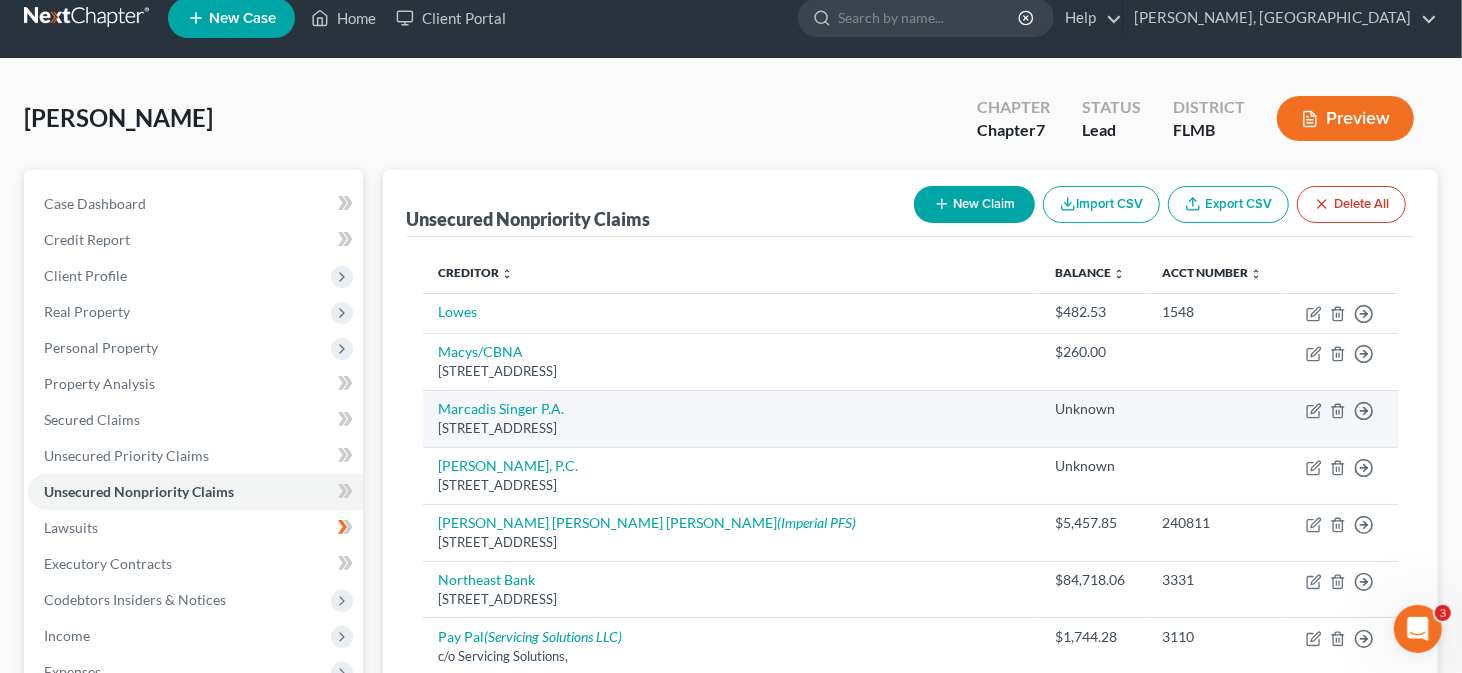 scroll, scrollTop: 0, scrollLeft: 0, axis: both 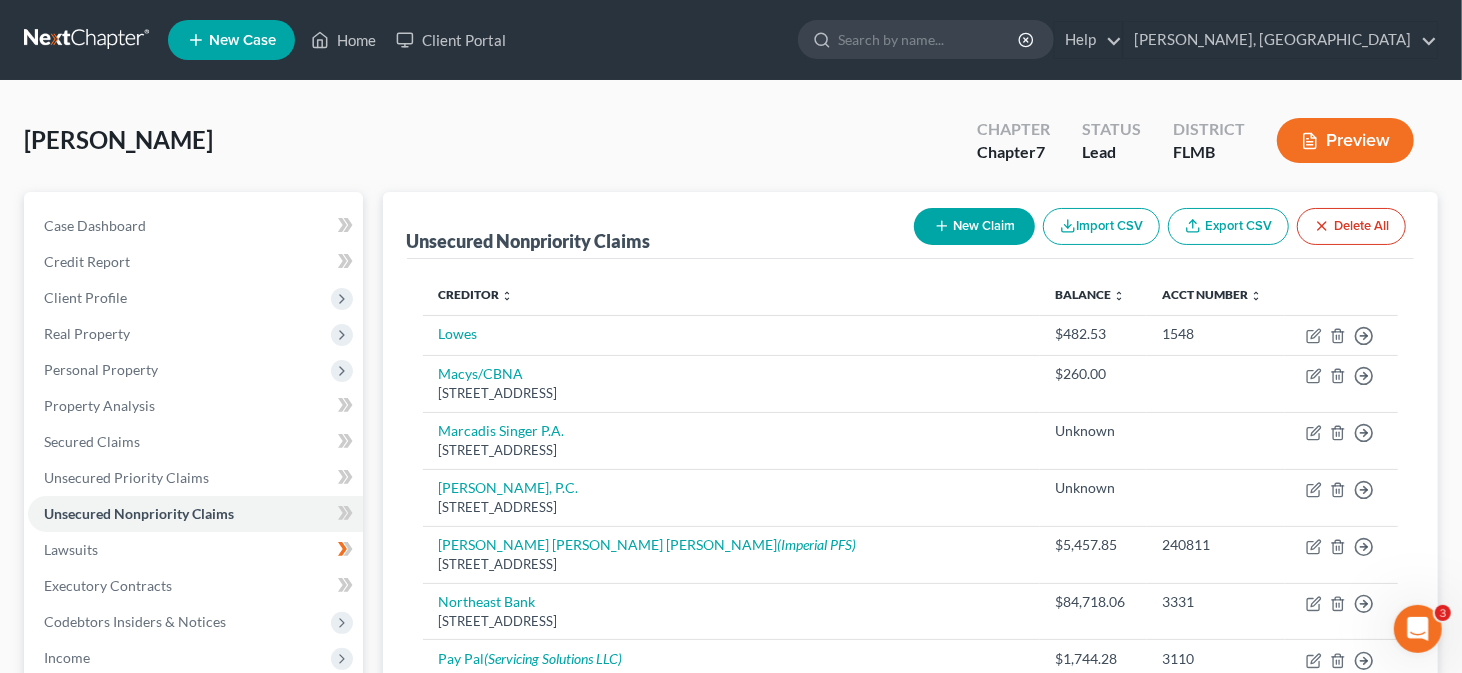 click on "New Claim" at bounding box center [974, 226] 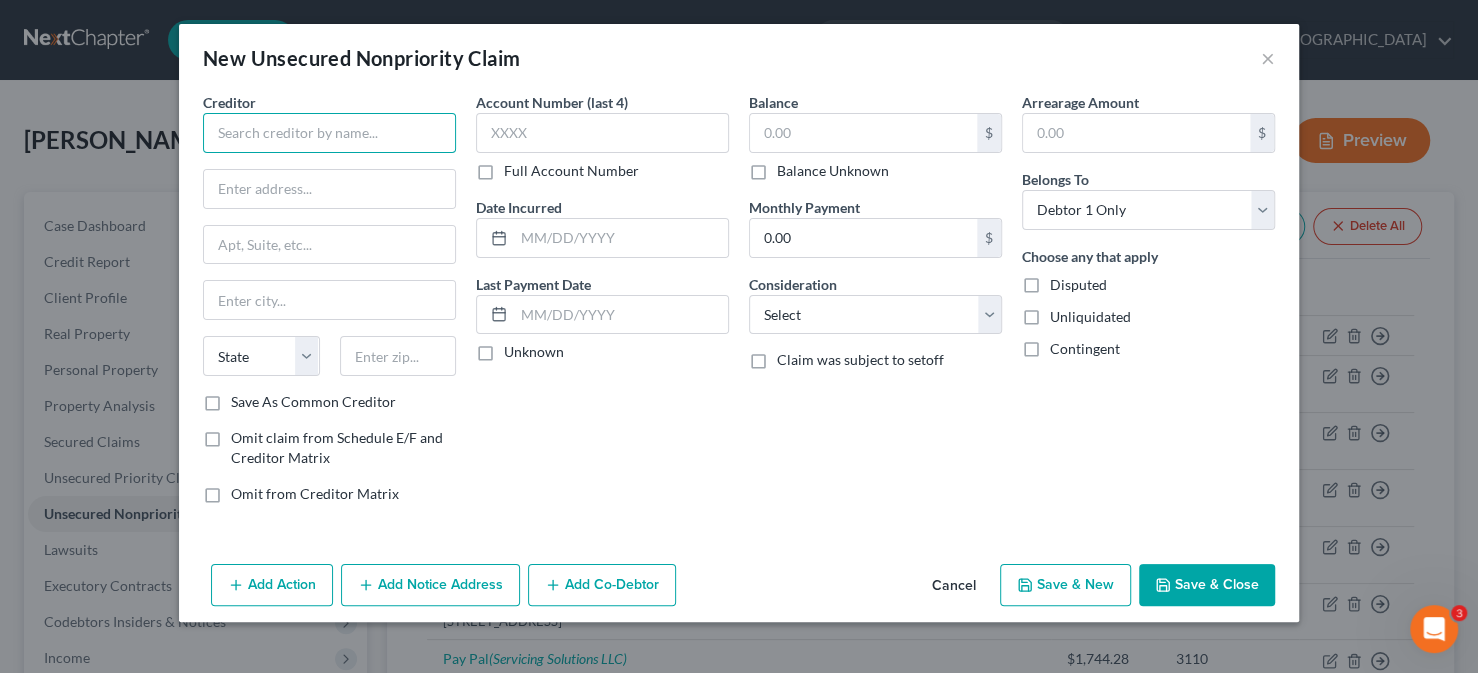 click at bounding box center [329, 133] 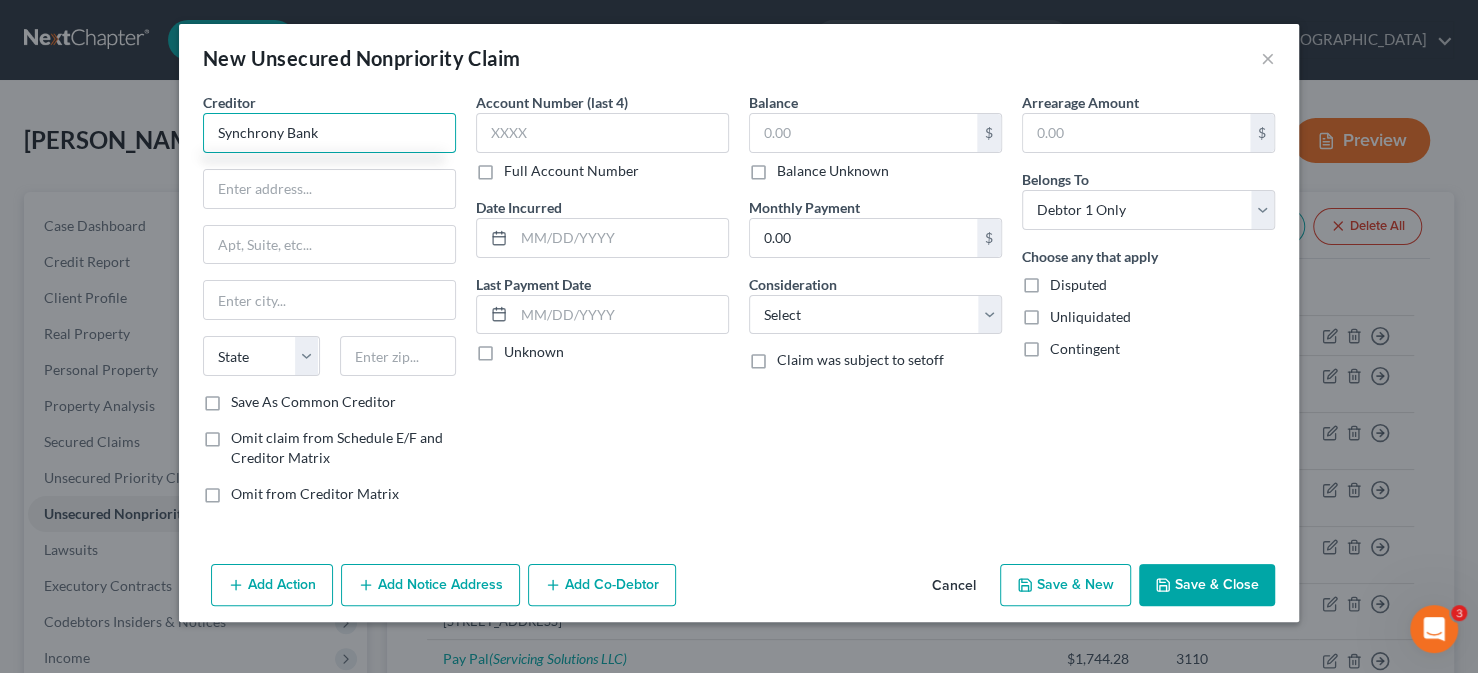 type on "Synchrony Bank" 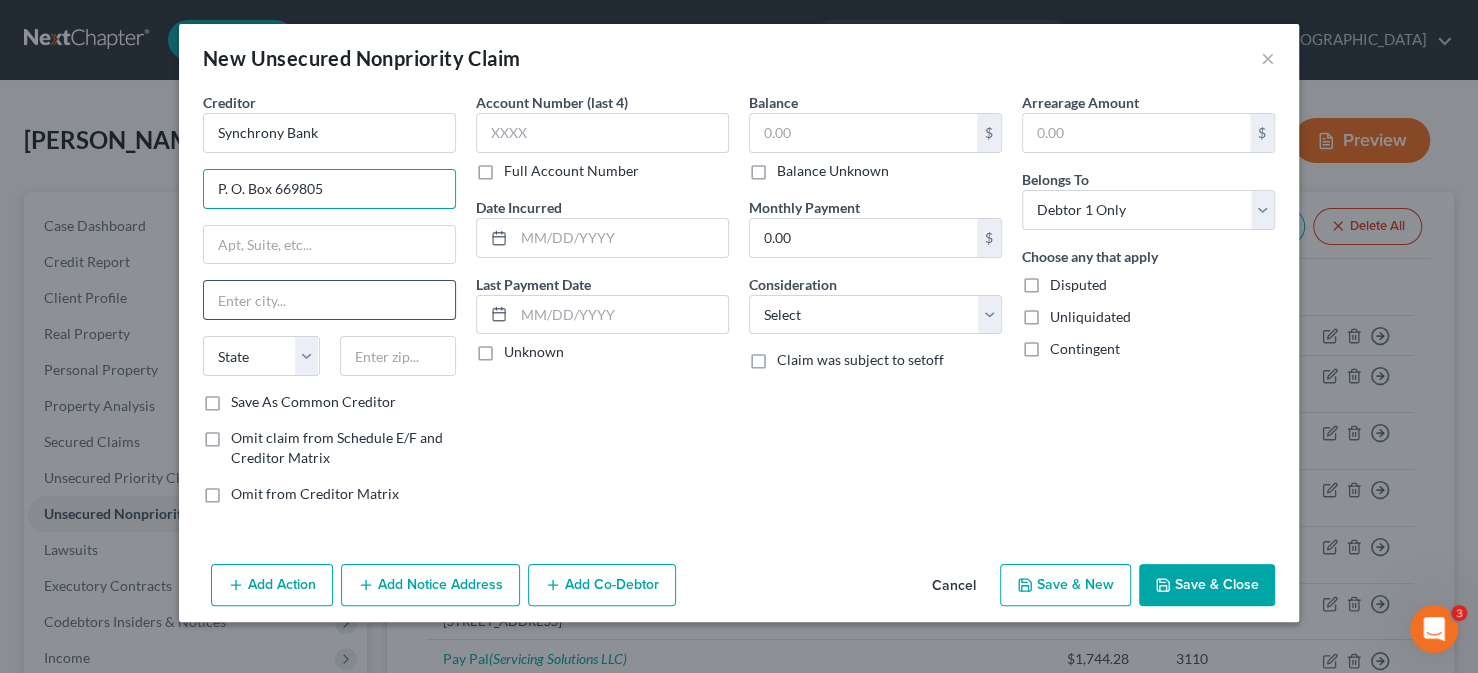 type on "P. O. Box 669805" 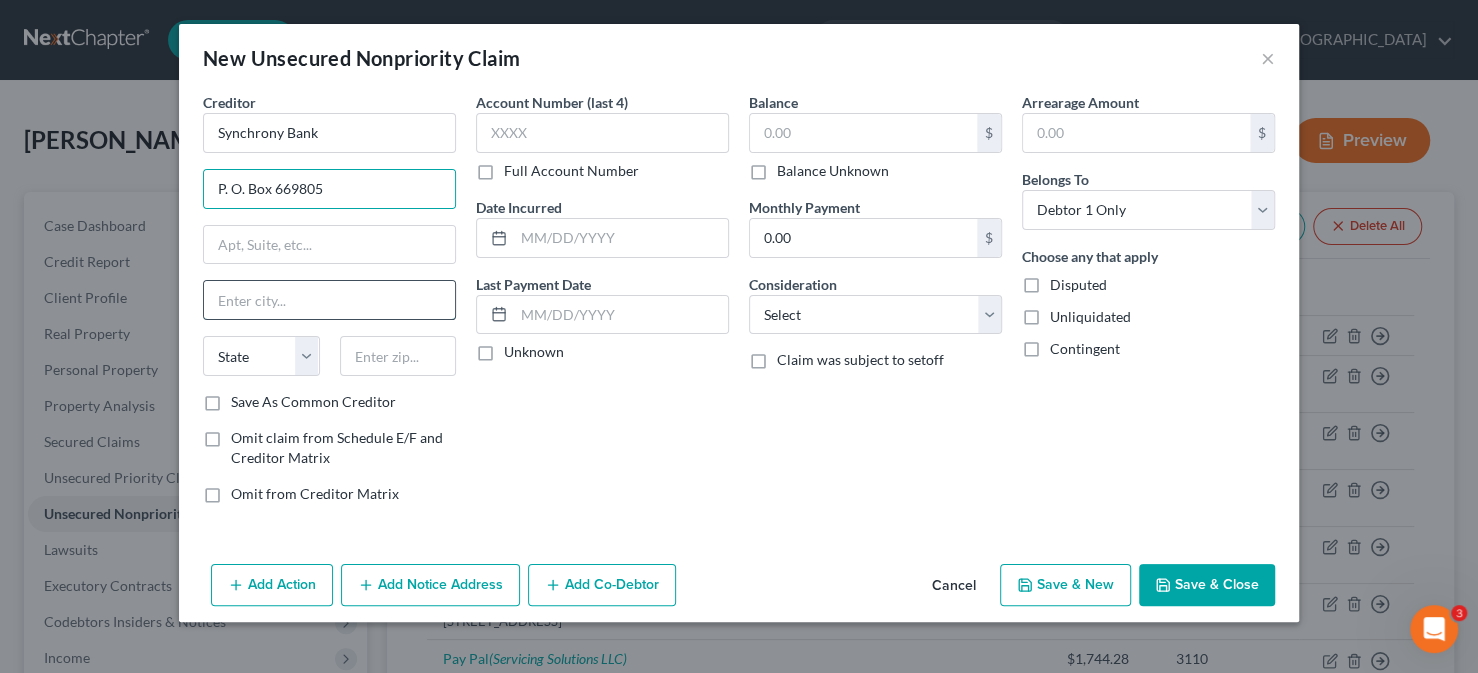 click at bounding box center (329, 300) 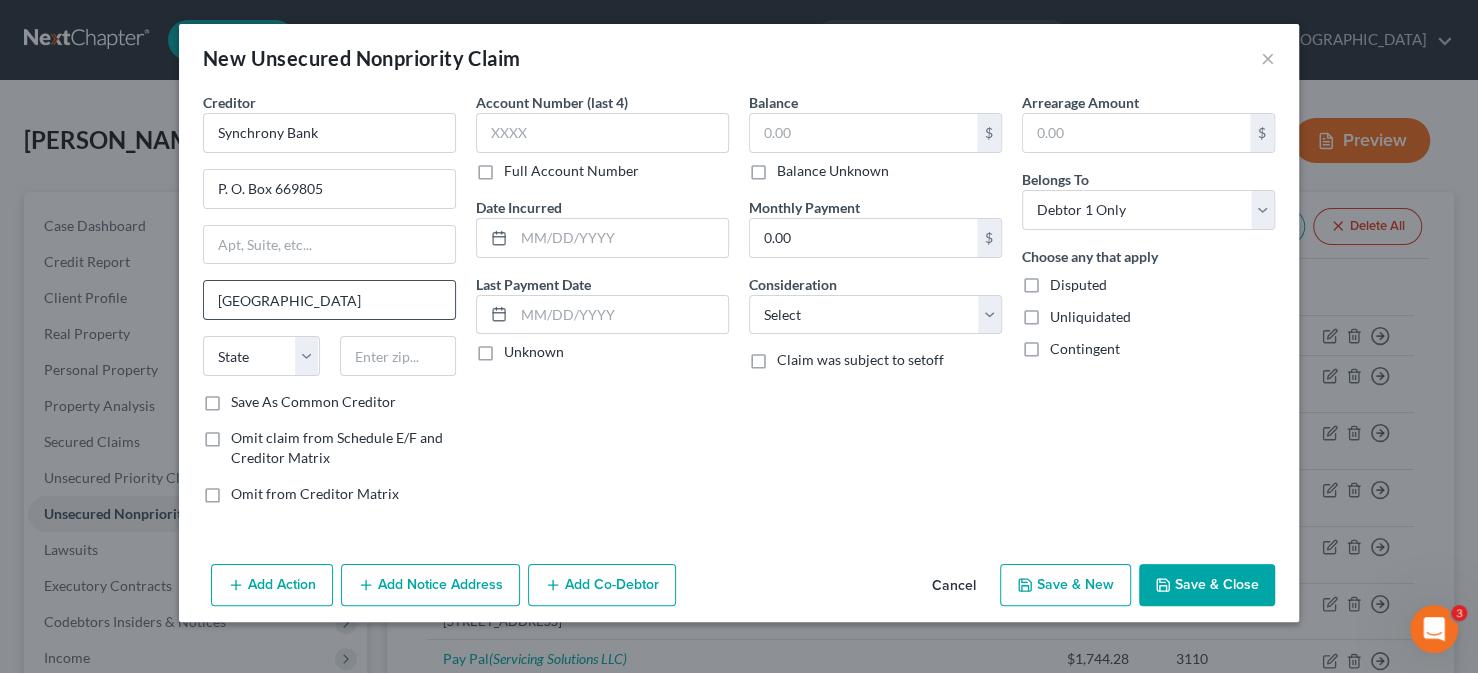 type on "[GEOGRAPHIC_DATA]" 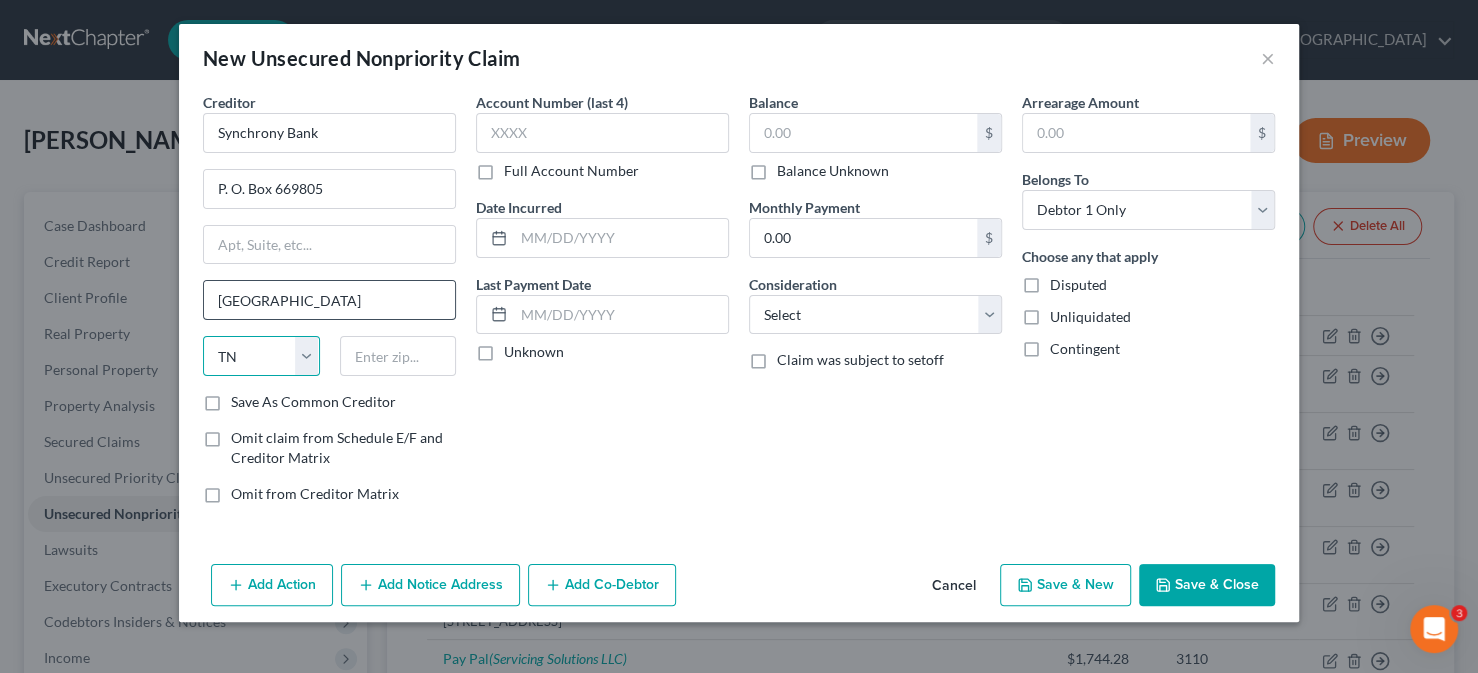 select on "45" 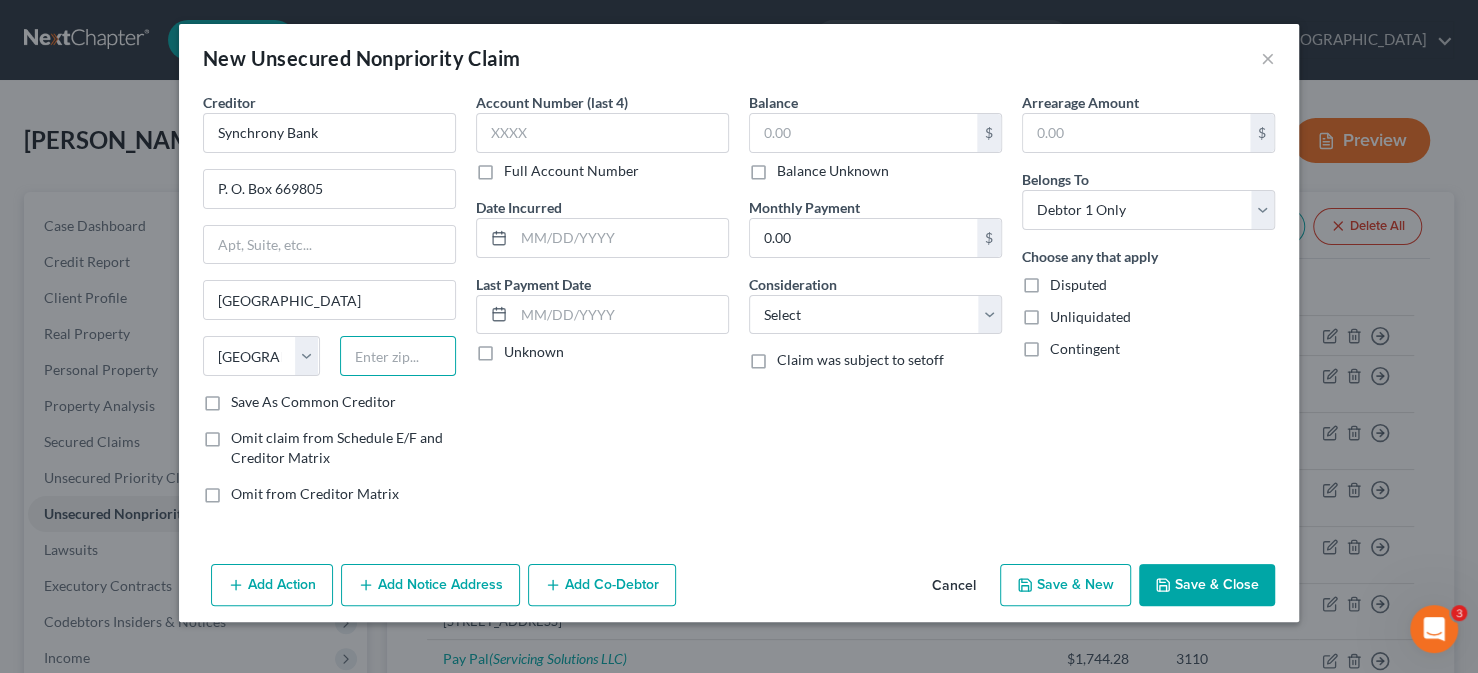 click at bounding box center [398, 356] 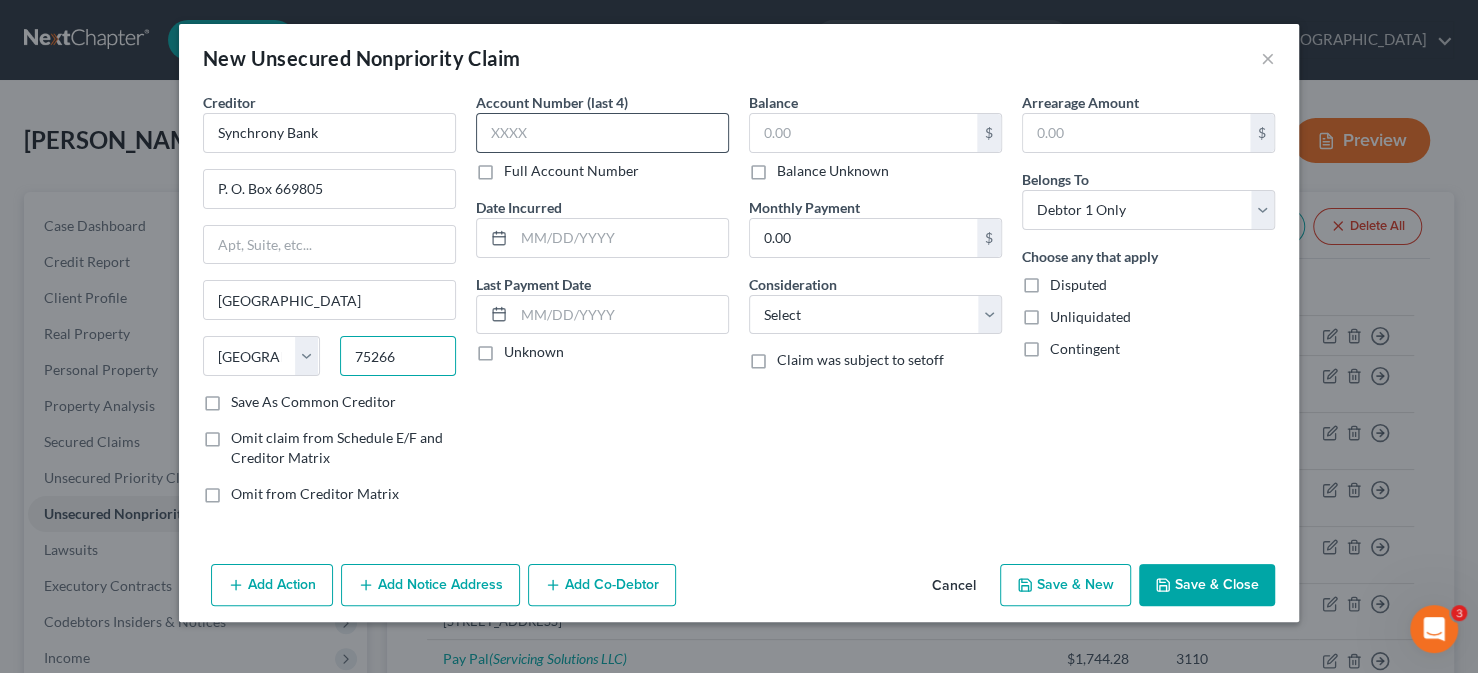 type on "75266" 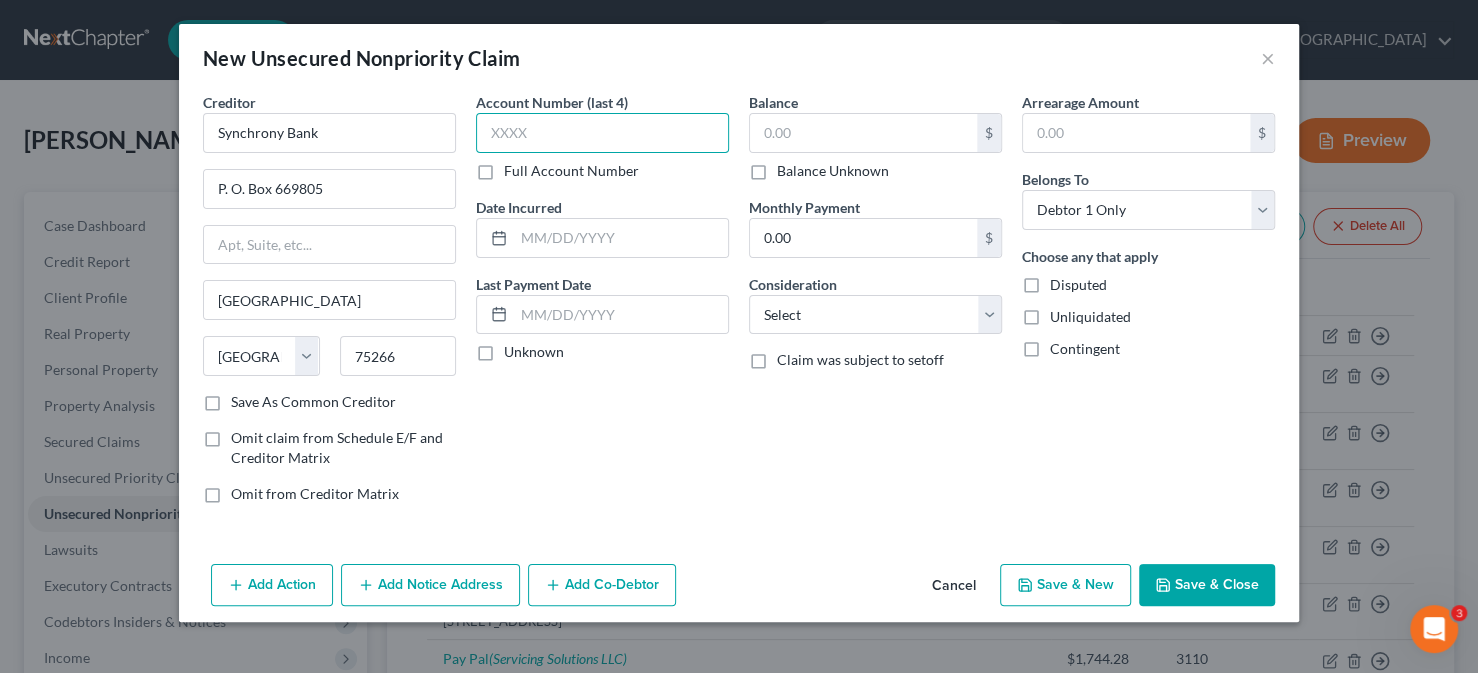 click at bounding box center [602, 133] 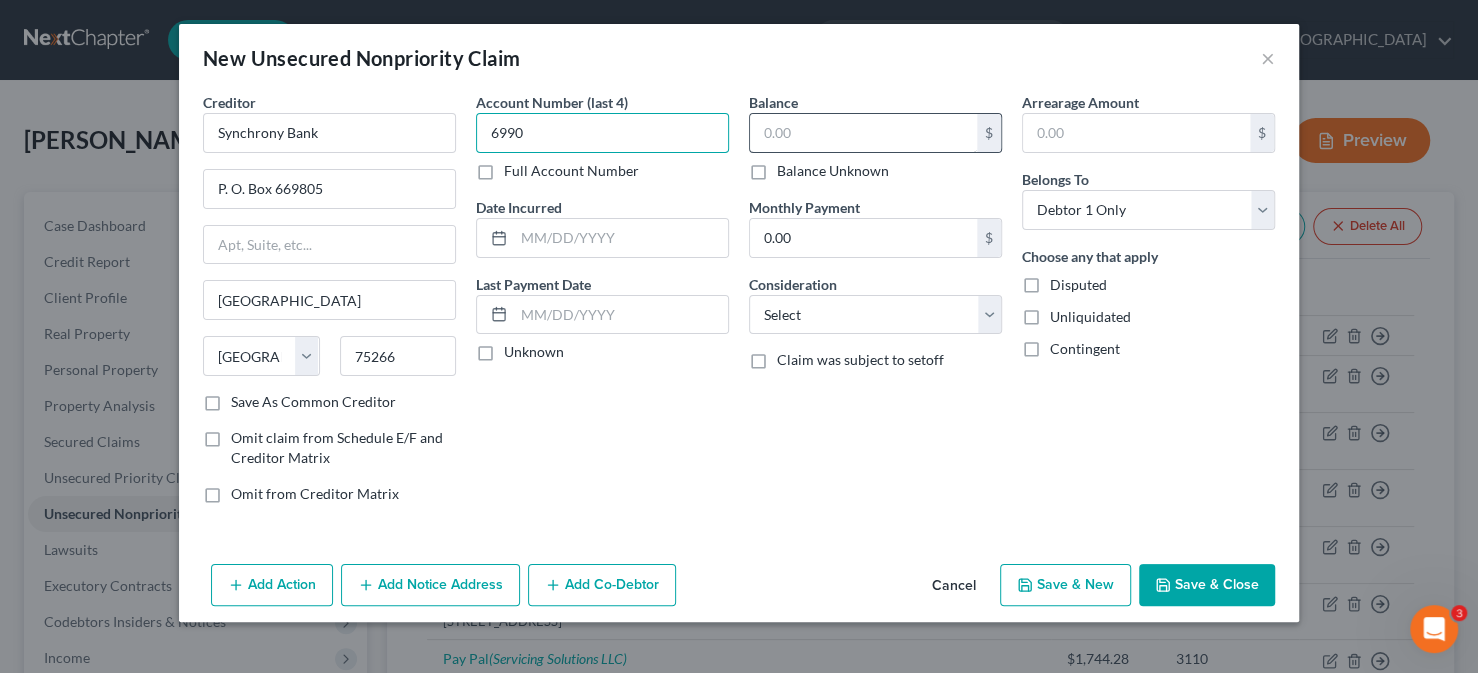 type on "6990" 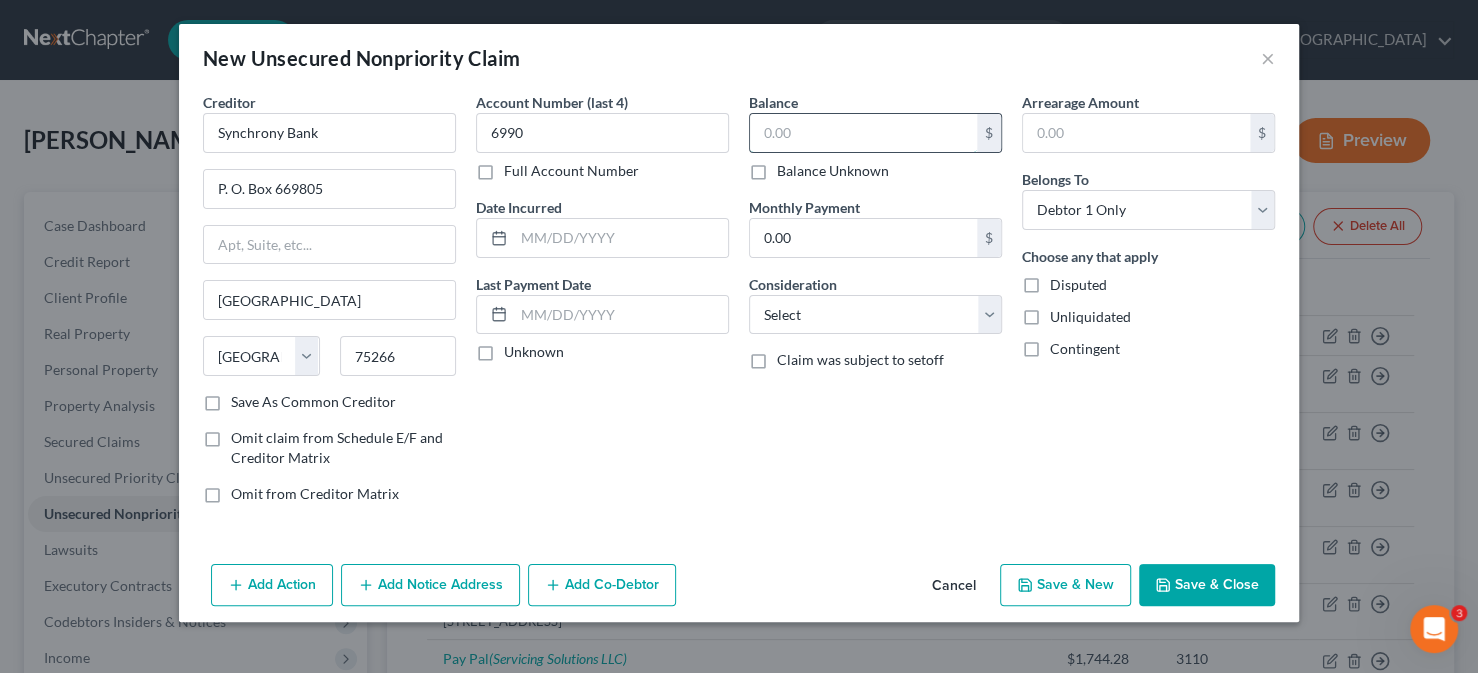 click at bounding box center (863, 133) 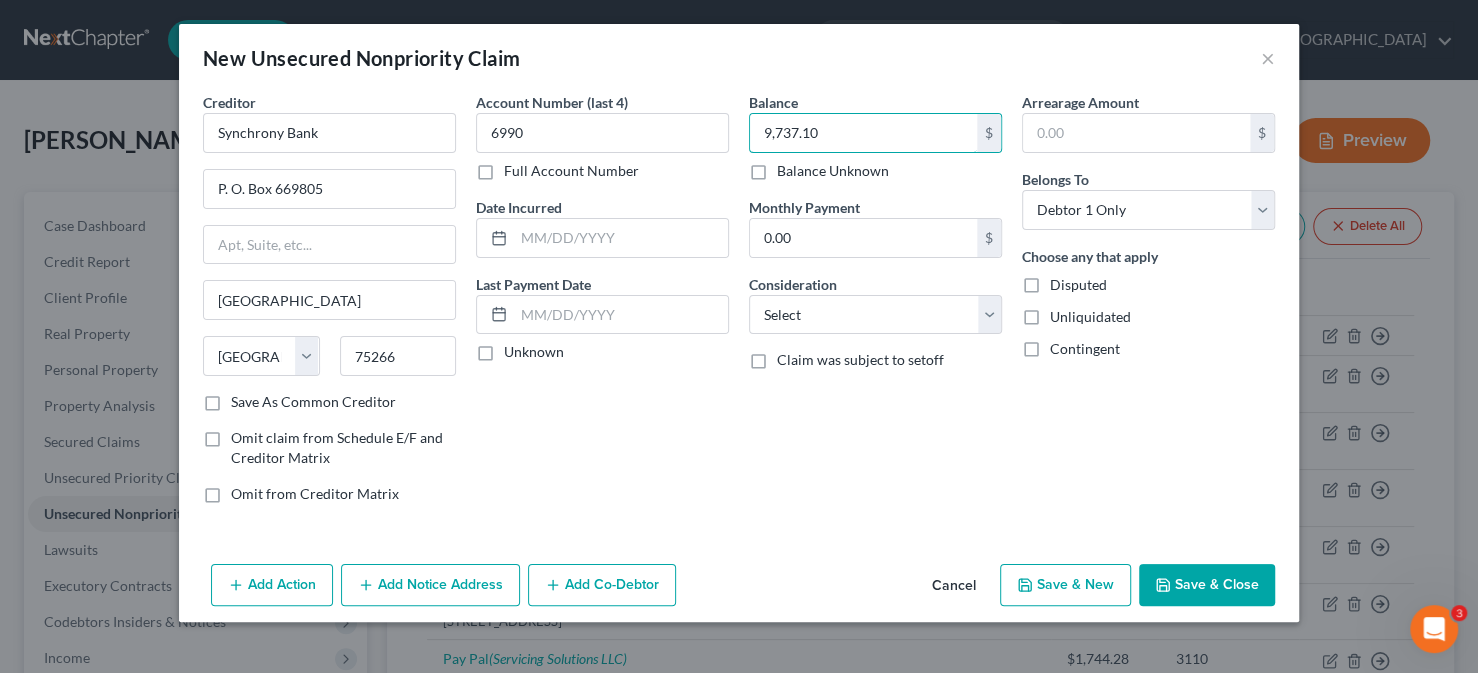 type on "9,737.10" 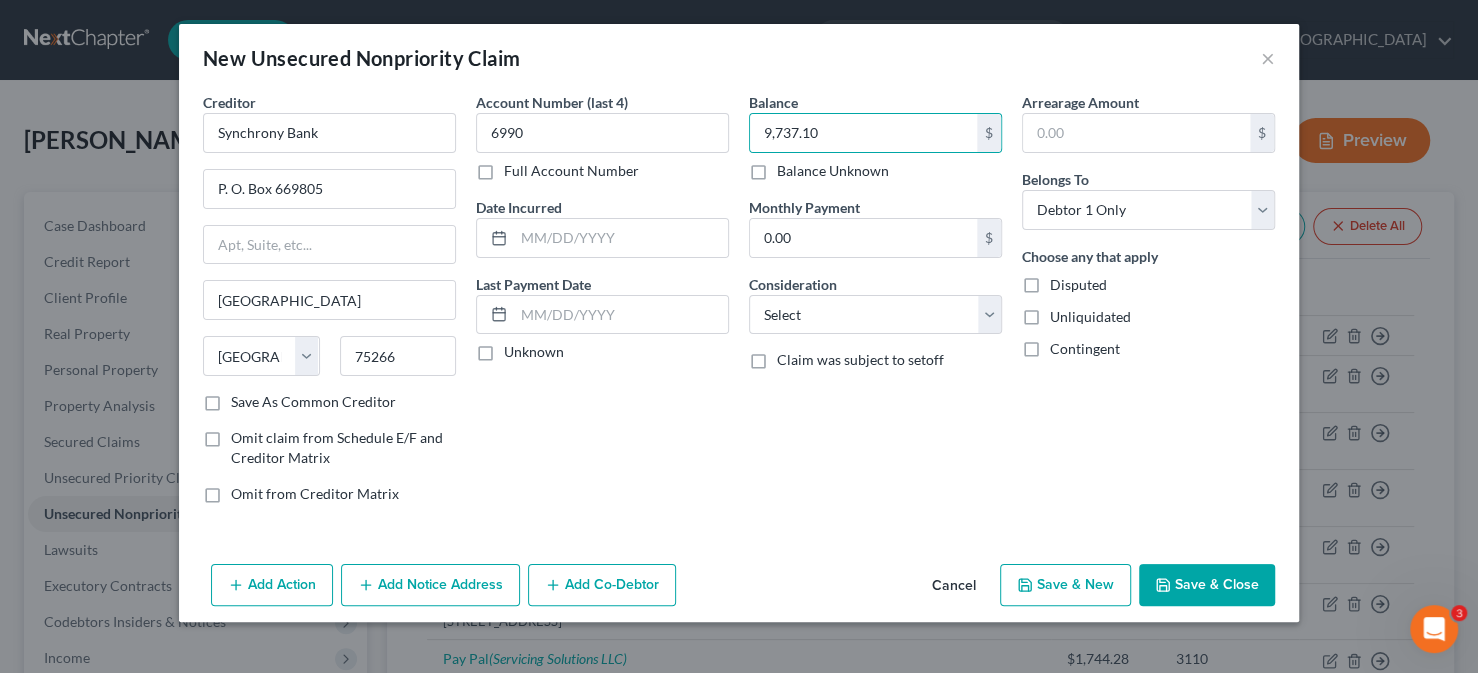 click on "Save & Close" at bounding box center [1207, 585] 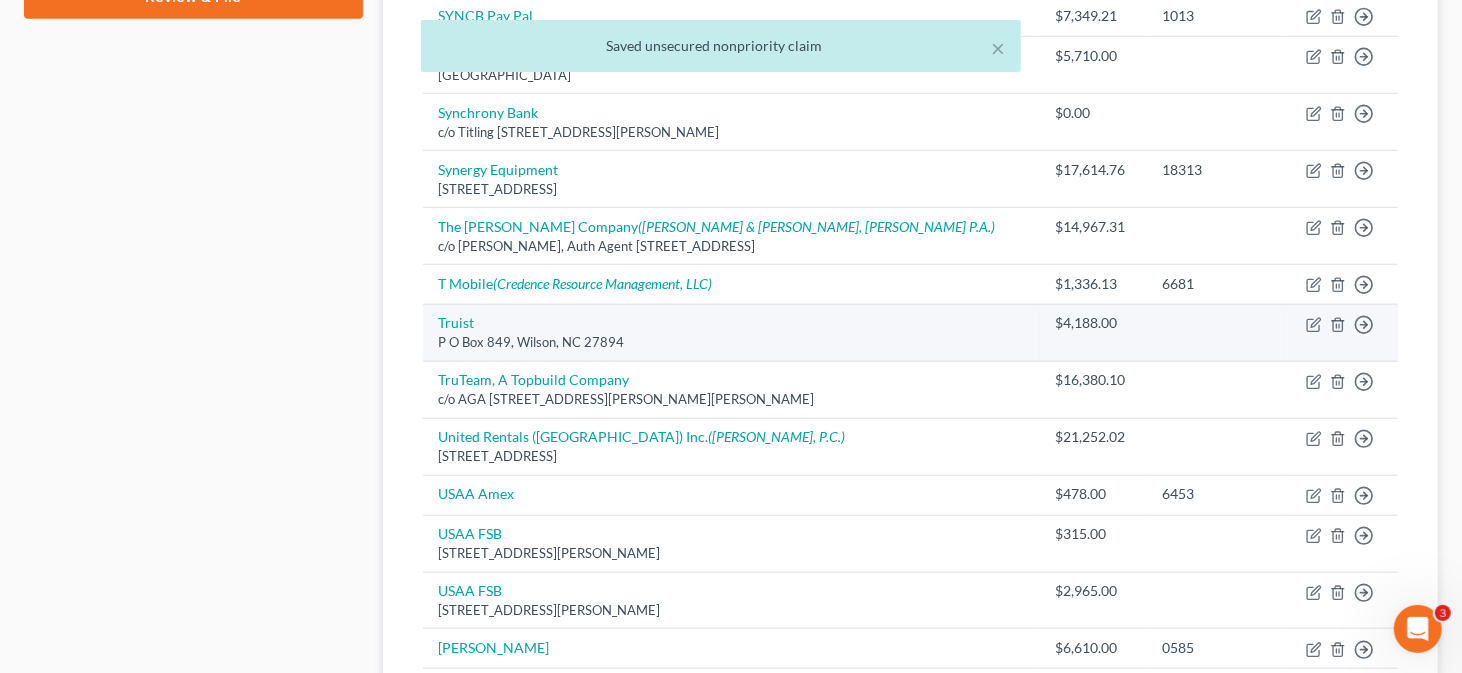 scroll, scrollTop: 1200, scrollLeft: 0, axis: vertical 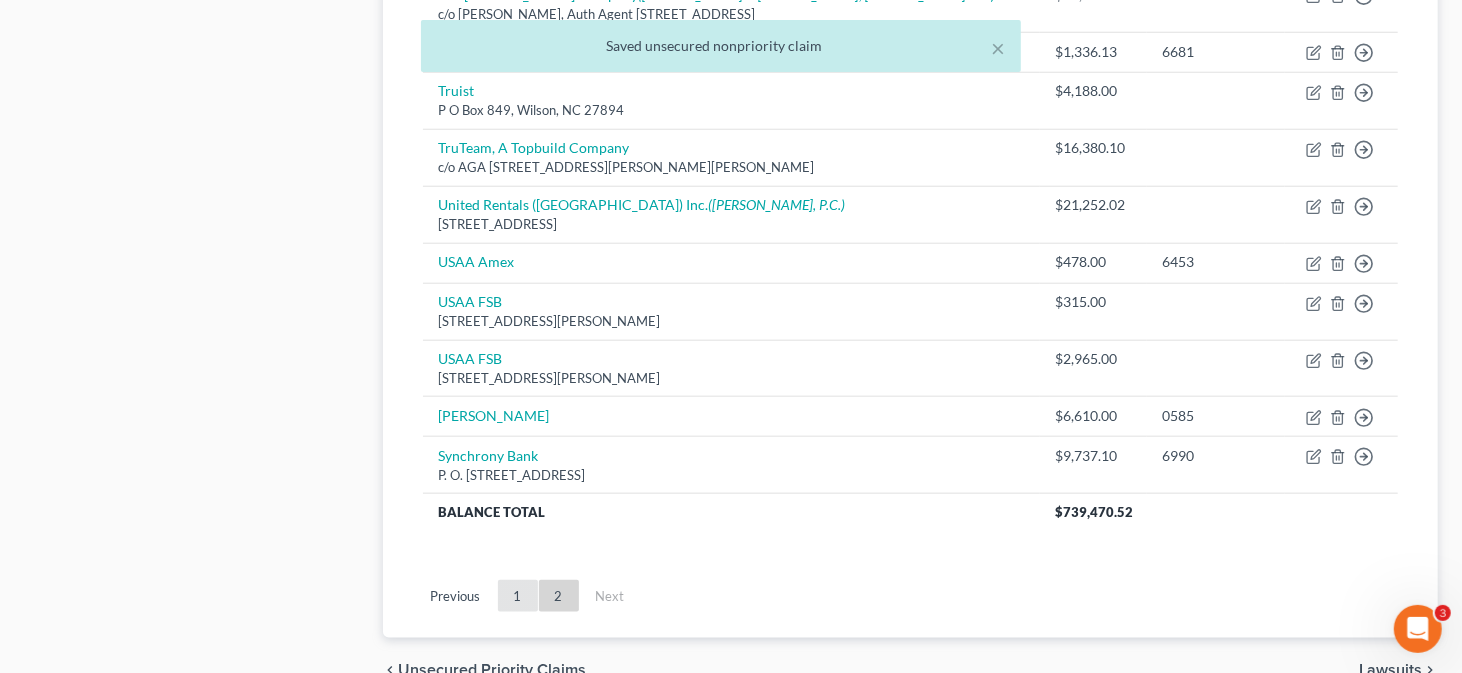 click on "1" at bounding box center [518, 596] 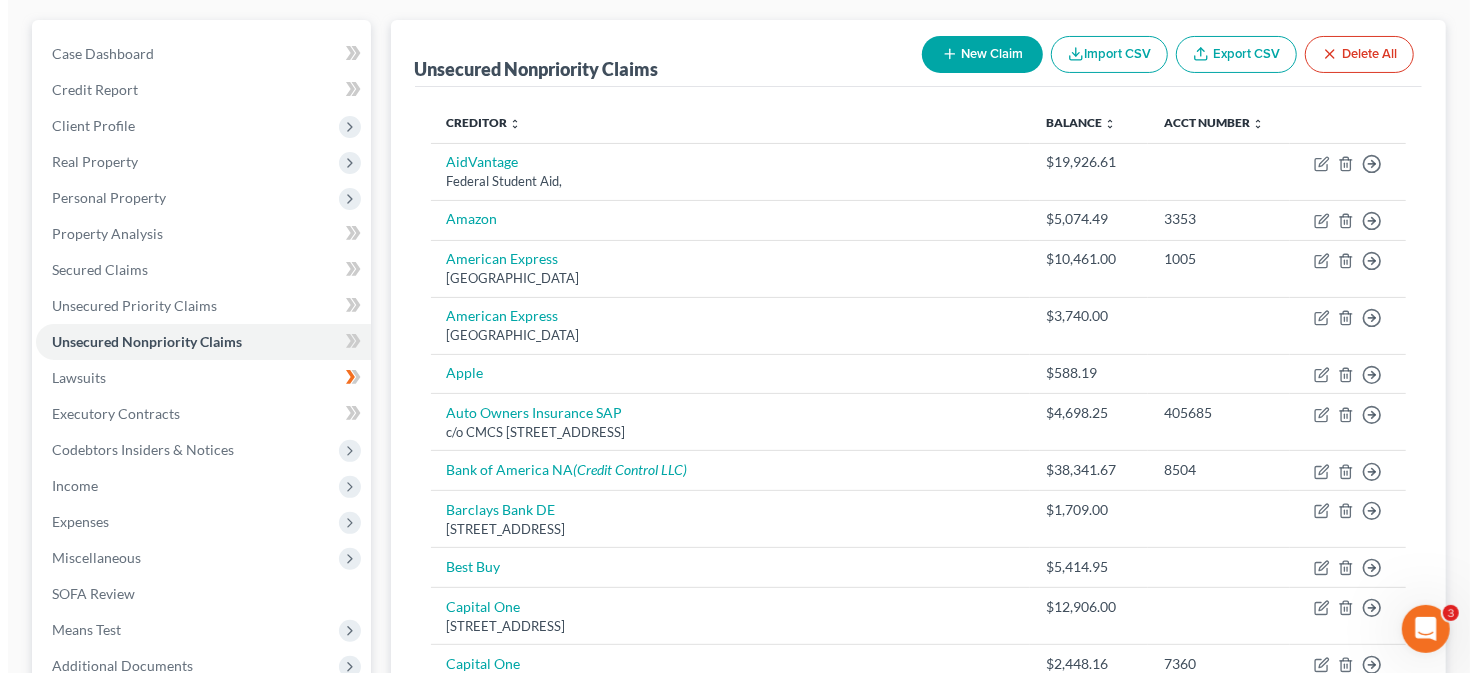 scroll, scrollTop: 100, scrollLeft: 0, axis: vertical 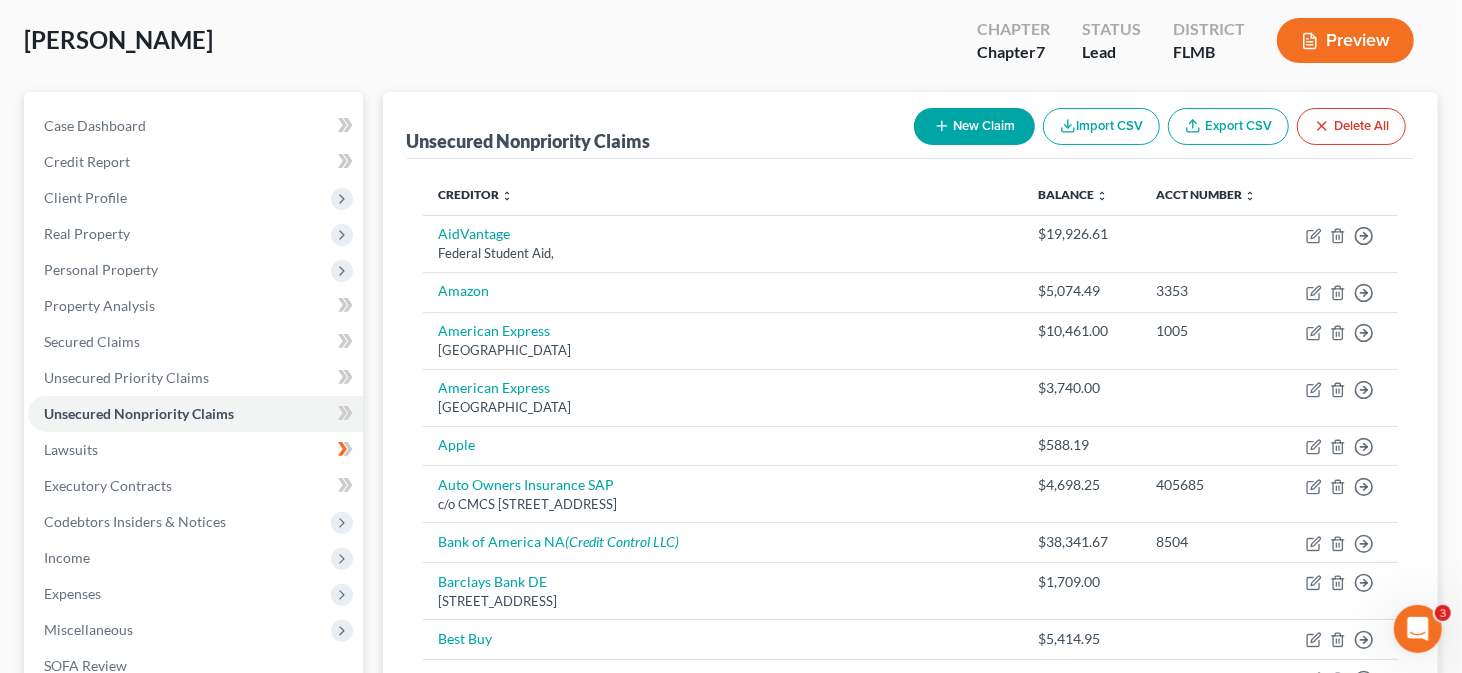 click on "New Claim" at bounding box center (974, 126) 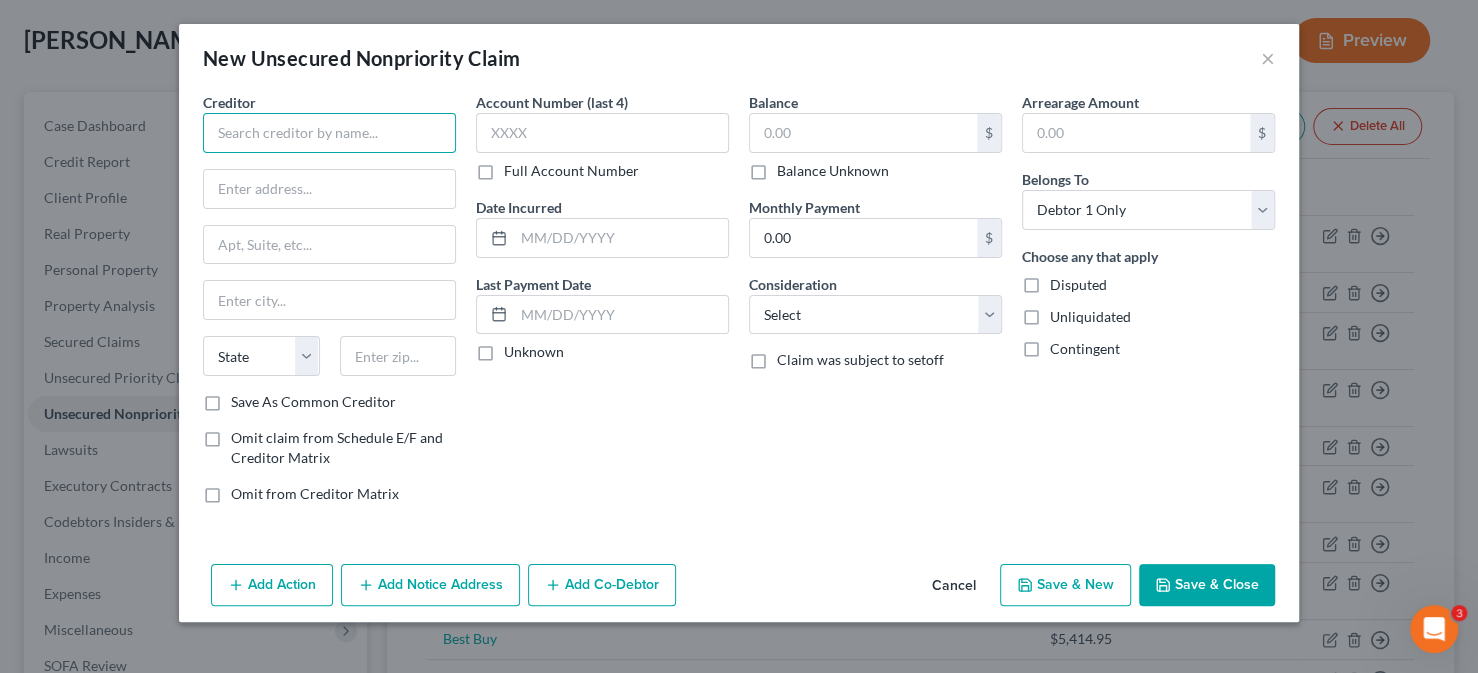 click at bounding box center (329, 133) 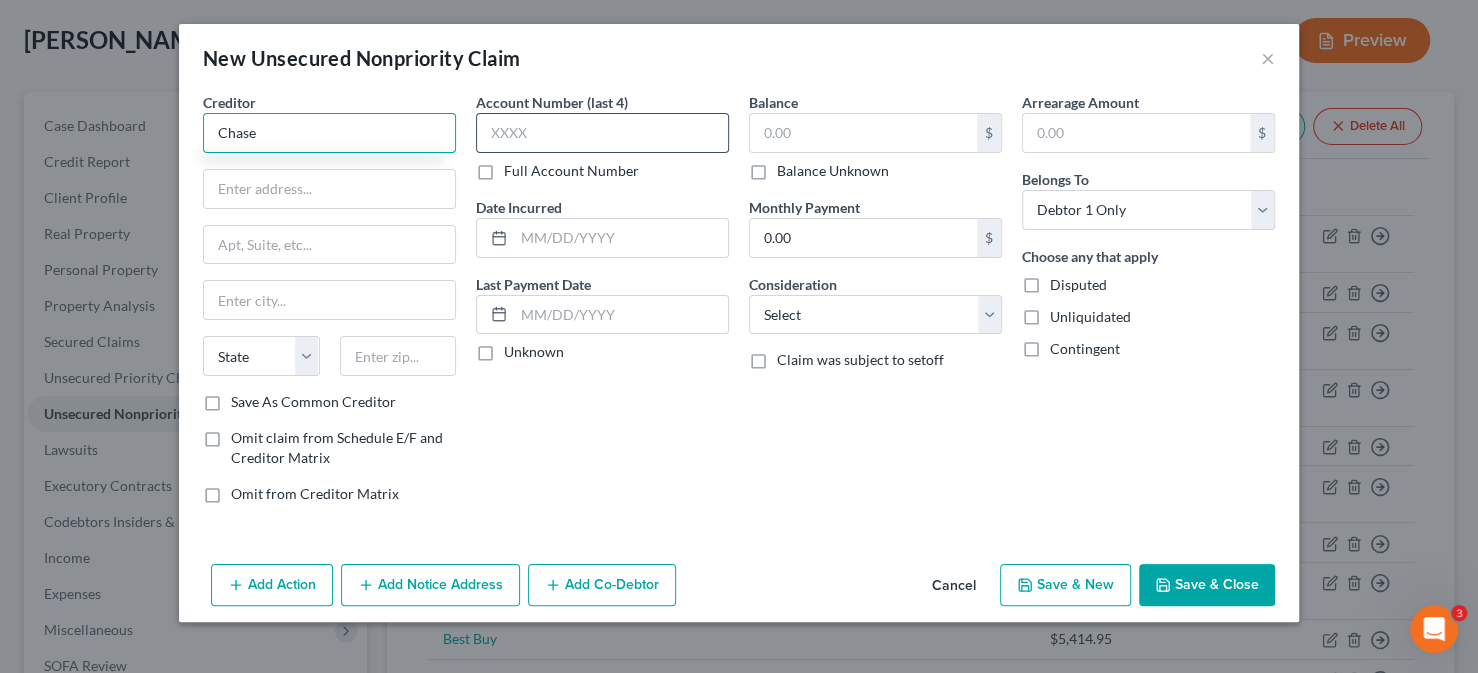 type on "Chase" 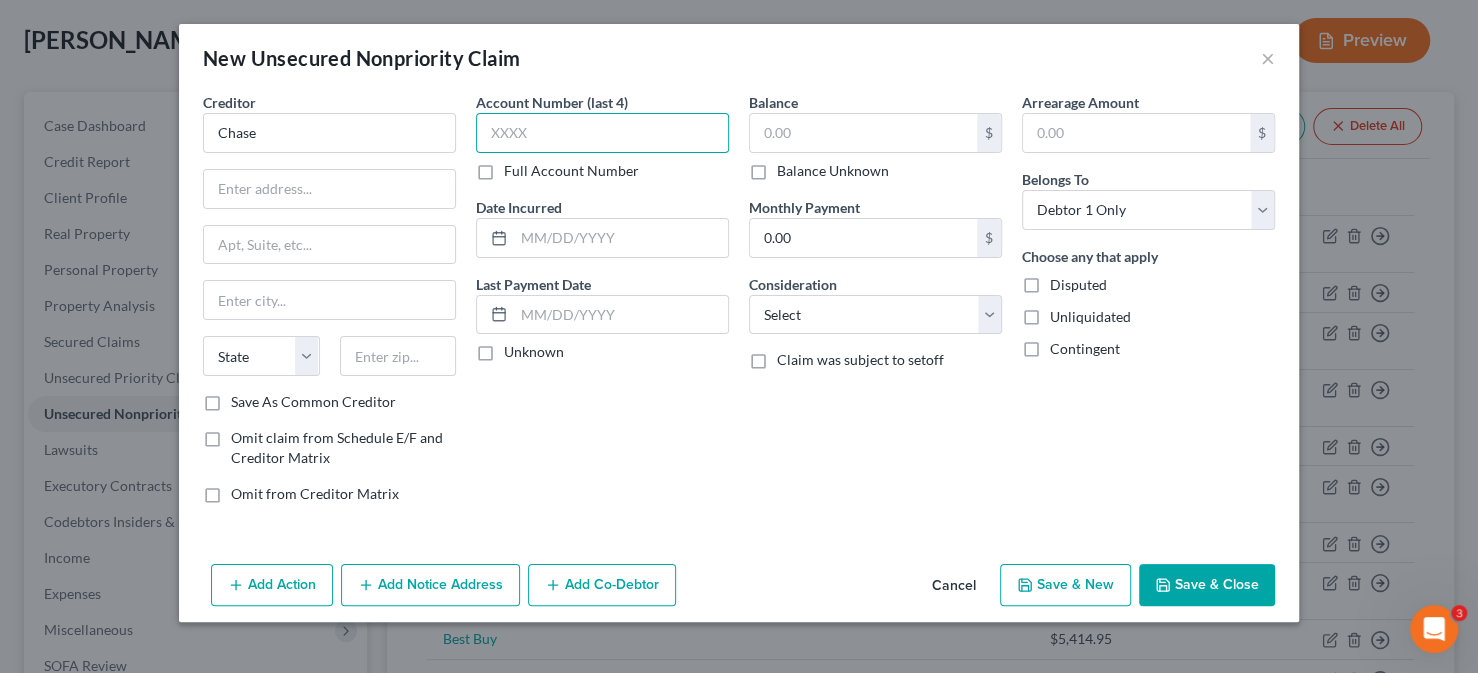 click at bounding box center [602, 133] 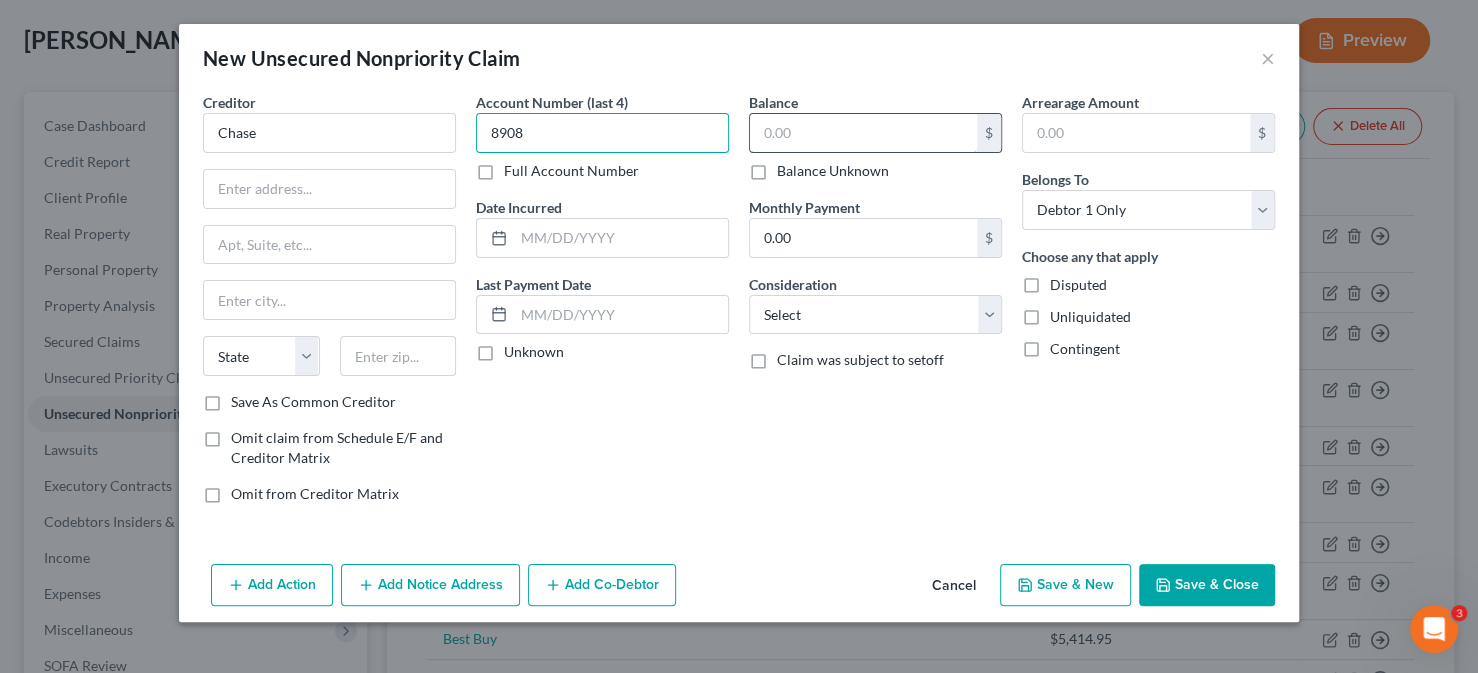 type on "8908" 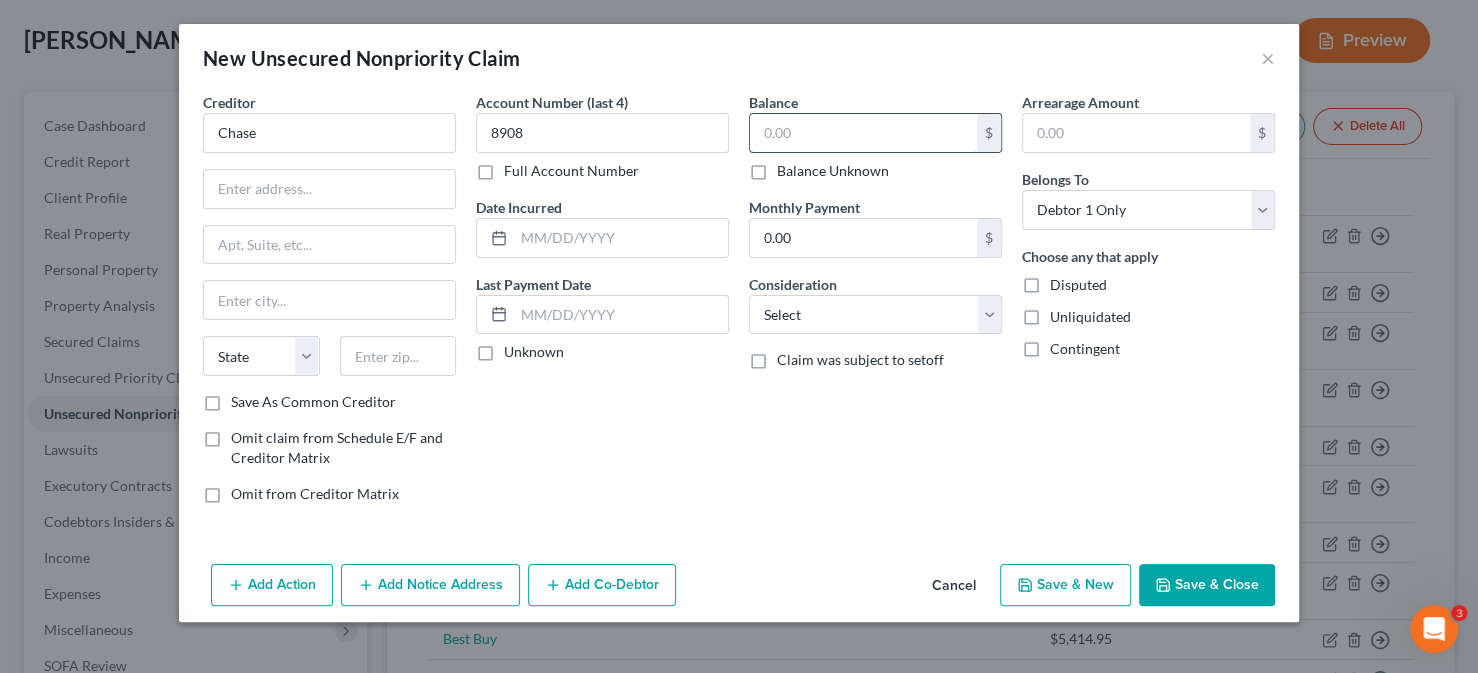 click at bounding box center [863, 133] 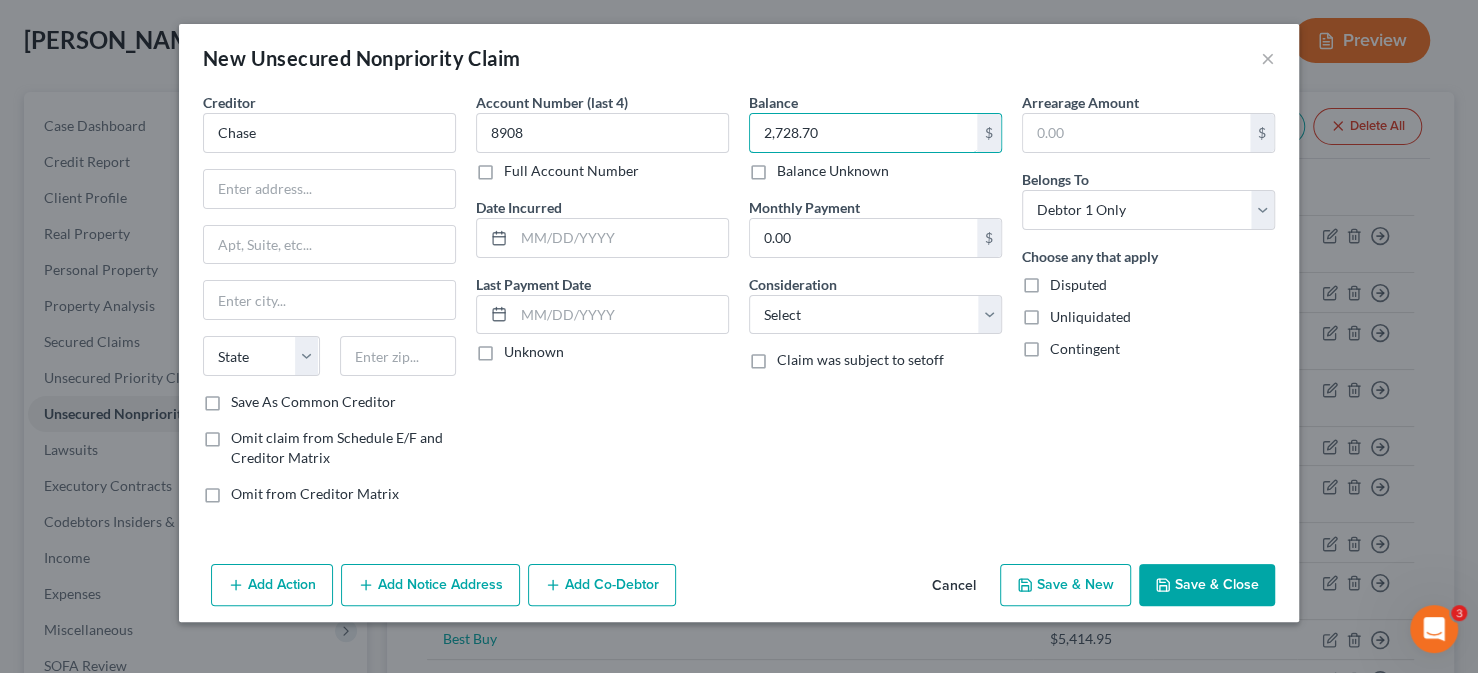 type on "2,728.70" 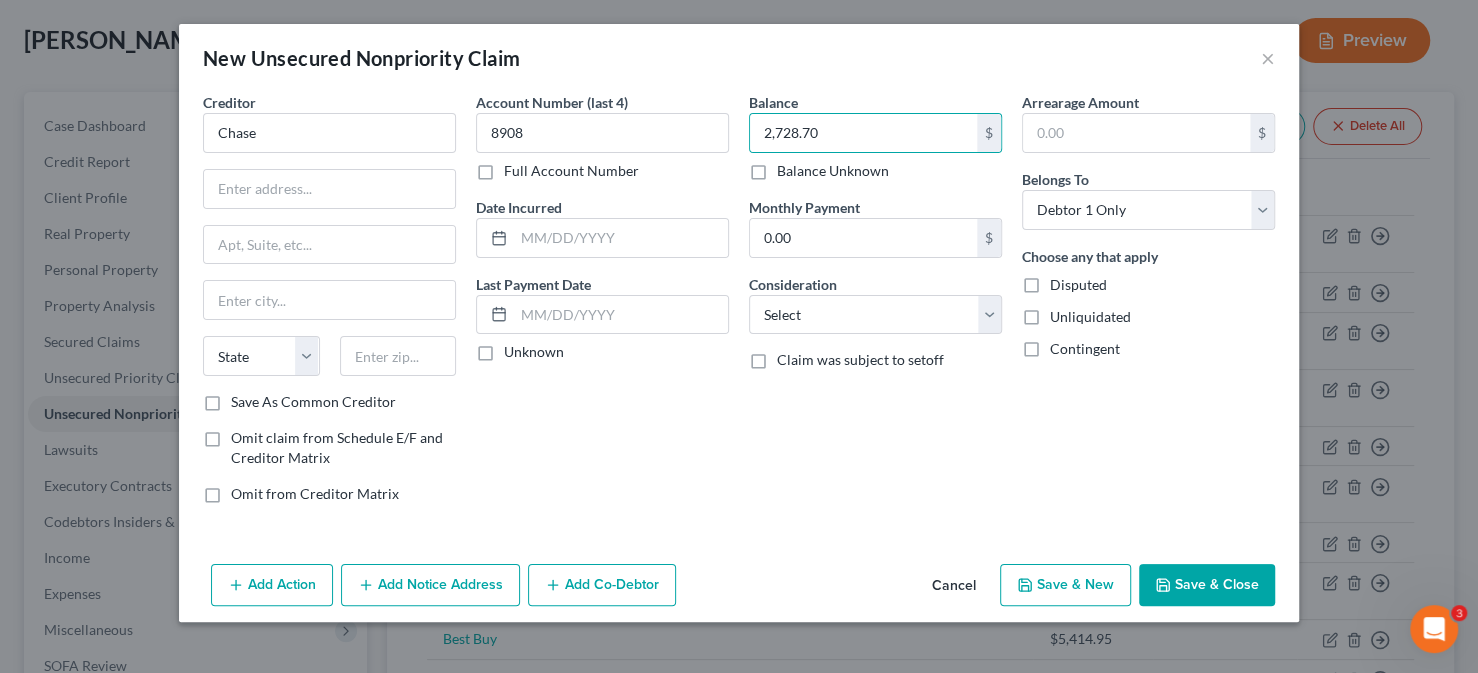 click on "Add Co-Debtor" at bounding box center [602, 585] 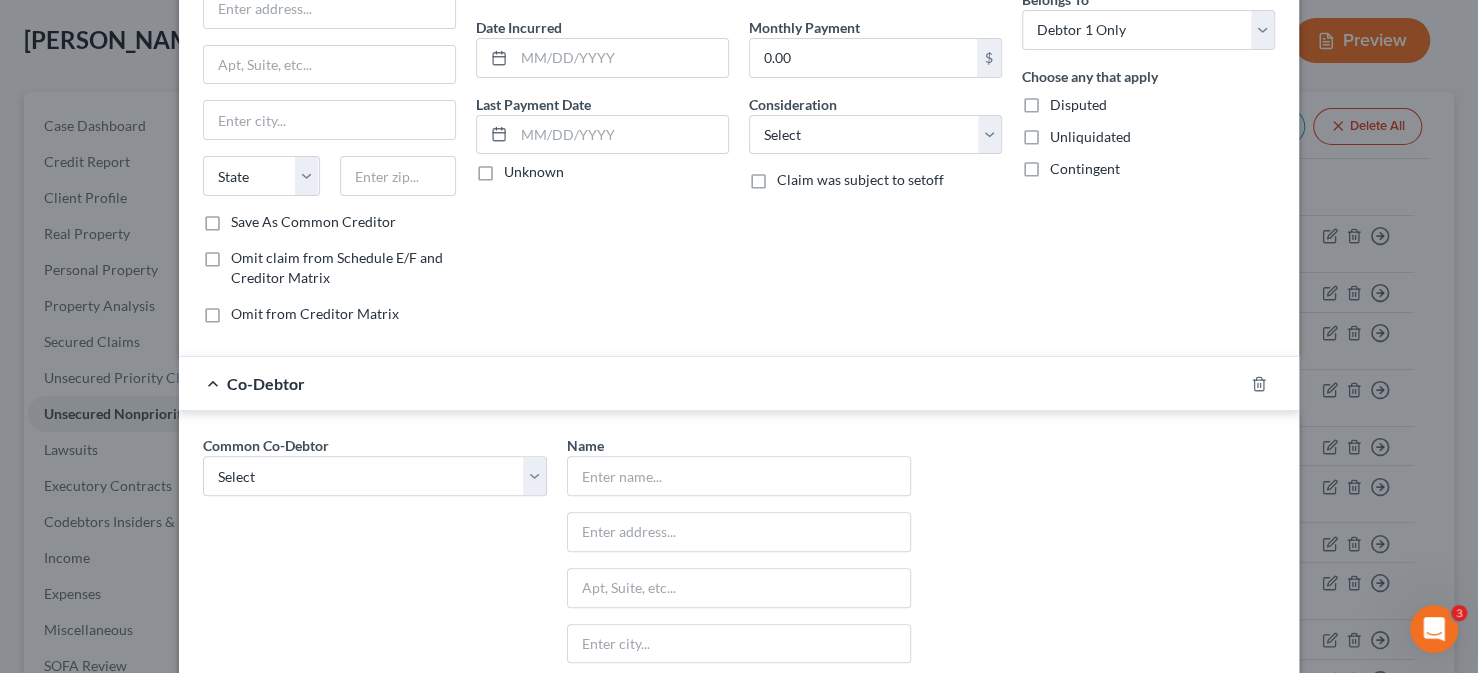scroll, scrollTop: 200, scrollLeft: 0, axis: vertical 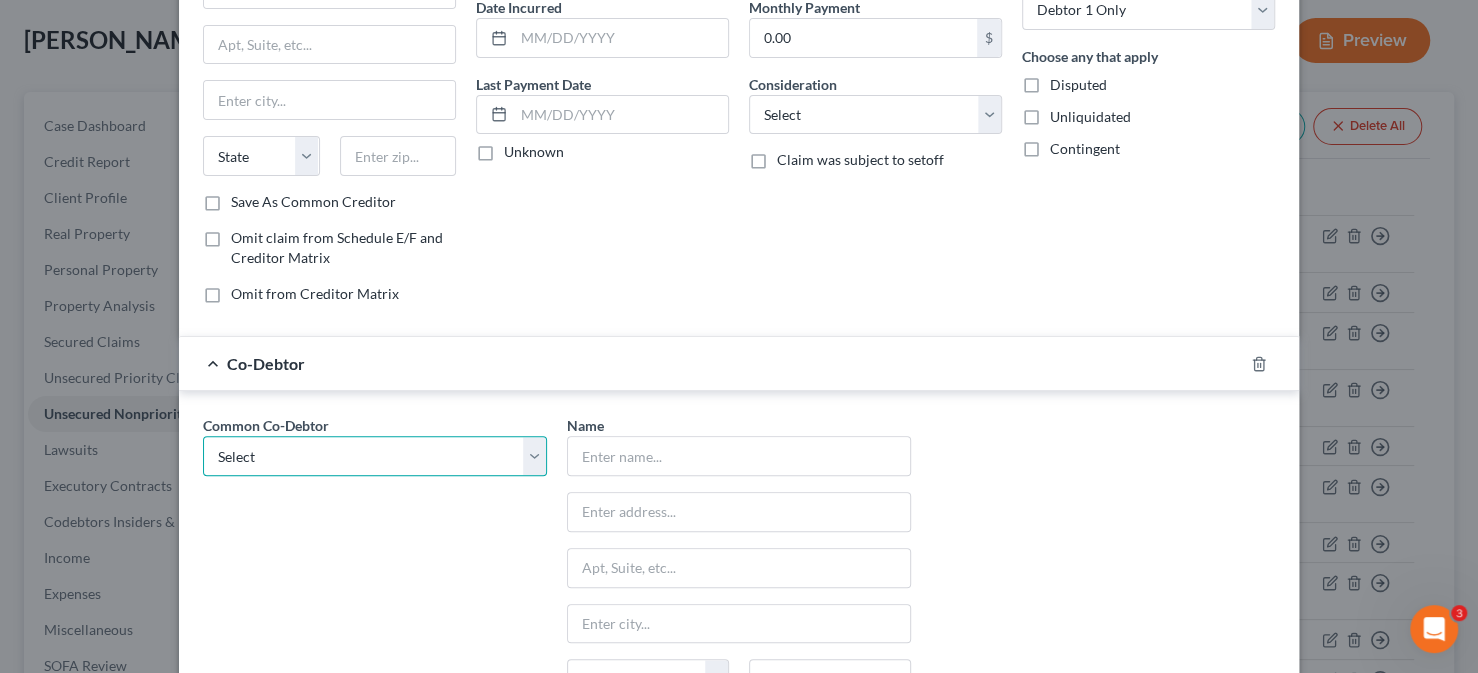 click on "Select JAM 5:20 INC. JAM 5:20 INC. JAM 5:20 INC. JAM 5:20 INC. JAM 5:20 INC. JAM 5:20 INC. JAM 5:20 INC. JAM 5:20 INC. JAM 5:20 INC. JAM 5:20 INC. JAM 5:20 INC. JAM 5:20 INC. JAM 5:20 INC. JAM 5:20 INC." at bounding box center (375, 456) 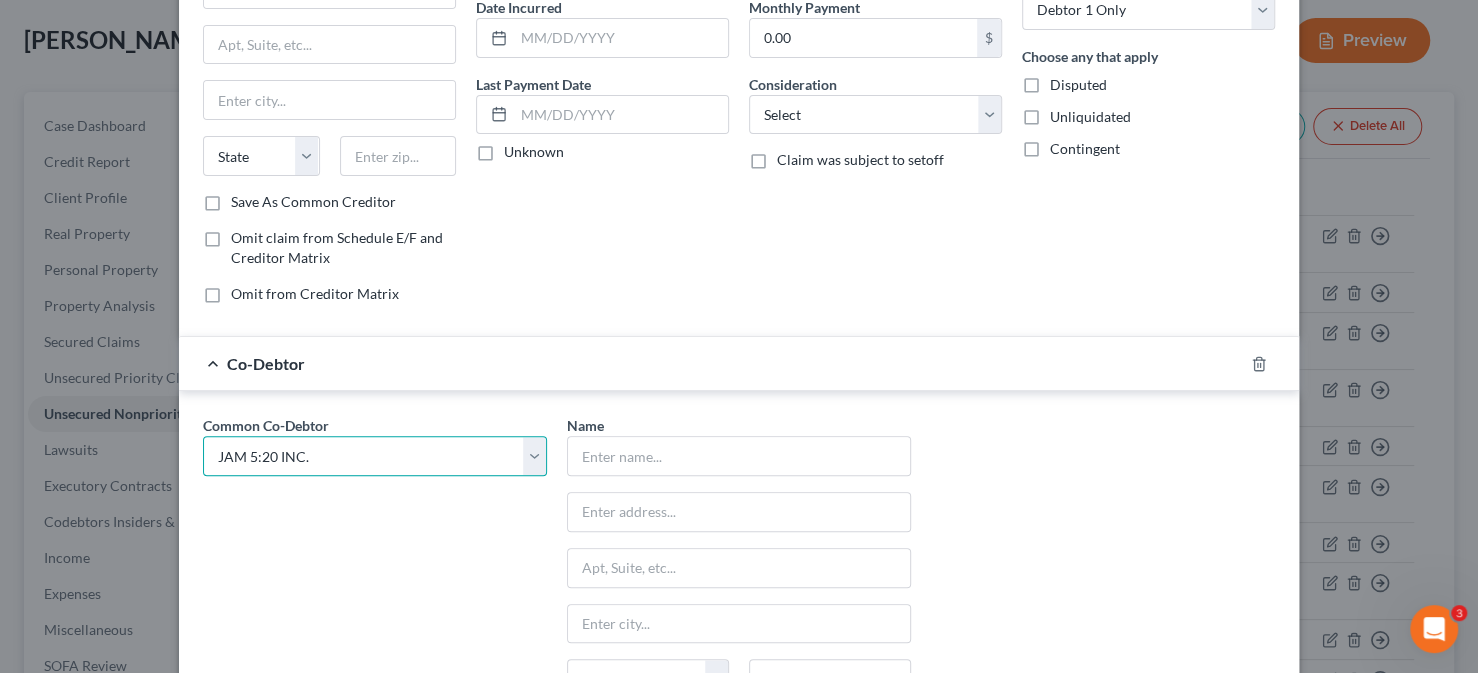 click on "Select JAM 5:20 INC. JAM 5:20 INC. JAM 5:20 INC. JAM 5:20 INC. JAM 5:20 INC. JAM 5:20 INC. JAM 5:20 INC. JAM 5:20 INC. JAM 5:20 INC. JAM 5:20 INC. JAM 5:20 INC. JAM 5:20 INC. JAM 5:20 INC. JAM 5:20 INC." at bounding box center (375, 456) 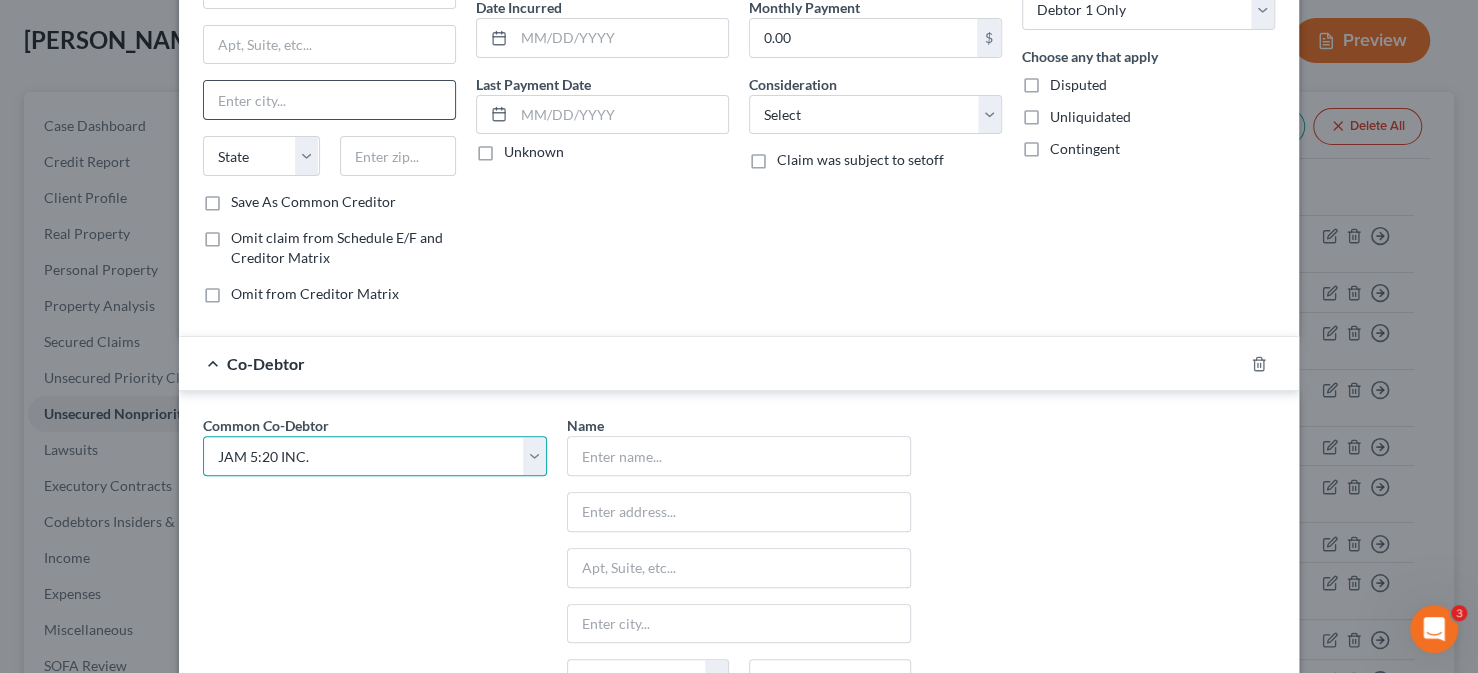 type on "JAM 5:20 INC." 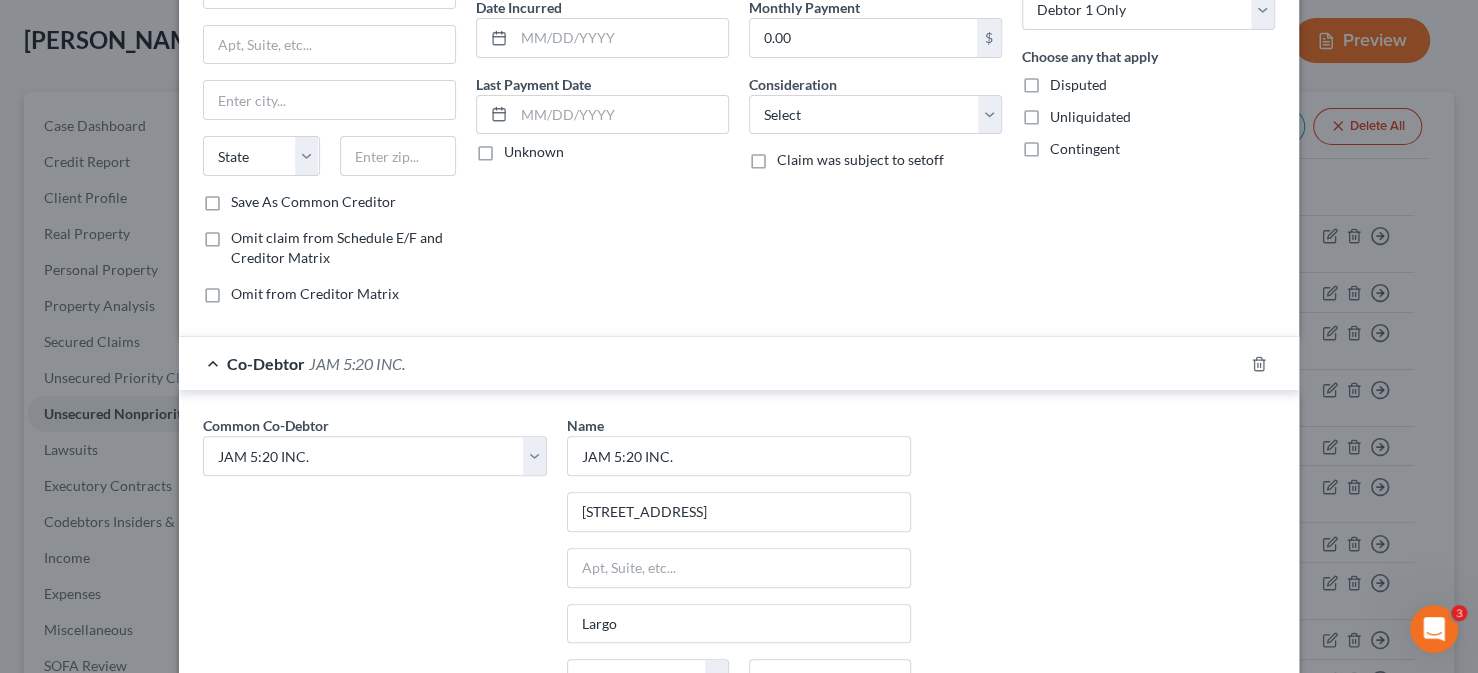 click on "Common Co-Debtor Select JAM 5:20 INC. JAM 5:20 INC. JAM 5:20 INC. JAM 5:20 INC. JAM 5:20 INC. JAM 5:20 INC. JAM 5:20 INC. JAM 5:20 INC. JAM 5:20 INC. JAM 5:20 INC. JAM 5:20 INC. JAM 5:20 INC. JAM 5:20 INC. JAM 5:20 INC.
Name
*
JAM 5:20 INC. [STREET_ADDRESS][GEOGRAPHIC_DATA] [US_STATE][GEOGRAPHIC_DATA] AZ CA CO CT DE DC [GEOGRAPHIC_DATA] [GEOGRAPHIC_DATA] GU HI ID IL IN IA [GEOGRAPHIC_DATA] [GEOGRAPHIC_DATA] LA ME MD [GEOGRAPHIC_DATA] [GEOGRAPHIC_DATA] [GEOGRAPHIC_DATA] [GEOGRAPHIC_DATA] [GEOGRAPHIC_DATA] MT [GEOGRAPHIC_DATA] [GEOGRAPHIC_DATA] [GEOGRAPHIC_DATA] [GEOGRAPHIC_DATA] [GEOGRAPHIC_DATA] [GEOGRAPHIC_DATA] [GEOGRAPHIC_DATA] [GEOGRAPHIC_DATA] [GEOGRAPHIC_DATA] [GEOGRAPHIC_DATA] [GEOGRAPHIC_DATA] [GEOGRAPHIC_DATA] PR RI SC SD [GEOGRAPHIC_DATA] [GEOGRAPHIC_DATA] [GEOGRAPHIC_DATA] VI VA [GEOGRAPHIC_DATA] [GEOGRAPHIC_DATA] WV [GEOGRAPHIC_DATA] WY 33778 Omit from Creditor Matrix Save as Common Co-Debtor" at bounding box center (739, 601) 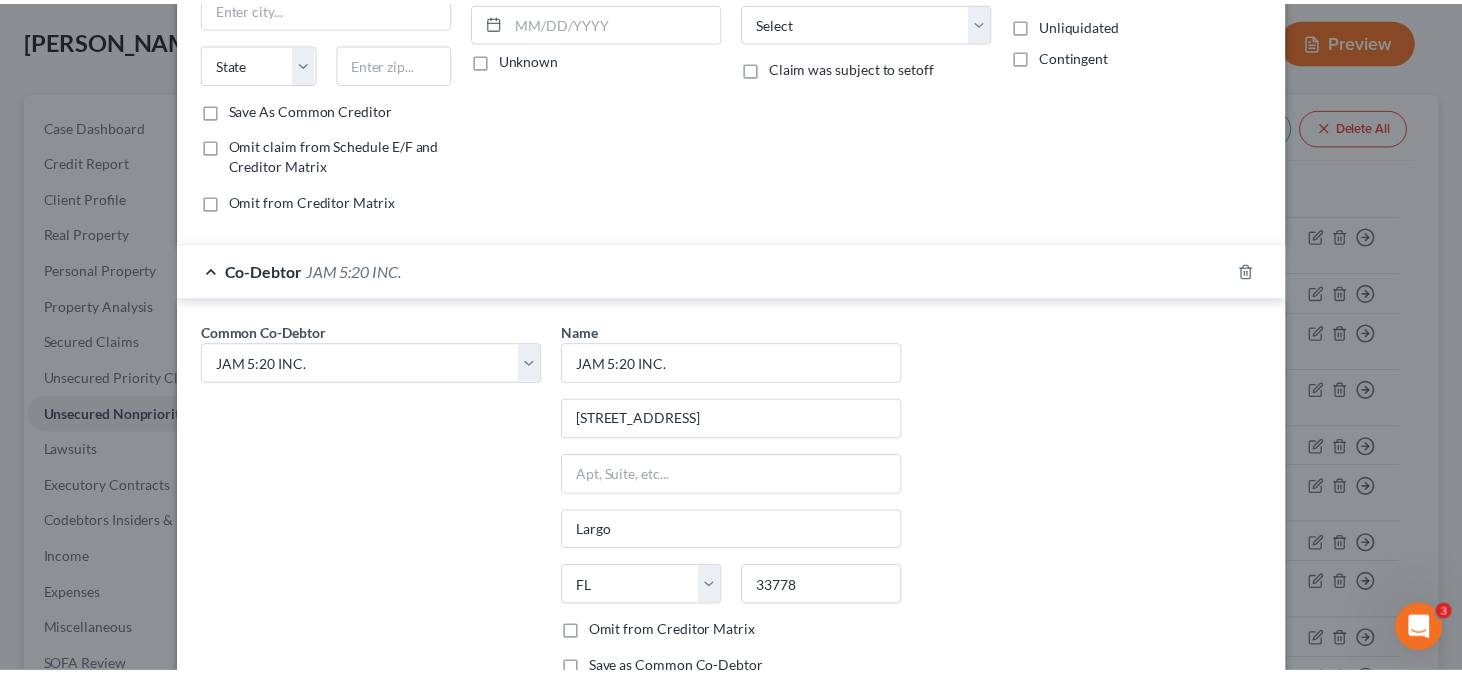 scroll, scrollTop: 400, scrollLeft: 0, axis: vertical 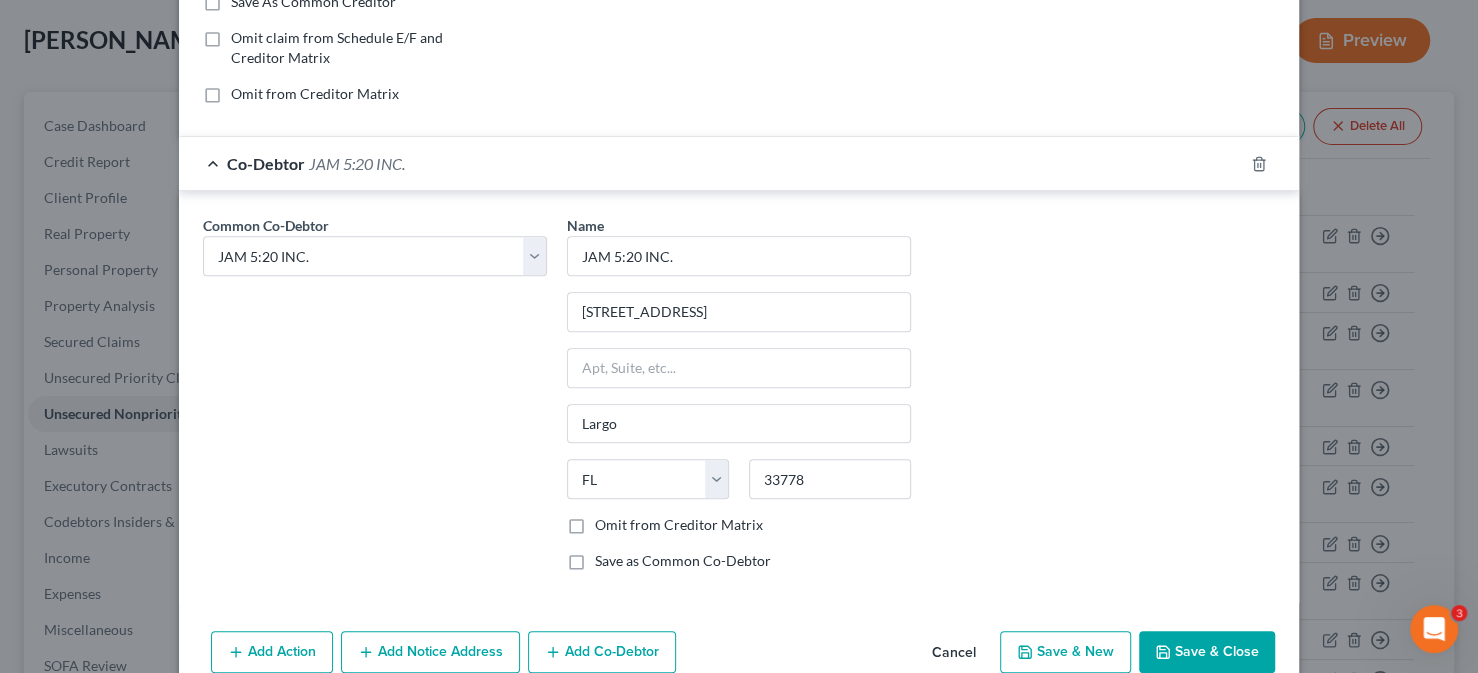 click on "Save & Close" at bounding box center (1207, 652) 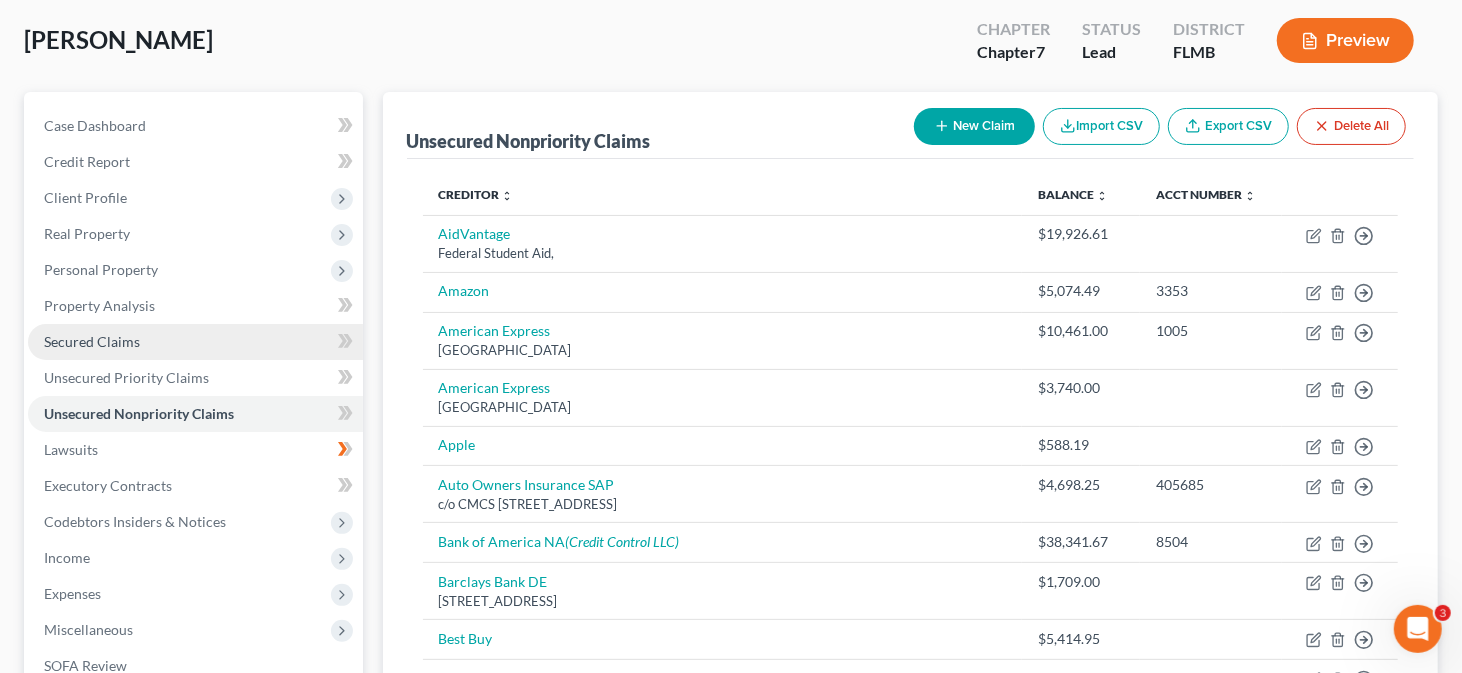 click on "Secured Claims" at bounding box center (195, 342) 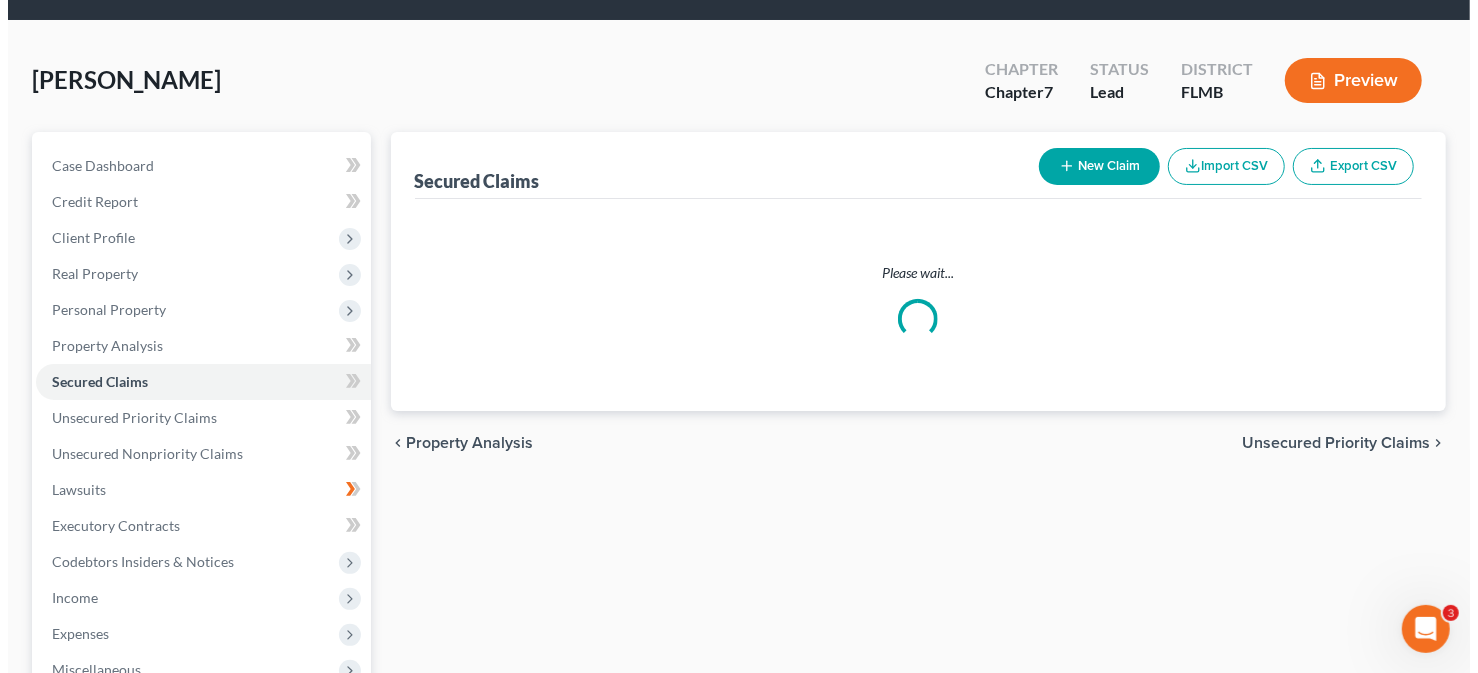 scroll, scrollTop: 0, scrollLeft: 0, axis: both 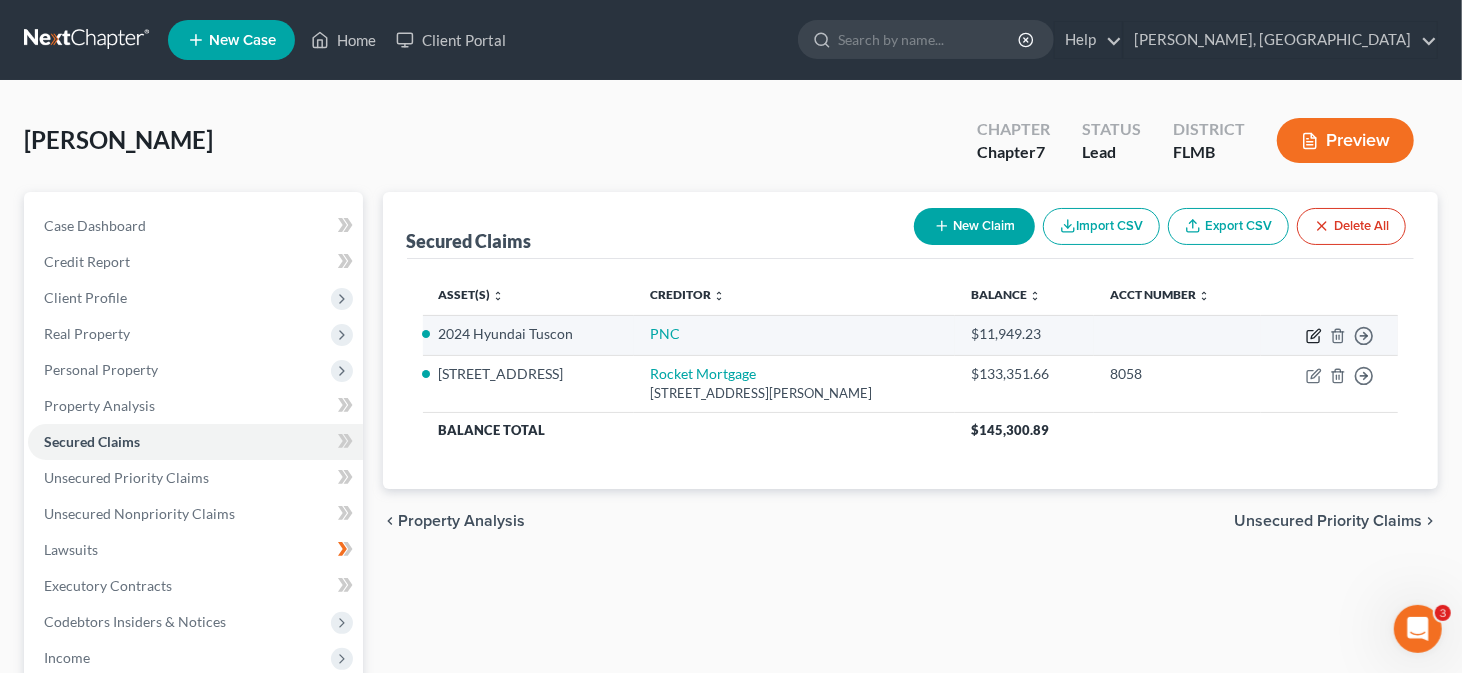 click 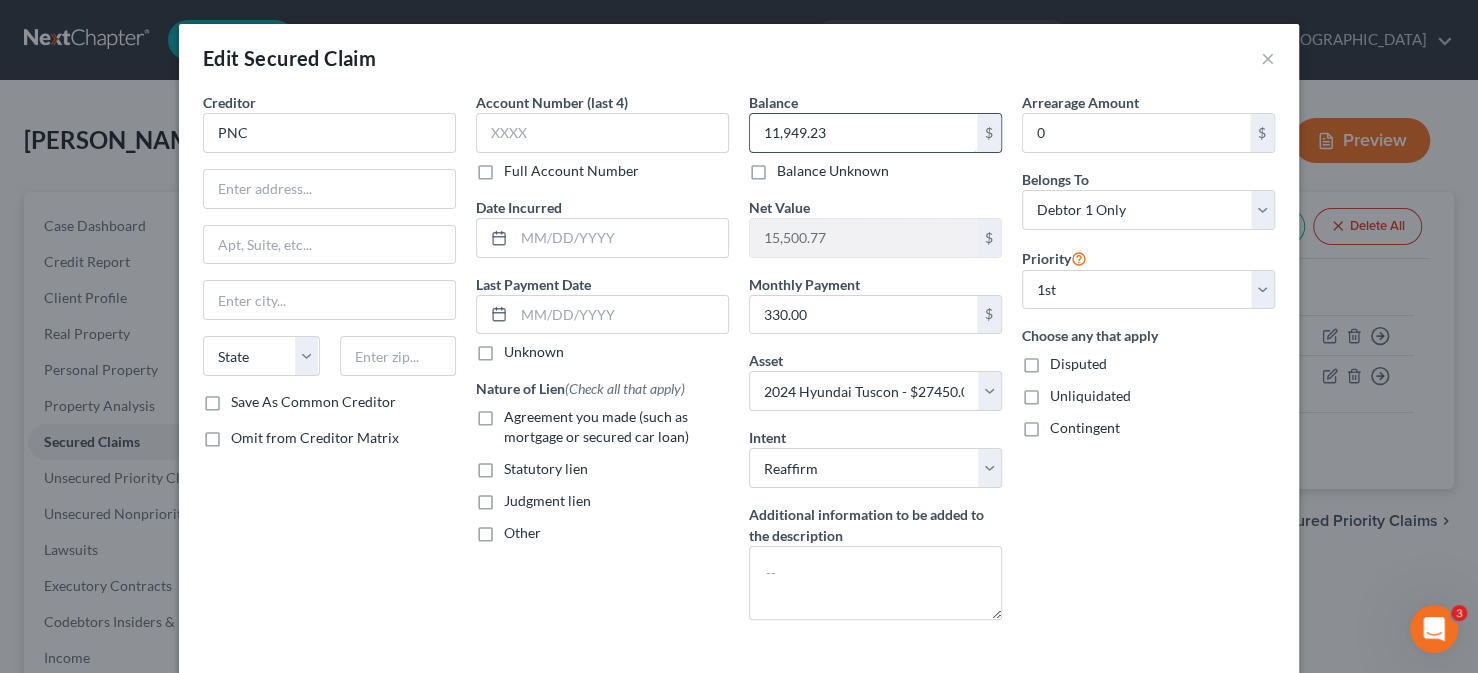 click on "11,949.23" at bounding box center (863, 133) 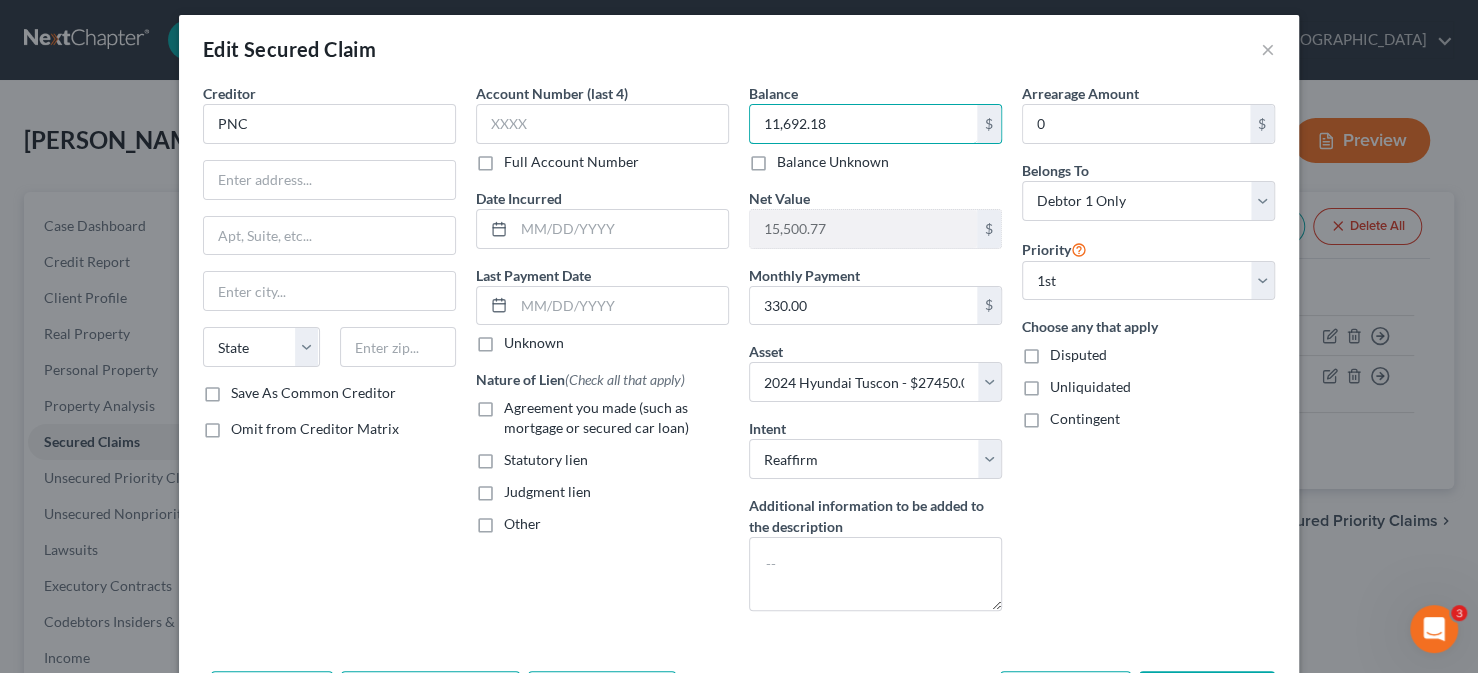 scroll, scrollTop: 0, scrollLeft: 0, axis: both 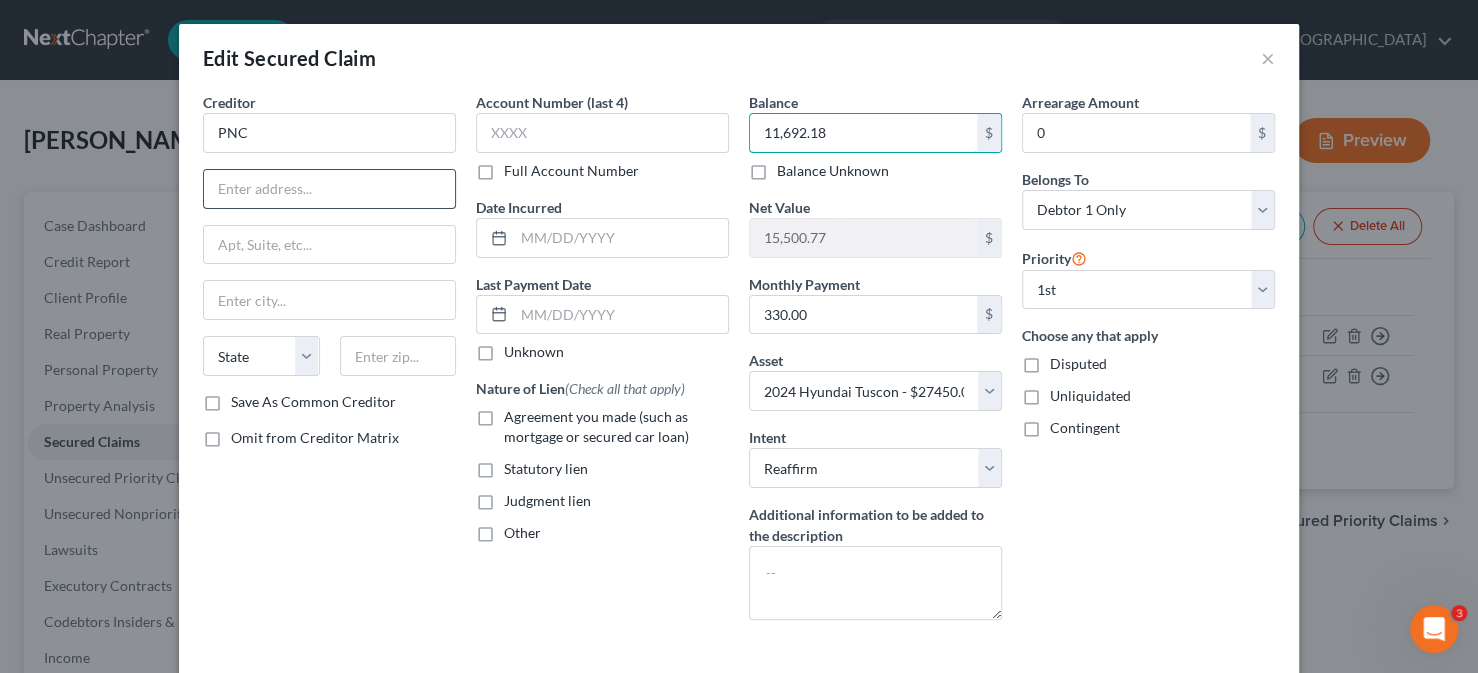 type on "11,692.18" 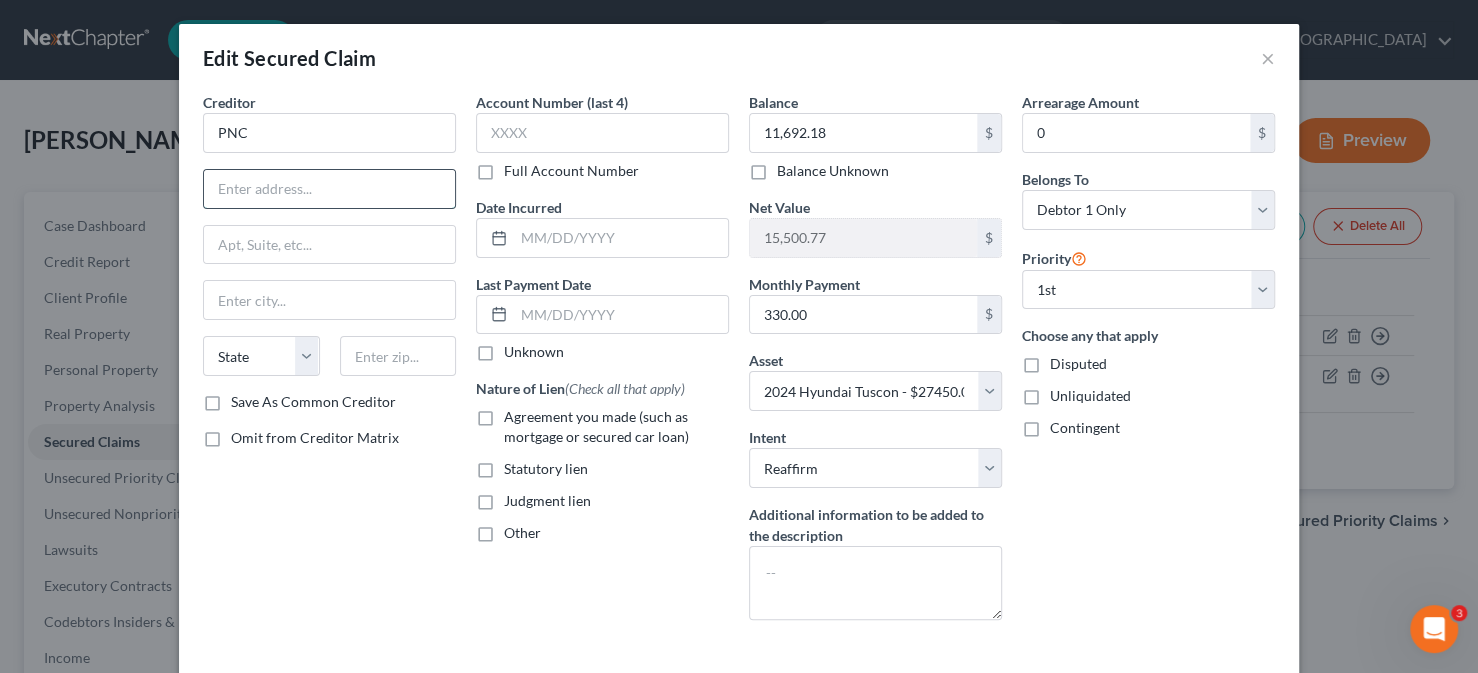 click at bounding box center (329, 189) 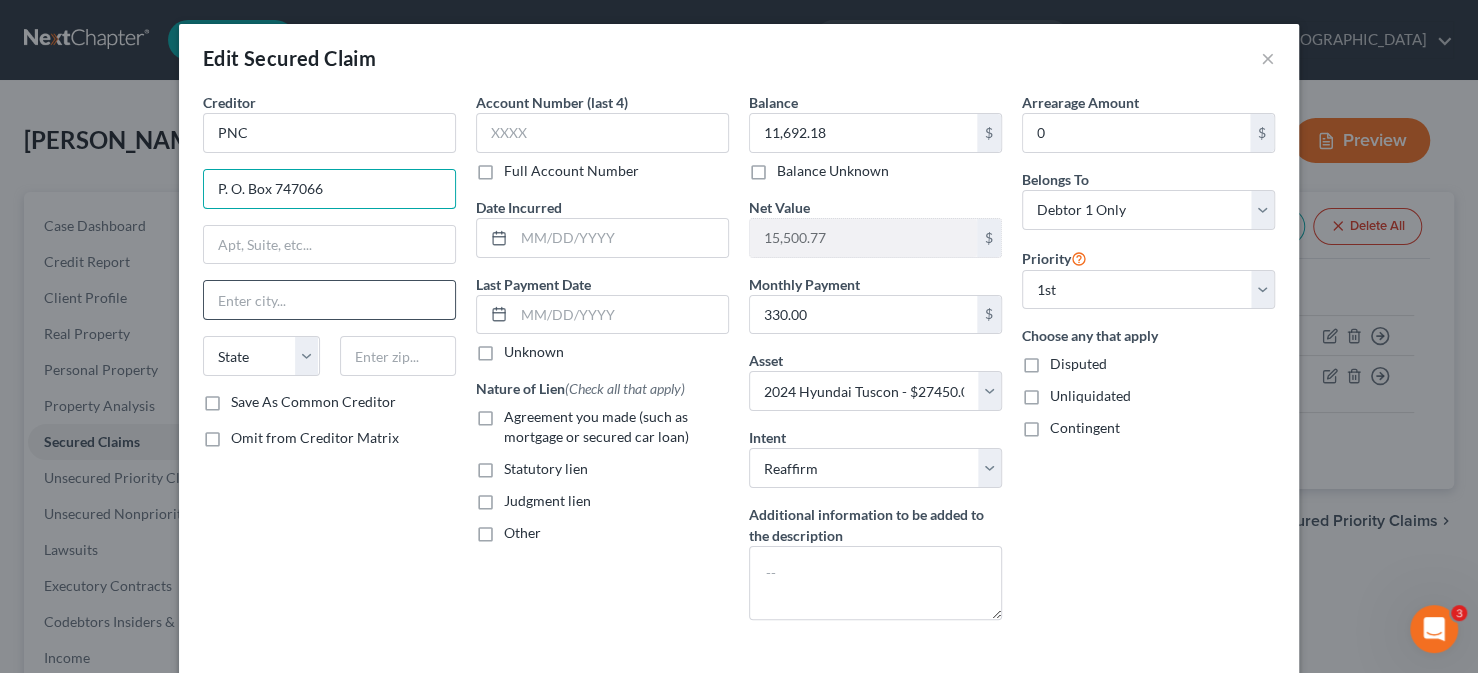 type on "P. O. Box 747066" 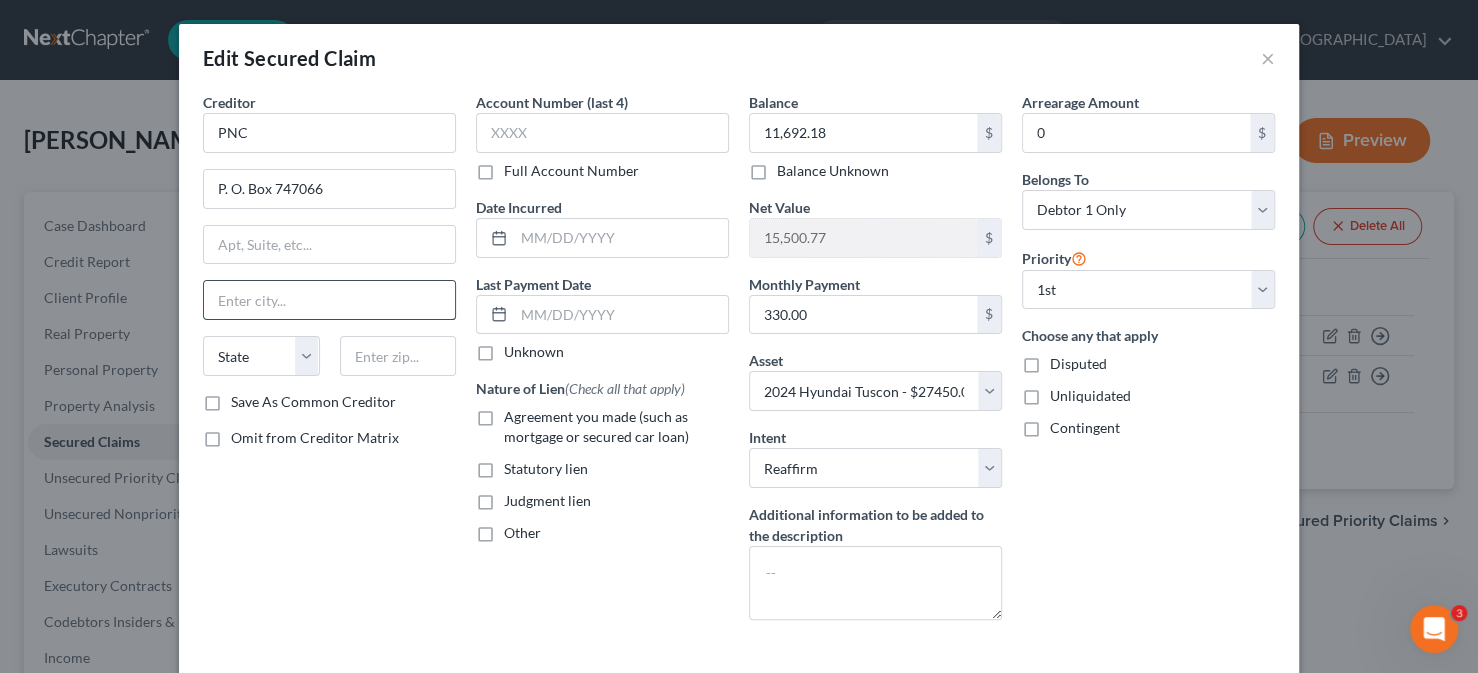 click at bounding box center [329, 300] 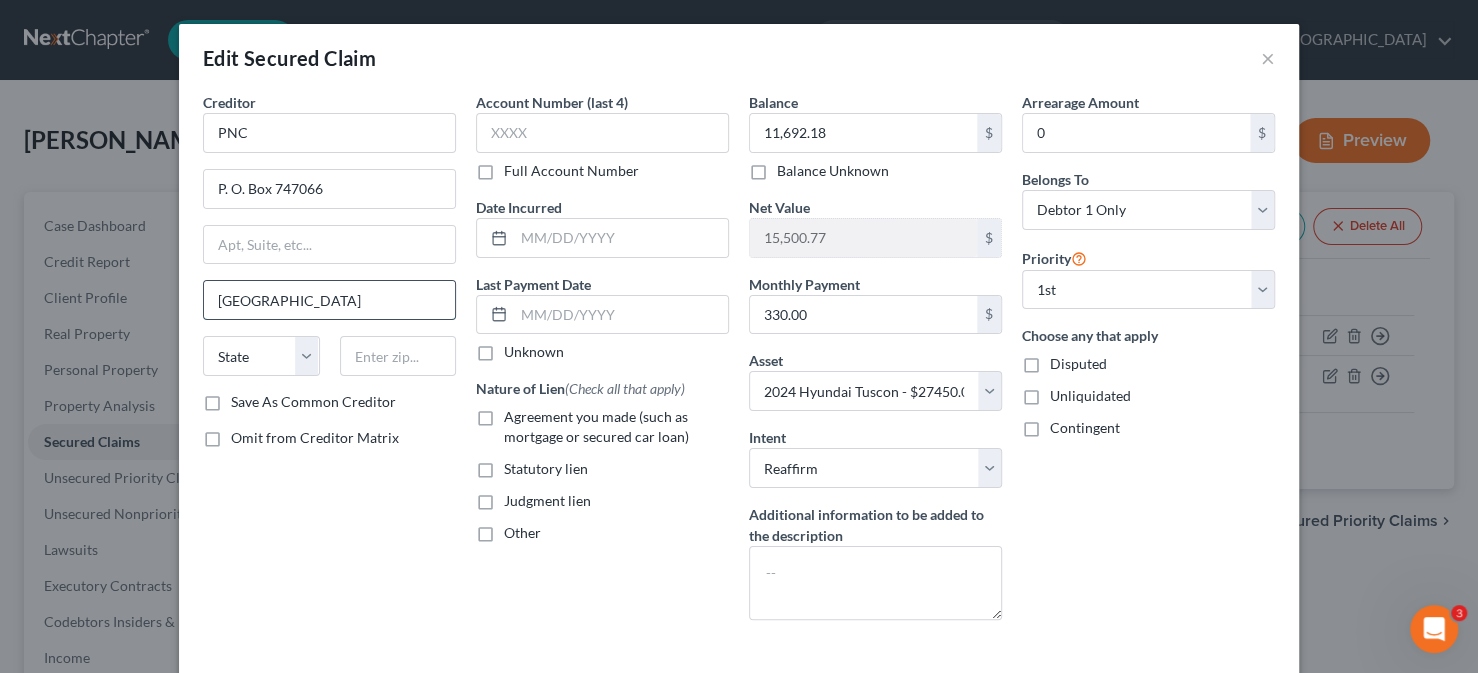 type on "[GEOGRAPHIC_DATA]" 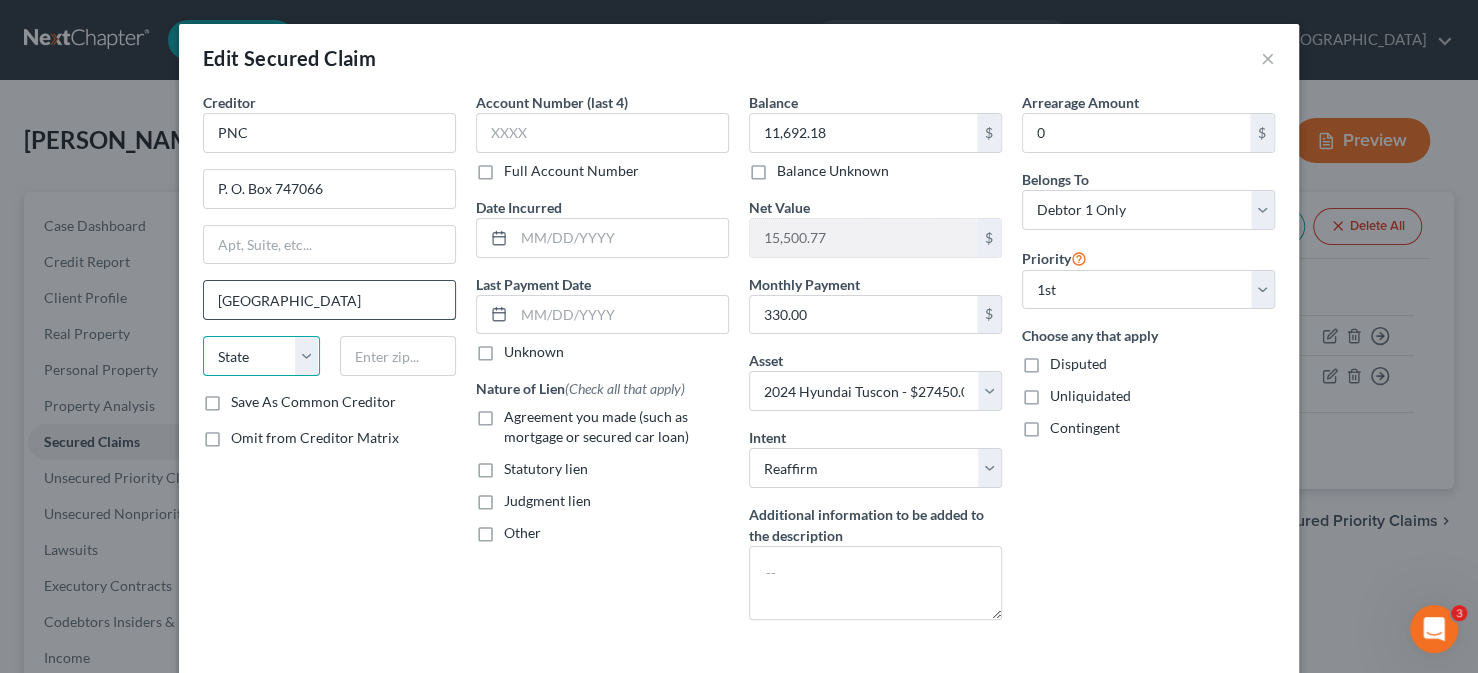 select on "39" 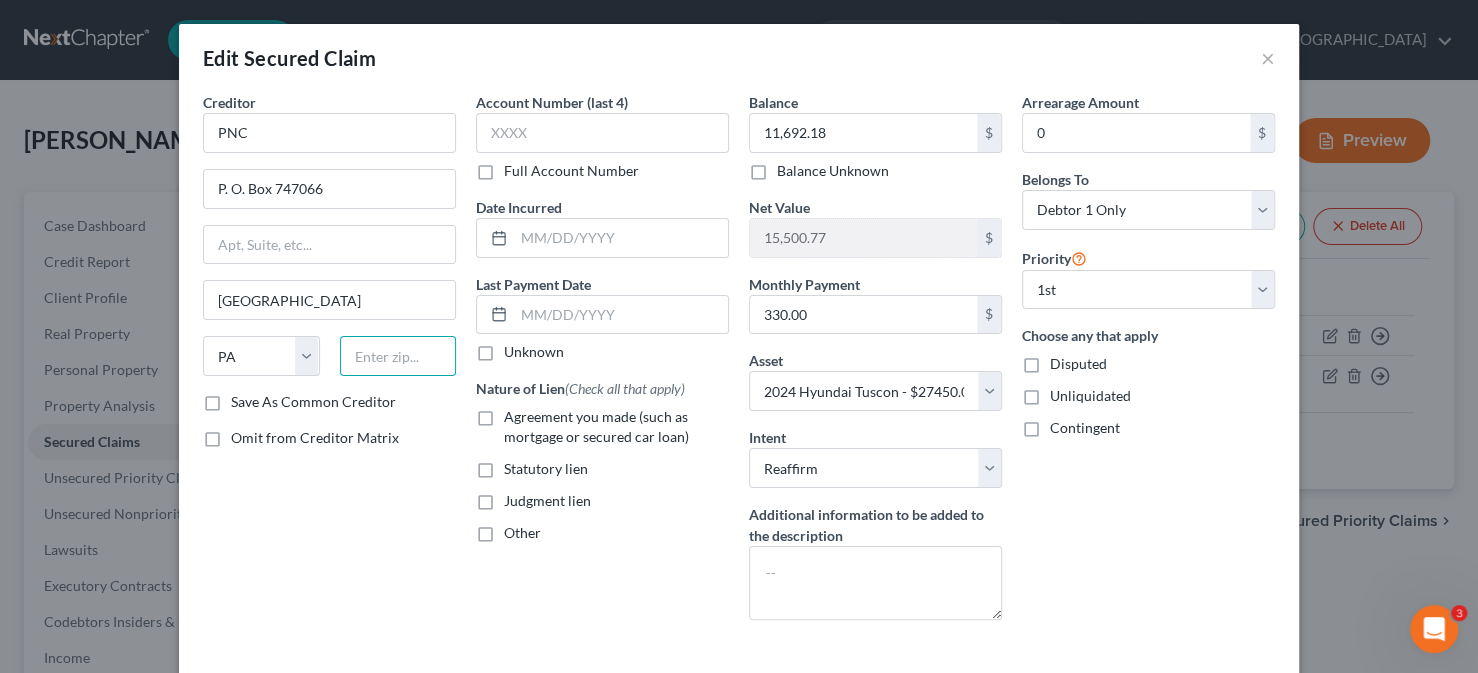 click at bounding box center (398, 356) 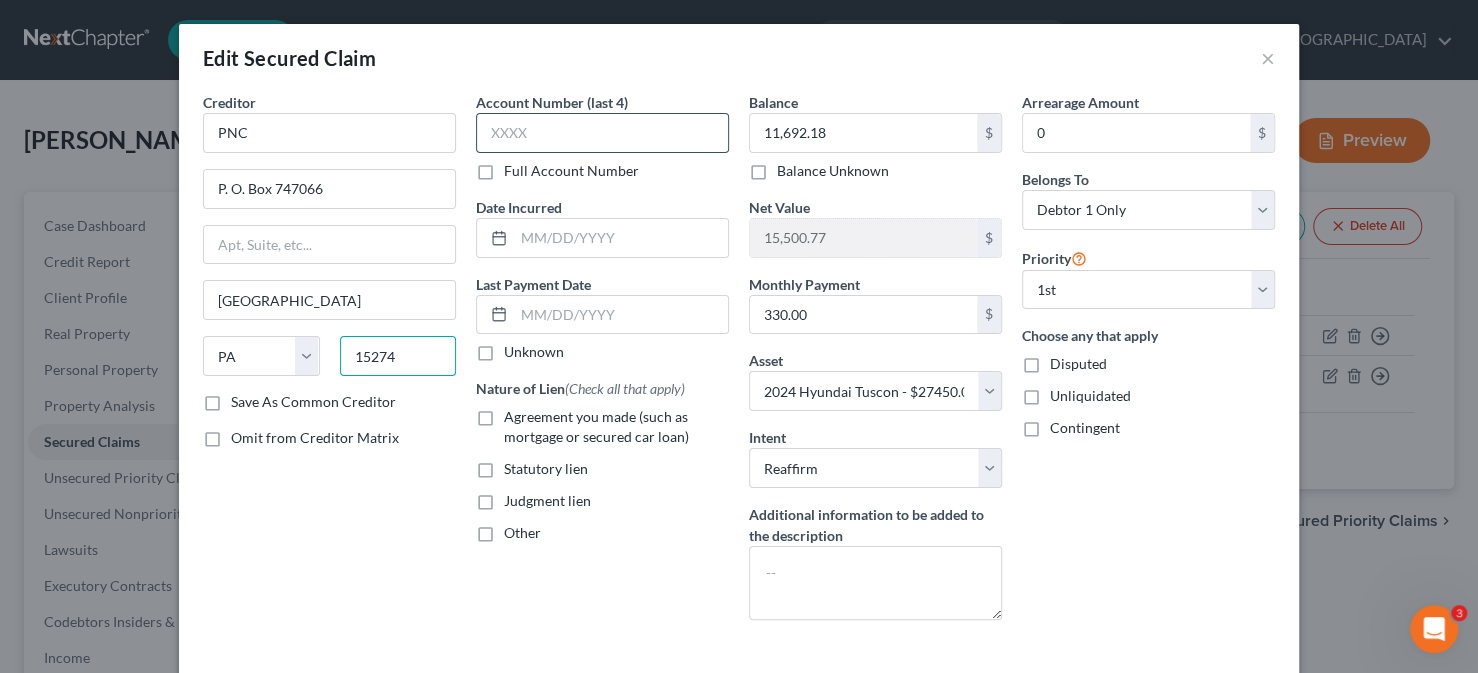 type on "15274" 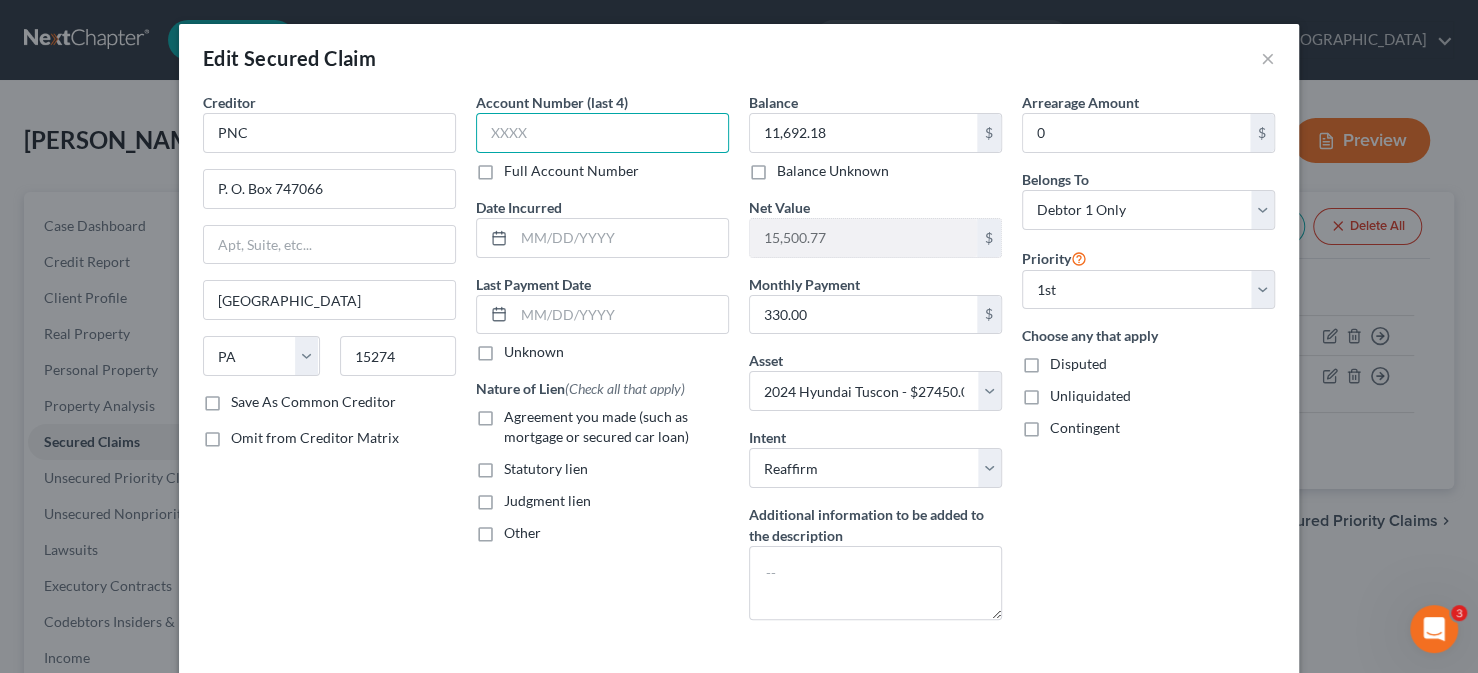 click at bounding box center (602, 133) 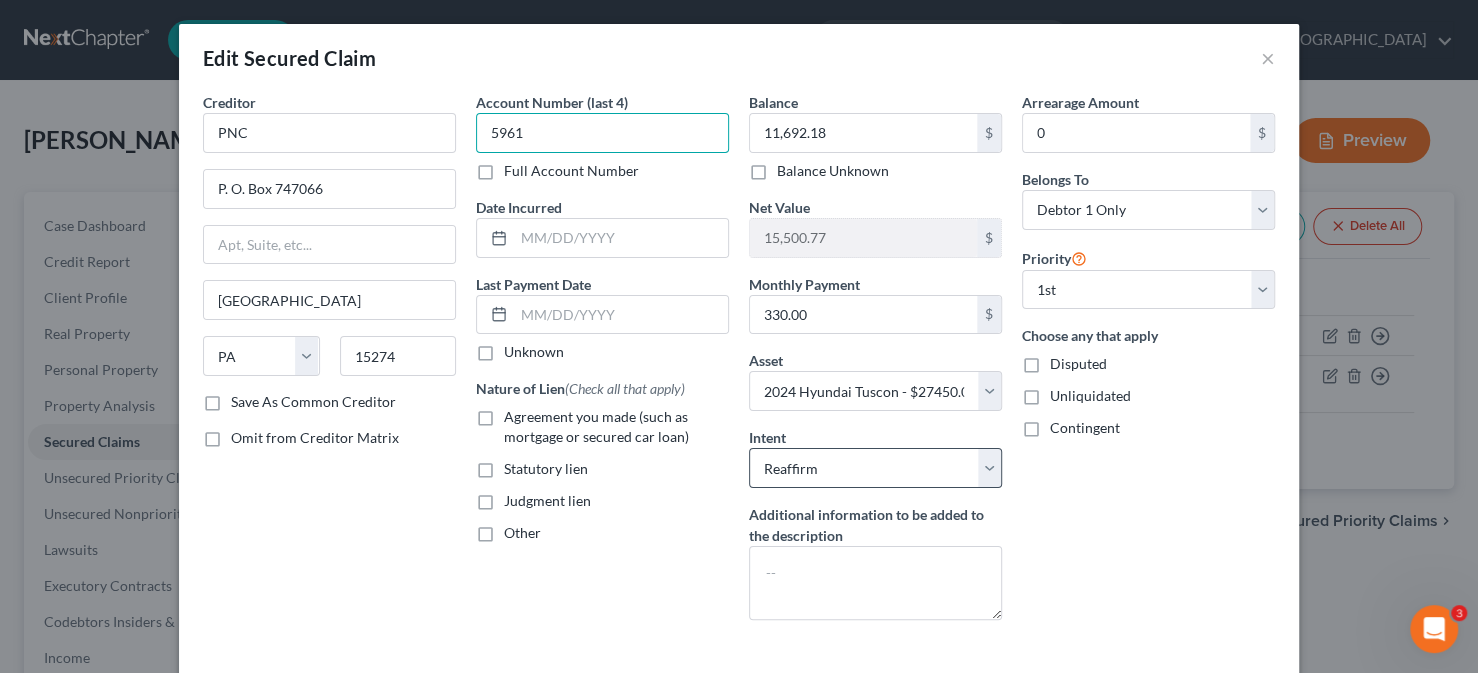type on "5961" 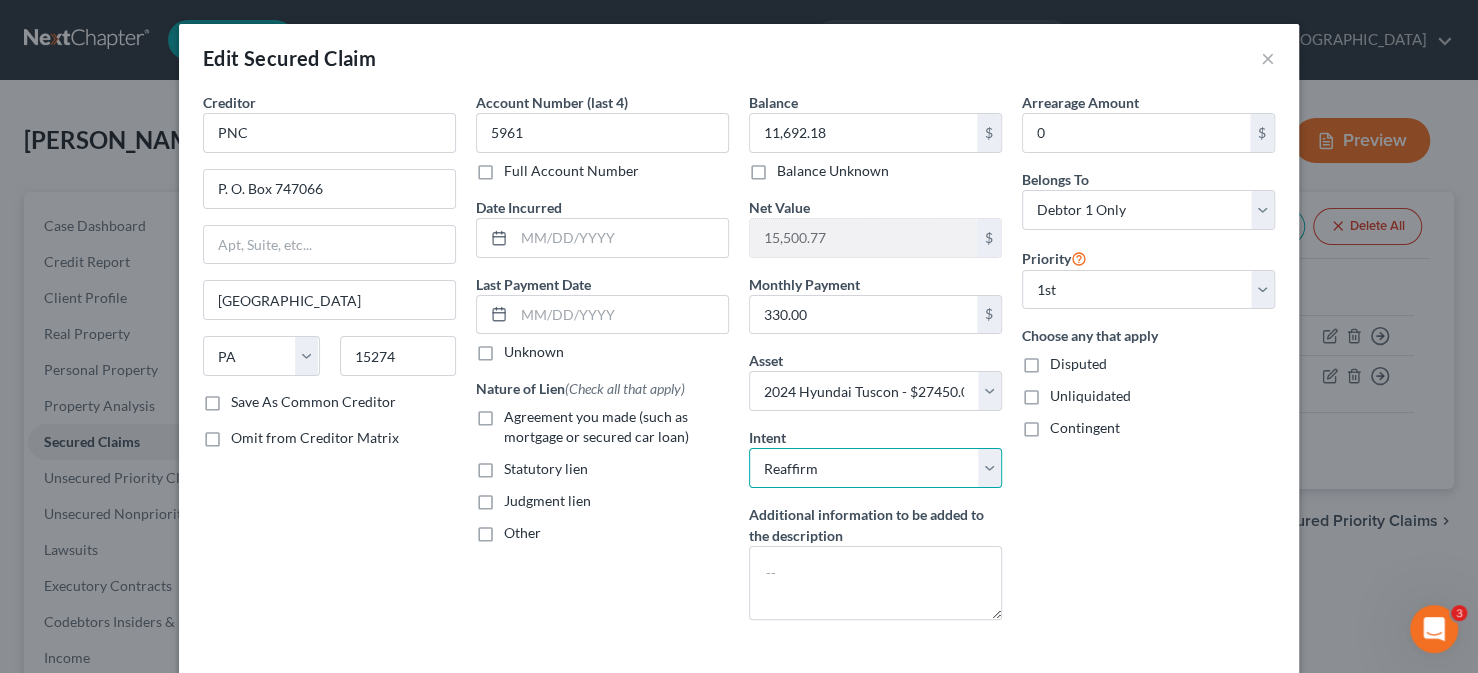 click on "Select Surrender Redeem Reaffirm Avoid Other" at bounding box center (875, 468) 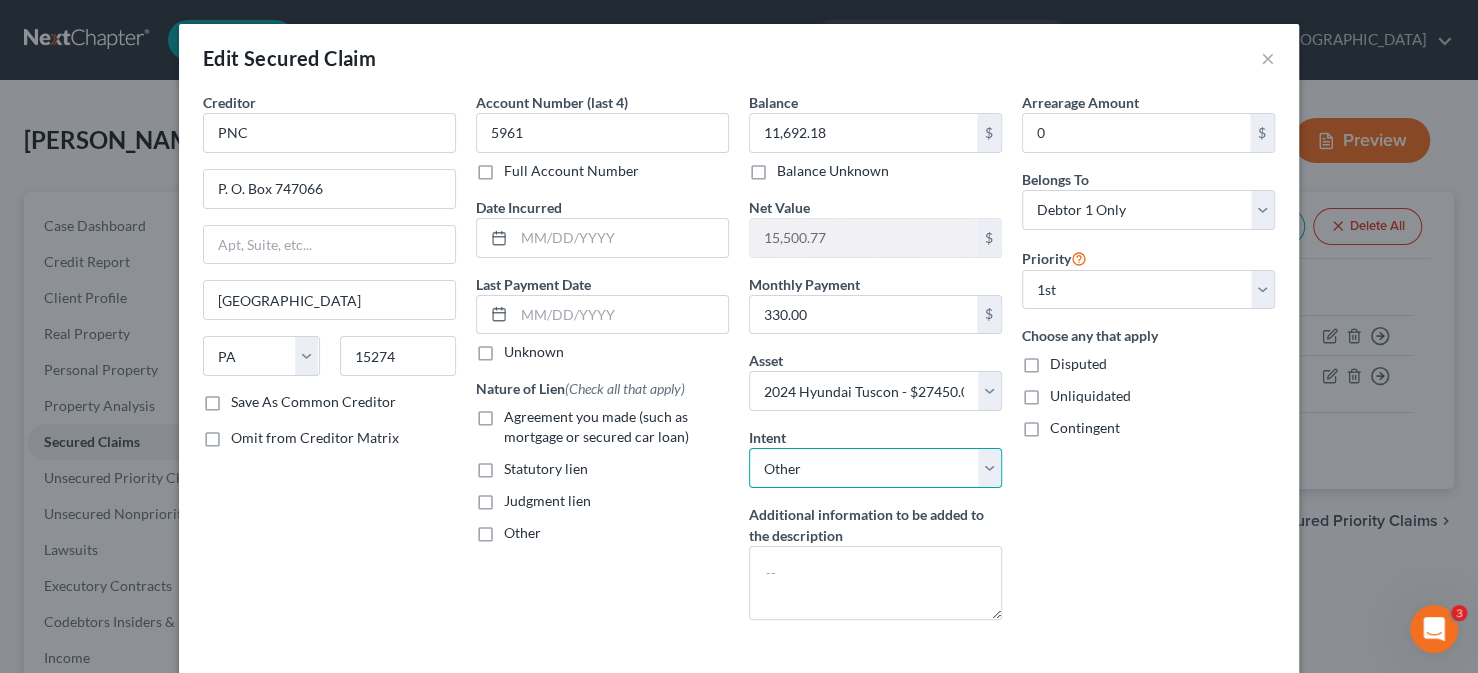 click on "Select Surrender Redeem Reaffirm Avoid Other" at bounding box center (875, 468) 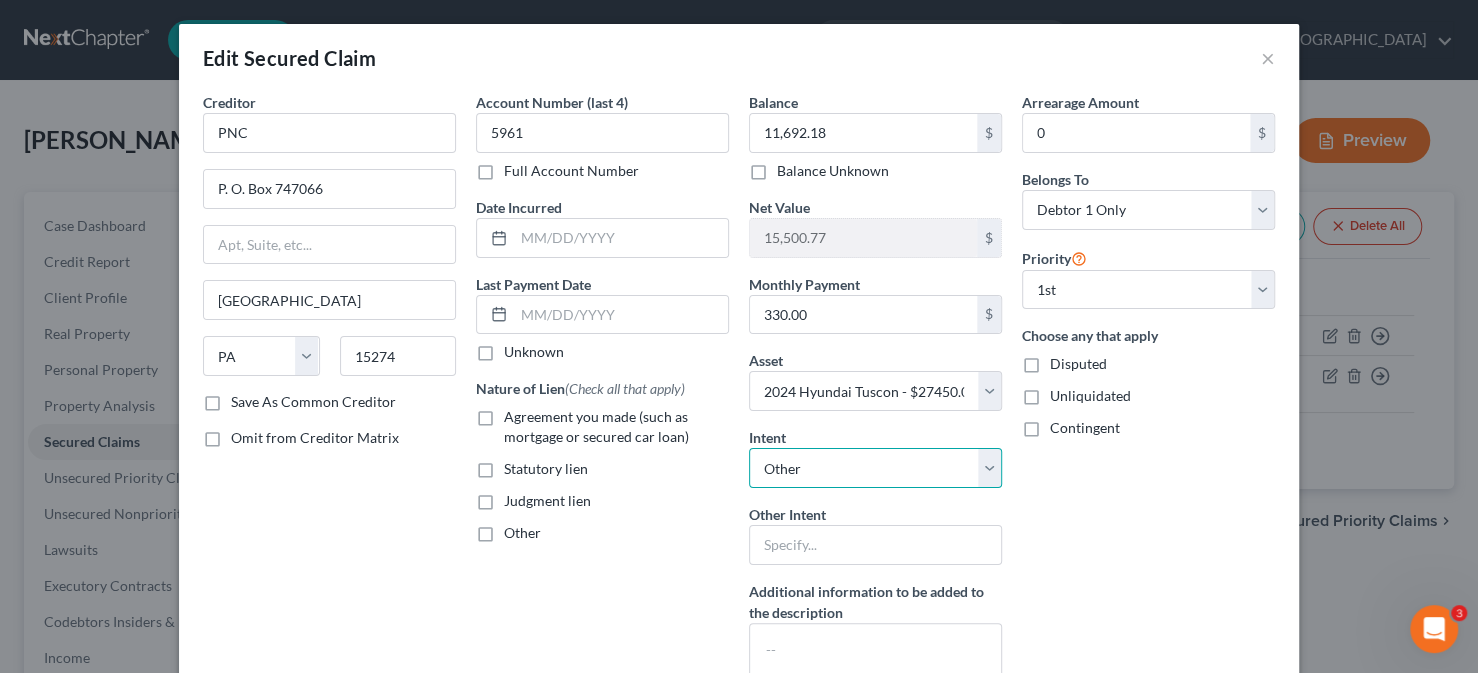 click on "Select Surrender Redeem Reaffirm Avoid Other" at bounding box center [875, 468] 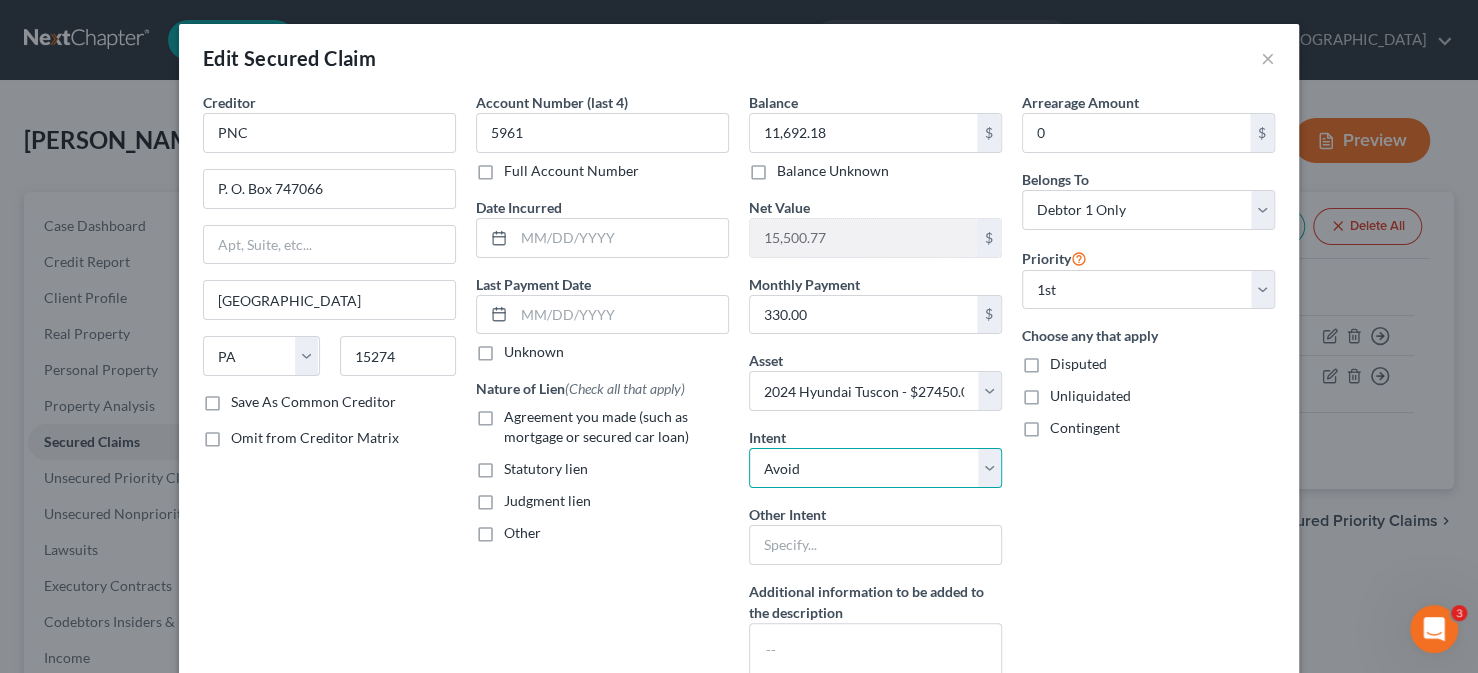 click on "Select Surrender Redeem Reaffirm Avoid Other" at bounding box center (875, 468) 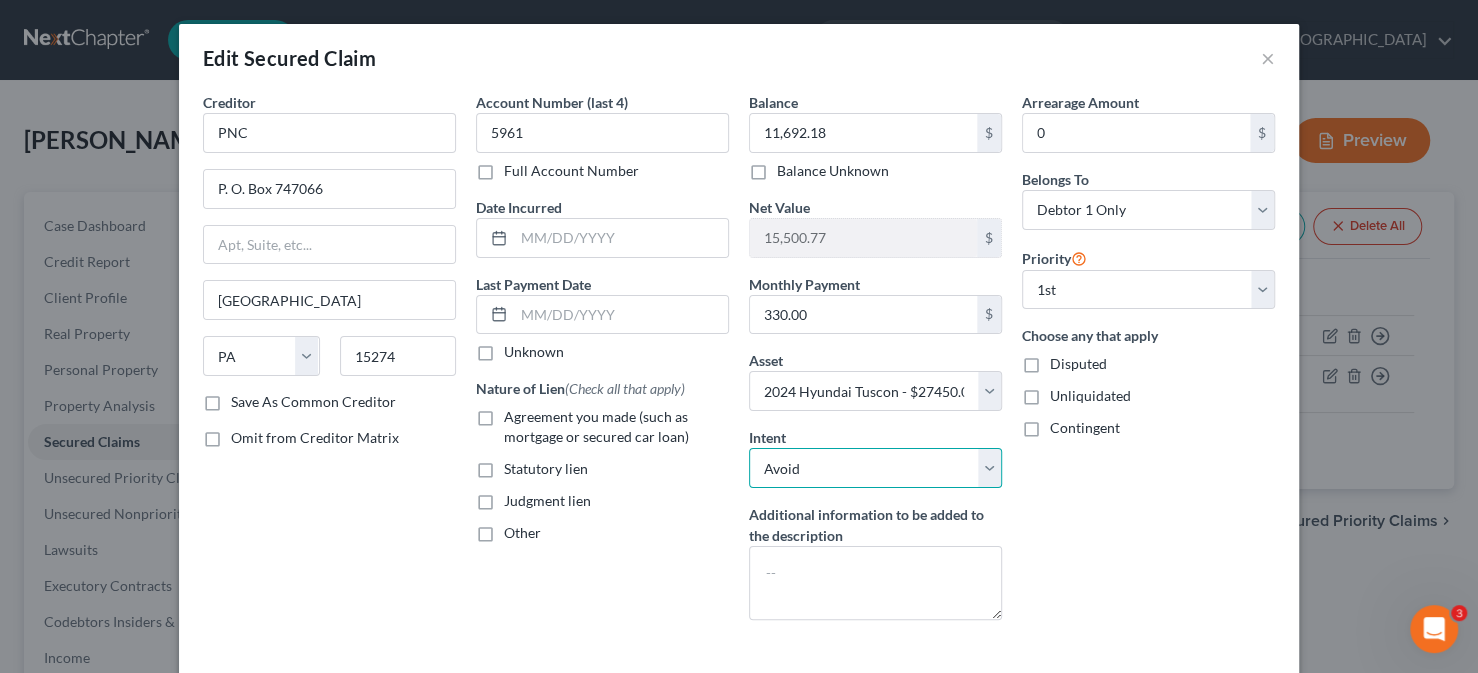 click on "Select Surrender Redeem Reaffirm Avoid Other" at bounding box center [875, 468] 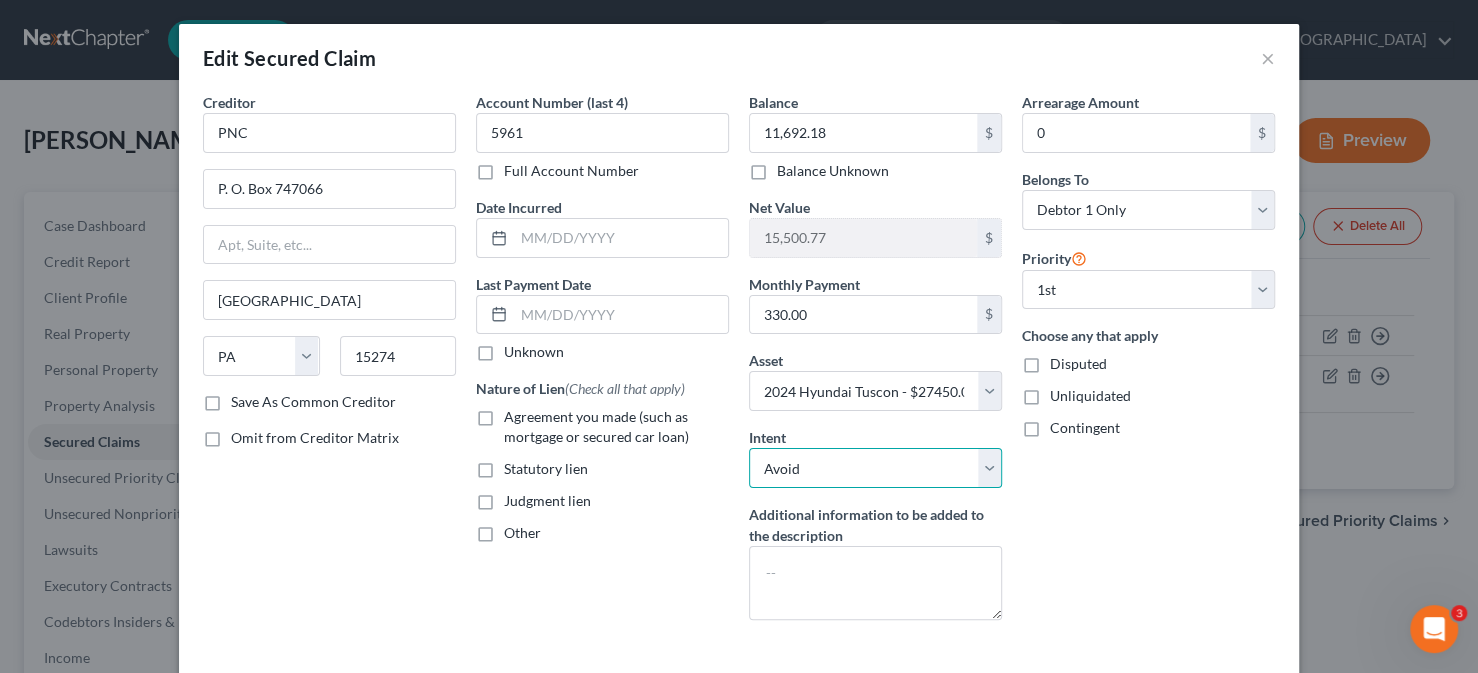 select on "2" 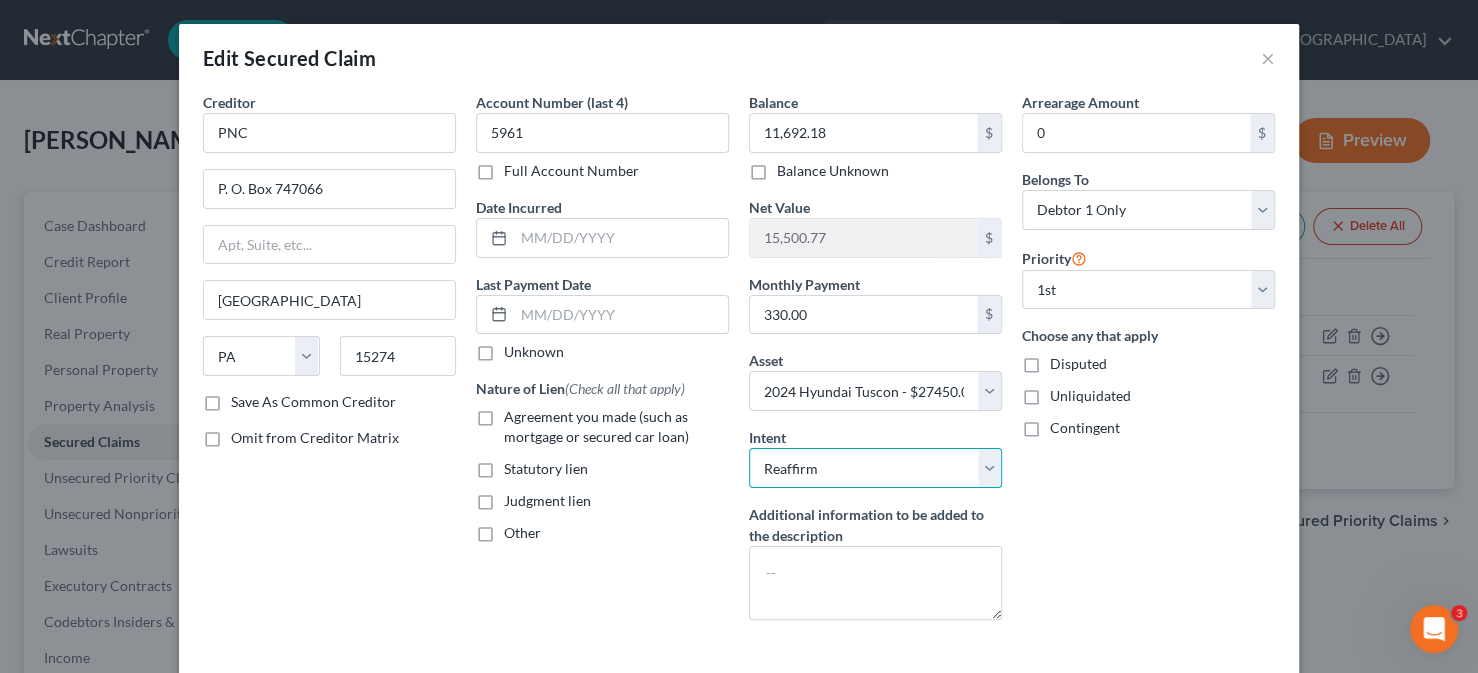 click on "Select Surrender Redeem Reaffirm Avoid Other" at bounding box center [875, 468] 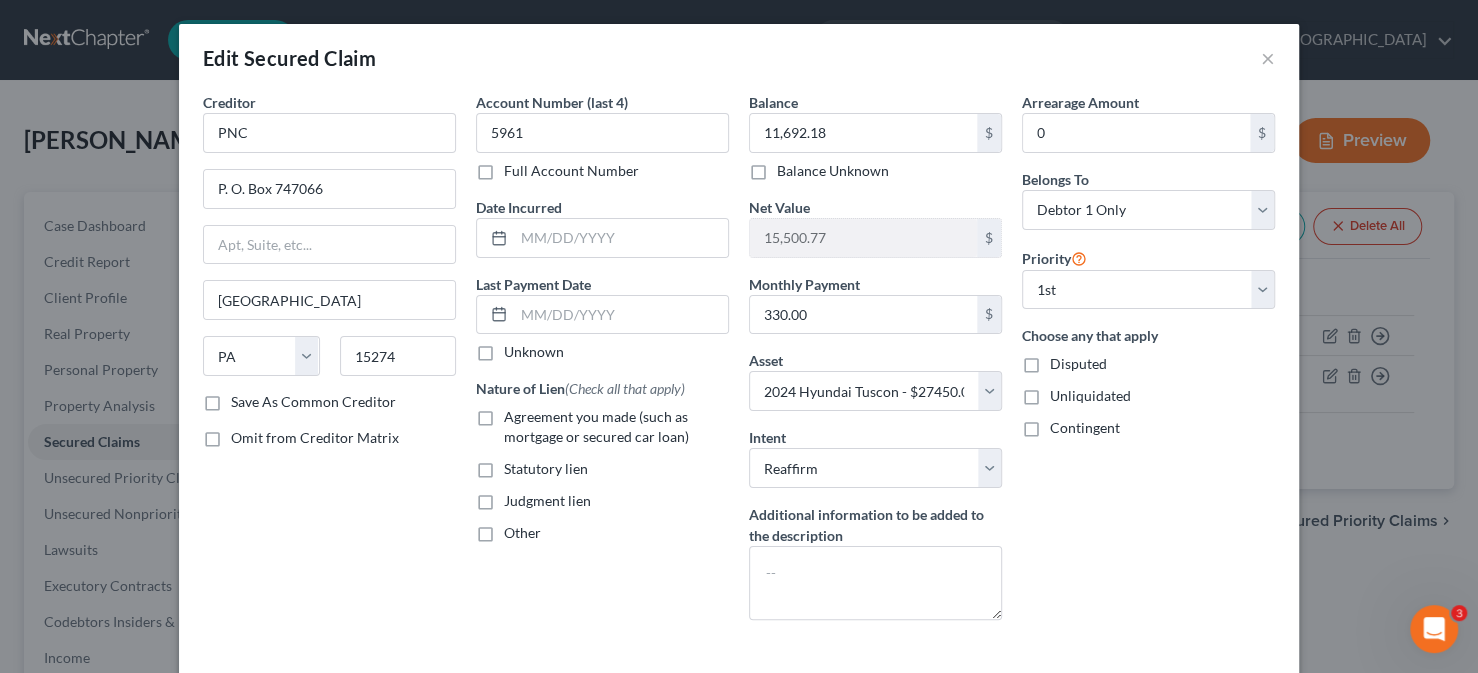 click on "Account Number (last 4)
5961
Full Account Number
Date Incurred         Last Payment Date         Unknown Nature of Lien  (Check all that apply) Agreement you made (such as mortgage or secured car loan) Statutory lien Judgment lien Other" at bounding box center [602, 364] 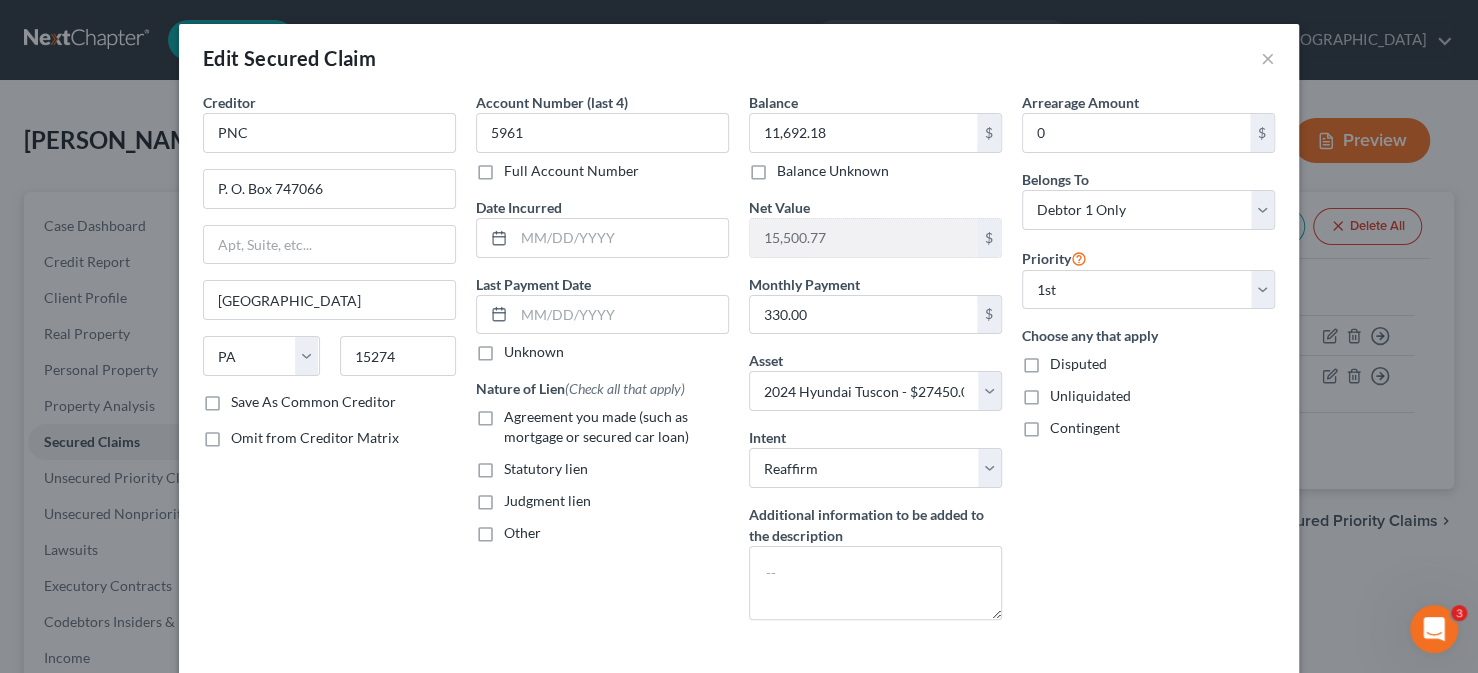 click on "Agreement you made (such as mortgage or secured car loan)" at bounding box center [518, 413] 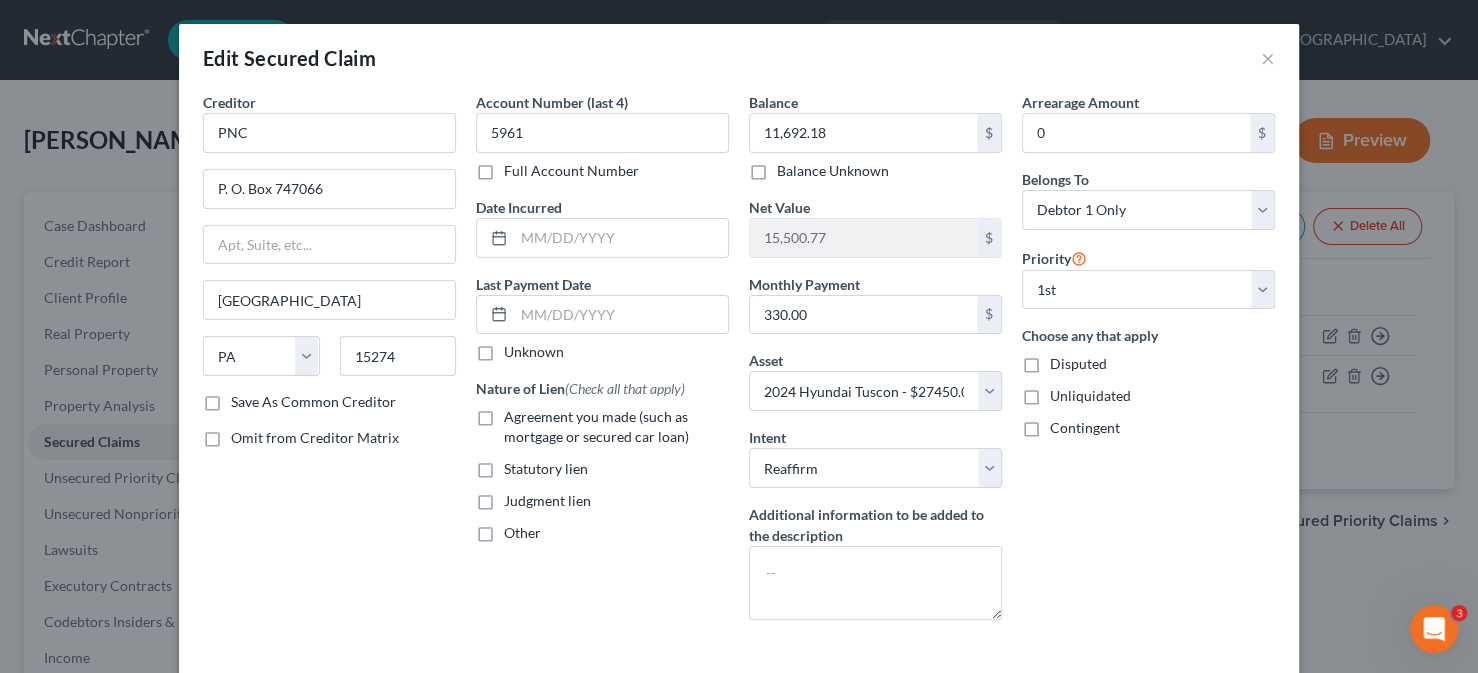 checkbox on "true" 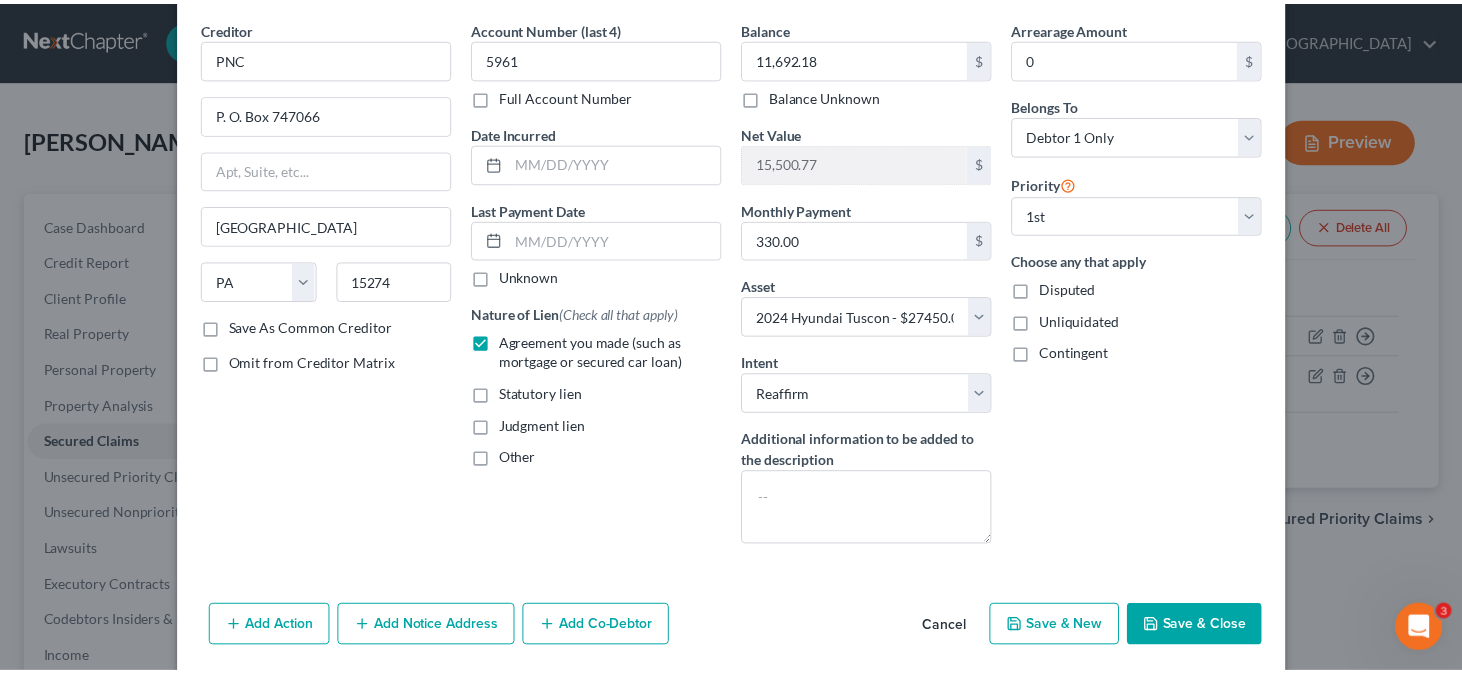 scroll, scrollTop: 143, scrollLeft: 0, axis: vertical 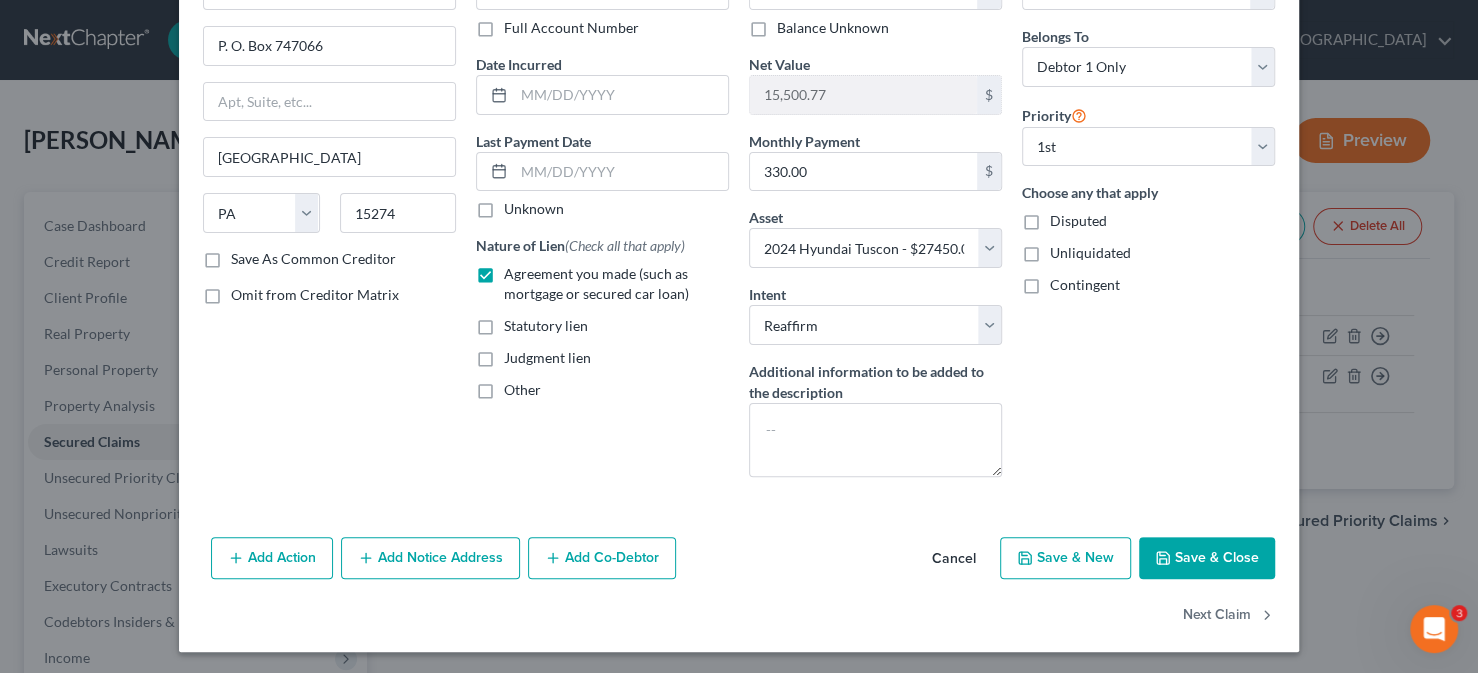 click 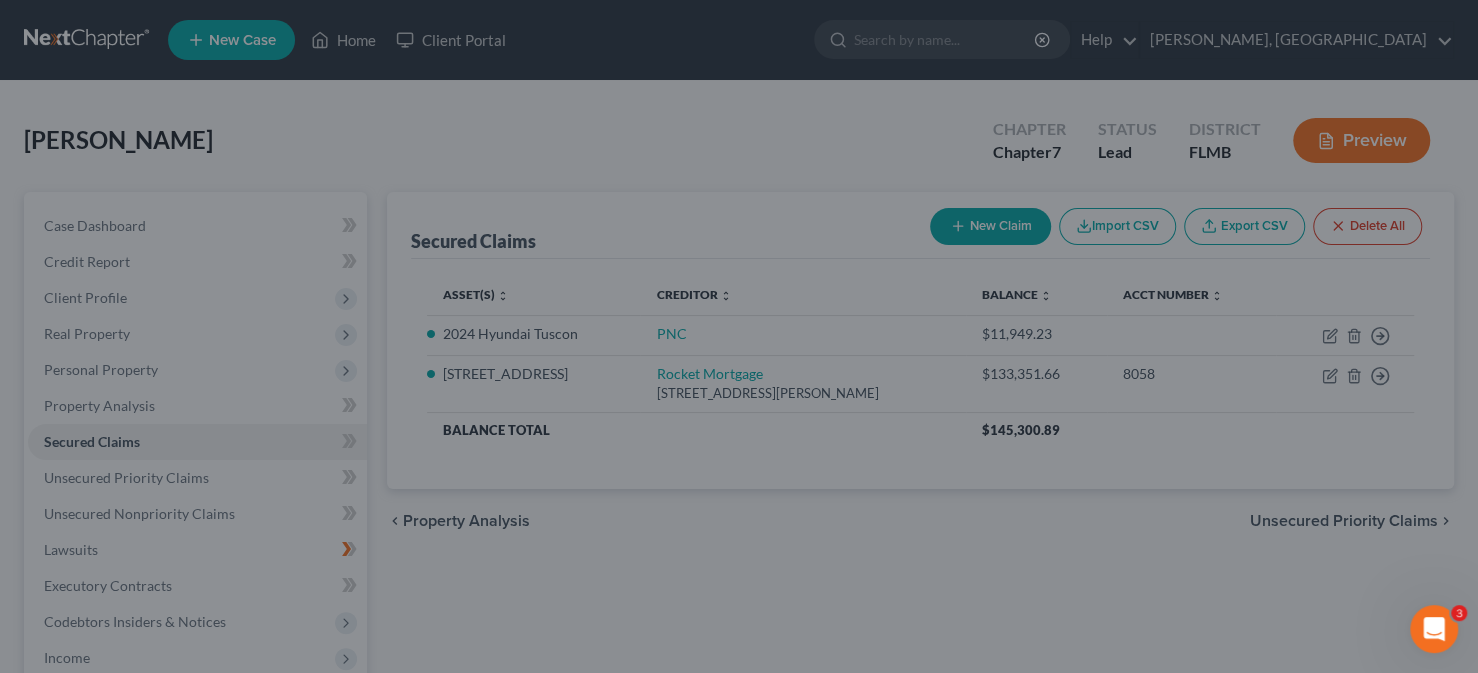 type on "15,757.82" 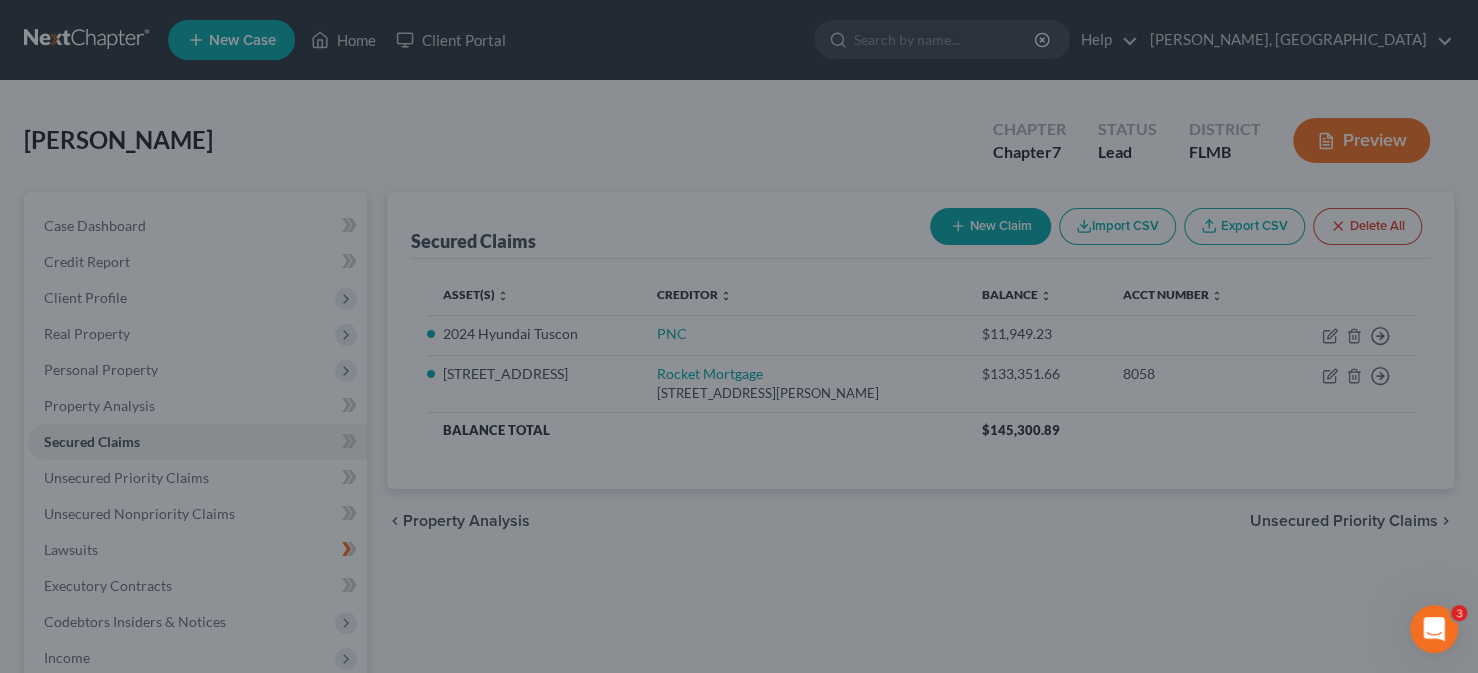 select on "11" 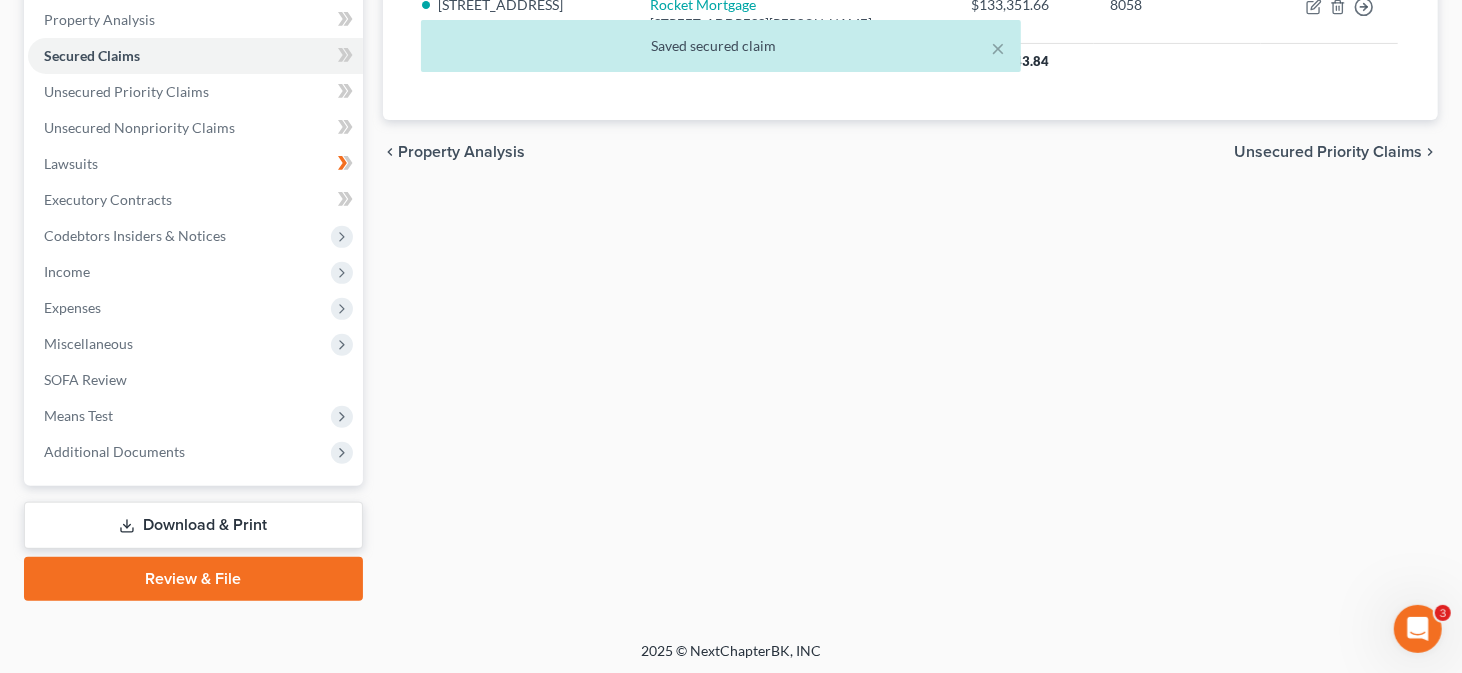 scroll, scrollTop: 286, scrollLeft: 0, axis: vertical 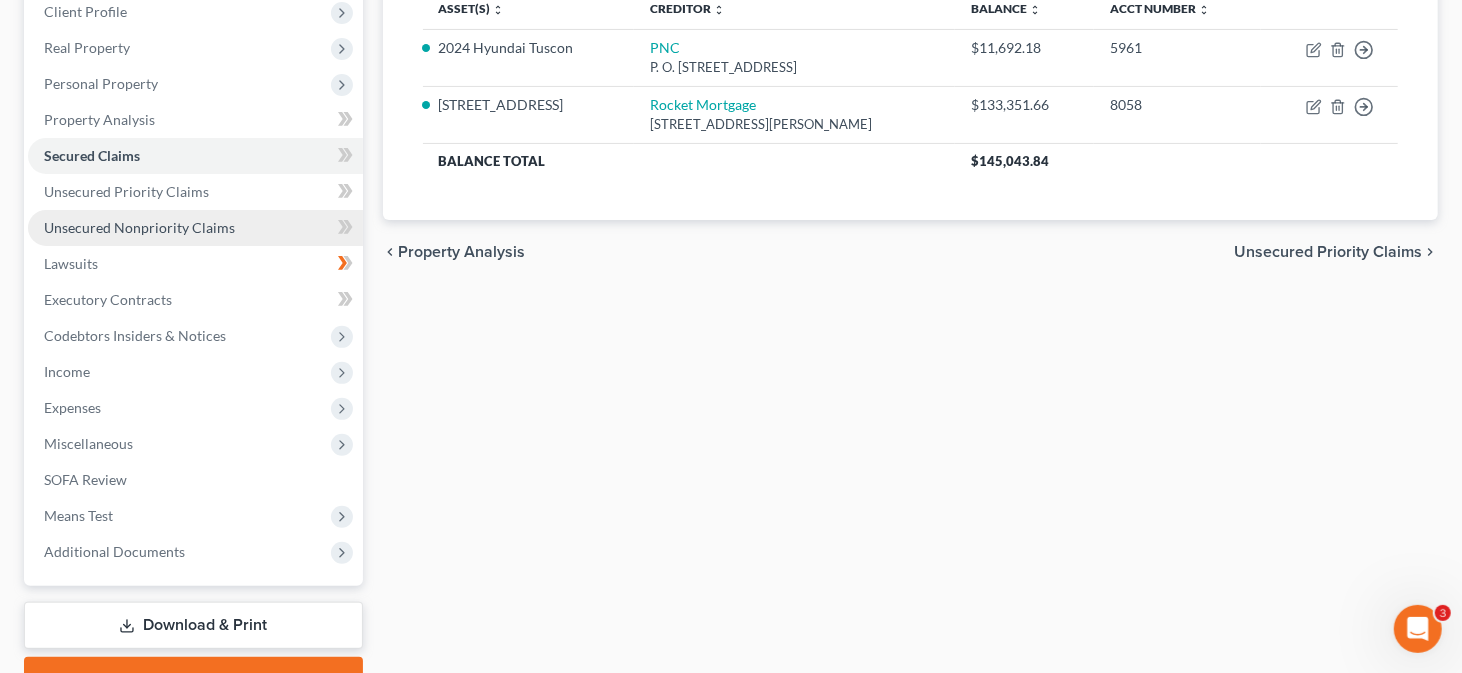 click on "Unsecured Nonpriority Claims" at bounding box center (139, 227) 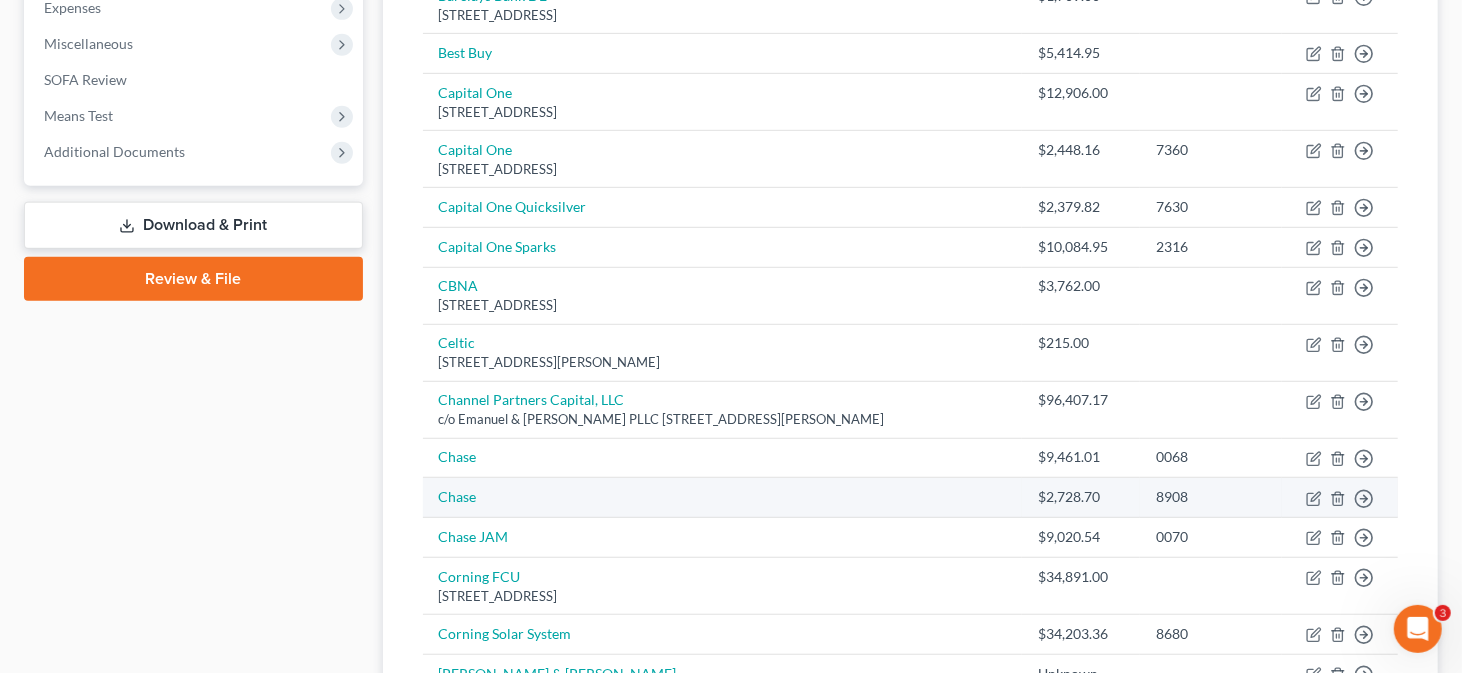 scroll, scrollTop: 700, scrollLeft: 0, axis: vertical 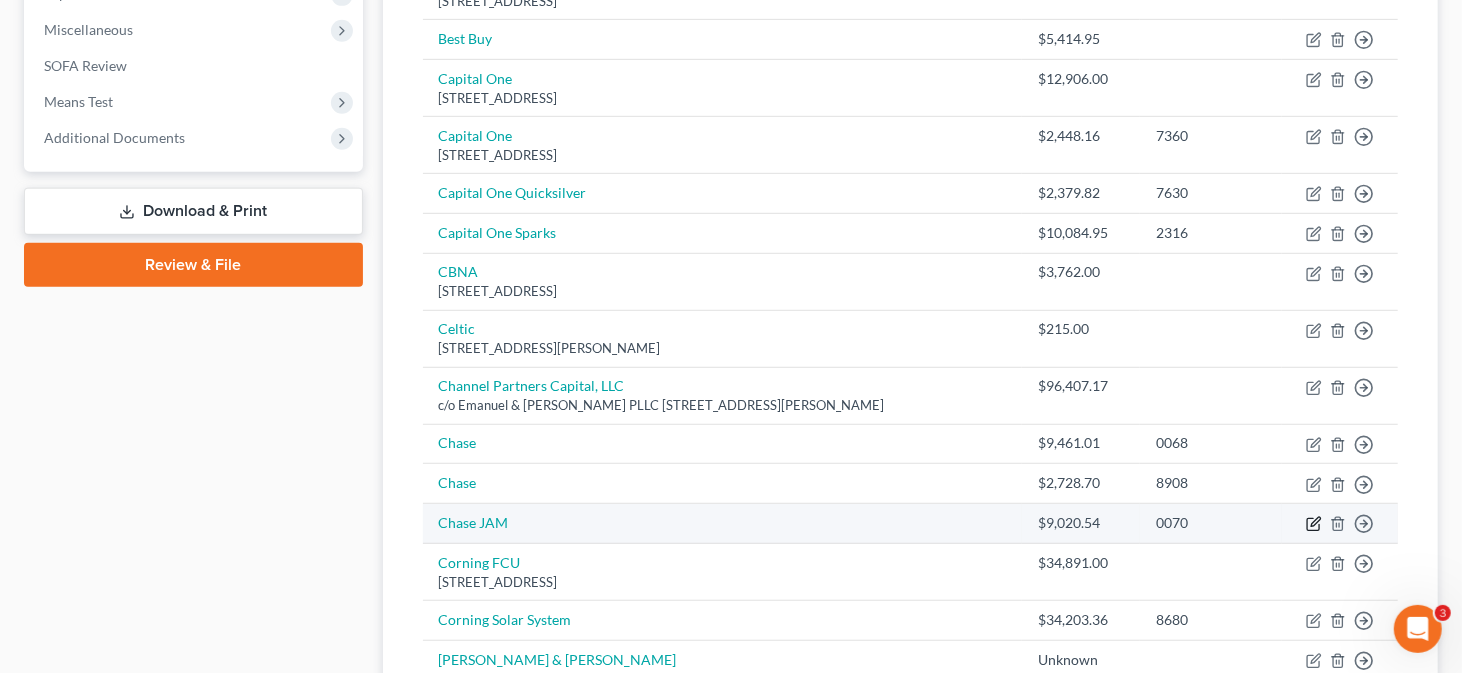 click 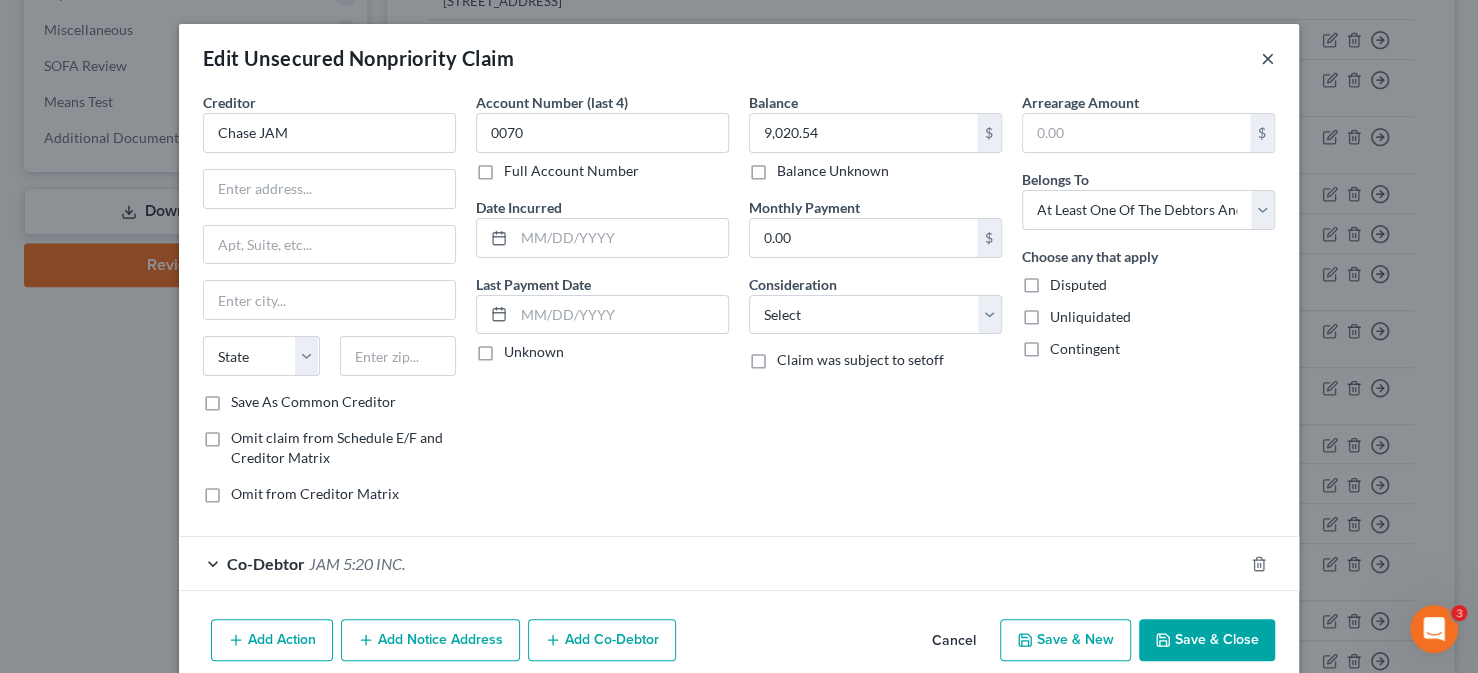 click on "×" at bounding box center [1268, 58] 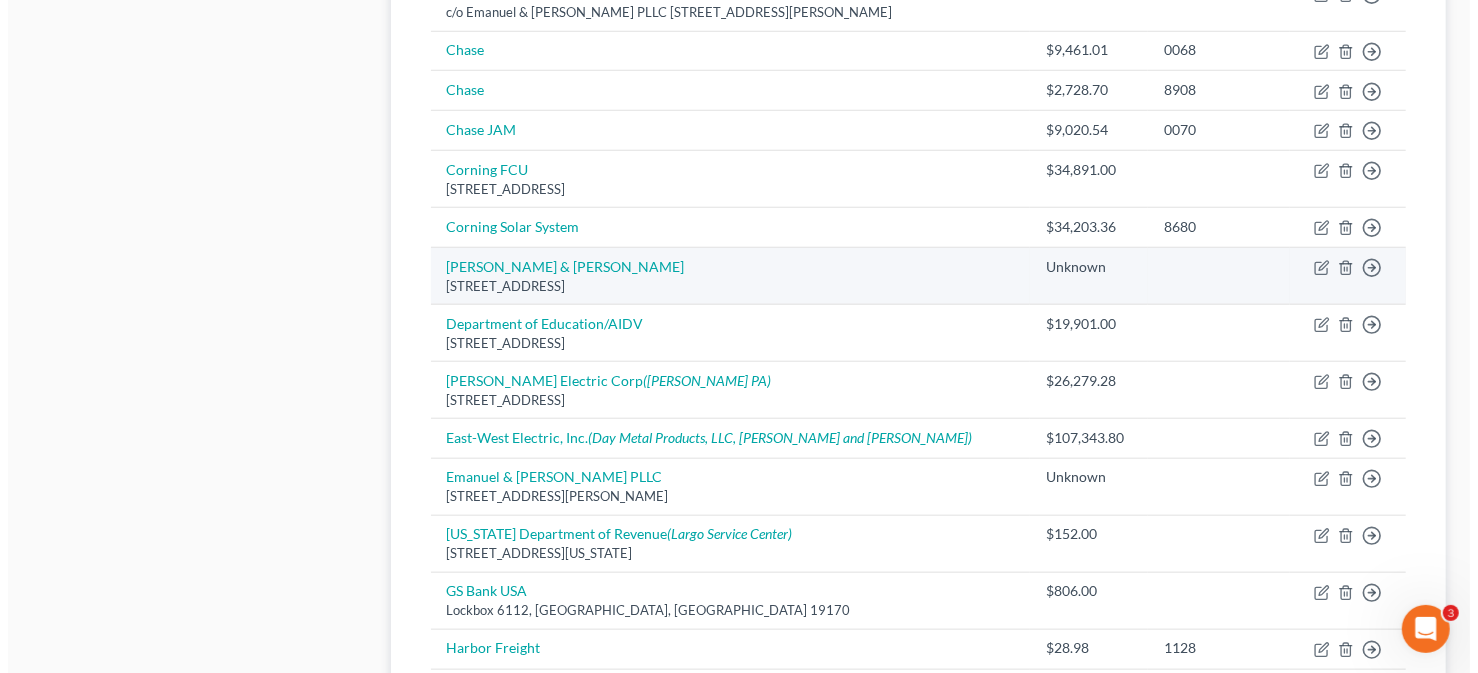scroll, scrollTop: 1200, scrollLeft: 0, axis: vertical 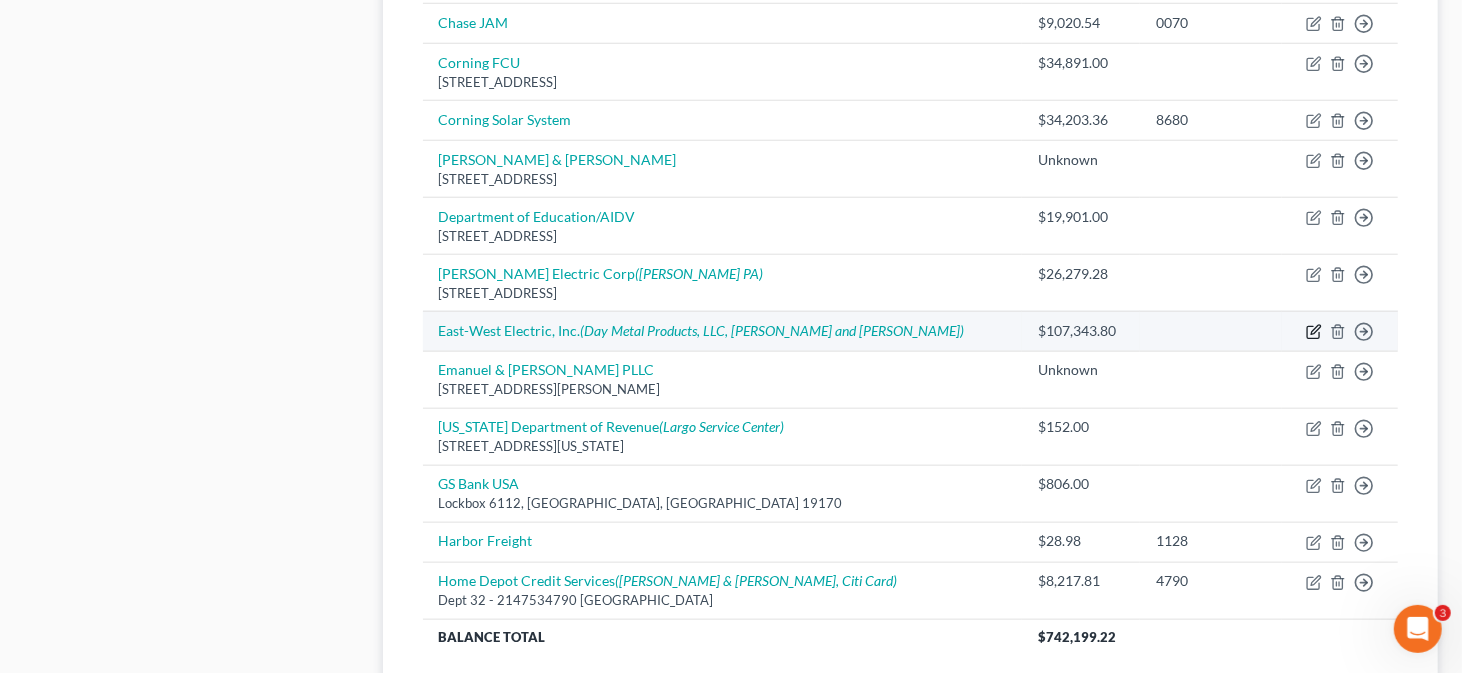 click 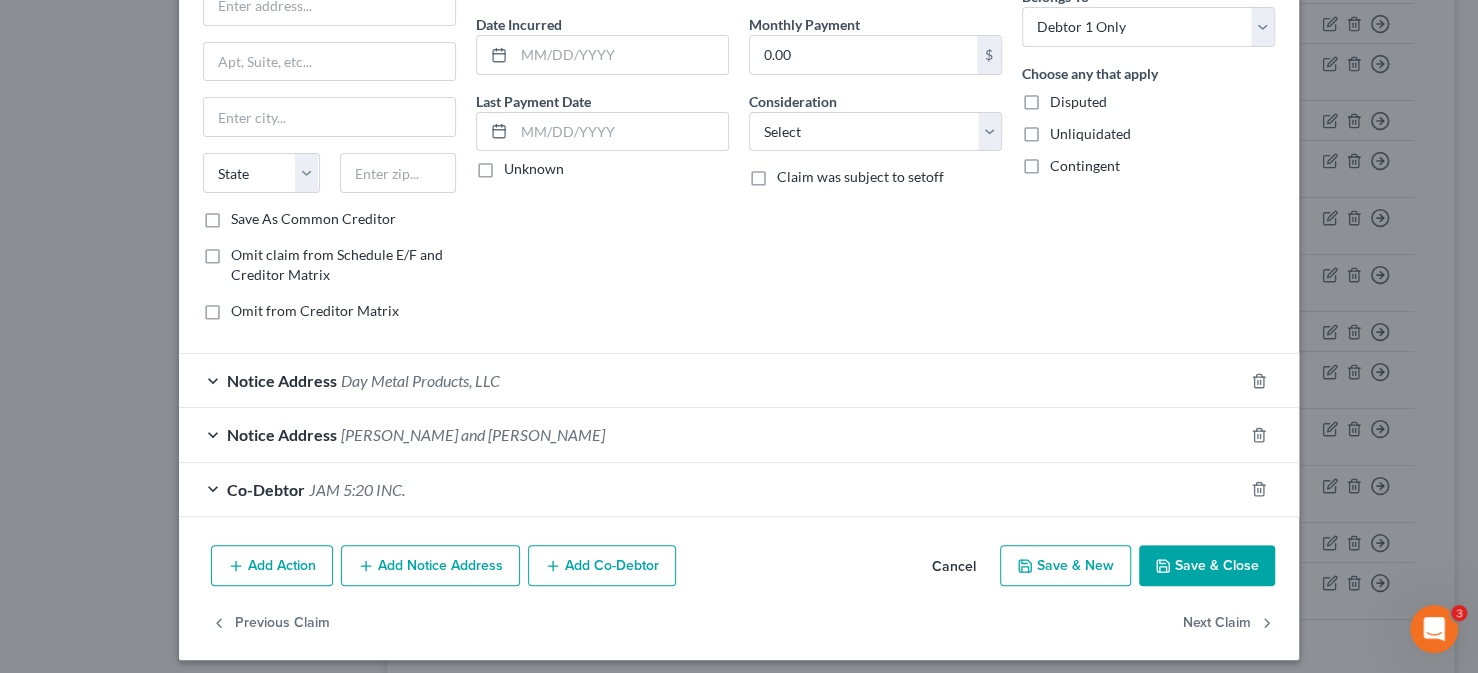 scroll, scrollTop: 190, scrollLeft: 0, axis: vertical 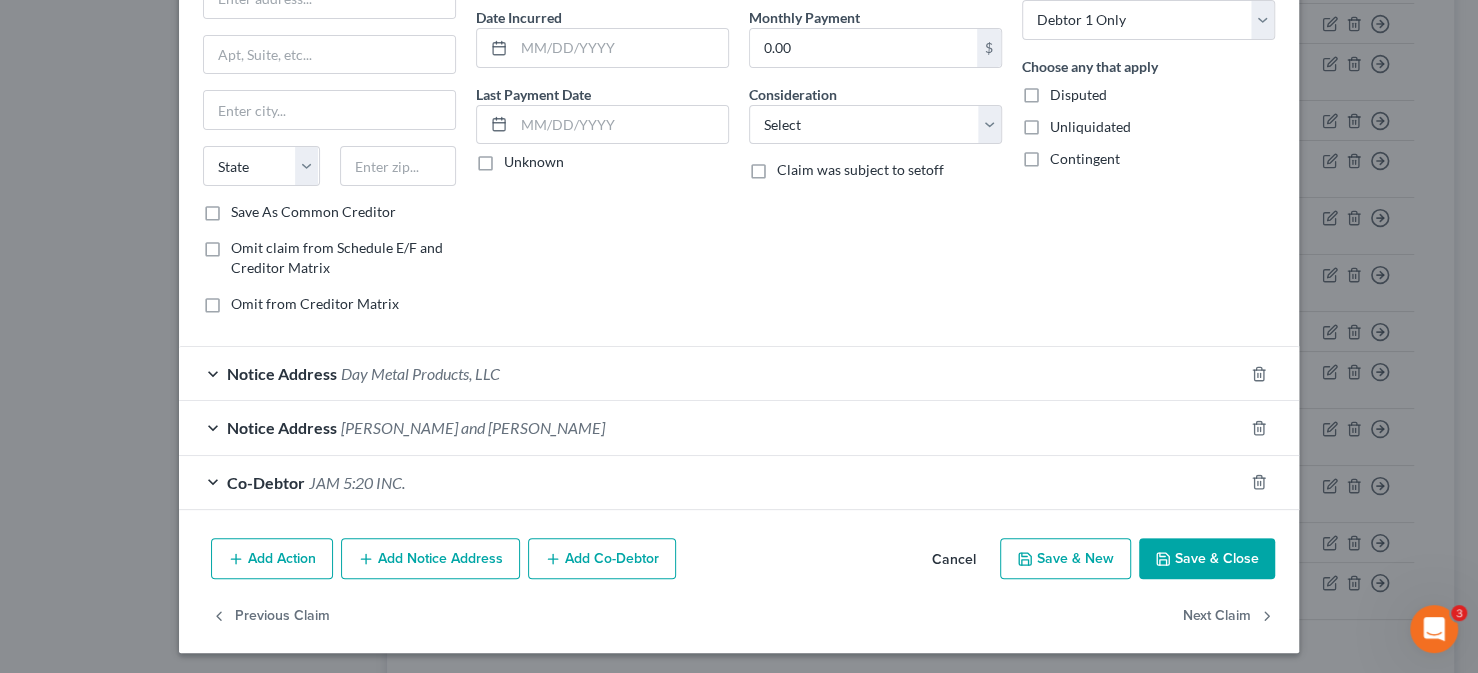 click on "Notice Address [PERSON_NAME] and [PERSON_NAME]" at bounding box center (711, 427) 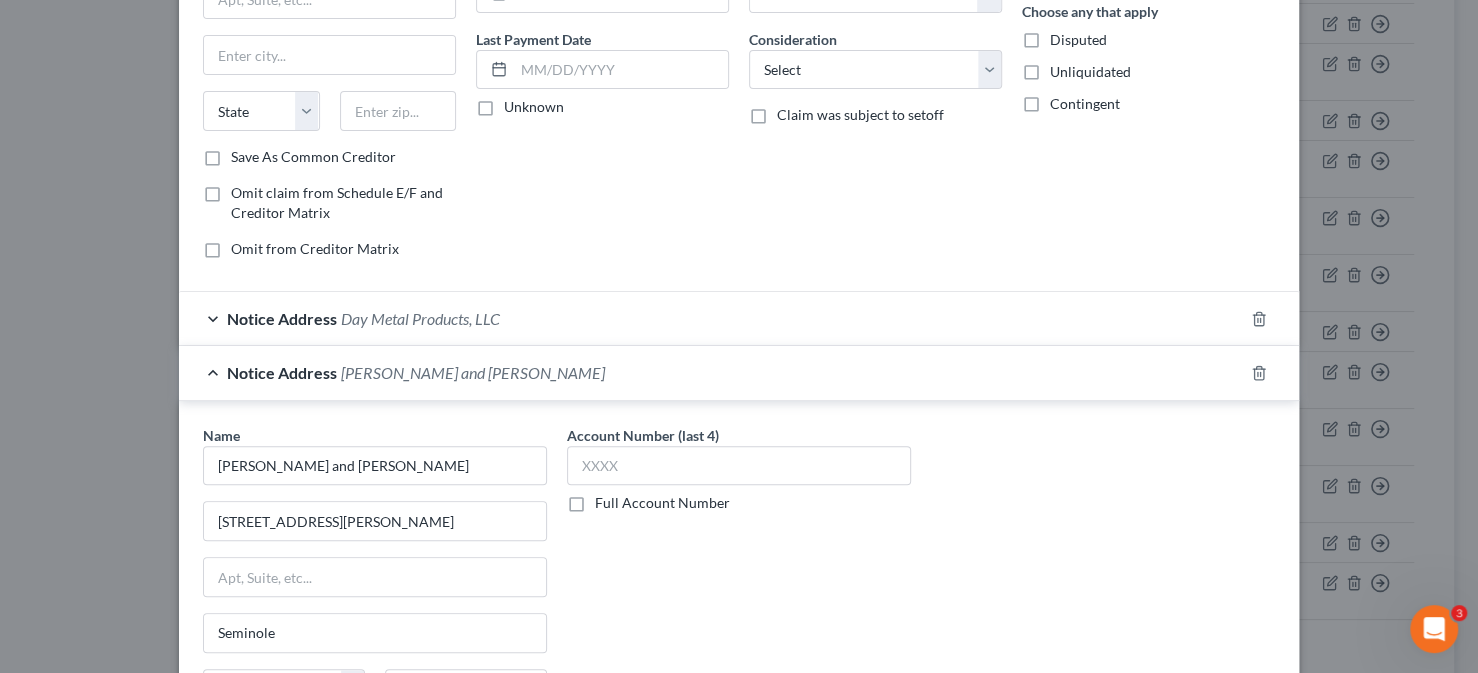 scroll, scrollTop: 290, scrollLeft: 0, axis: vertical 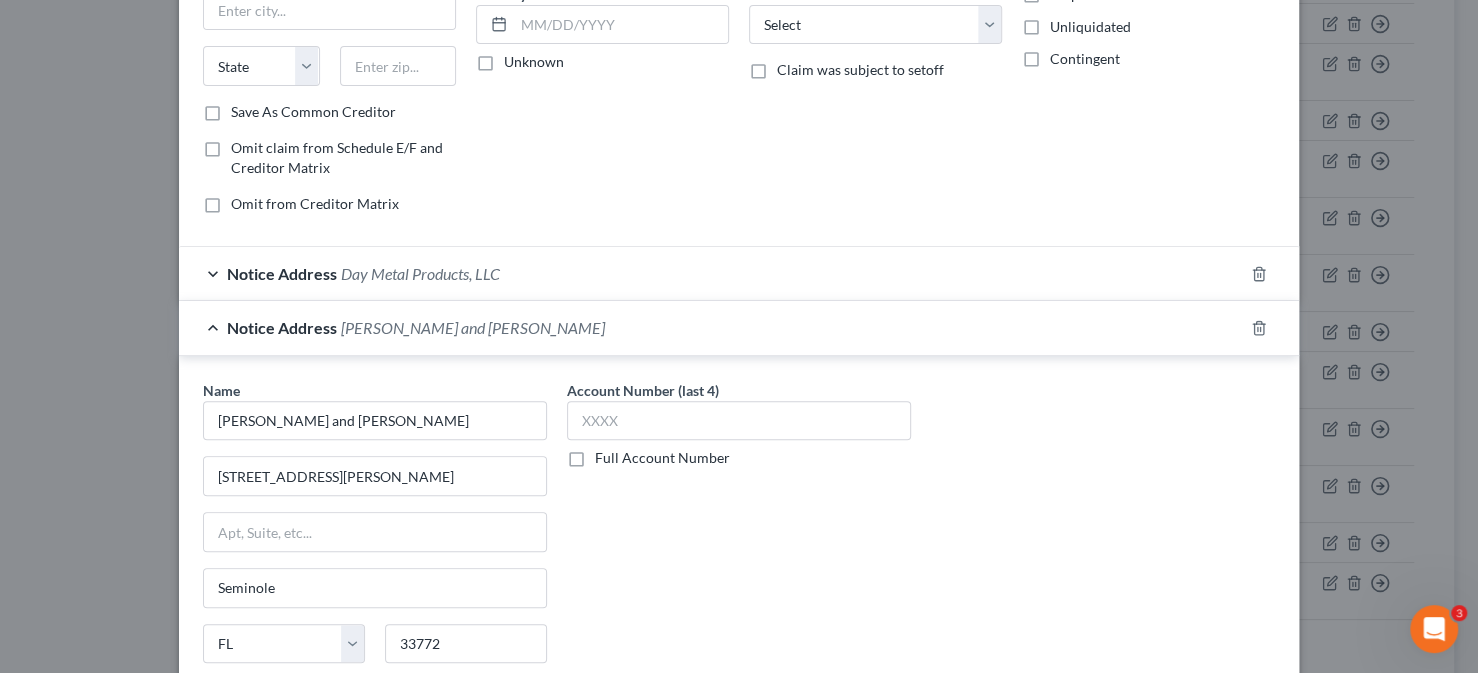 click on "Notice Address Day Metal Products, LLC" at bounding box center [711, 273] 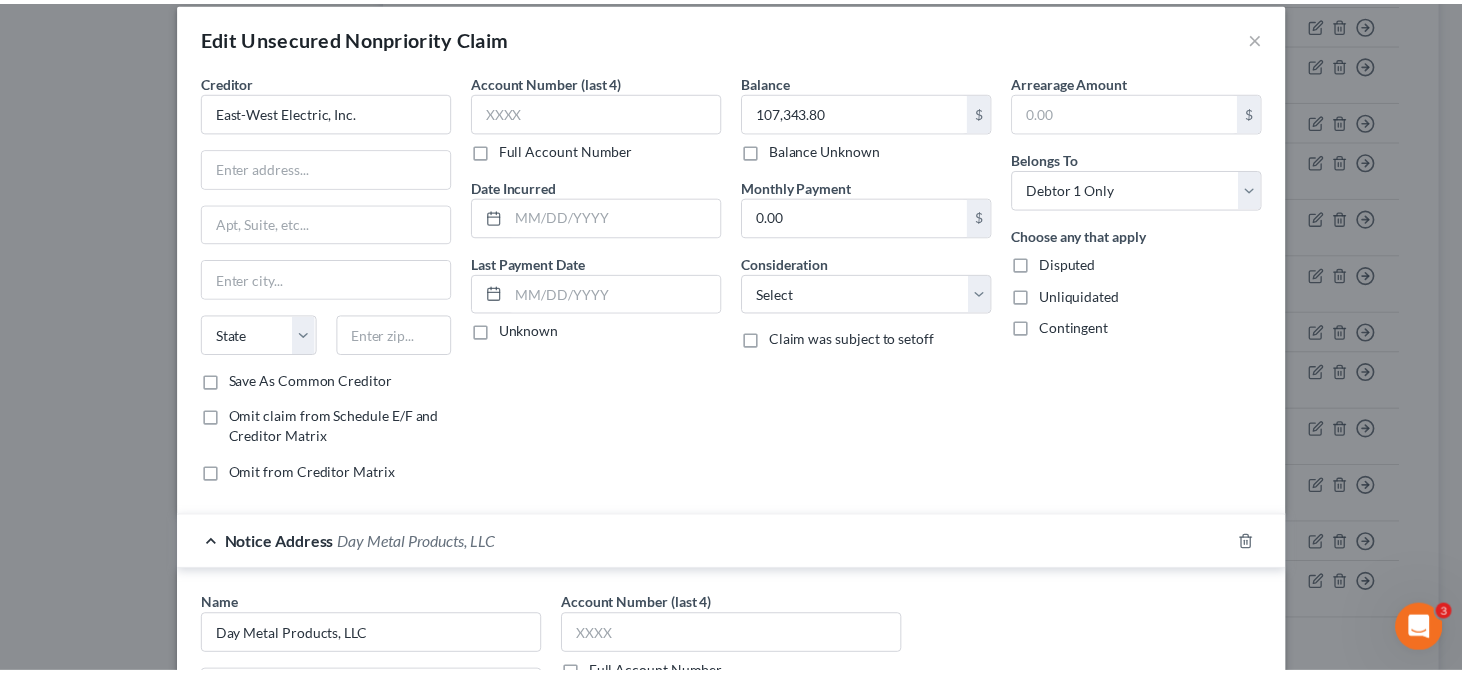 scroll, scrollTop: 0, scrollLeft: 0, axis: both 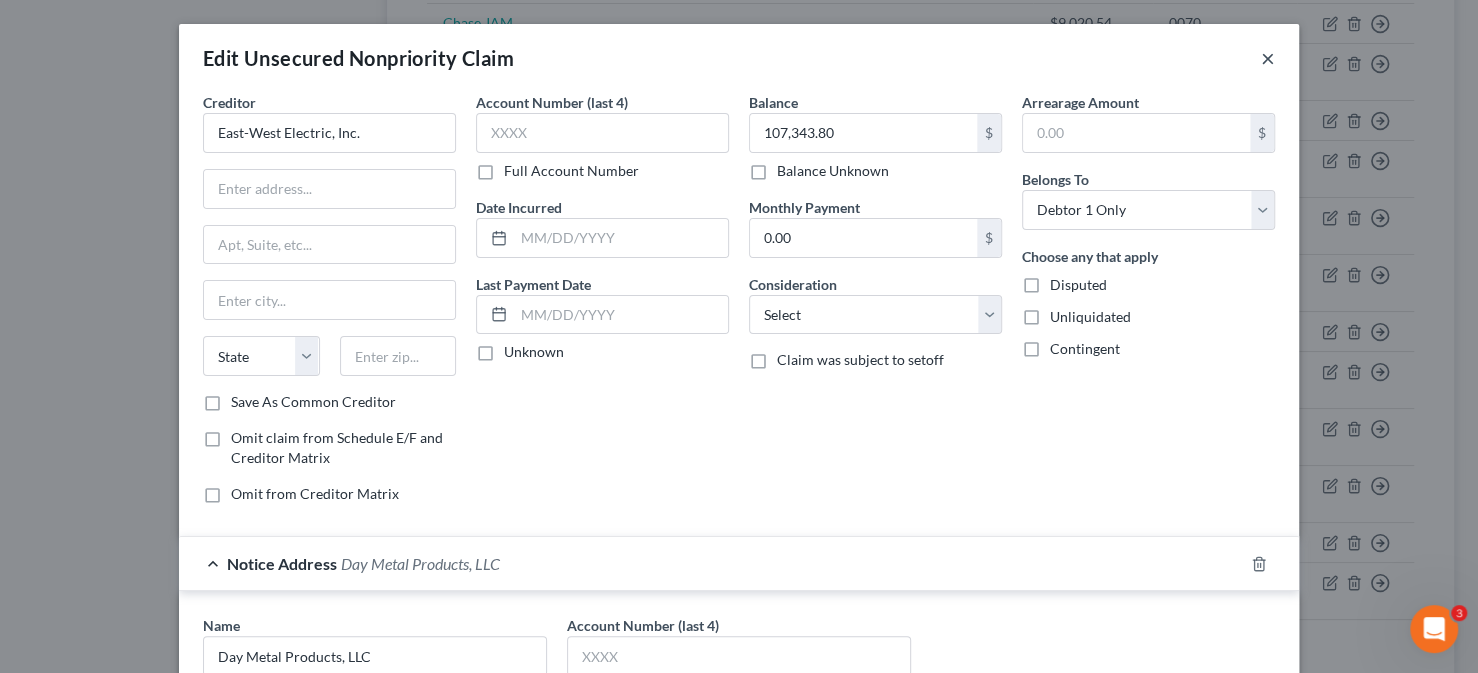click on "×" at bounding box center (1268, 58) 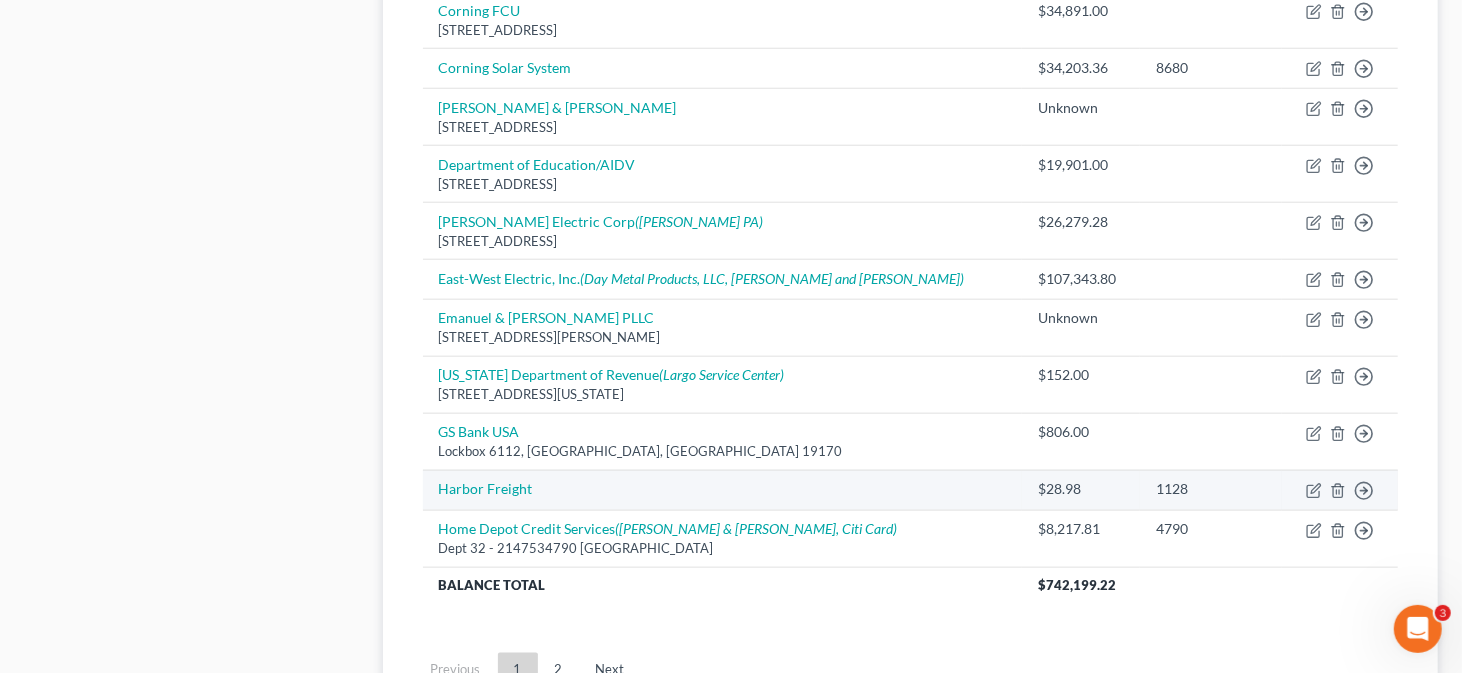 scroll, scrollTop: 1300, scrollLeft: 0, axis: vertical 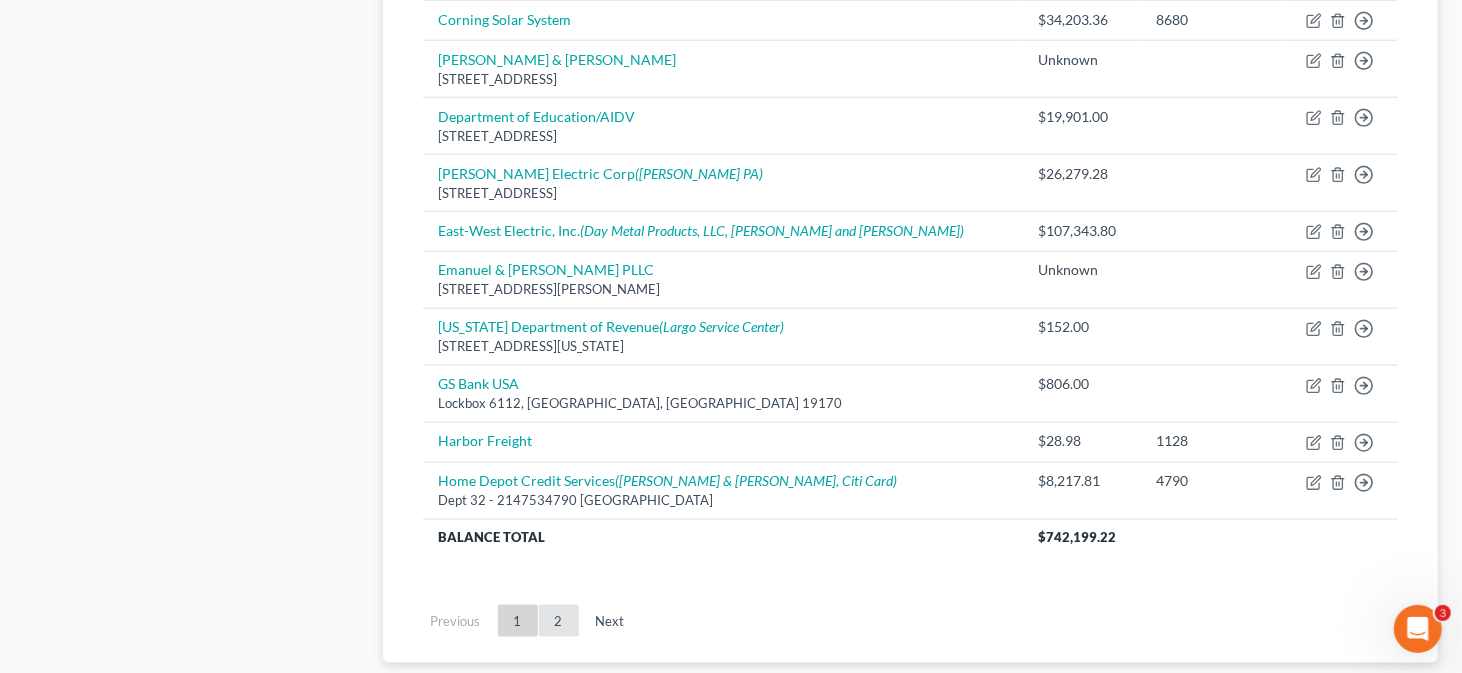 click on "2" at bounding box center (559, 621) 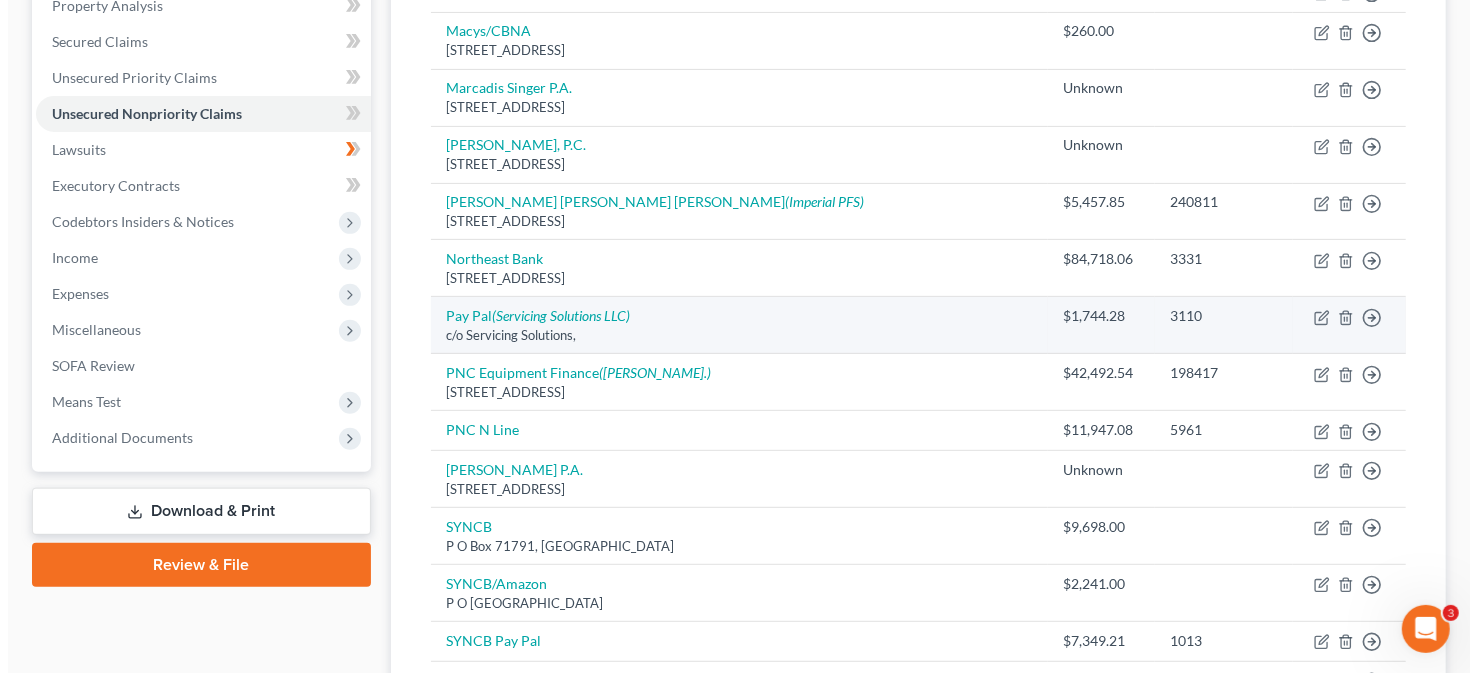 scroll, scrollTop: 400, scrollLeft: 0, axis: vertical 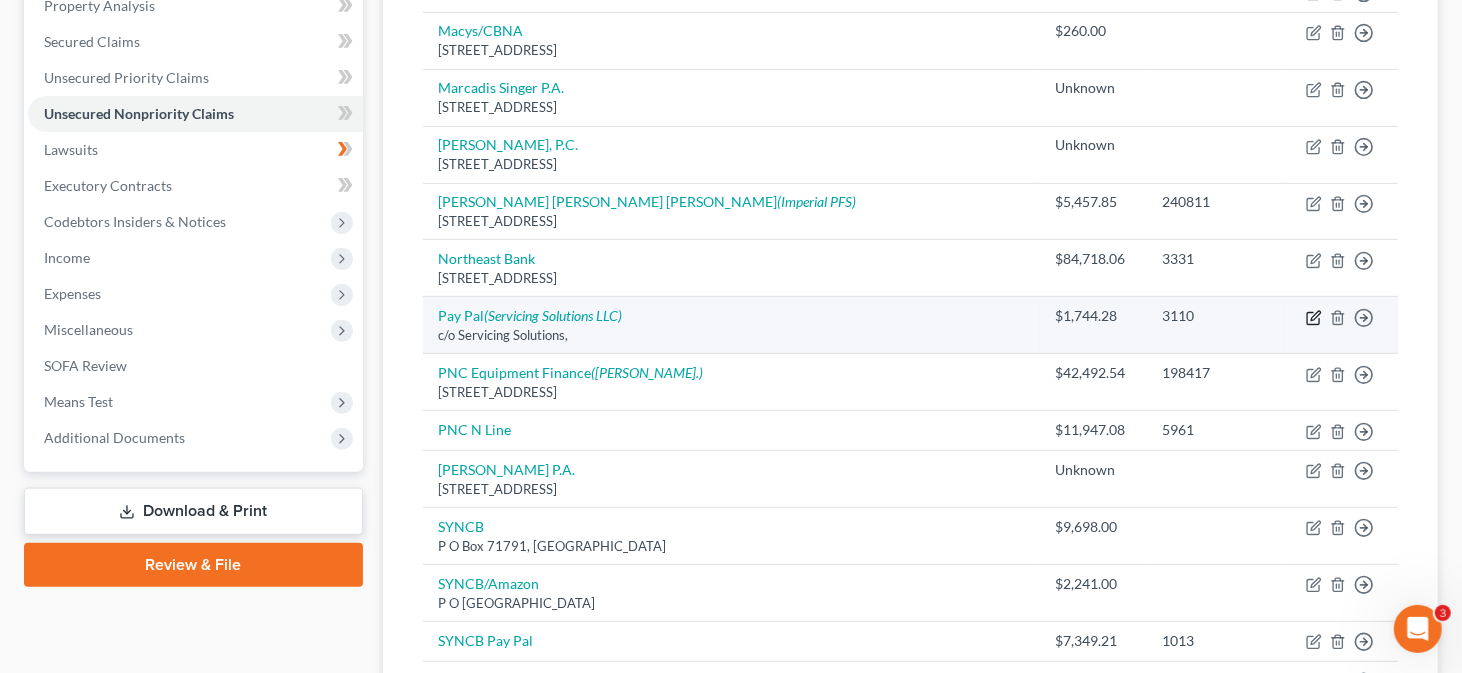 click 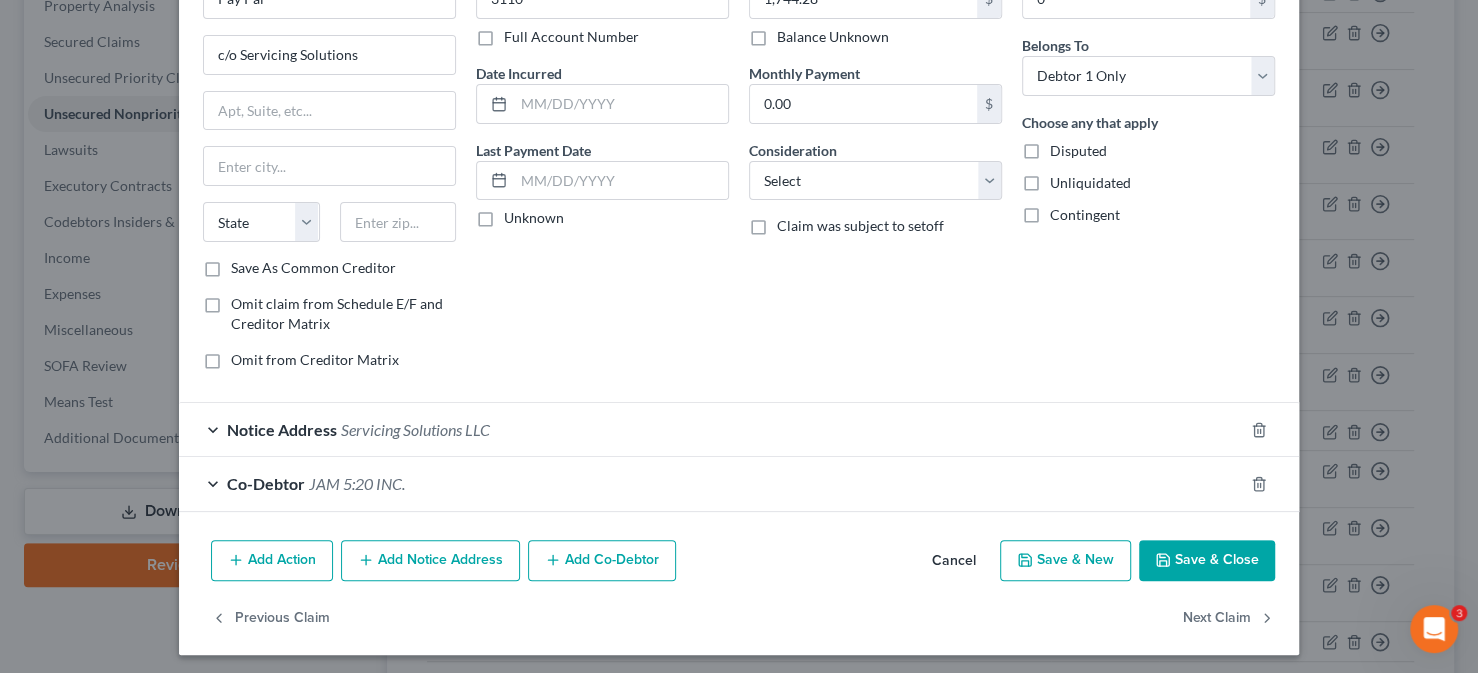 scroll, scrollTop: 136, scrollLeft: 0, axis: vertical 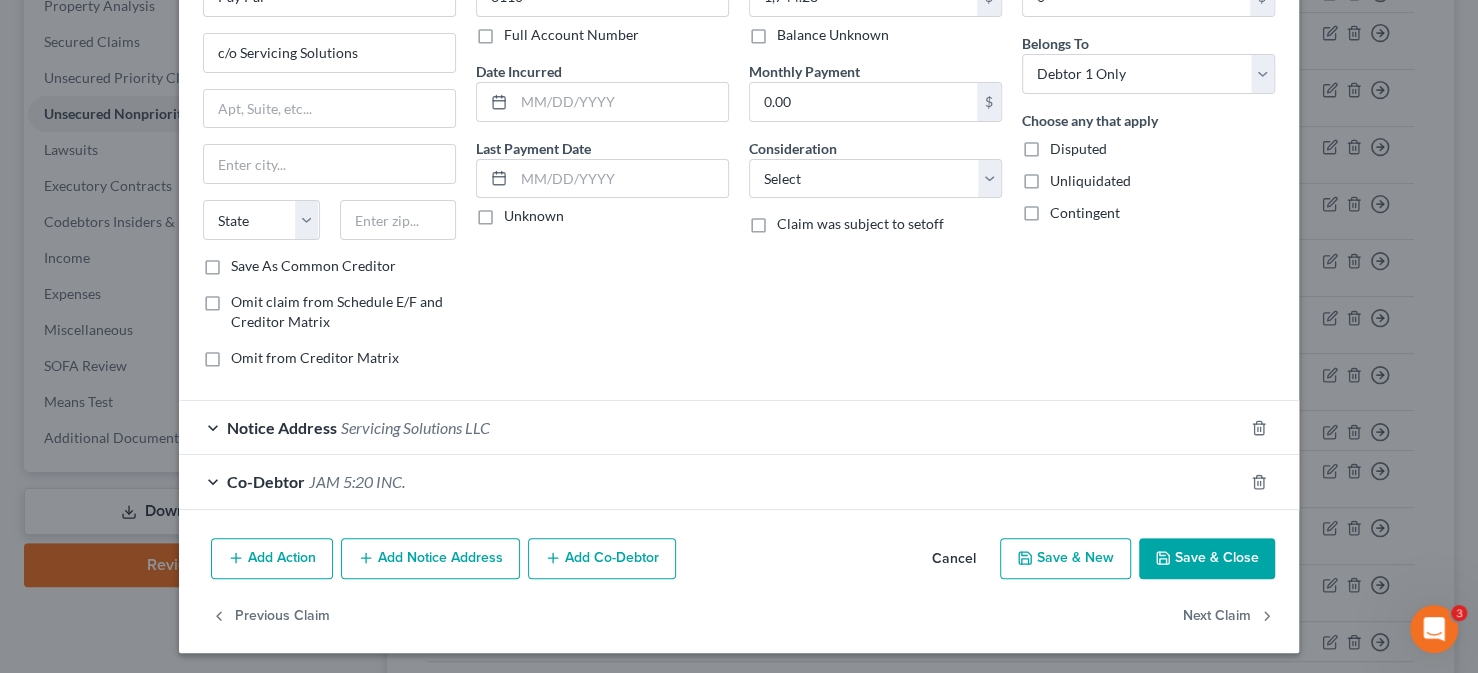 click on "Notice Address Servicing Solutions LLC" at bounding box center [711, 427] 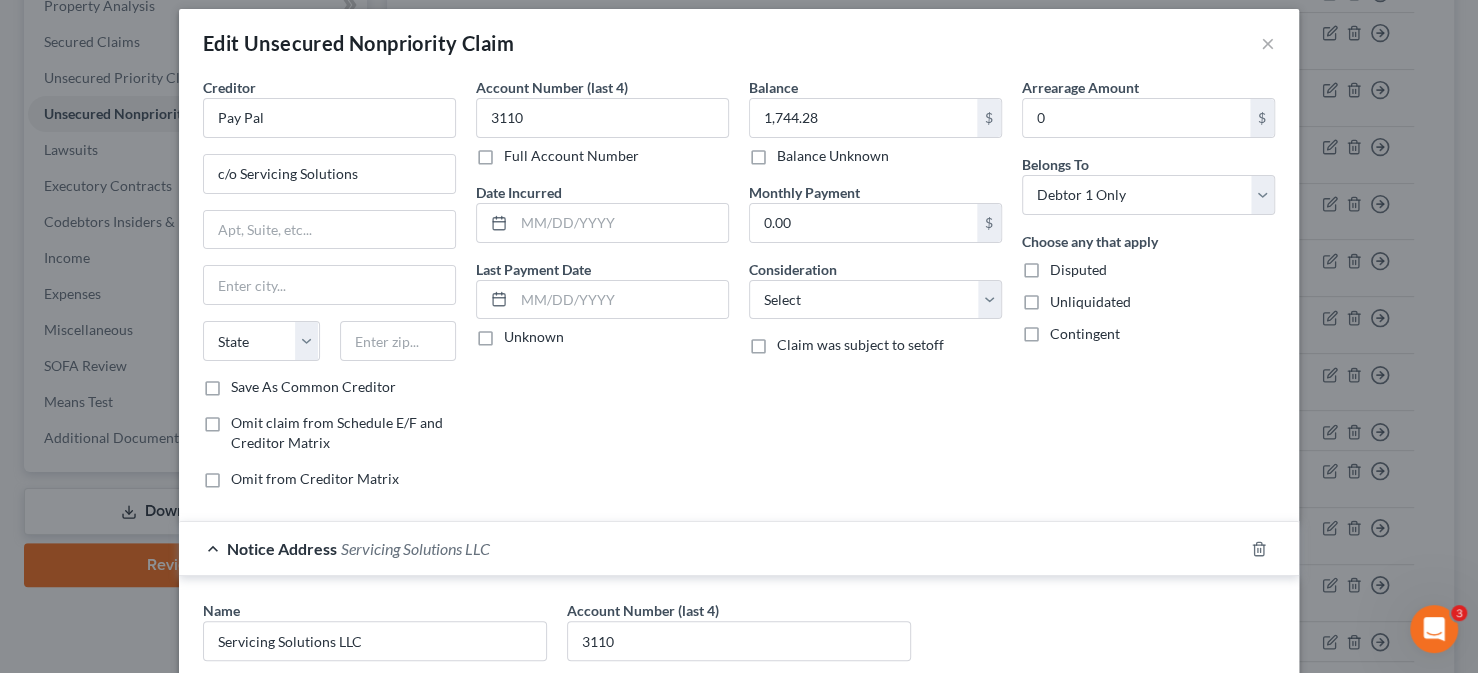 scroll, scrollTop: 0, scrollLeft: 0, axis: both 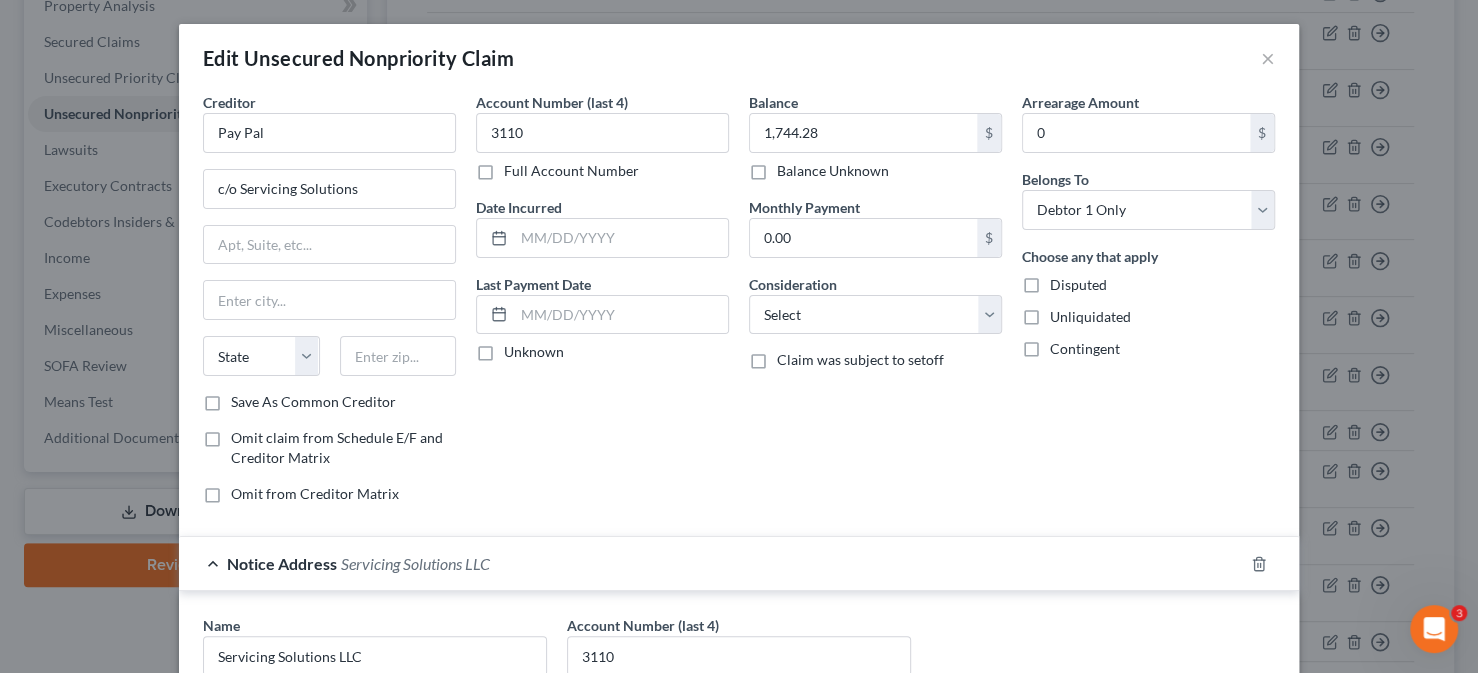 click on "Edit Unsecured Nonpriority Claim  ×" at bounding box center [739, 58] 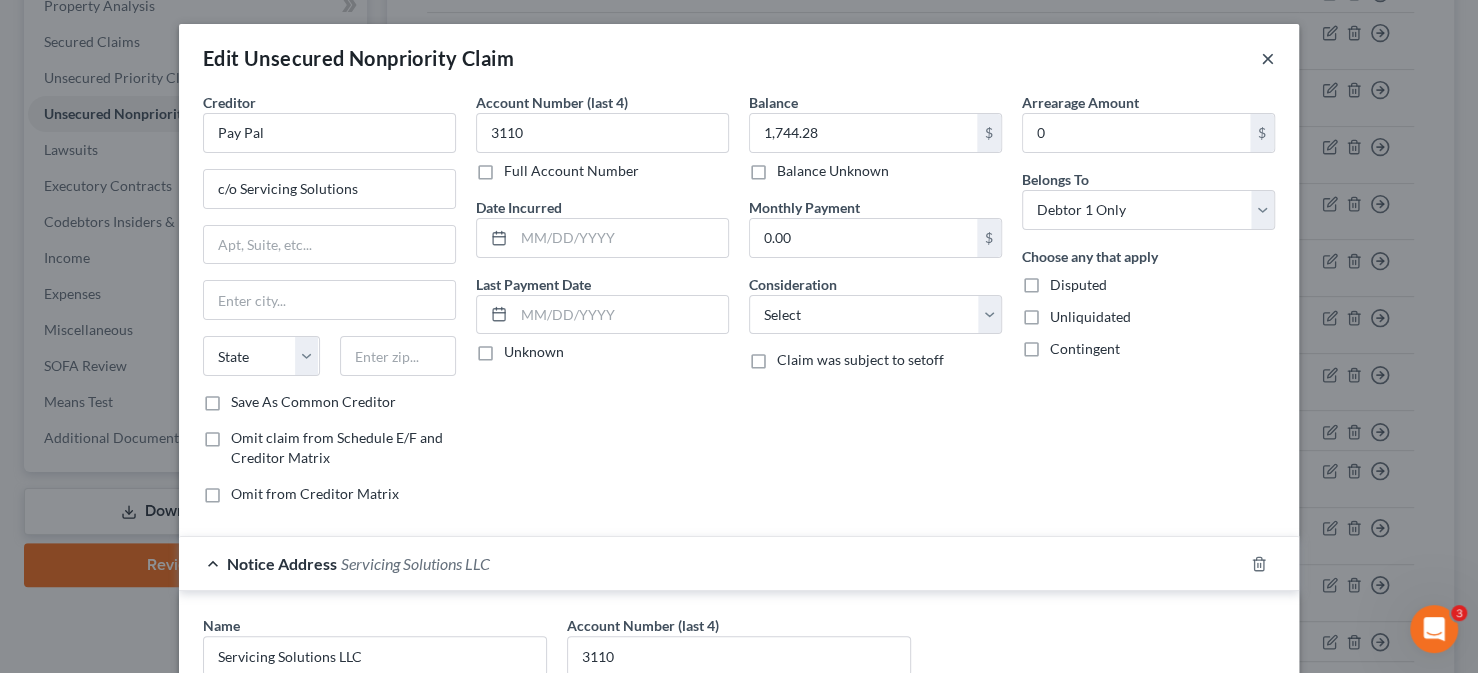click on "×" at bounding box center (1268, 58) 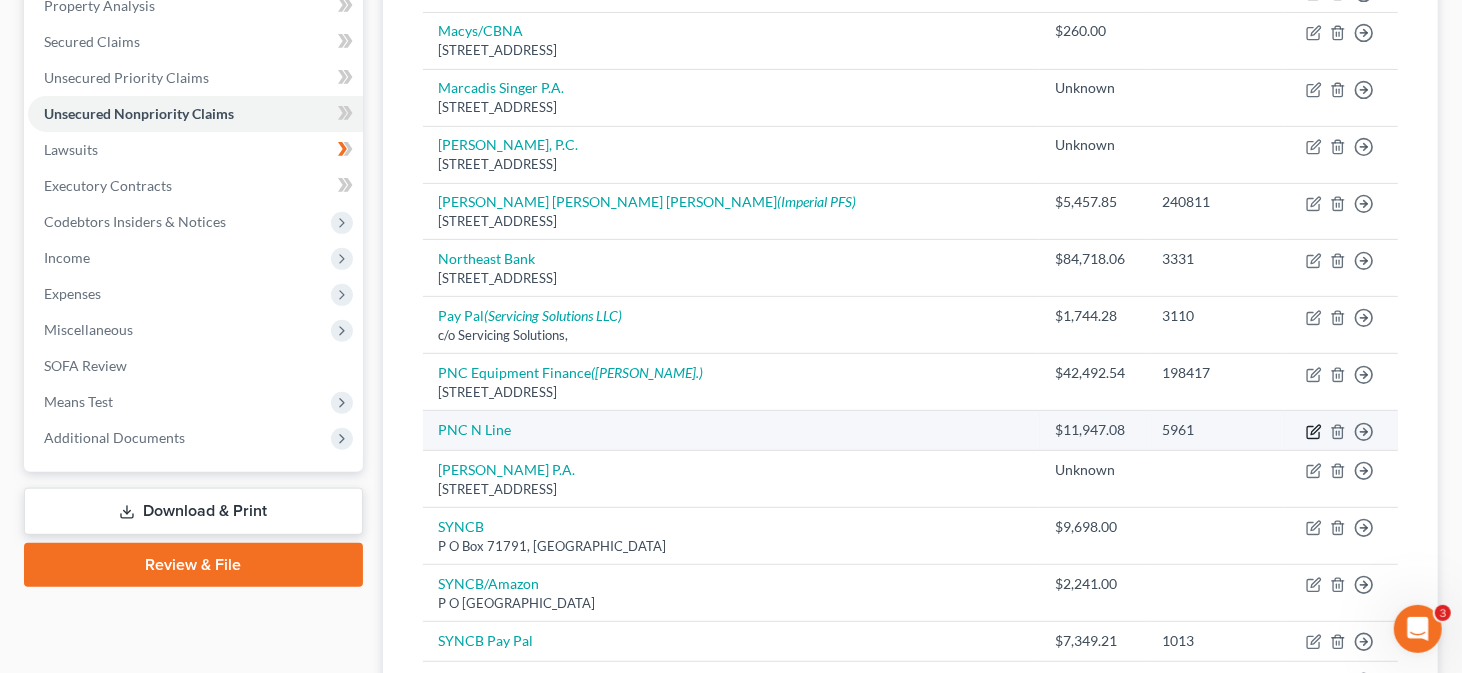 click 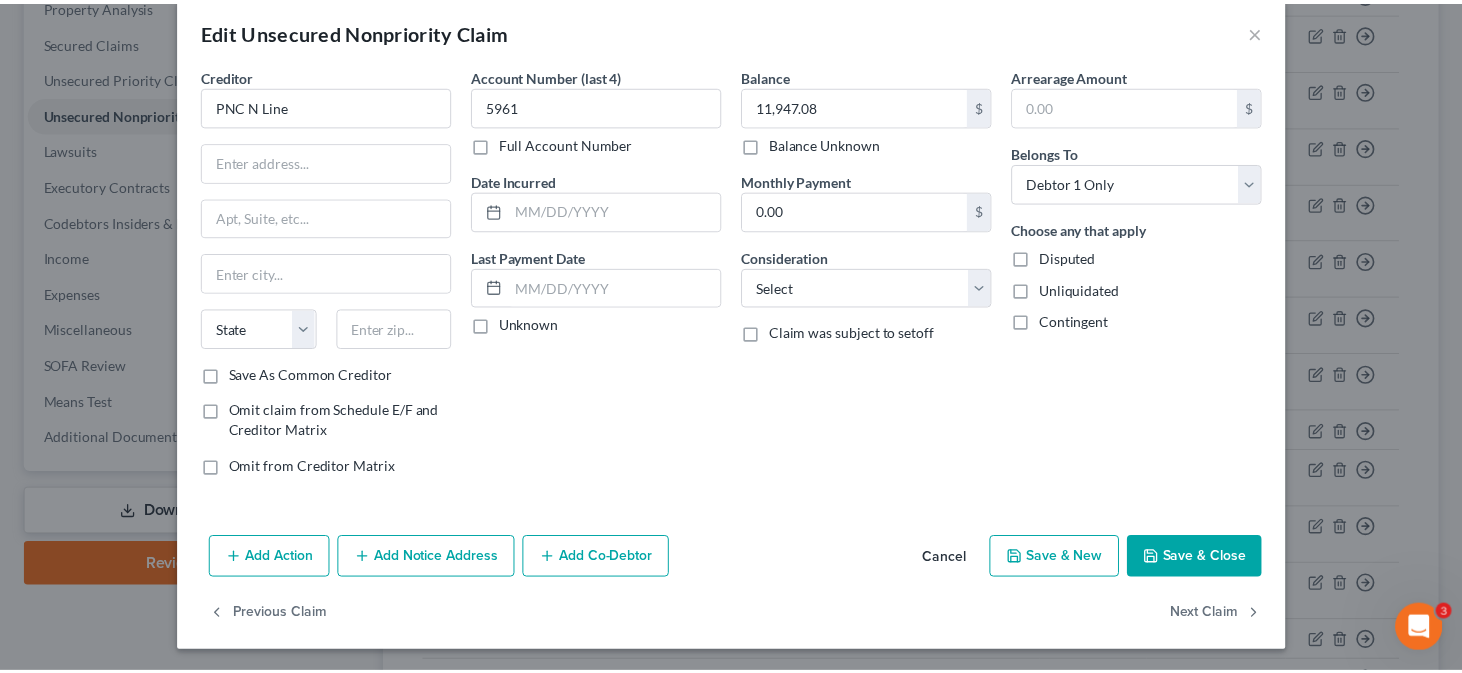 scroll, scrollTop: 0, scrollLeft: 0, axis: both 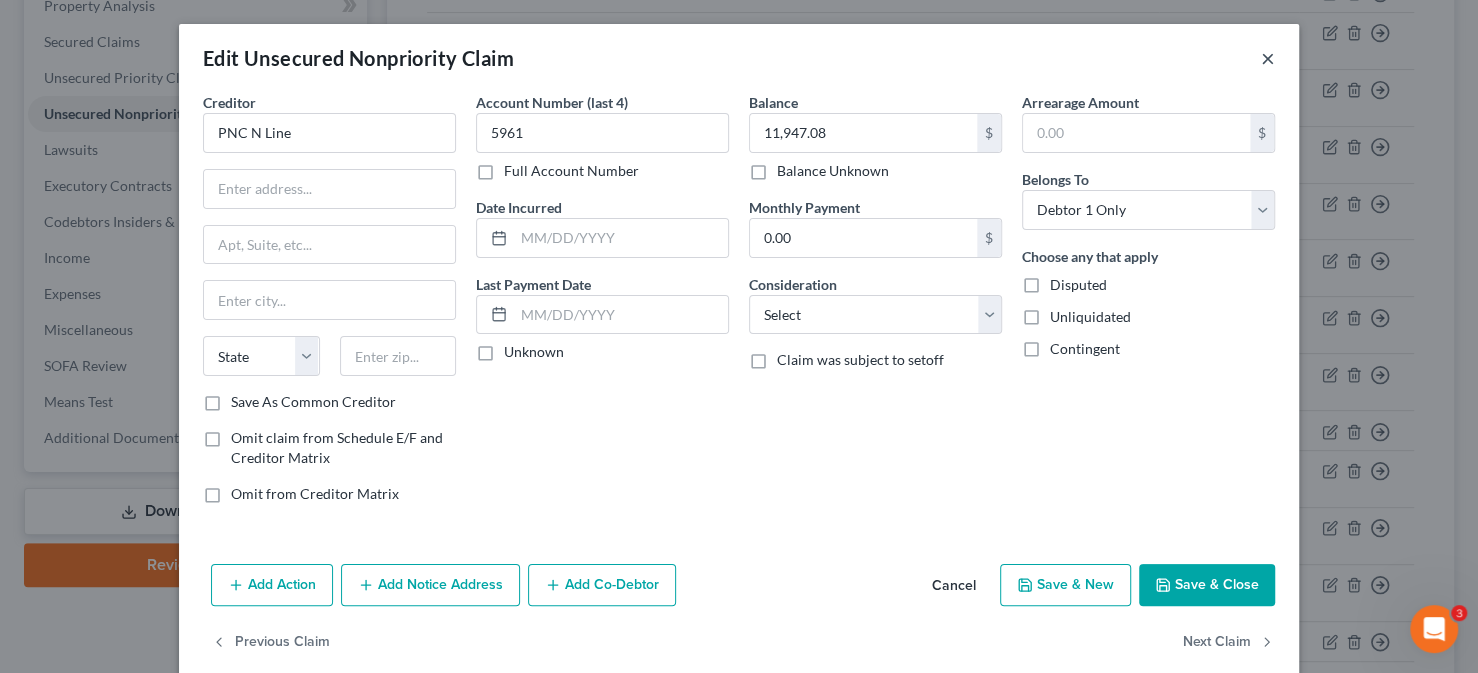 click on "×" at bounding box center (1268, 58) 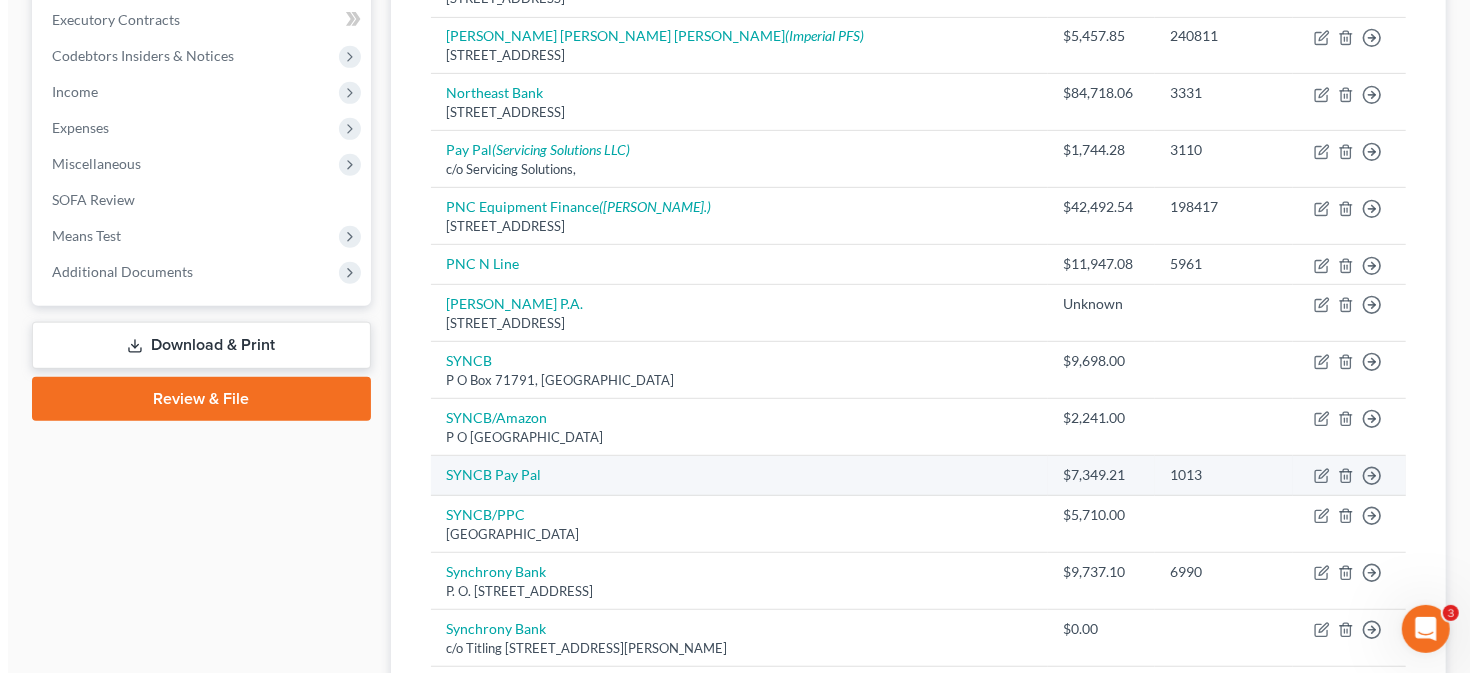 scroll, scrollTop: 600, scrollLeft: 0, axis: vertical 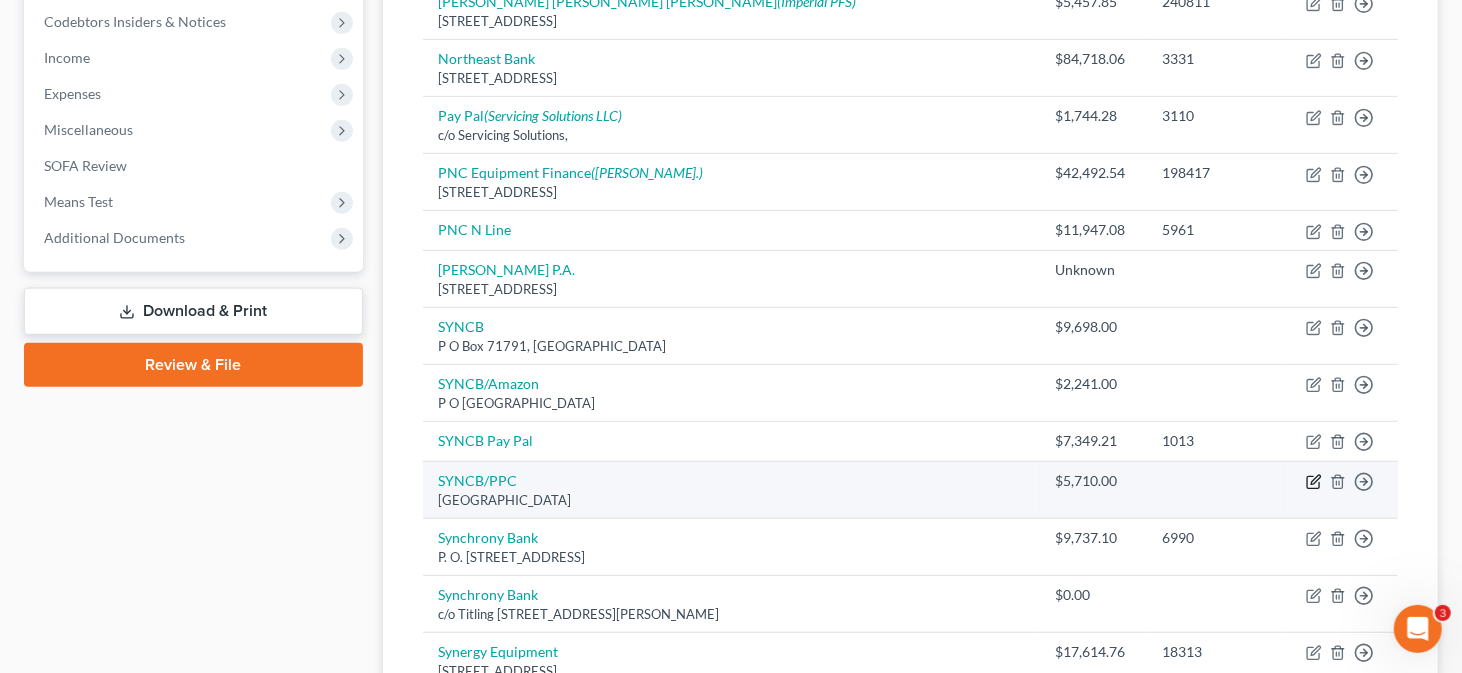 click 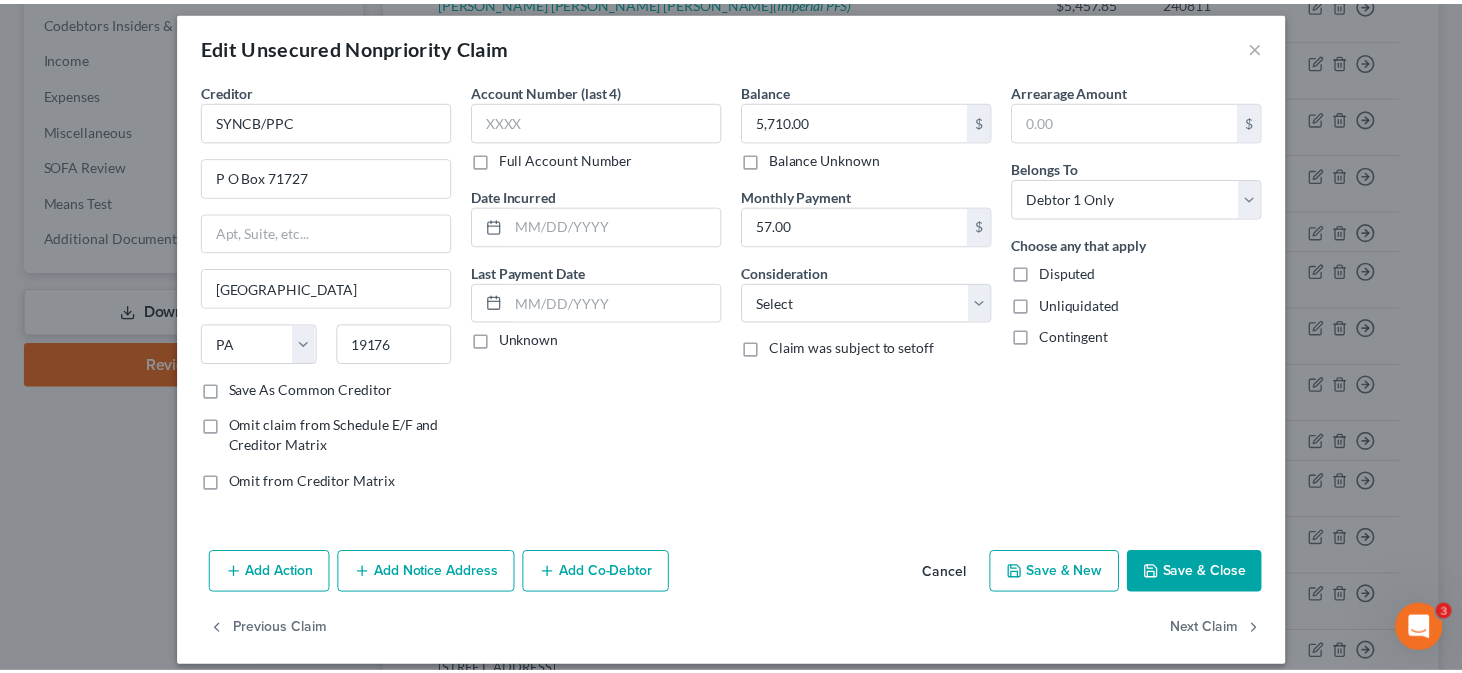 scroll, scrollTop: 0, scrollLeft: 0, axis: both 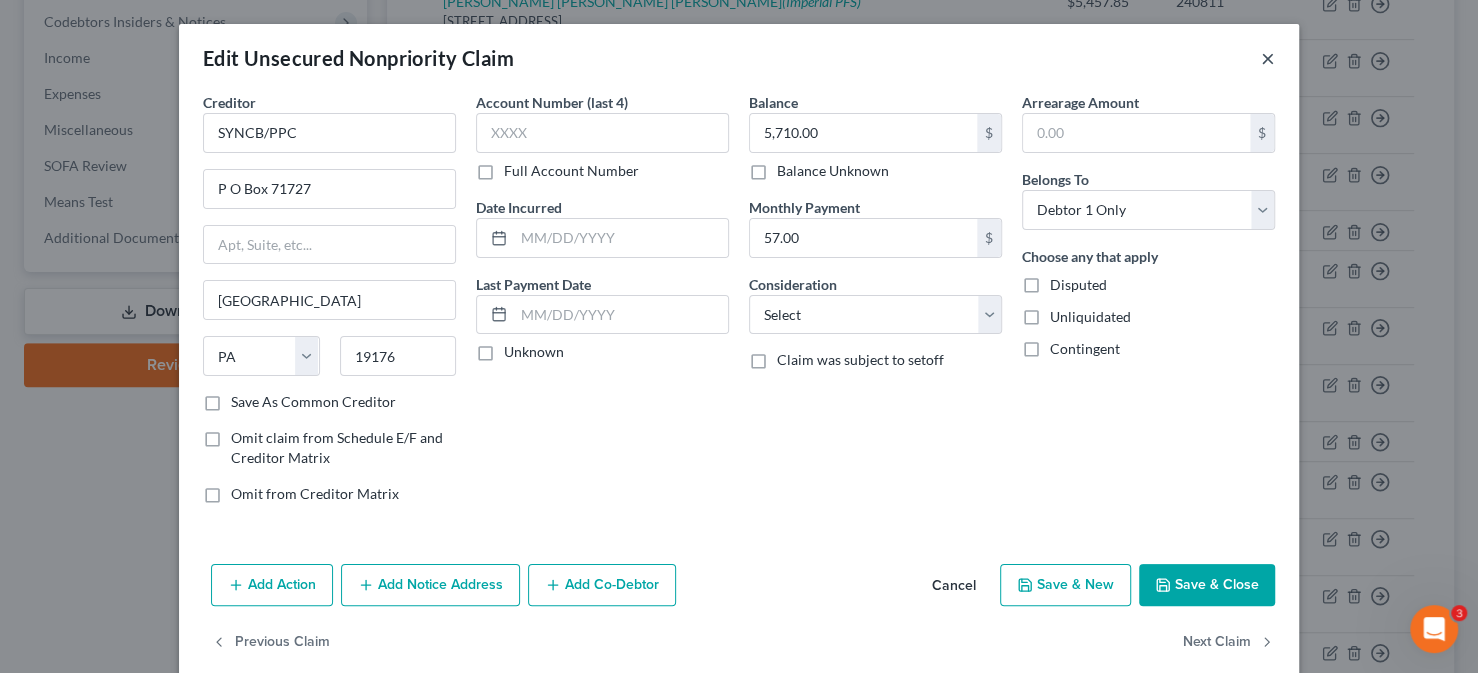 click on "×" at bounding box center (1268, 58) 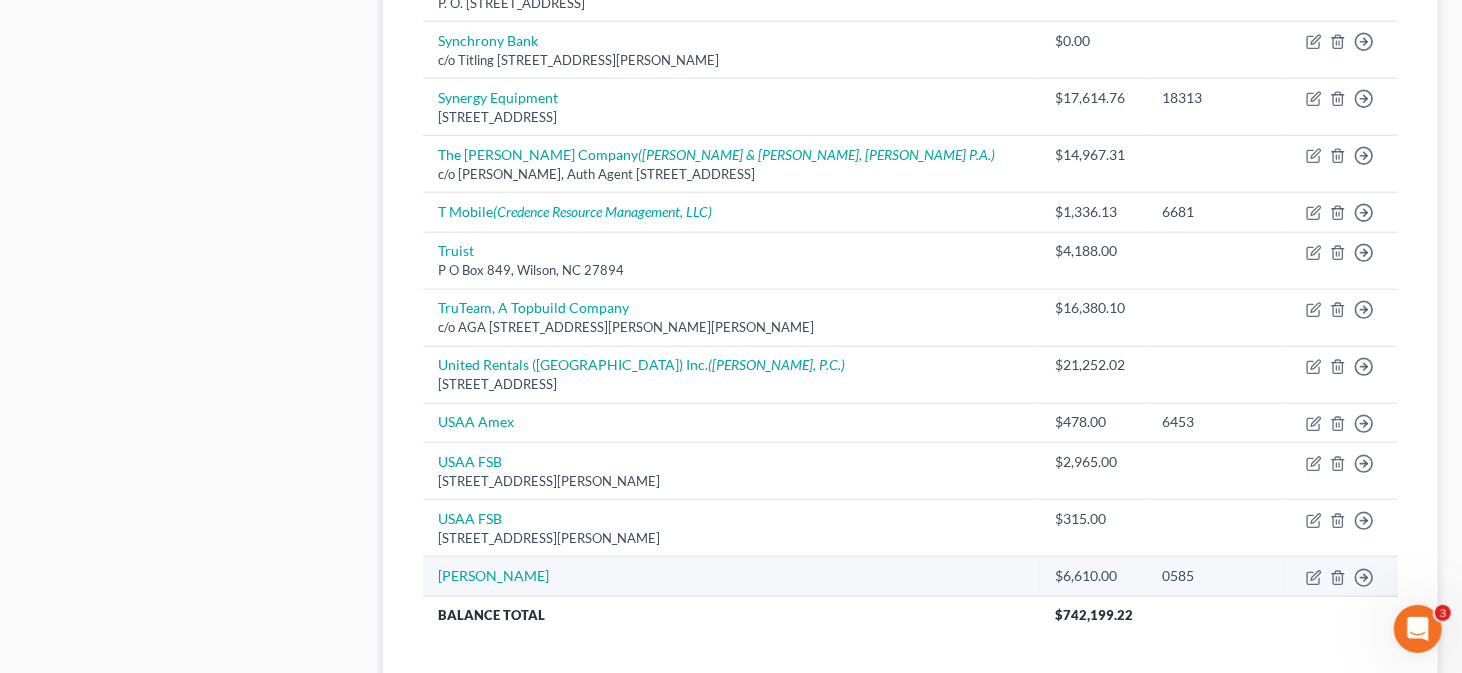 scroll, scrollTop: 1200, scrollLeft: 0, axis: vertical 